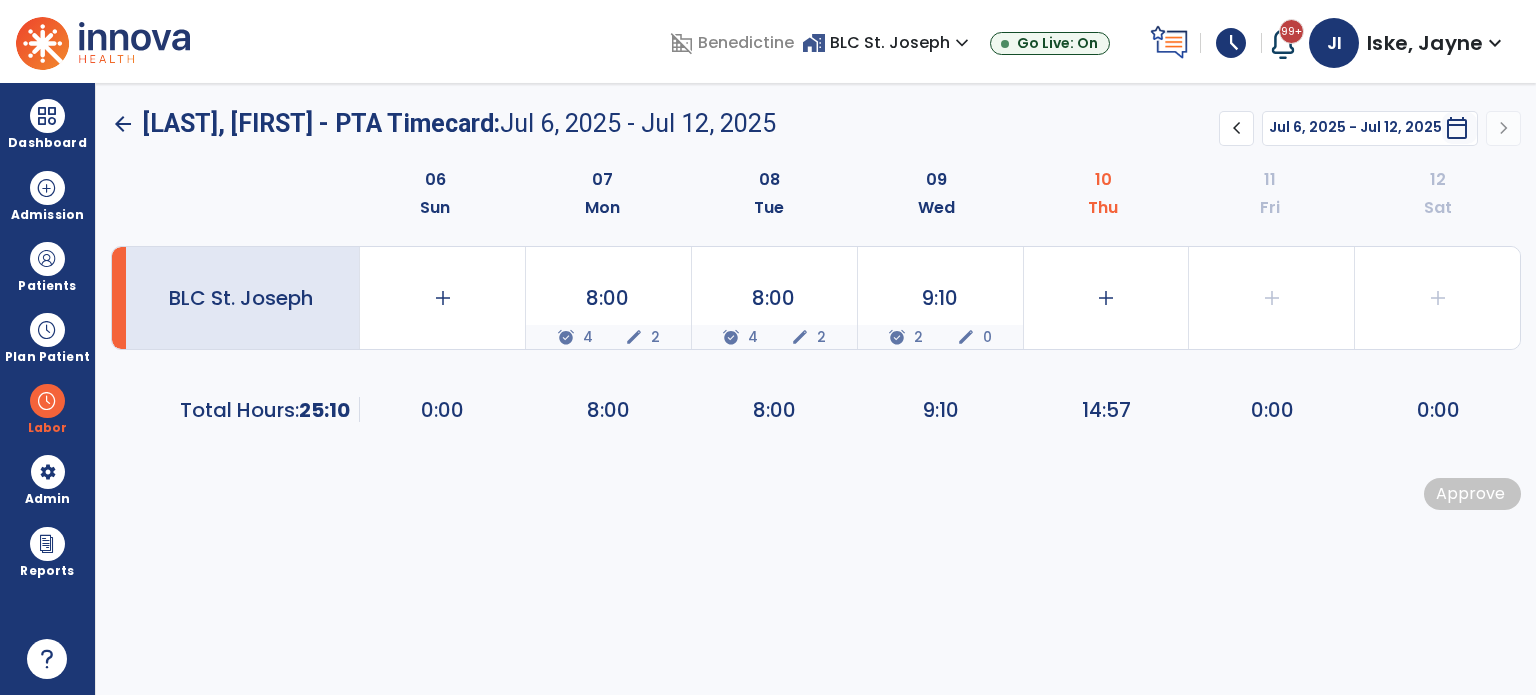 scroll, scrollTop: 0, scrollLeft: 0, axis: both 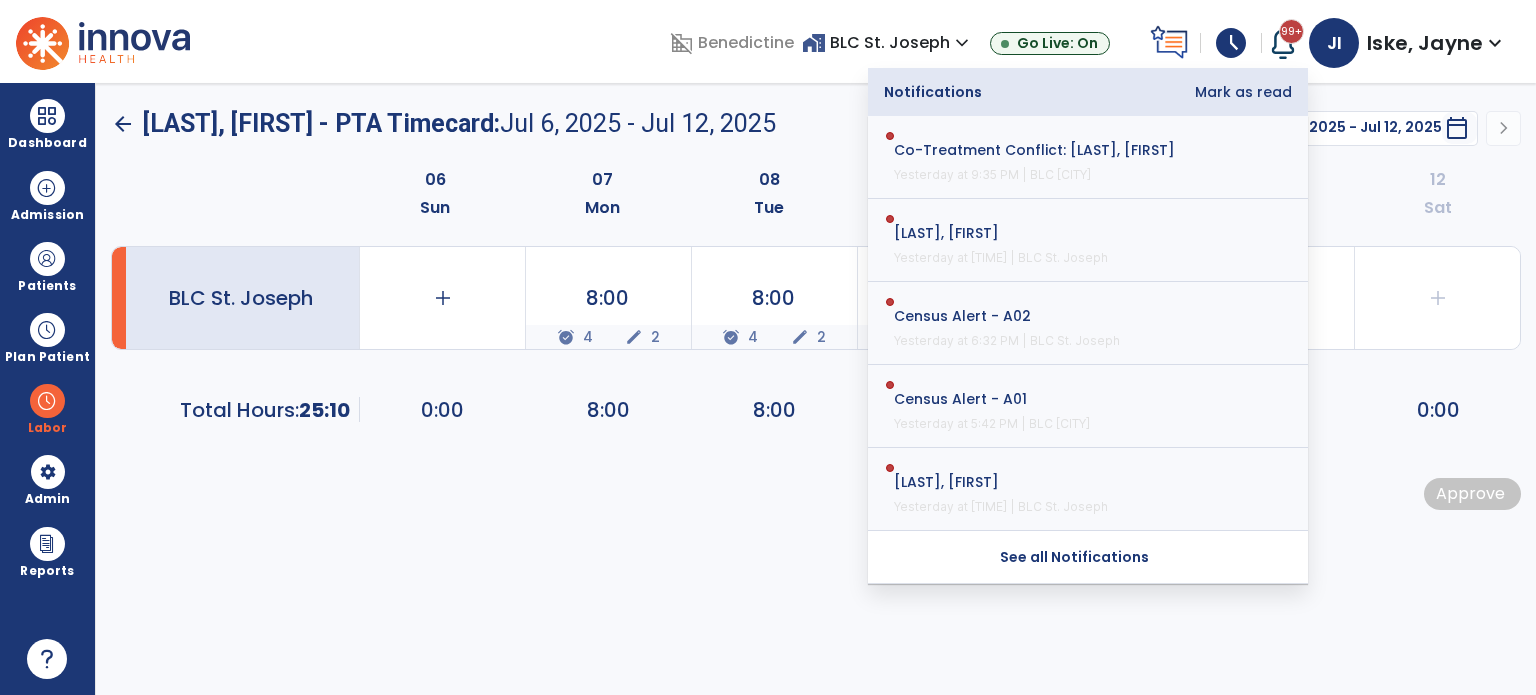 click on "schedule" at bounding box center [1231, 43] 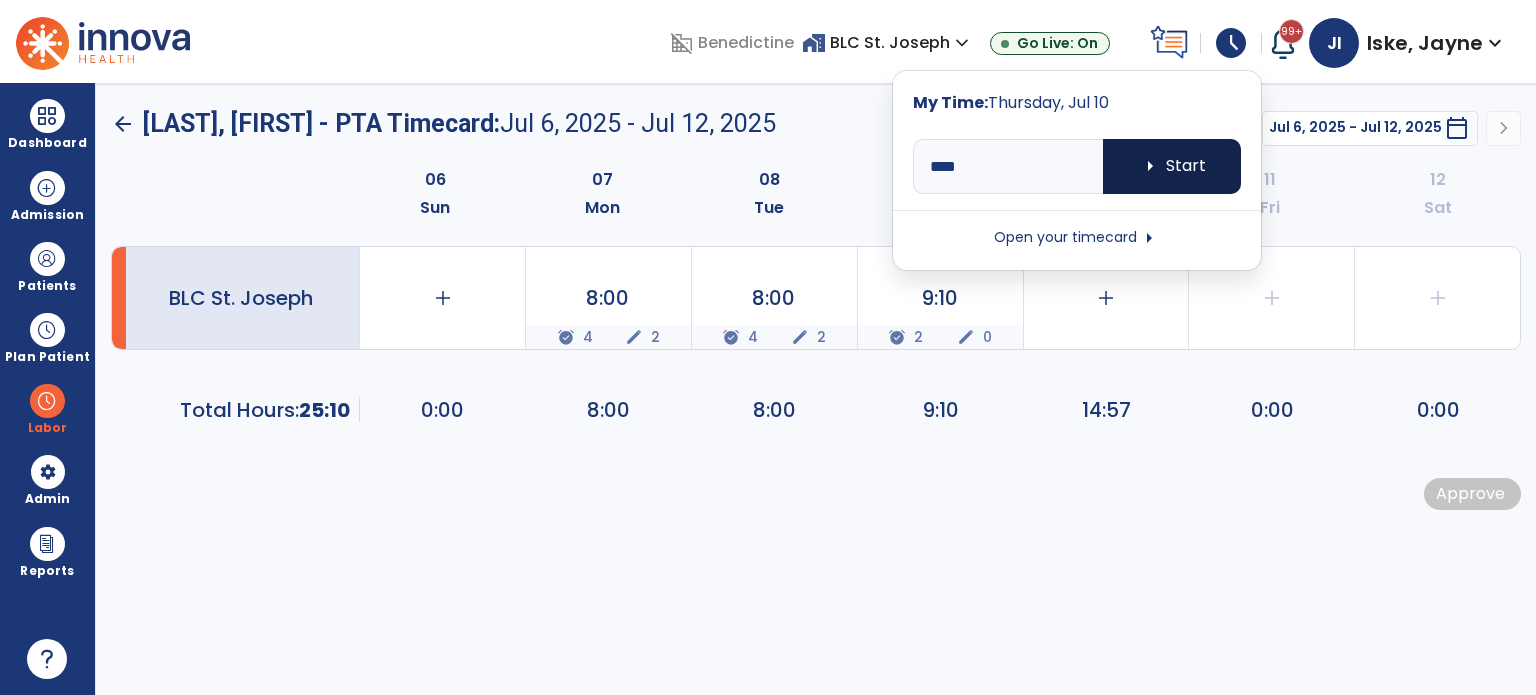 click on "arrow_right  Start" at bounding box center (1172, 166) 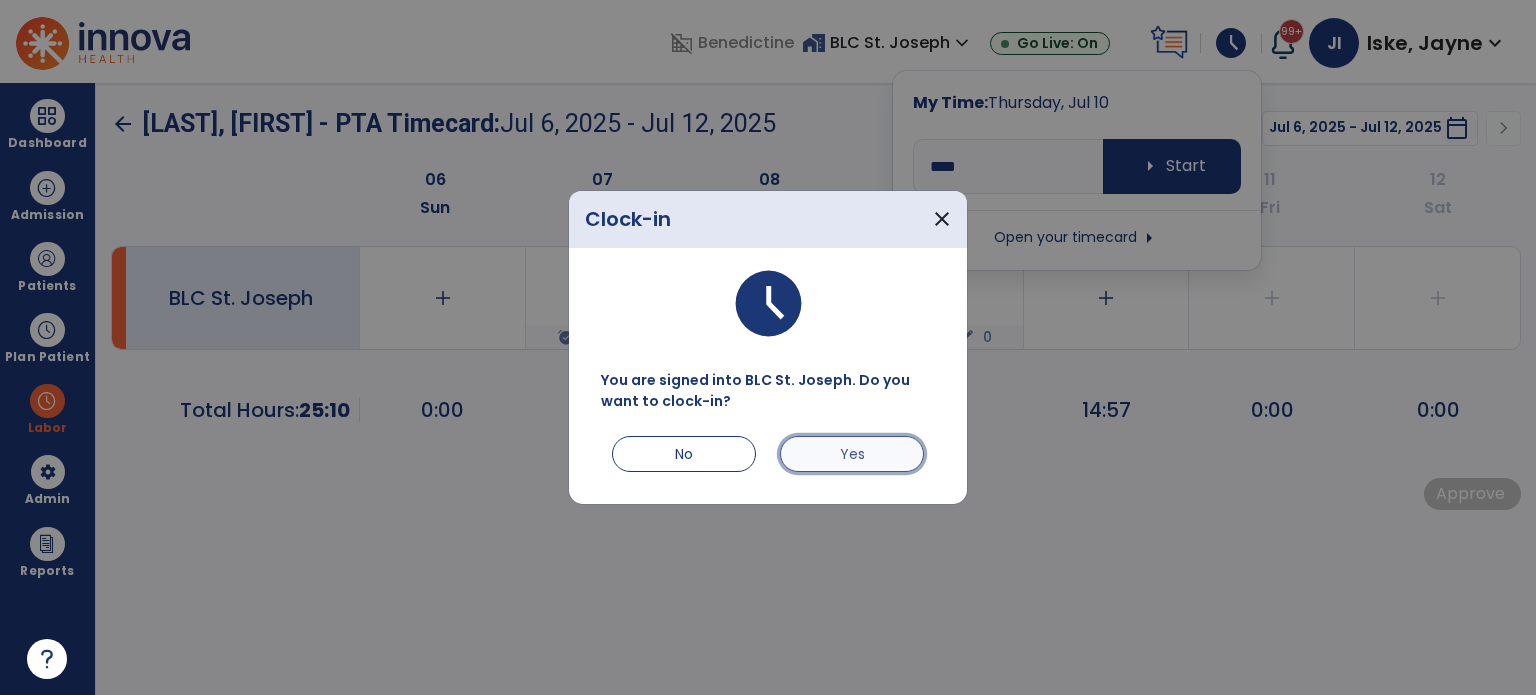 click on "Yes" at bounding box center [852, 454] 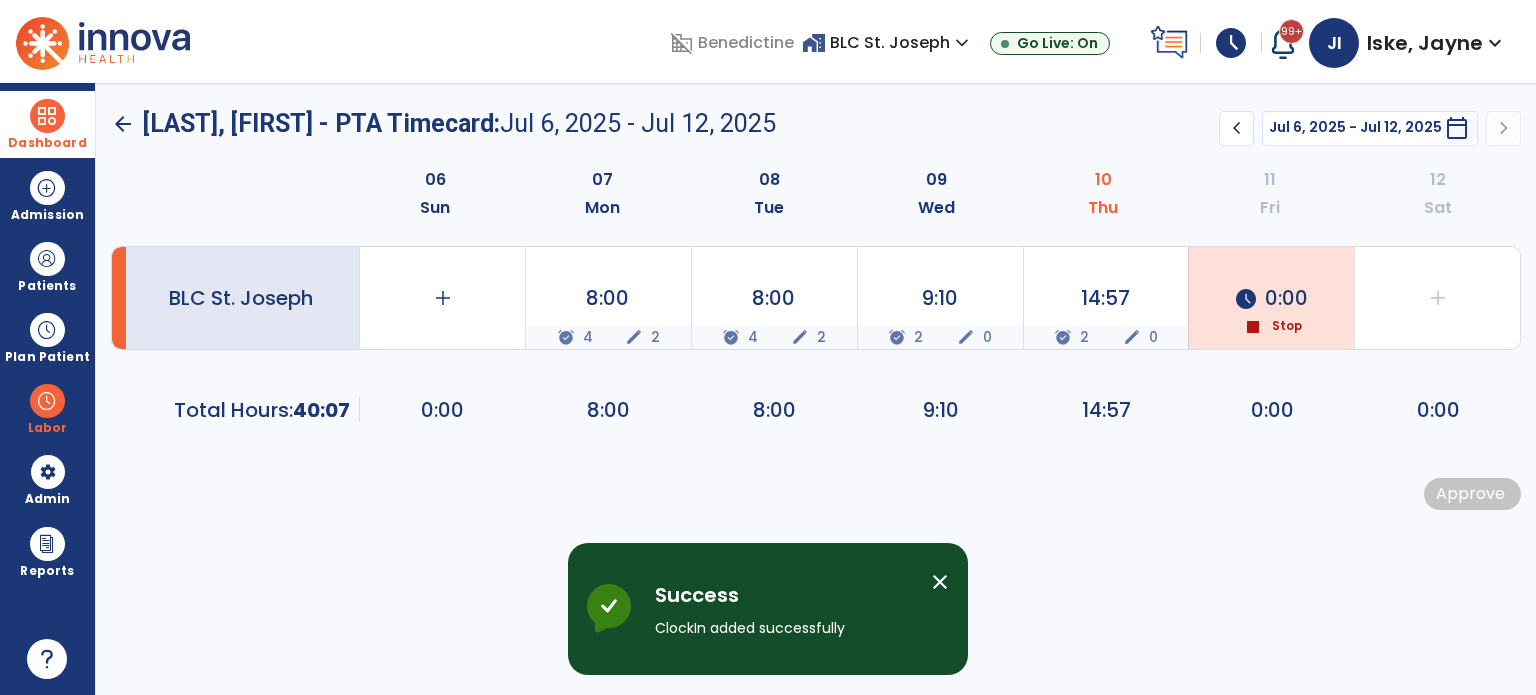 click at bounding box center (47, 116) 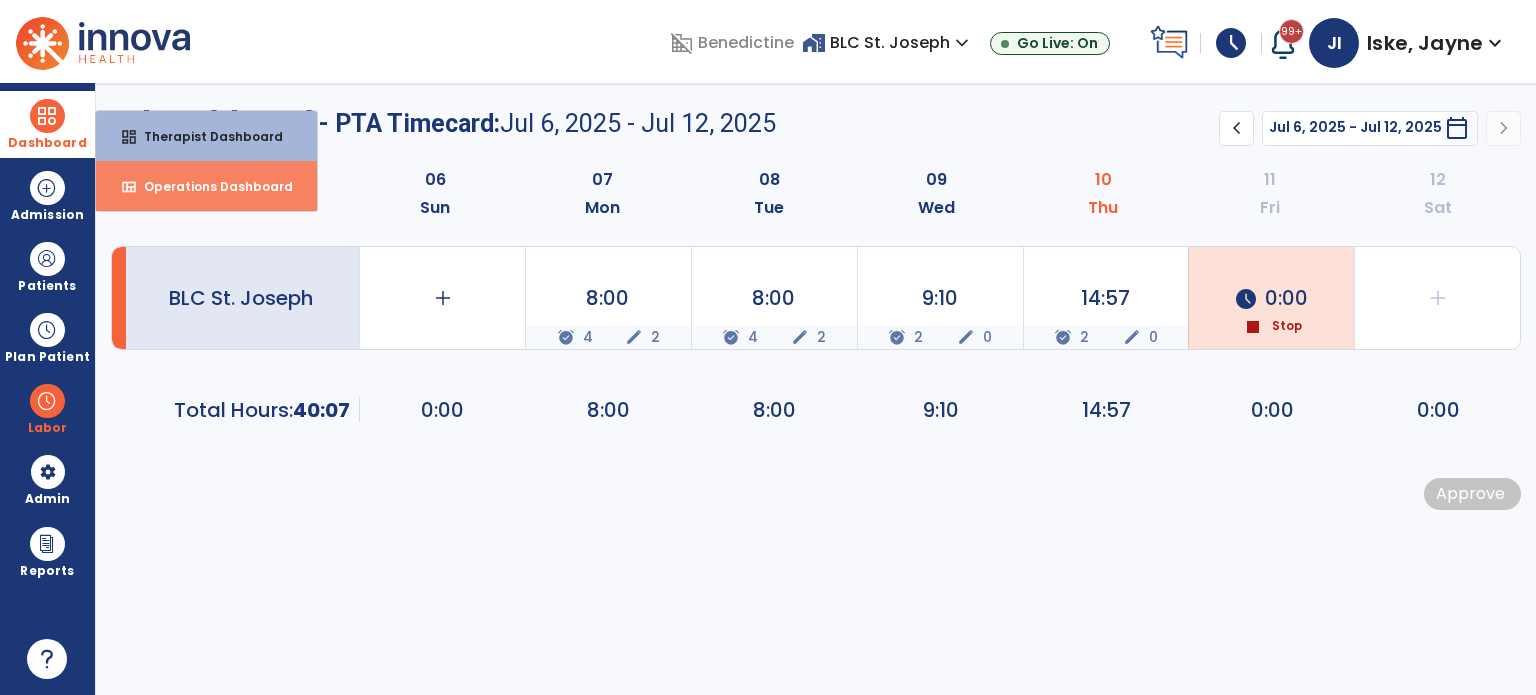 click on "Operations Dashboard" at bounding box center (210, 186) 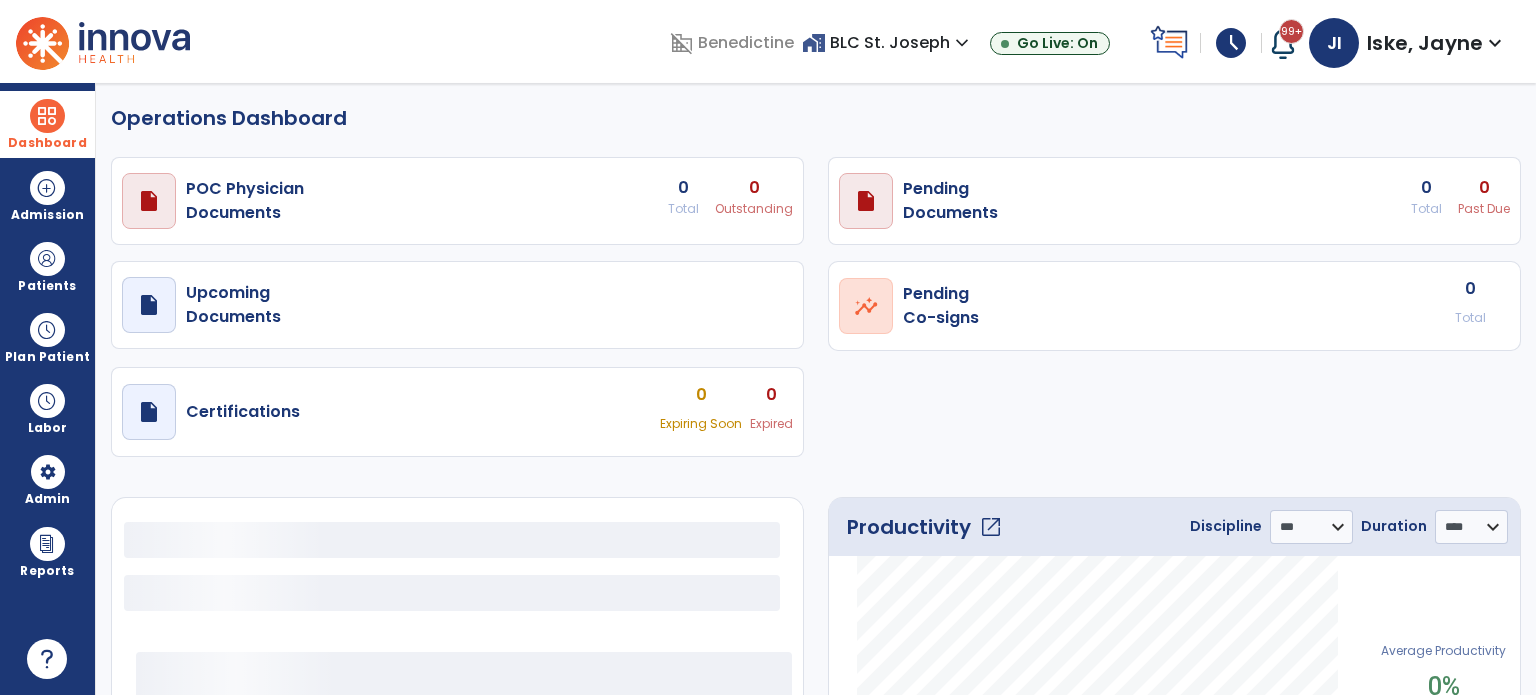 select on "***" 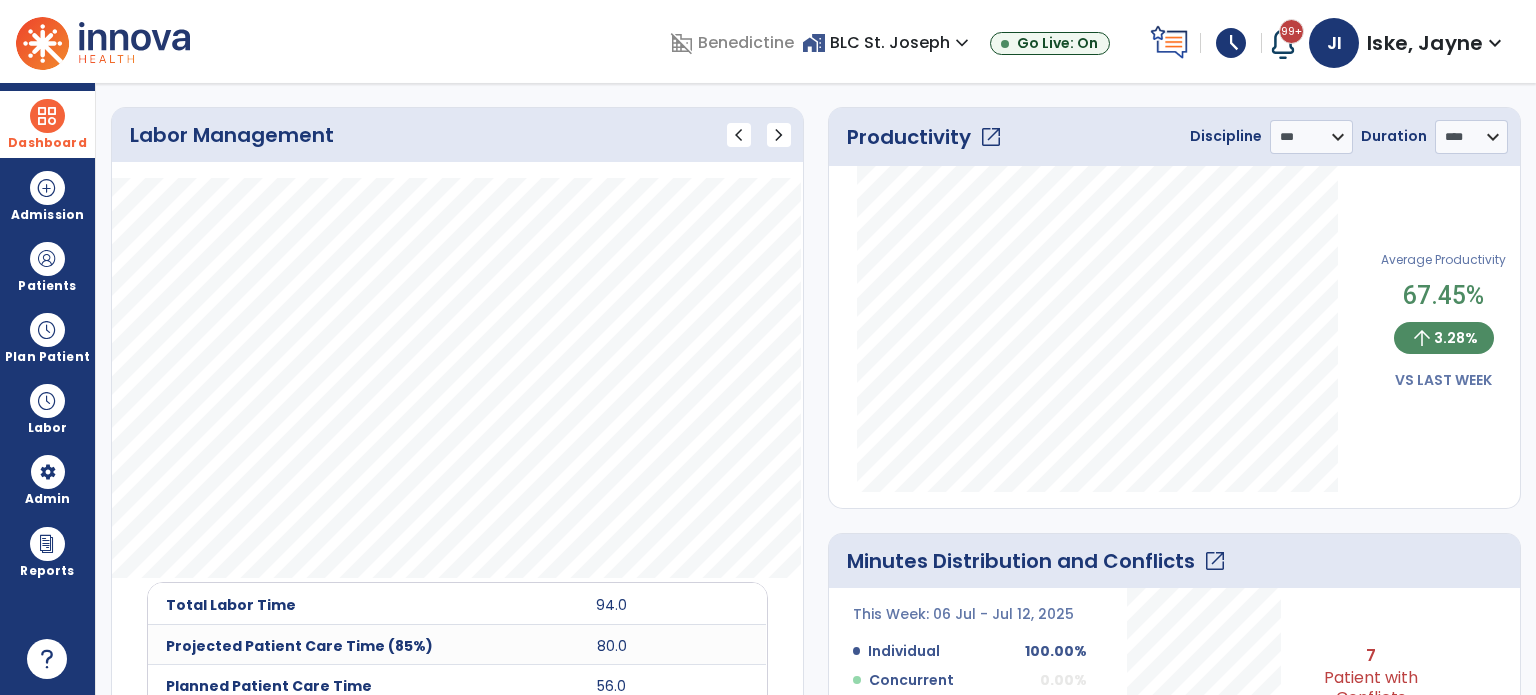 scroll, scrollTop: 500, scrollLeft: 0, axis: vertical 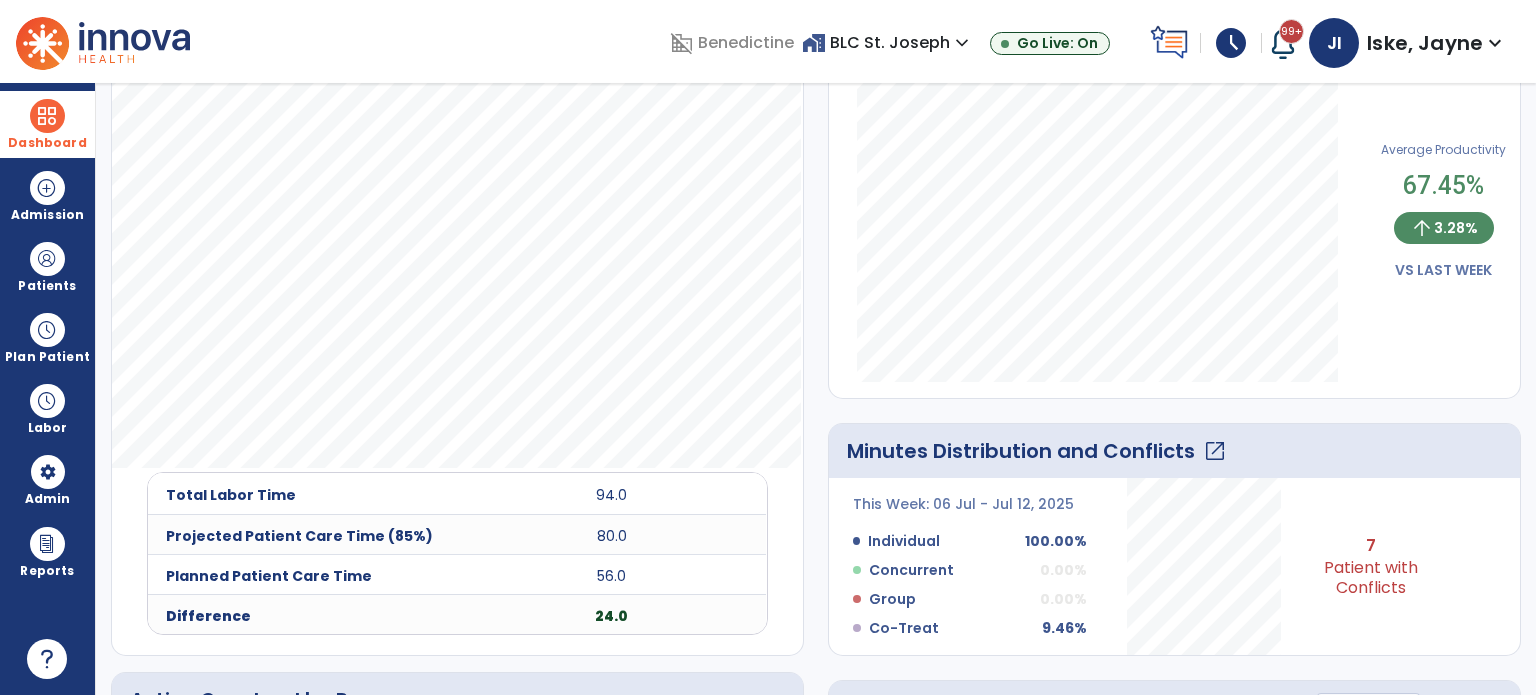 click on "open_in_new" 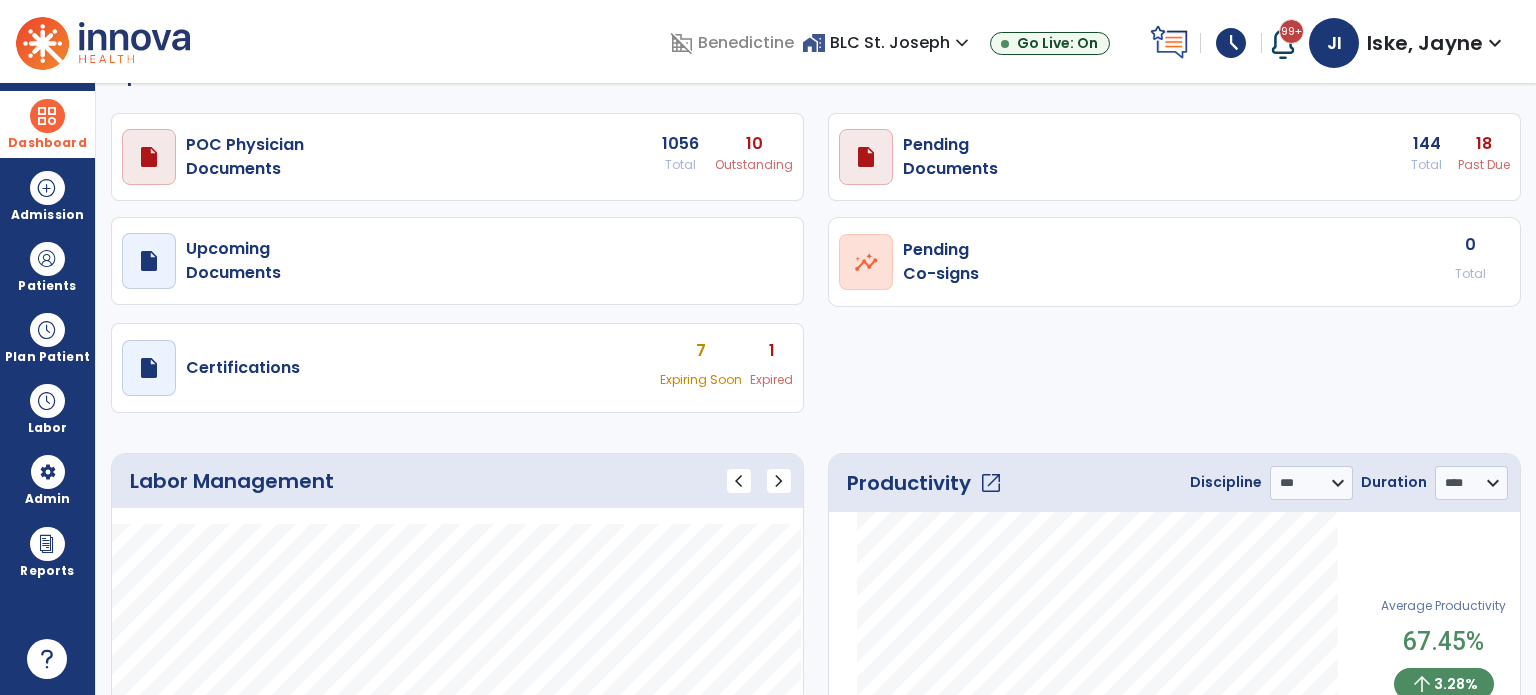 select on "****" 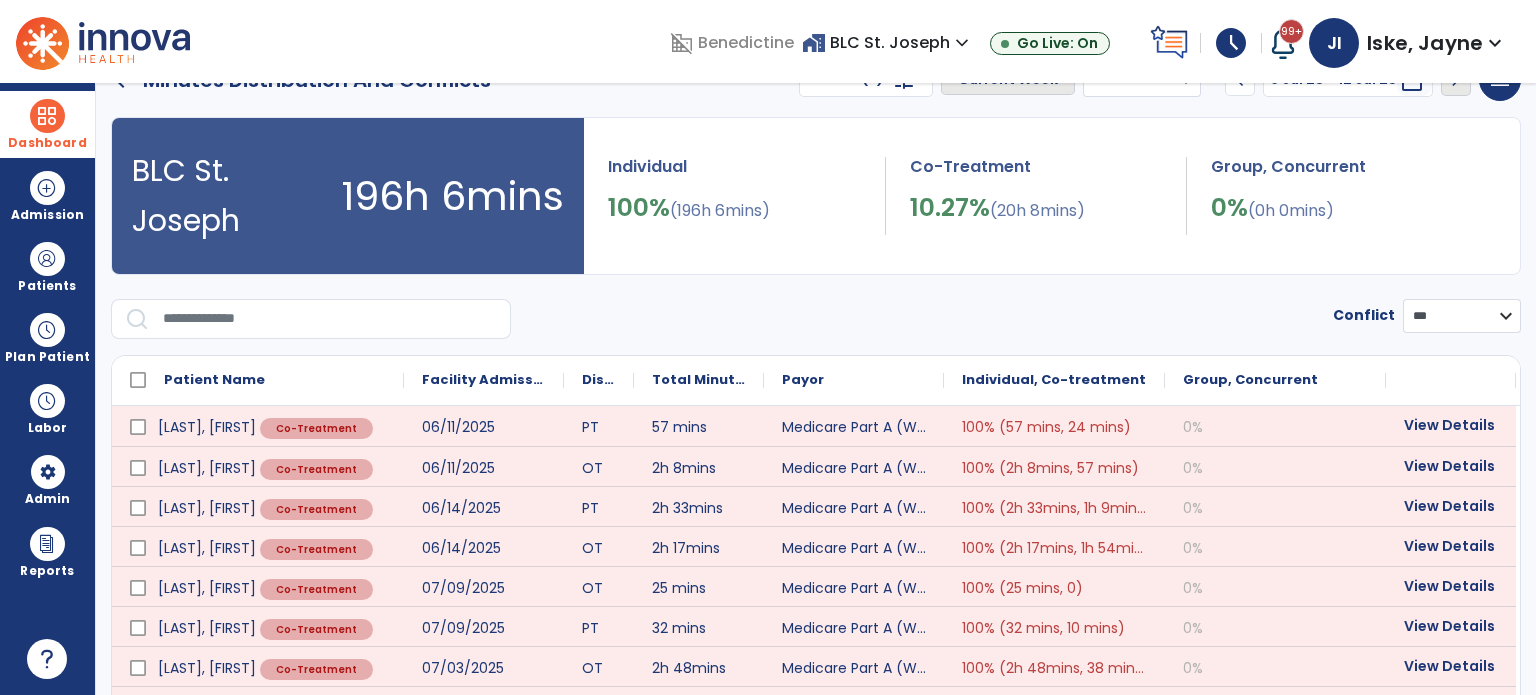 drag, startPoint x: 1424, startPoint y: 314, endPoint x: 1418, endPoint y: 325, distance: 12.529964 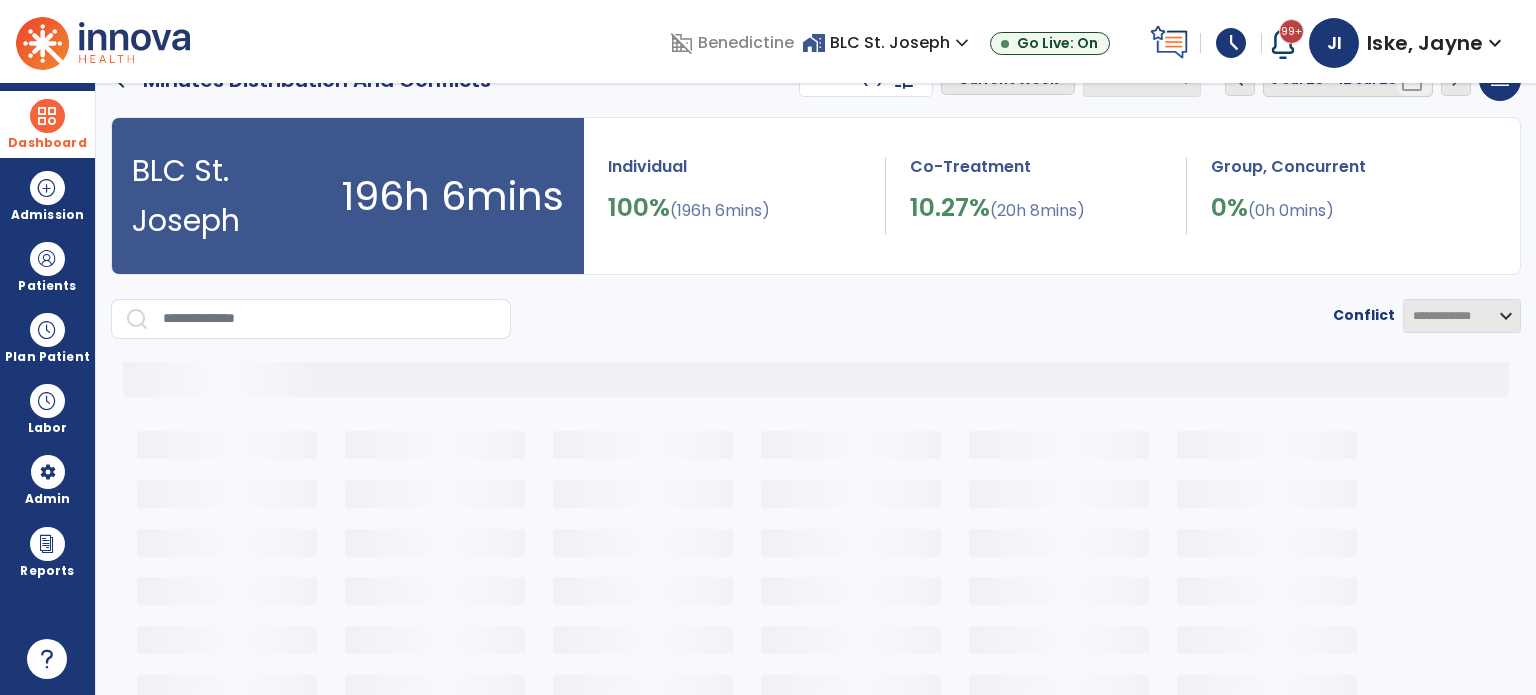 scroll, scrollTop: 85, scrollLeft: 0, axis: vertical 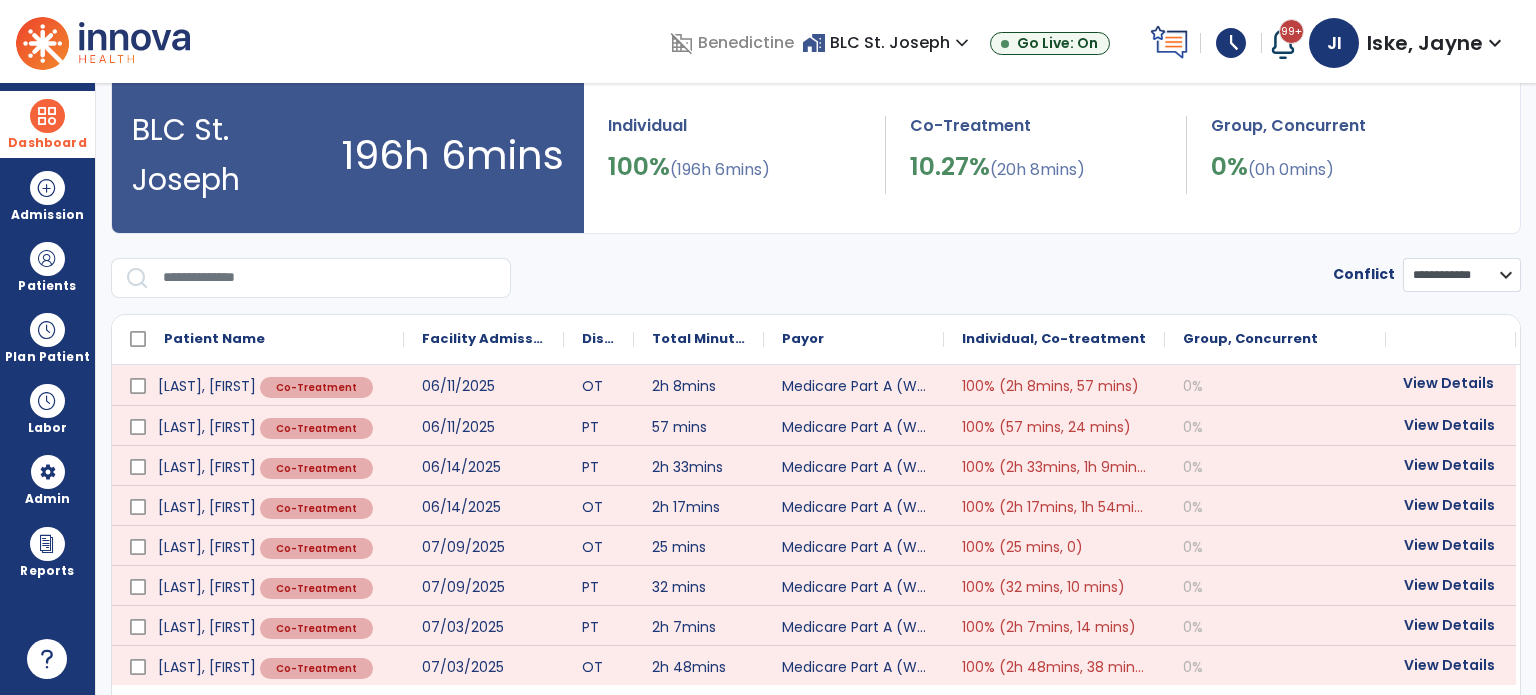 click on "View Details" at bounding box center [1451, 383] 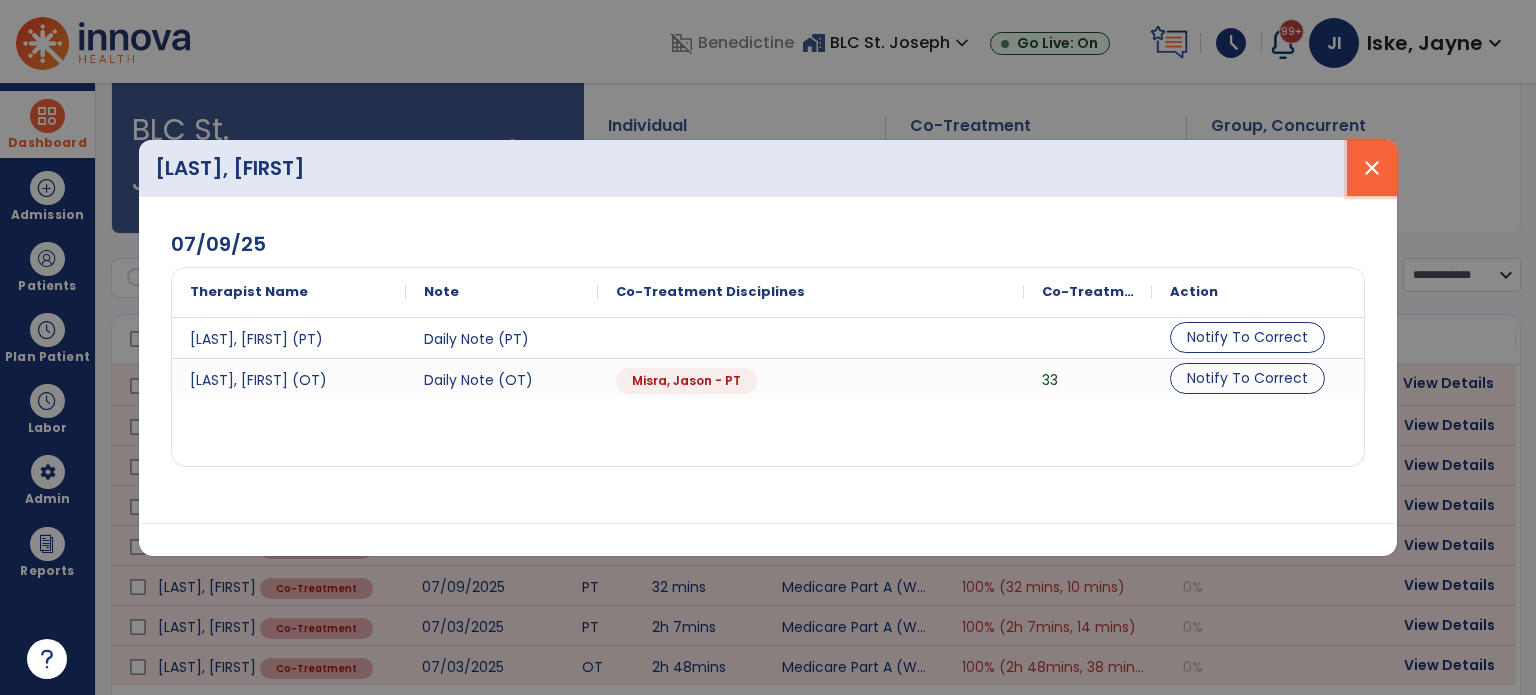 click on "close" at bounding box center [1372, 168] 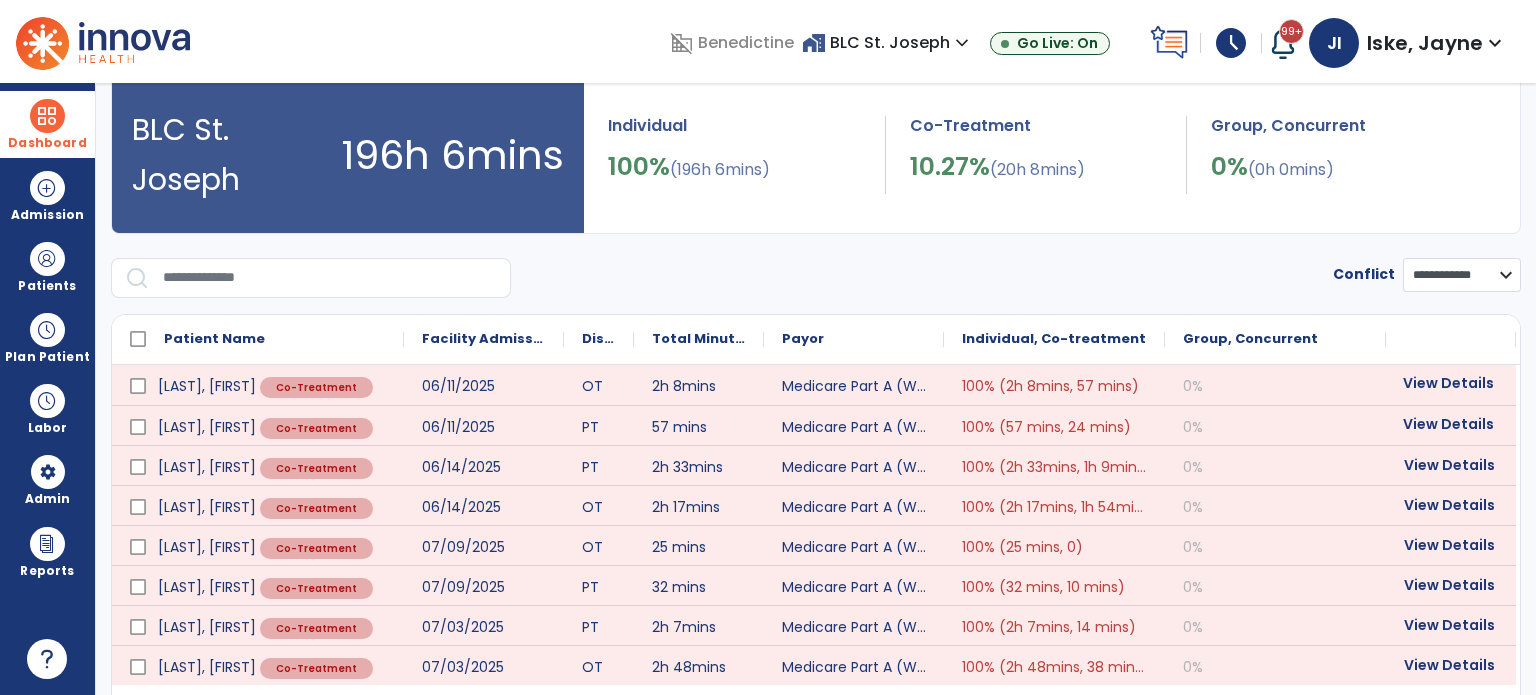 click on "View Details" at bounding box center [1451, 424] 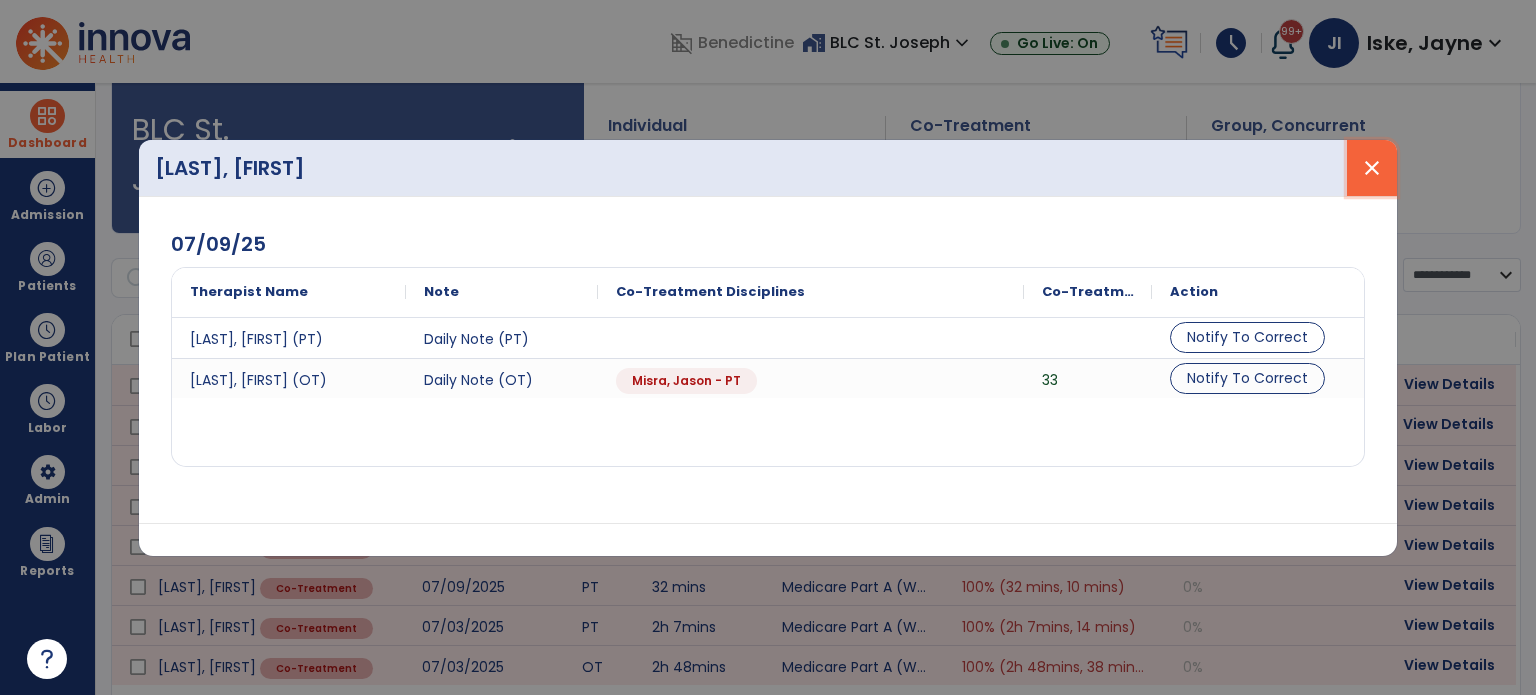click on "close" at bounding box center (1372, 168) 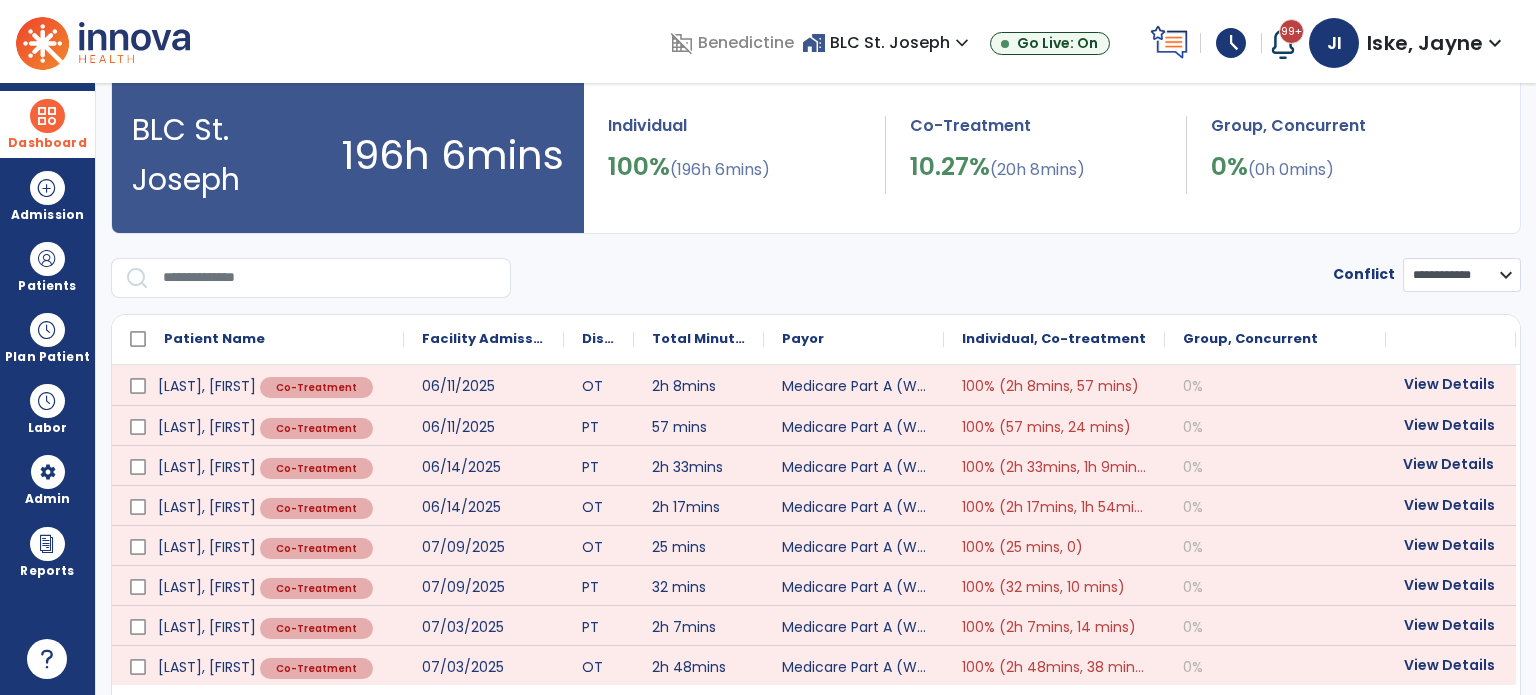 click on "View Details" at bounding box center [1451, 464] 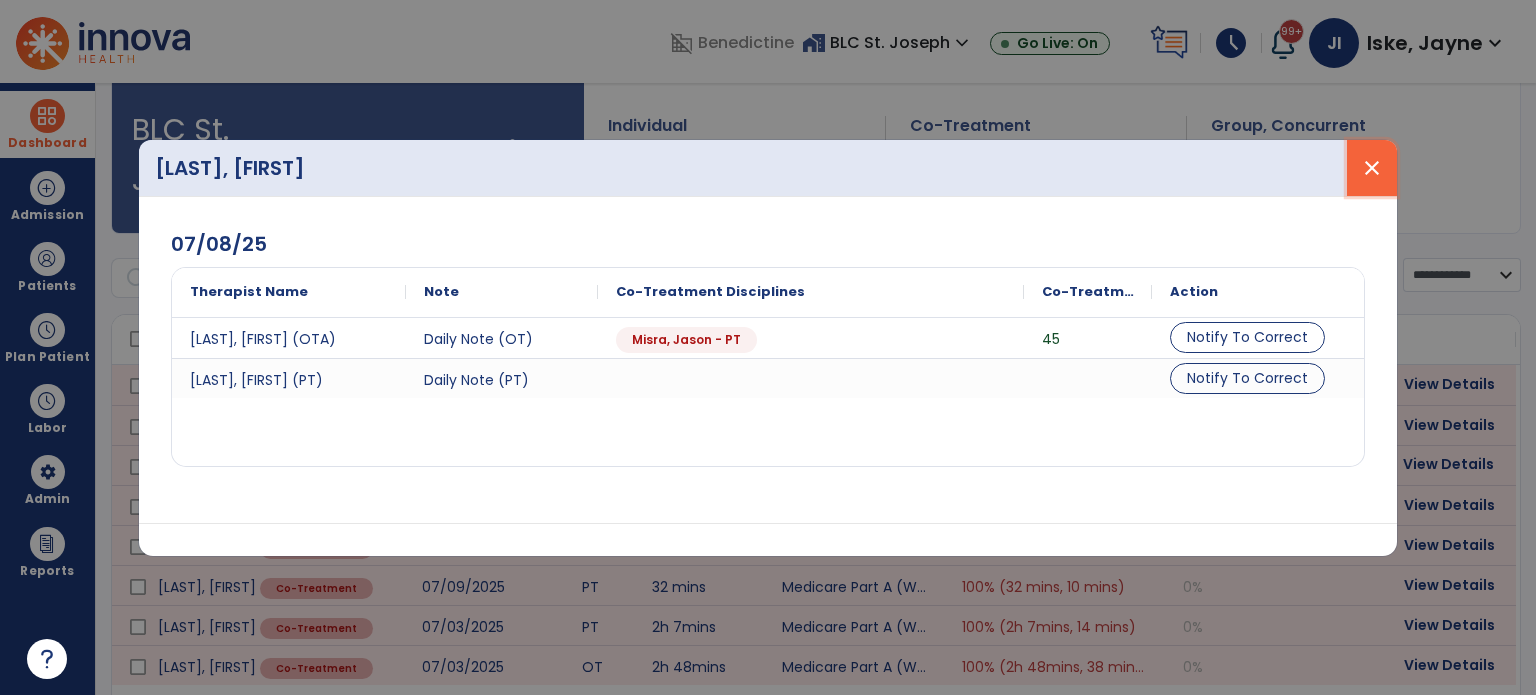 click on "close" at bounding box center (1372, 168) 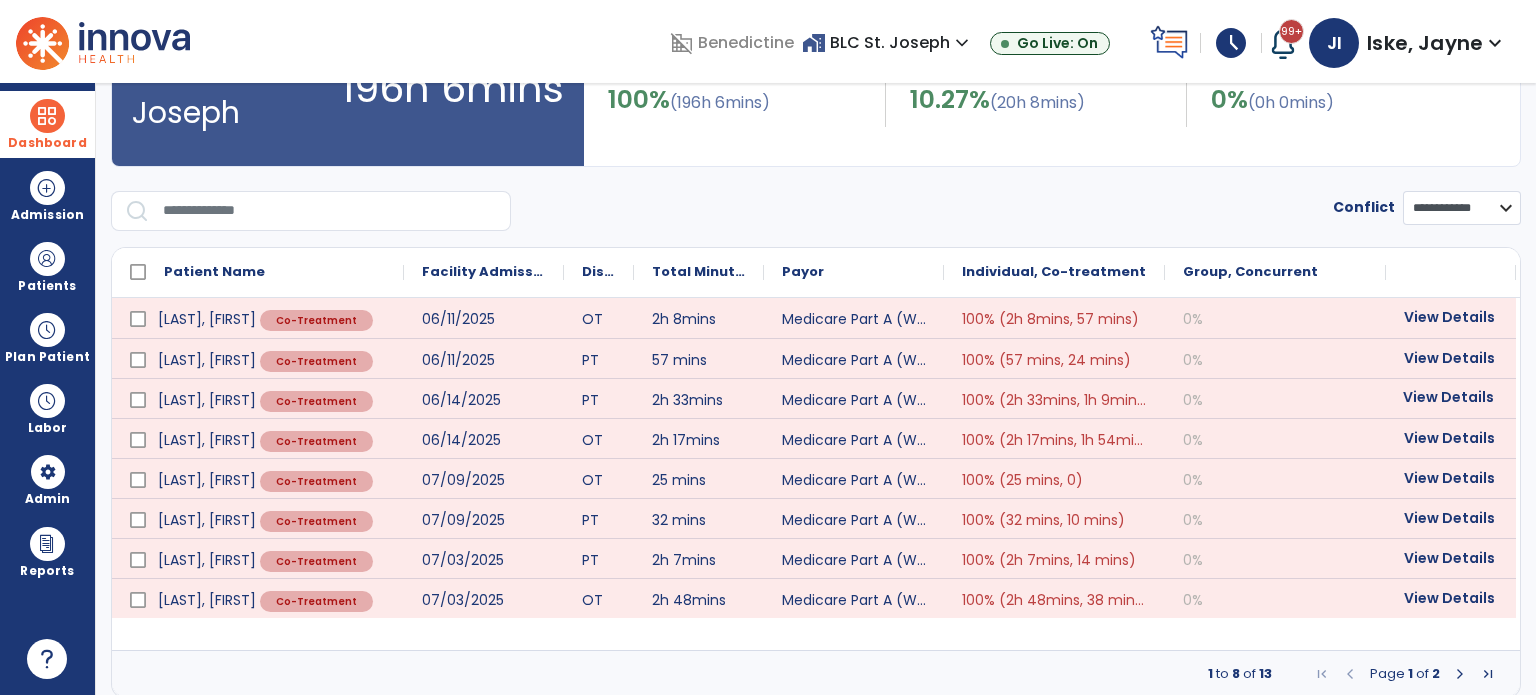 scroll, scrollTop: 154, scrollLeft: 0, axis: vertical 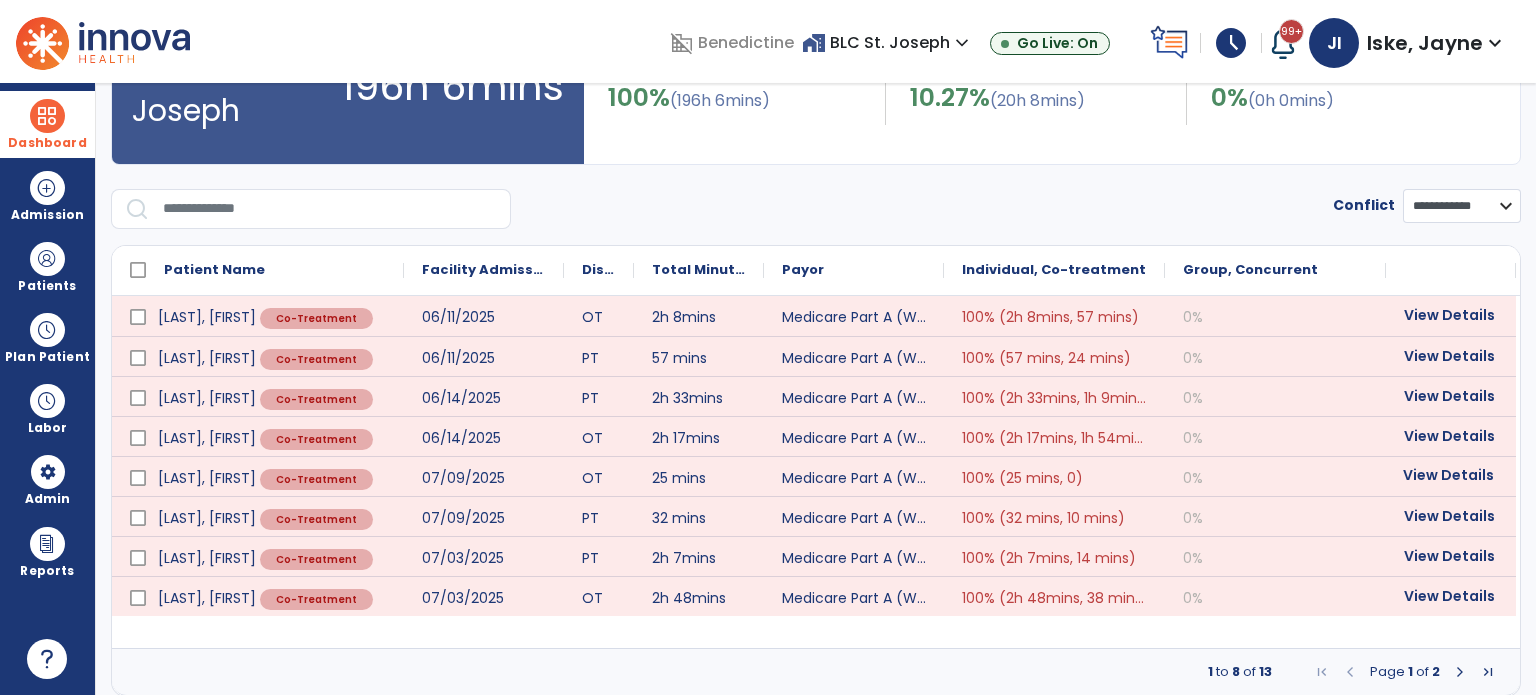 click on "View Details" at bounding box center (1451, 475) 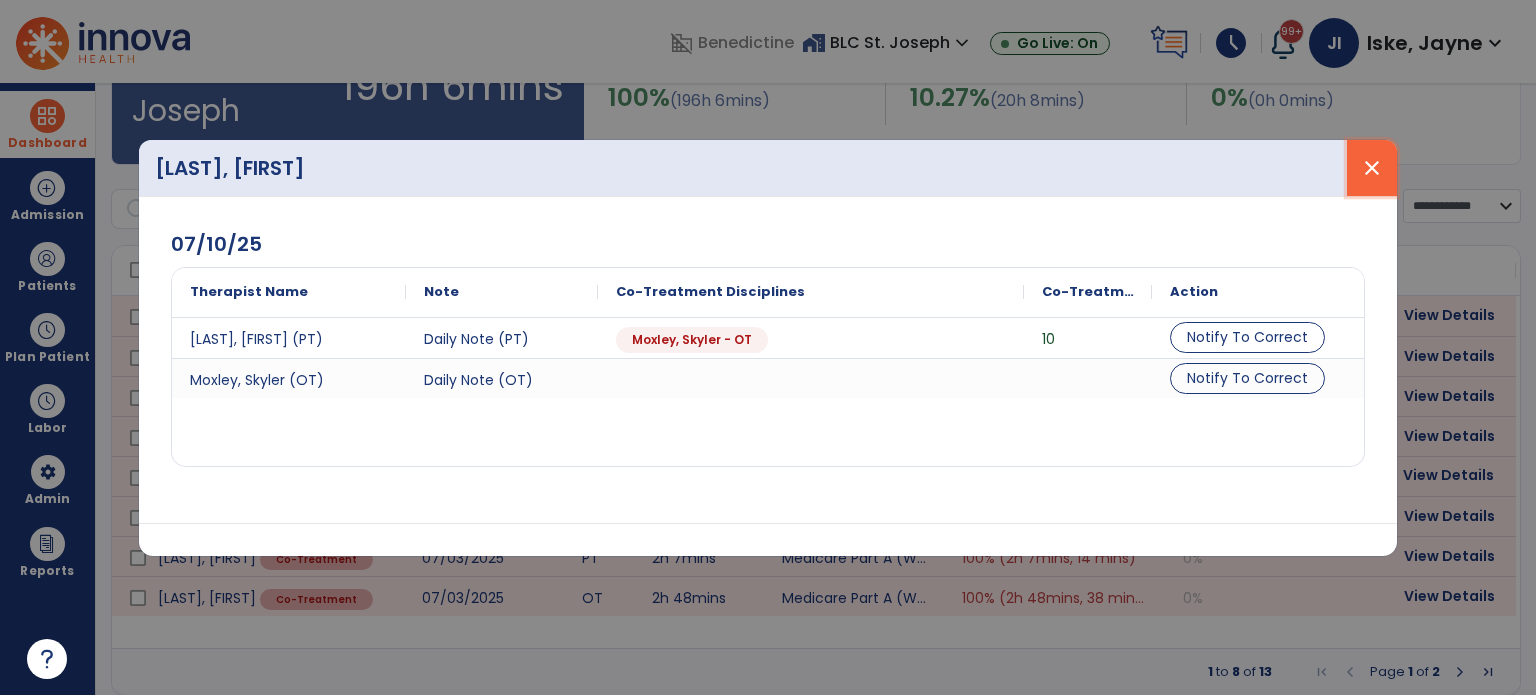 click on "close" at bounding box center (1372, 168) 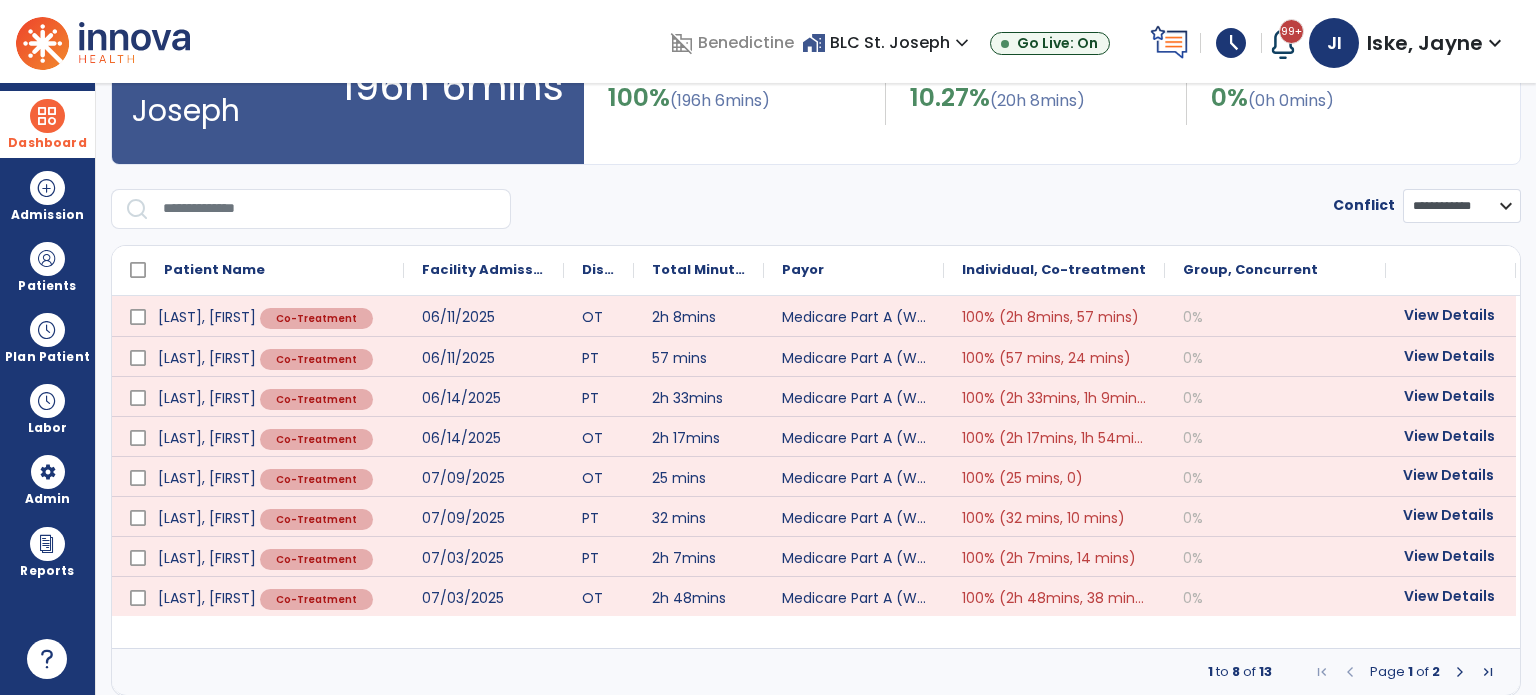 click on "View Details" at bounding box center [1451, 516] 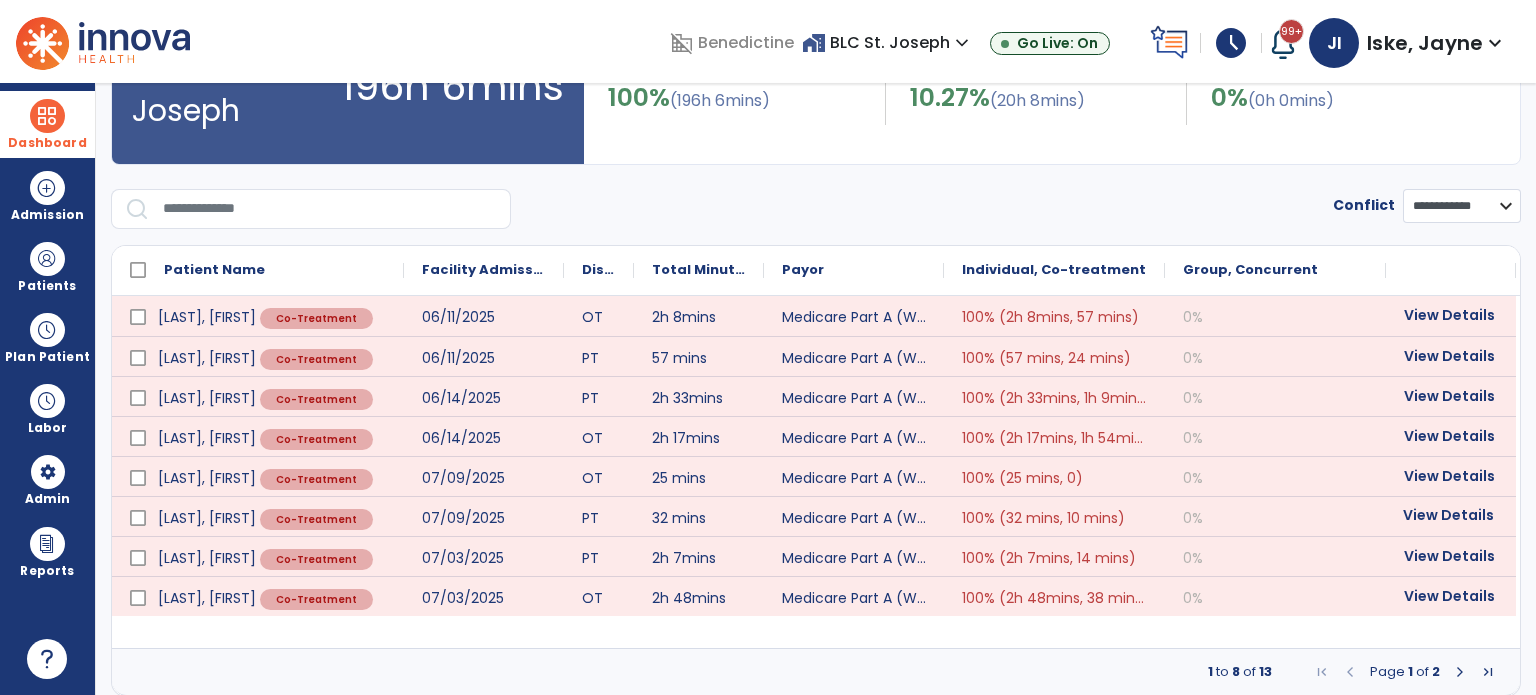 click on "View Details" at bounding box center [1451, 515] 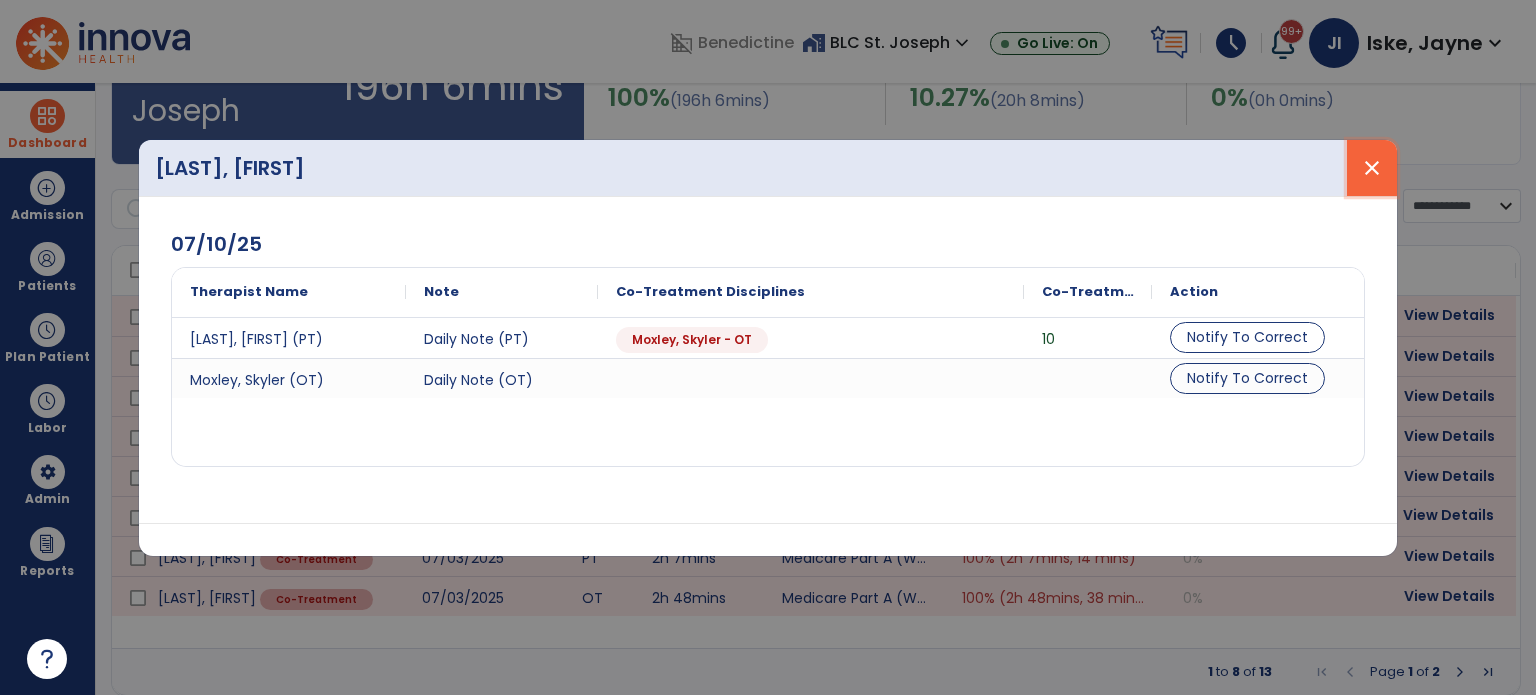 click on "close" at bounding box center (1372, 168) 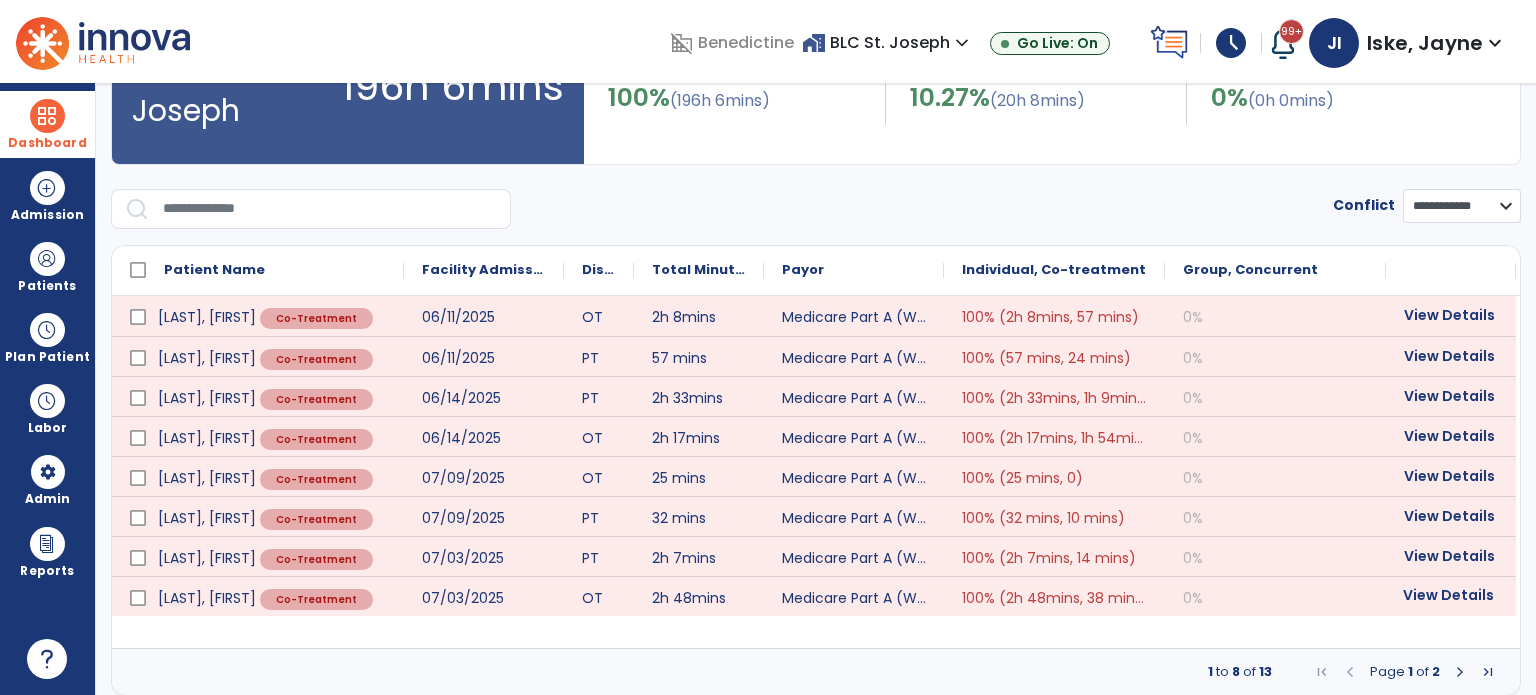 click on "View Details" at bounding box center (1451, 595) 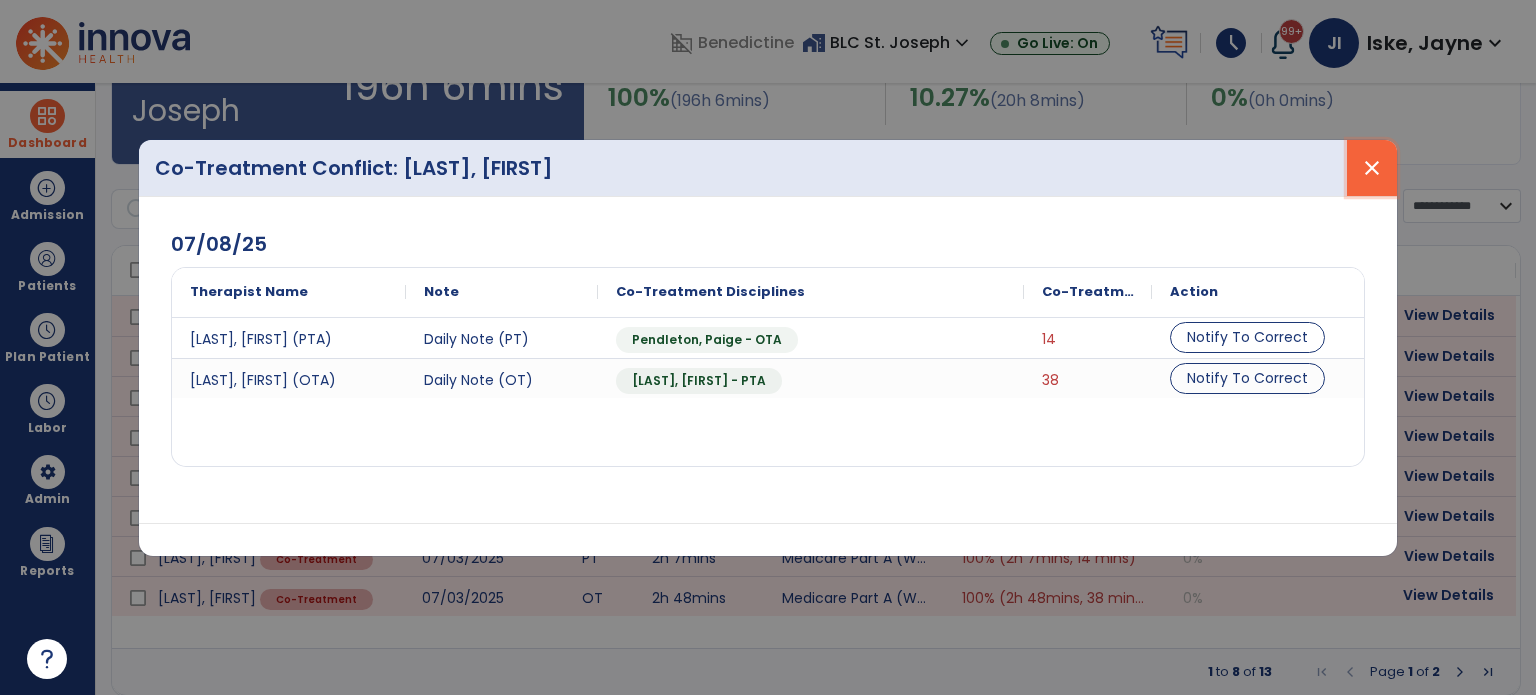 click on "close" at bounding box center (1372, 168) 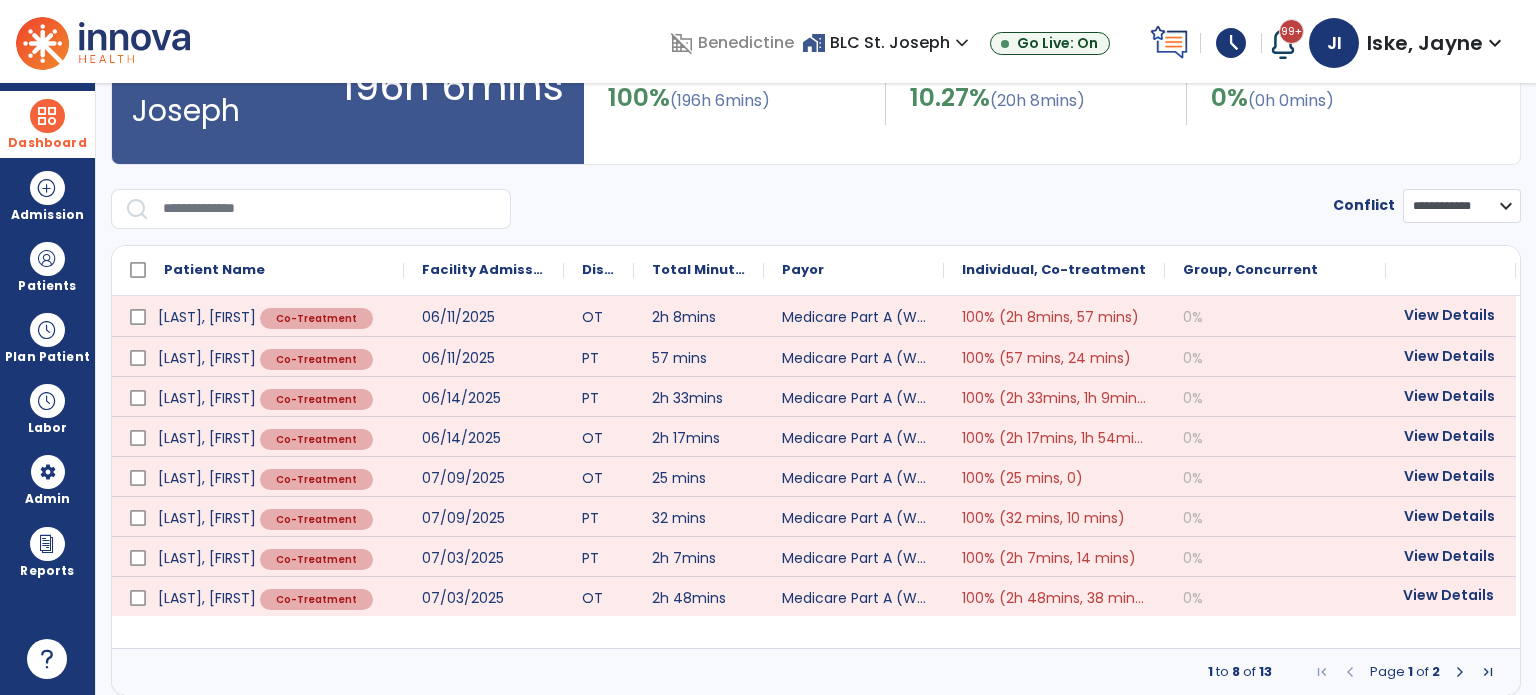 click at bounding box center (1460, 672) 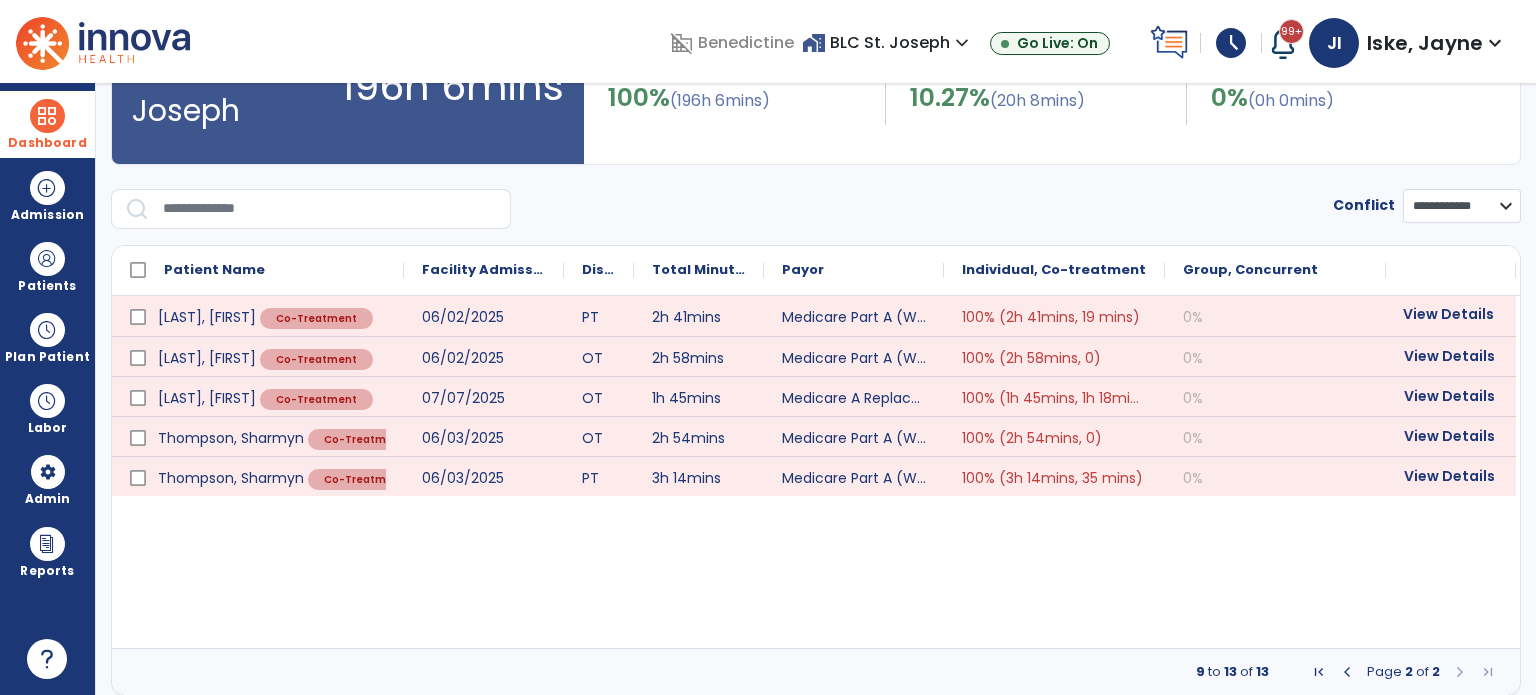 click on "View Details" at bounding box center (1451, 314) 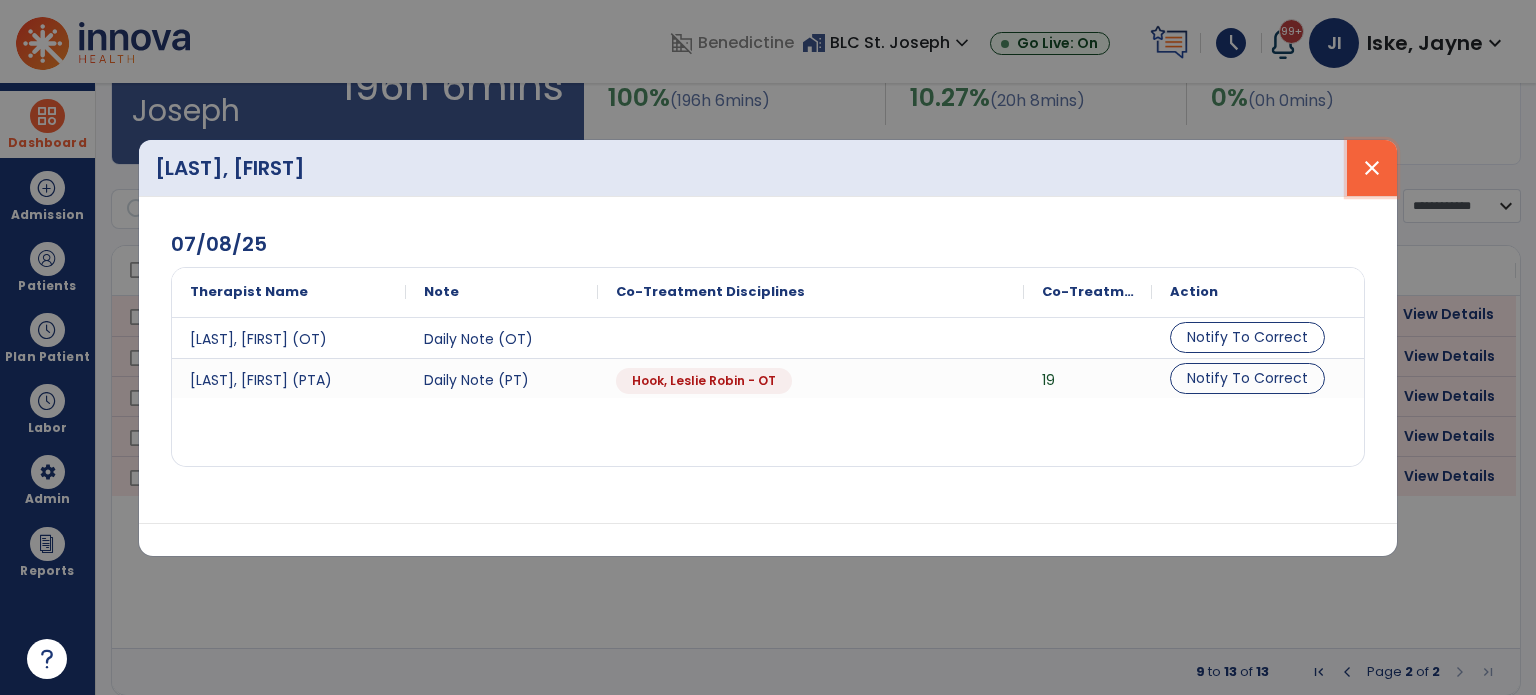 click on "close" at bounding box center (1372, 168) 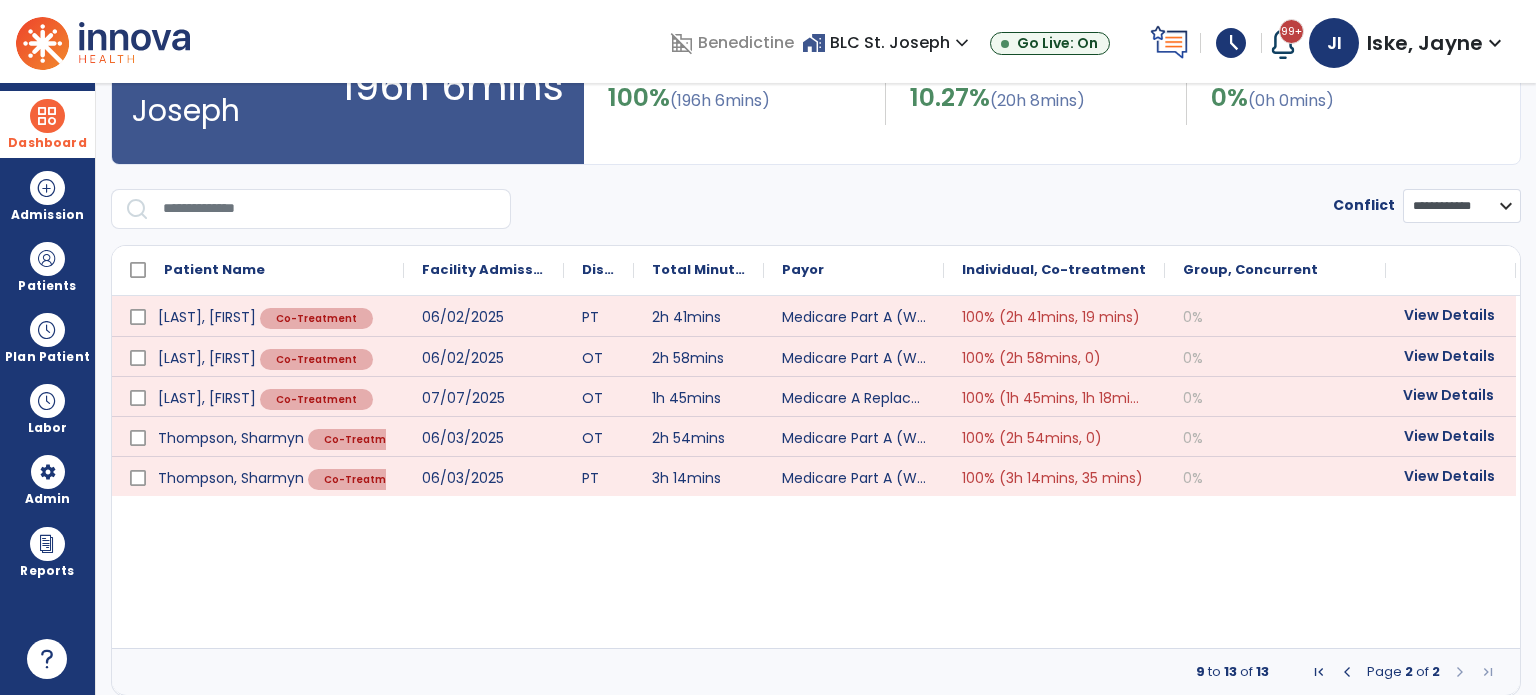 click on "View Details" at bounding box center (1451, 395) 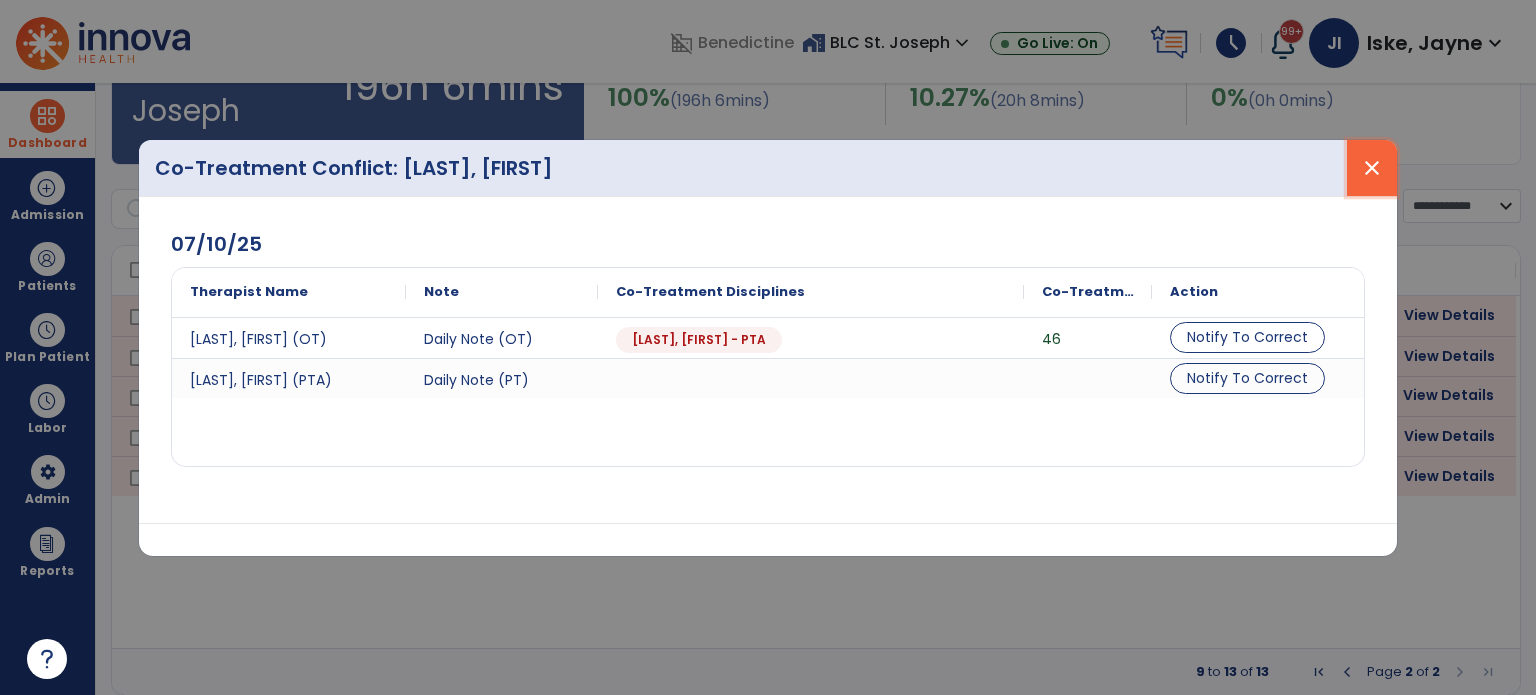 click on "close" at bounding box center (1372, 168) 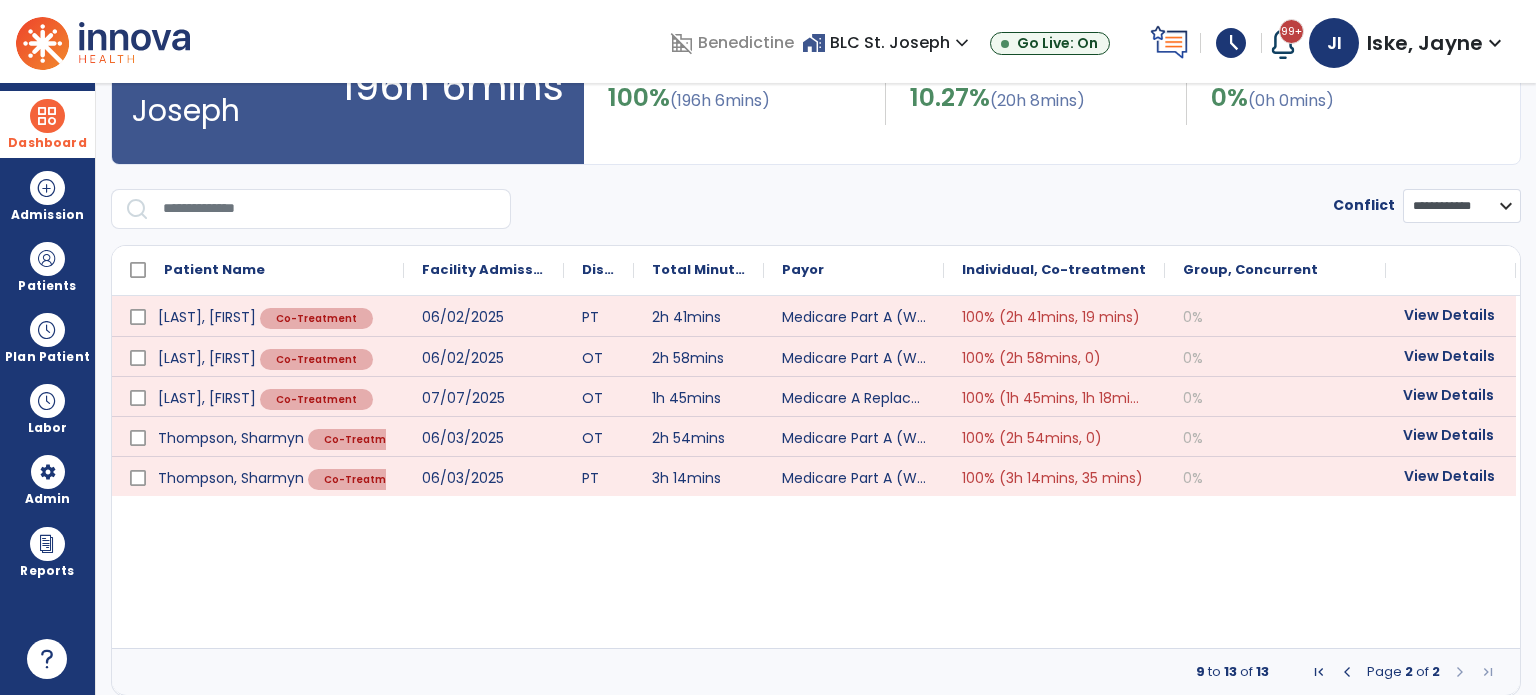 click on "View Details" at bounding box center (1451, 435) 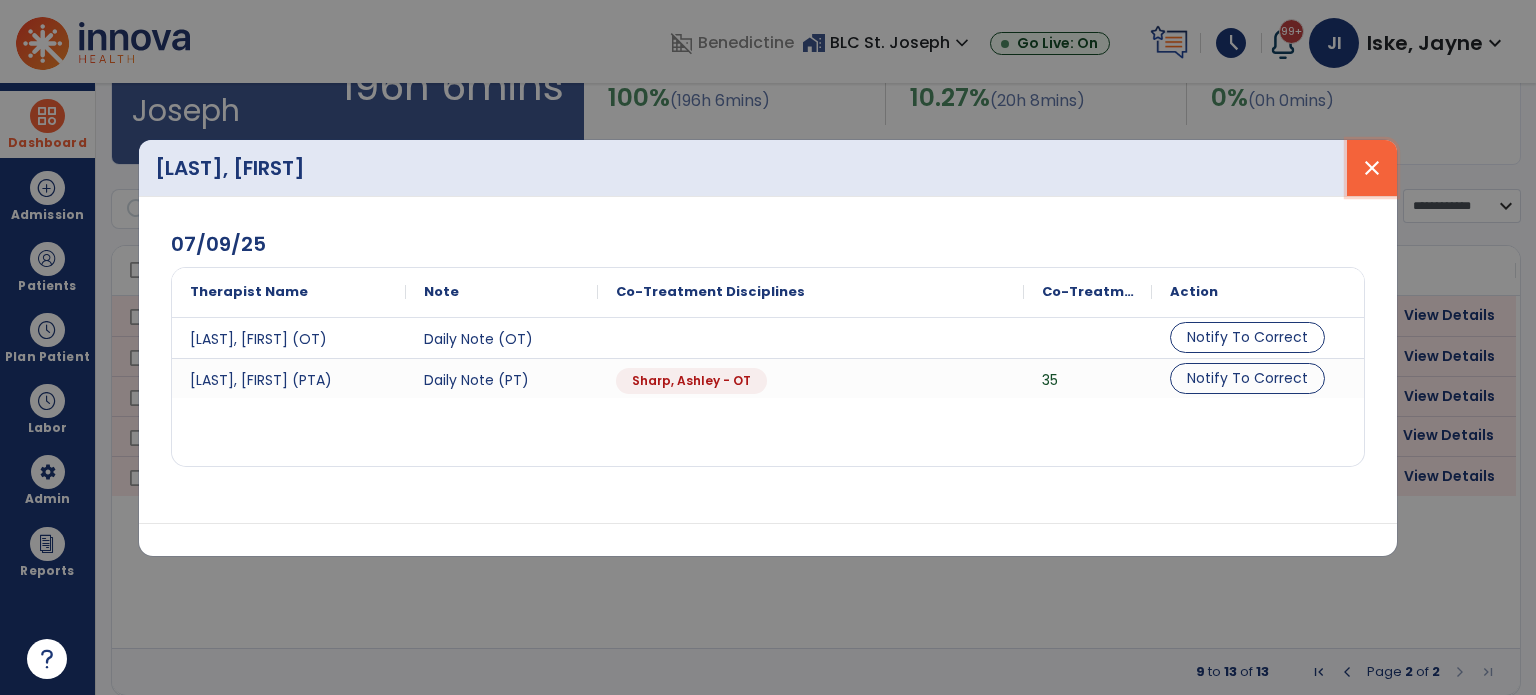 click on "close" at bounding box center (1372, 168) 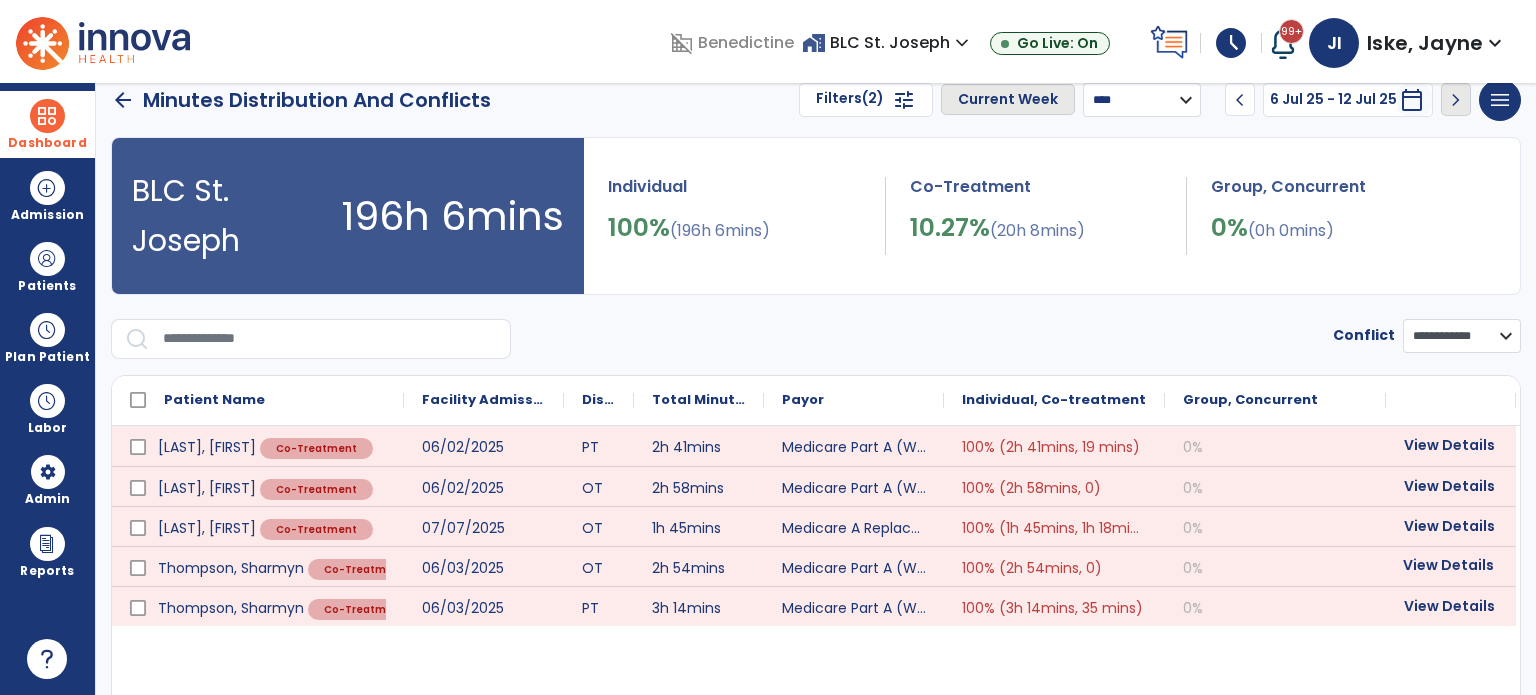 scroll, scrollTop: 0, scrollLeft: 0, axis: both 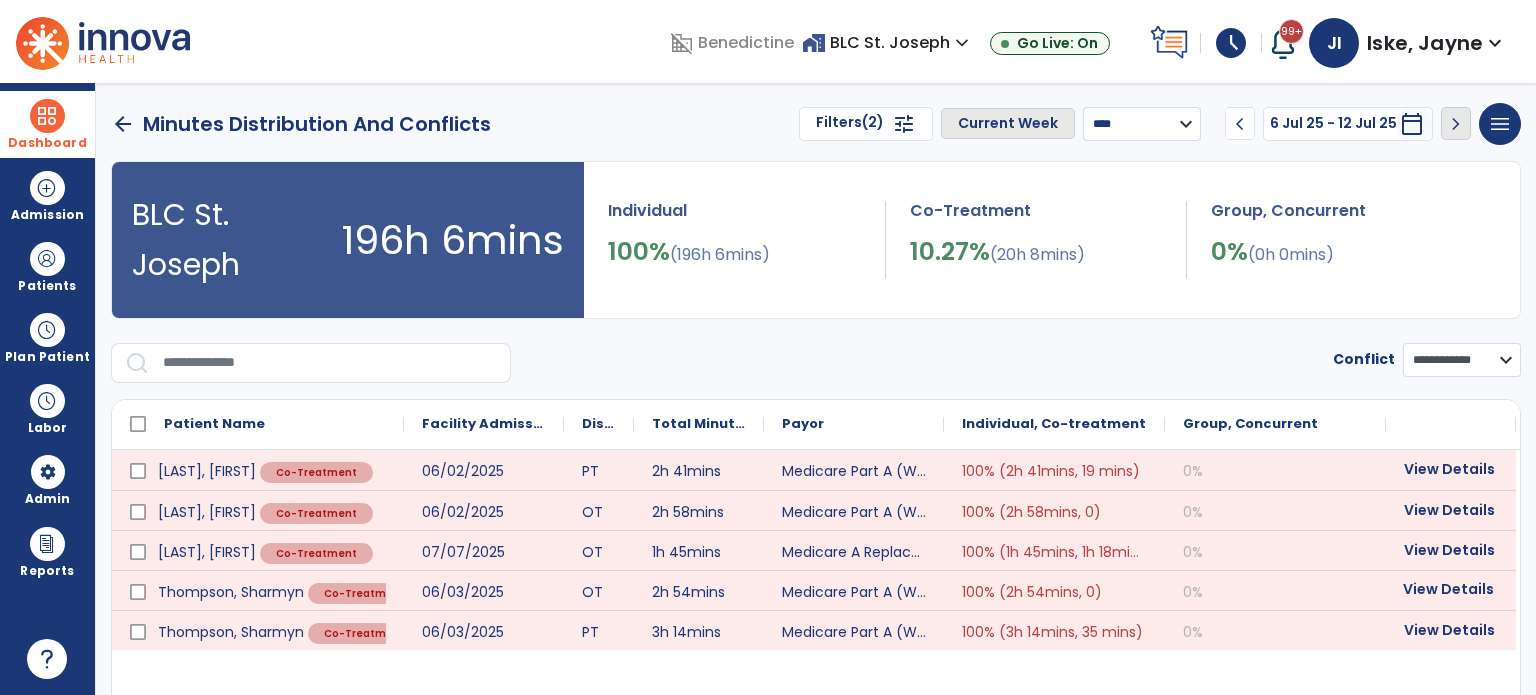 click on "chevron_left" at bounding box center (1240, 124) 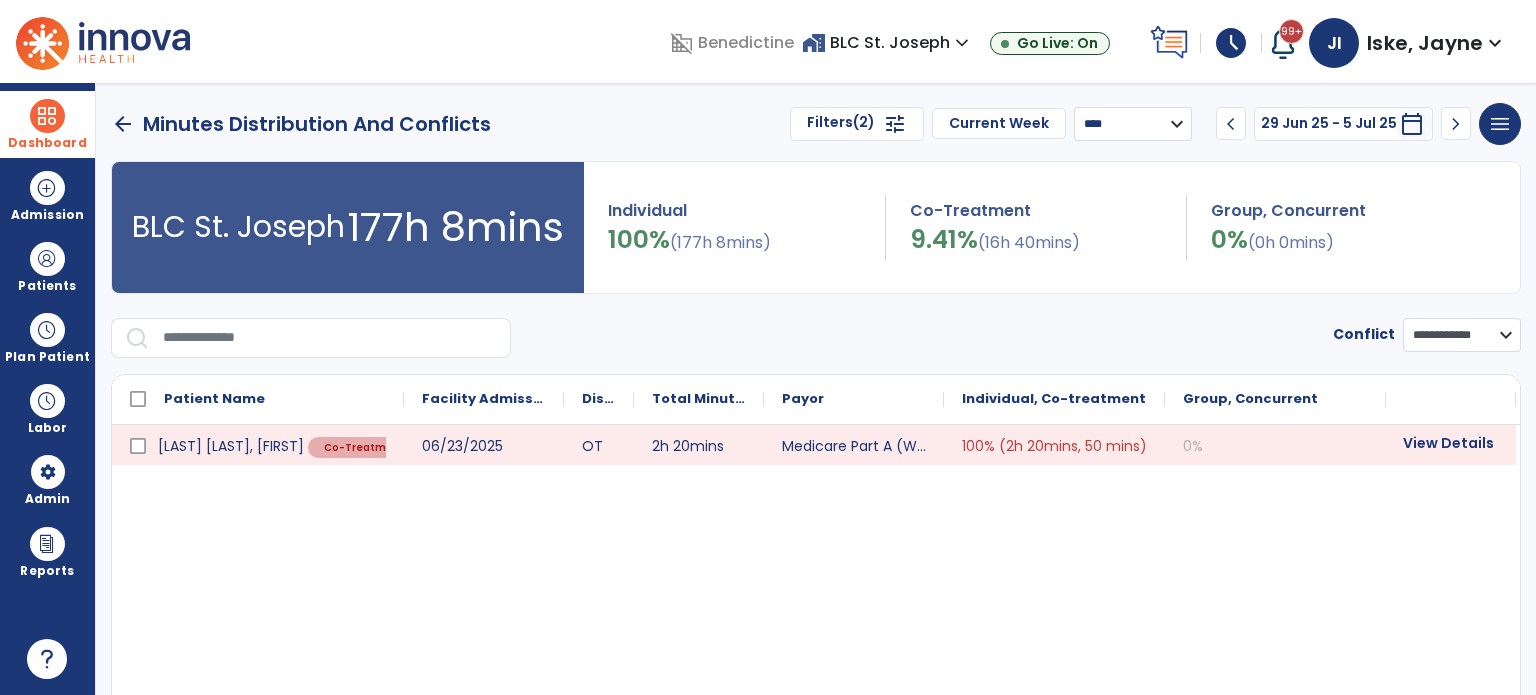 click on "View Details" at bounding box center [1451, 443] 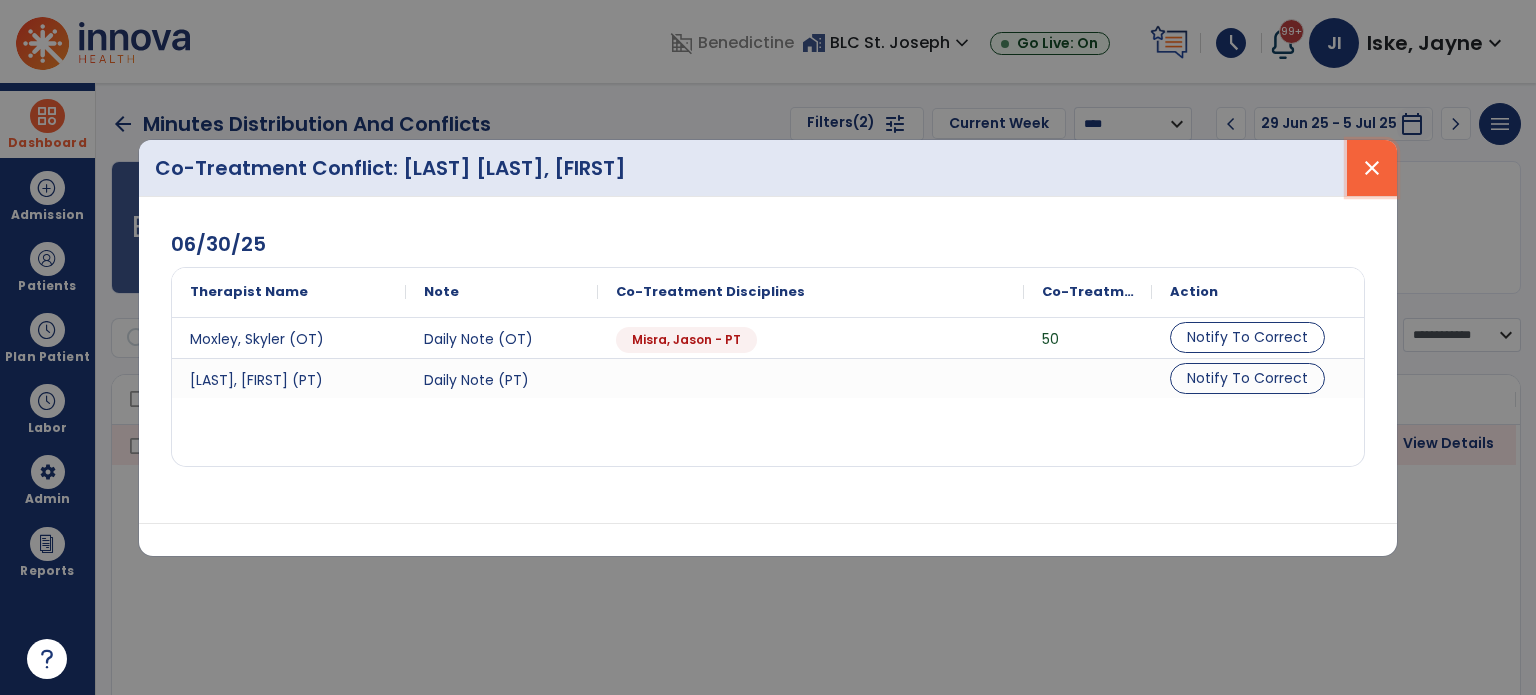click on "close" at bounding box center [1372, 168] 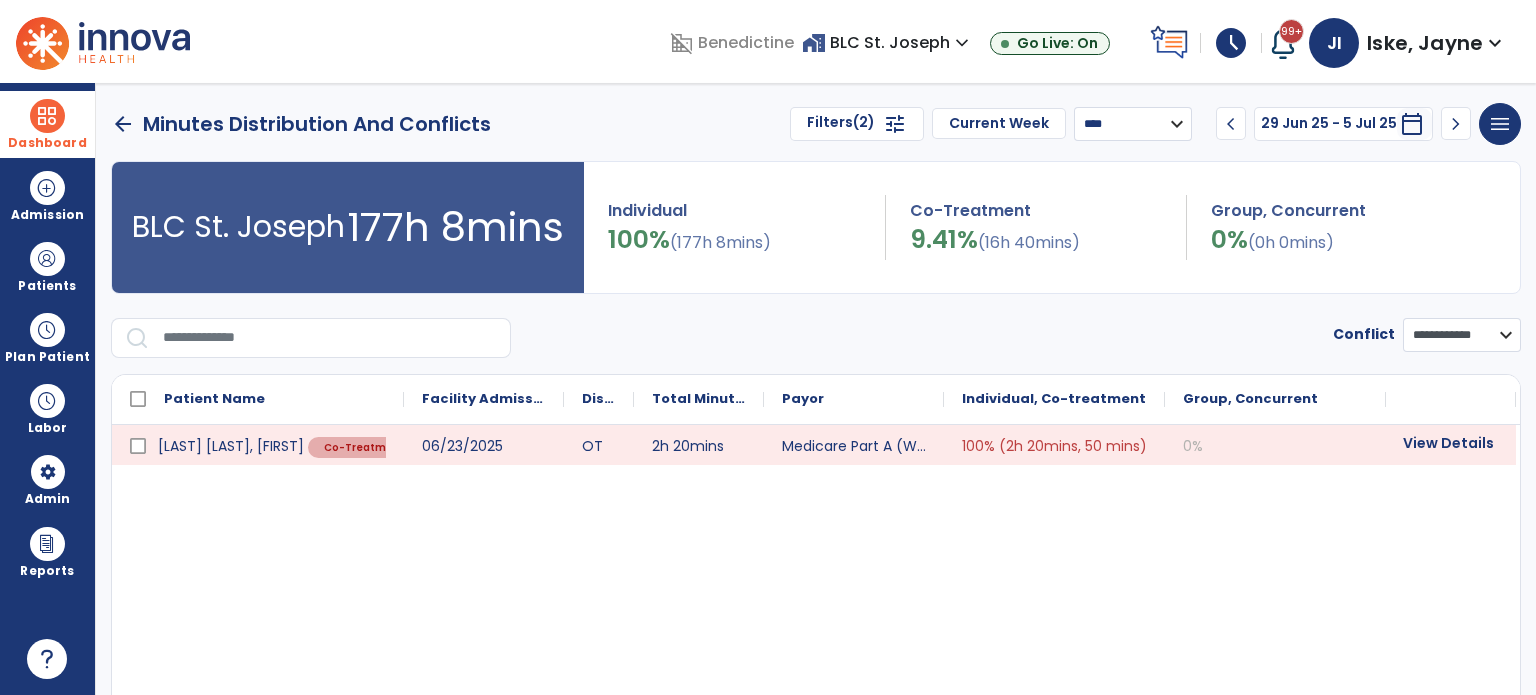 click on "chevron_right" at bounding box center (1456, 124) 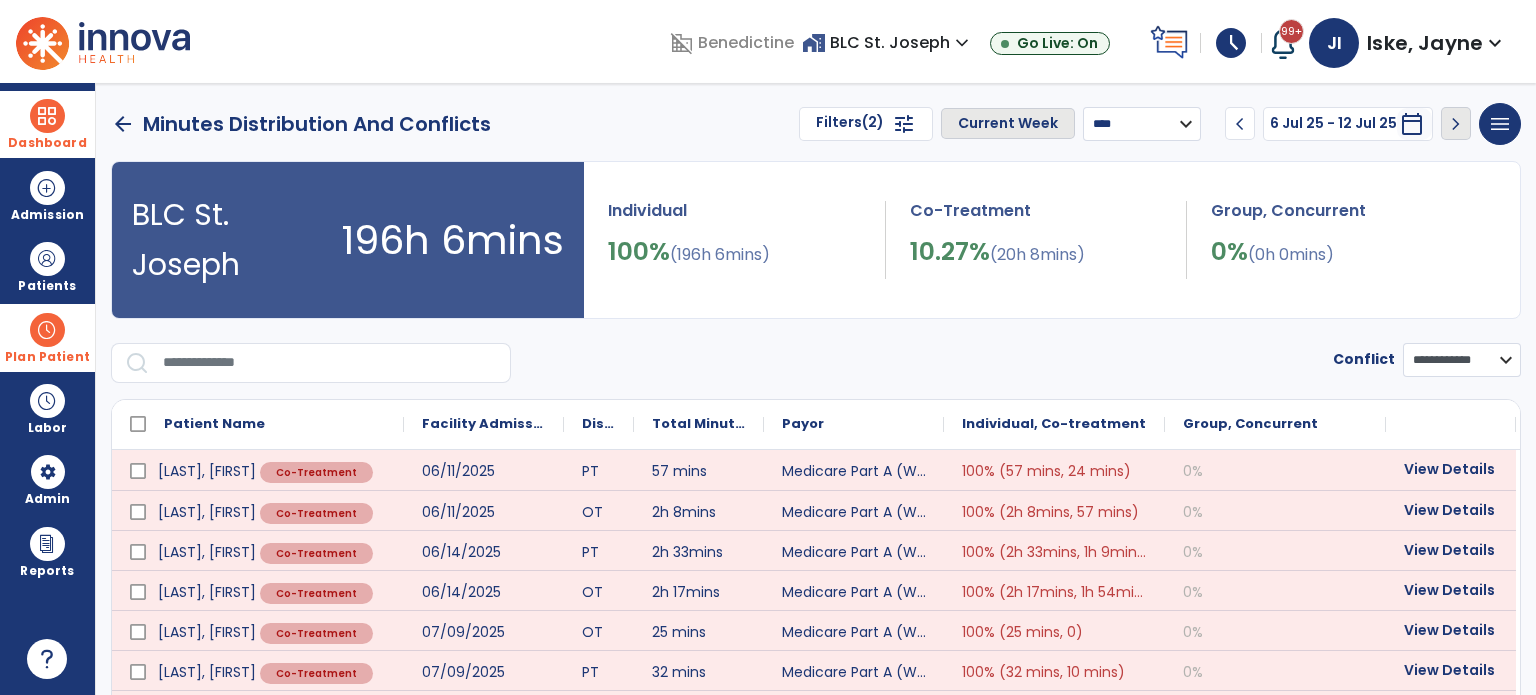 click on "Plan Patient" at bounding box center (47, 266) 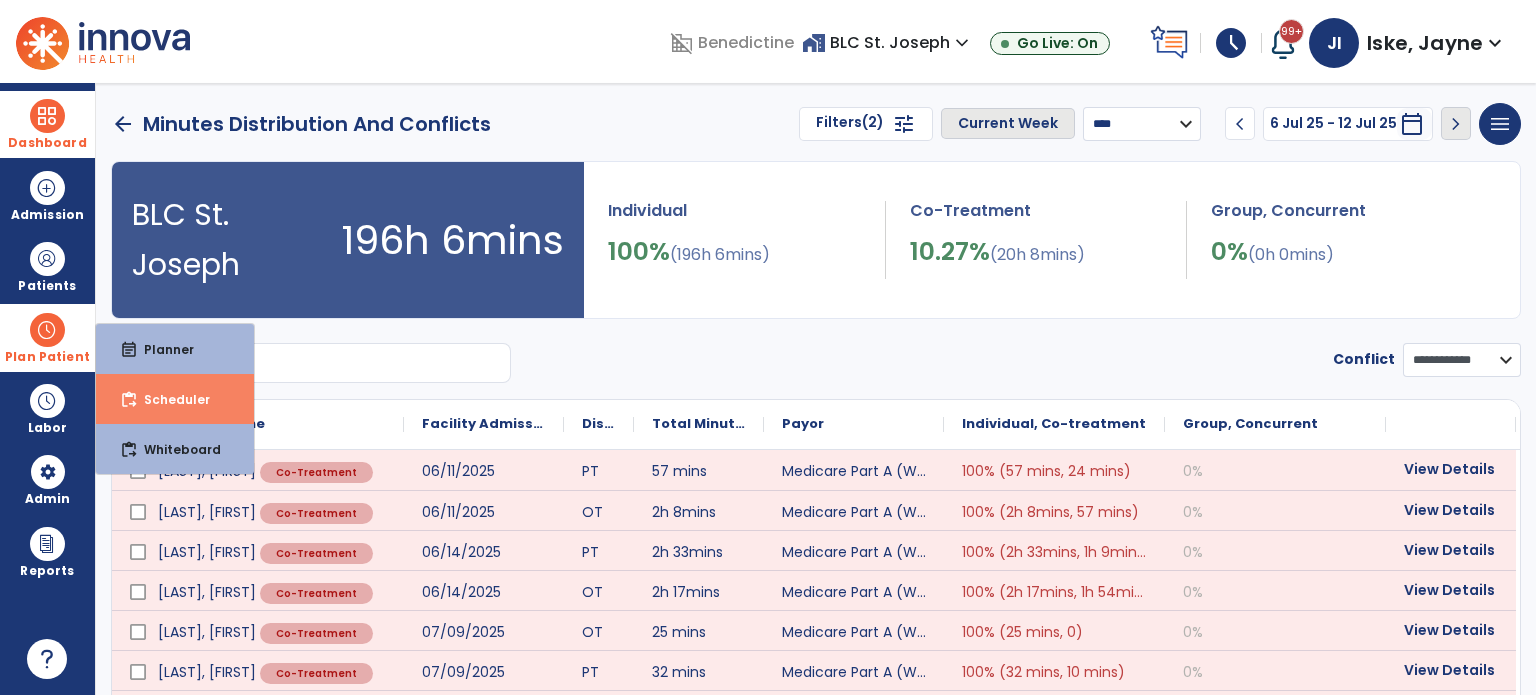 click on "Scheduler" at bounding box center [169, 399] 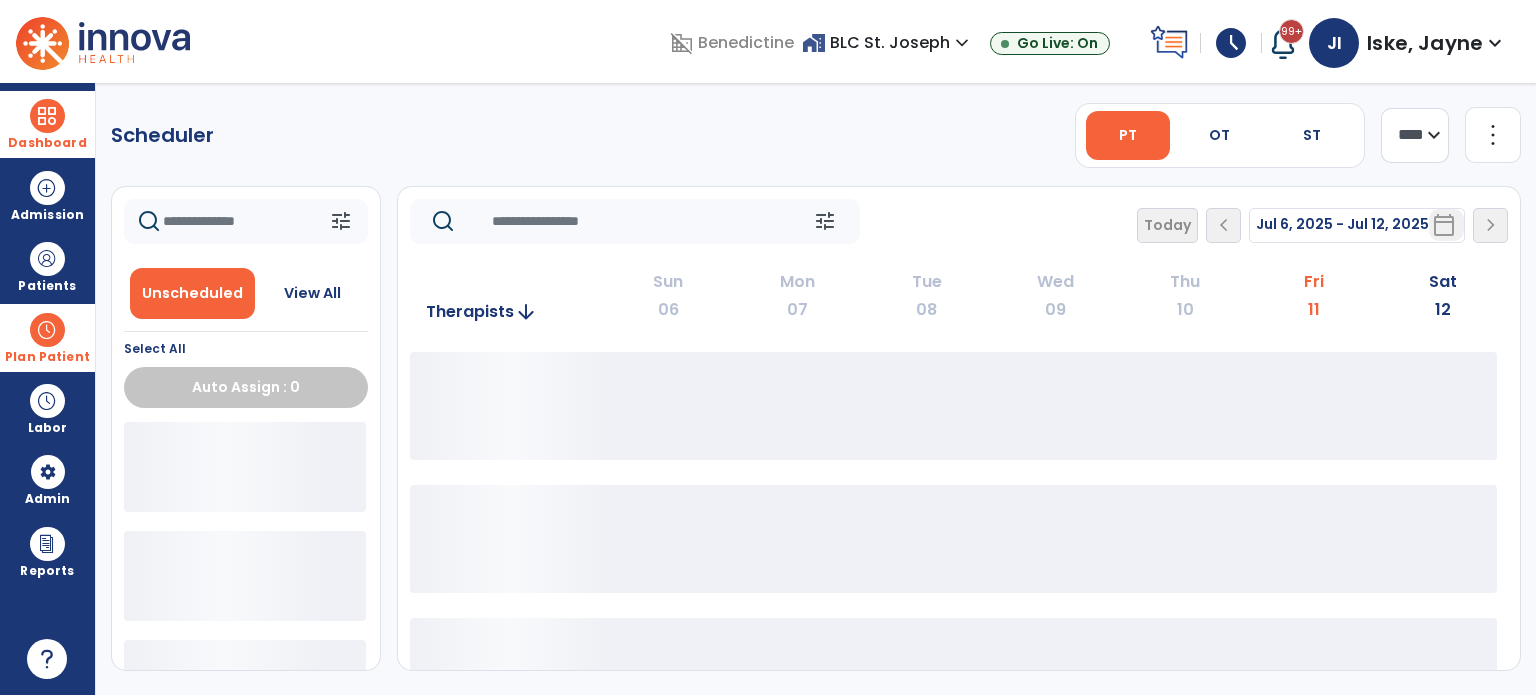 click on "**** ***" 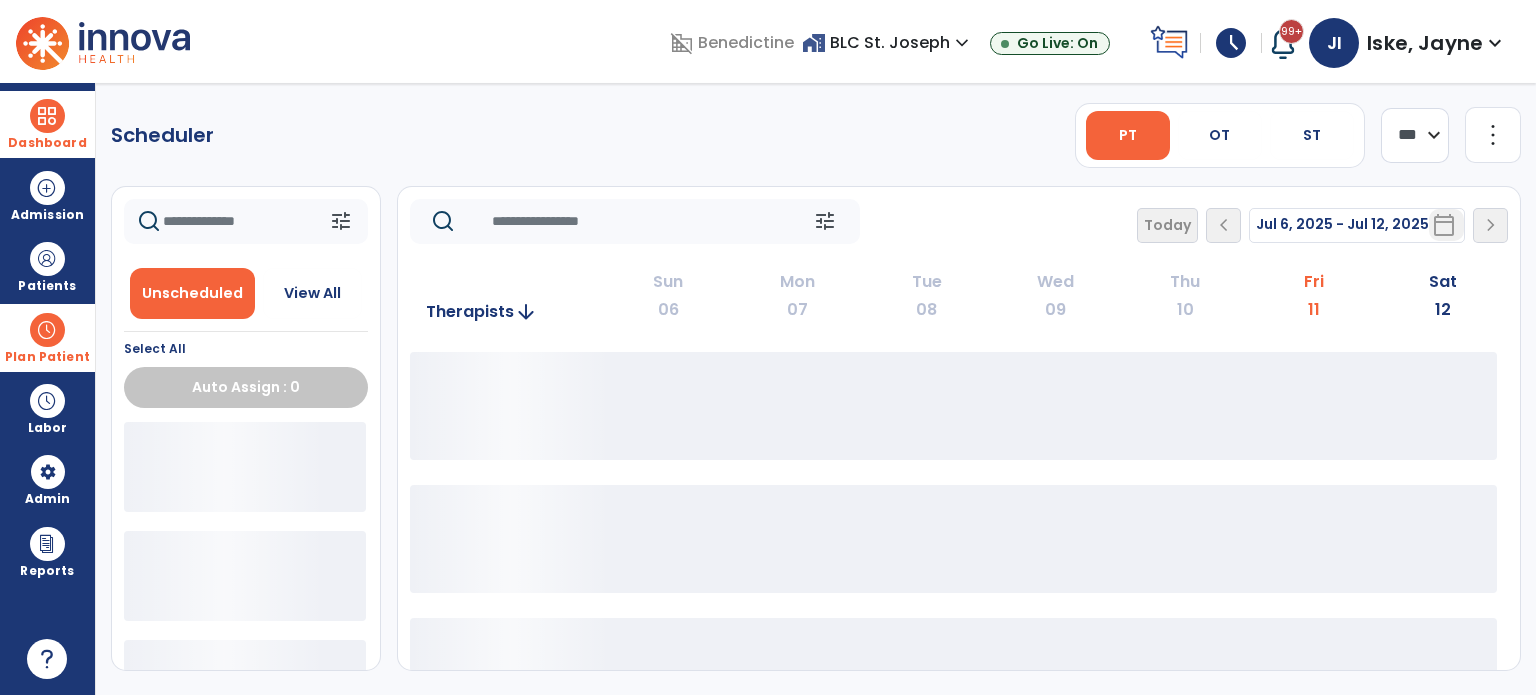 click on "**** ***" 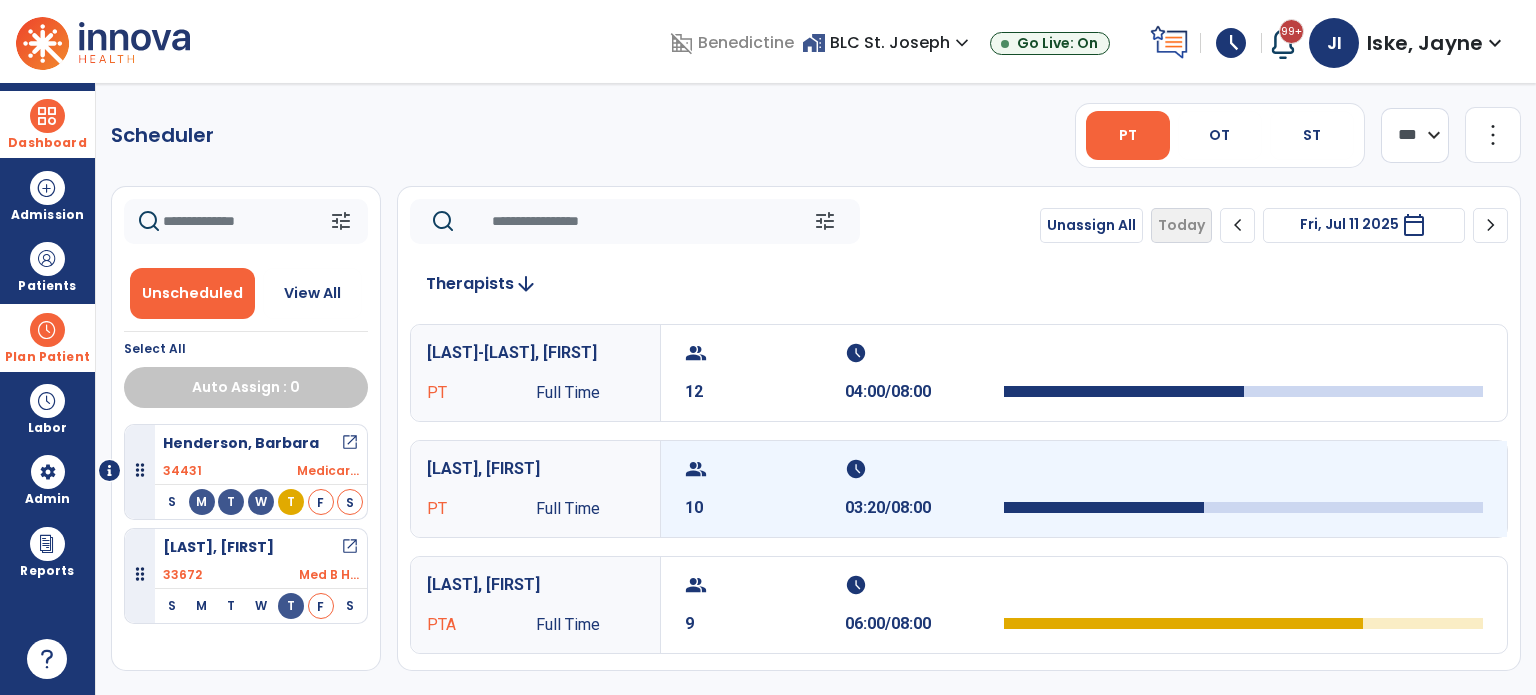 click on "schedule  03:20/08:00" at bounding box center [925, 489] 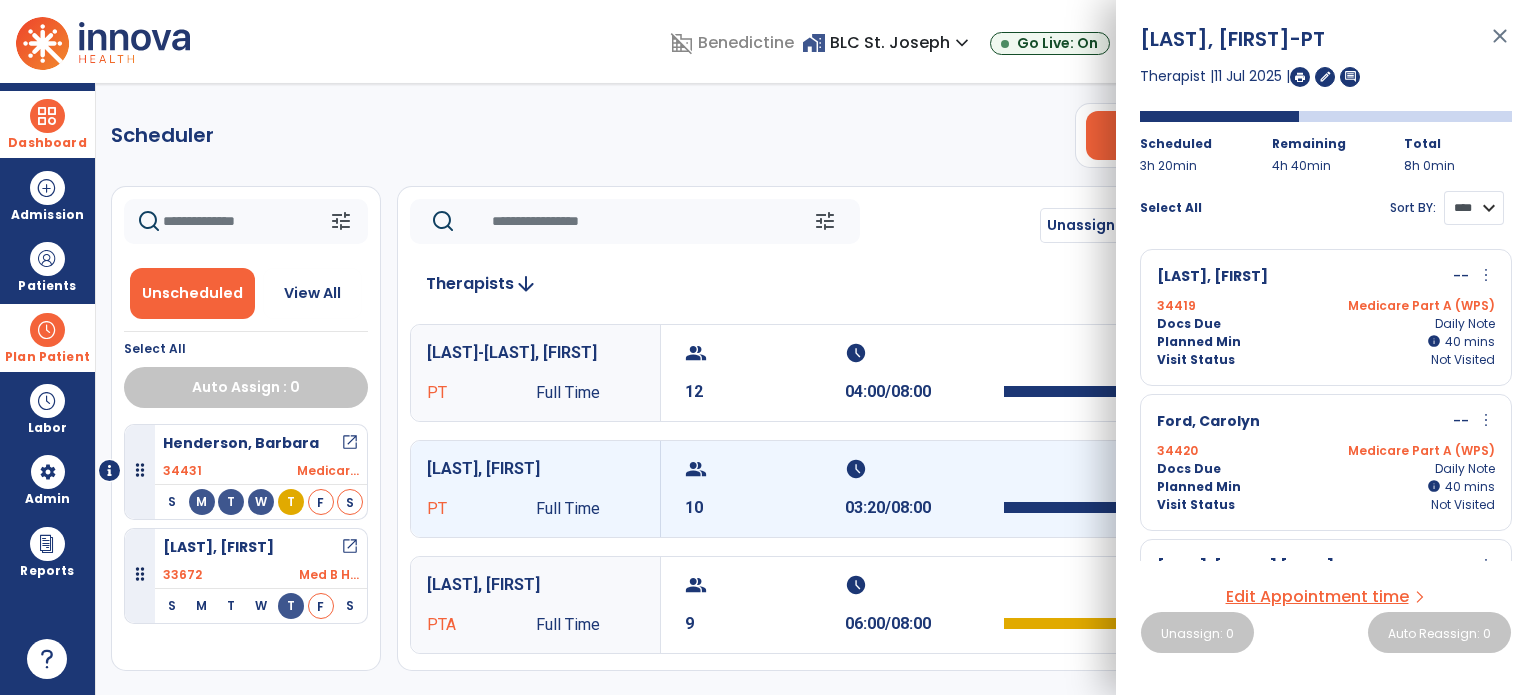 click on "**** ****" at bounding box center [1474, 208] 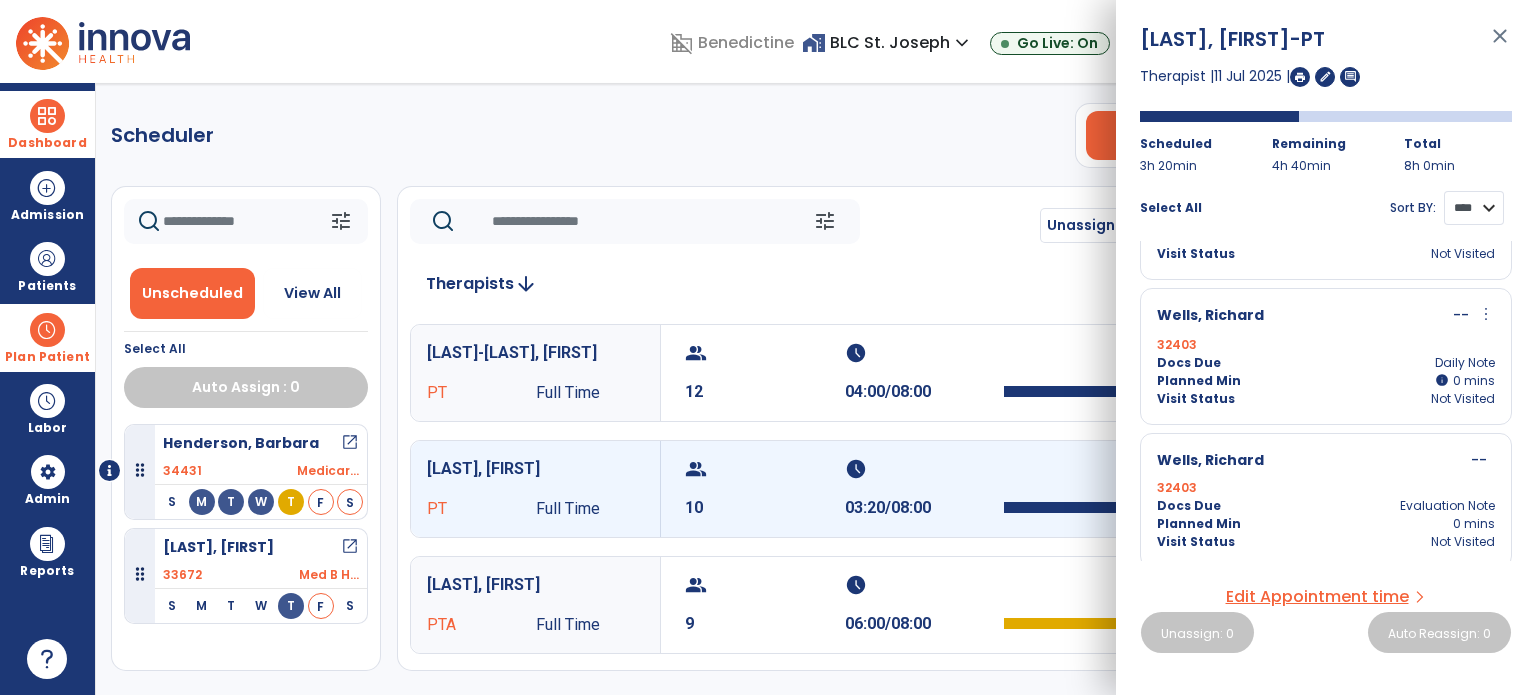 scroll, scrollTop: 1116, scrollLeft: 0, axis: vertical 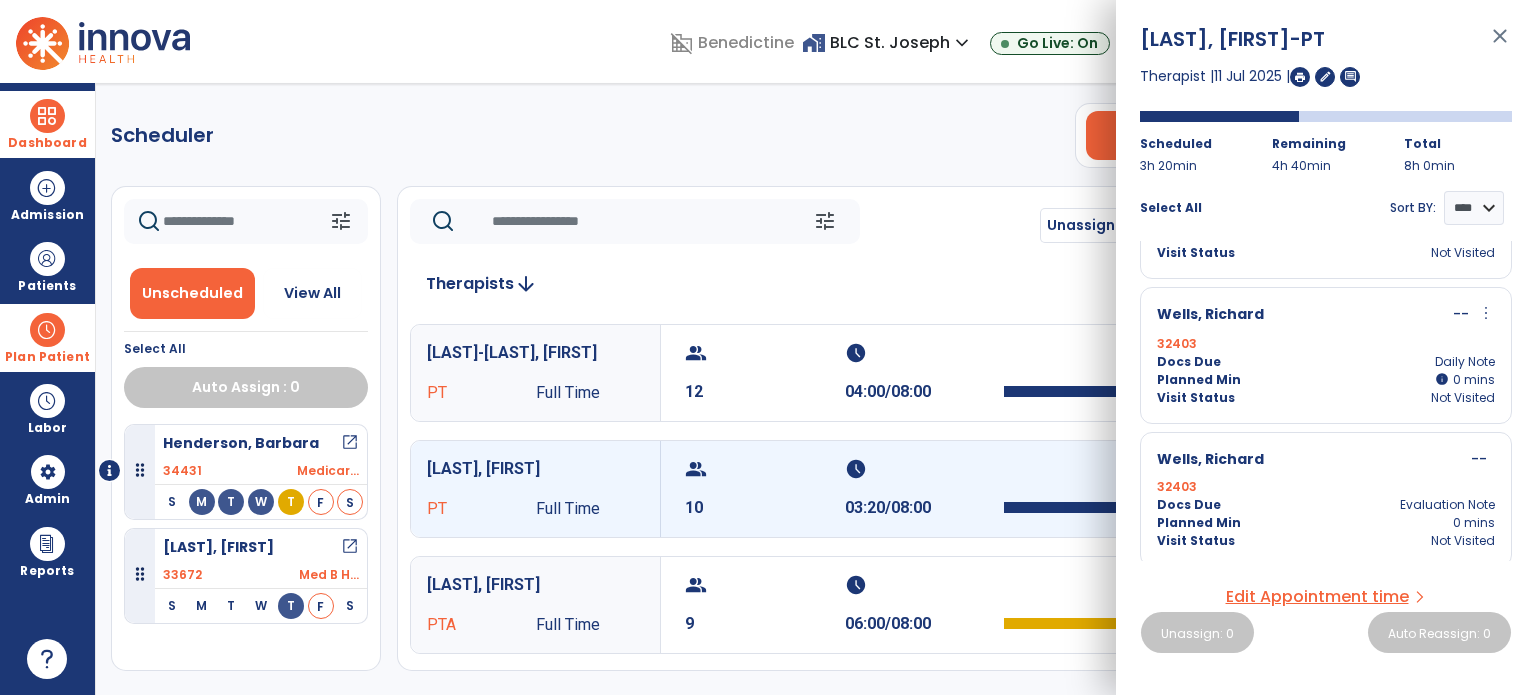 click on "close" at bounding box center [1500, 45] 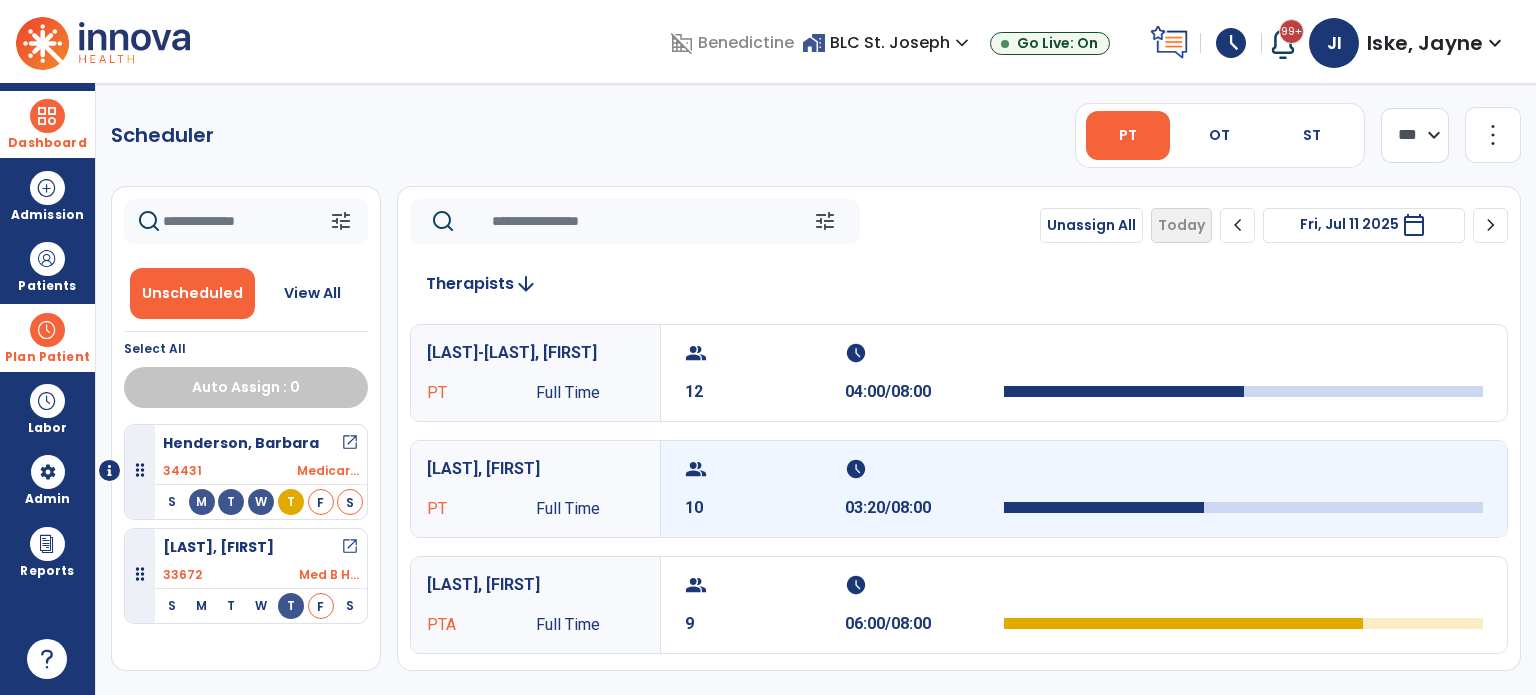 click at bounding box center (1243, 475) 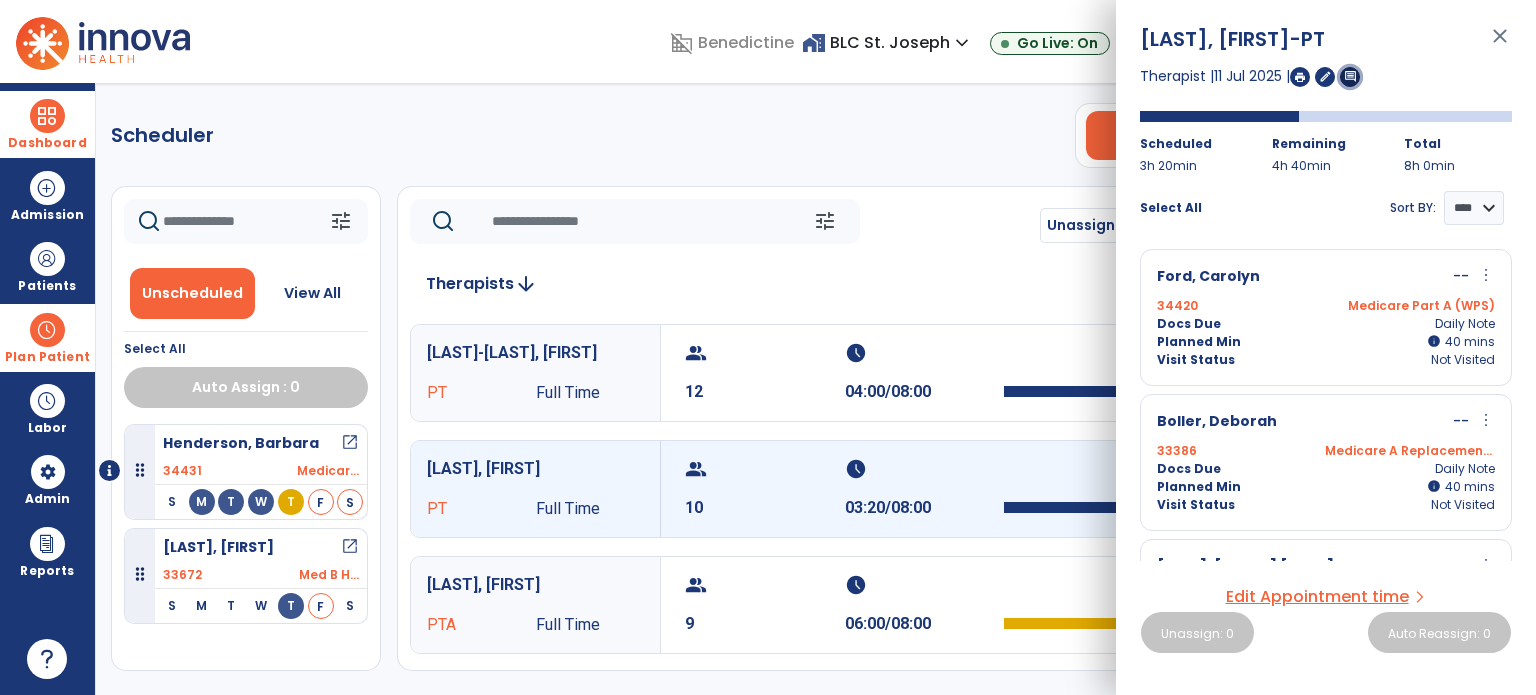 click on "comment" at bounding box center [1350, 77] 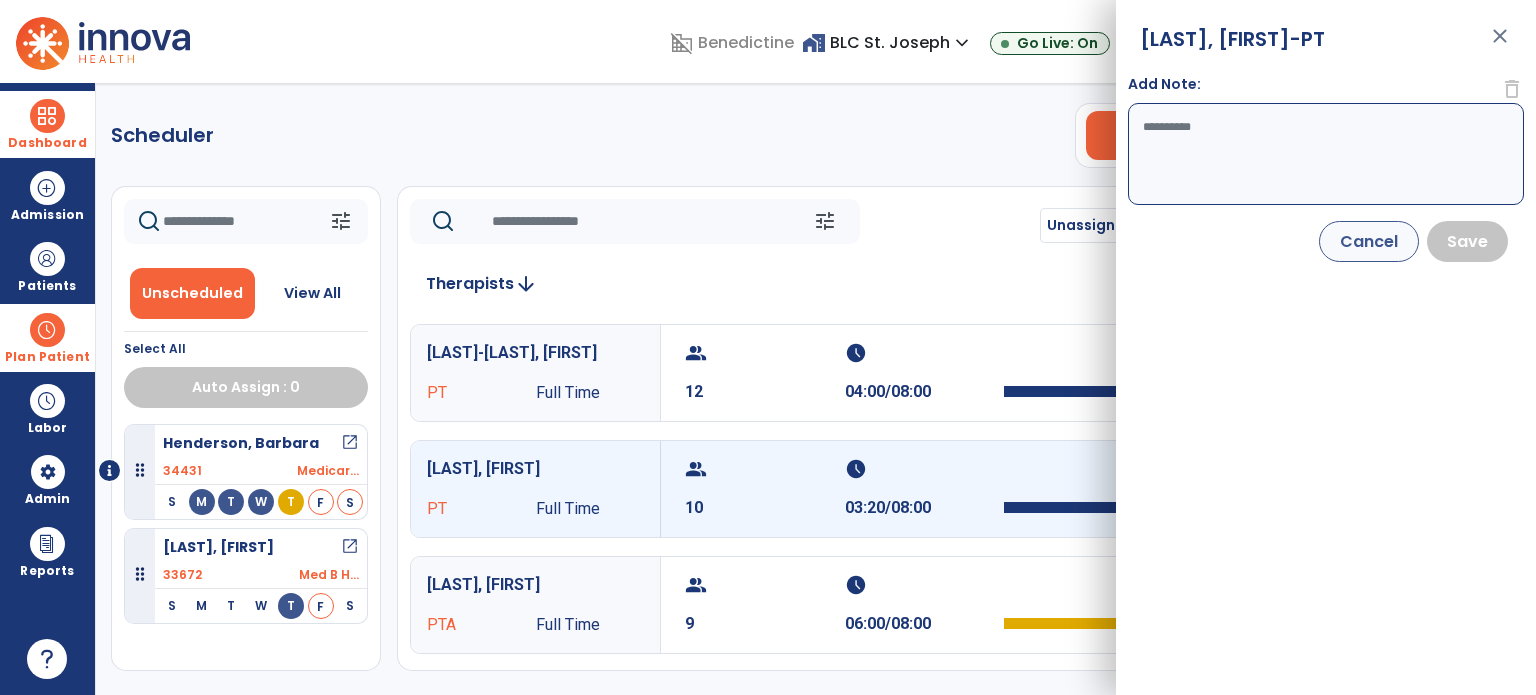 click on "Add Note:" at bounding box center (1326, 154) 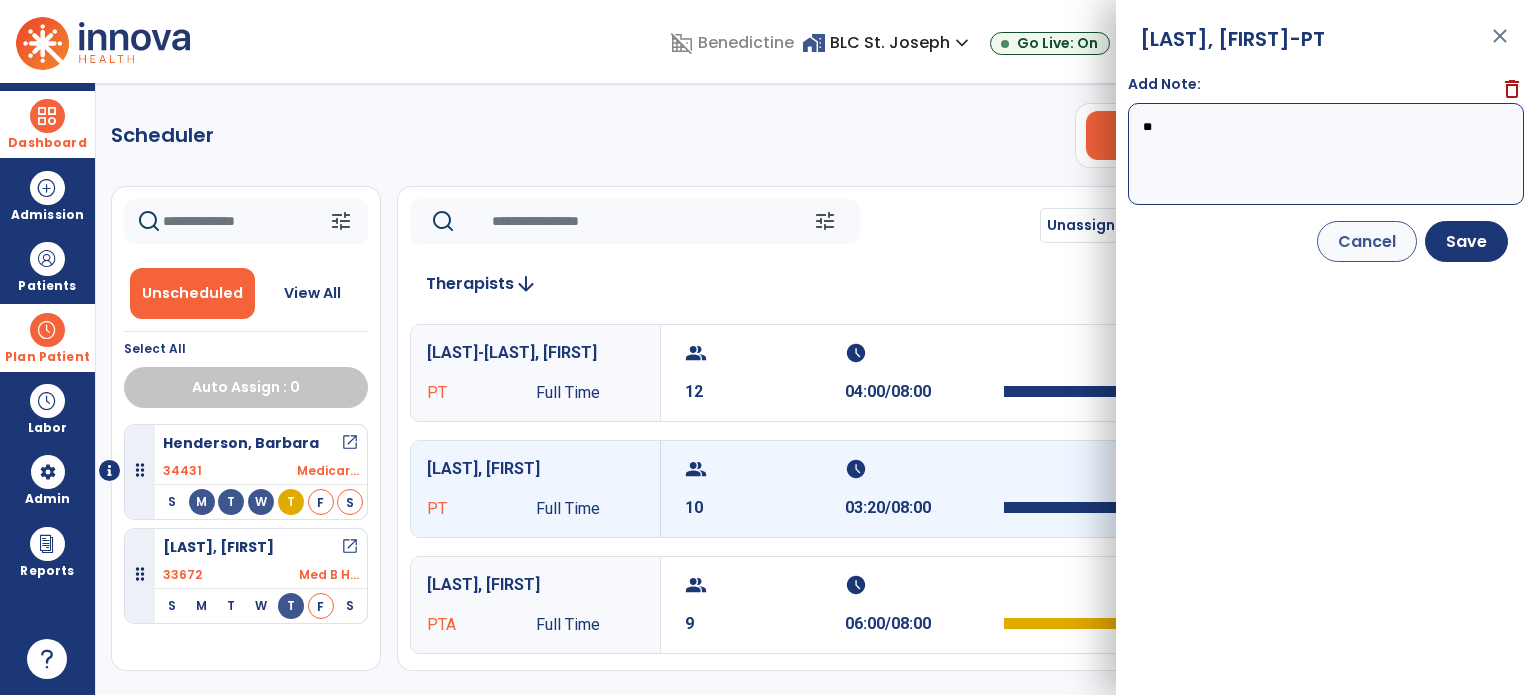 type on "*" 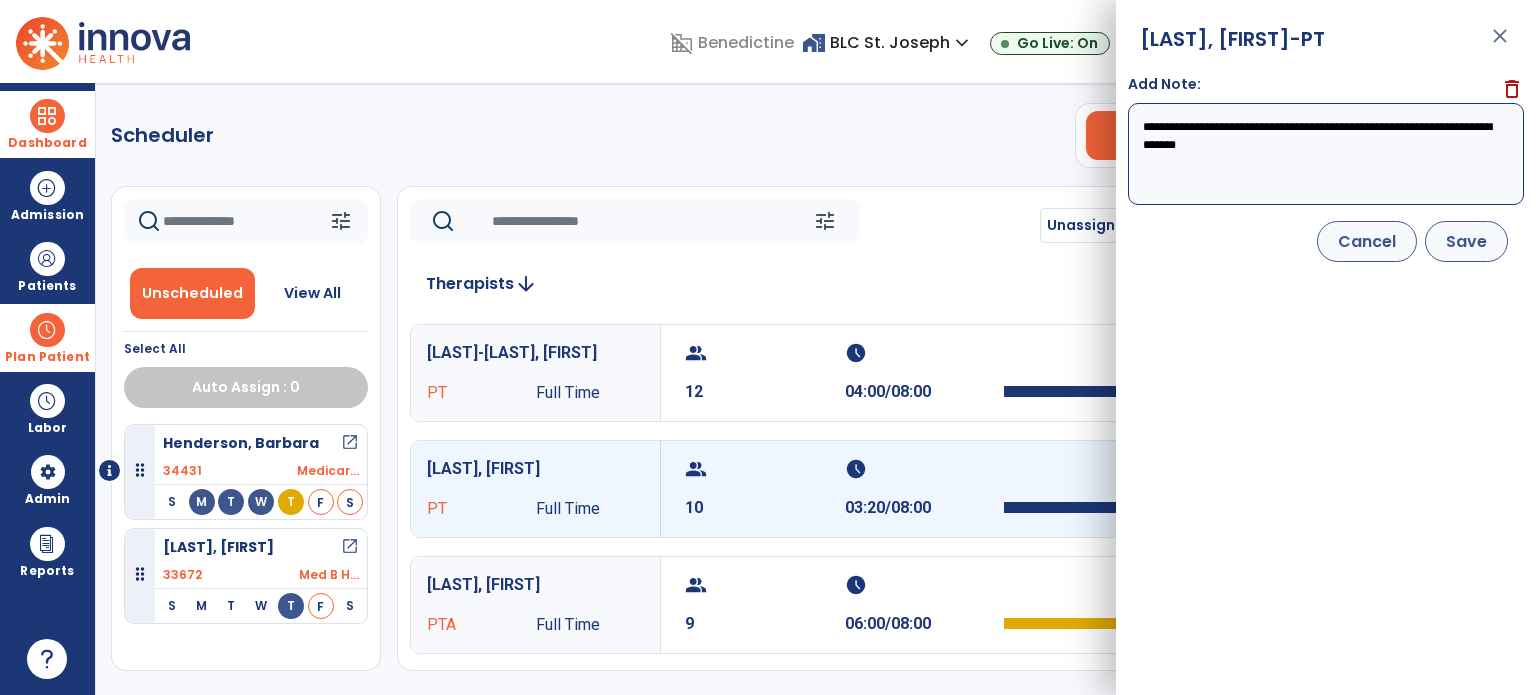 type on "**********" 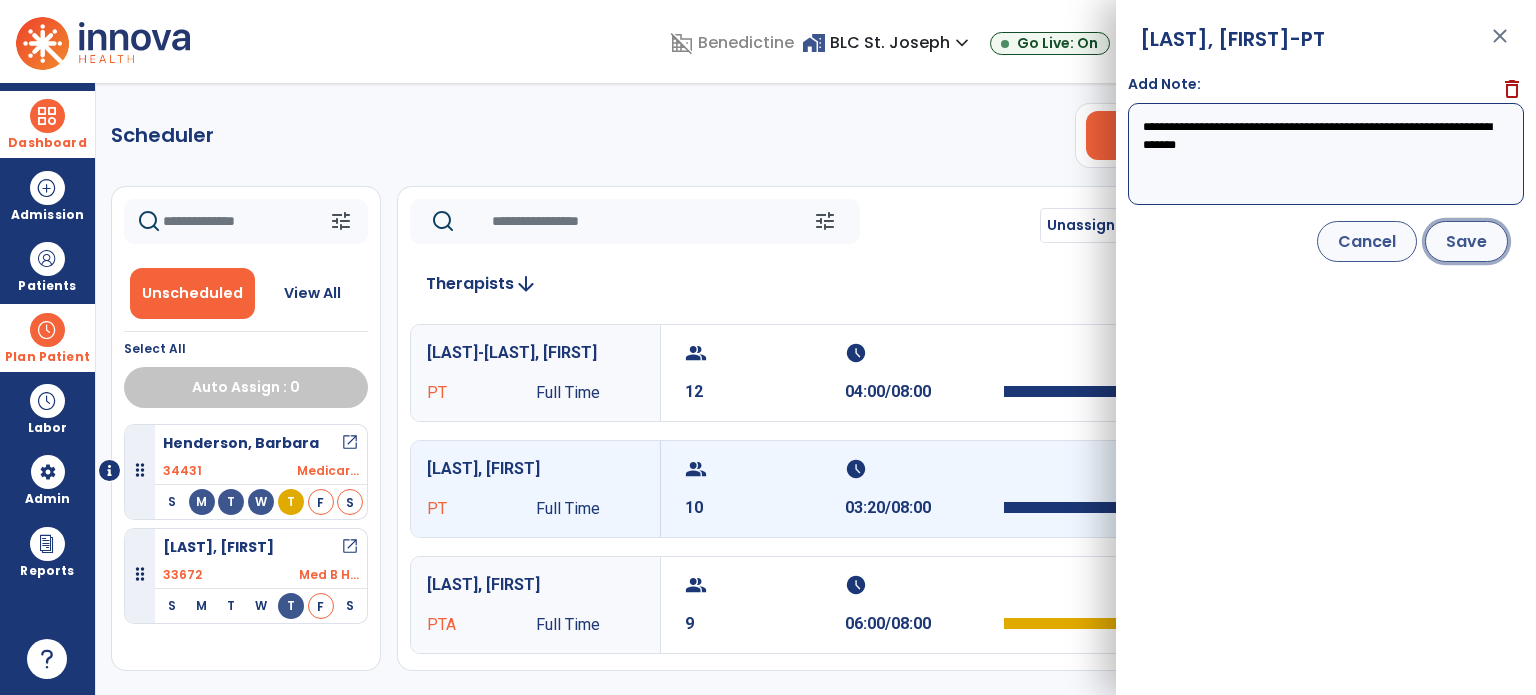 click on "Save" at bounding box center (1466, 241) 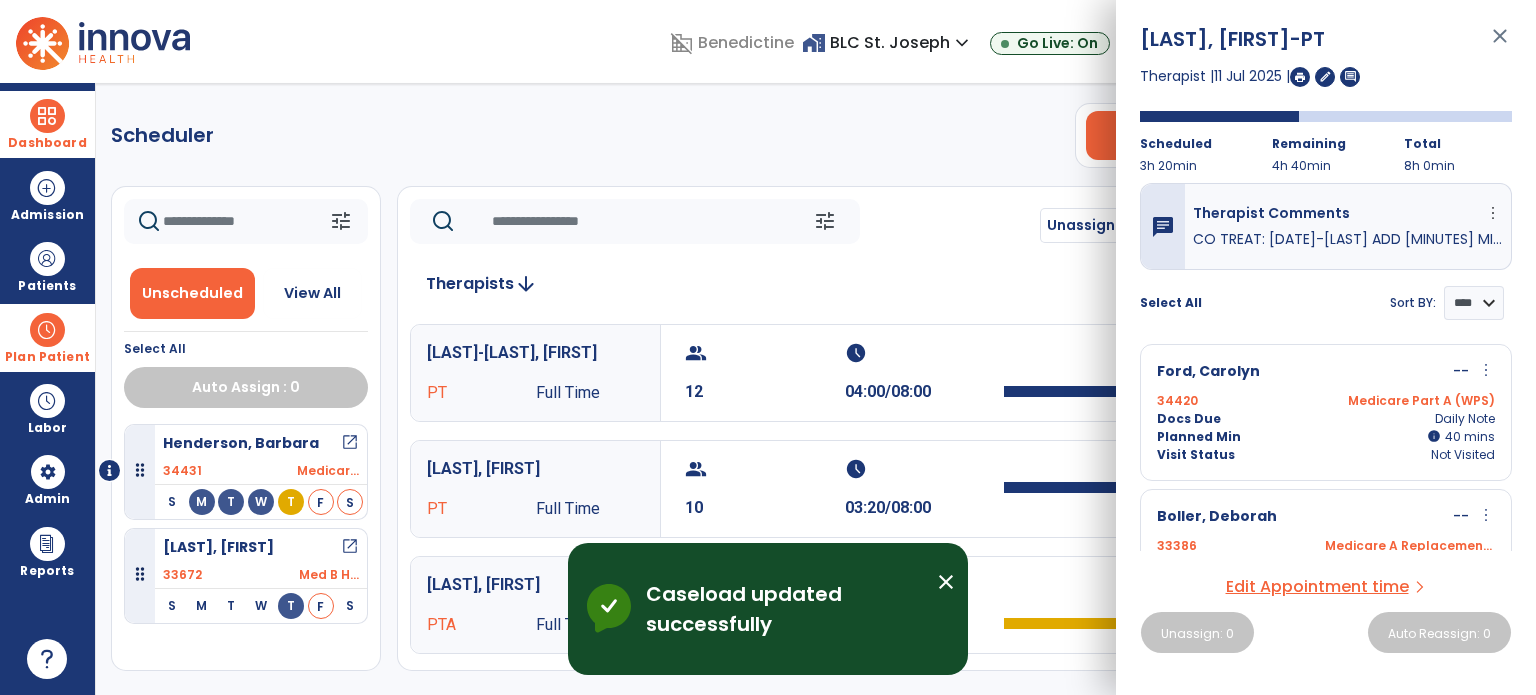 click on "close" at bounding box center [1500, 45] 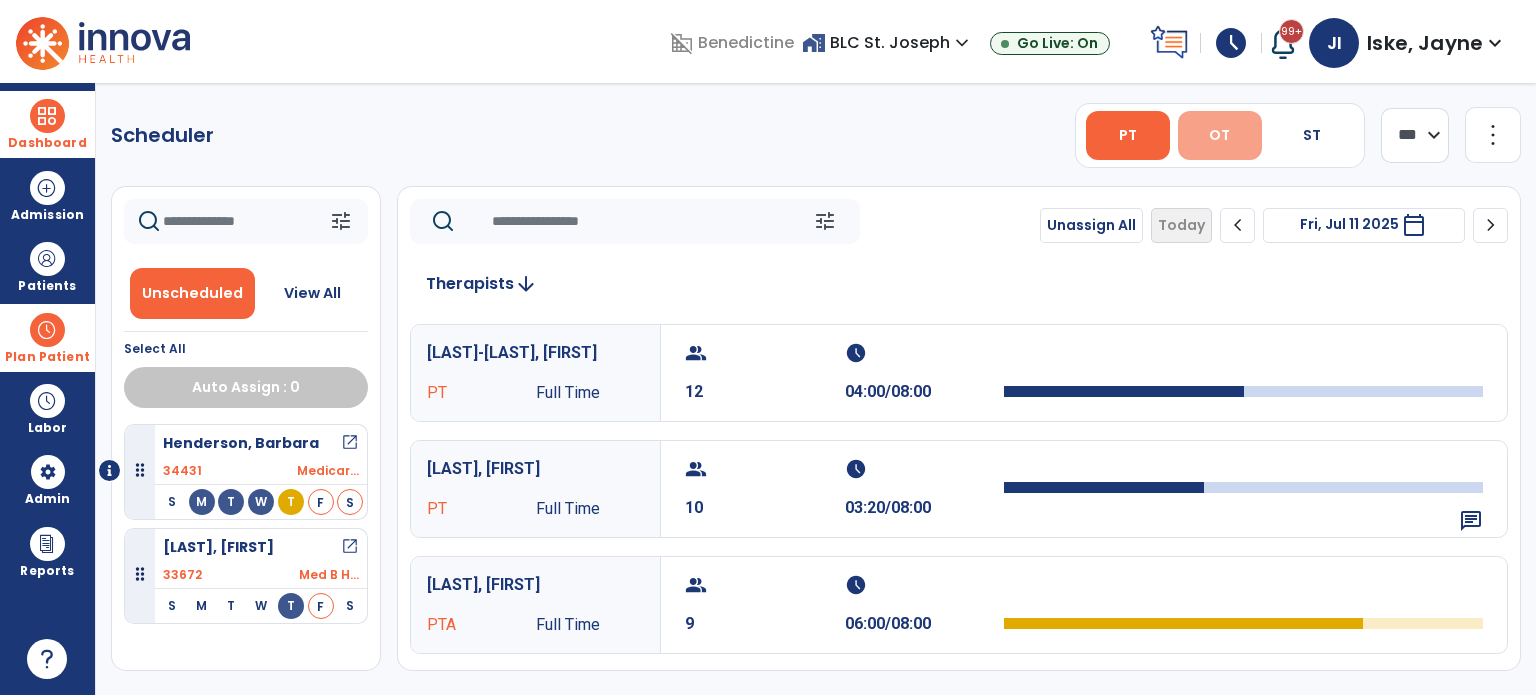 click on "OT" at bounding box center [1220, 135] 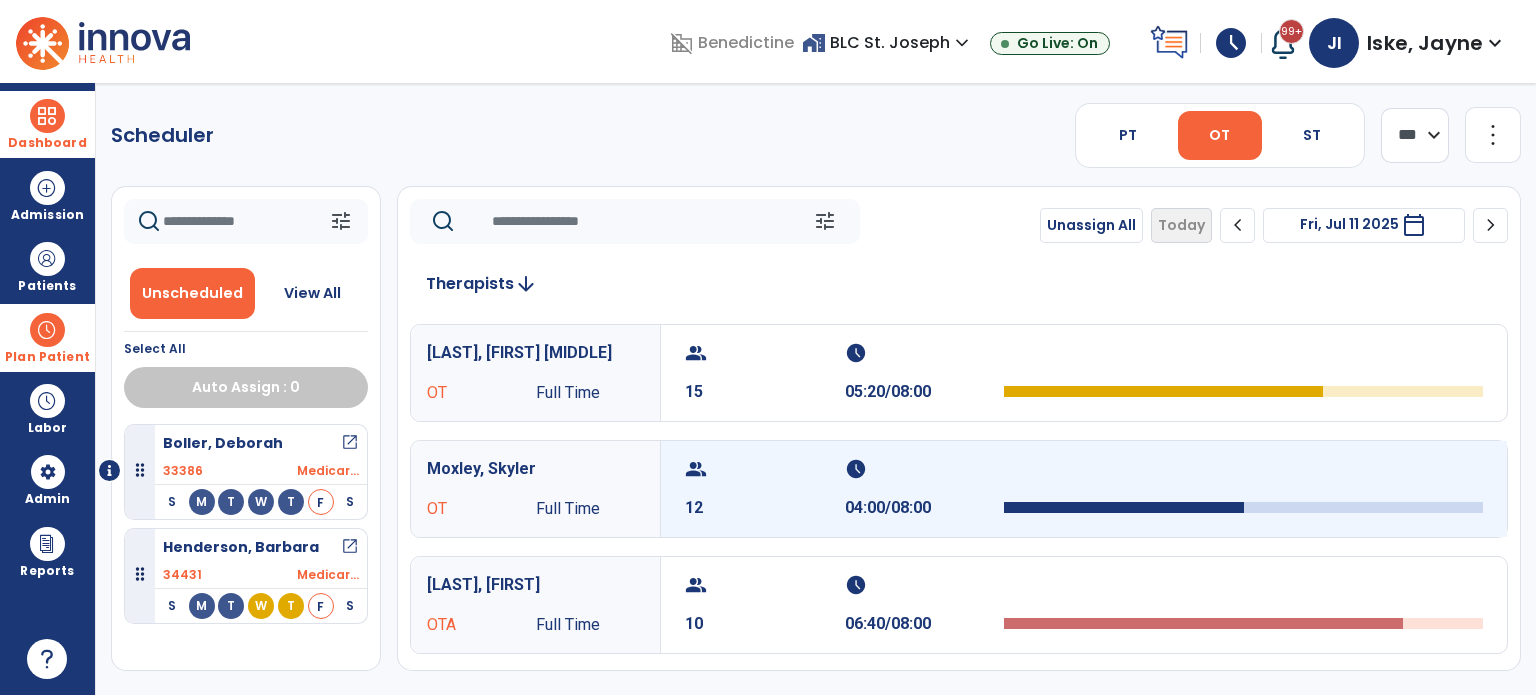 click on "group" at bounding box center (762, 469) 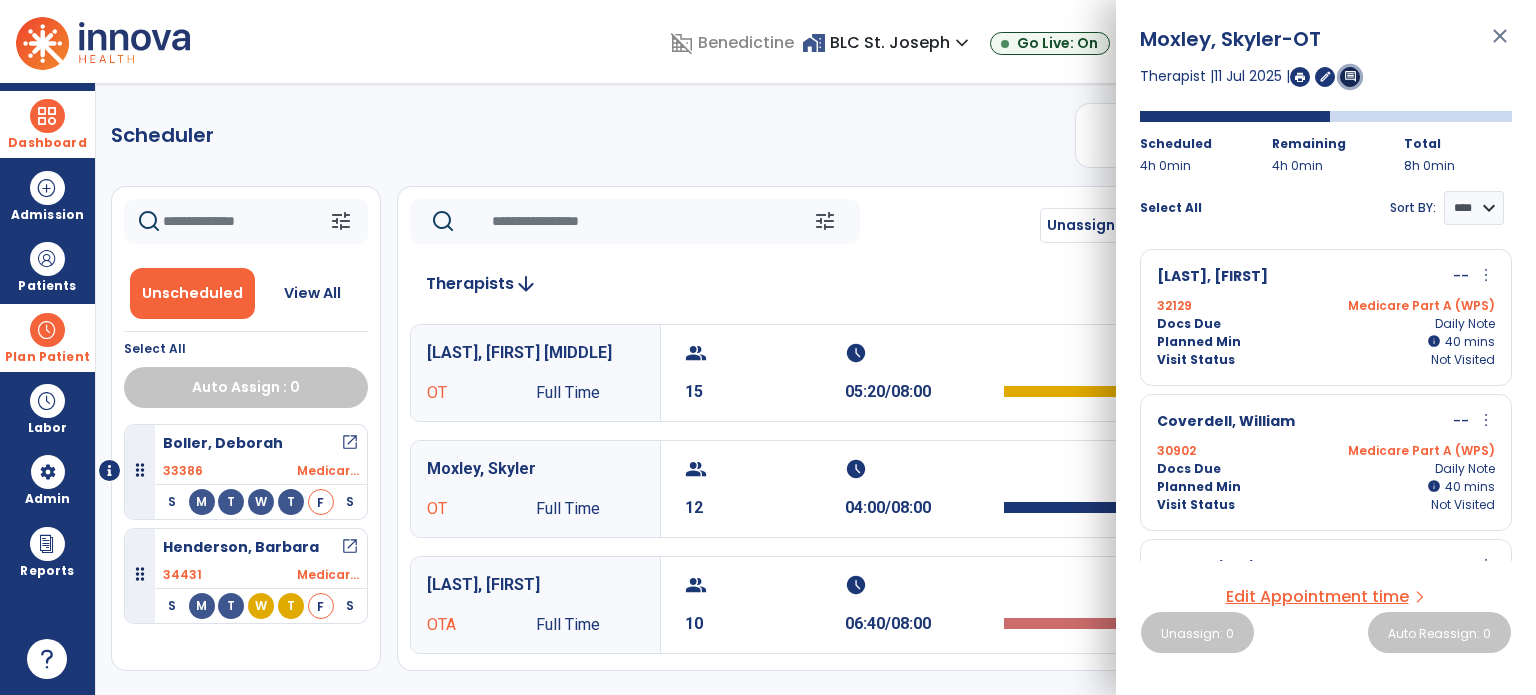 click on "comment" at bounding box center [1350, 77] 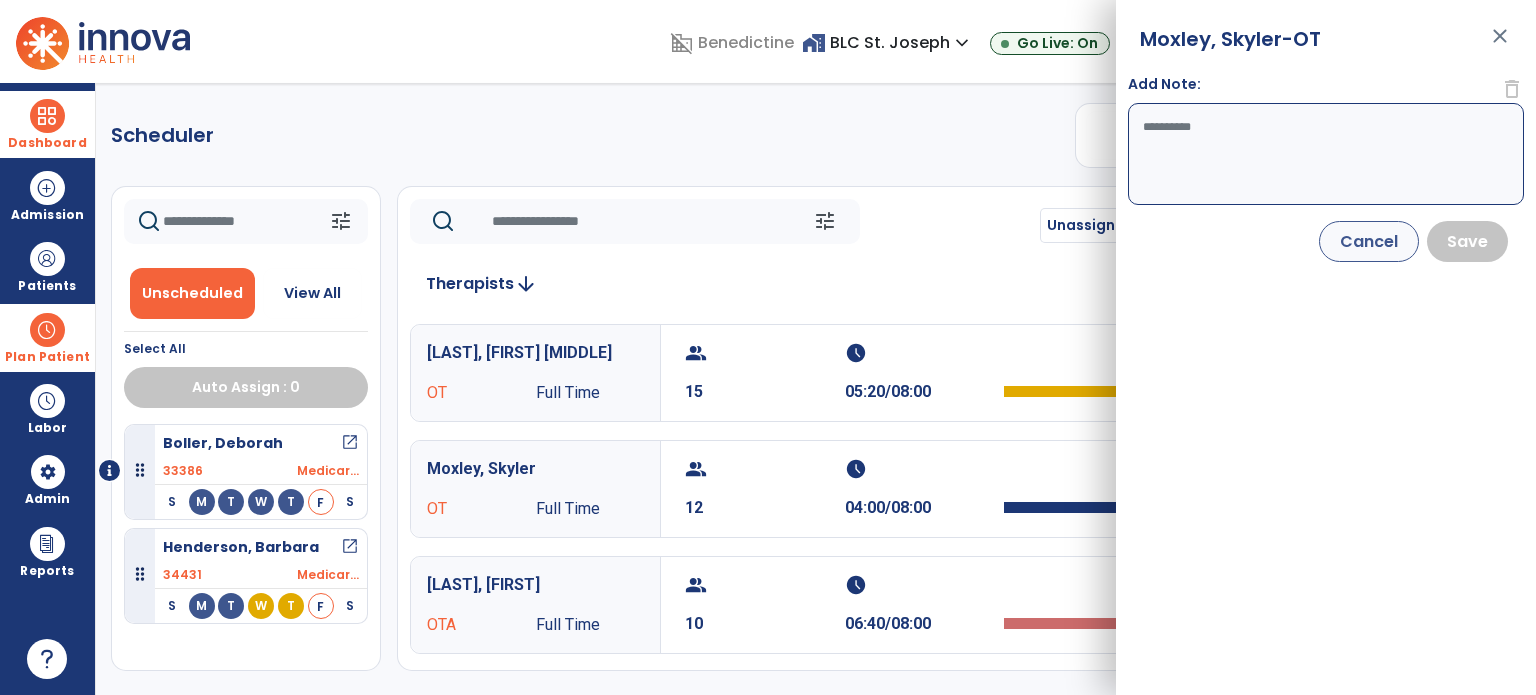 click on "Add Note:" at bounding box center [1326, 154] 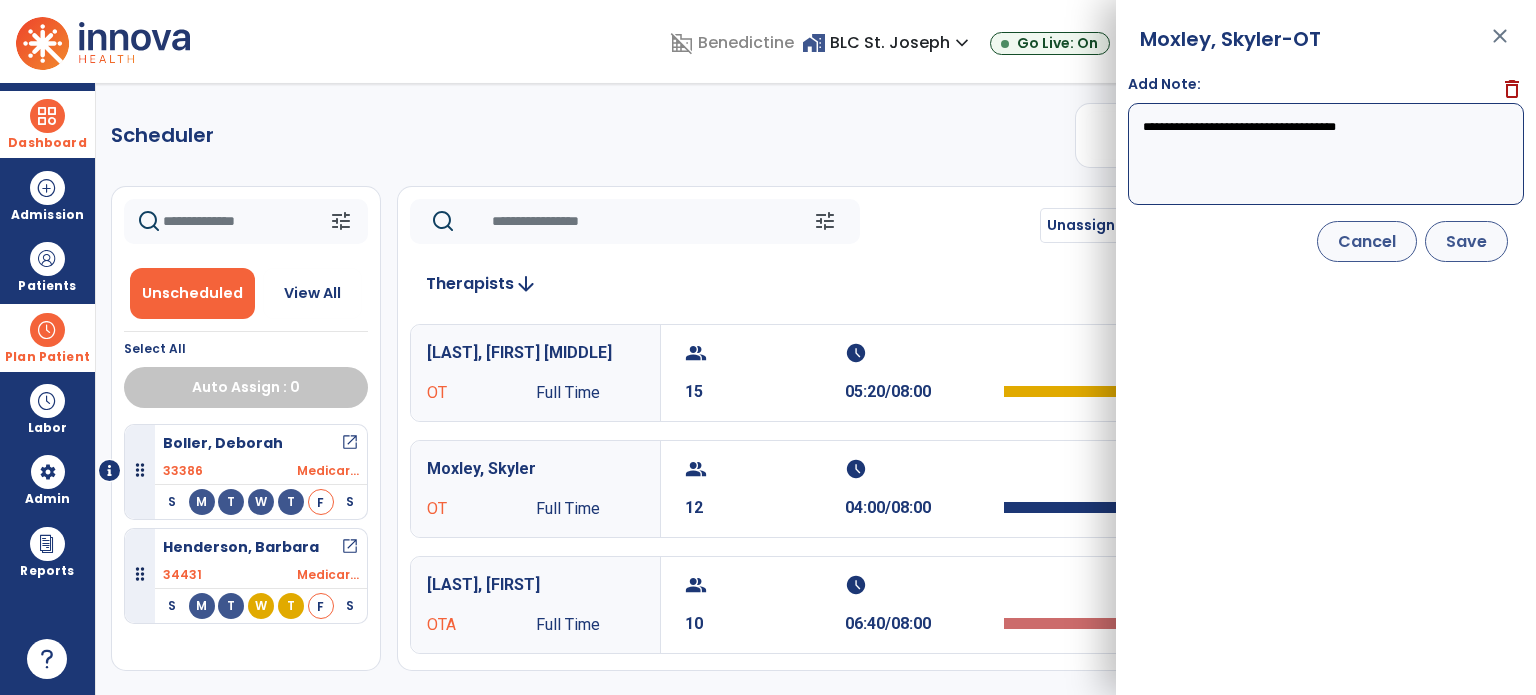 type on "**********" 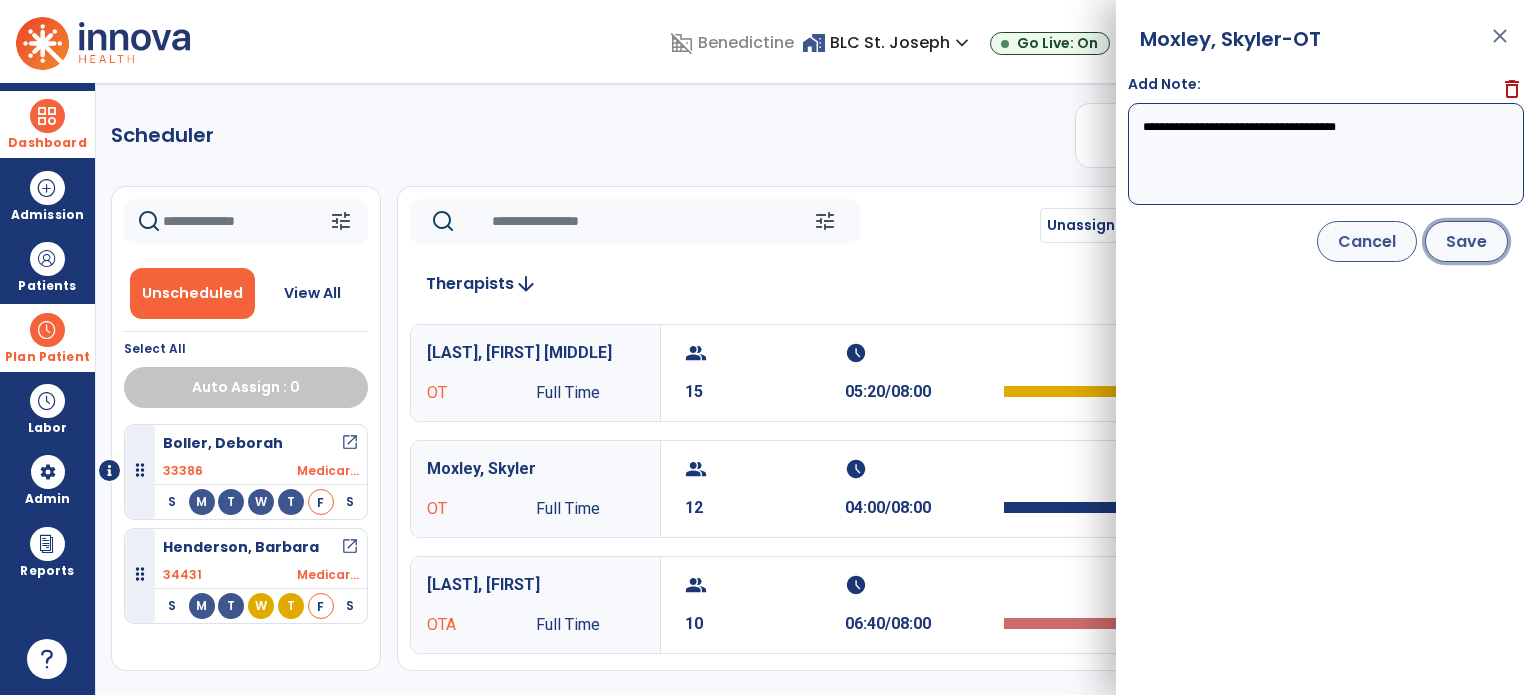 click on "Save" at bounding box center (1466, 241) 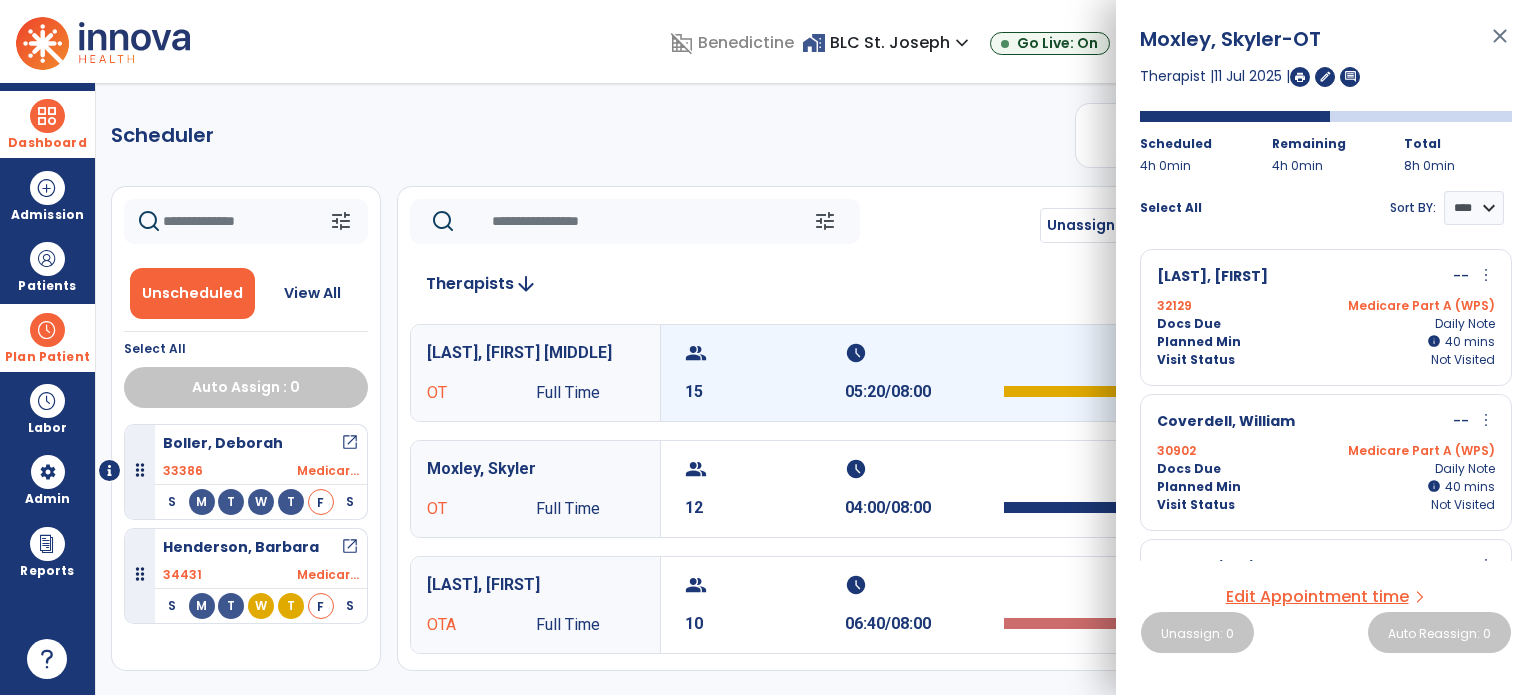 click on "group" at bounding box center (762, 353) 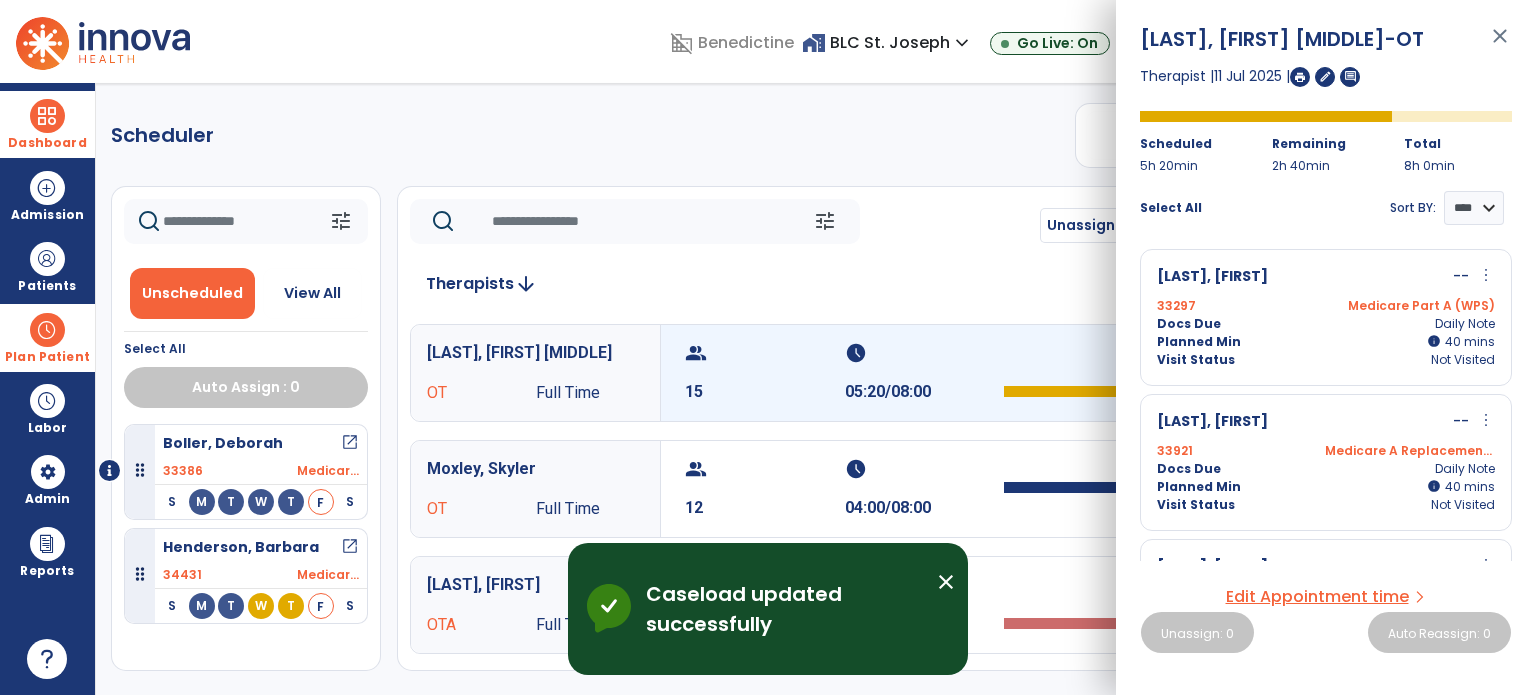 click on "Today at [TIME] | BLC St. Joseph [LAST], [FIRST] -OT close Therapist | [DATE] | edit comment Scheduled [MINUTES] Remaining [MINUTES] Total [MINUTES] Select All Sort BY: **** **** [LAST], [FIRST] -- more_vert edit Edit Session alt_route Split Minutes [NUMBER] Medicare Part A (WPS) Docs Due Daily Note Planned Min info 40 I 40 mins Visit Status Not Visited [LAST], [FIRST] -- more_vert edit Edit Session alt_route Split Minutes [NUMBER] Medicare A Replacement WPS Docs Due Daily Note Planned Min info 40 I 40 mins Visit Status Not Visited [LAST], [FIRST] -- more_vert edit Edit Session alt_route Split Minutes [NUMBER] Medicare A Replacement WPS Docs Due Daily Note Planned Min info 40 I 40 mins Visit Status Not Visited [LAST], [FIRST] -- more_vert edit Edit Session alt_route Split Minutes [NUMBER] Medicare A Replacement WPS Docs Due Daily Note Planned Min info 40 I 40 mins Visit Status Not Visited [LAST], [FIRST] -- more_vert edit Edit Session alt_route" at bounding box center (1326, 347) 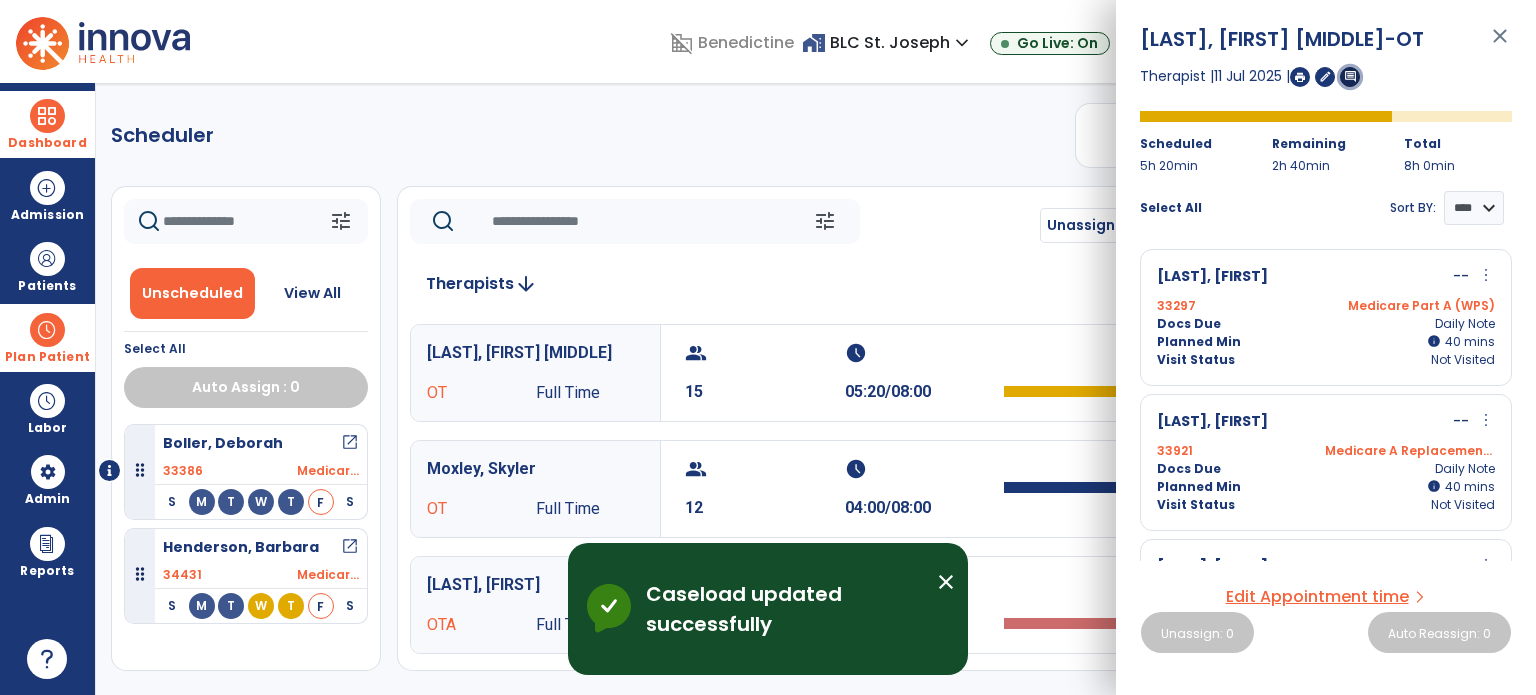 click on "comment" at bounding box center [1350, 77] 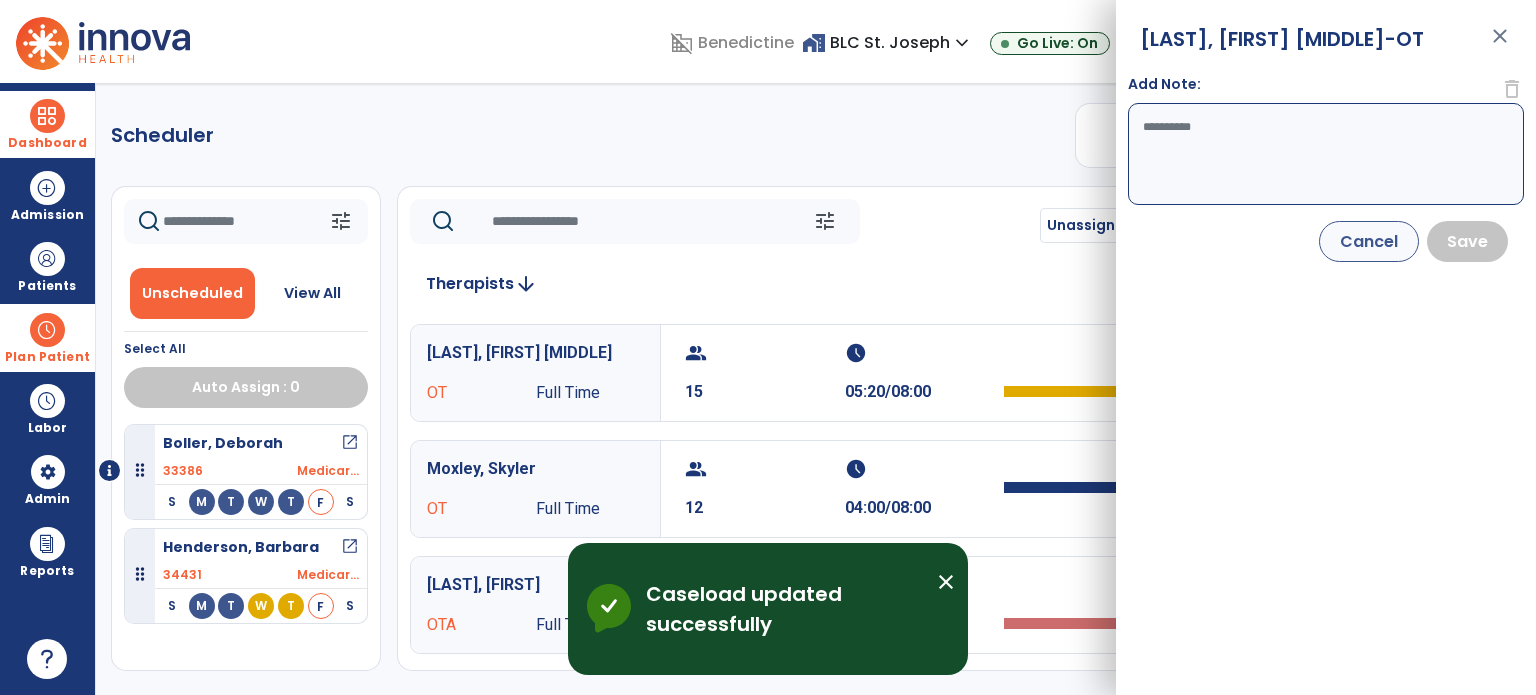 click on "Add Note:" at bounding box center [1326, 154] 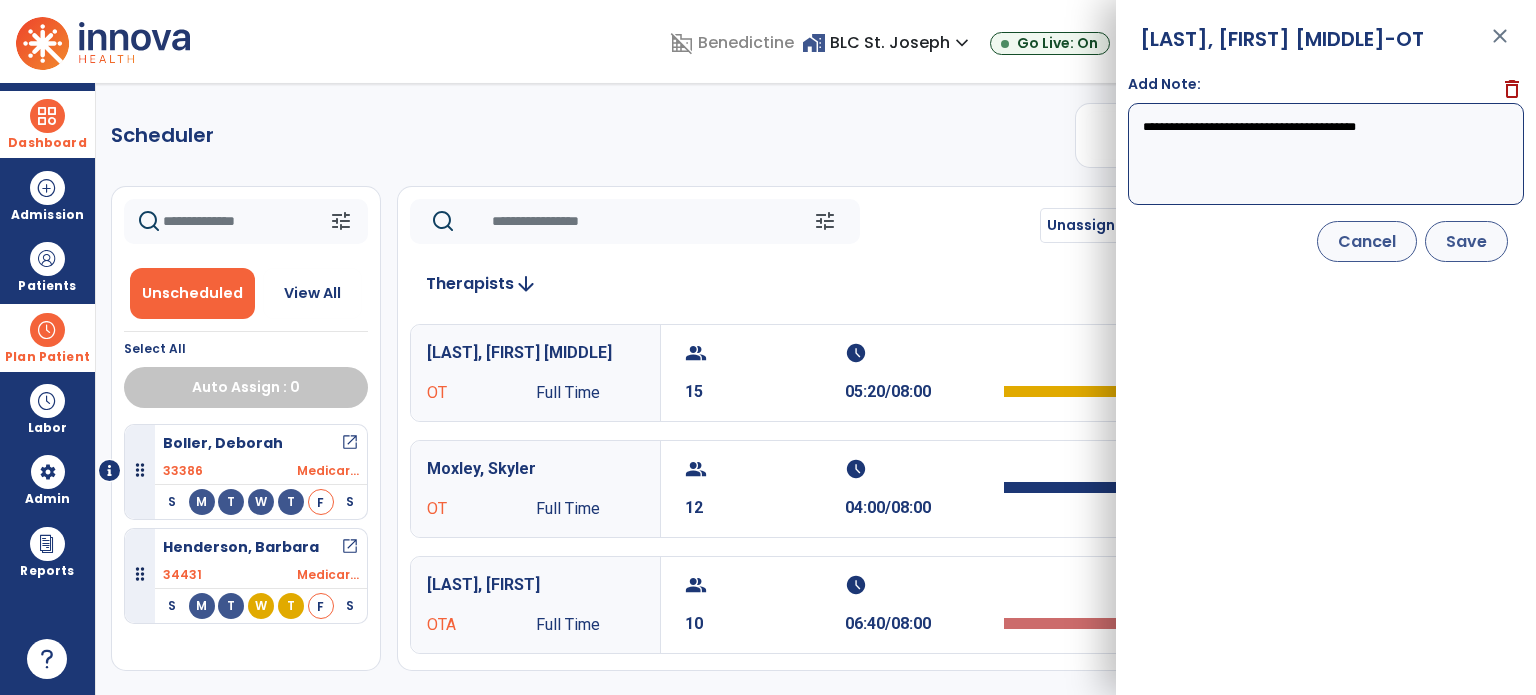 type on "**********" 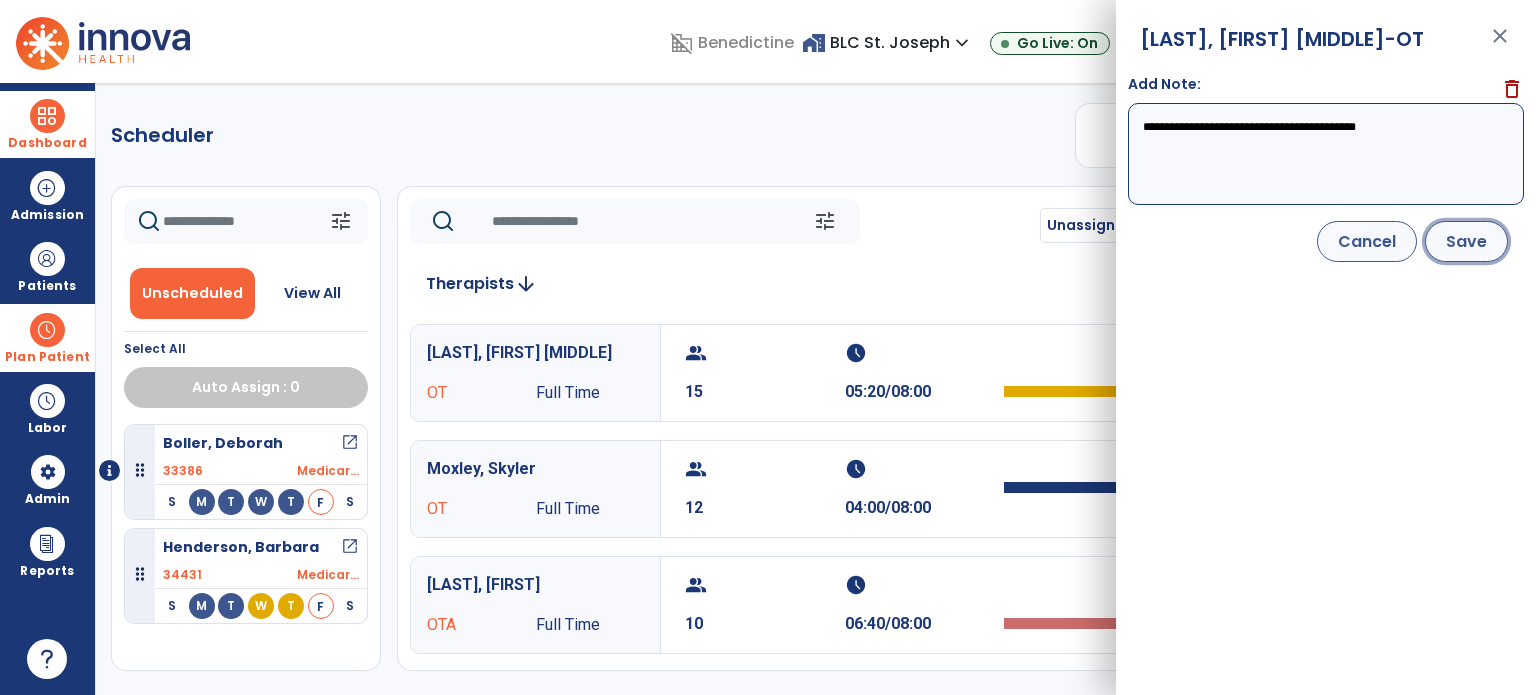 click on "Save" at bounding box center (1466, 241) 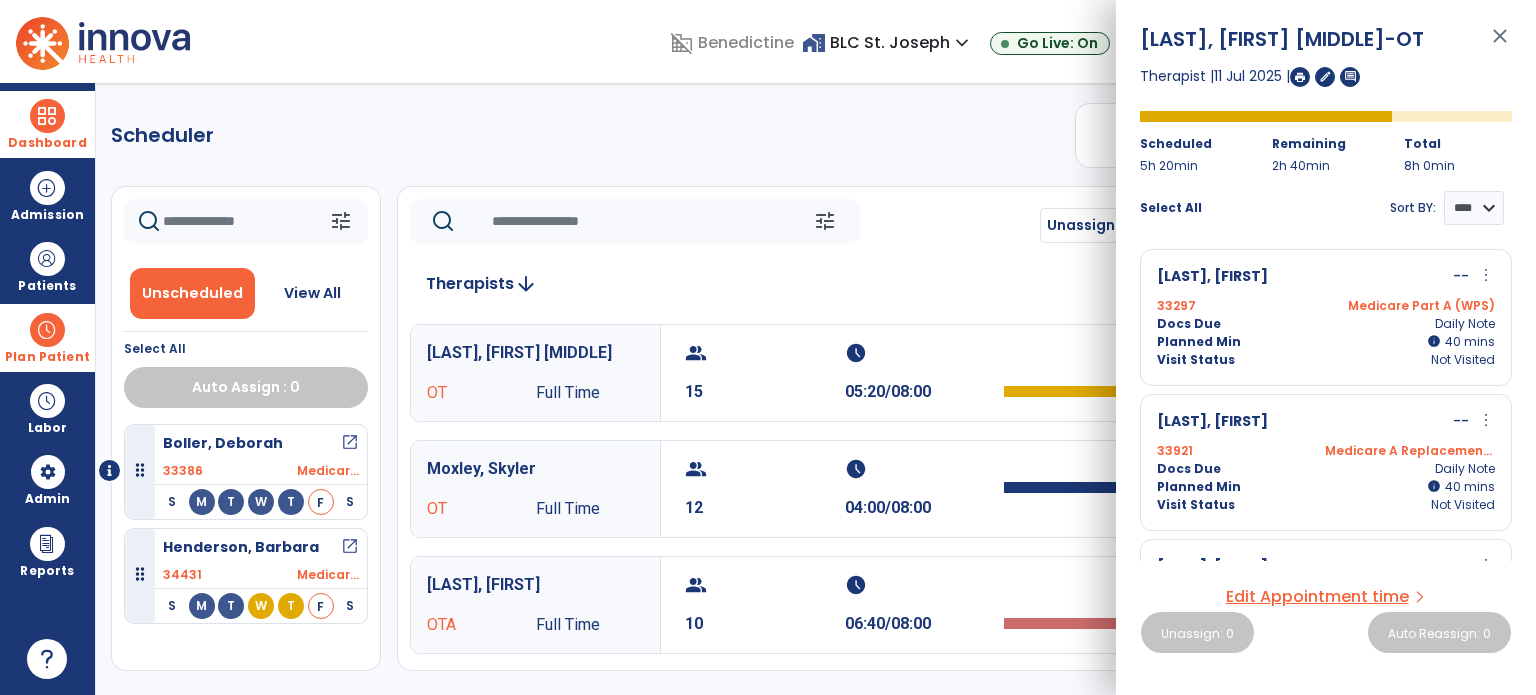 click on "close" at bounding box center [1500, 45] 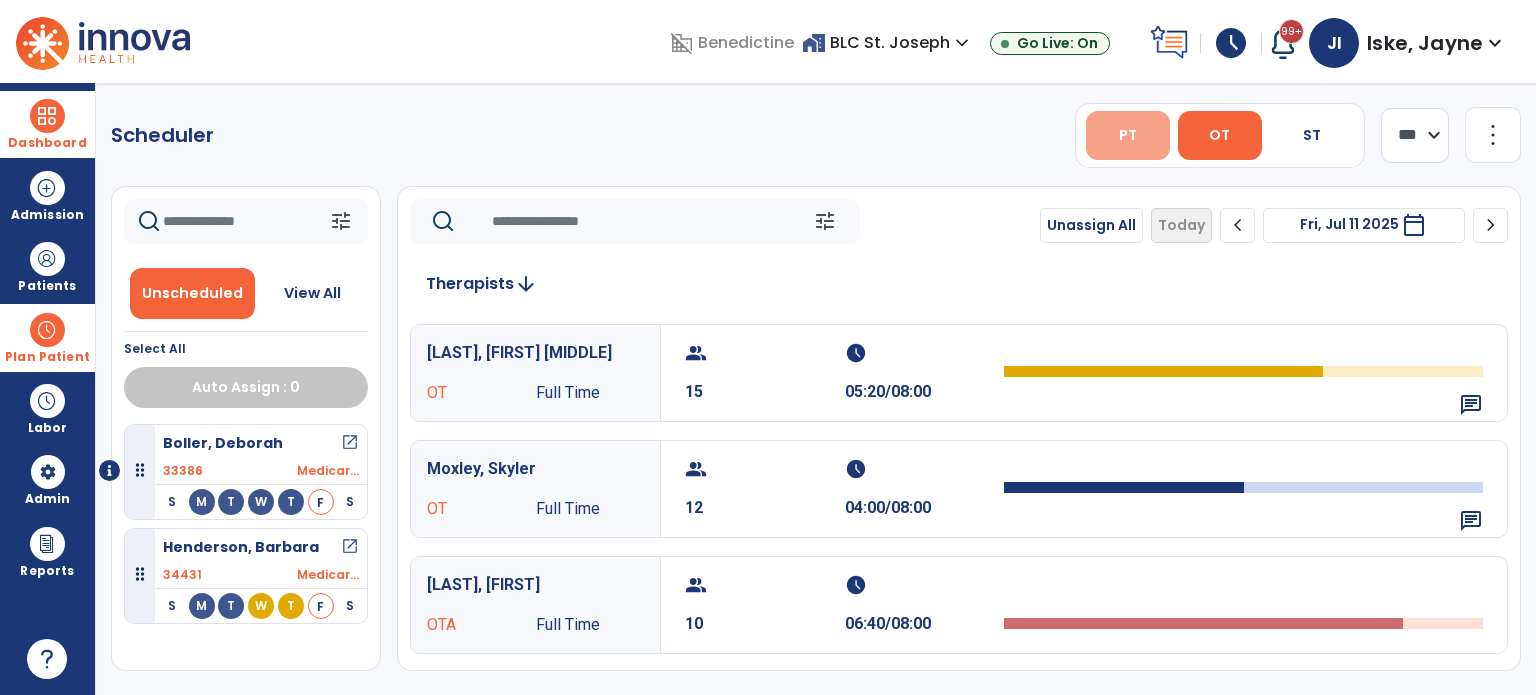 click on "PT" at bounding box center (1128, 135) 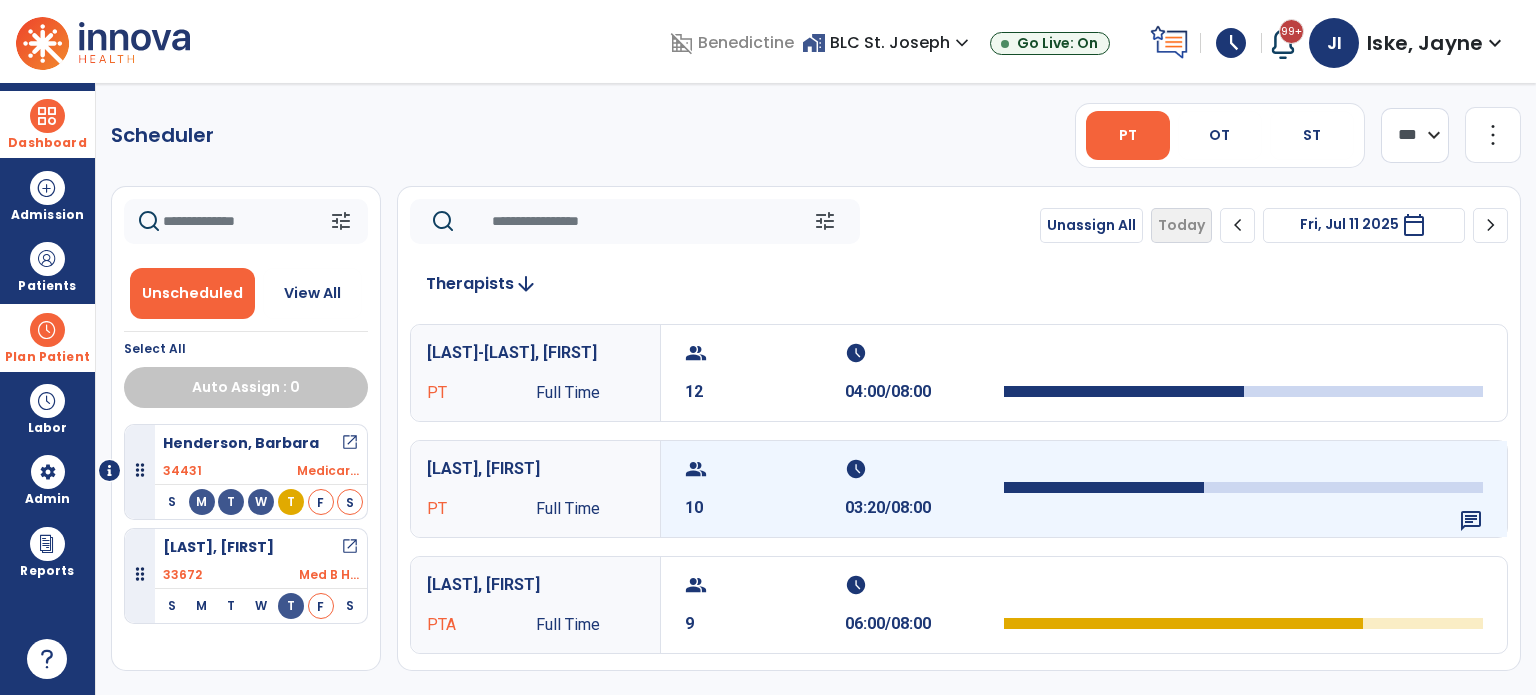click on "group  10" at bounding box center (765, 489) 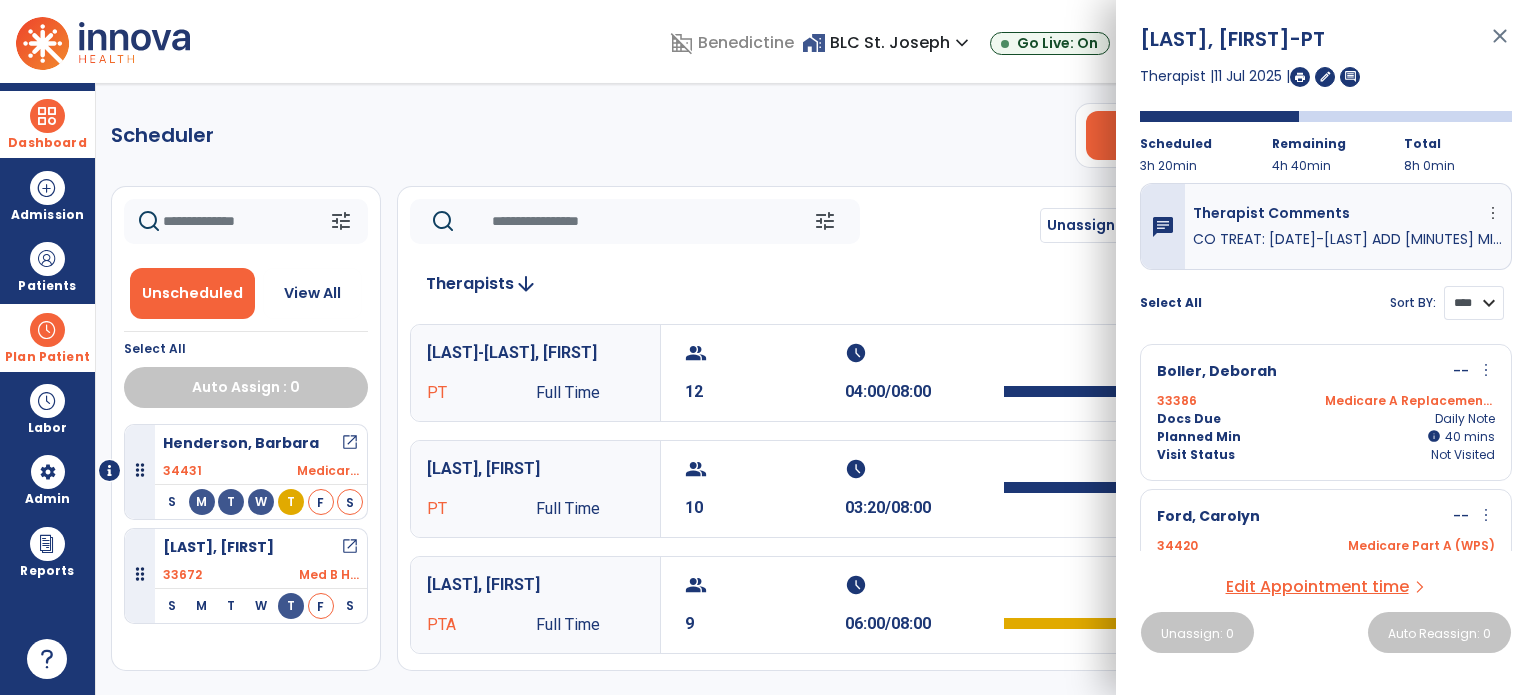 click on "**** ****" at bounding box center (1474, 303) 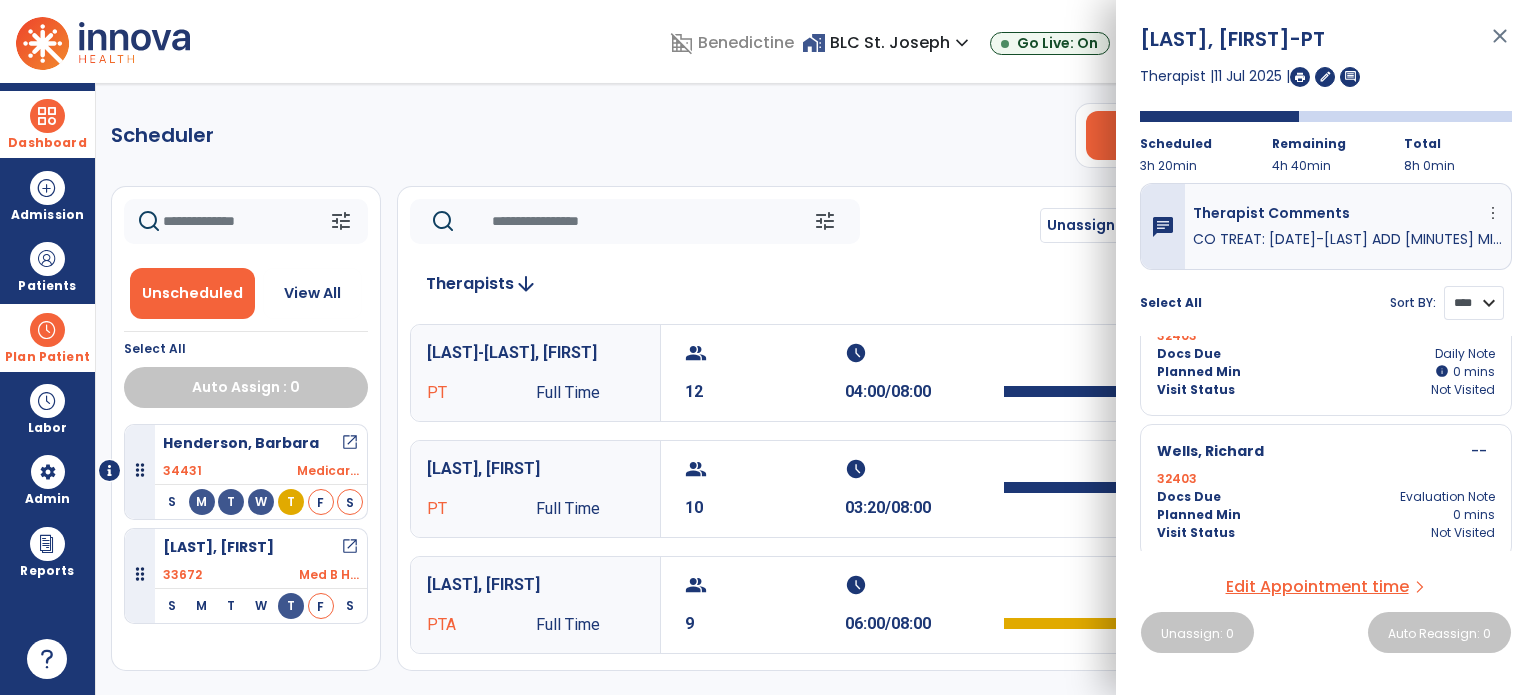 scroll, scrollTop: 1221, scrollLeft: 0, axis: vertical 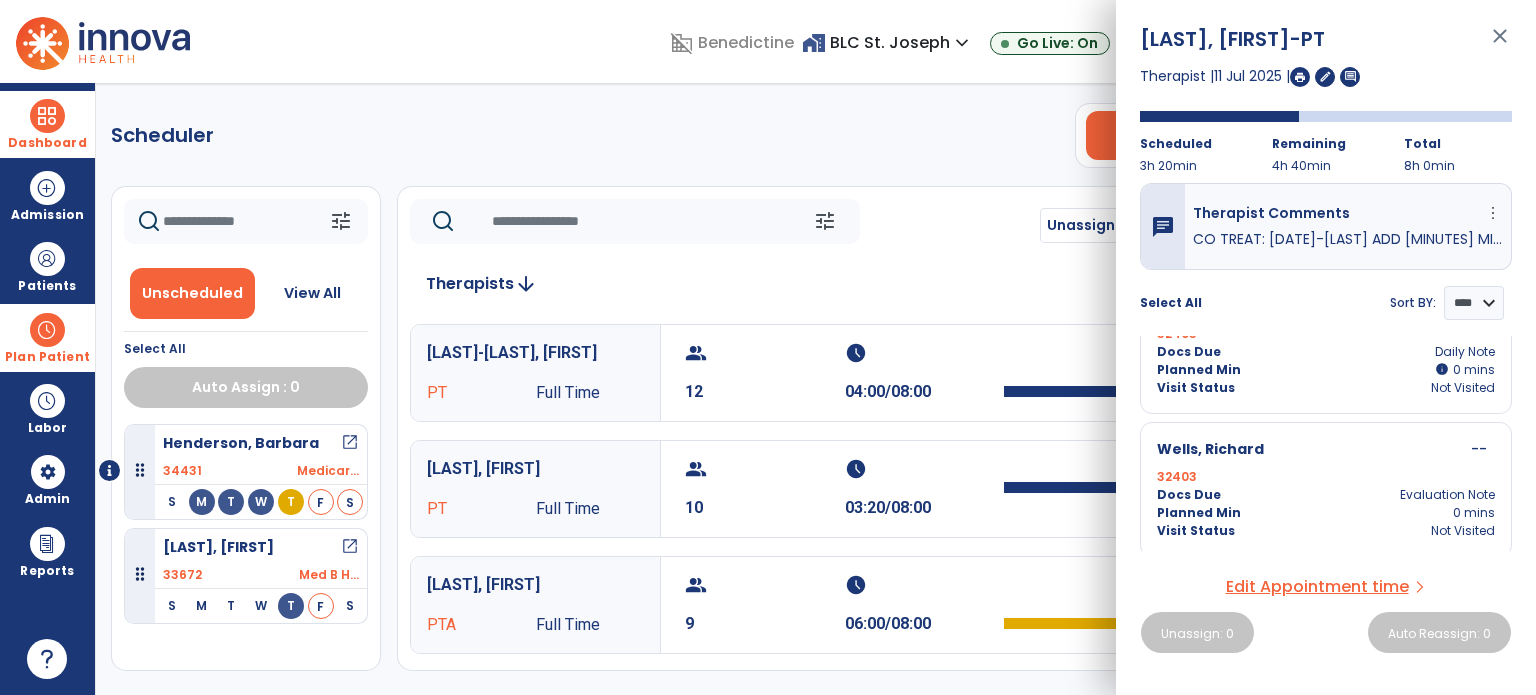 click on "close" at bounding box center [1500, 45] 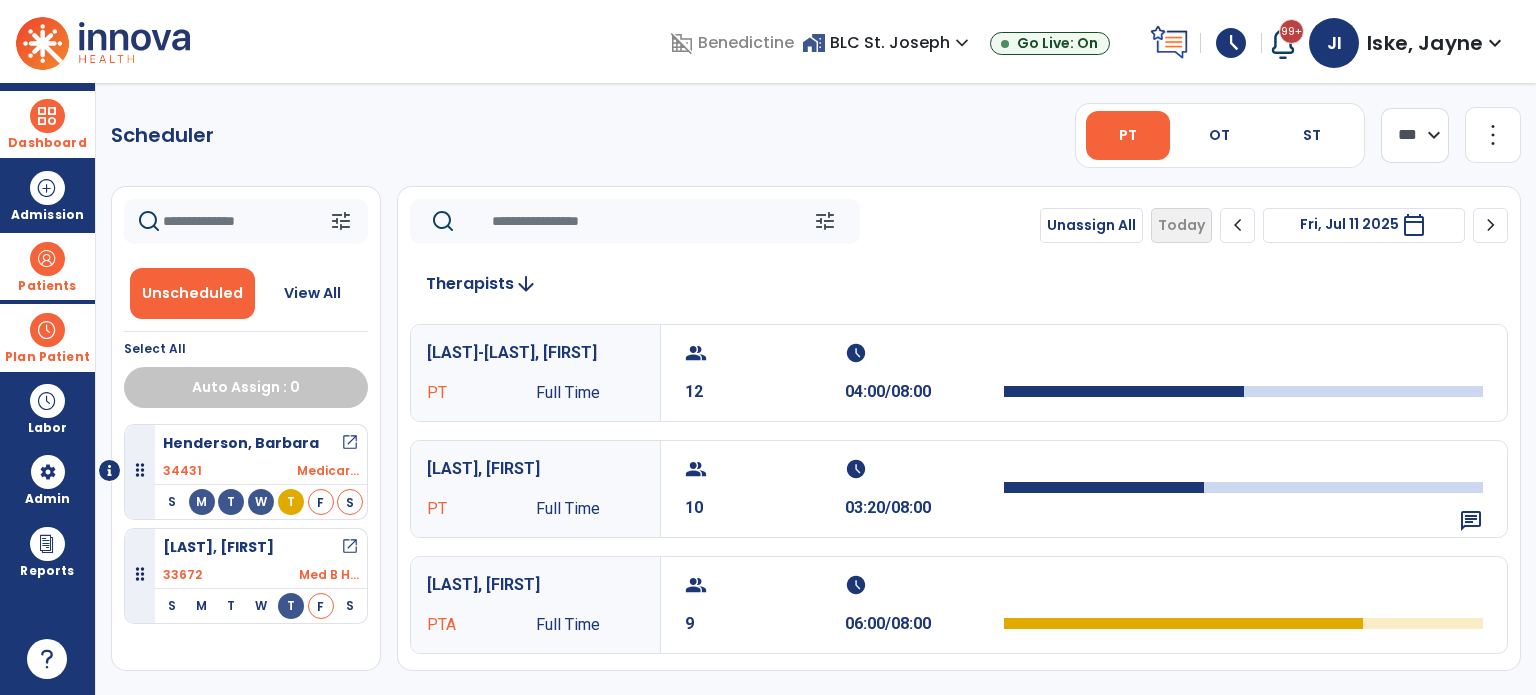 click at bounding box center [47, 259] 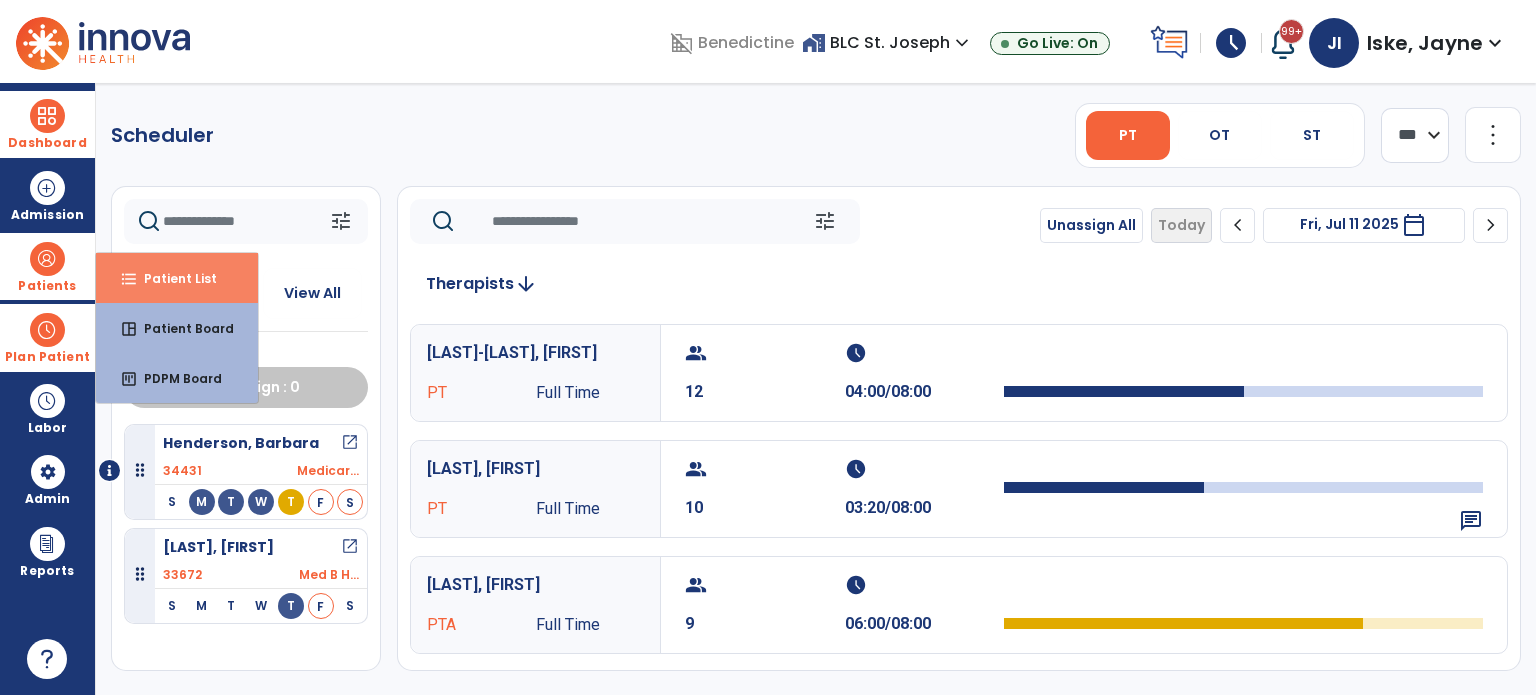 click on "Patient List" at bounding box center [172, 278] 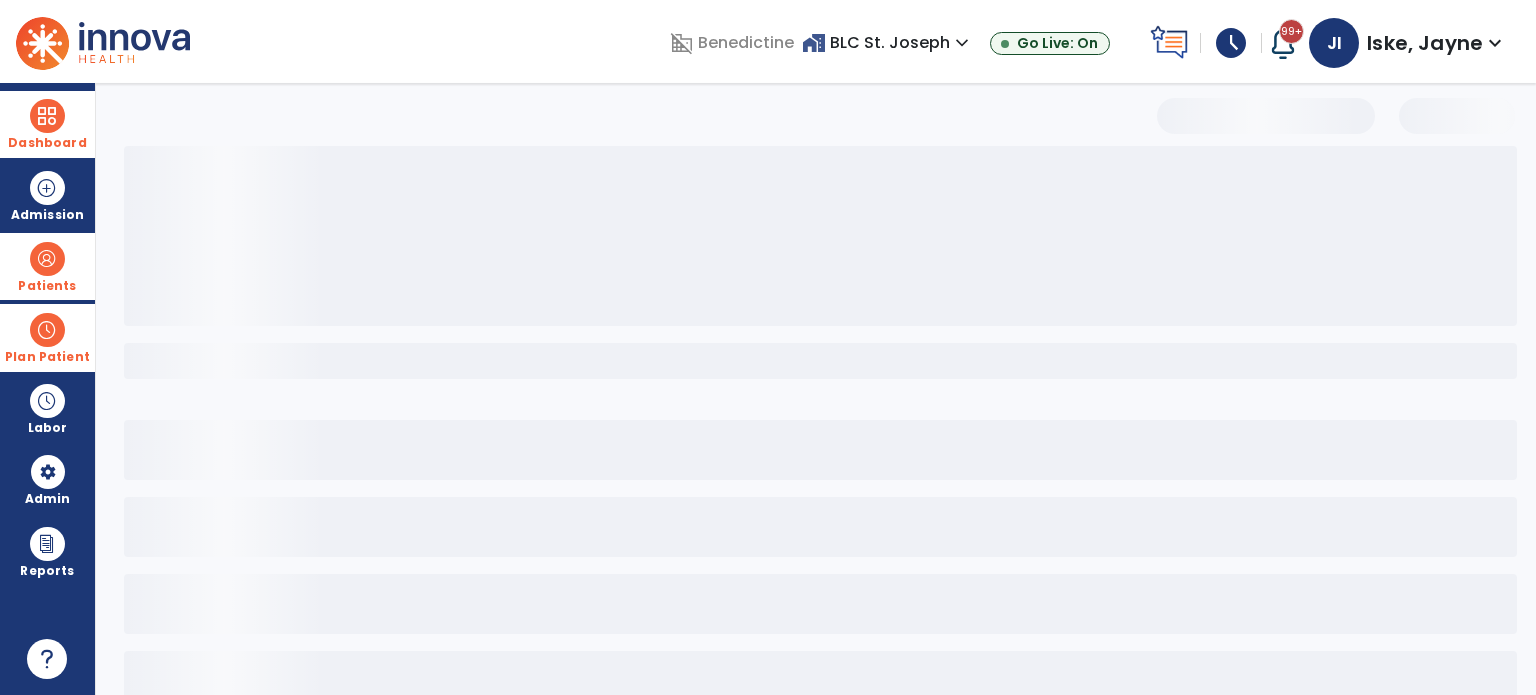 select on "***" 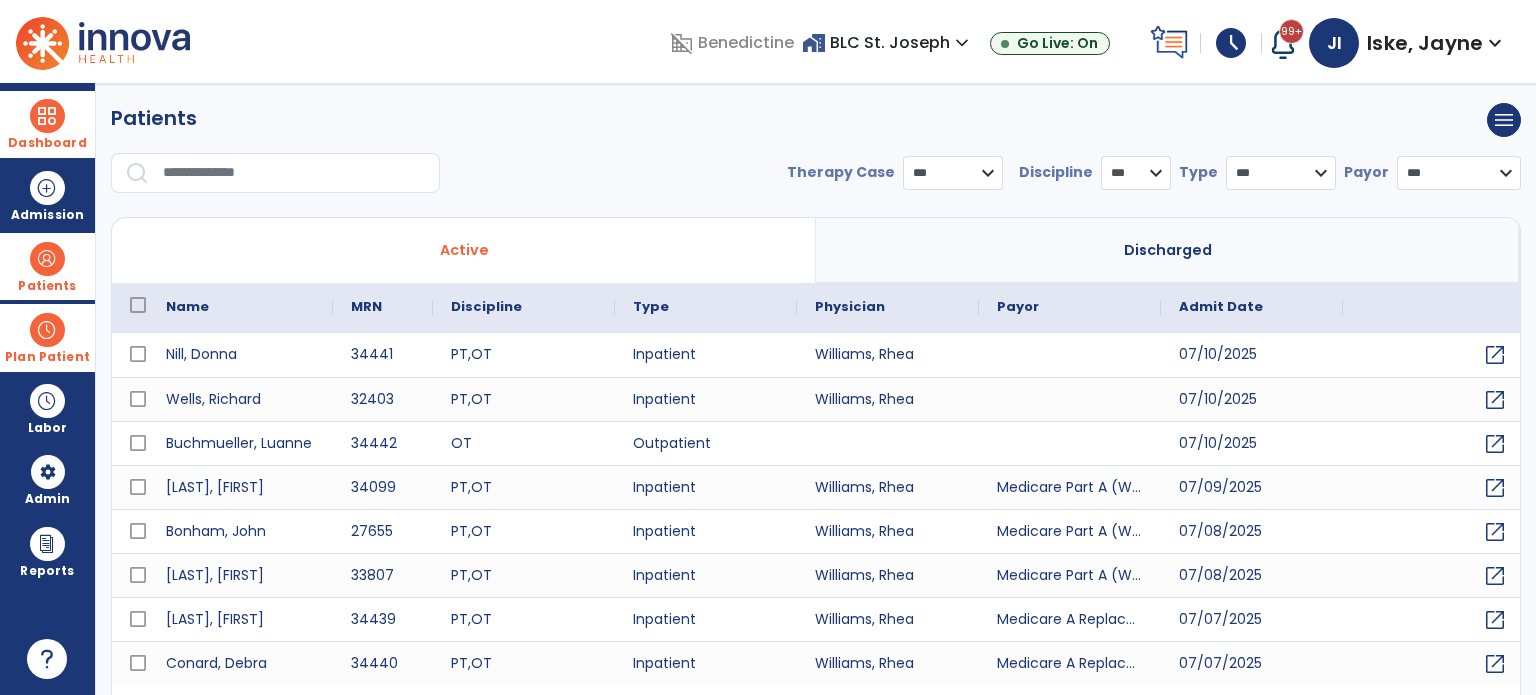 click at bounding box center (294, 173) 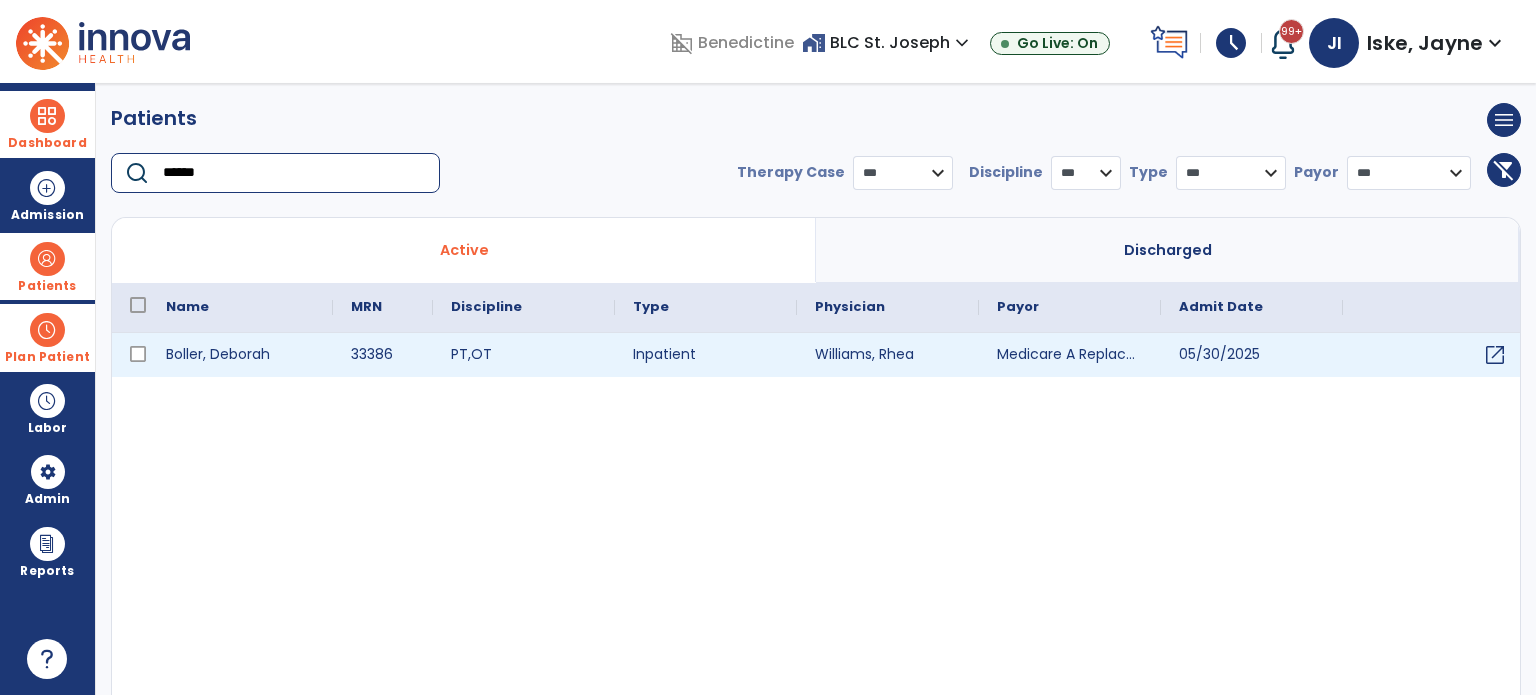 type on "******" 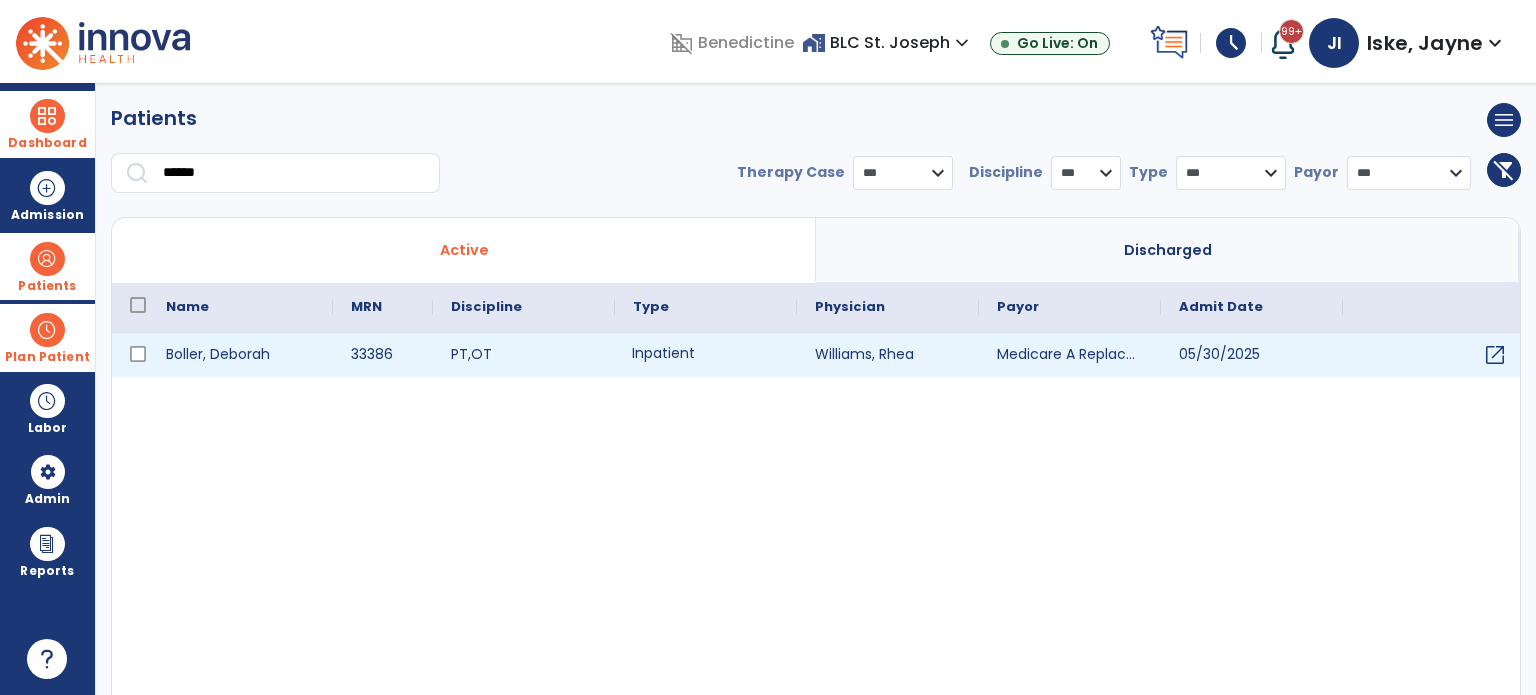click on "Inpatient" at bounding box center [706, 355] 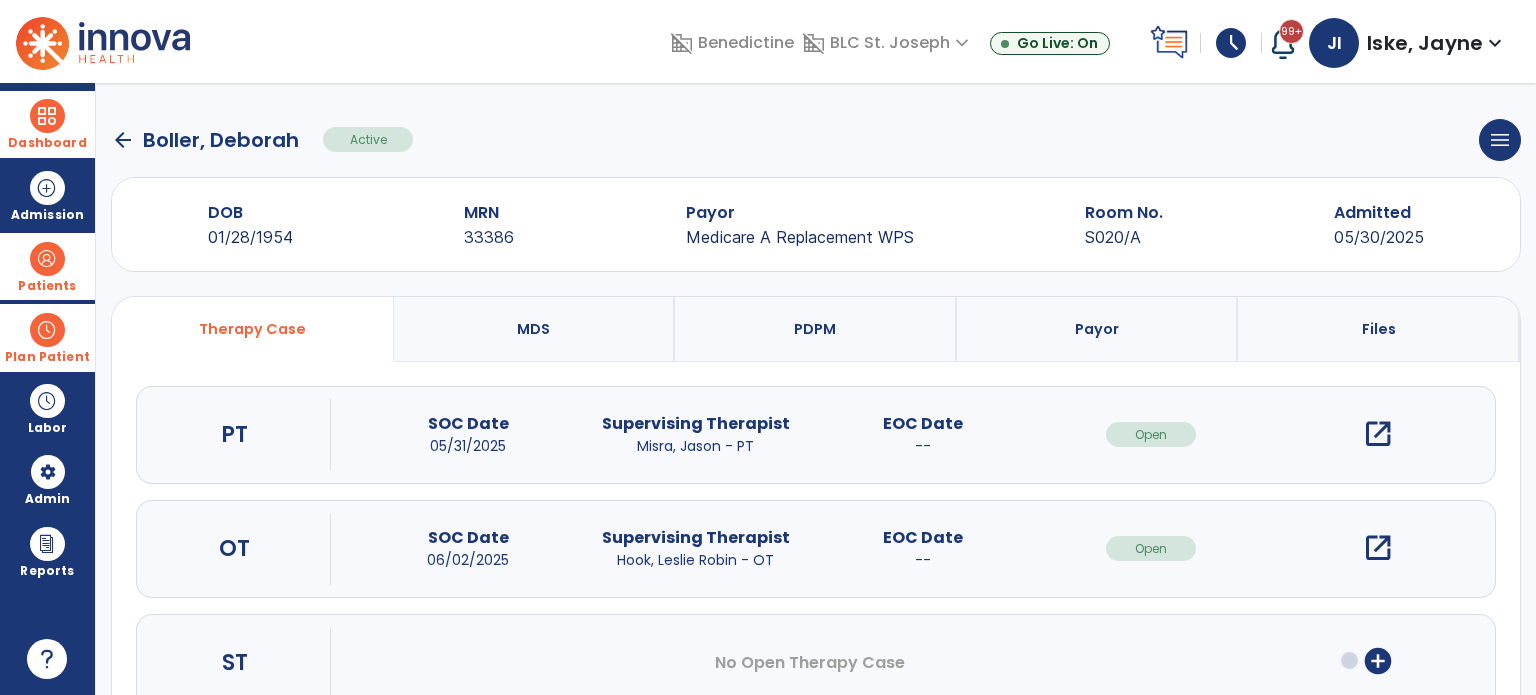 click on "open_in_new" at bounding box center [1378, 434] 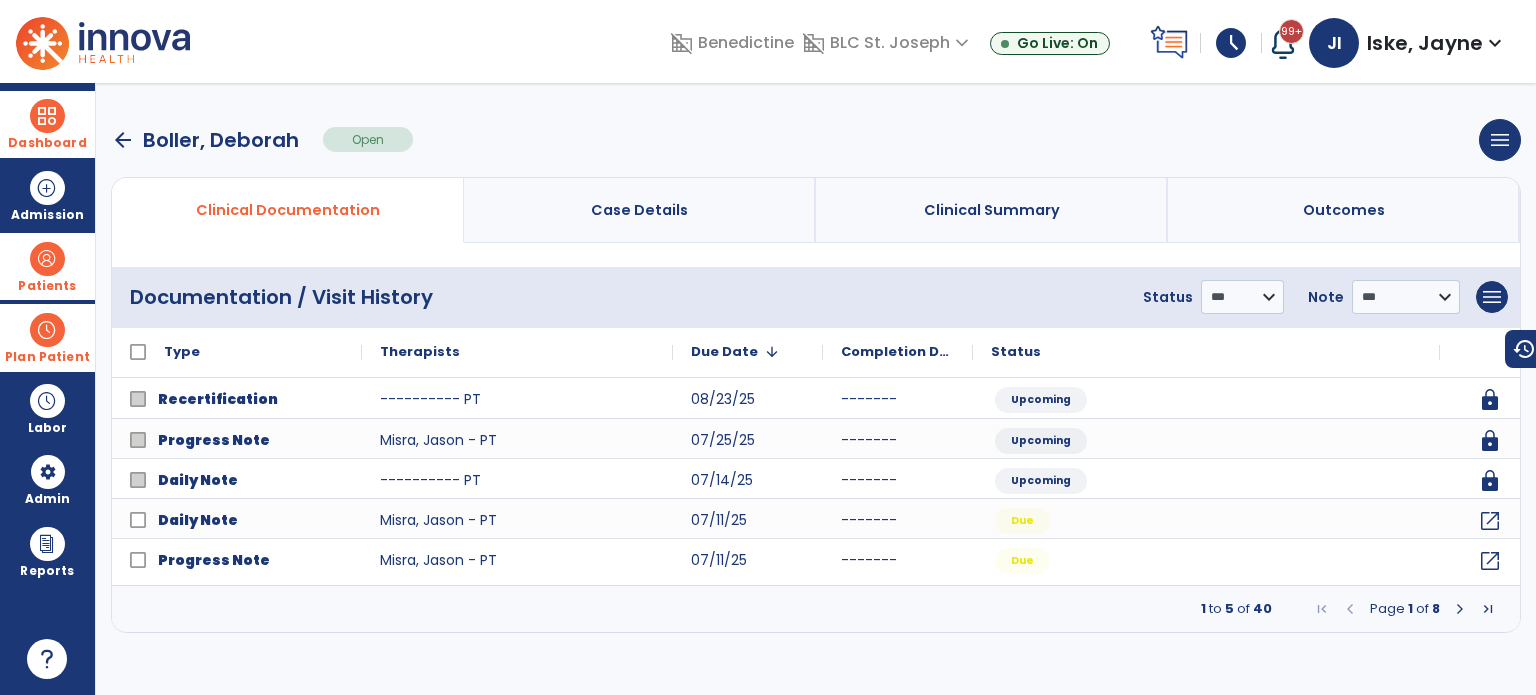 click at bounding box center (47, 259) 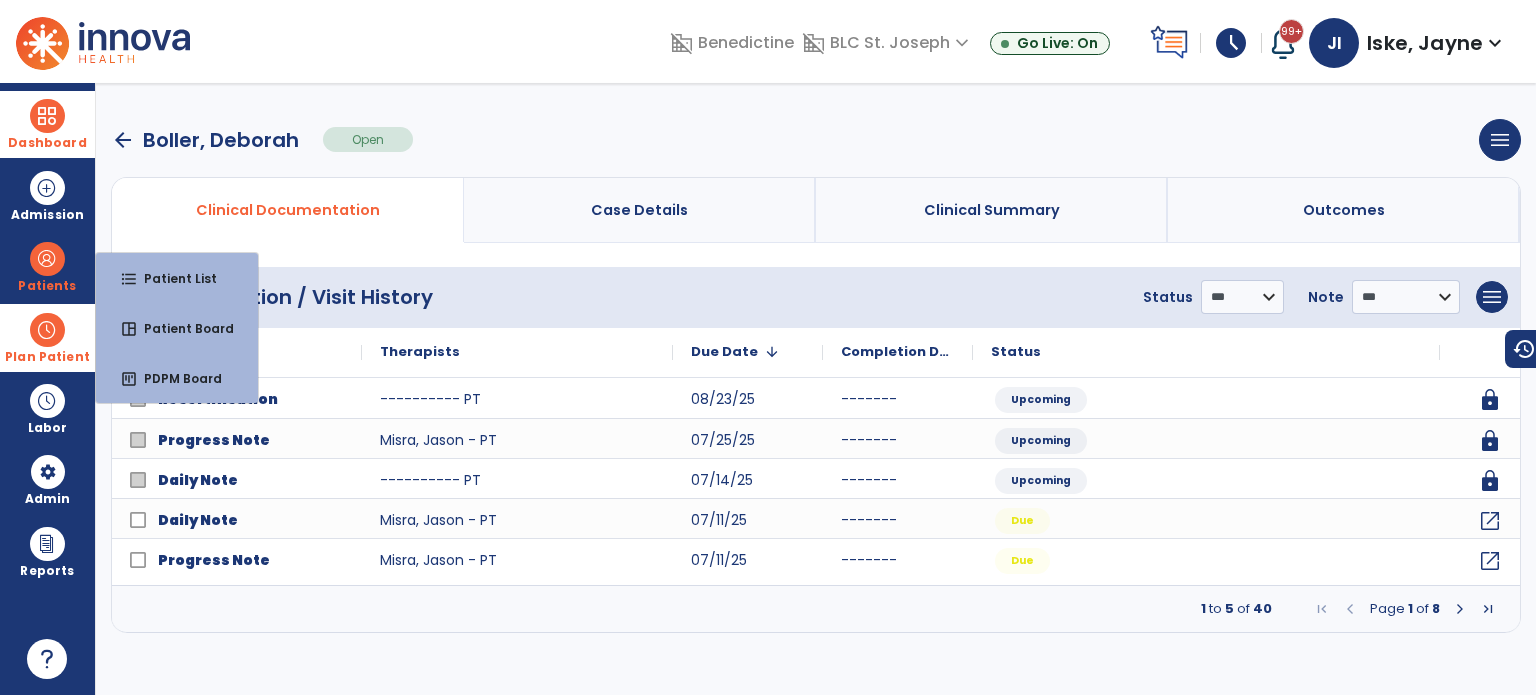 click at bounding box center [47, 330] 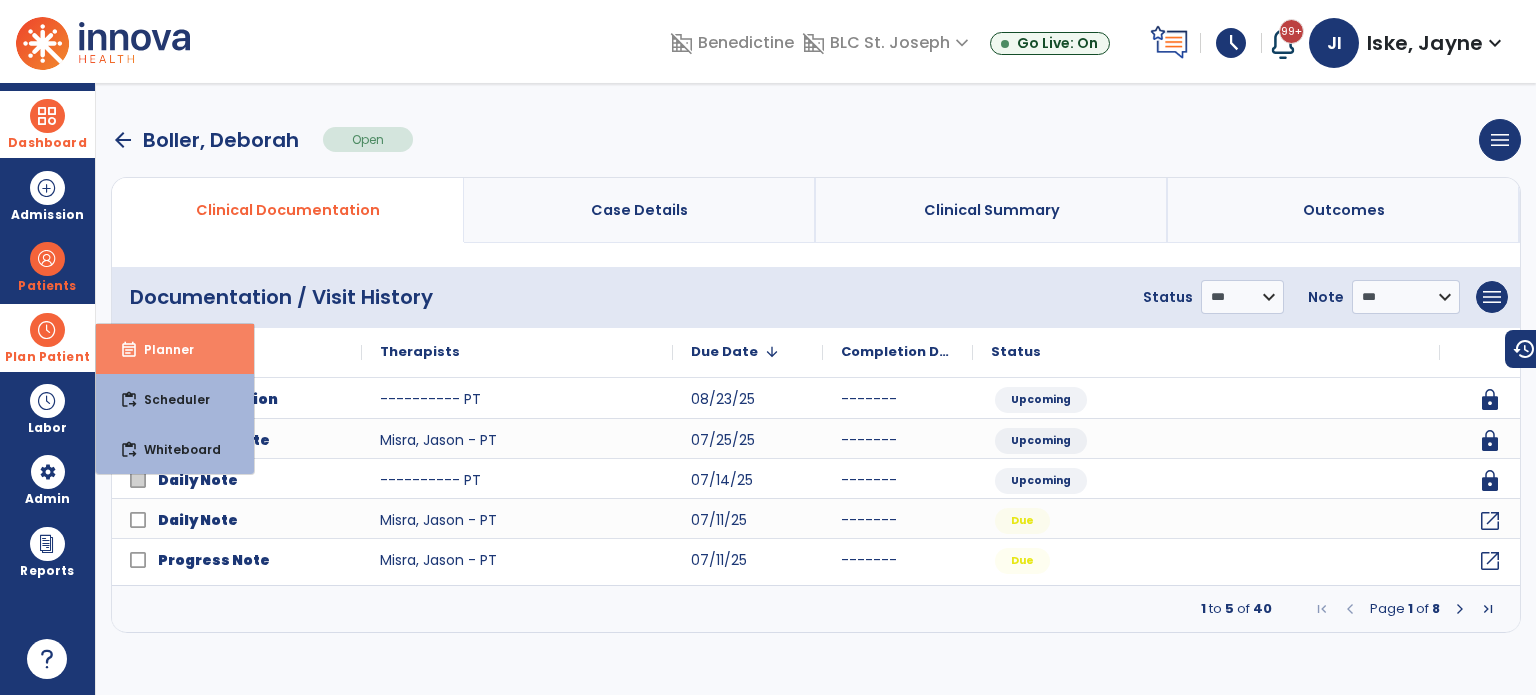 click on "Planner" at bounding box center [161, 349] 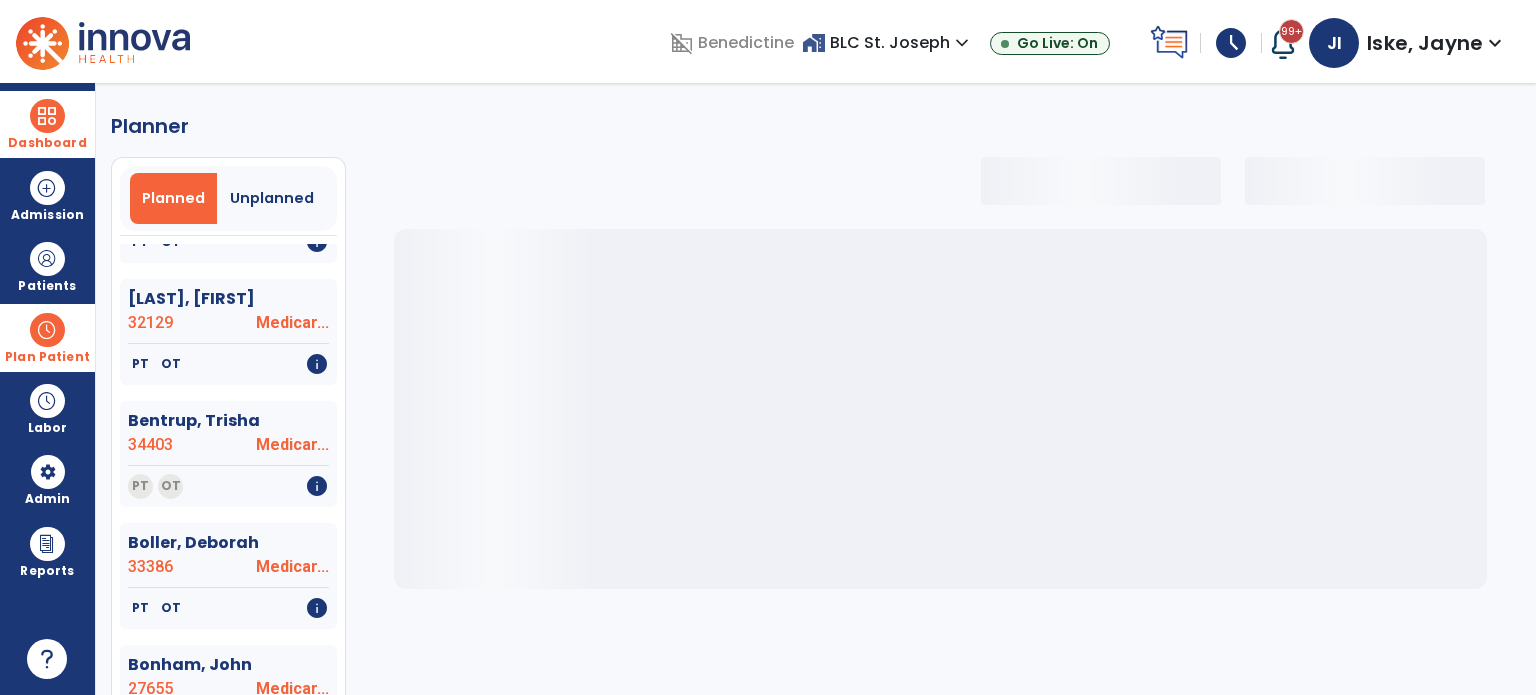 scroll, scrollTop: 500, scrollLeft: 0, axis: vertical 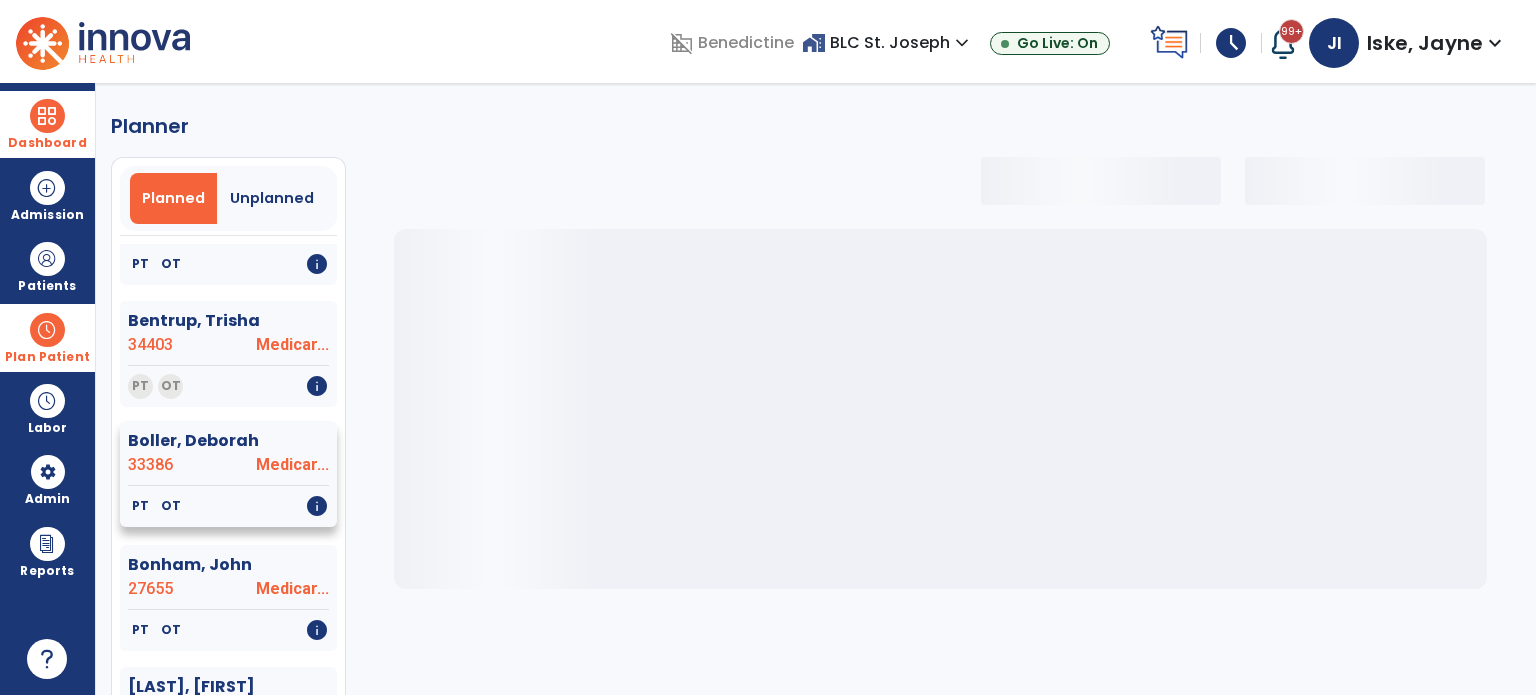 click on "33386" 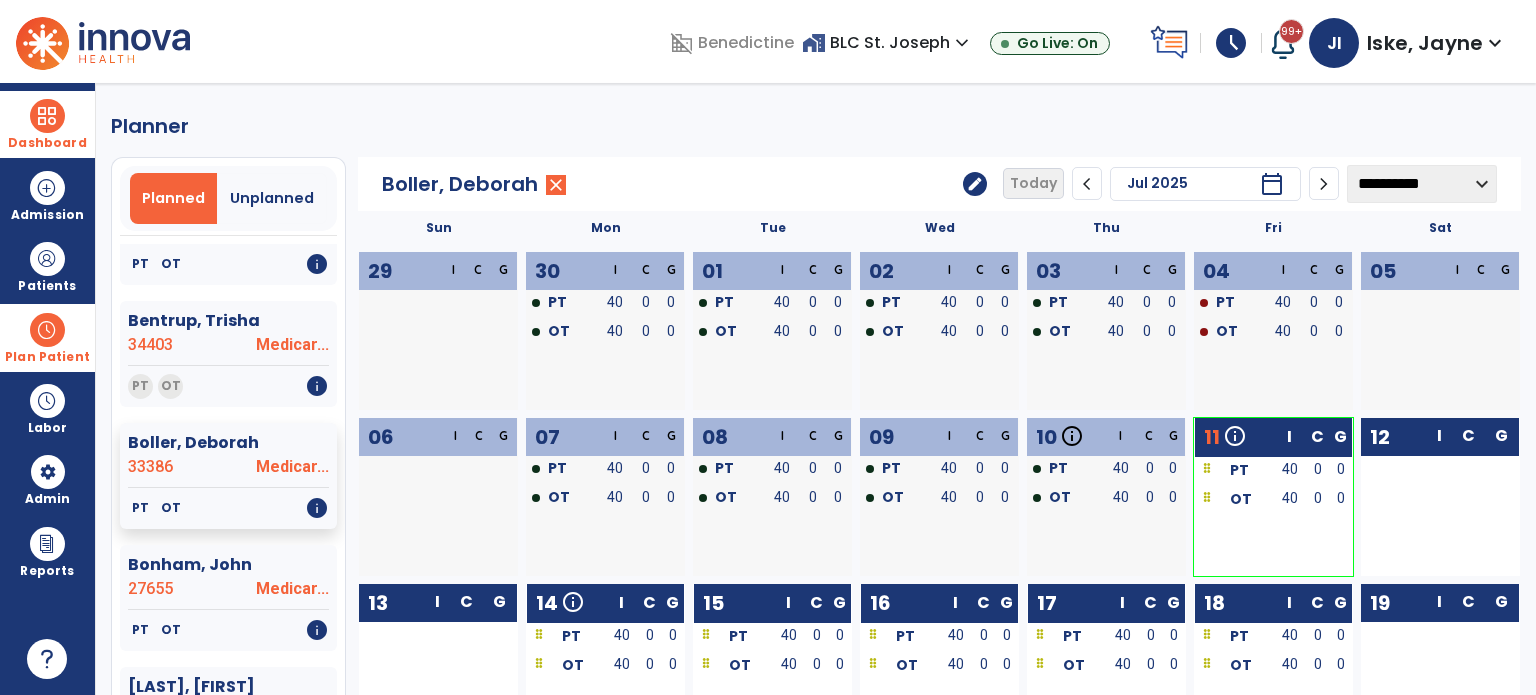 click on "edit" 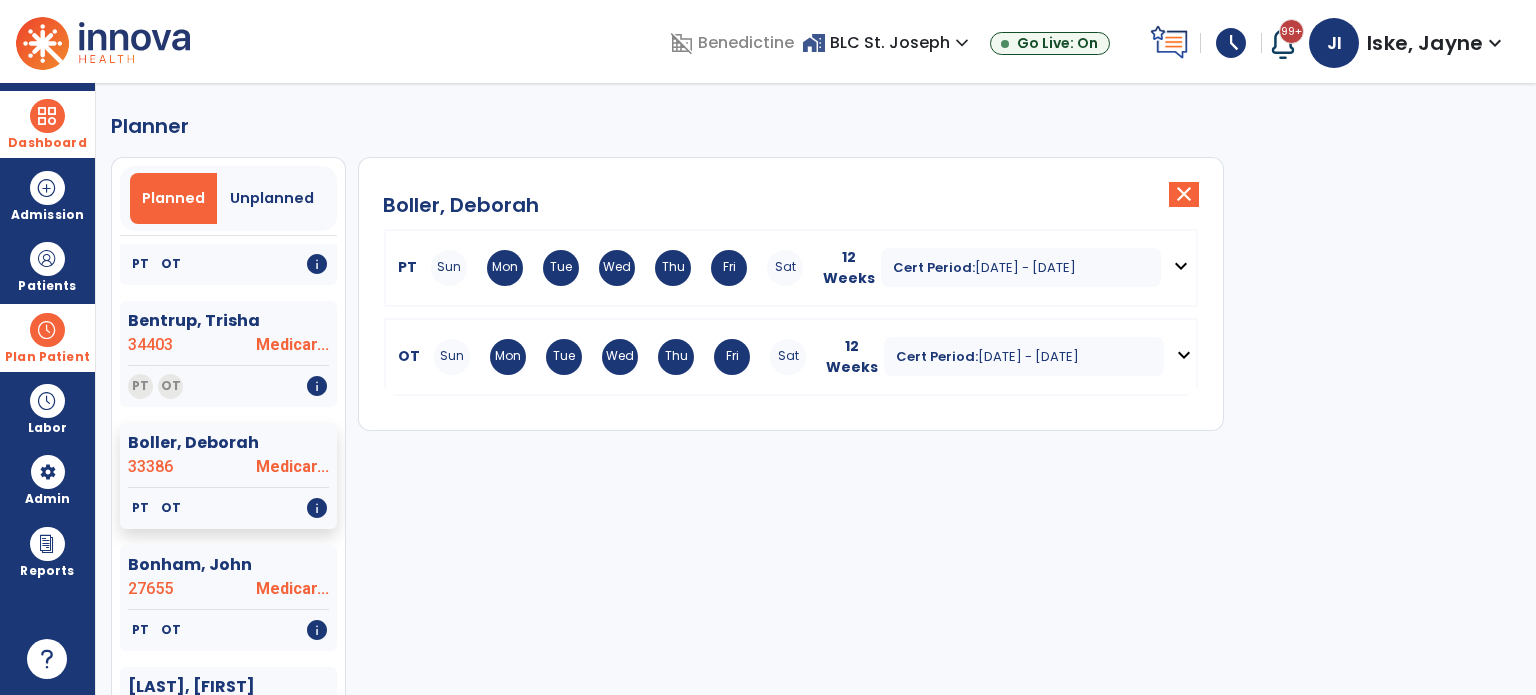 click on "[DATE] - [DATE]" at bounding box center (1025, 267) 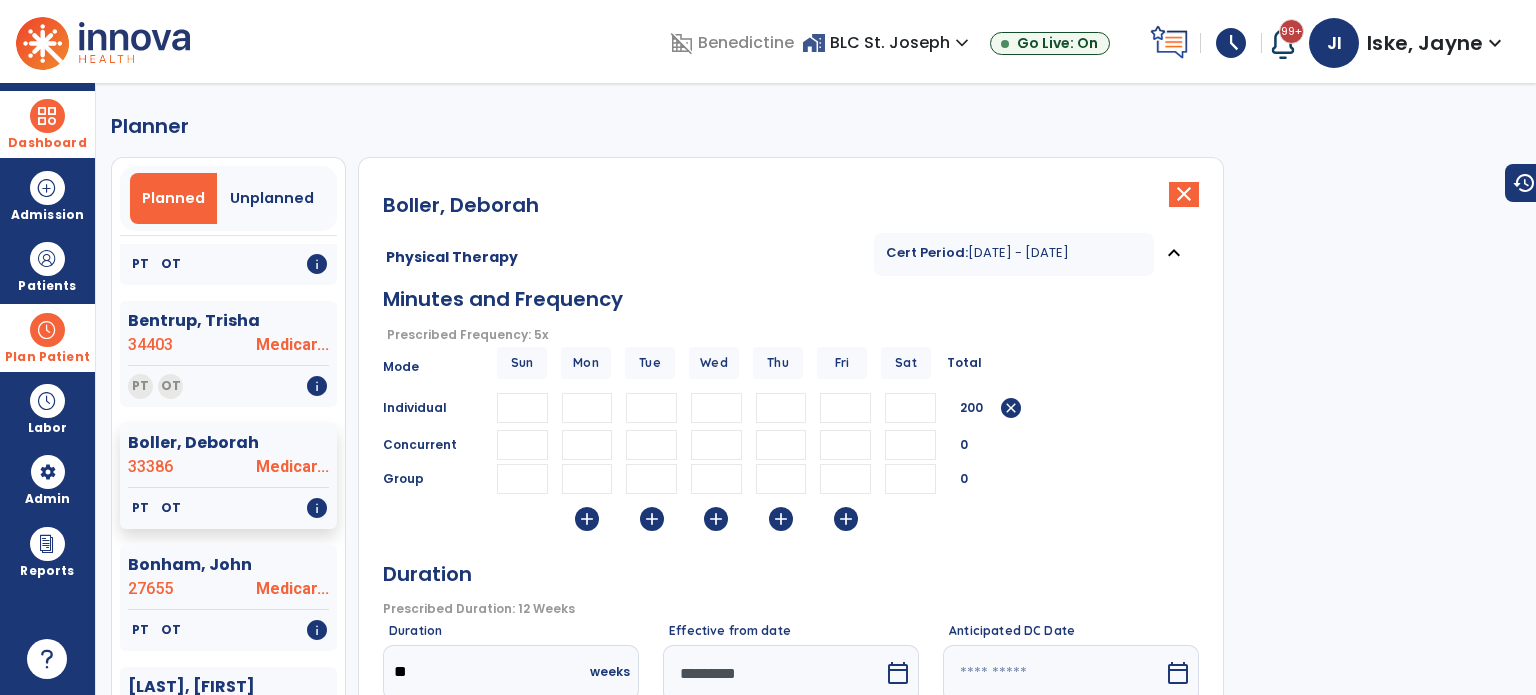 click on "calendar_today" at bounding box center [898, 673] 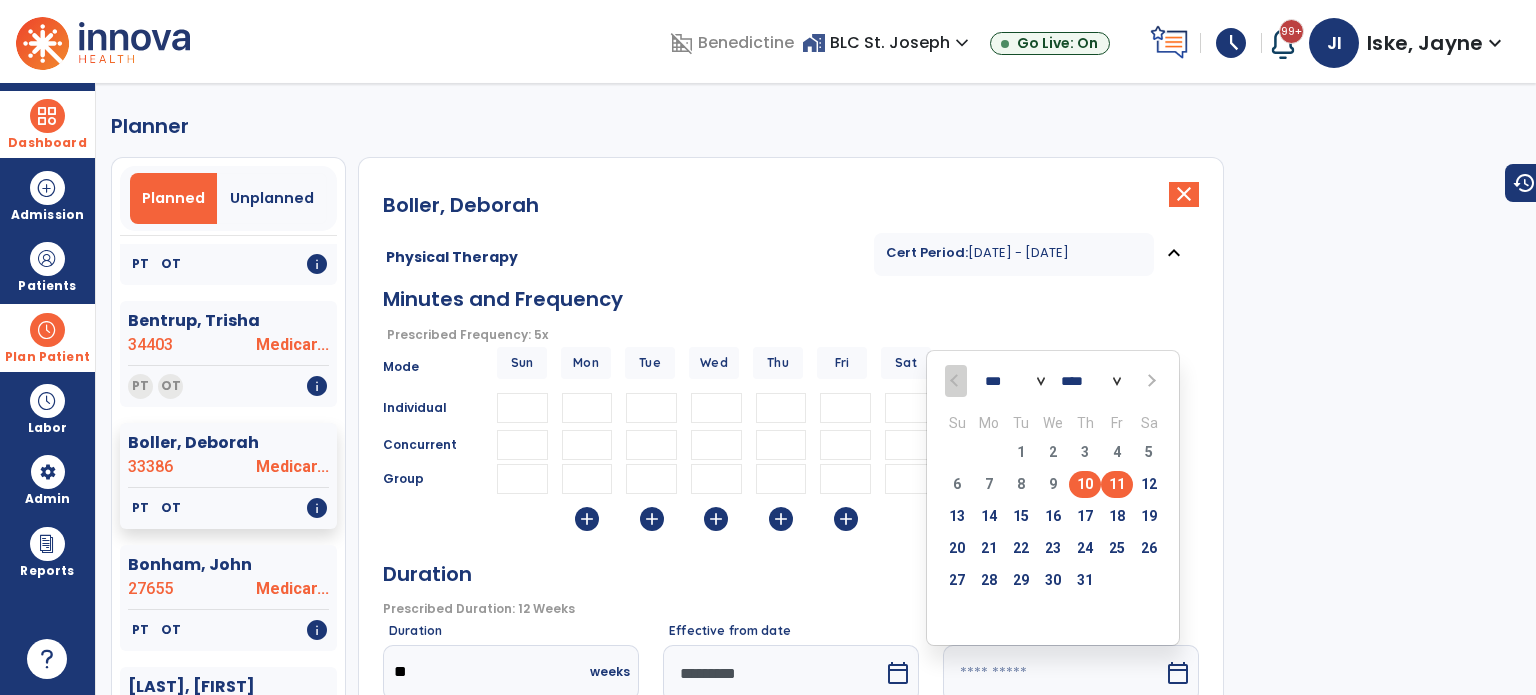 click on "10" at bounding box center (1085, 484) 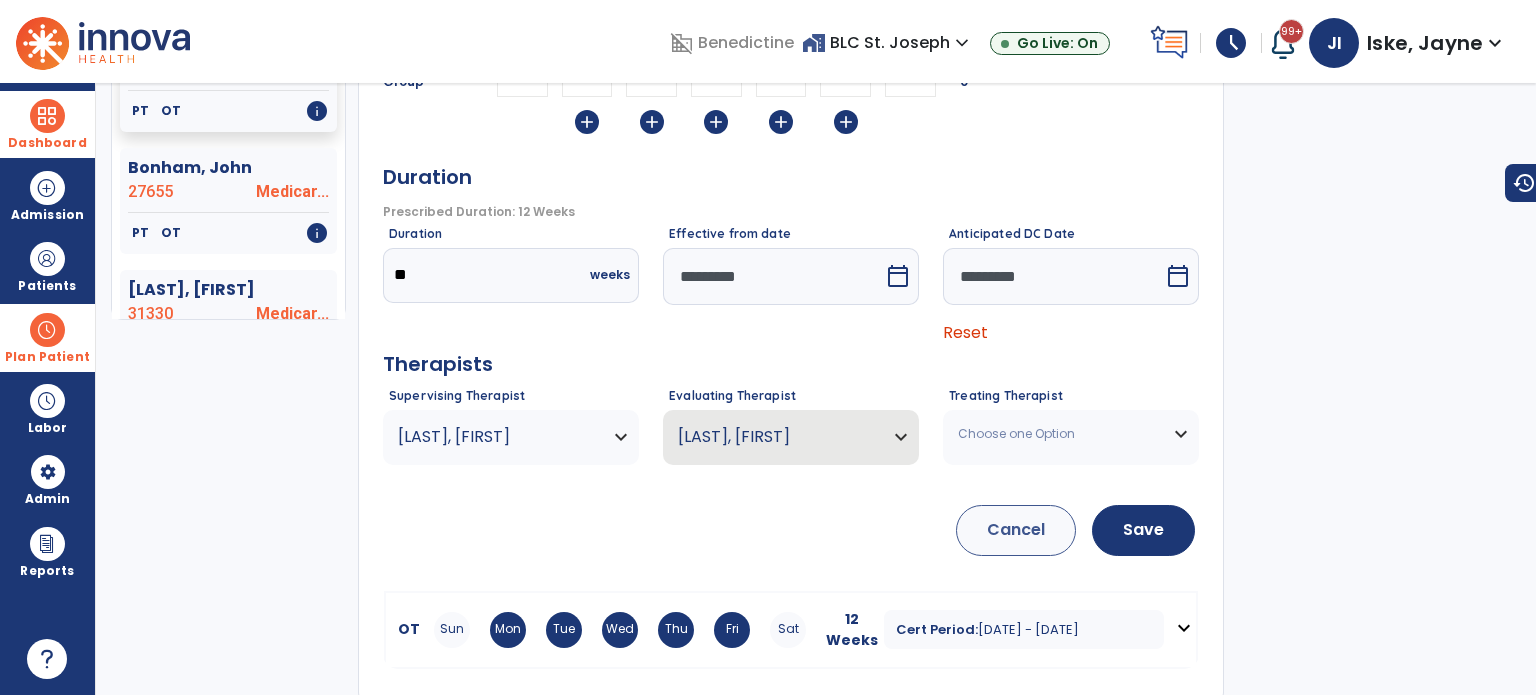 scroll, scrollTop: 402, scrollLeft: 0, axis: vertical 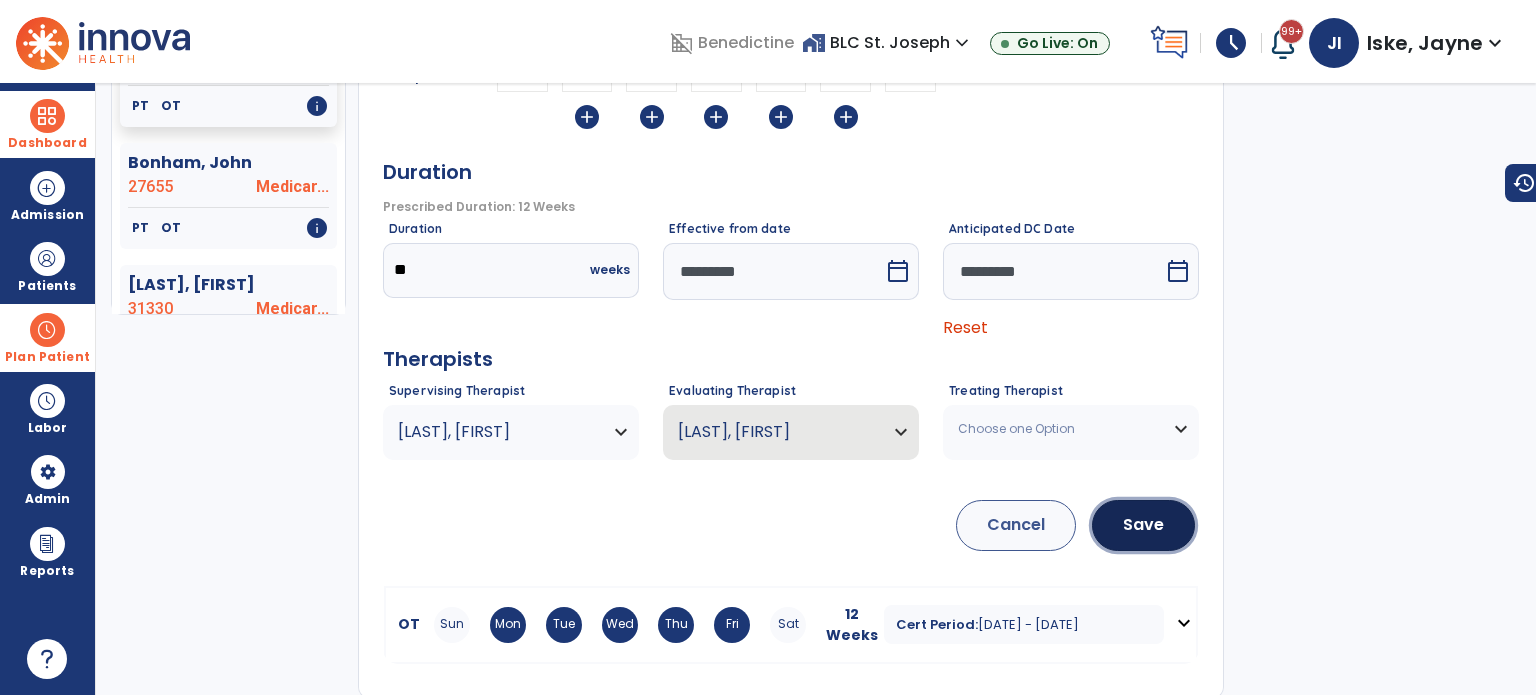 click on "Save" at bounding box center (1143, 525) 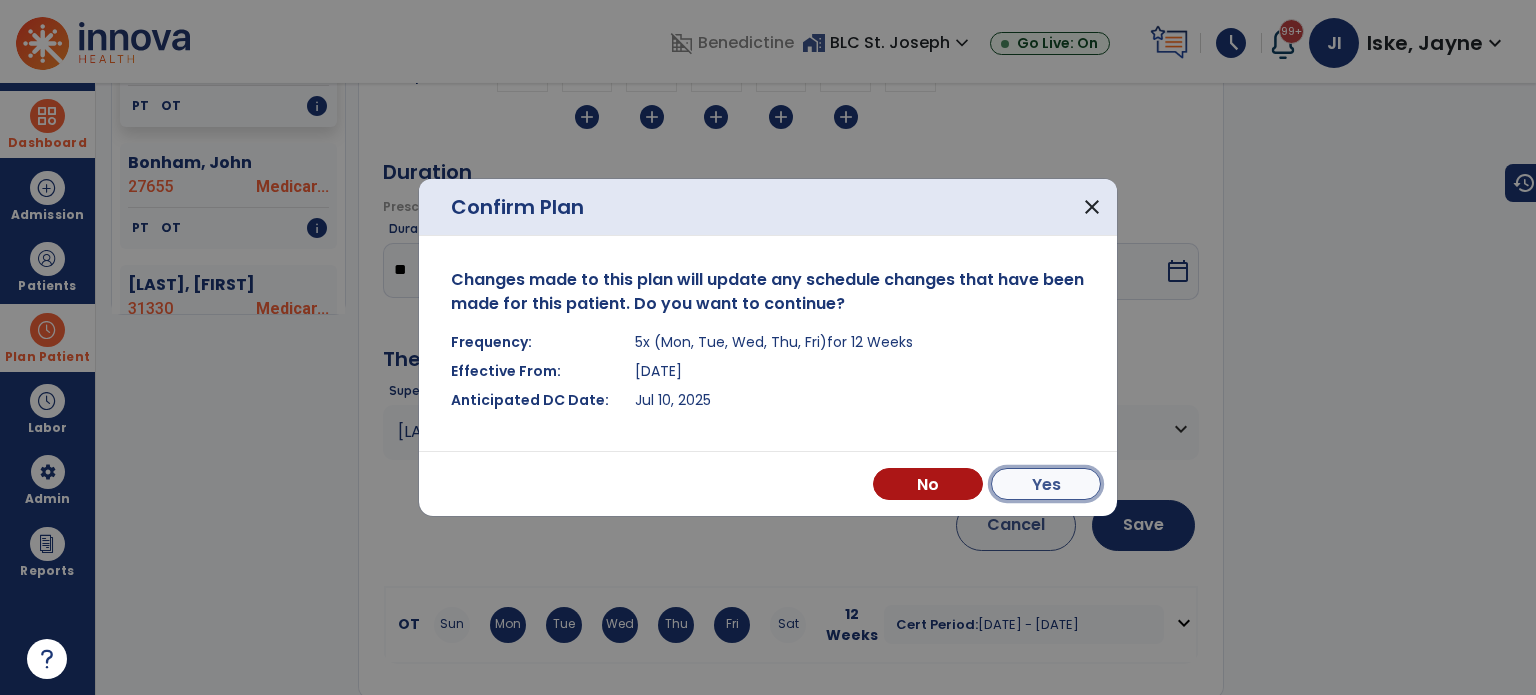 click on "Yes" at bounding box center (1046, 484) 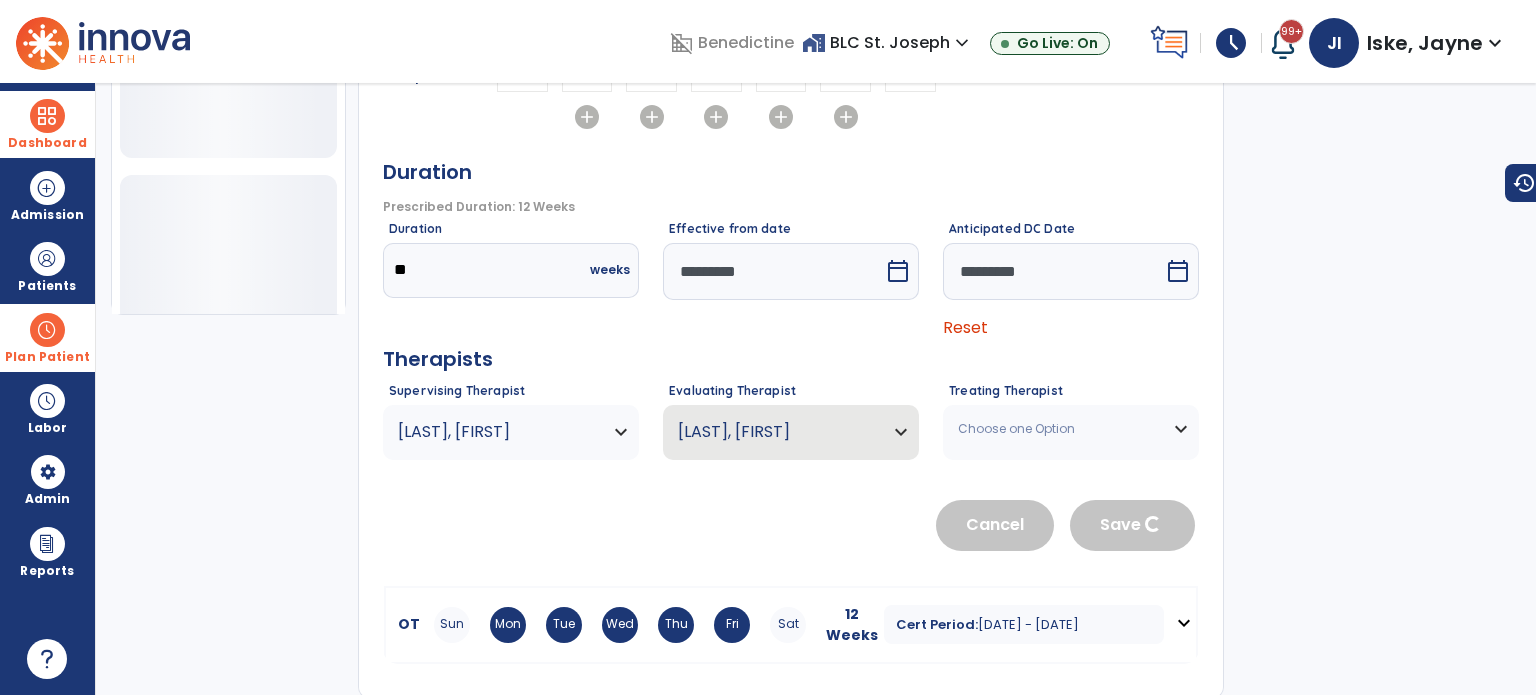 click on "[DATE] - [DATE]" at bounding box center [1028, 624] 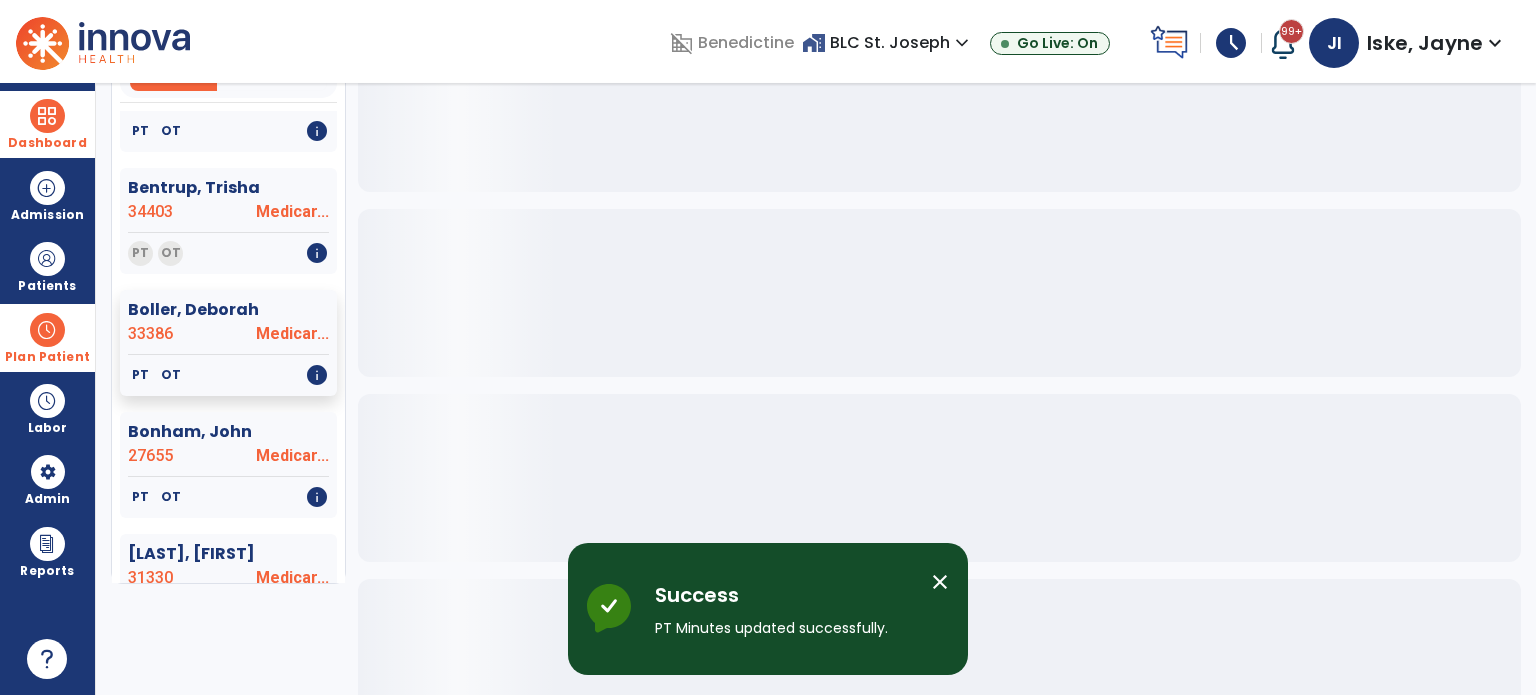 scroll, scrollTop: 0, scrollLeft: 0, axis: both 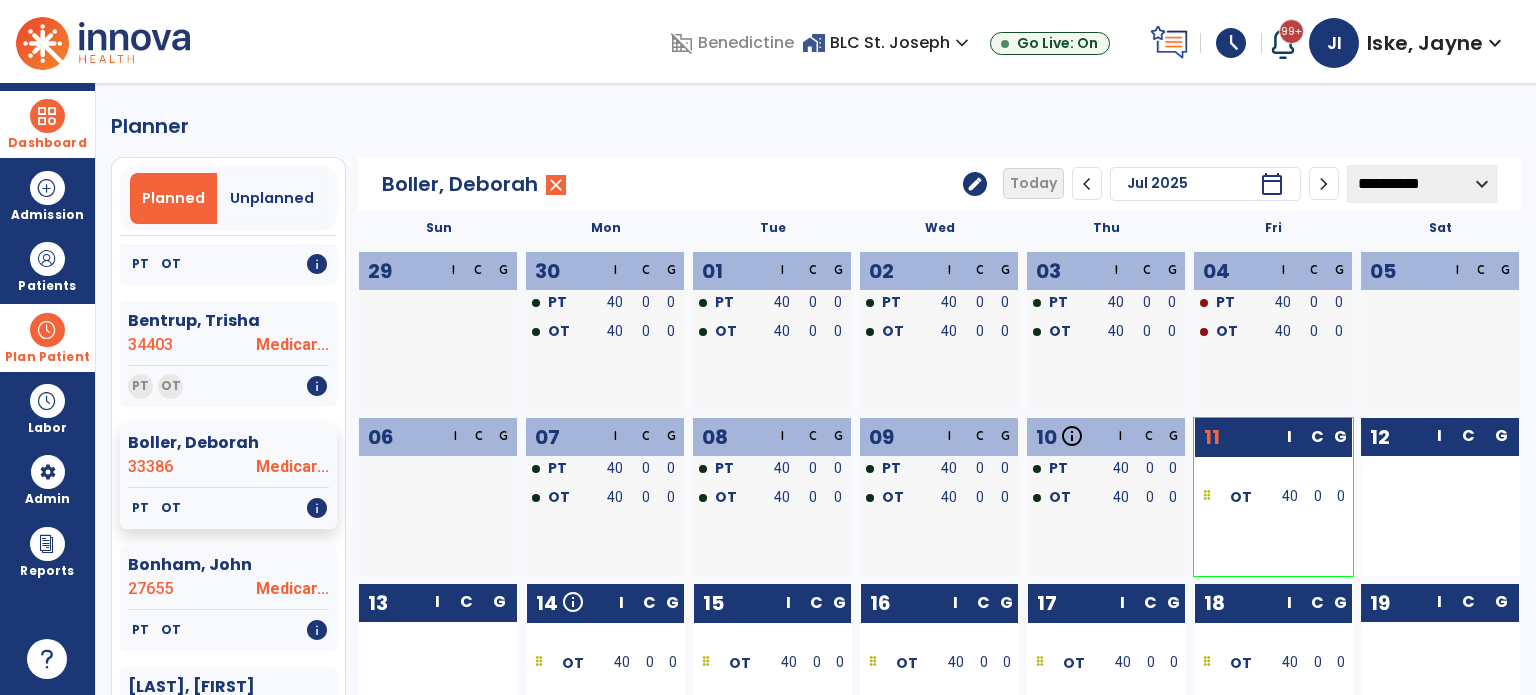 click on "**********" 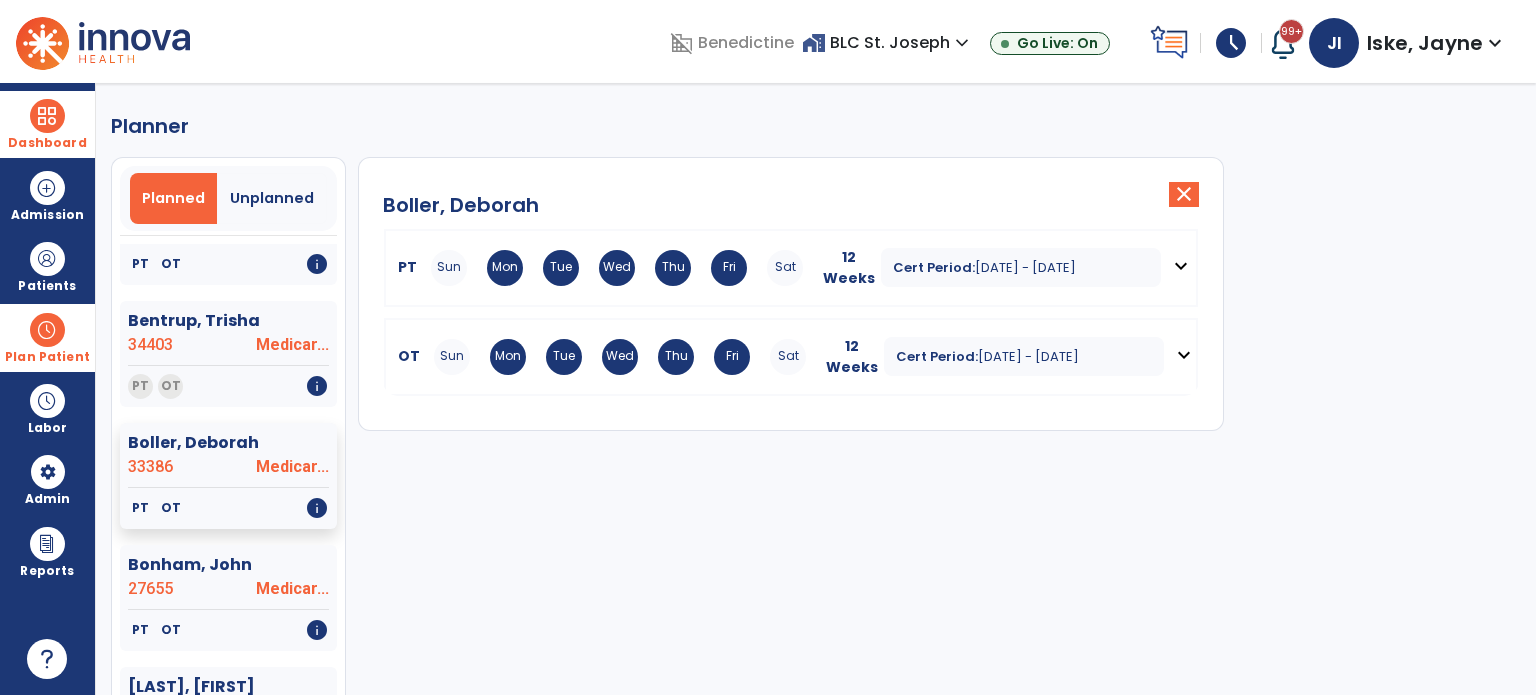 click on "[DATE] - [DATE]" at bounding box center [1028, 356] 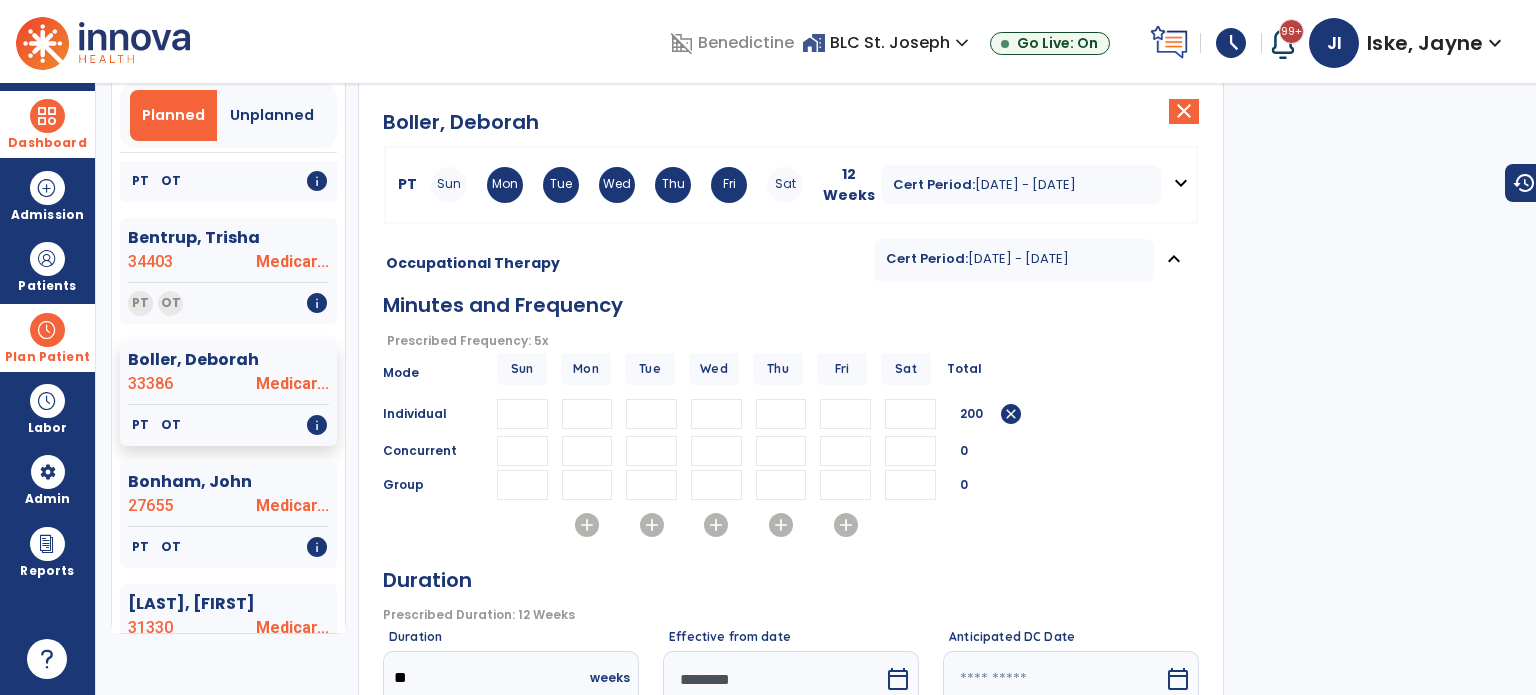 scroll, scrollTop: 200, scrollLeft: 0, axis: vertical 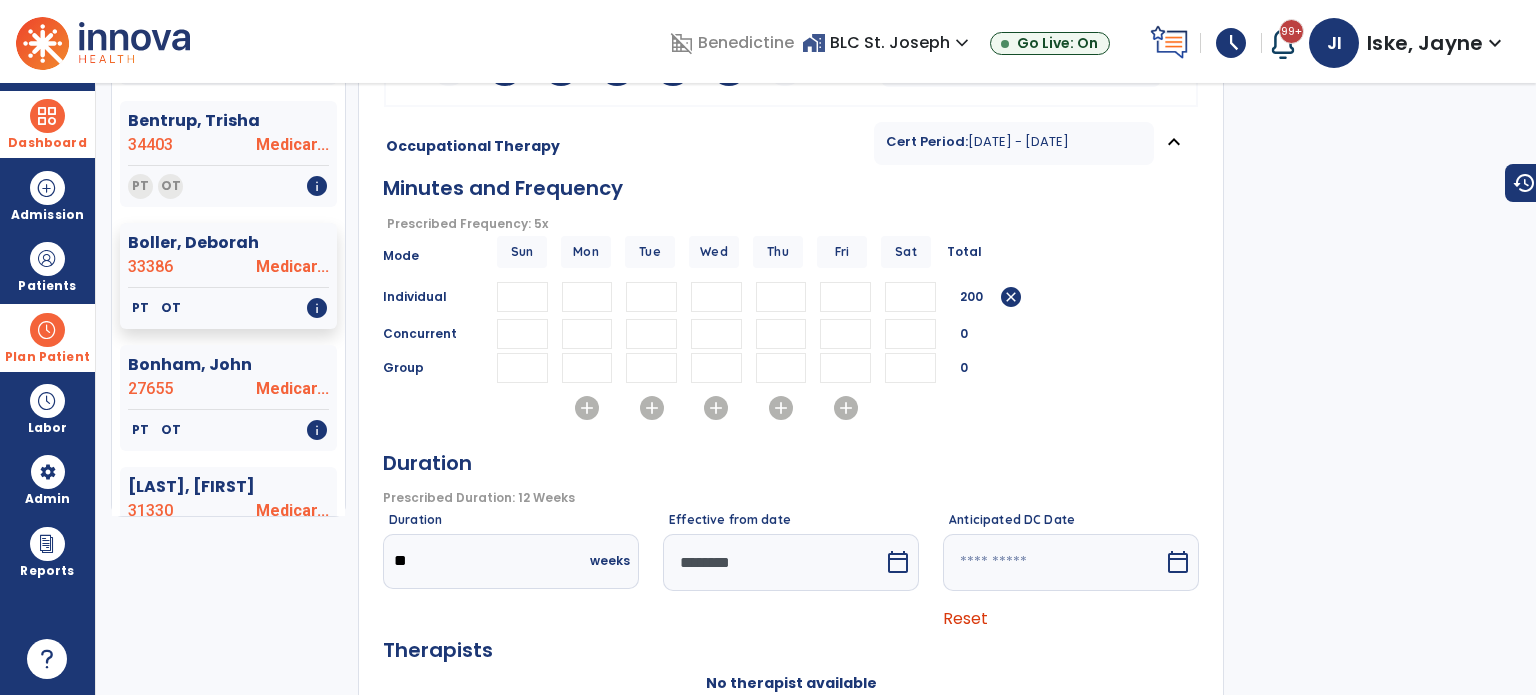 click on "calendar_today" at bounding box center [898, 562] 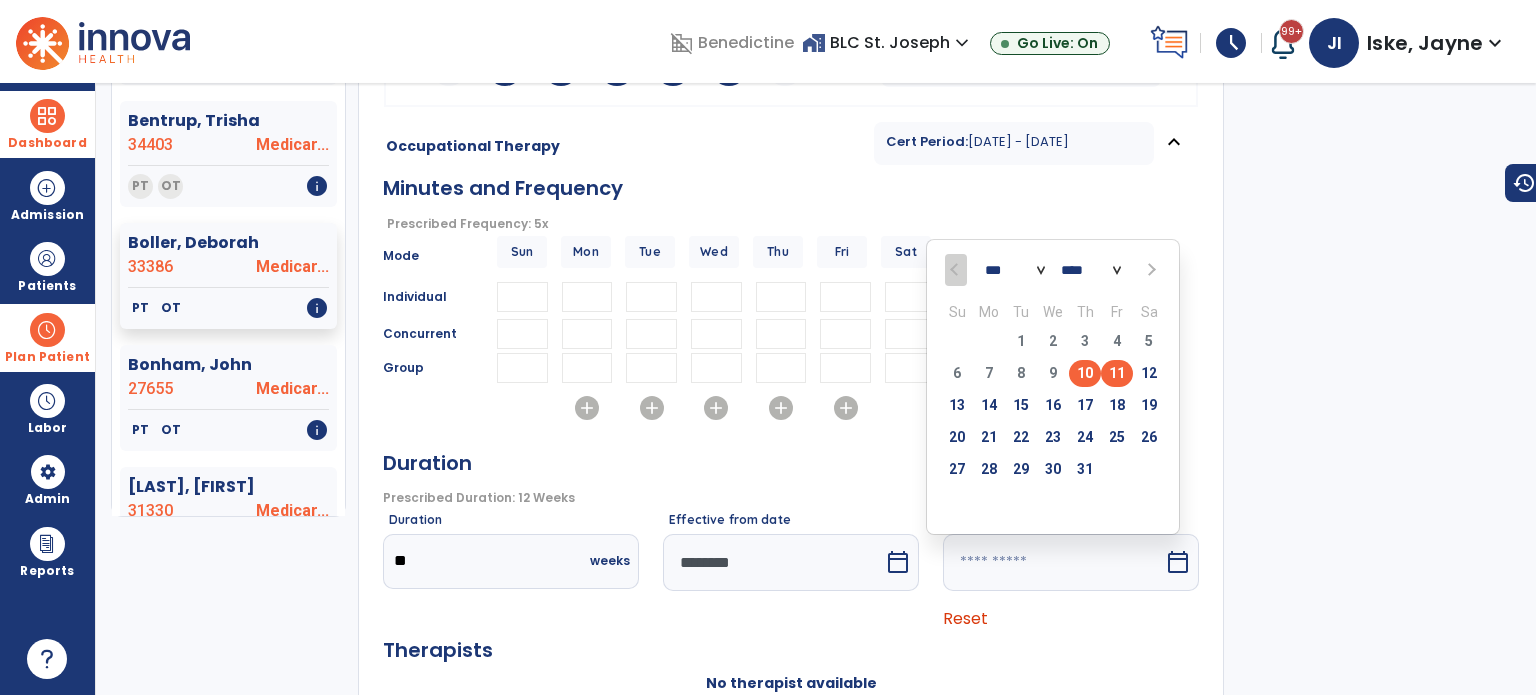 click on "10" at bounding box center (1085, 373) 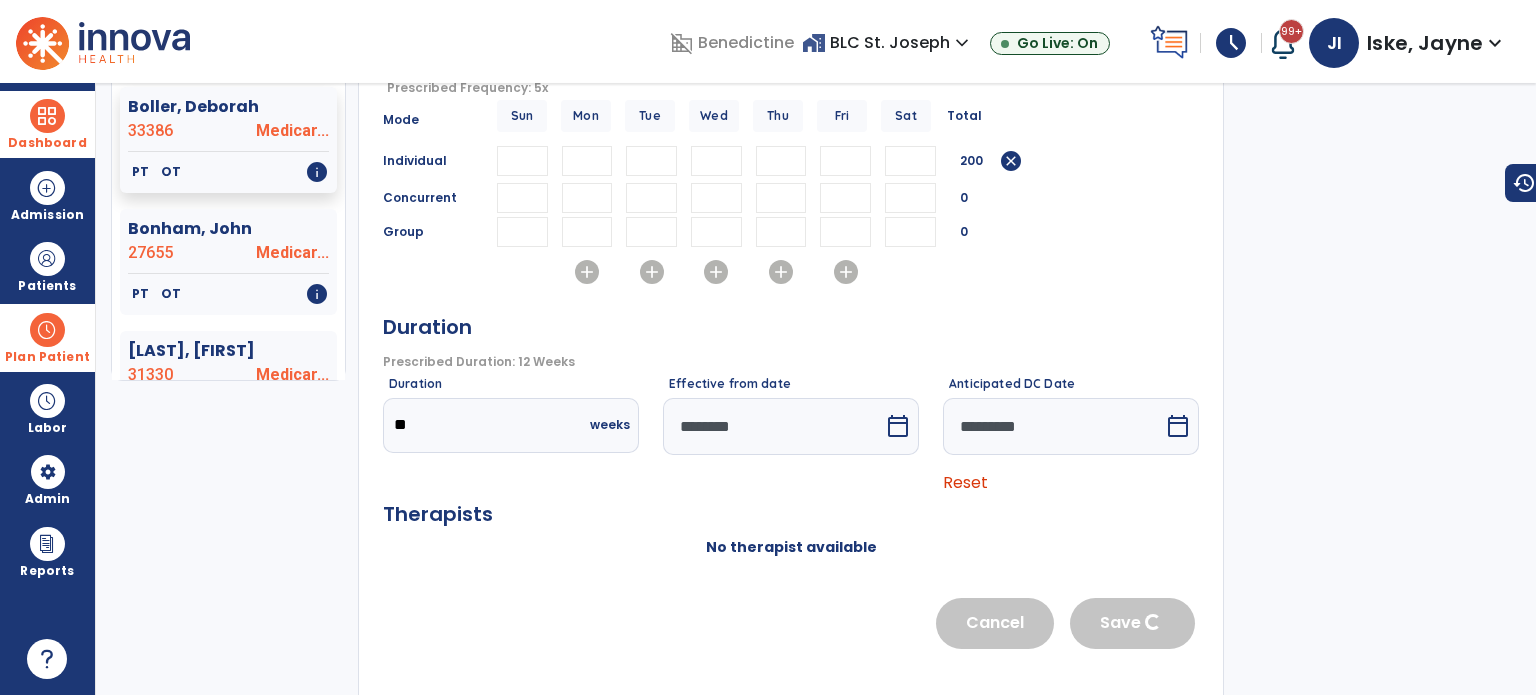 scroll, scrollTop: 346, scrollLeft: 0, axis: vertical 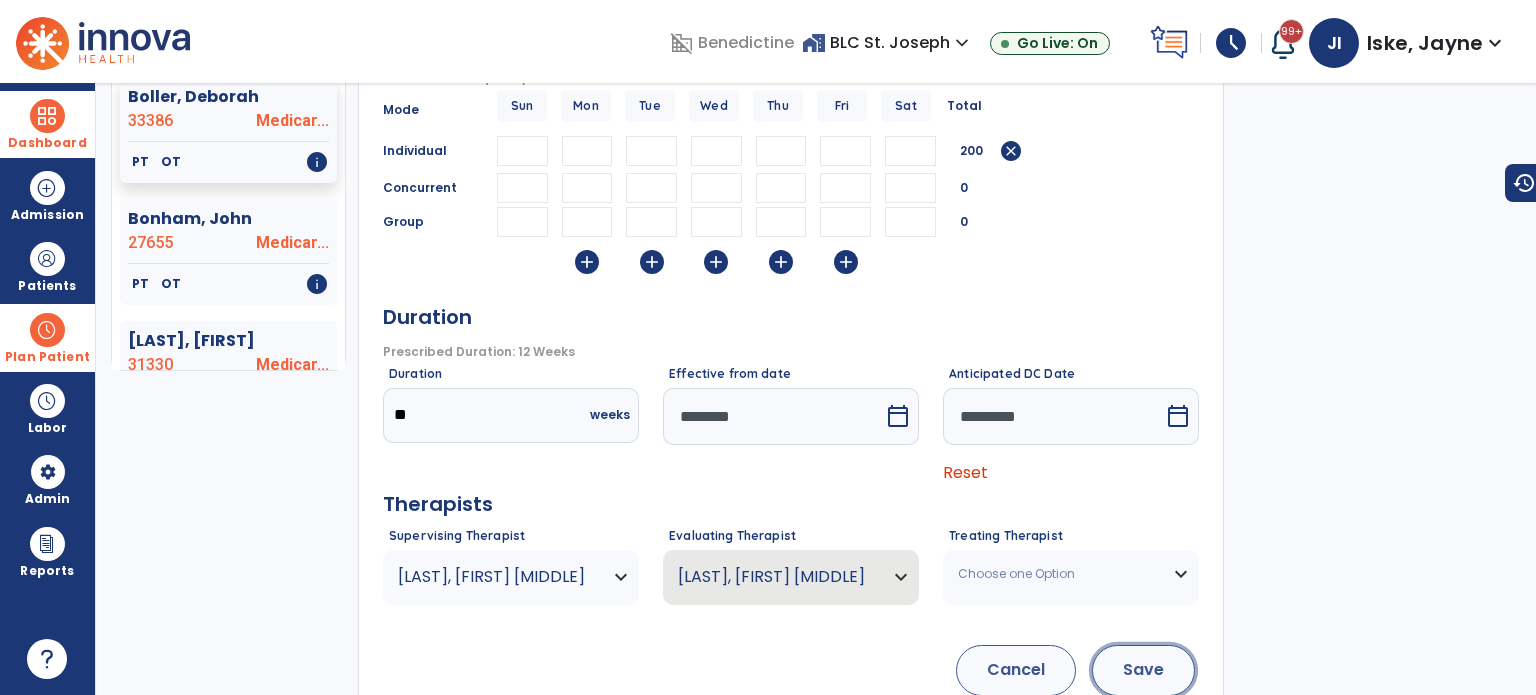 click on "Save" at bounding box center [1143, 670] 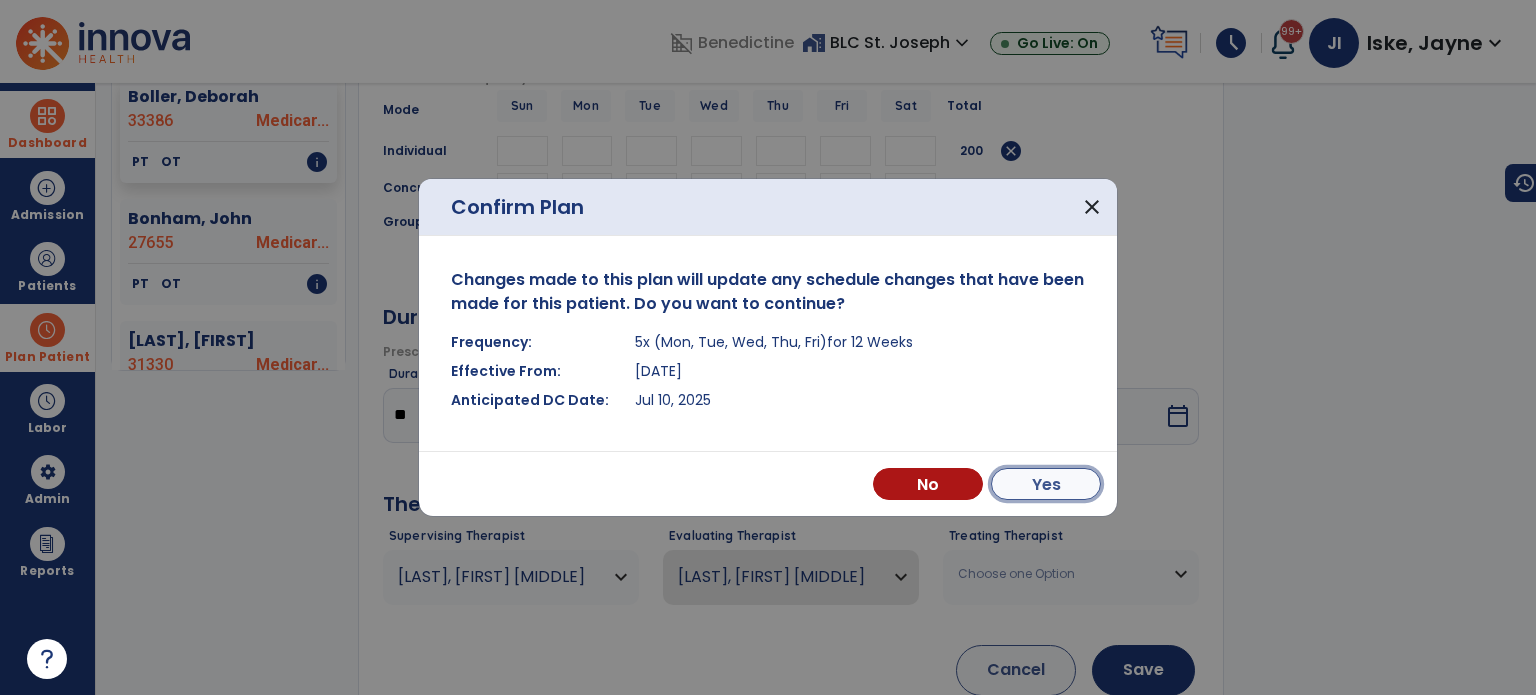 click on "Yes" at bounding box center (1046, 484) 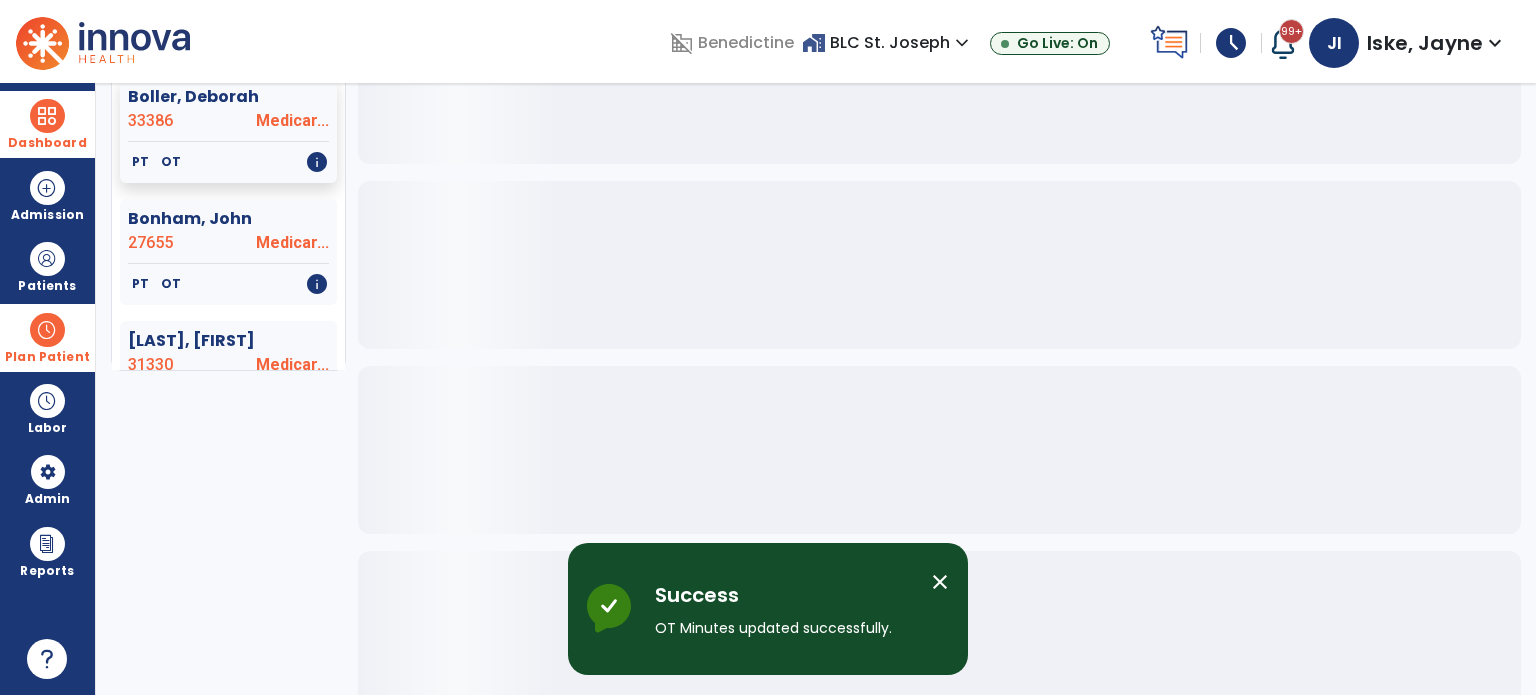 click on "close" at bounding box center [940, 582] 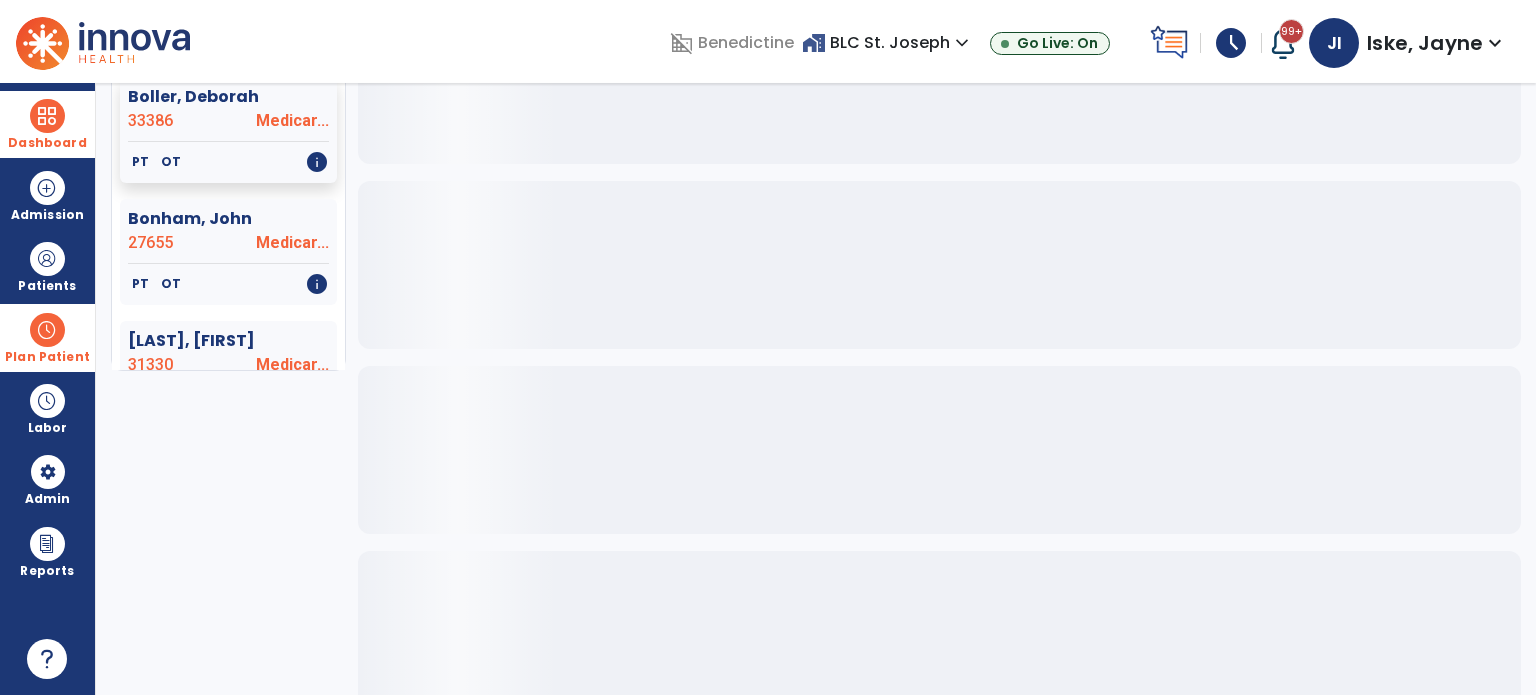 scroll, scrollTop: 0, scrollLeft: 0, axis: both 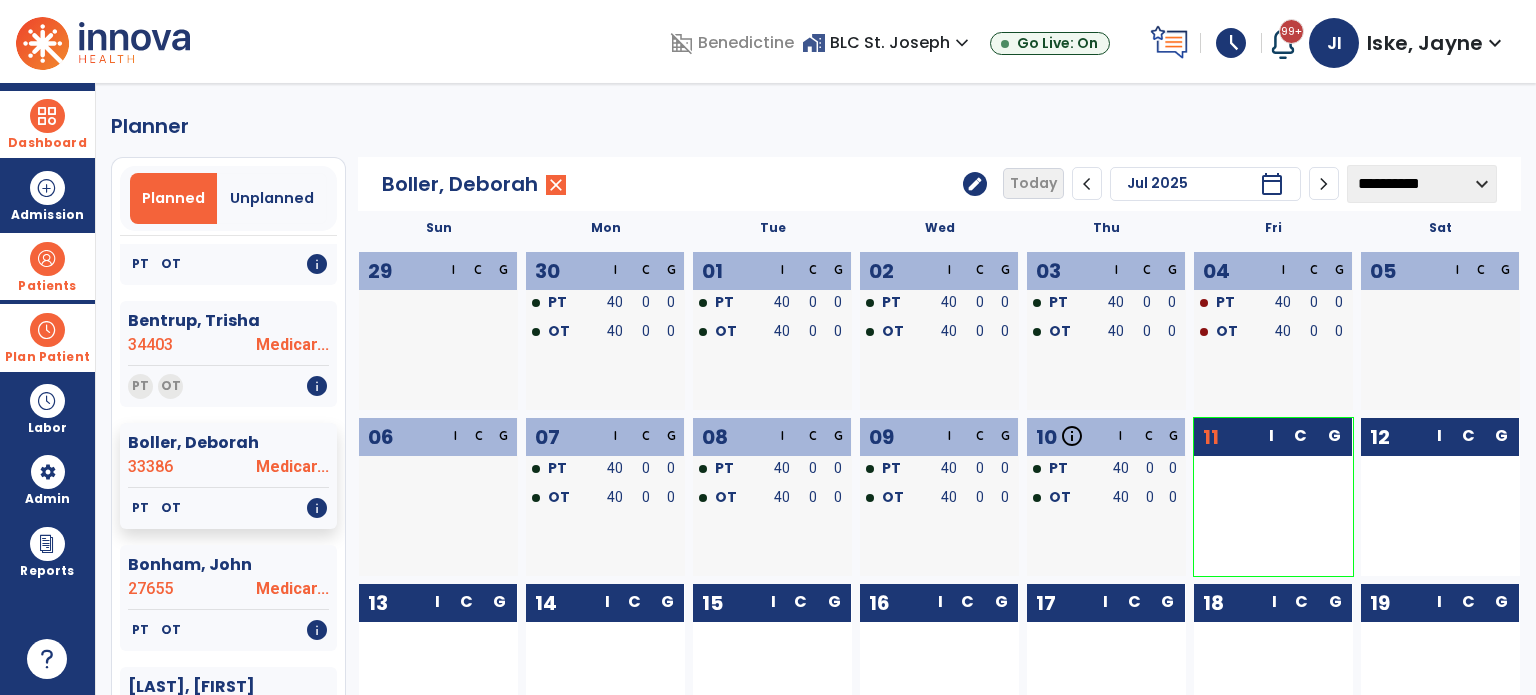 click on "Patients" at bounding box center (47, 286) 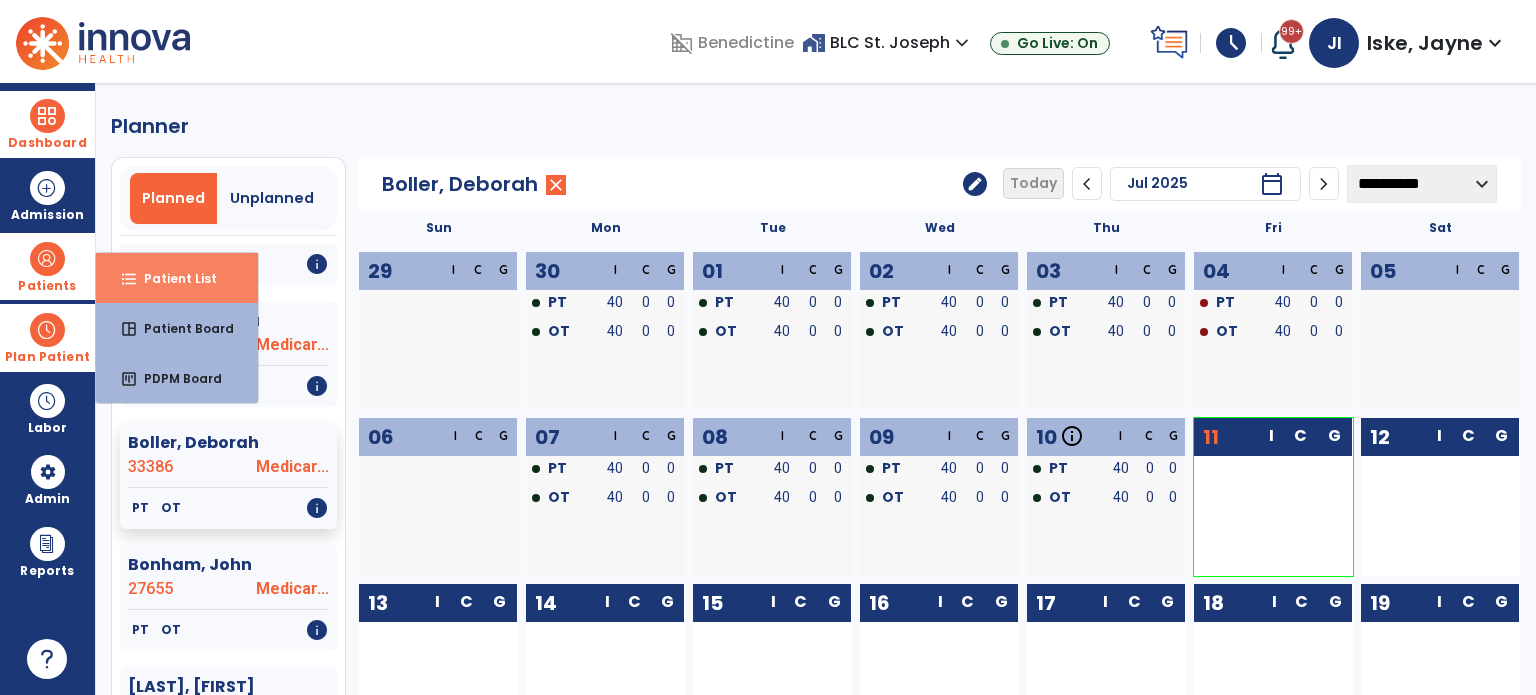 click on "Patient List" at bounding box center (172, 278) 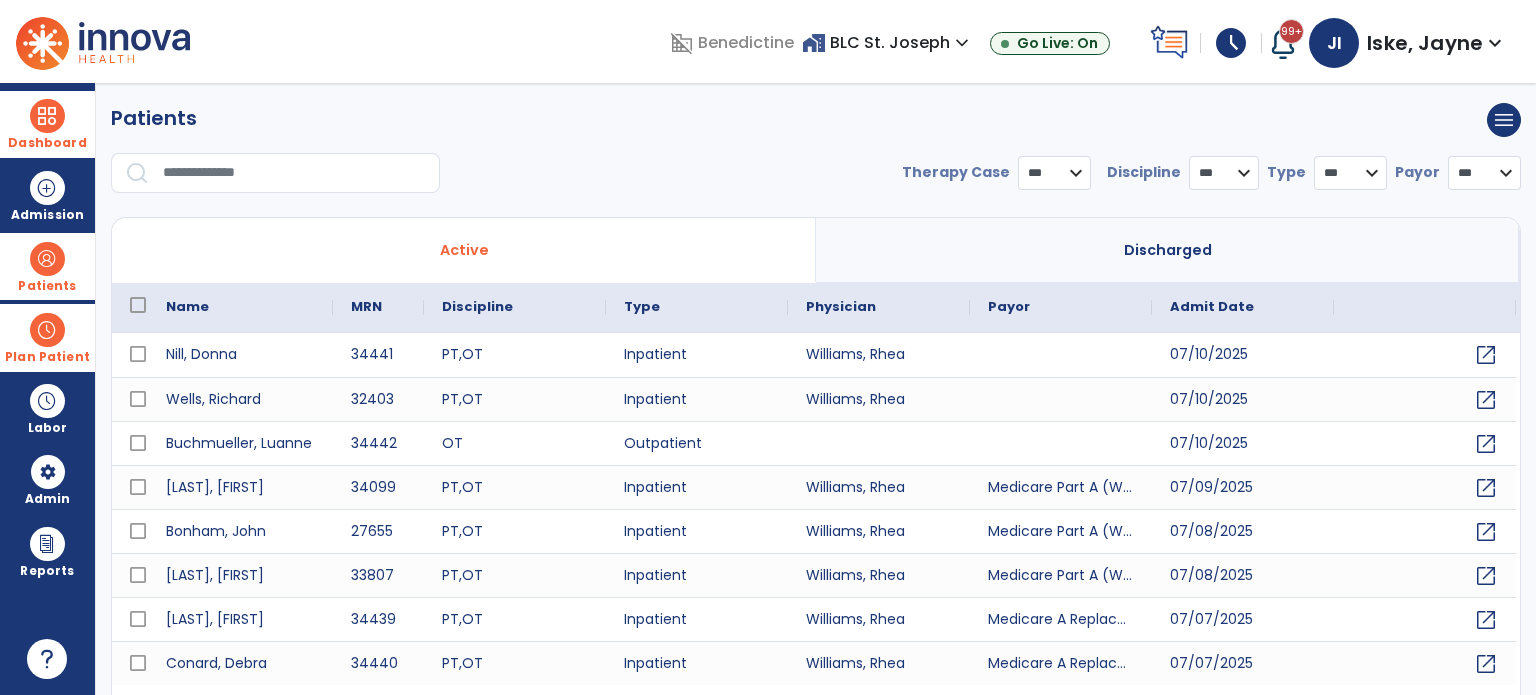 select on "***" 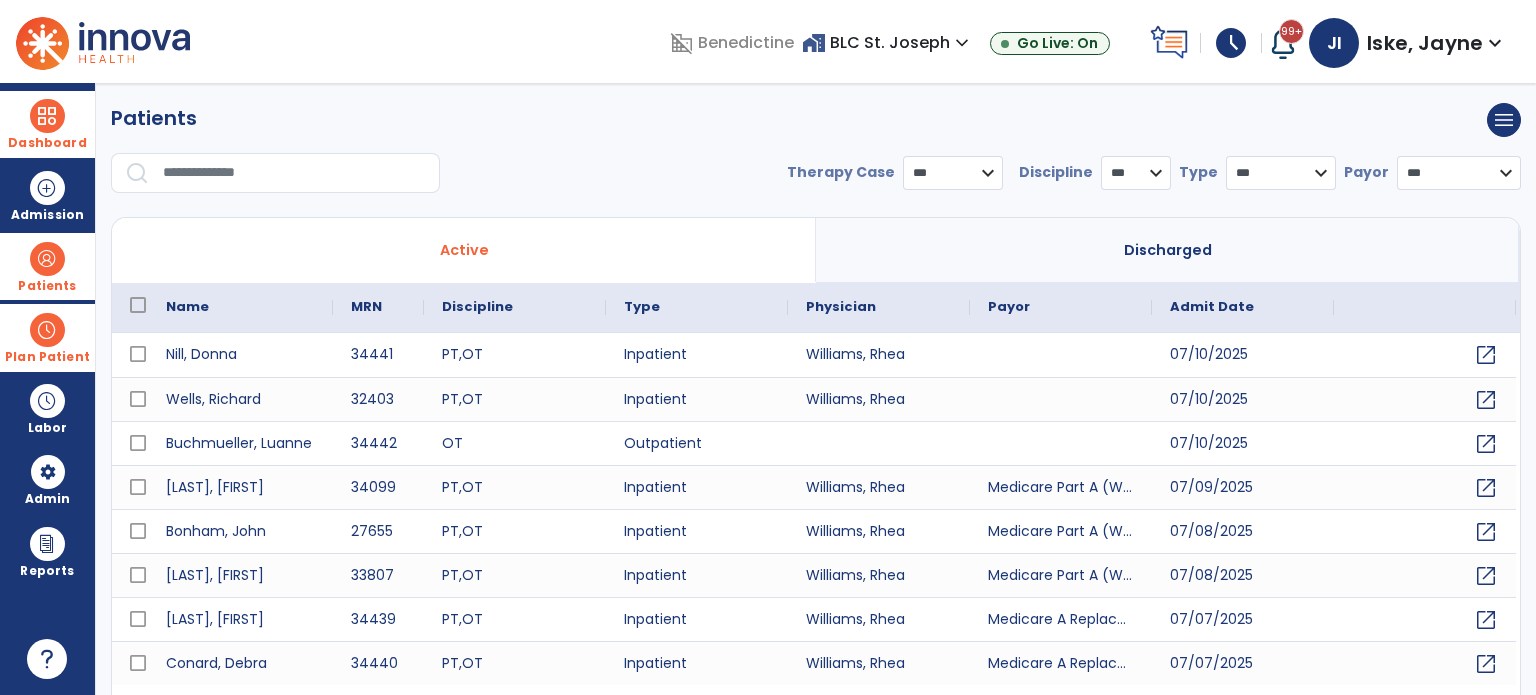 click at bounding box center [294, 173] 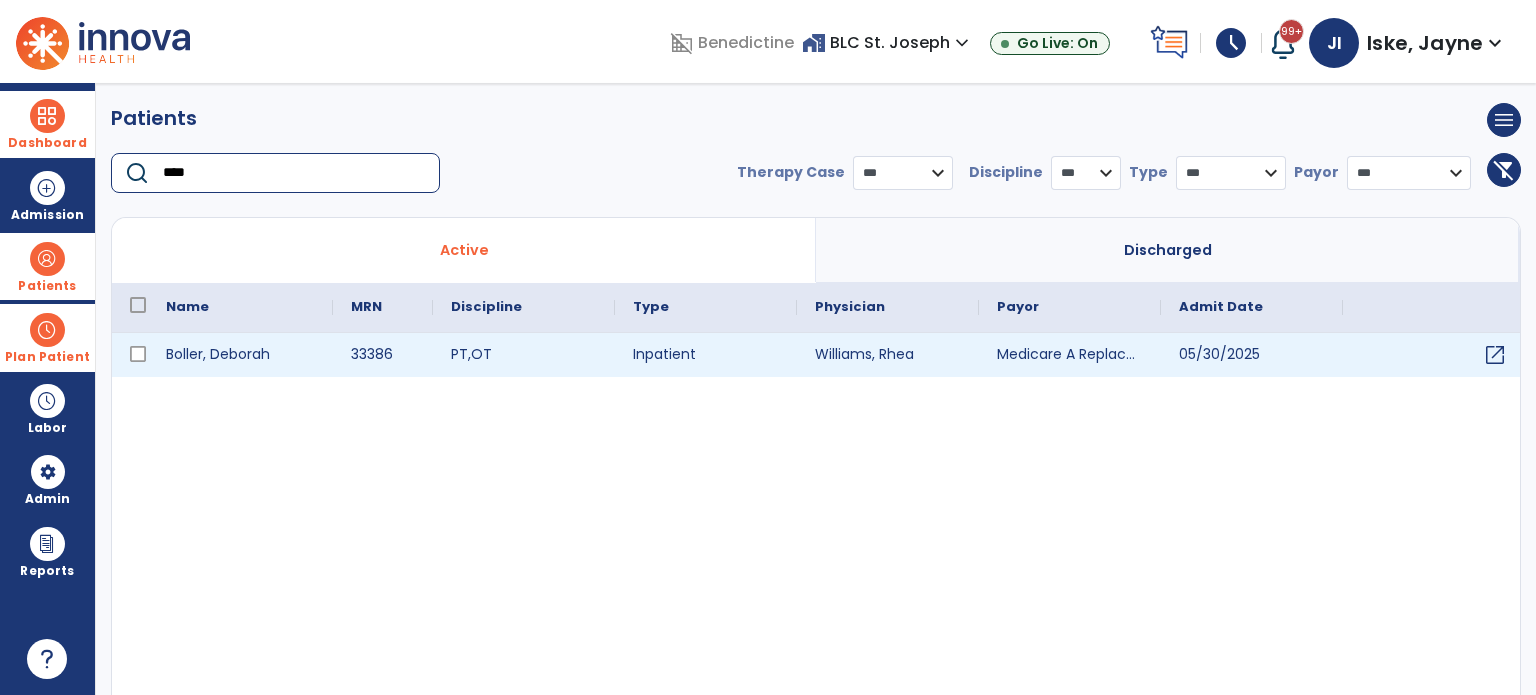 type on "****" 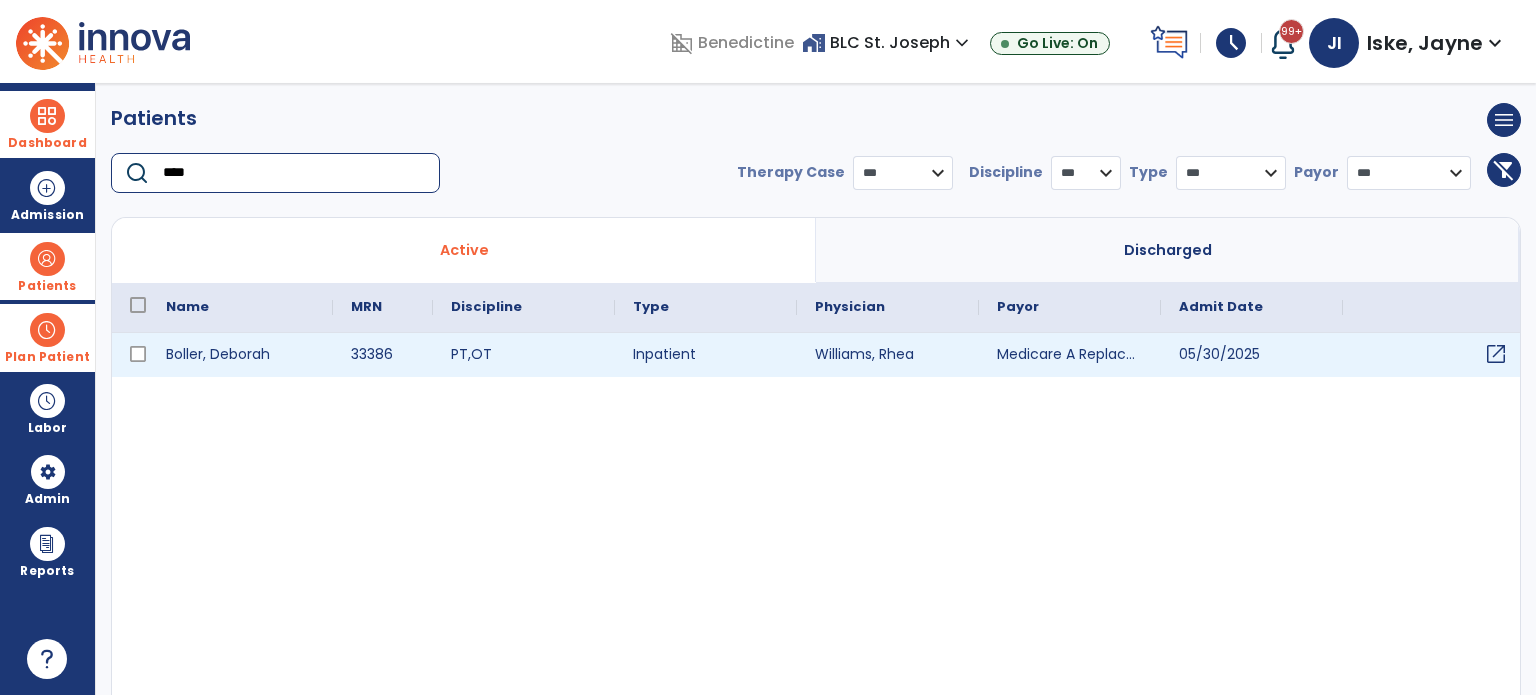 click on "open_in_new" at bounding box center [1496, 354] 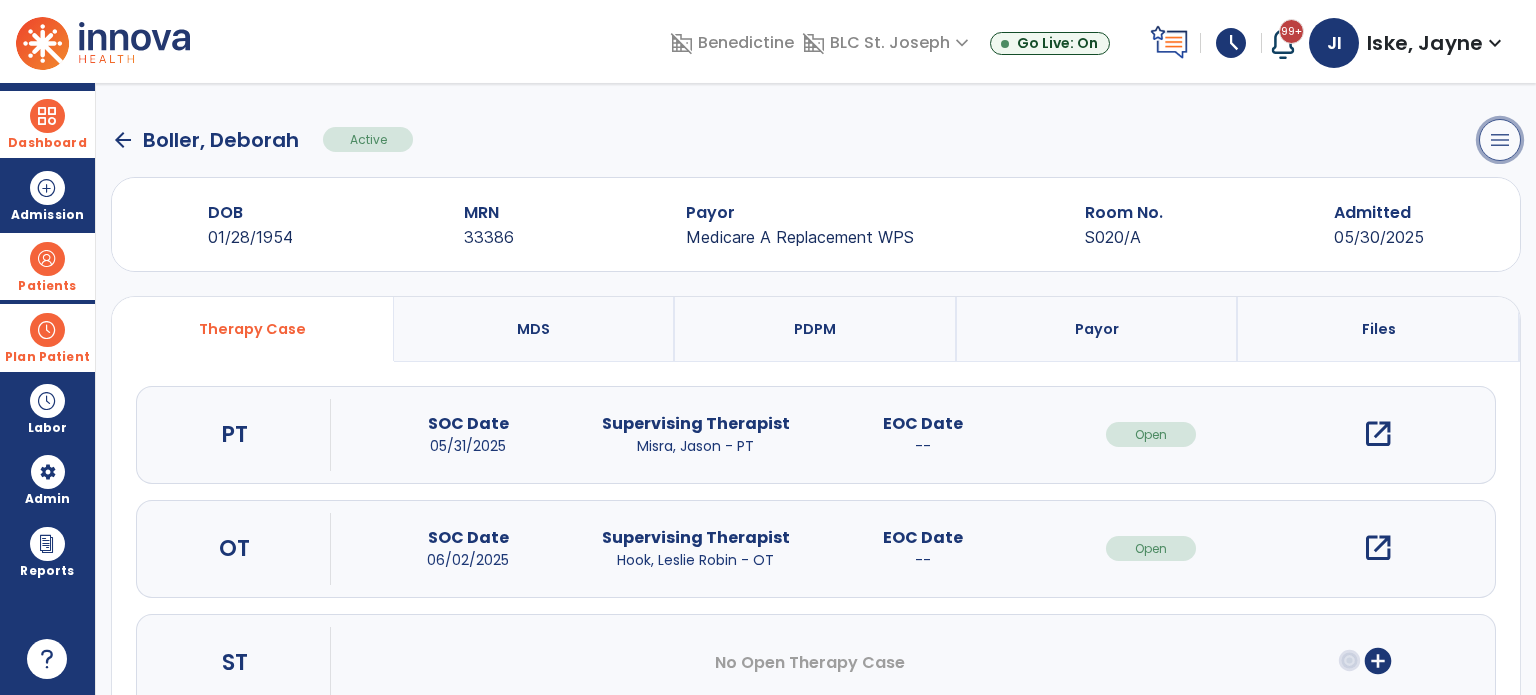 click on "menu" at bounding box center (1500, 140) 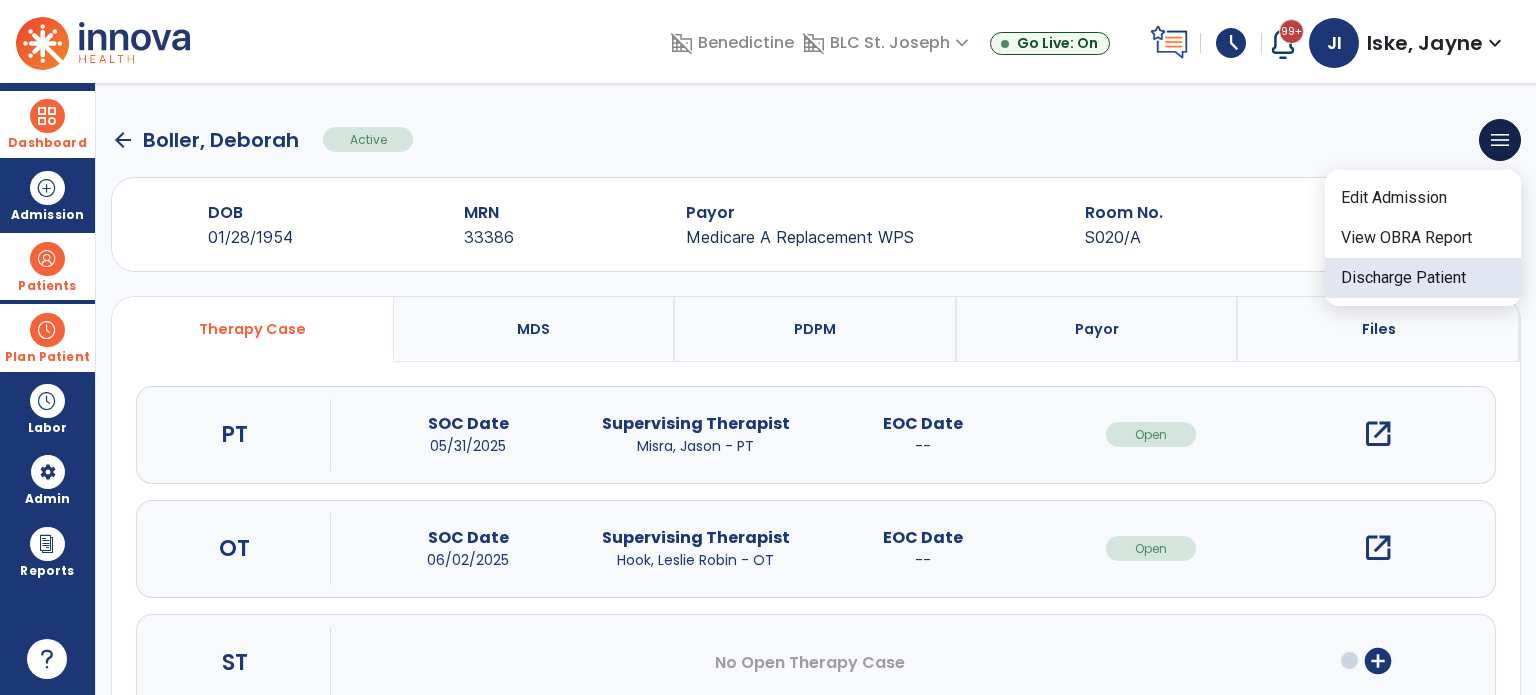 click on "Discharge Patient" 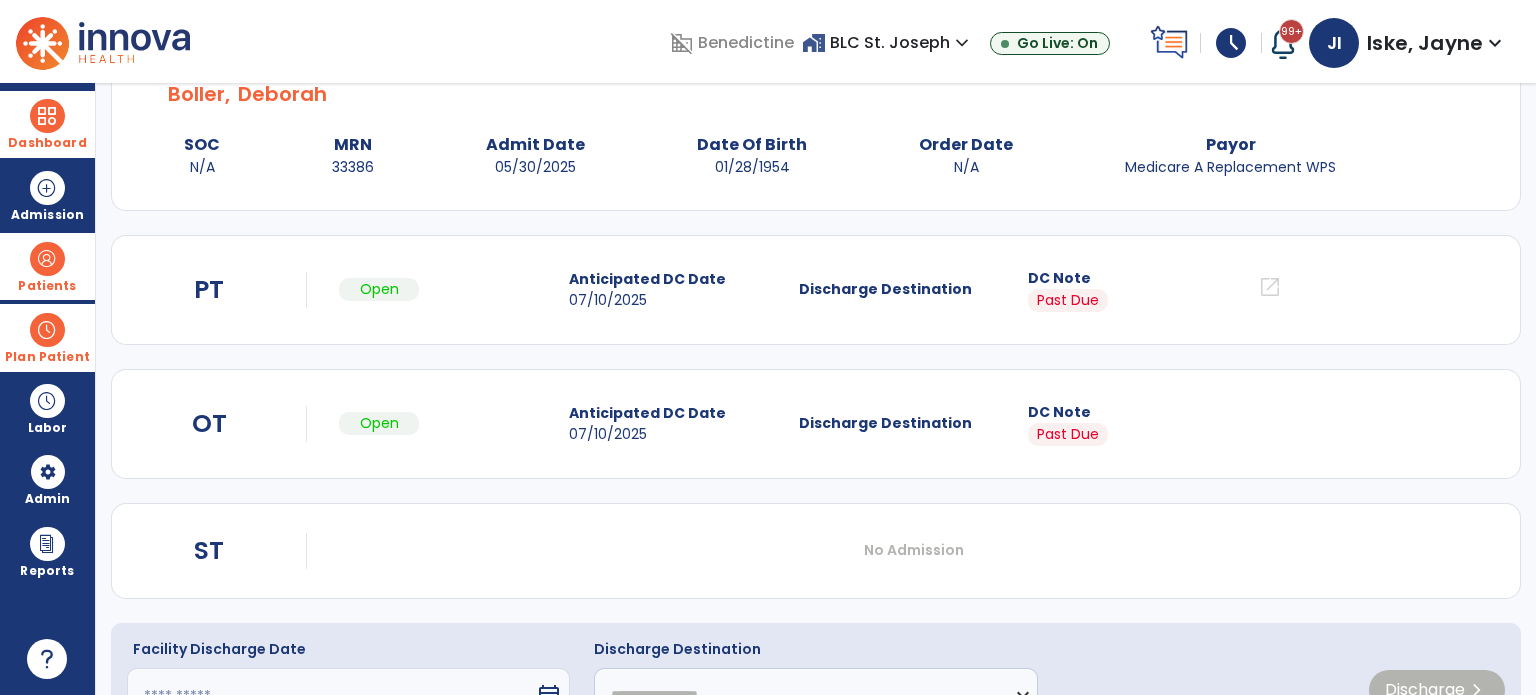 scroll, scrollTop: 186, scrollLeft: 0, axis: vertical 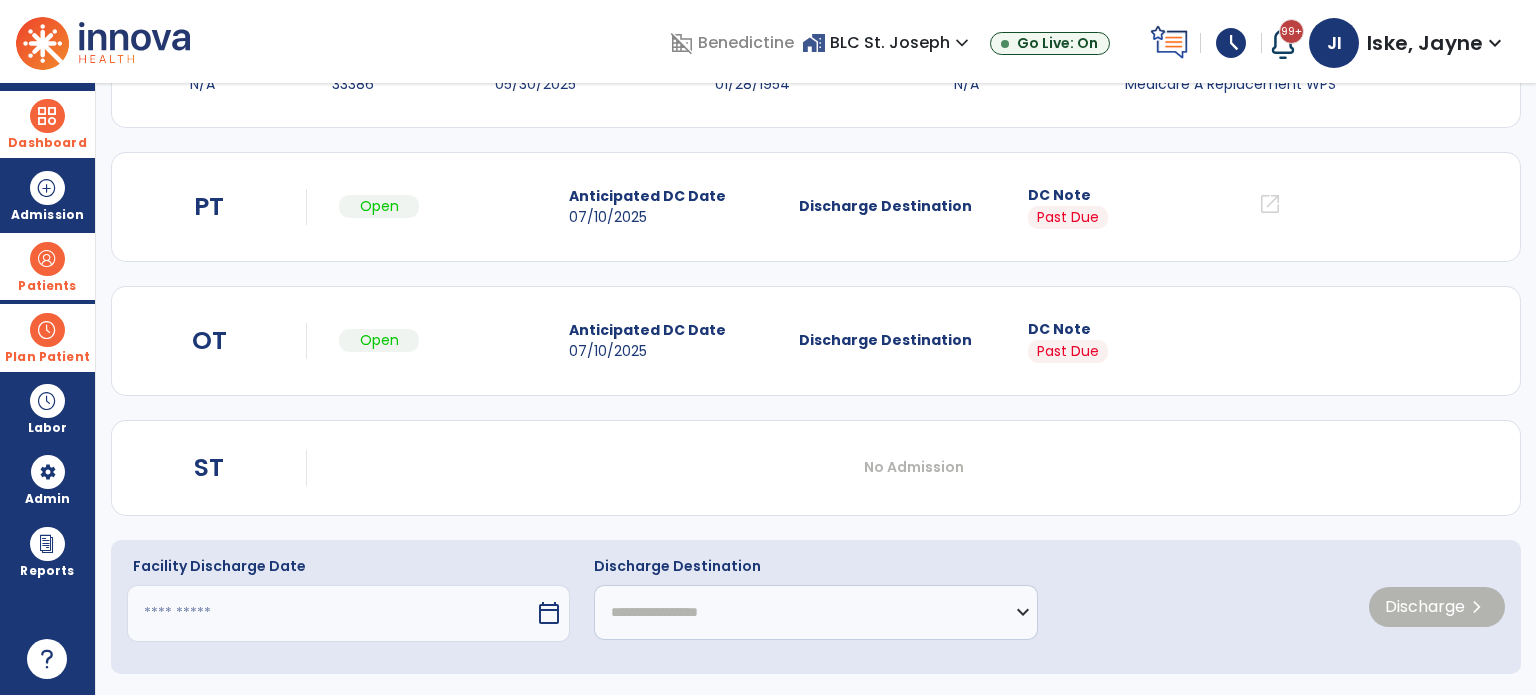 click on "calendar_today" at bounding box center (549, 613) 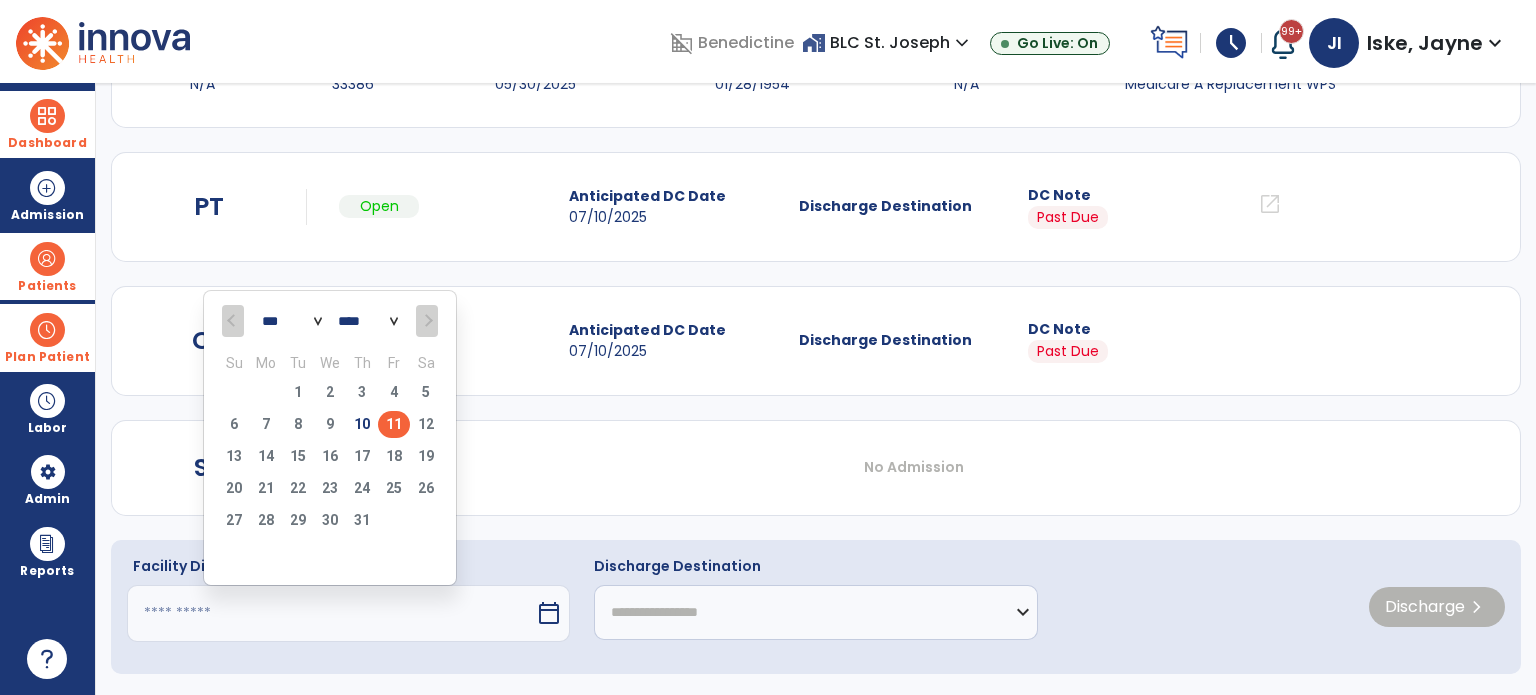click on "11" at bounding box center (394, 424) 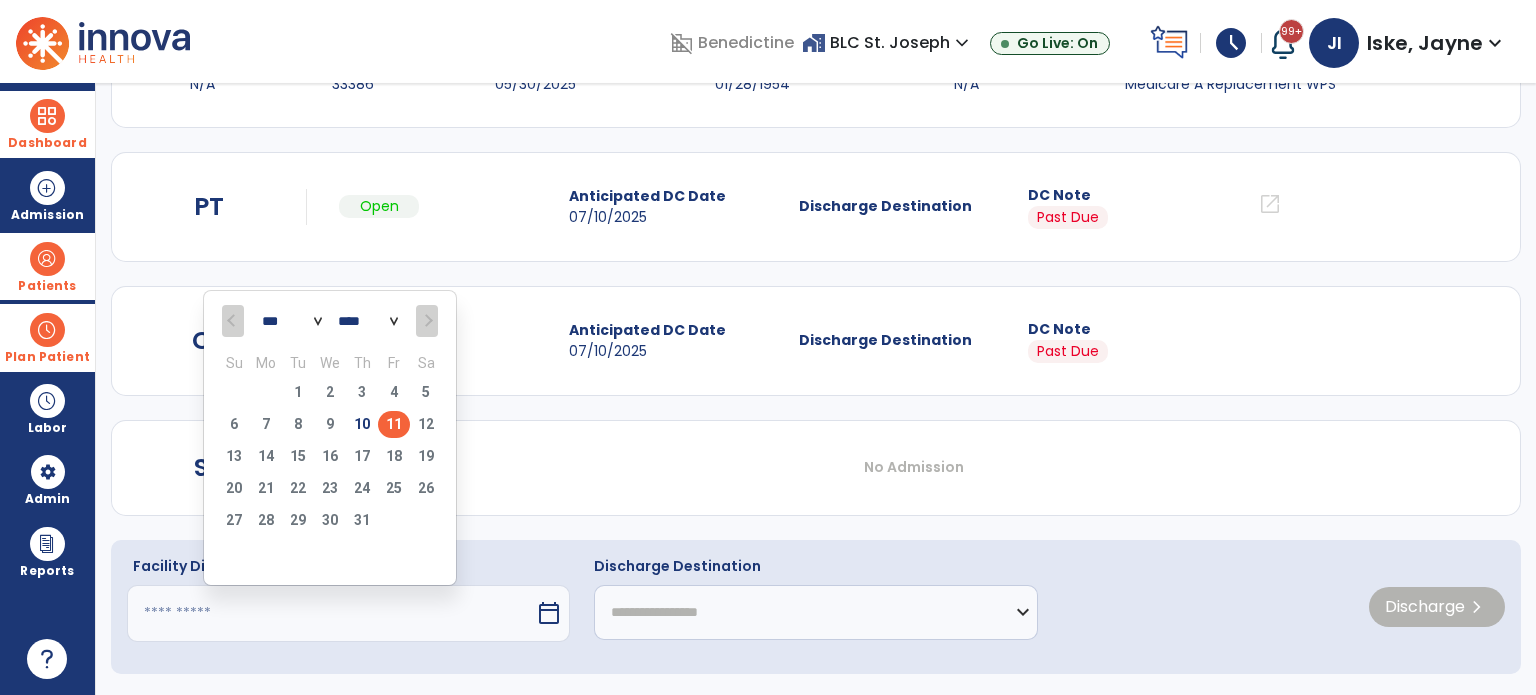 type on "*********" 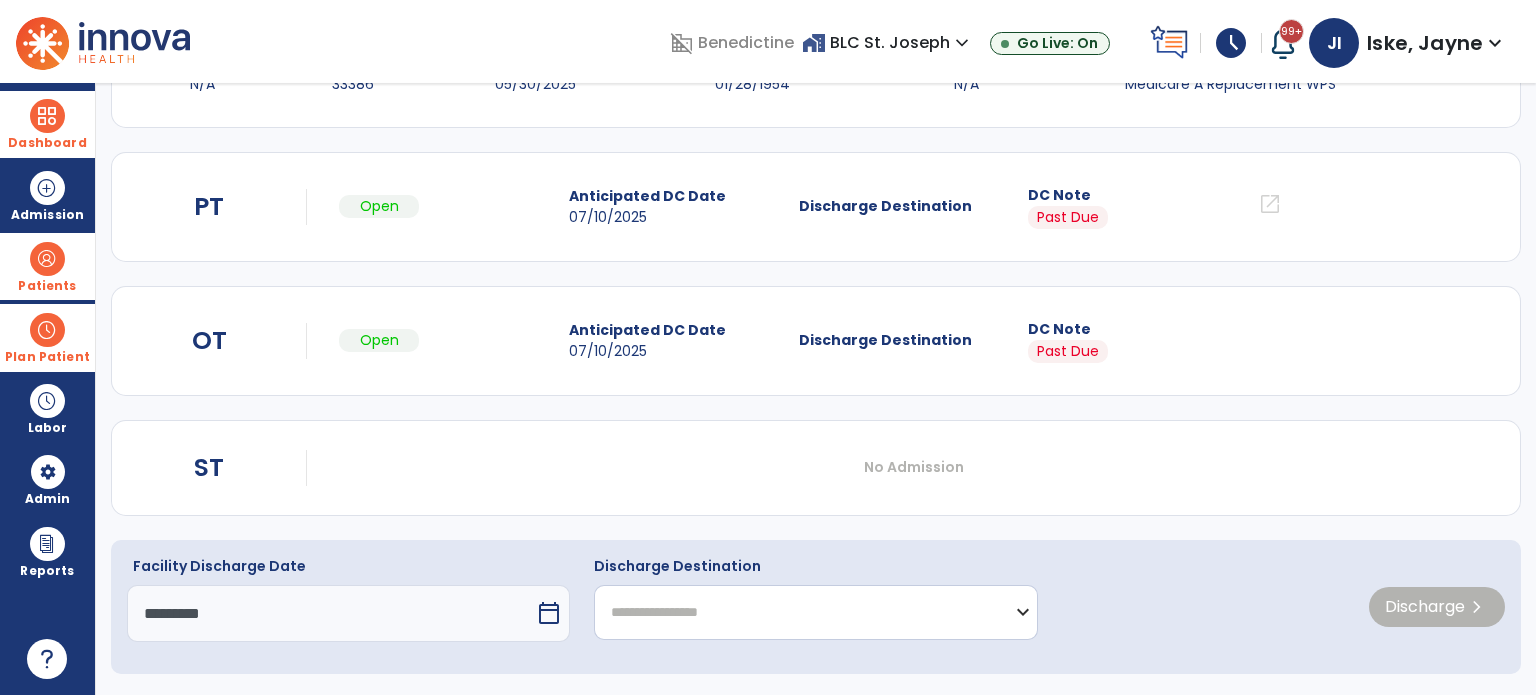 click on "**********" 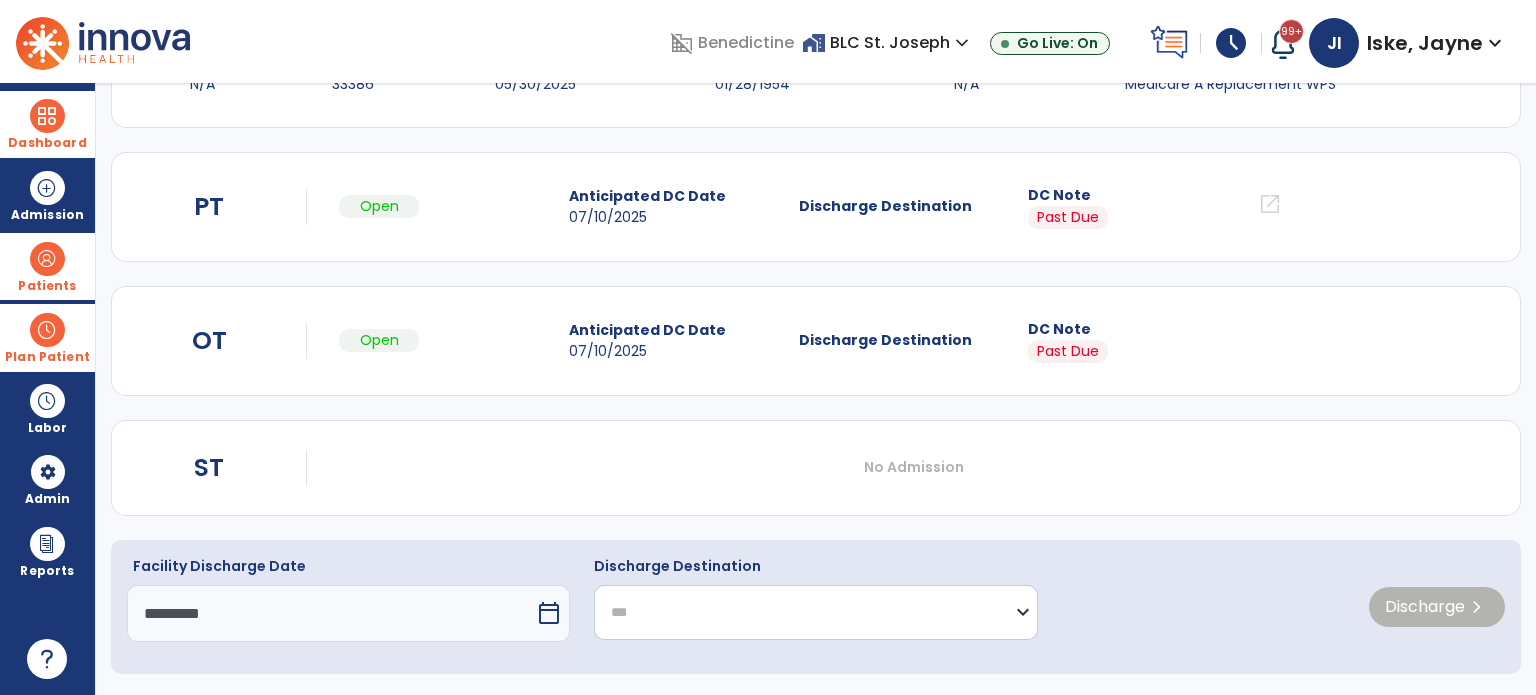 click on "**********" 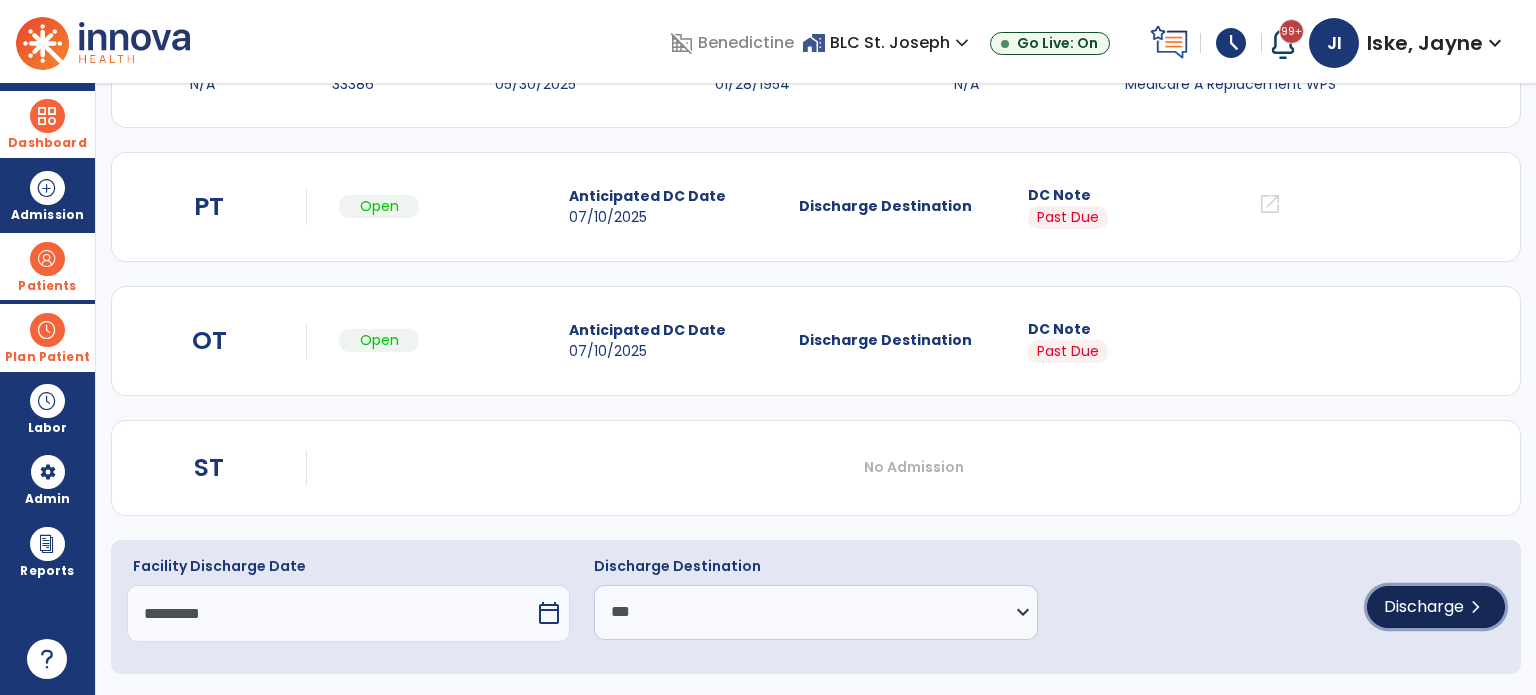 click on "Discharge" 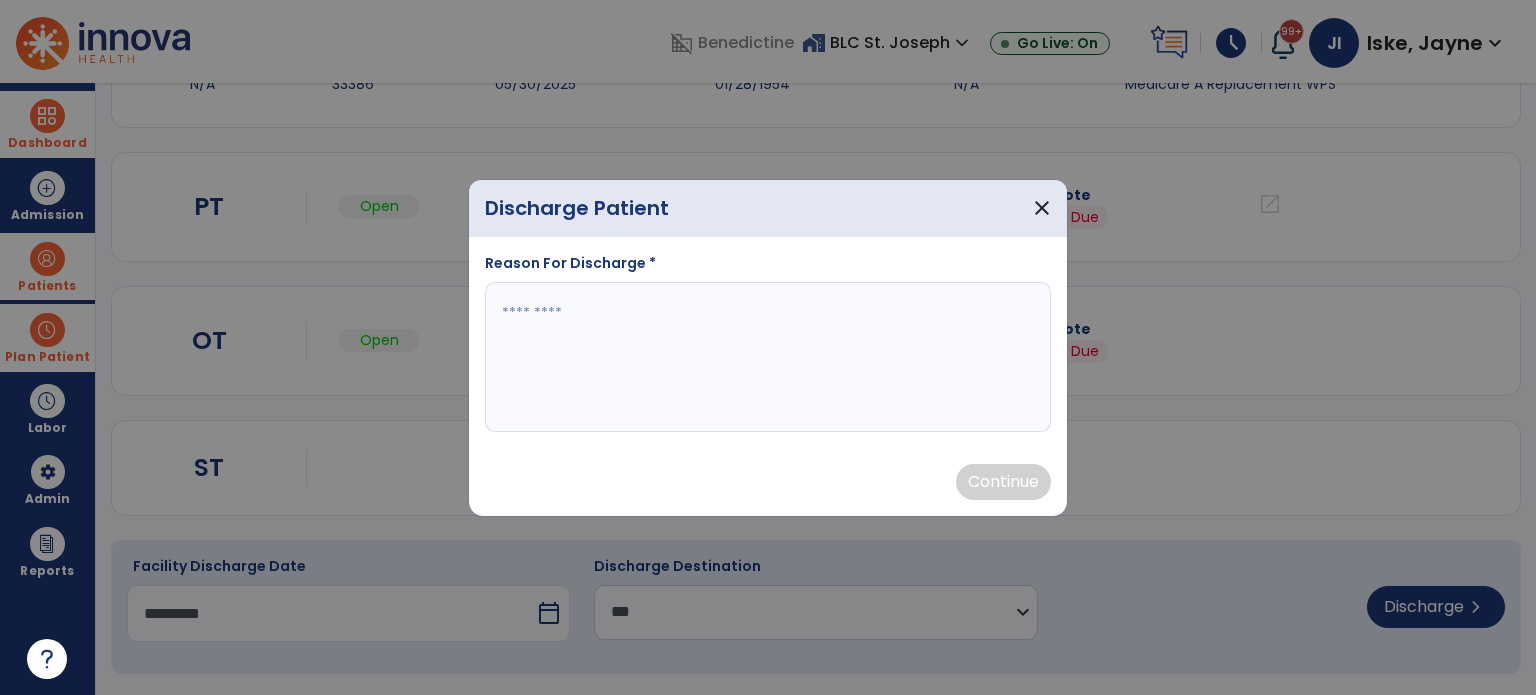 click at bounding box center [768, 357] 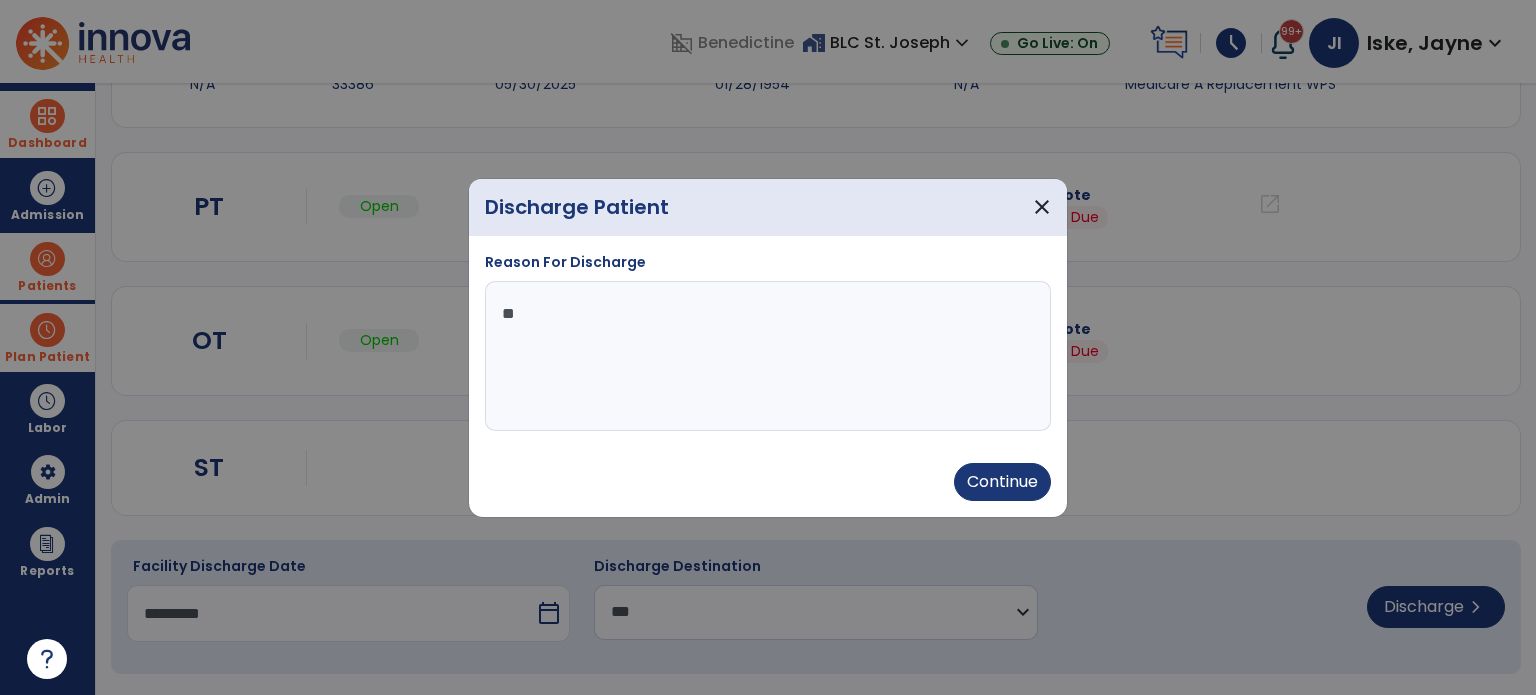 type on "*" 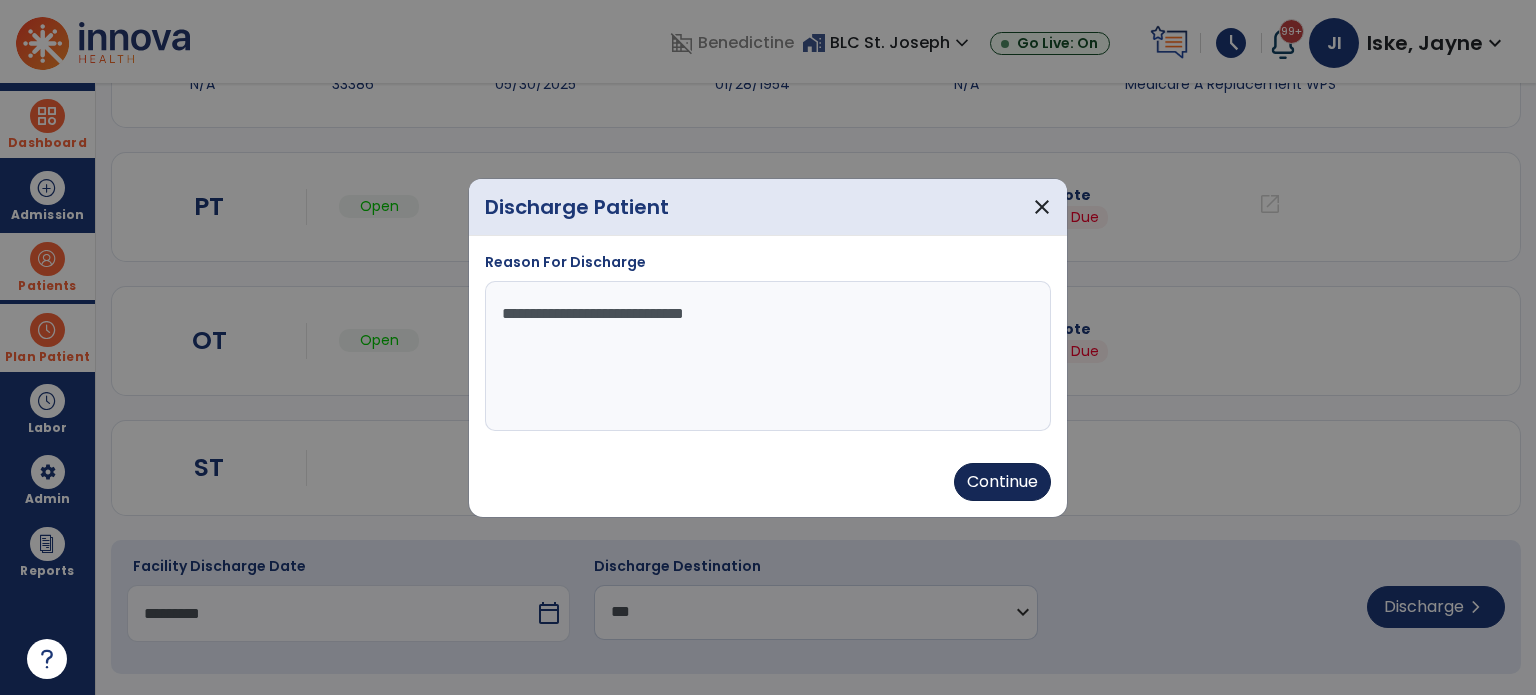 type on "**********" 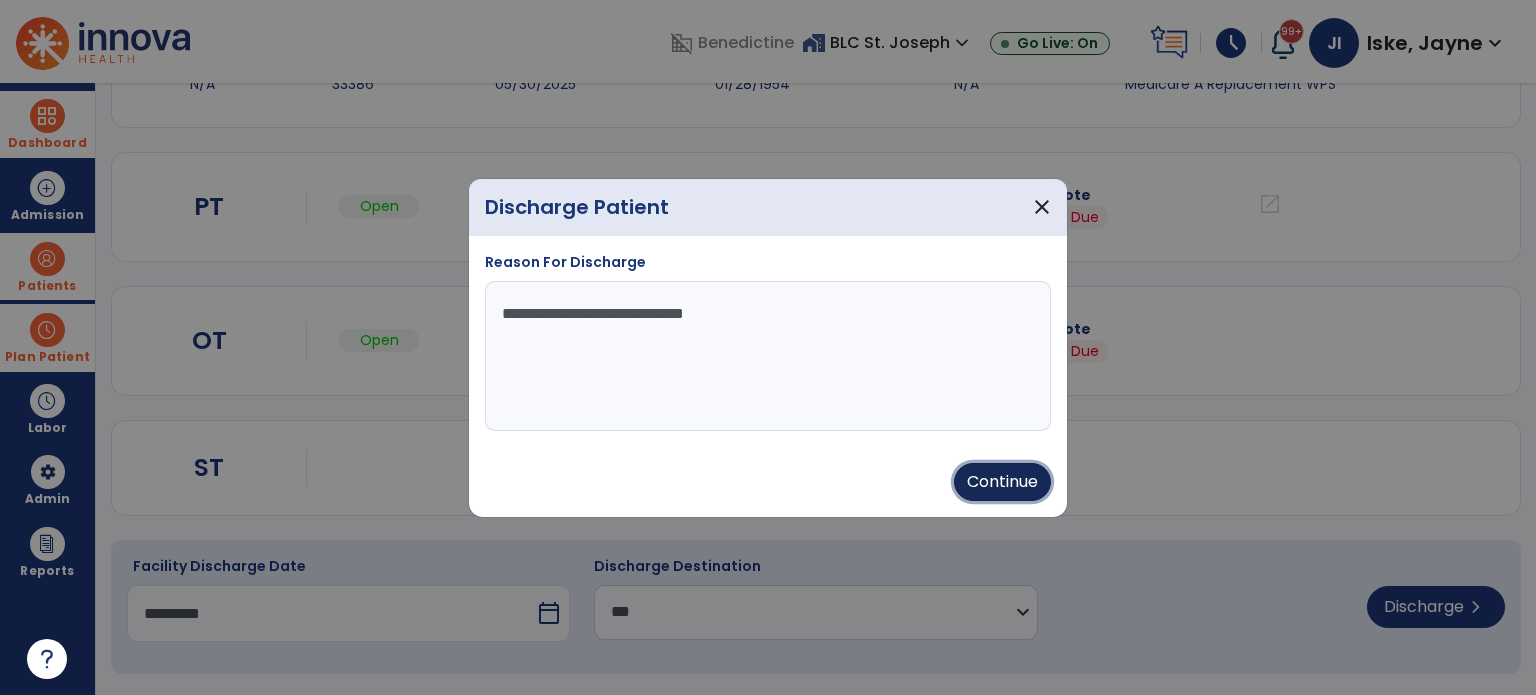 click on "Continue" at bounding box center [1002, 482] 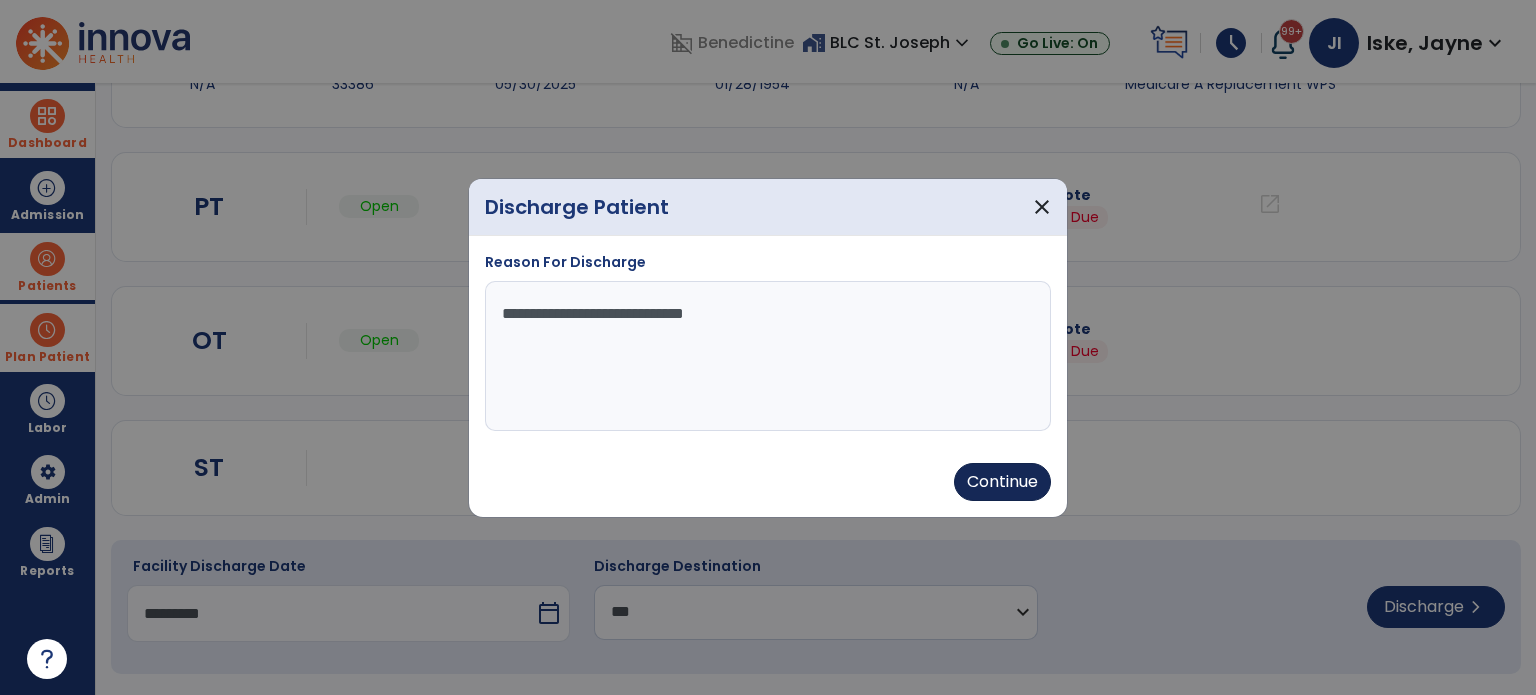 type on "*********" 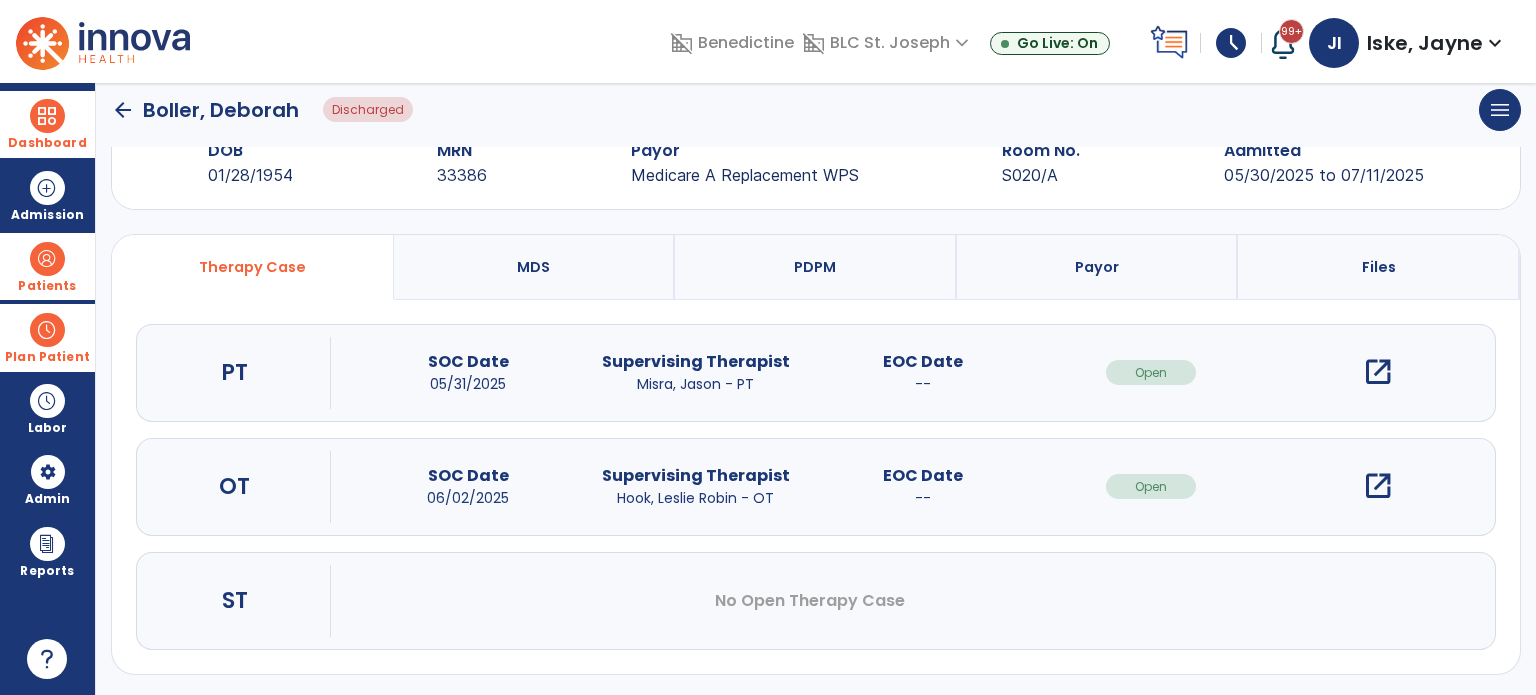 scroll, scrollTop: 0, scrollLeft: 0, axis: both 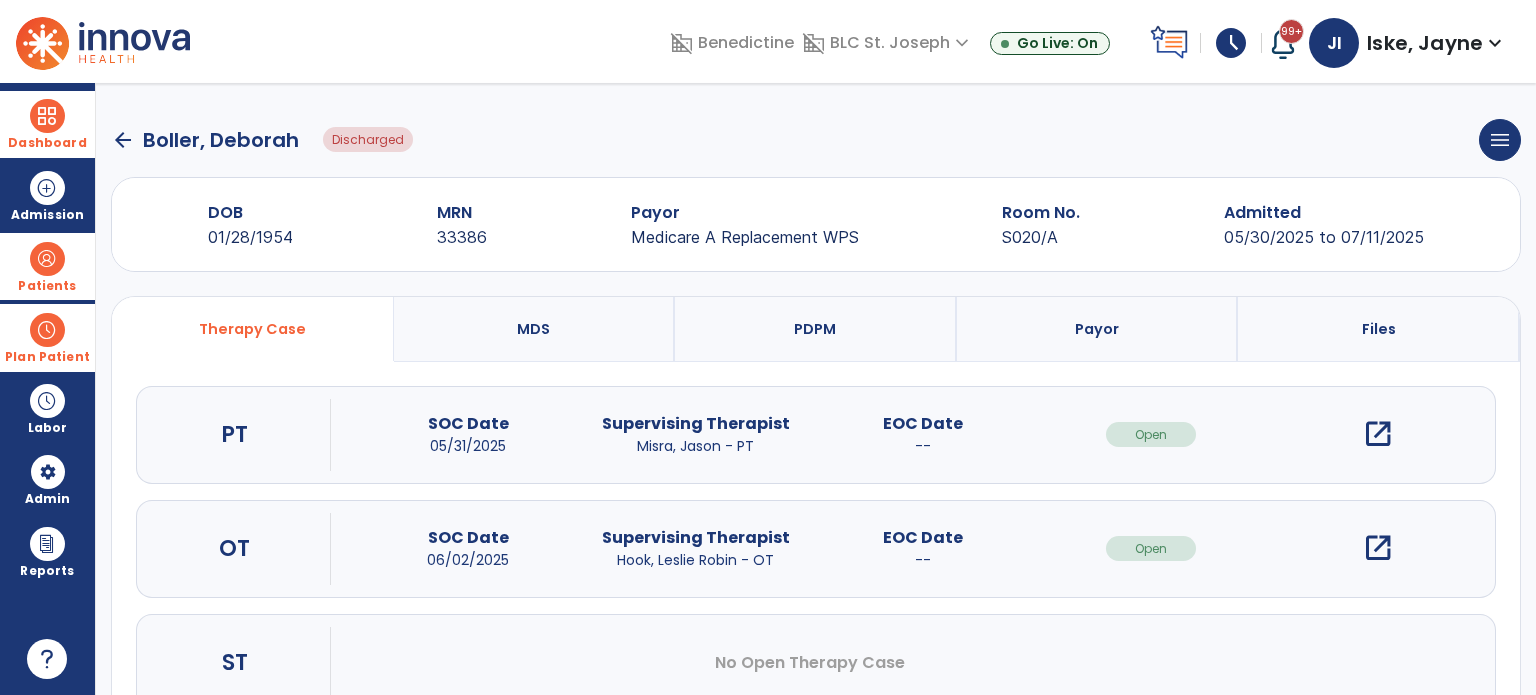 click on "arrow_back" 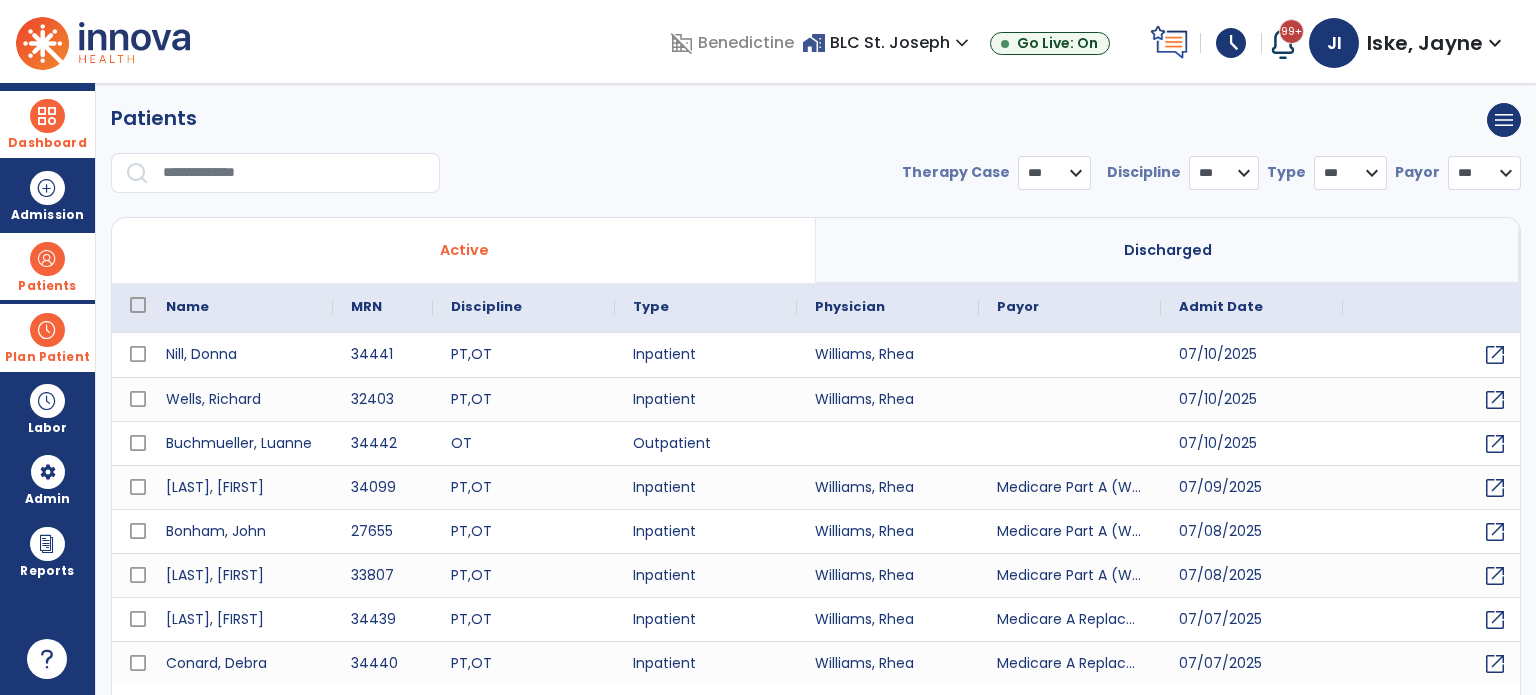 select on "***" 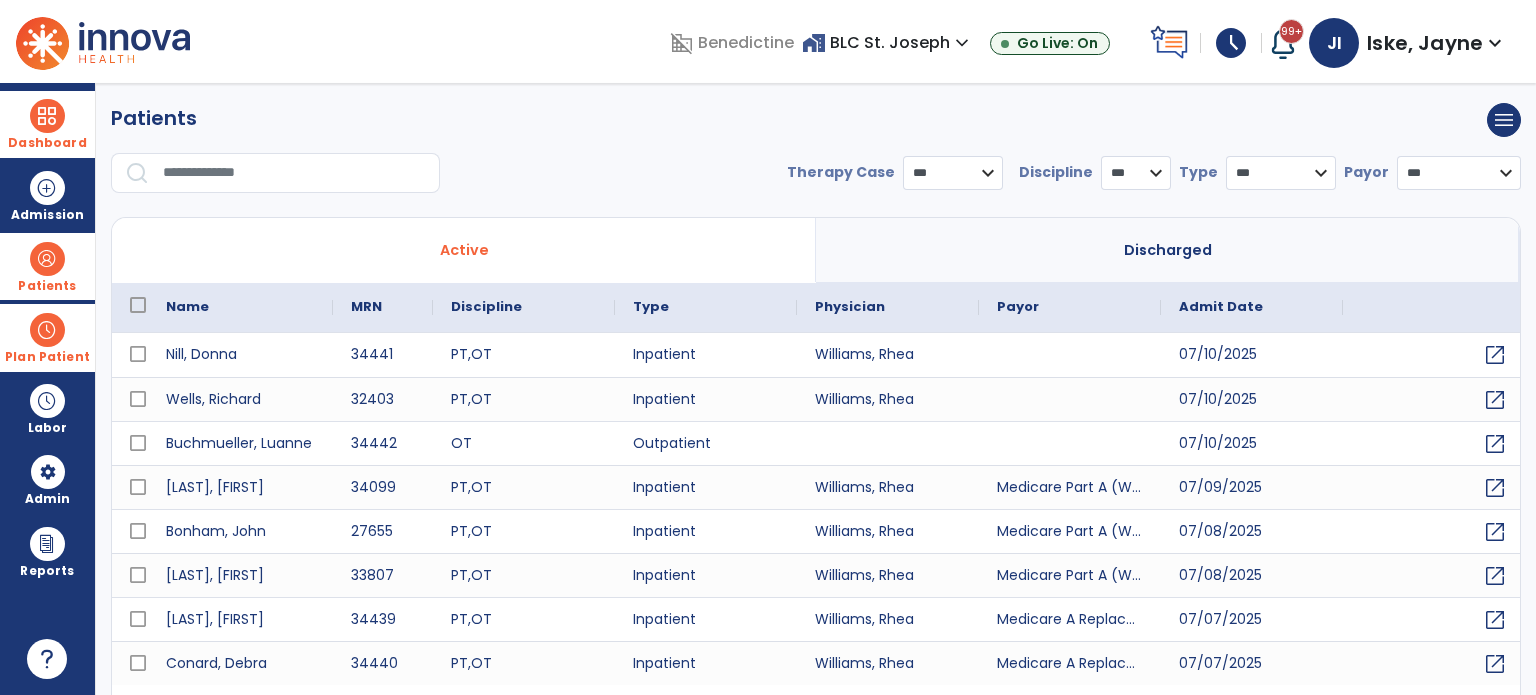 click on "Plan Patient  event_note  Planner  content_paste_go  Scheduler  content_paste_go  Whiteboard" at bounding box center (47, 337) 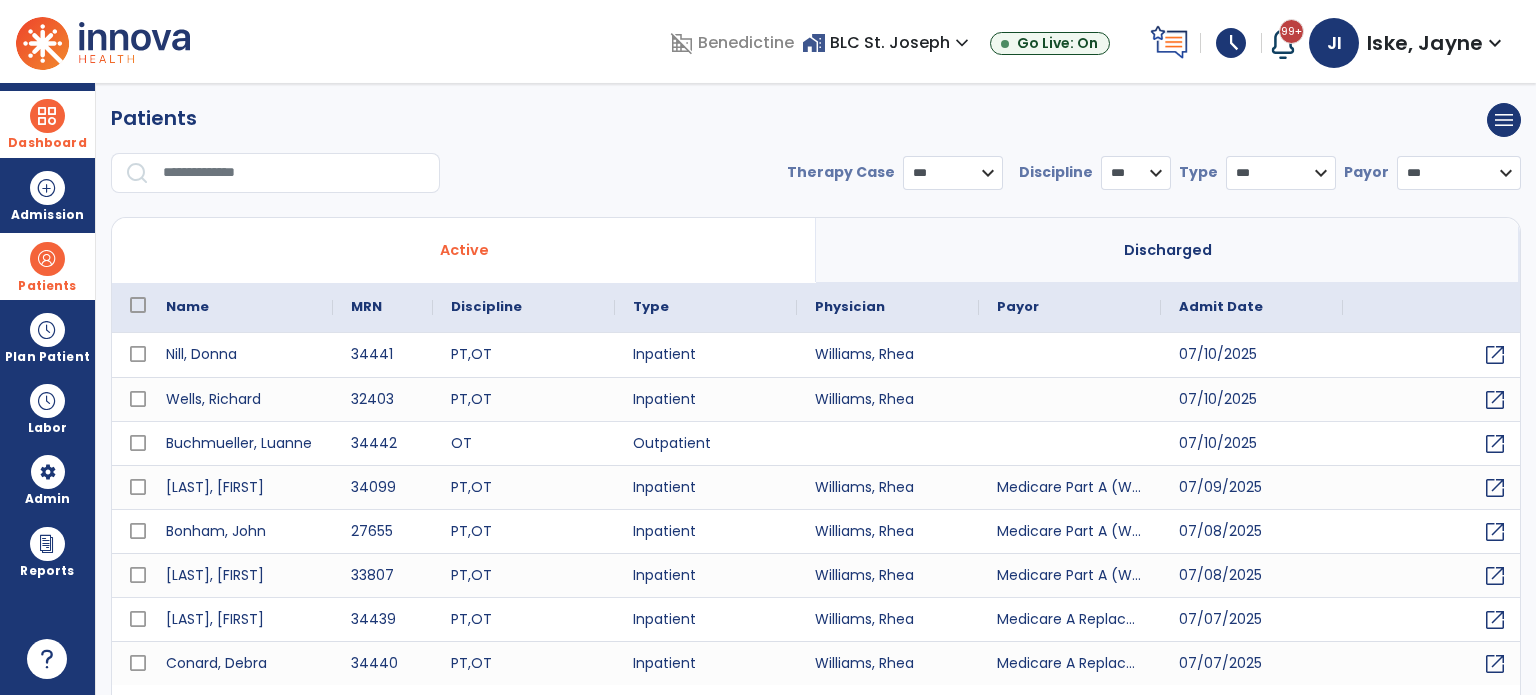 click on "Discharged" at bounding box center [1168, 250] 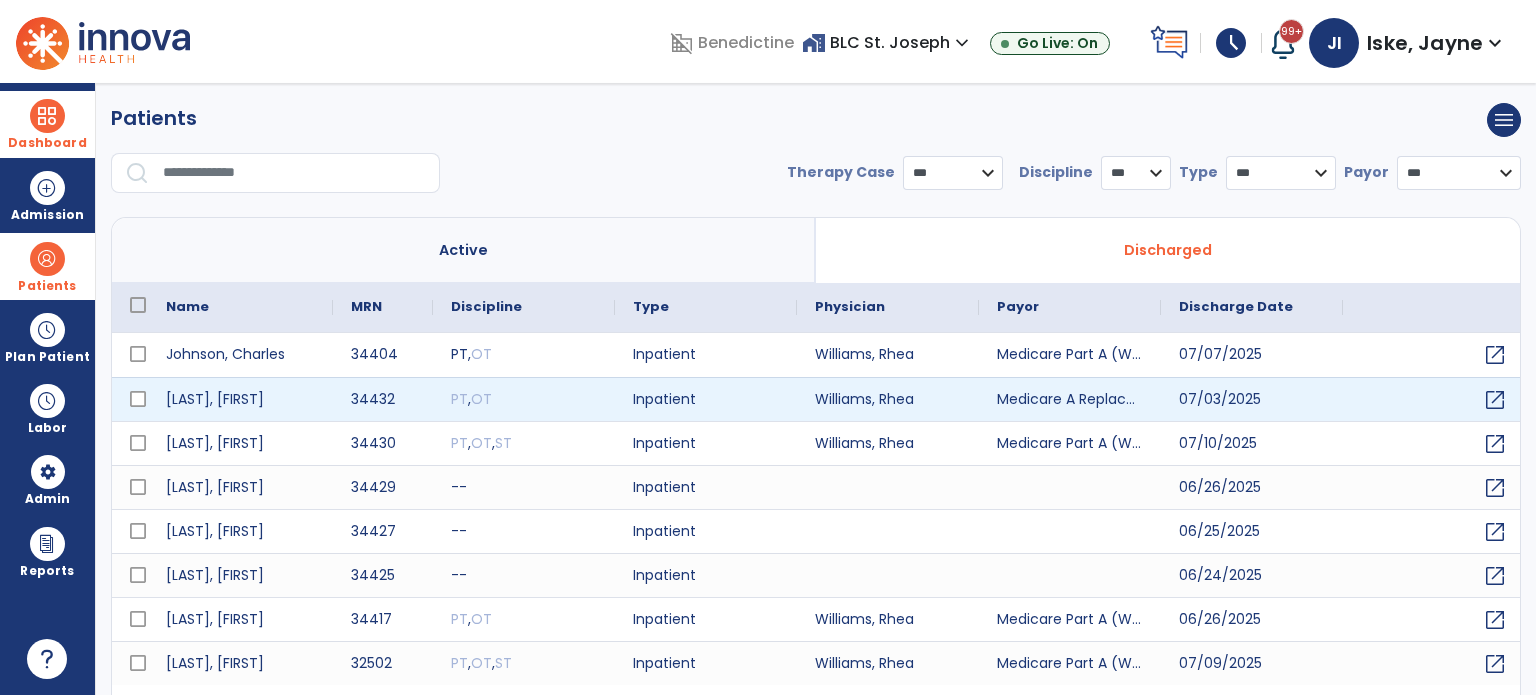 scroll, scrollTop: 46, scrollLeft: 0, axis: vertical 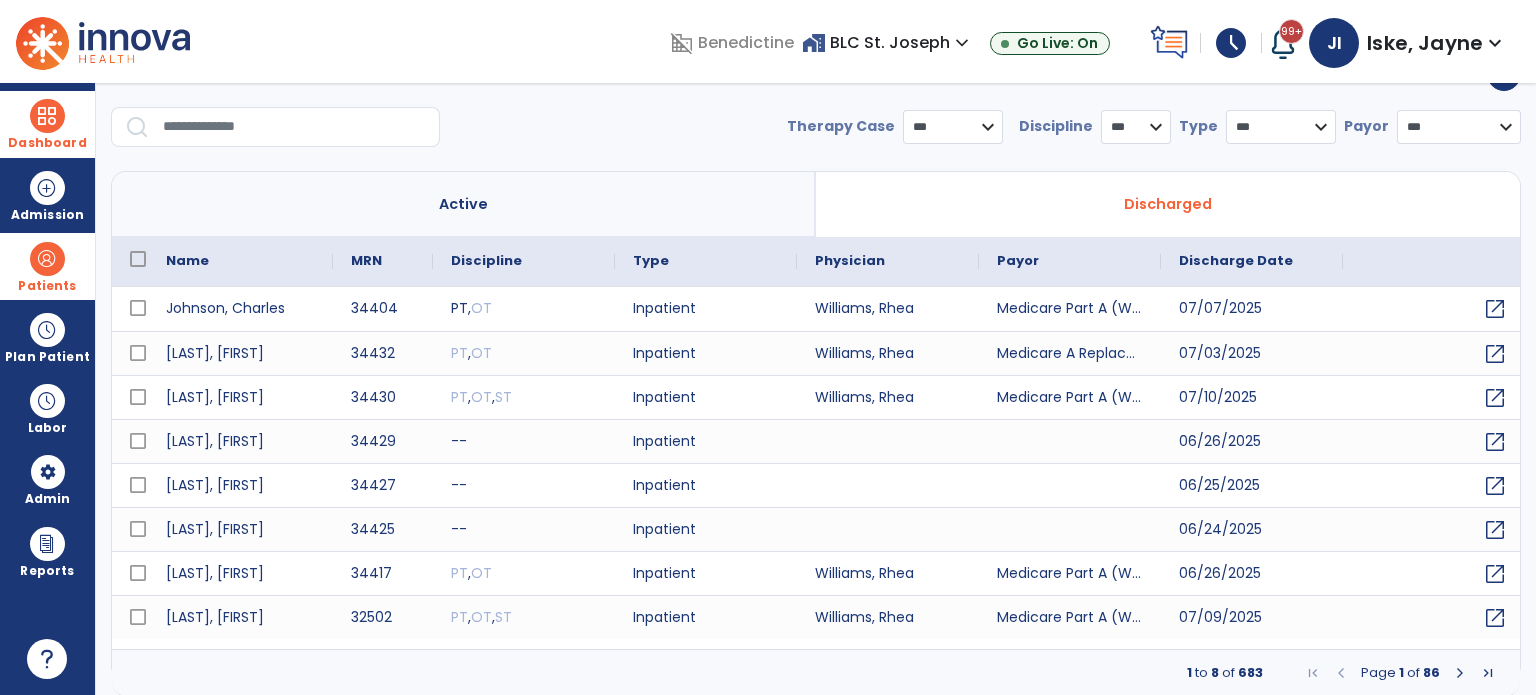 click at bounding box center [1460, 673] 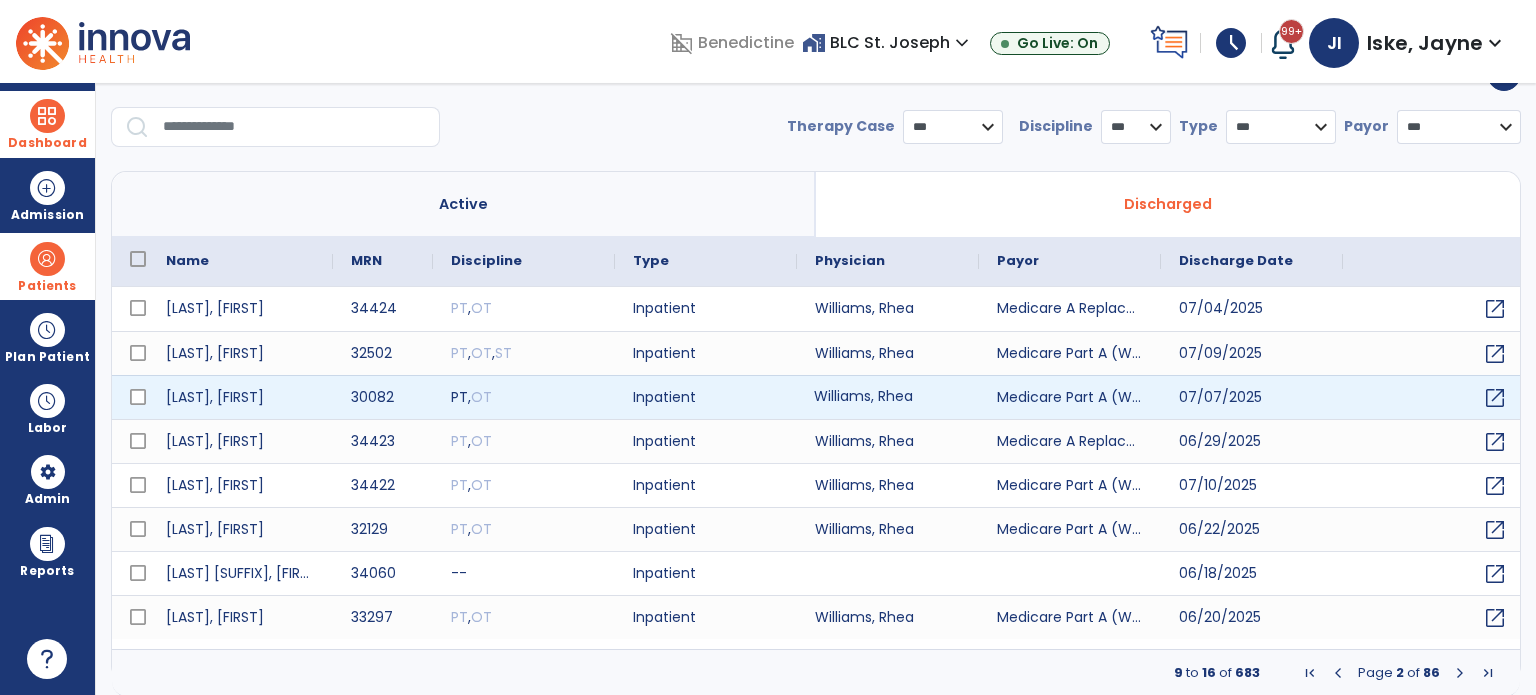 click on "Williams, Rhea" at bounding box center (888, 397) 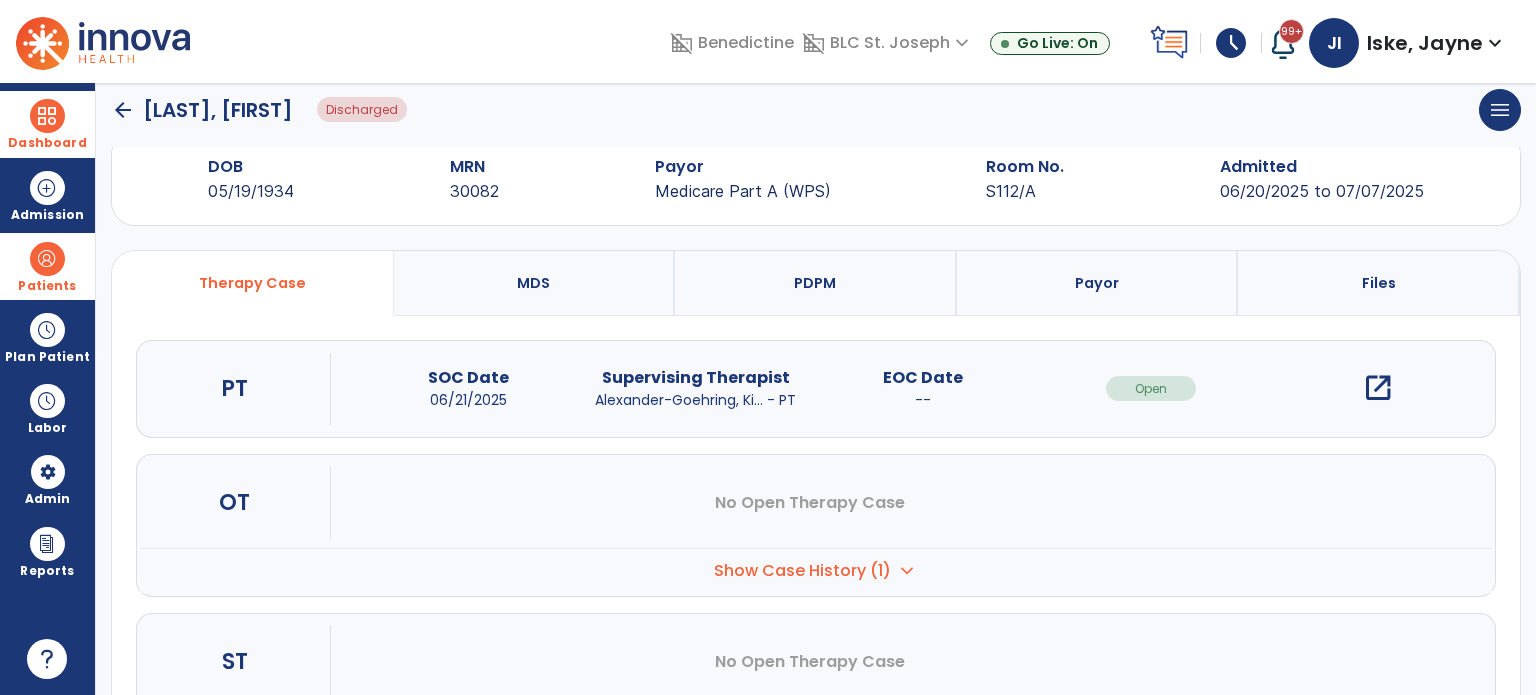 scroll, scrollTop: 0, scrollLeft: 0, axis: both 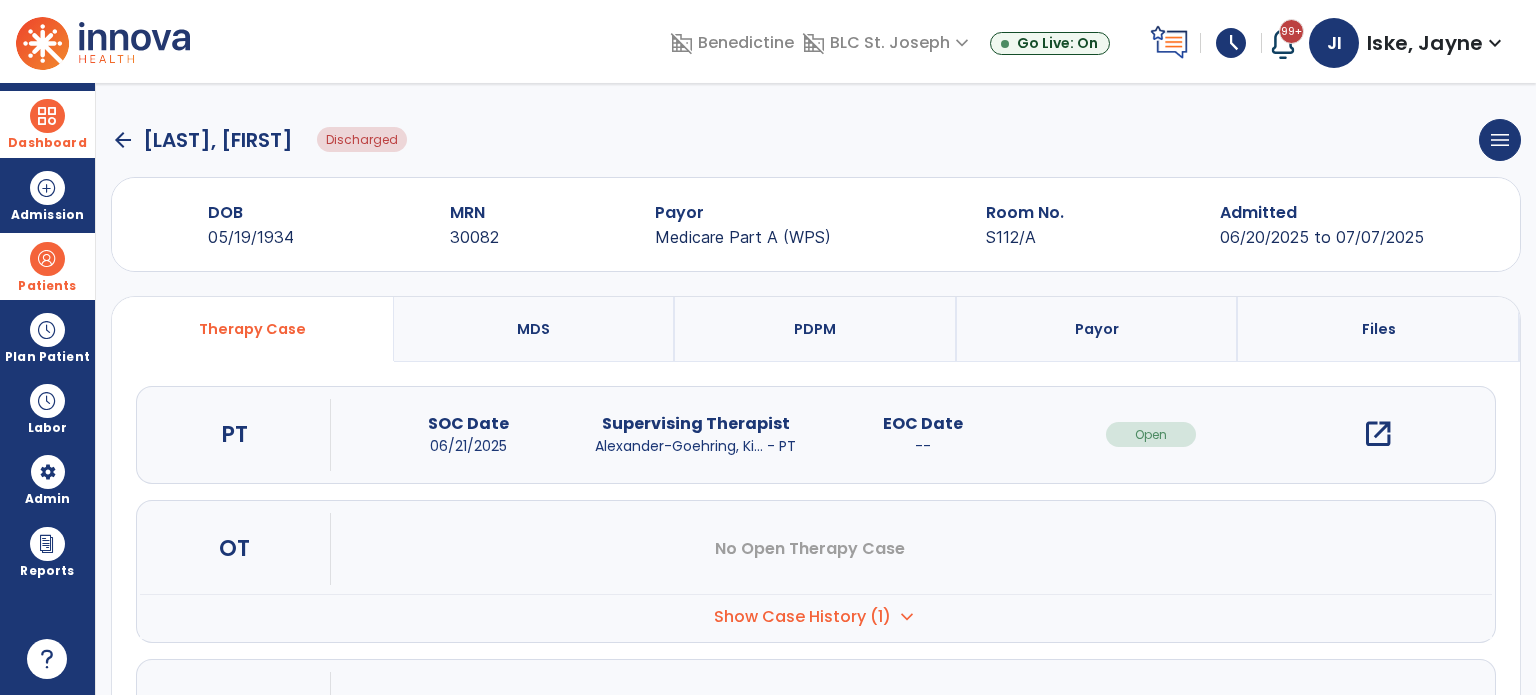 click on "arrow_back" 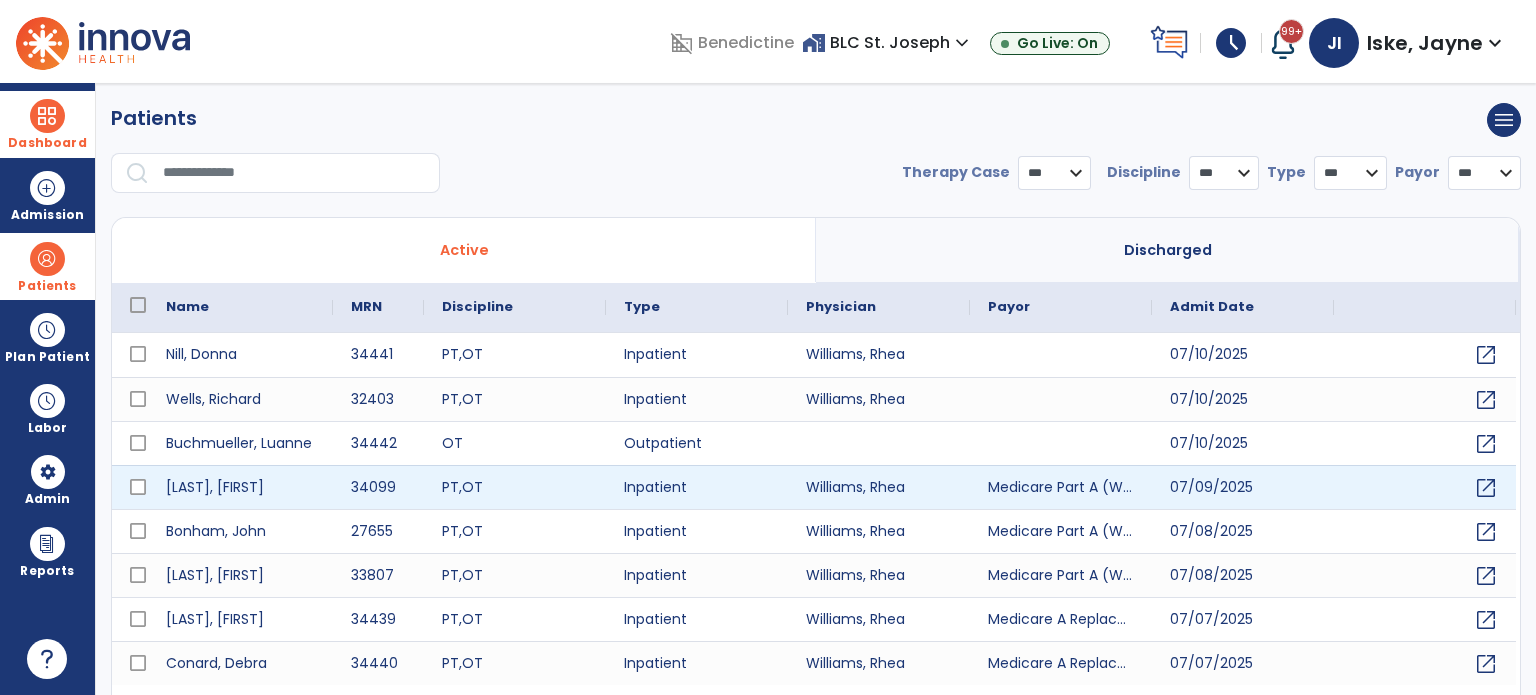 select on "***" 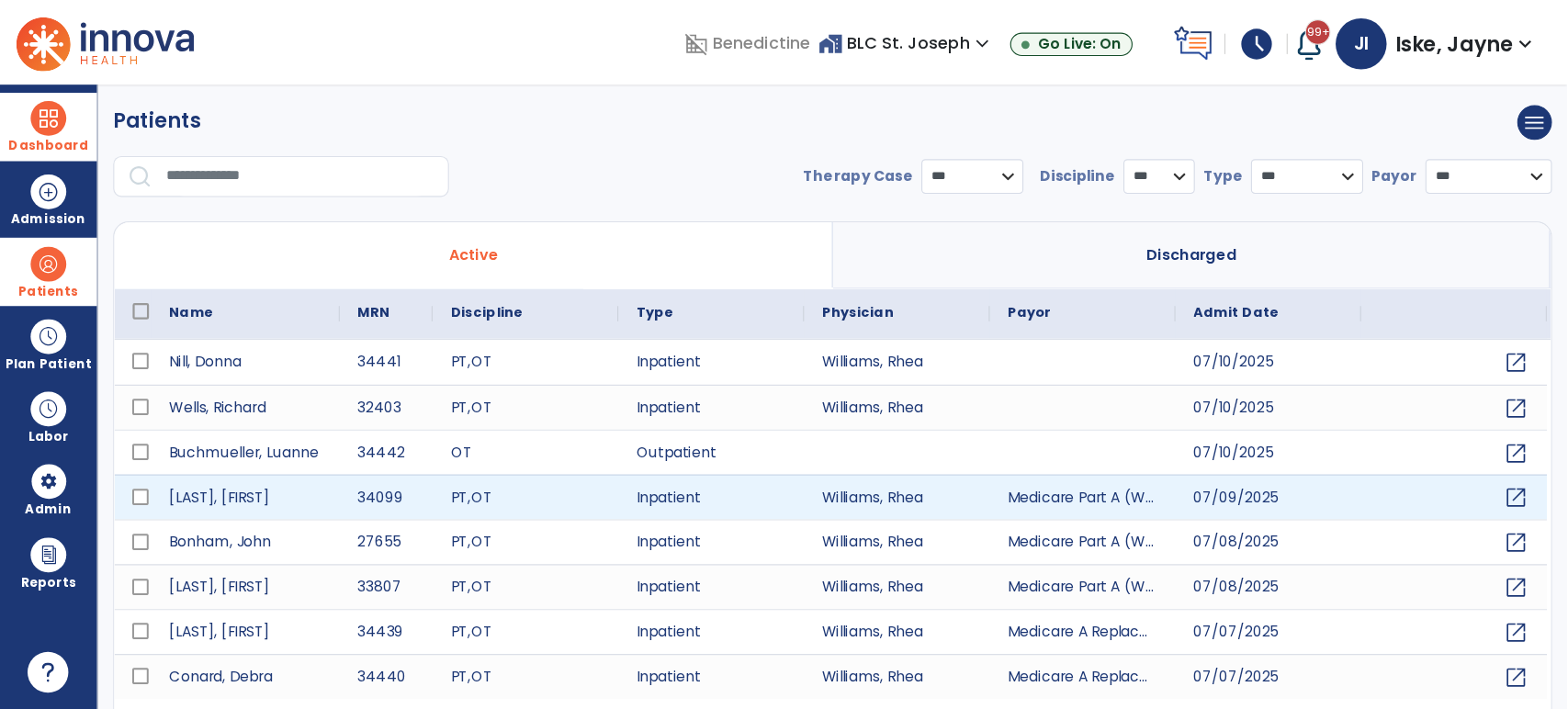 scroll, scrollTop: 42, scrollLeft: 0, axis: vertical 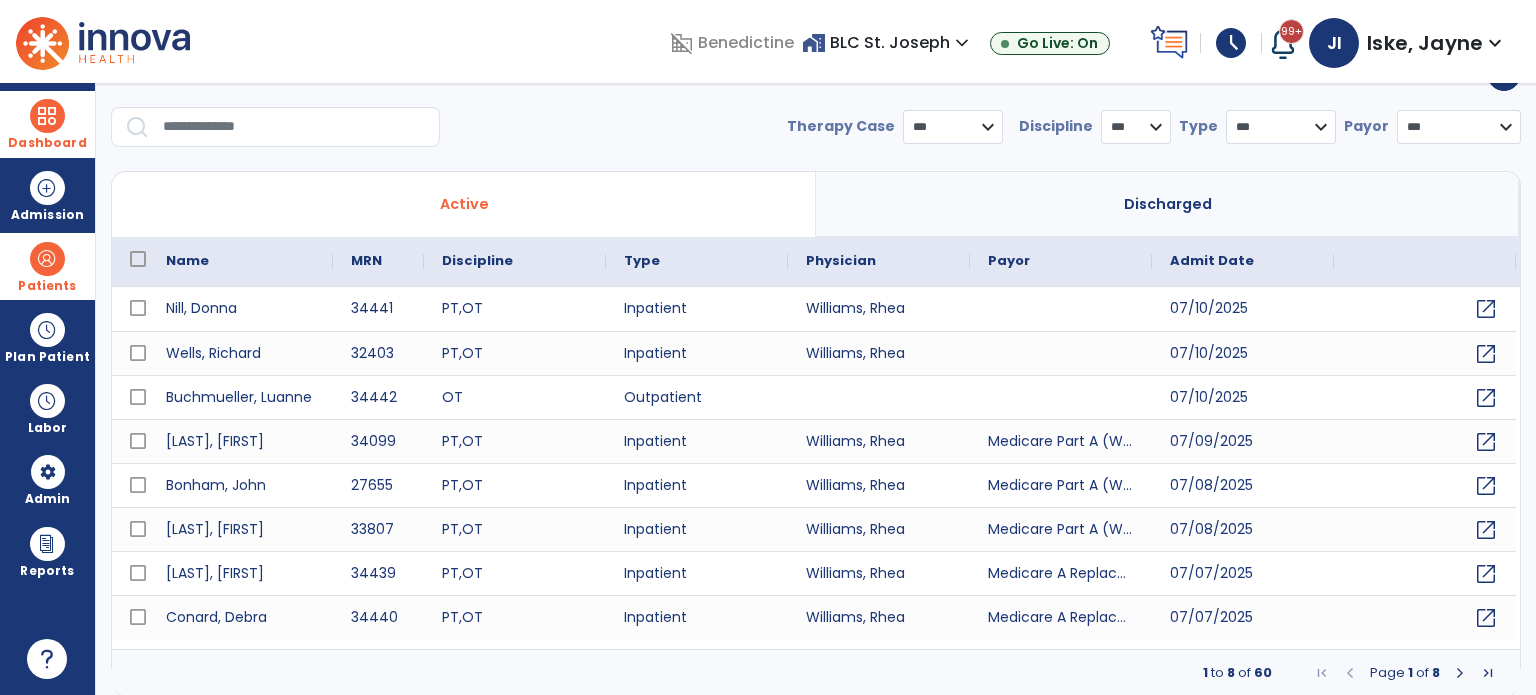 click on "Discharged" at bounding box center (1168, 204) 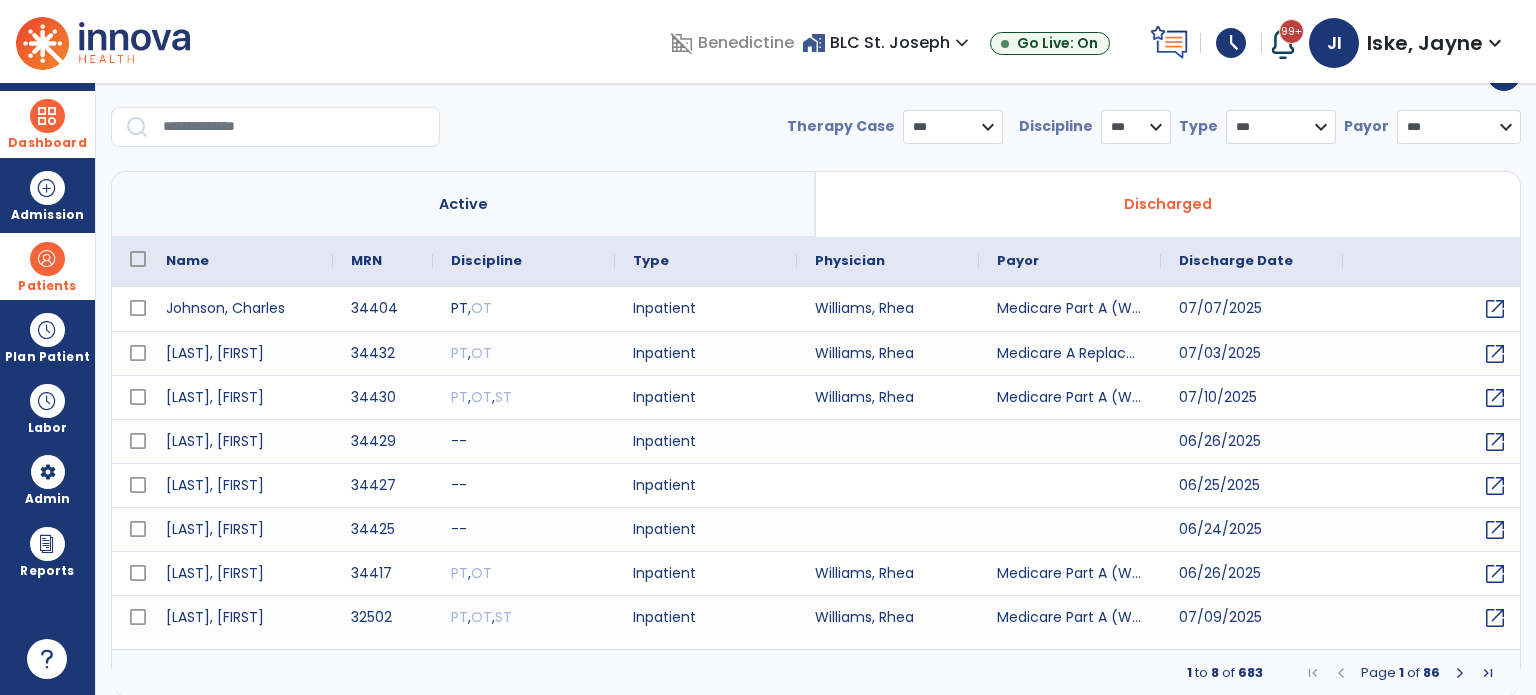 click at bounding box center (1460, 673) 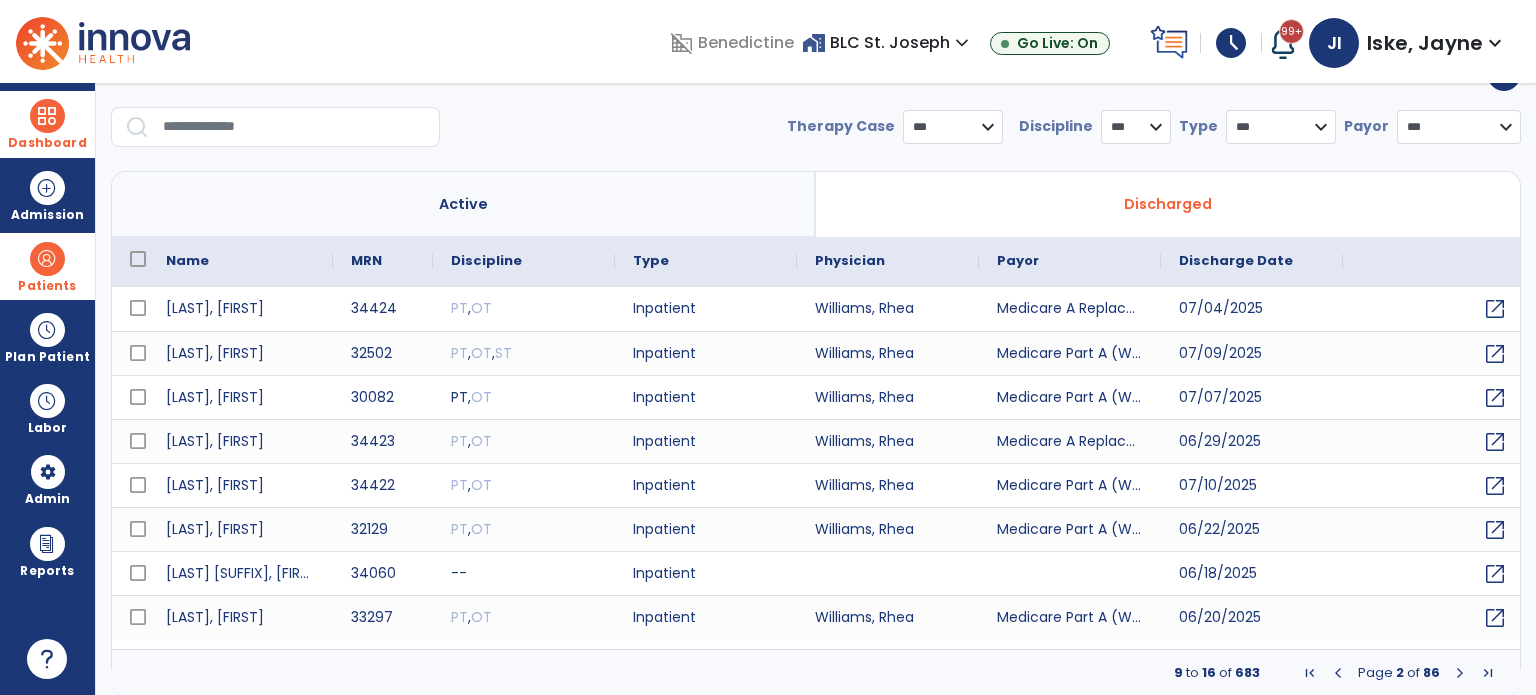 click at bounding box center (1460, 673) 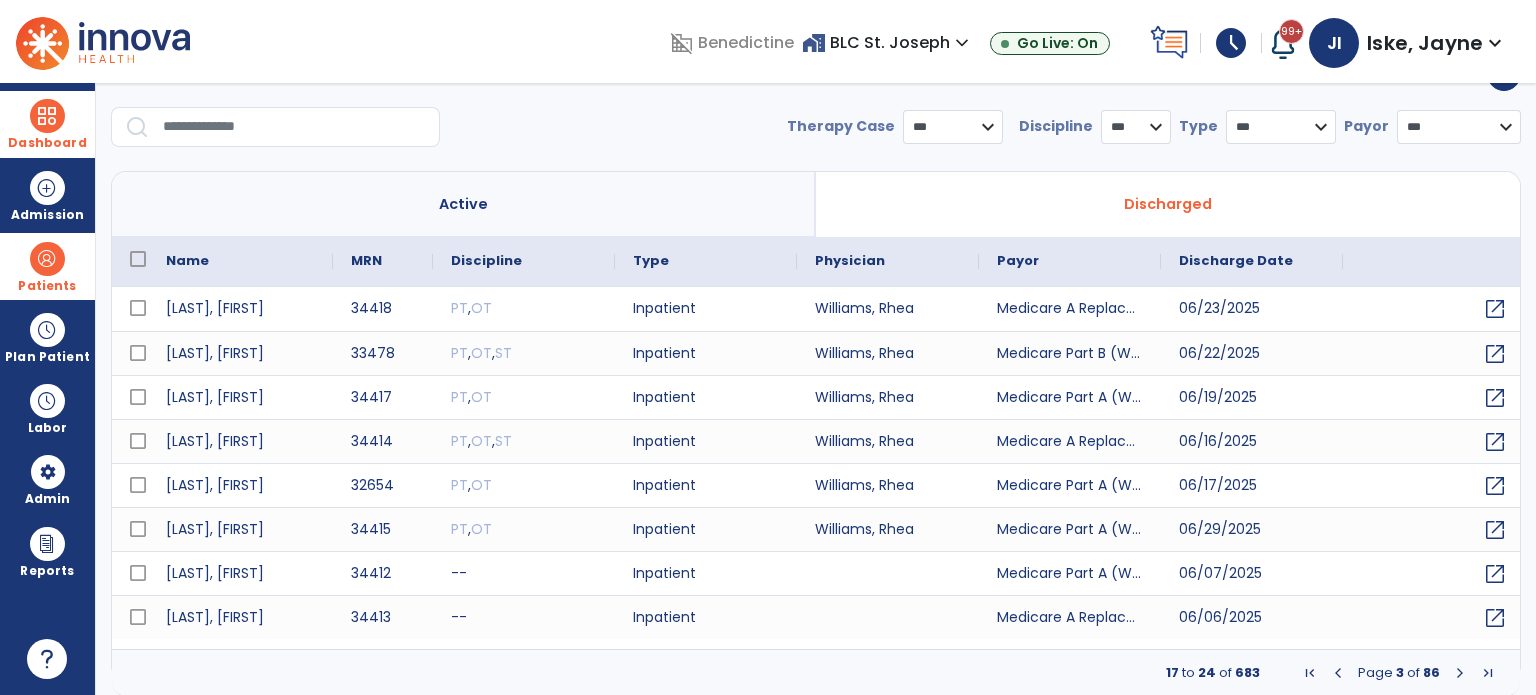 click at bounding box center [1460, 673] 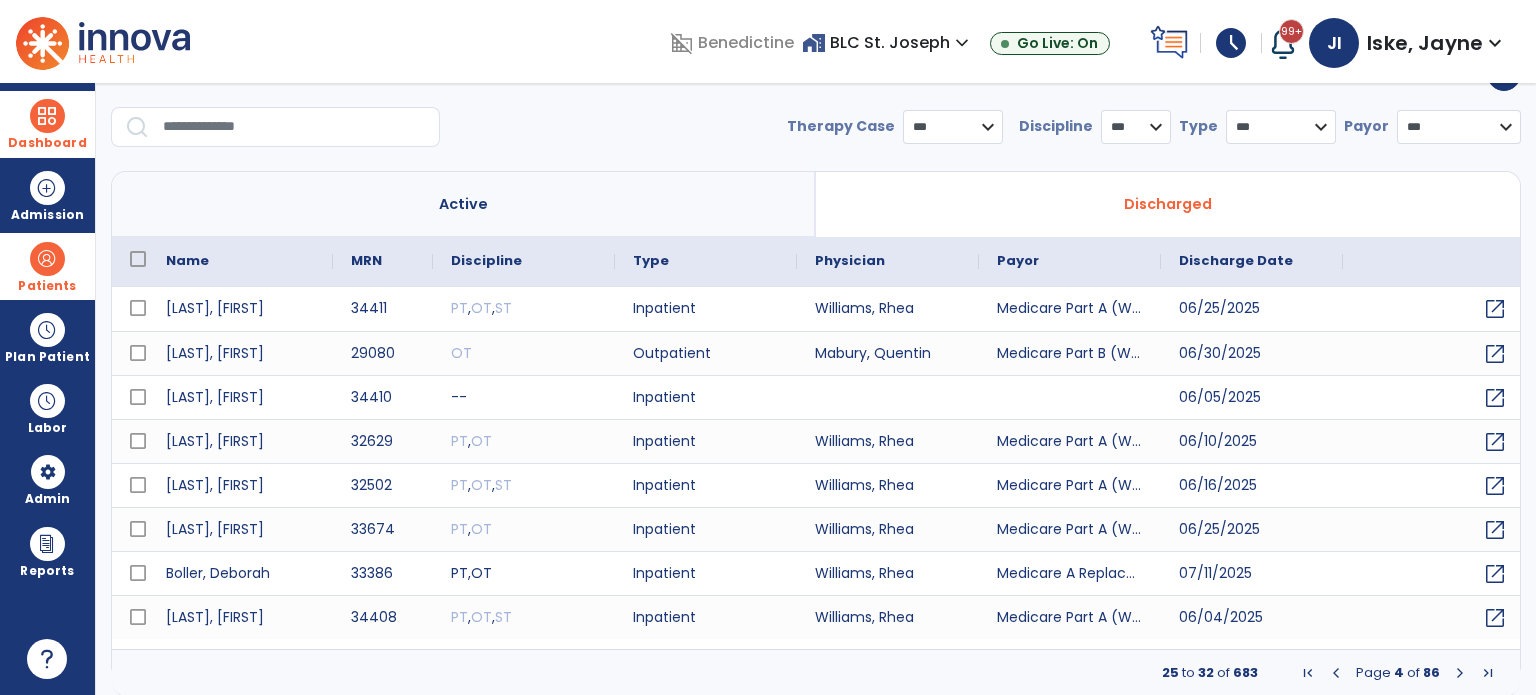 click at bounding box center [1460, 673] 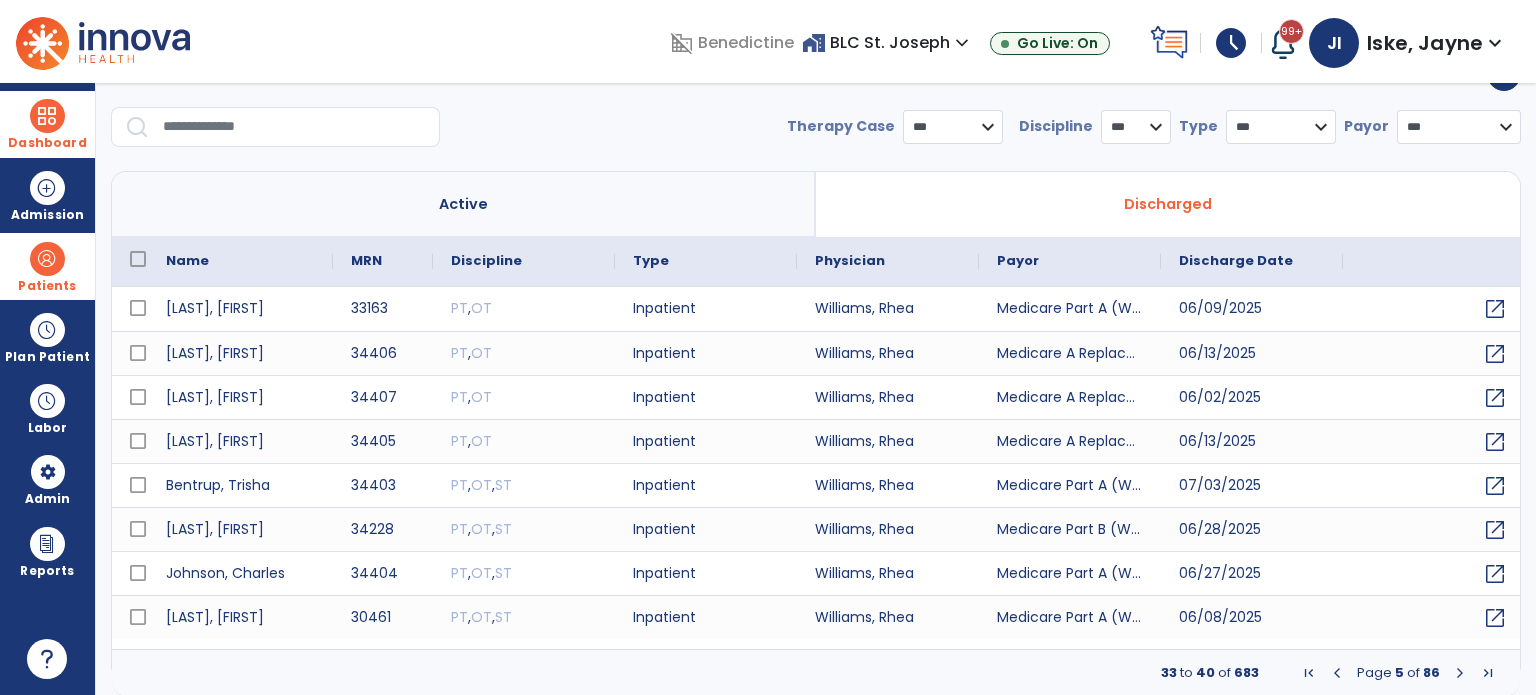 click at bounding box center (1460, 673) 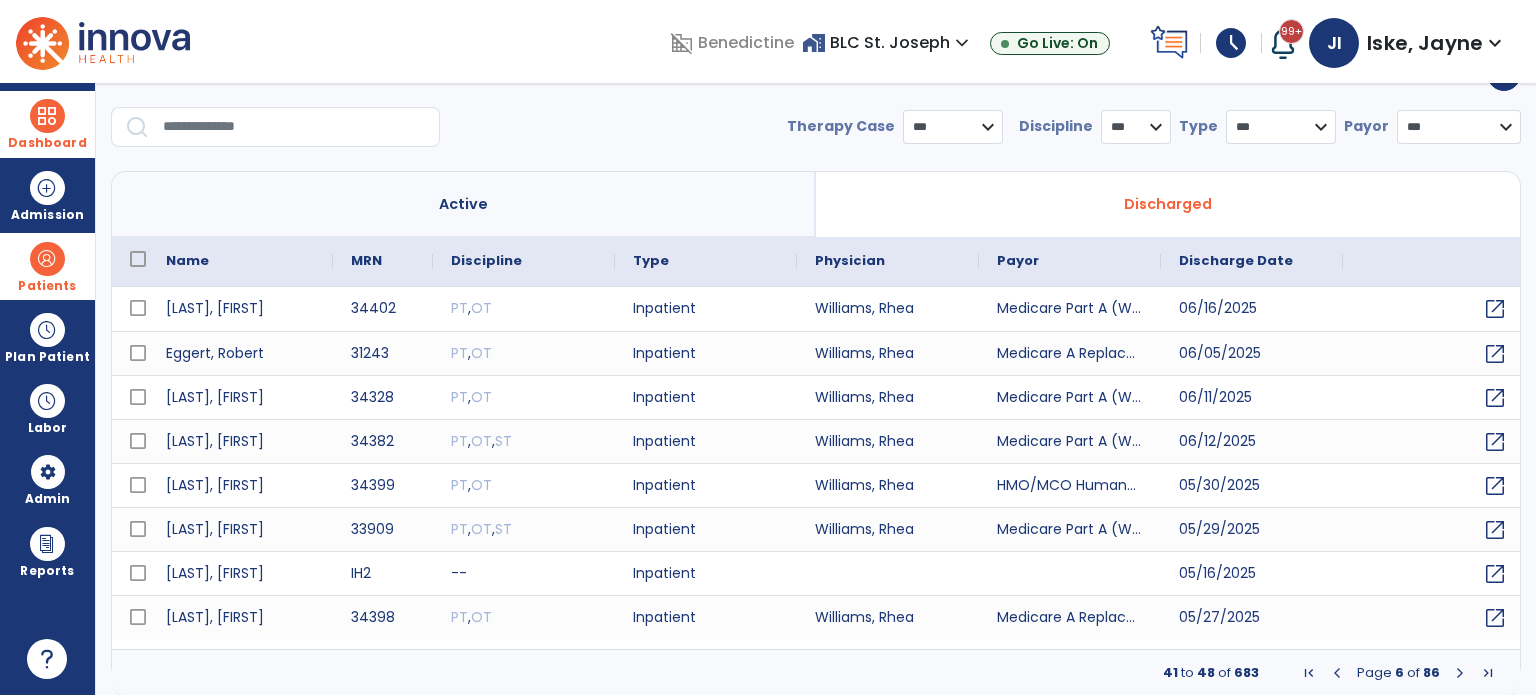 click at bounding box center [1460, 673] 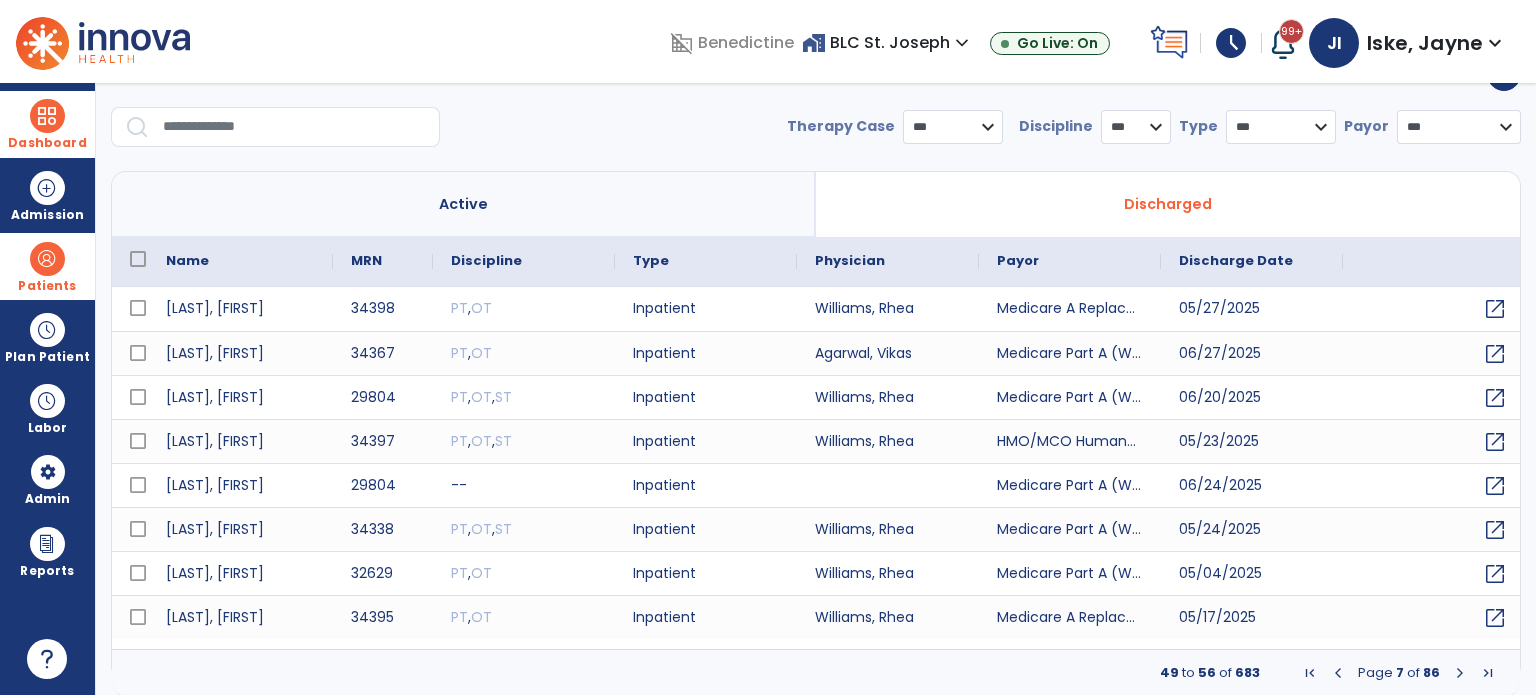 click at bounding box center (1460, 673) 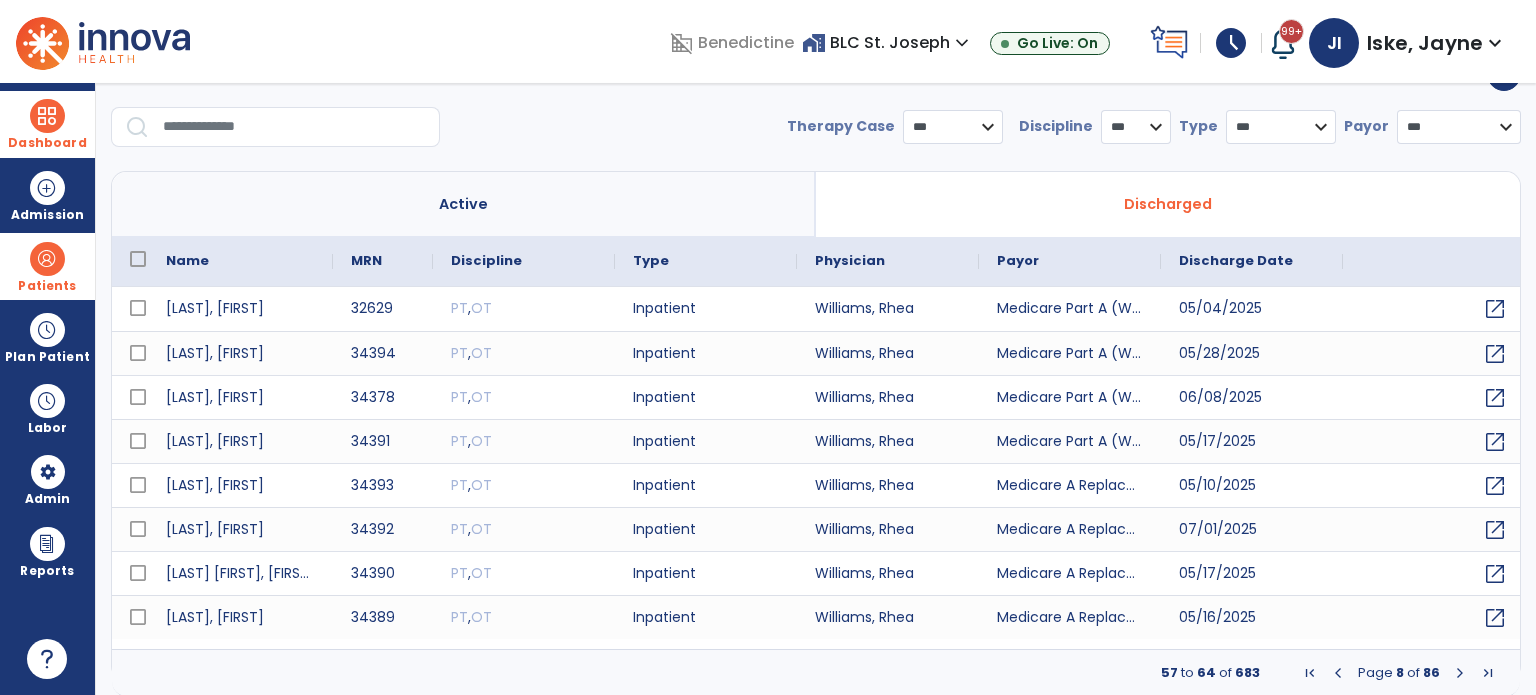 click at bounding box center [1460, 673] 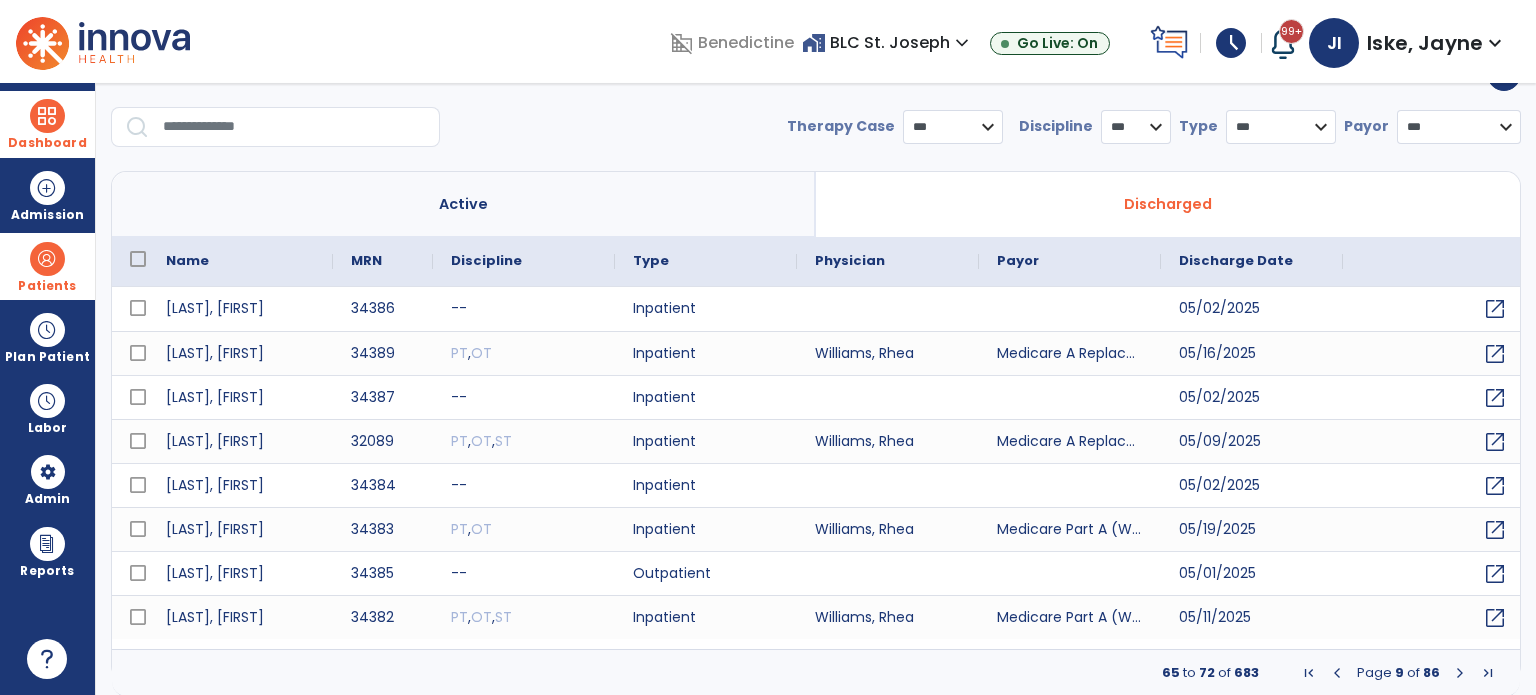 click at bounding box center (1460, 673) 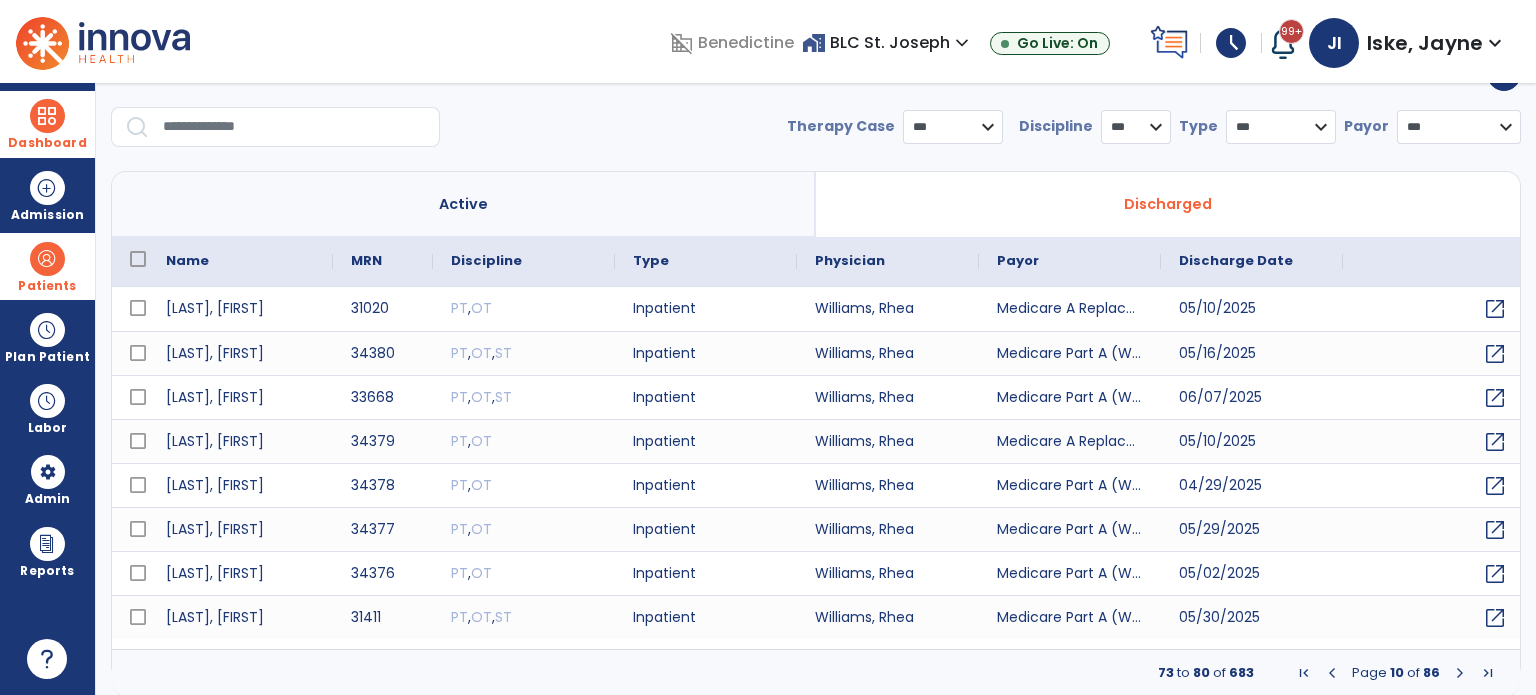 click at bounding box center [1460, 673] 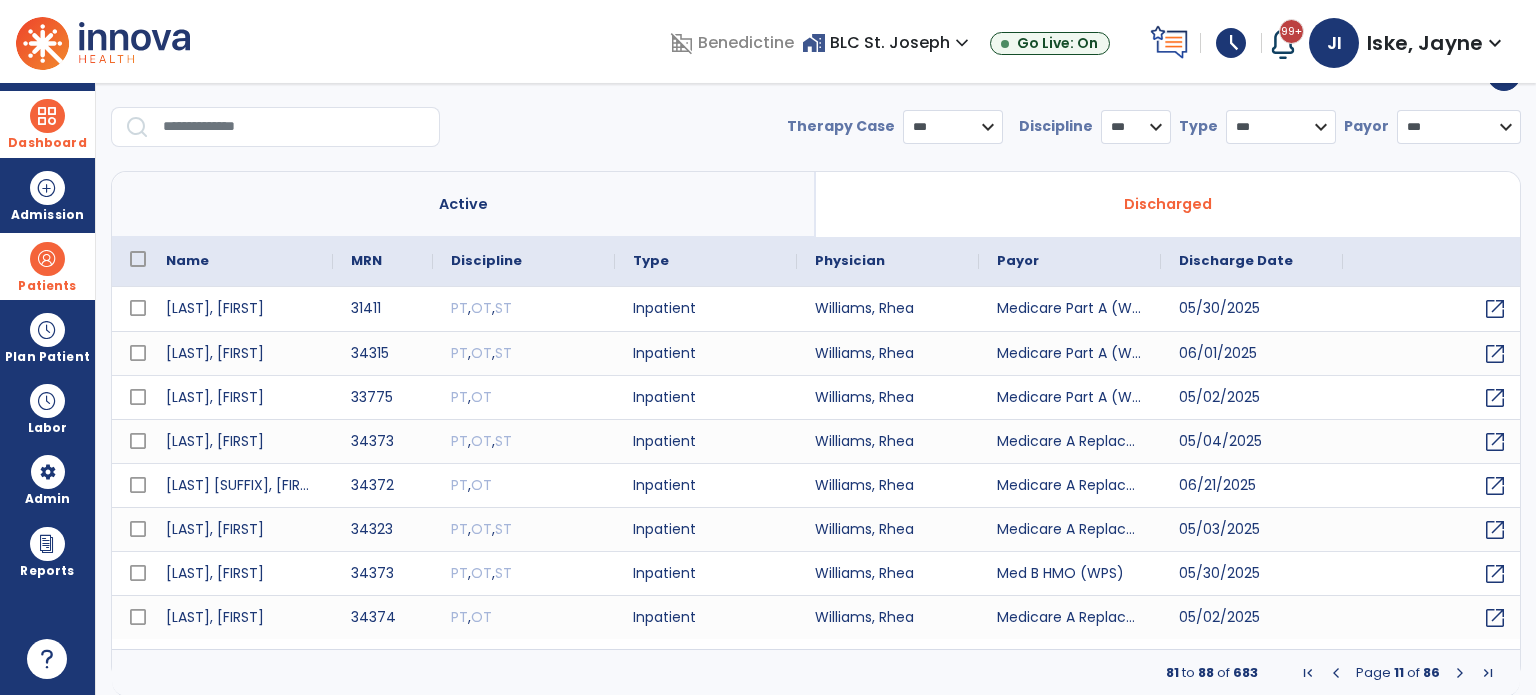 click at bounding box center [1460, 673] 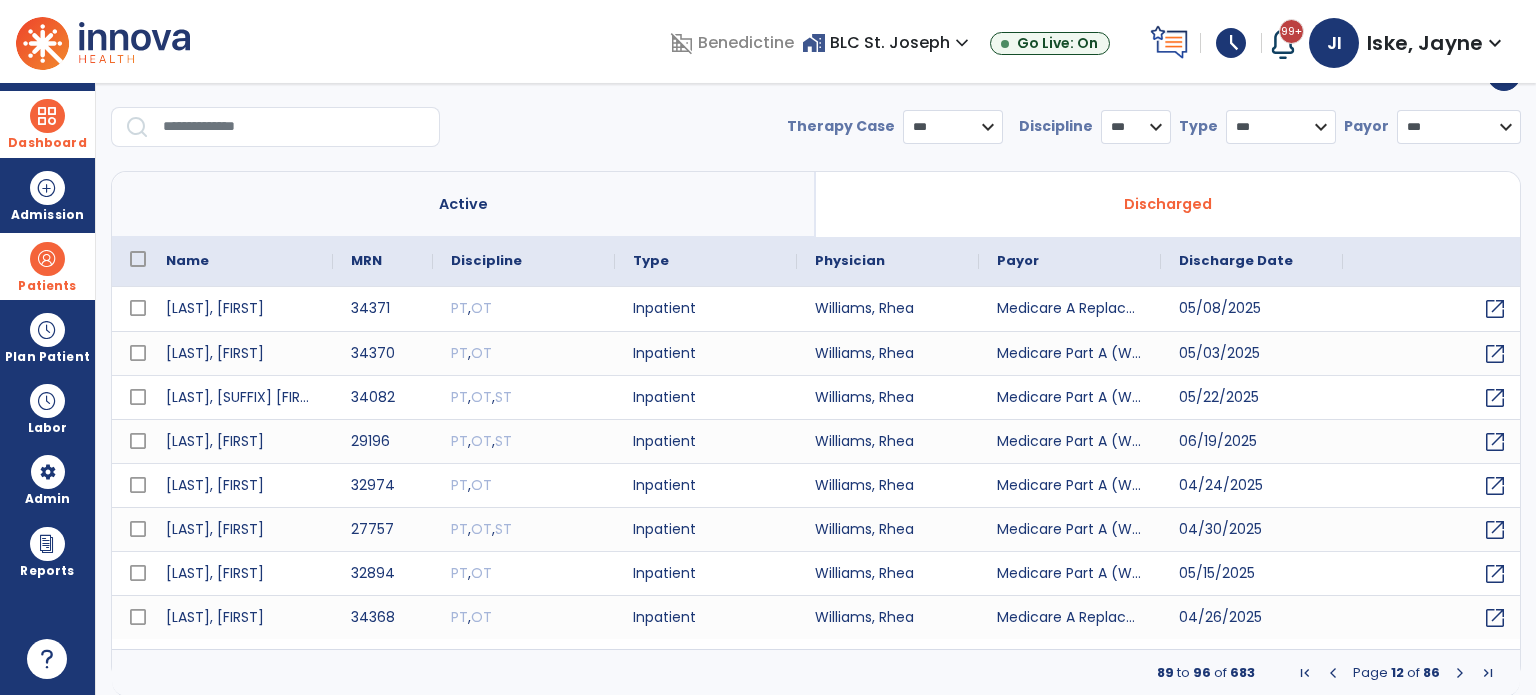 click at bounding box center (1460, 673) 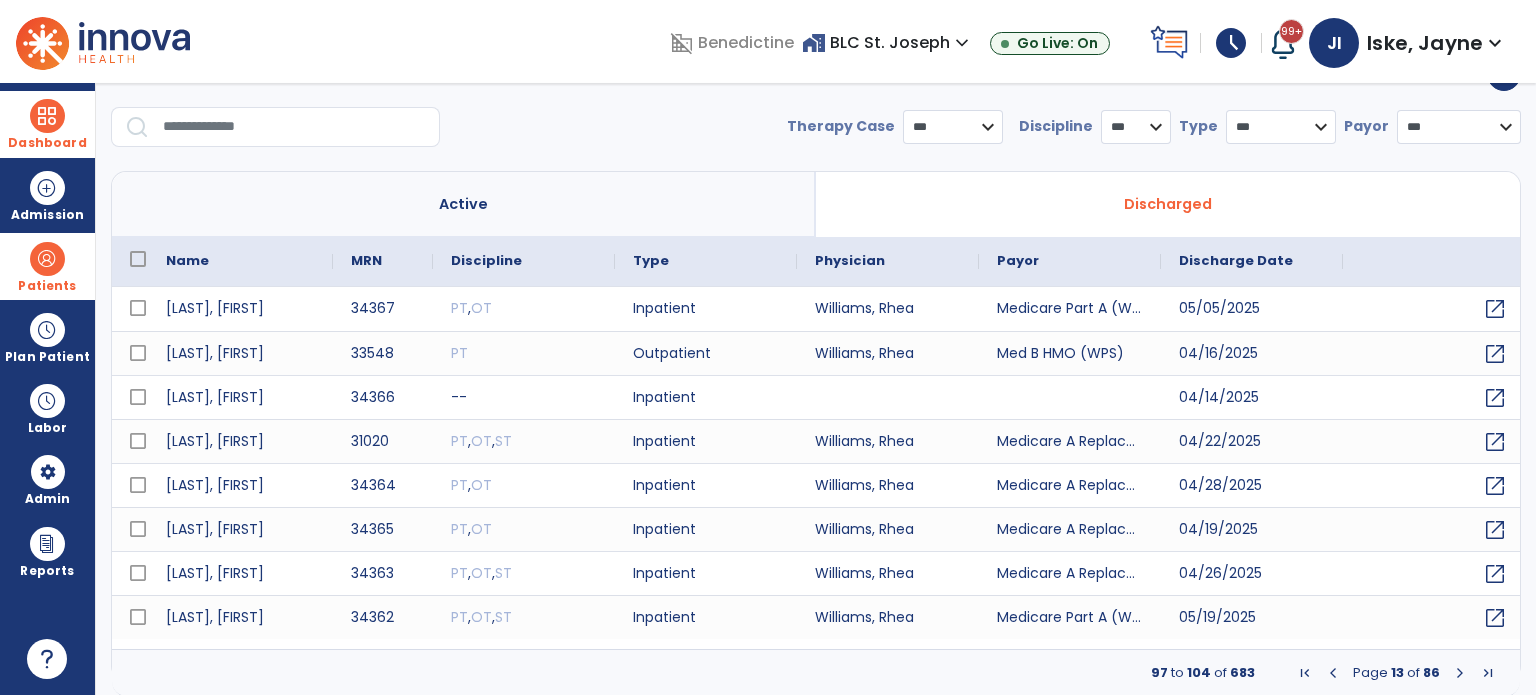click at bounding box center [1460, 673] 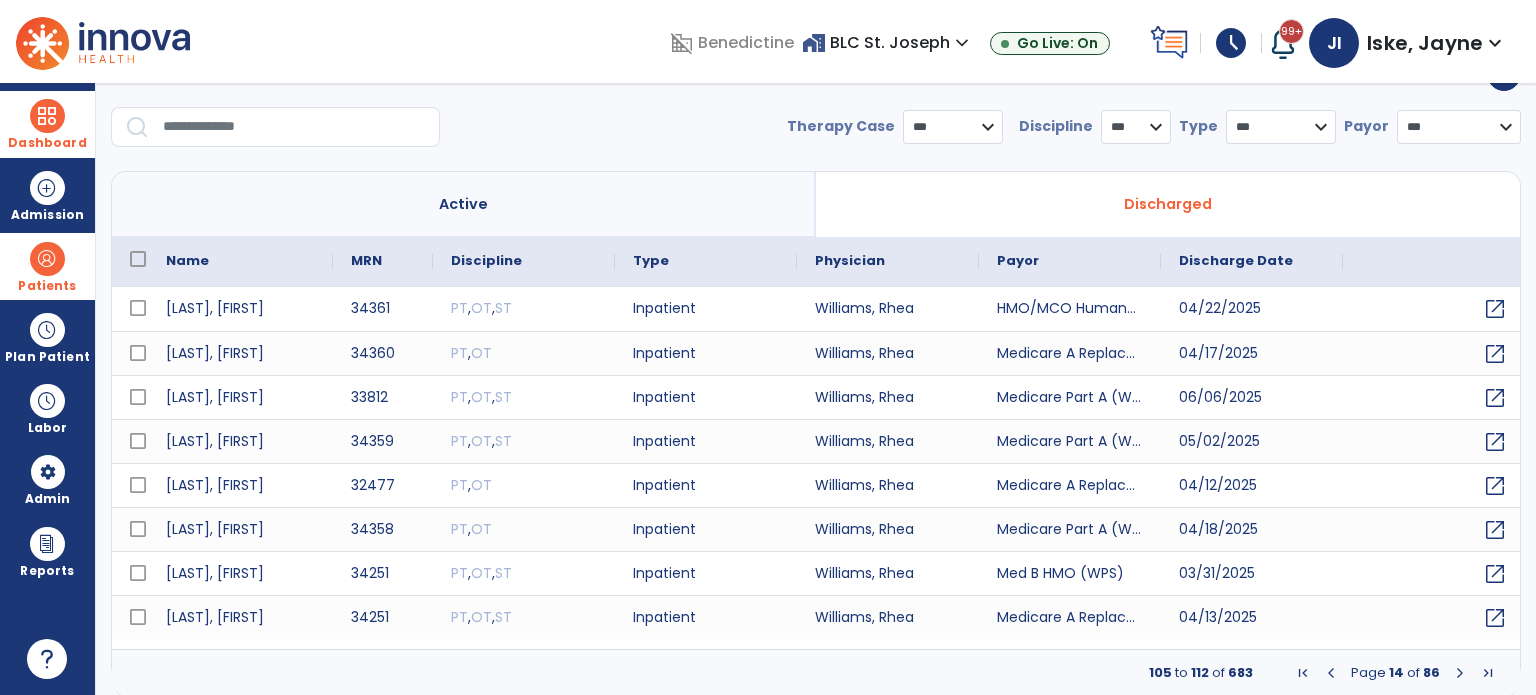 click at bounding box center (1460, 673) 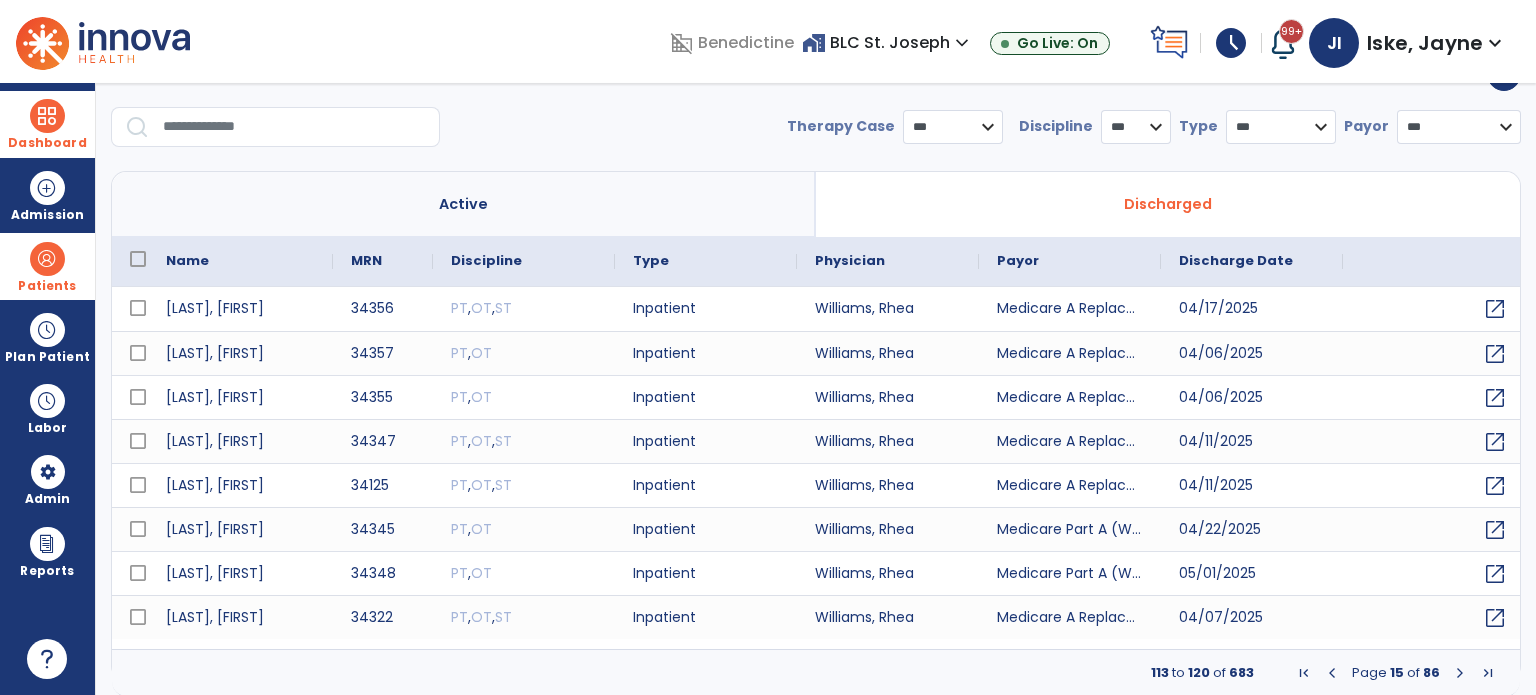 click at bounding box center (1460, 673) 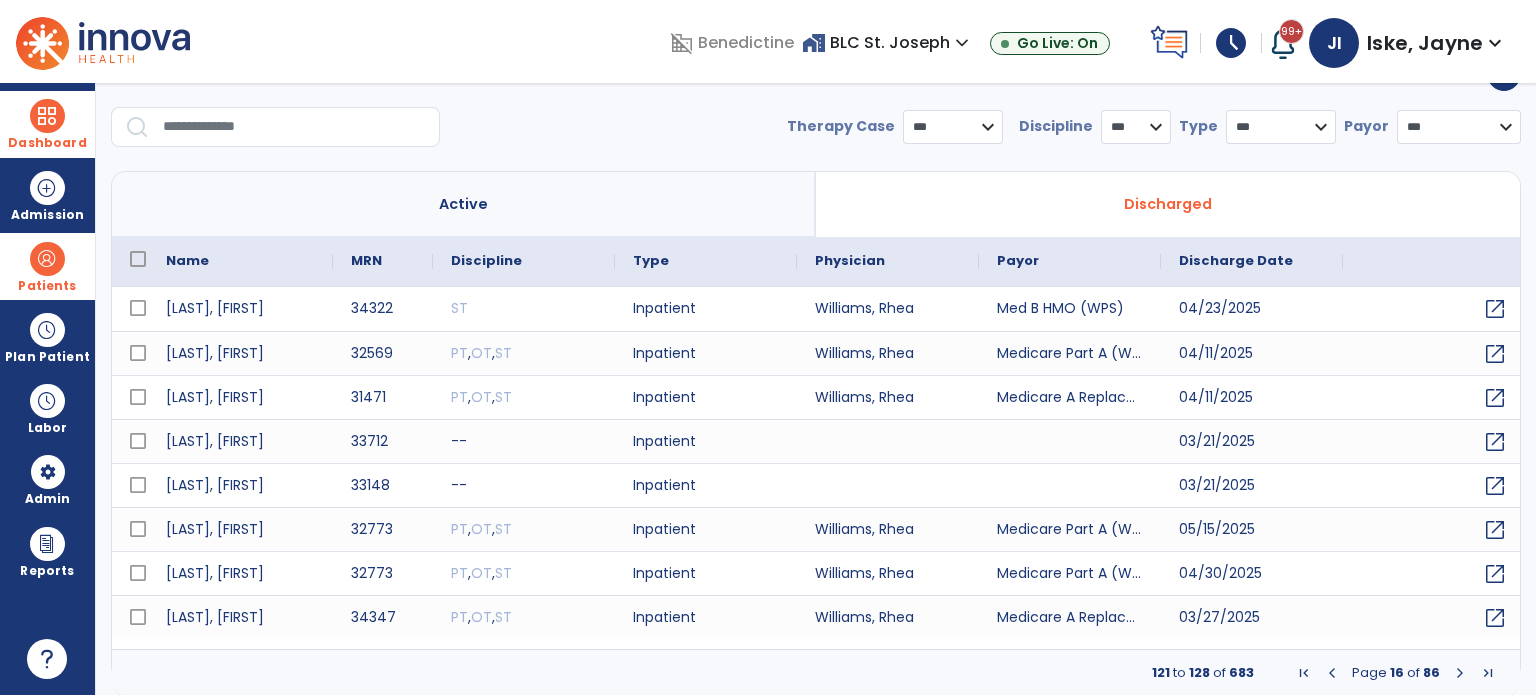 click at bounding box center (1460, 673) 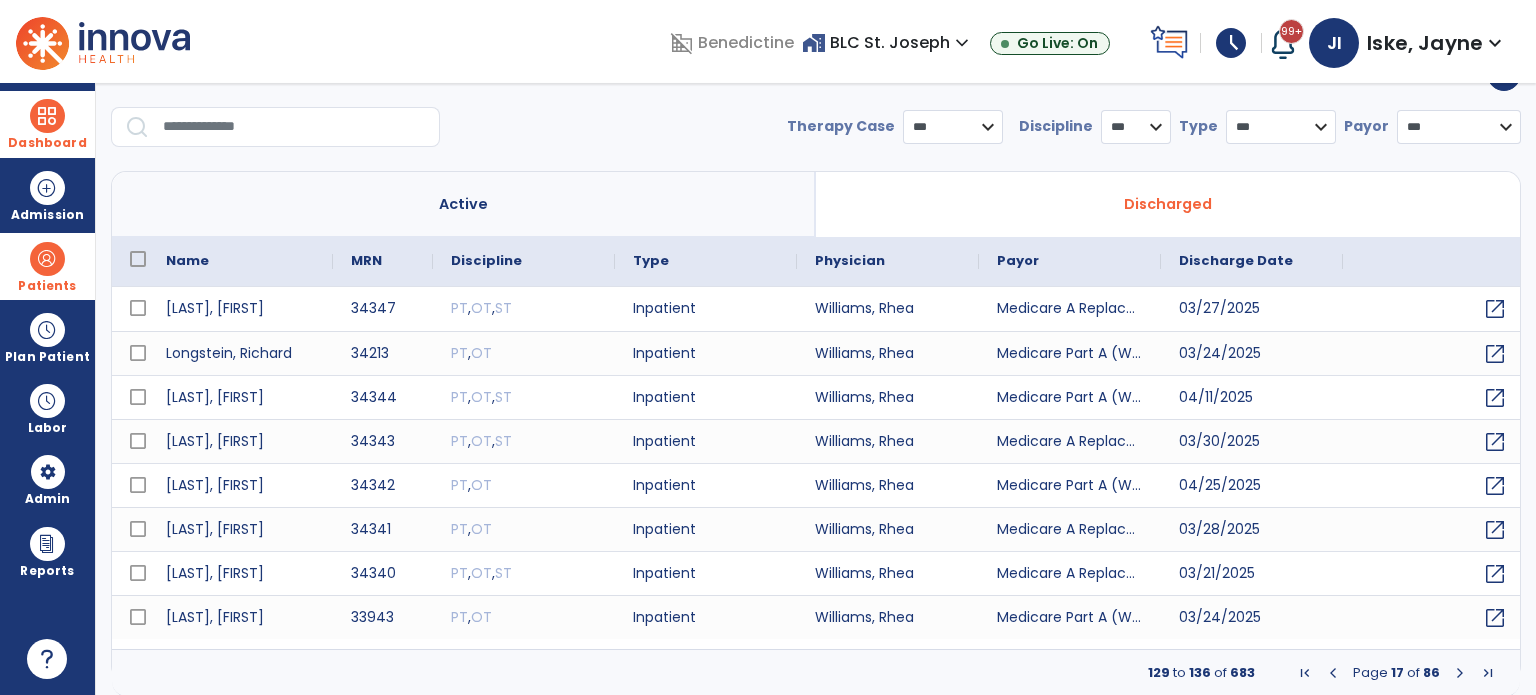 click at bounding box center (1460, 673) 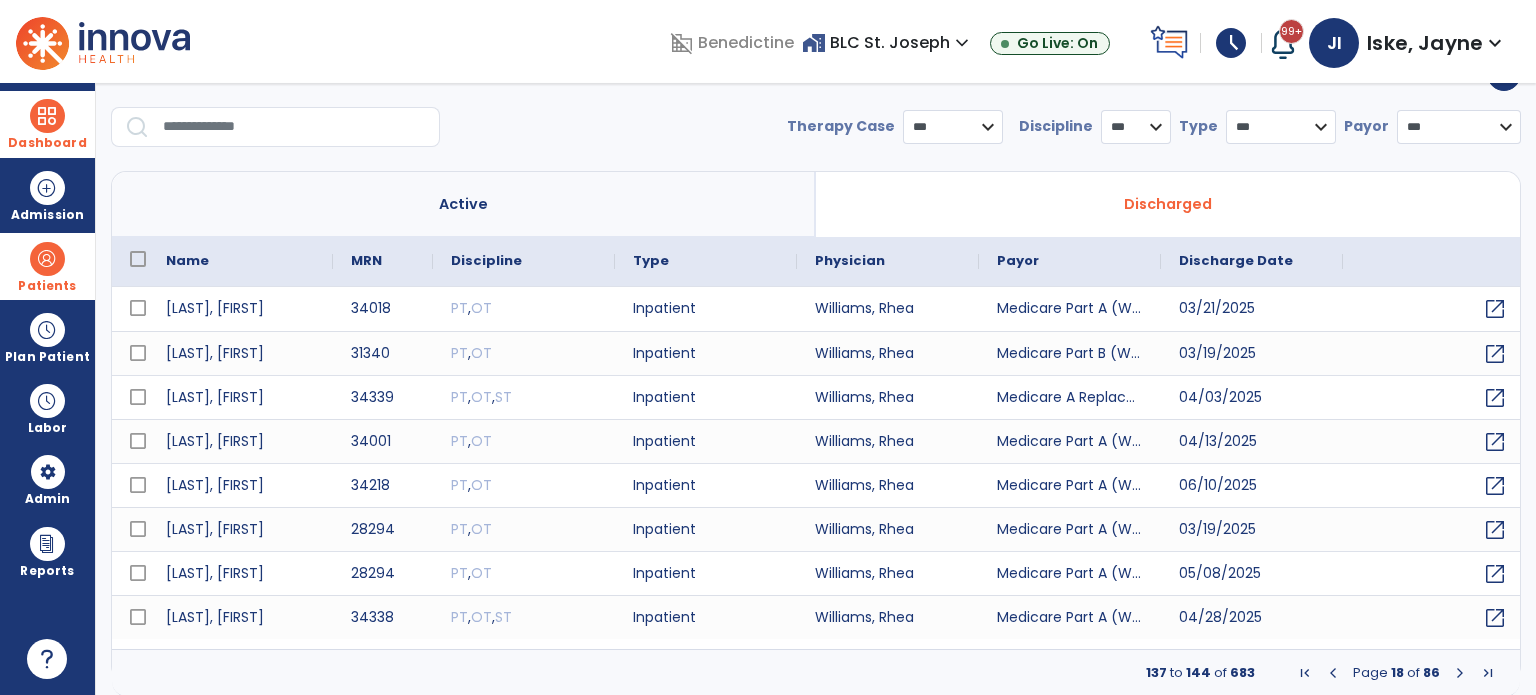 click at bounding box center (1460, 673) 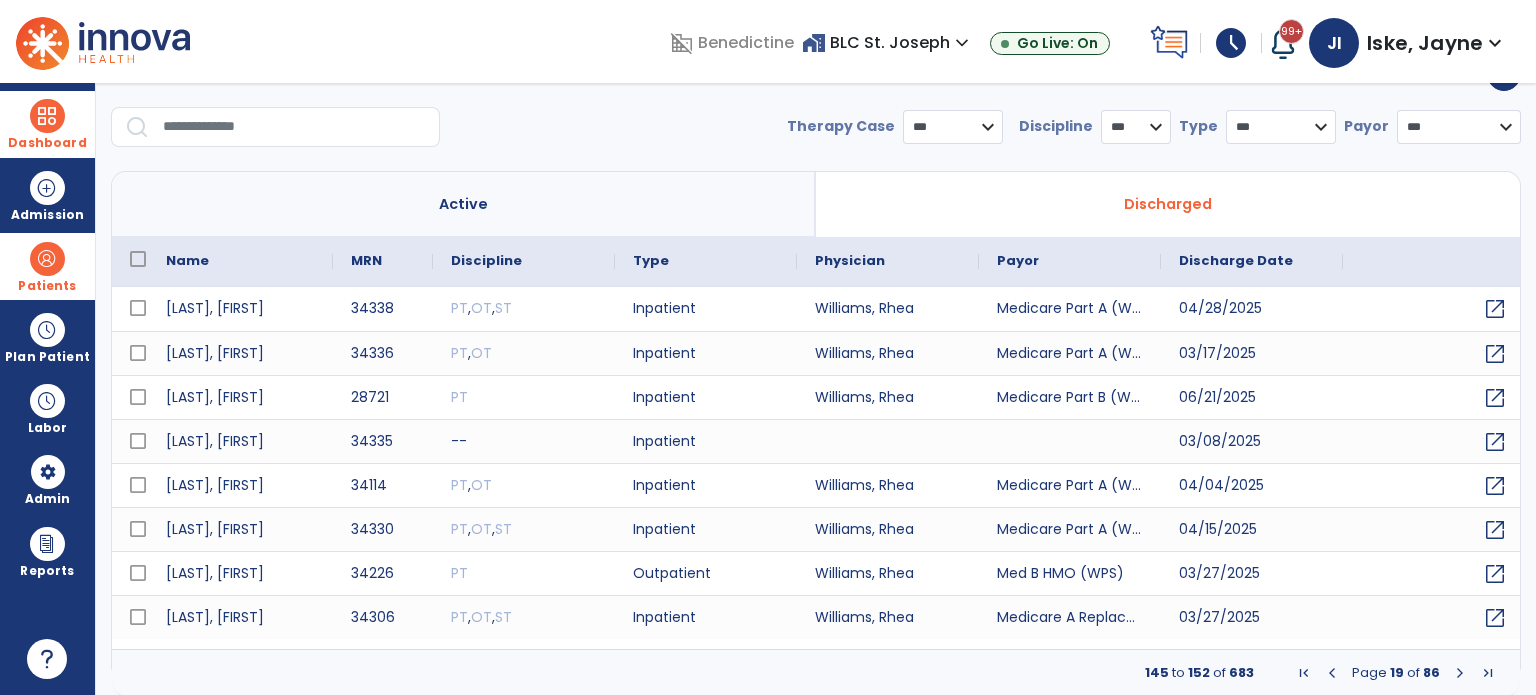 click at bounding box center [1460, 673] 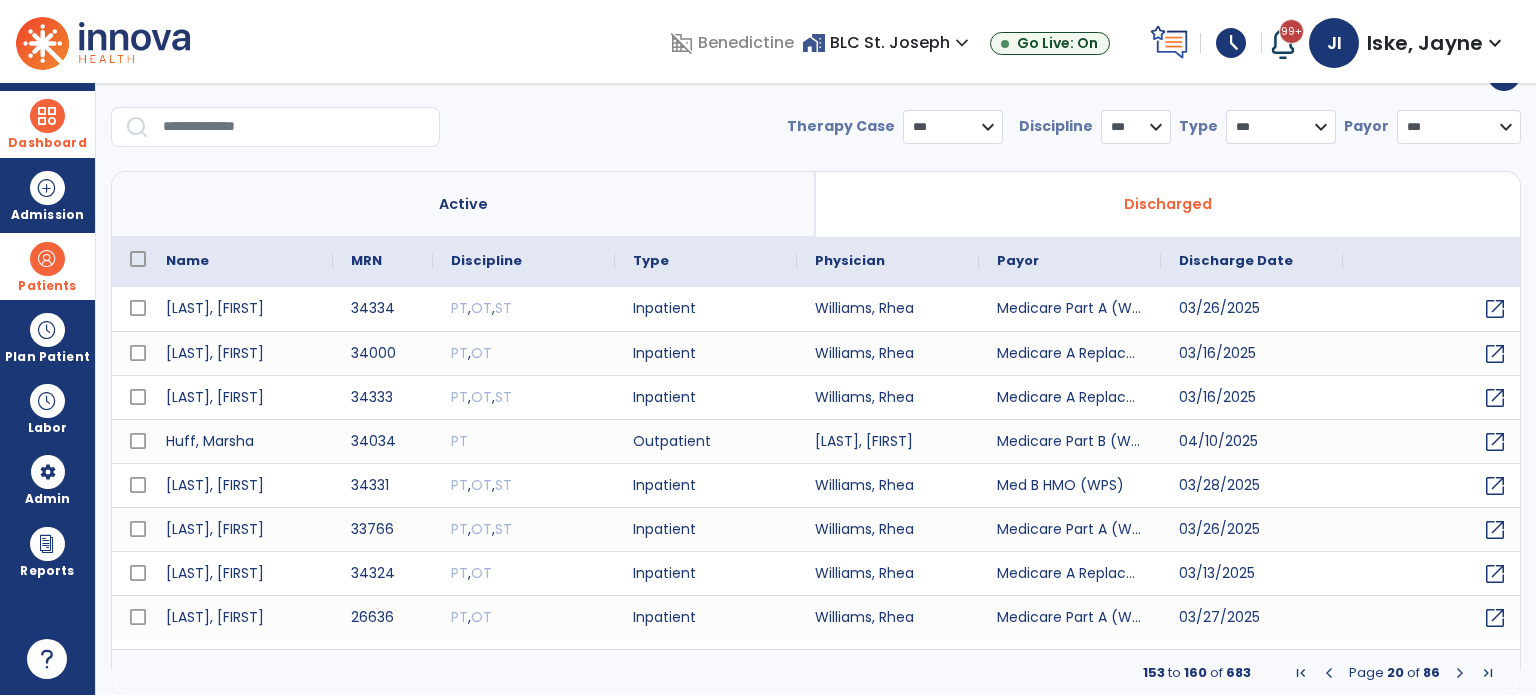 click at bounding box center (1460, 673) 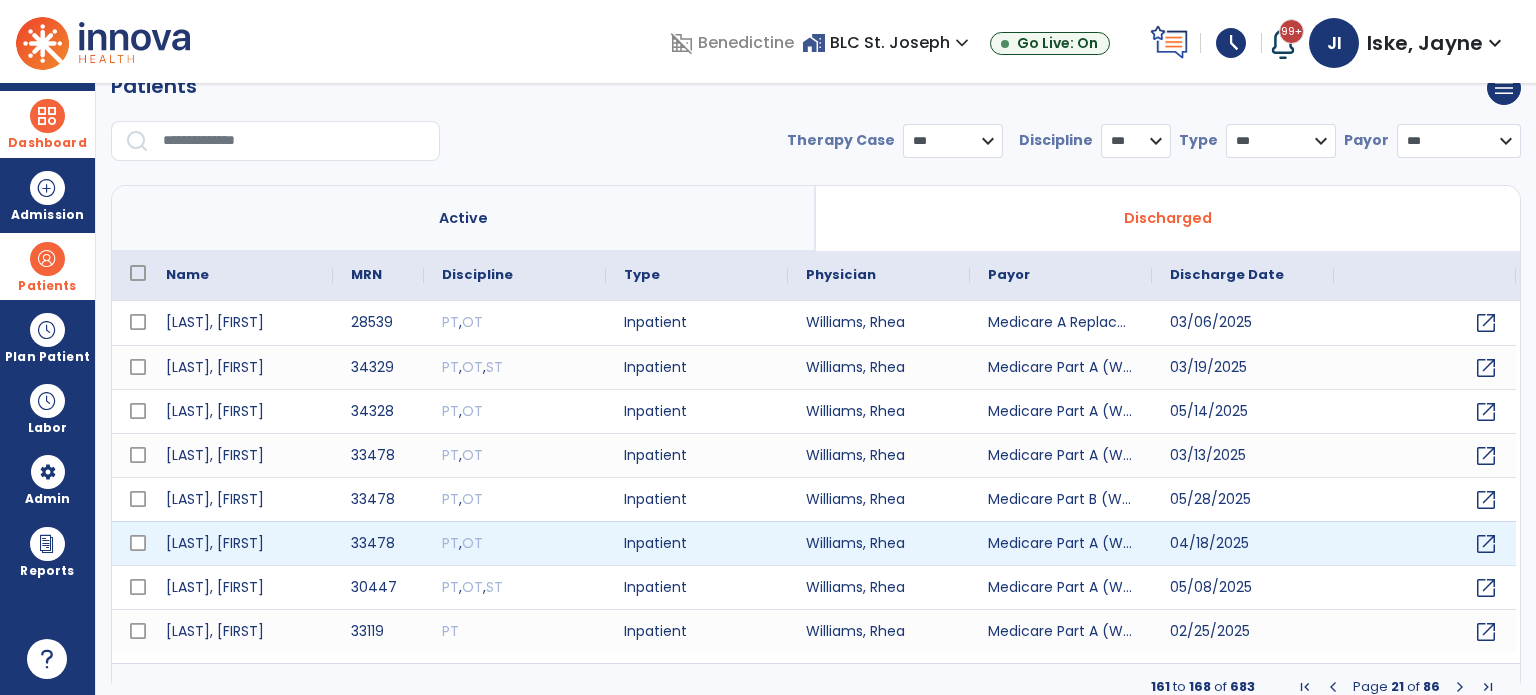 scroll, scrollTop: 46, scrollLeft: 0, axis: vertical 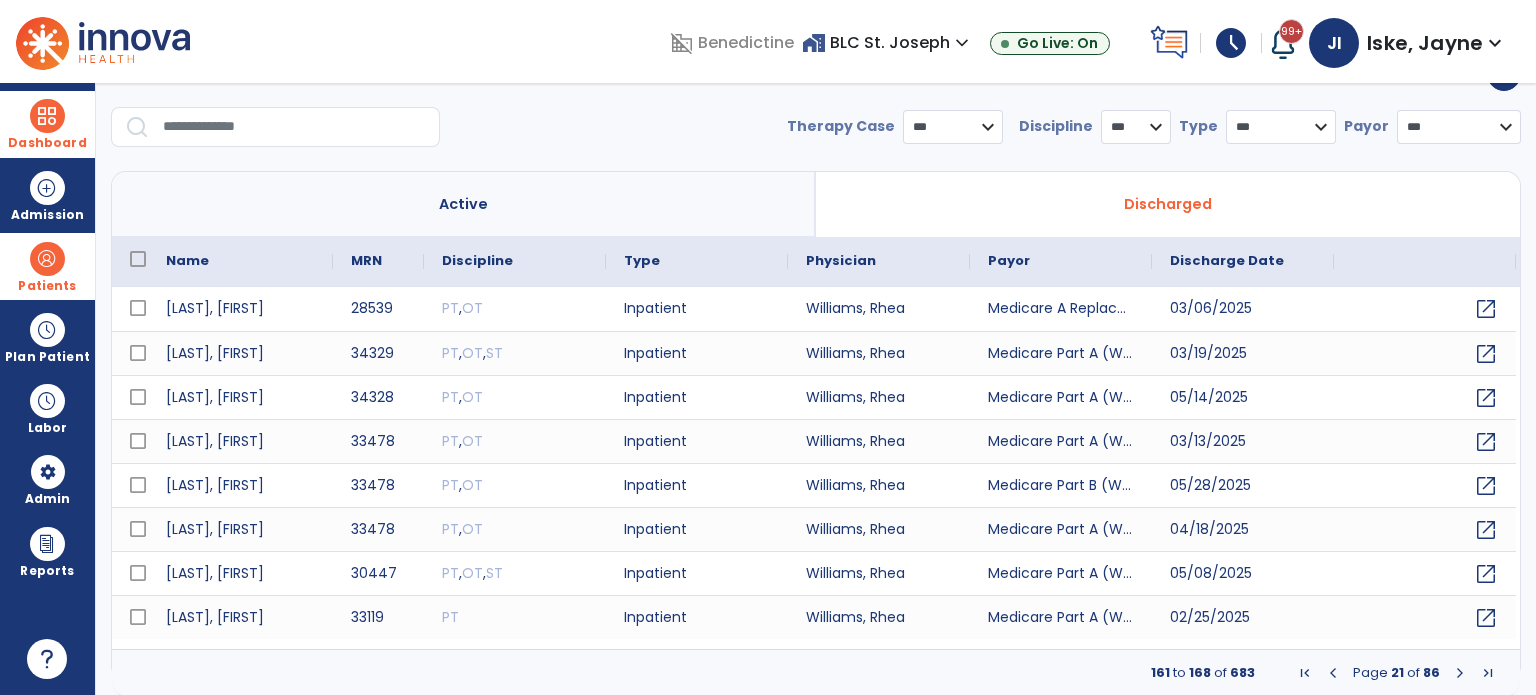 click on "Active" at bounding box center [464, 204] 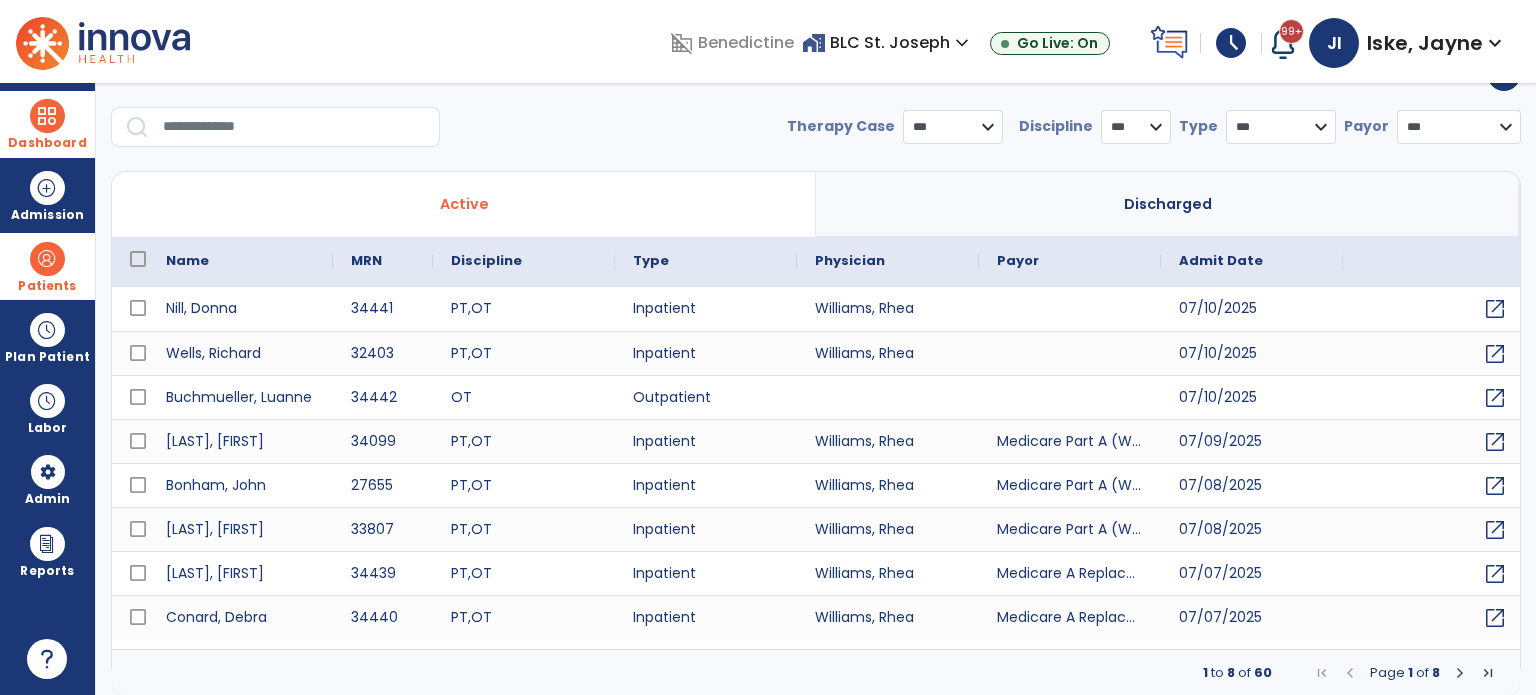 click on "Patients" at bounding box center [47, 266] 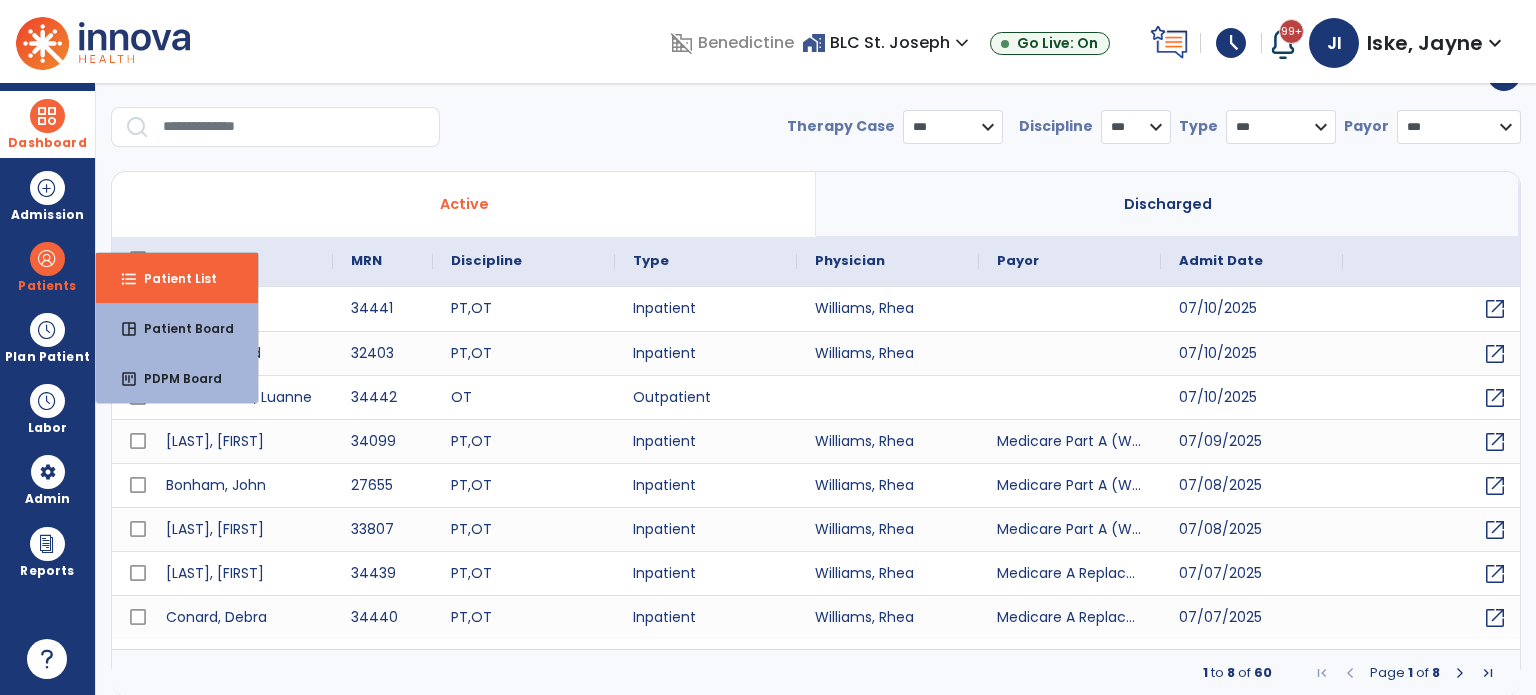 click on "**********" at bounding box center (816, 135) 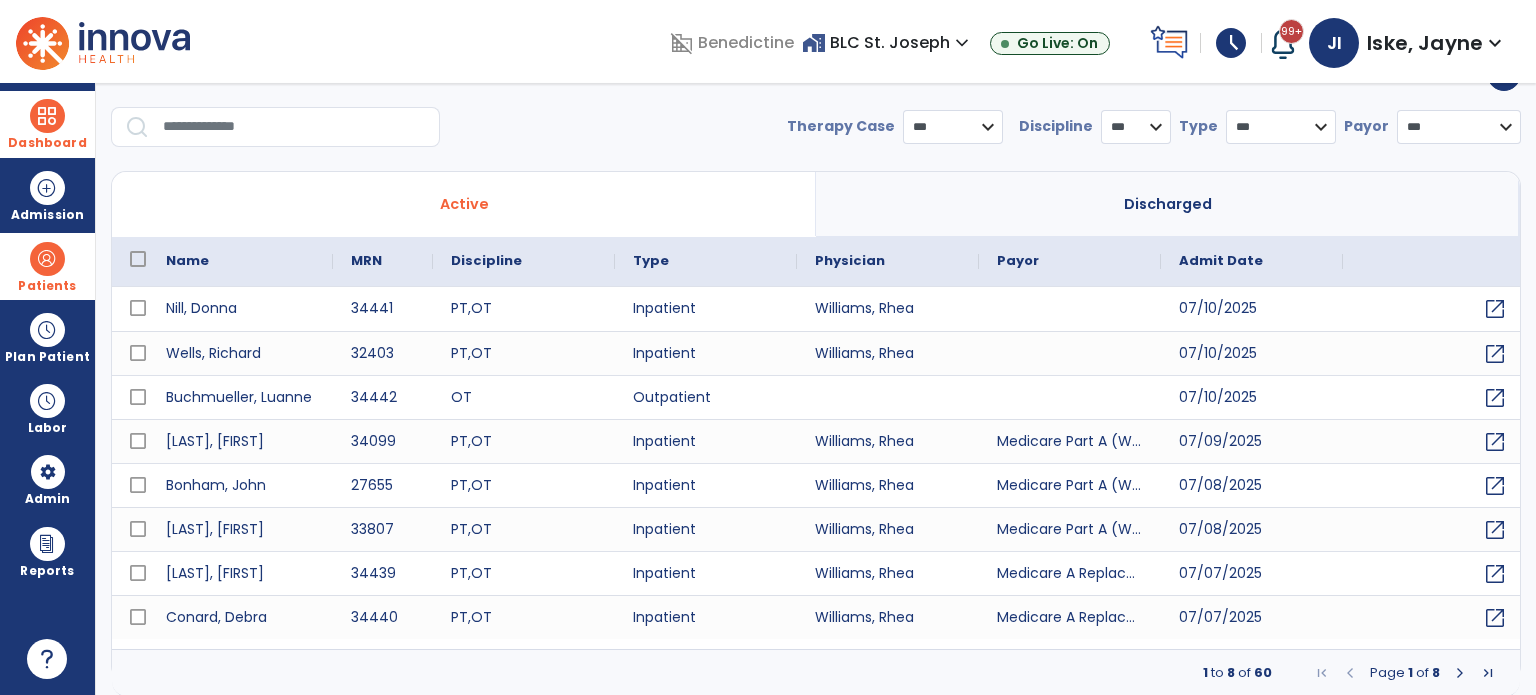 click at bounding box center (47, 259) 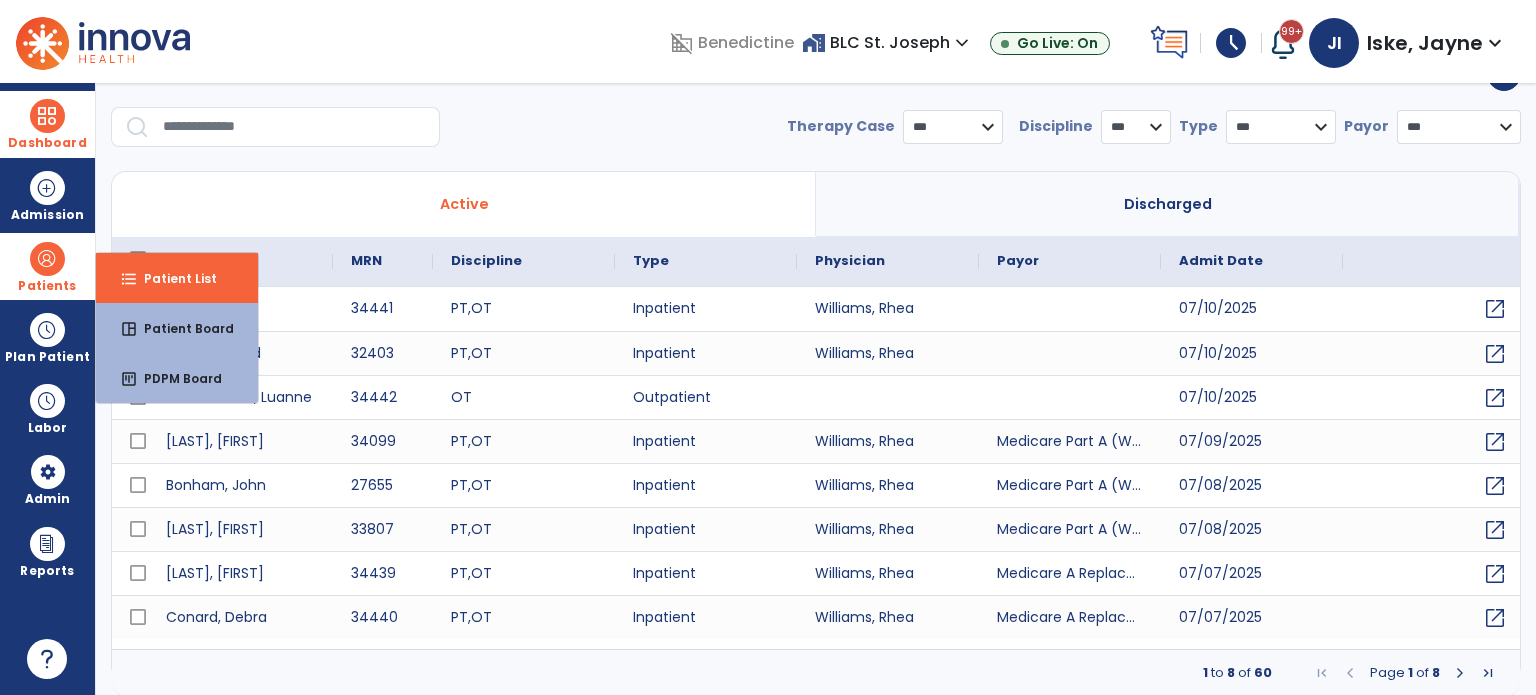 click at bounding box center [47, 259] 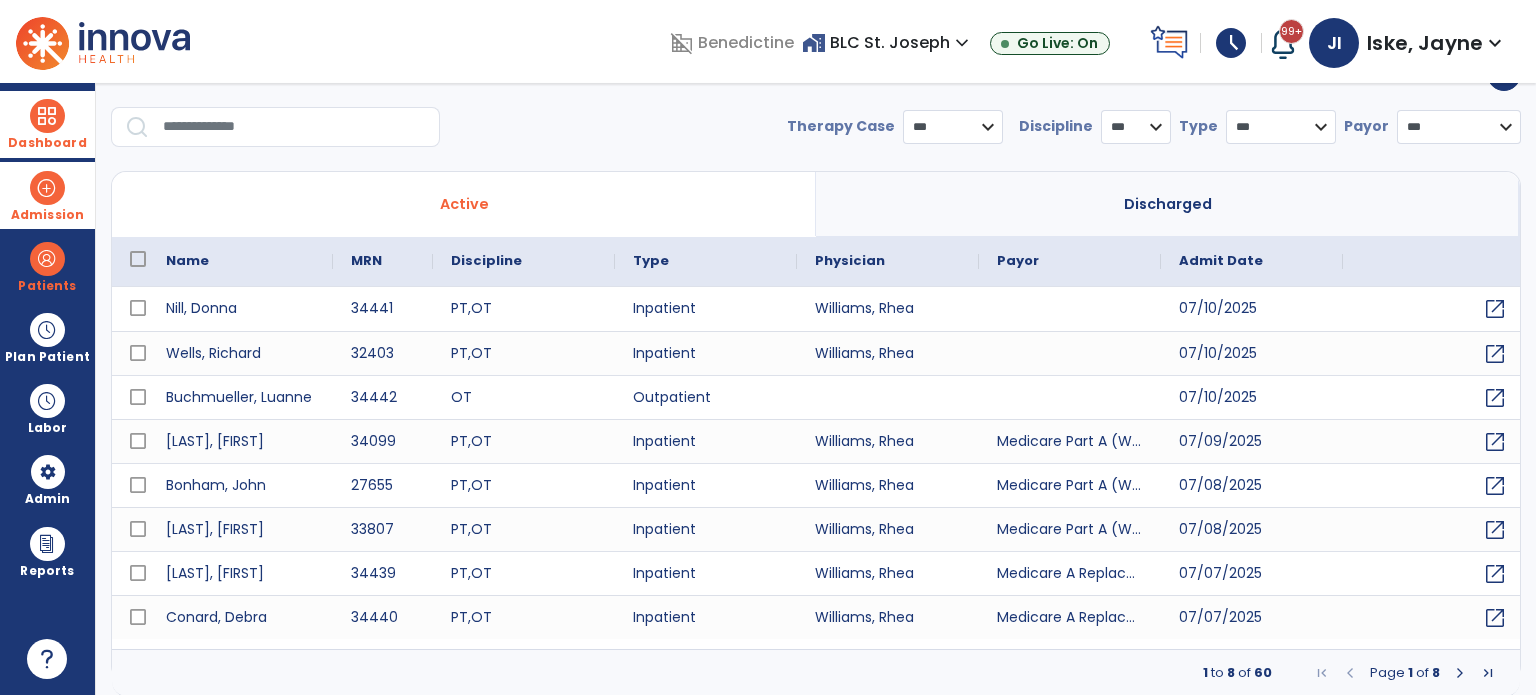 click at bounding box center (47, 188) 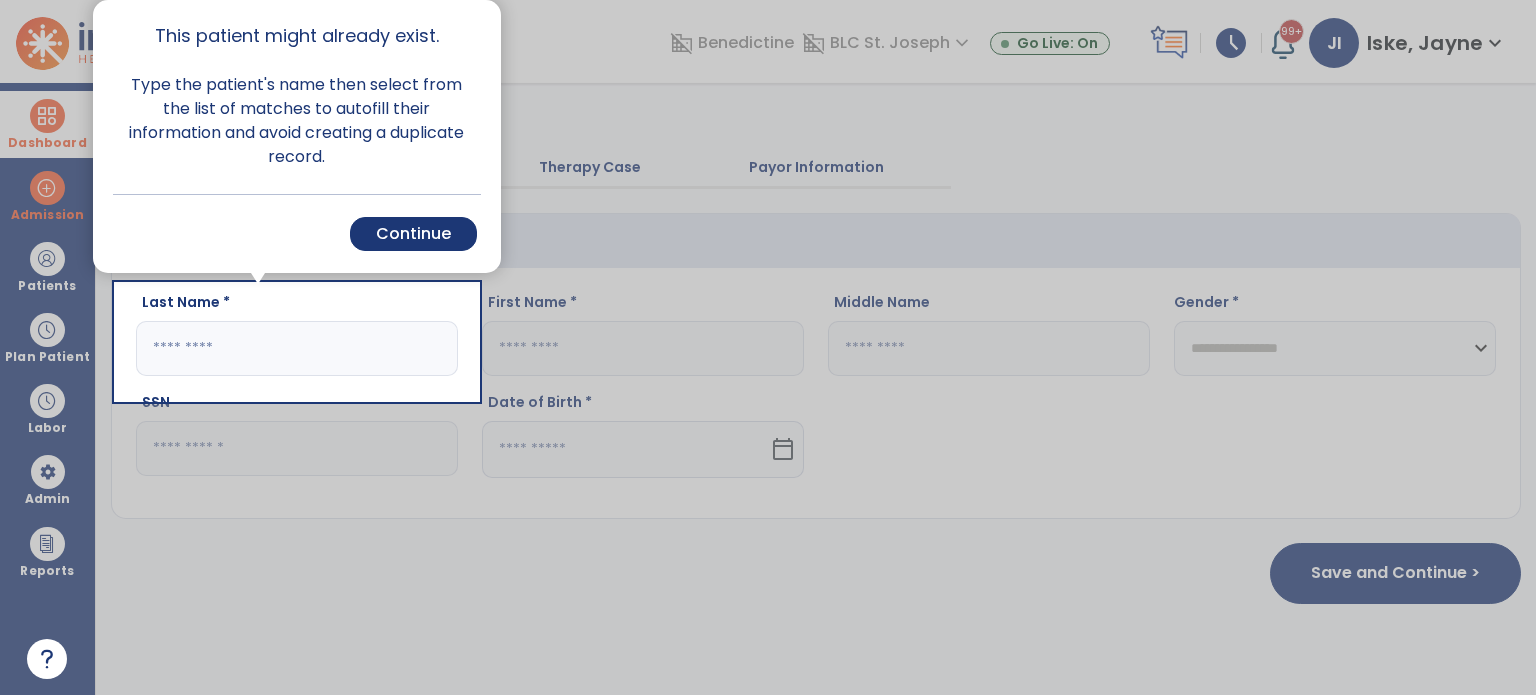 scroll, scrollTop: 0, scrollLeft: 0, axis: both 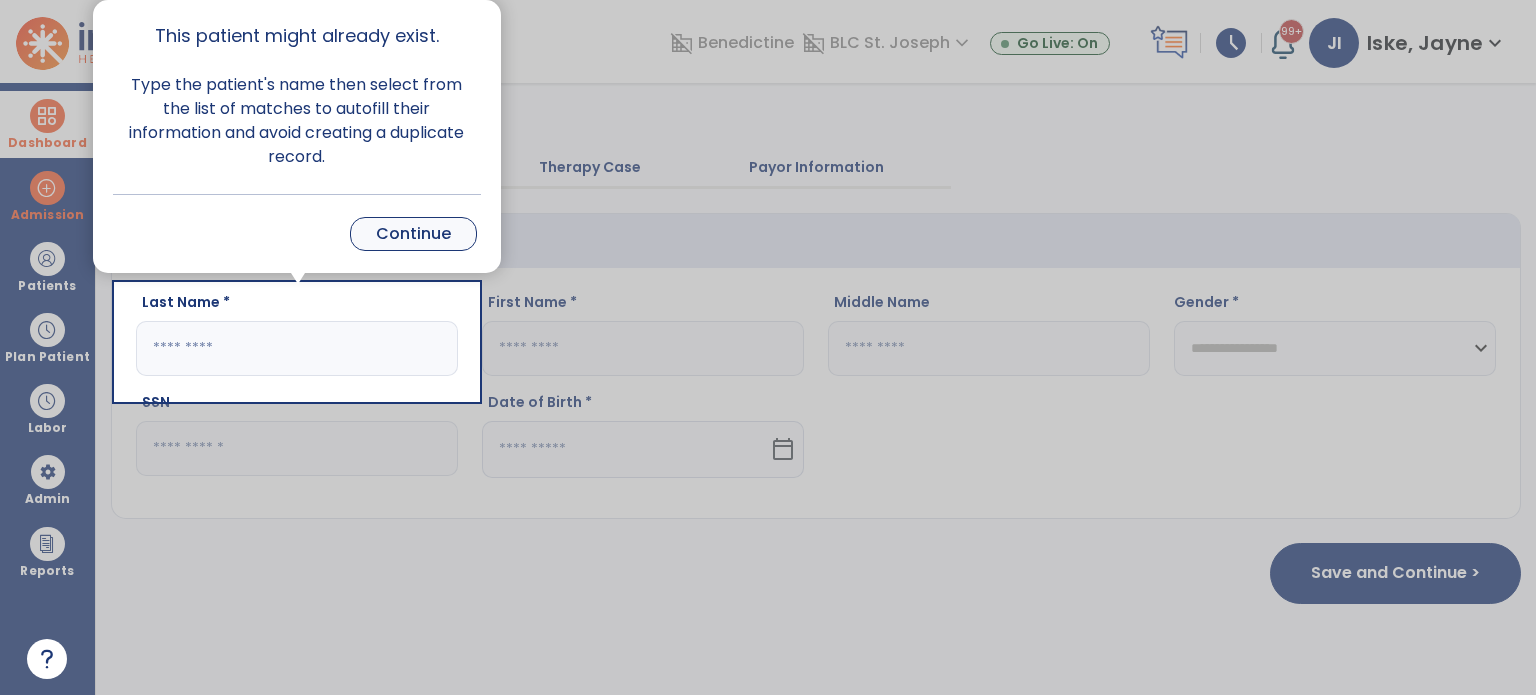 click on "Continue" at bounding box center [413, 234] 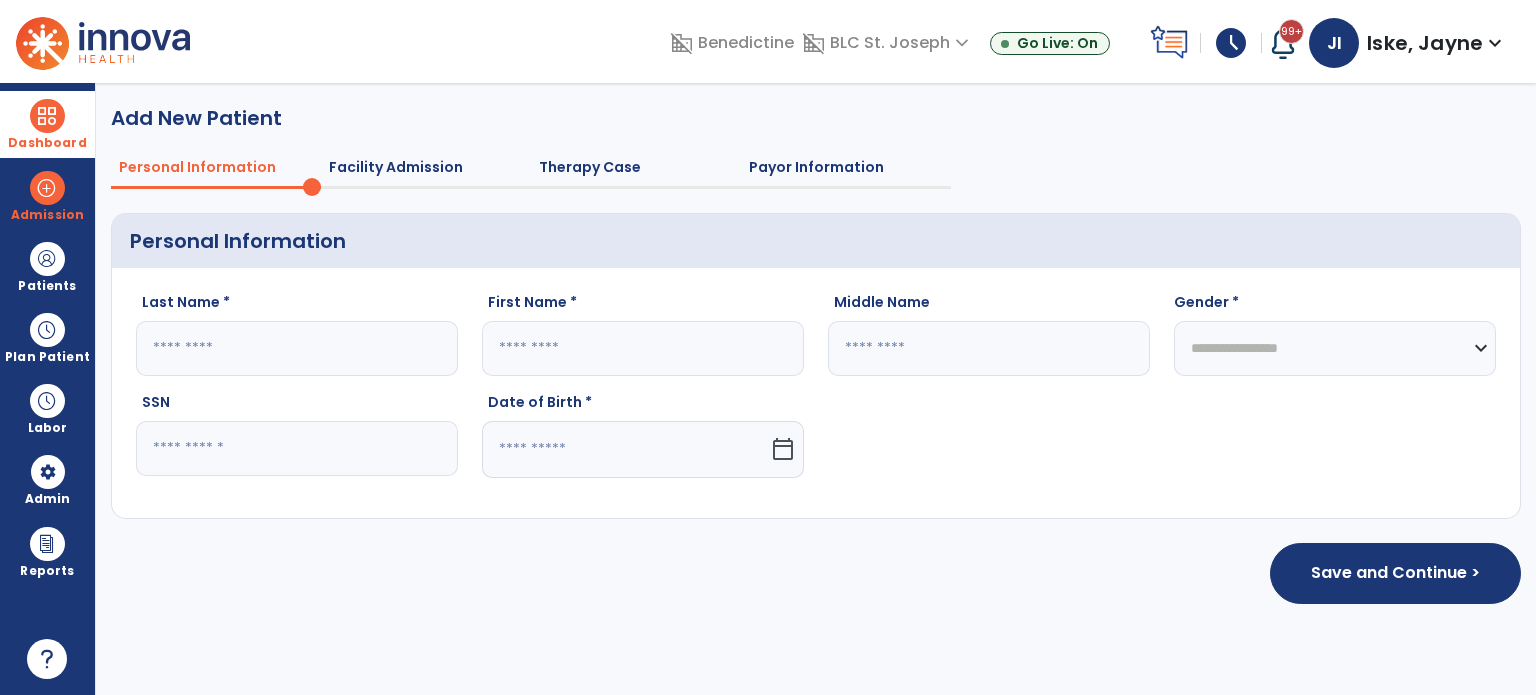 click on "SSN" 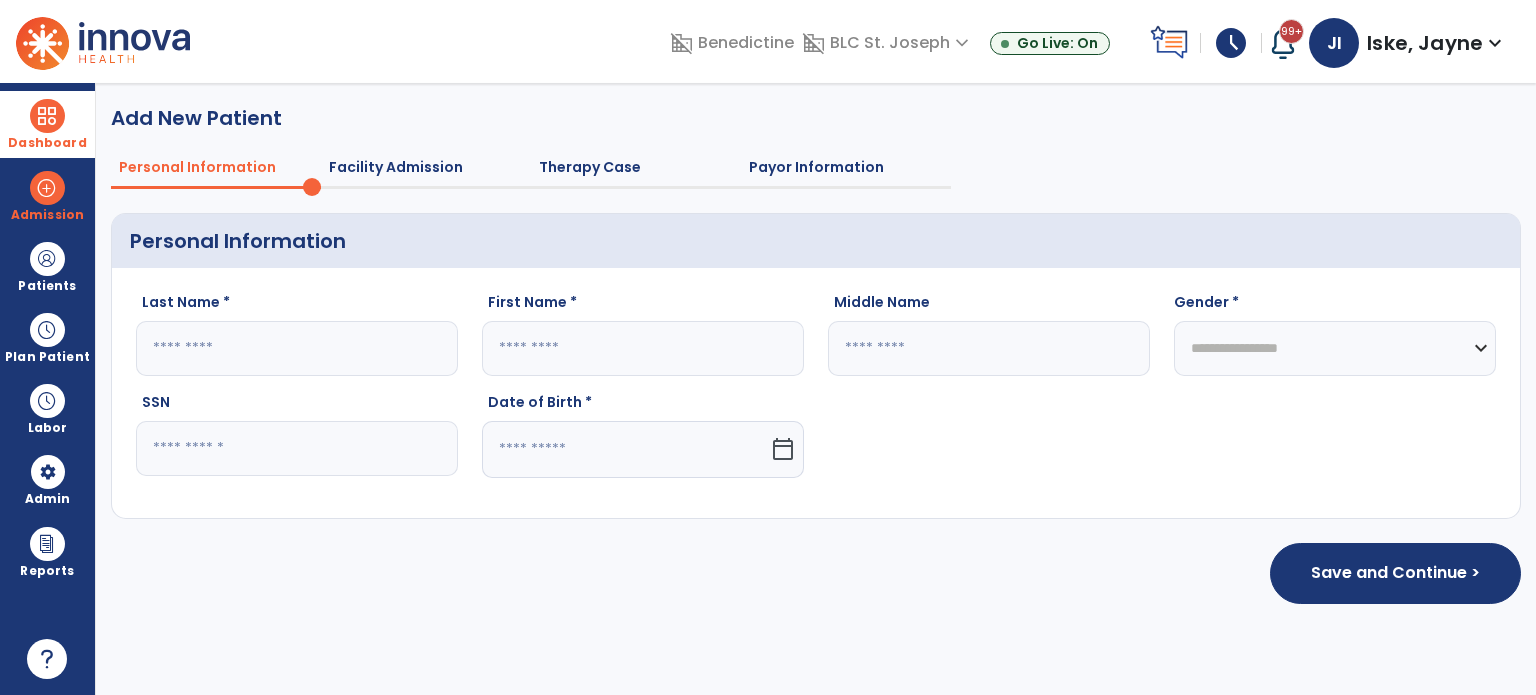 click 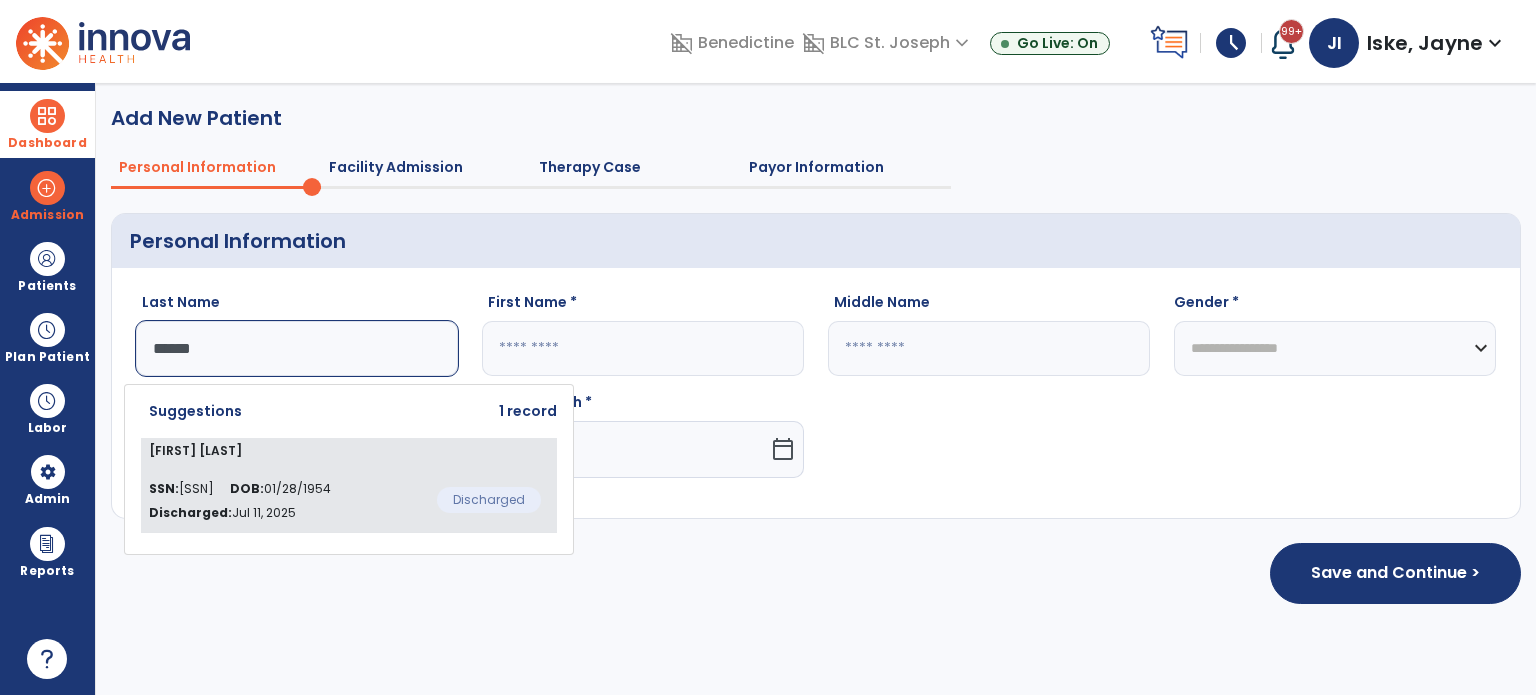type on "******" 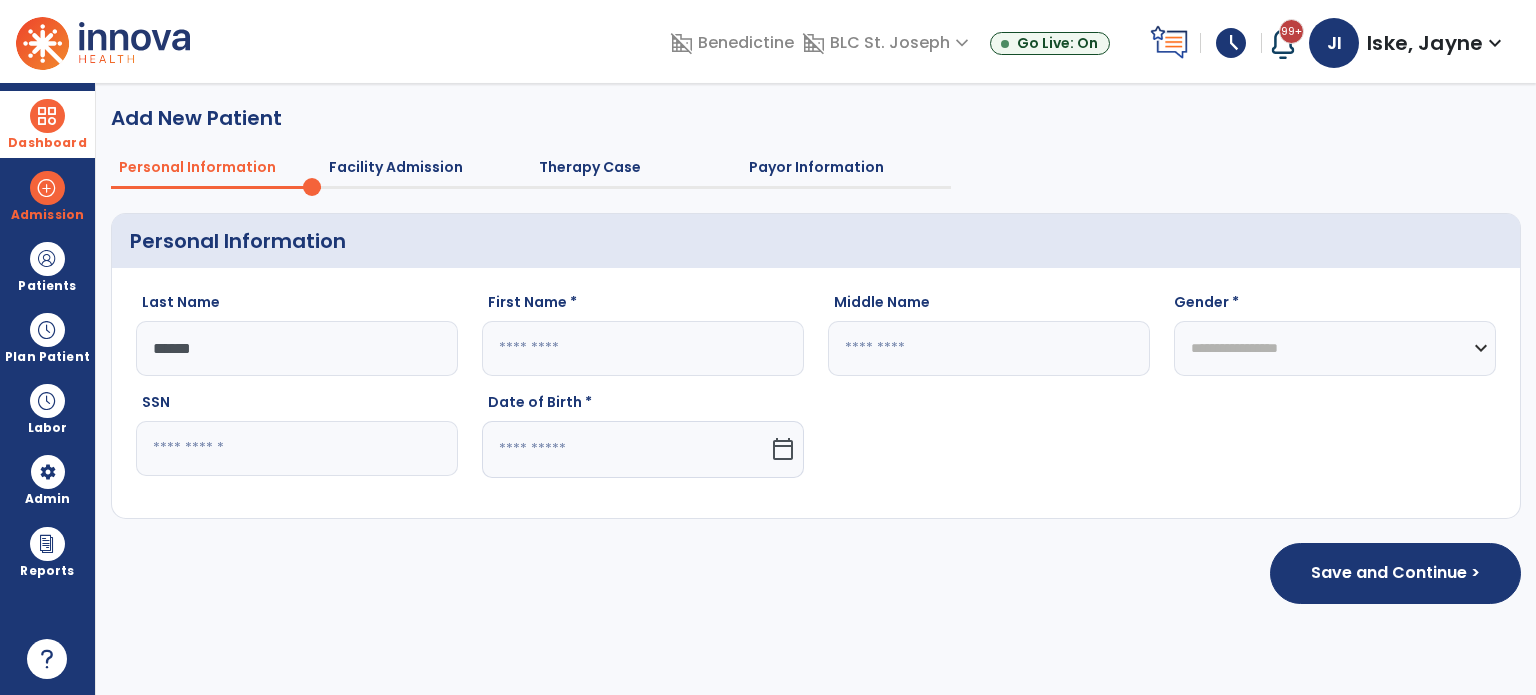 type on "*******" 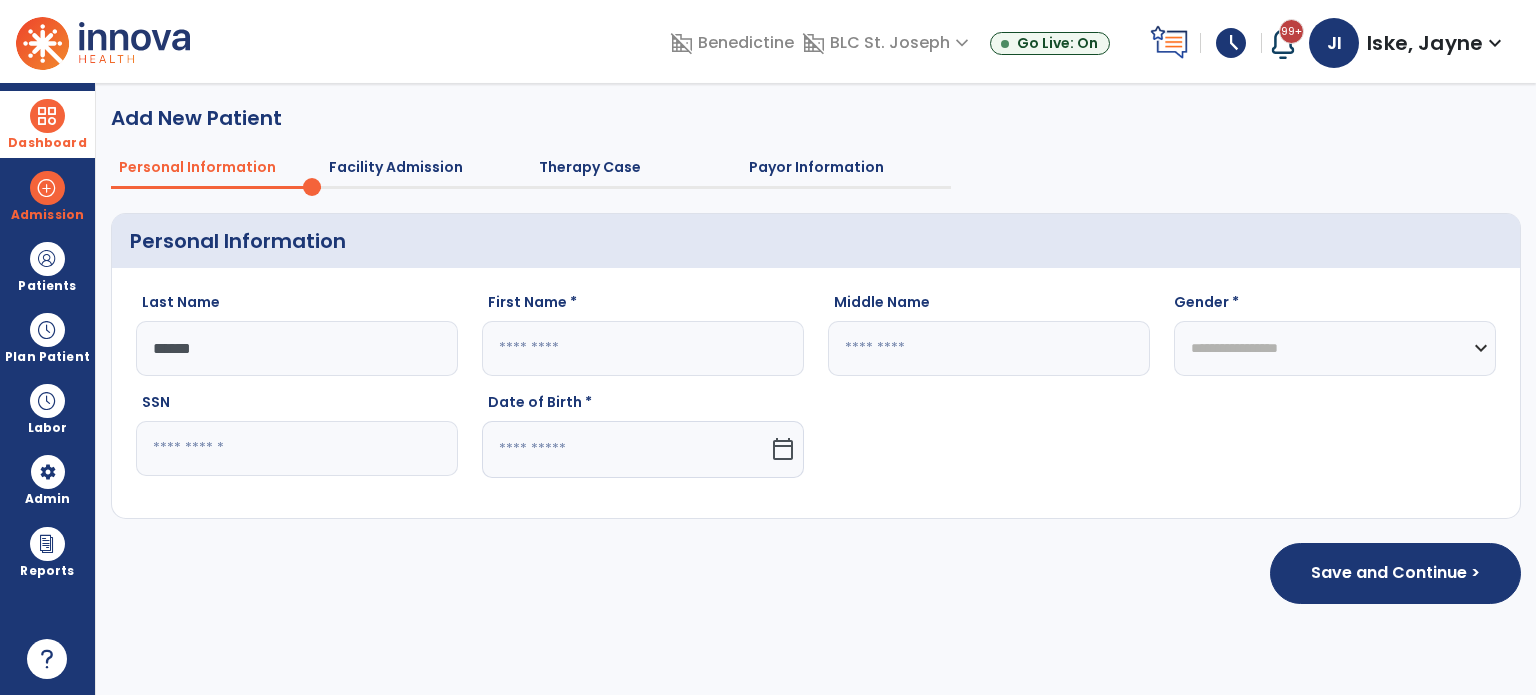 type on "****" 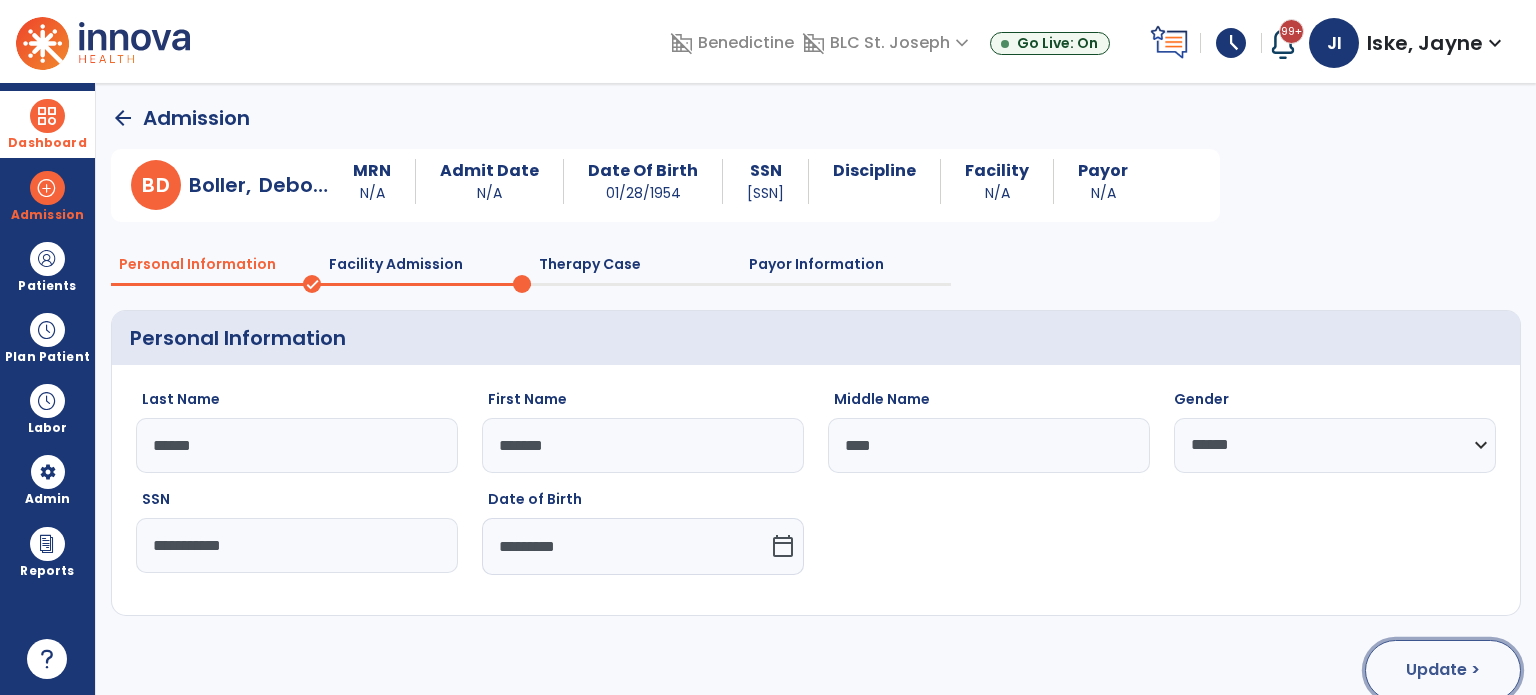 click on "Update >" 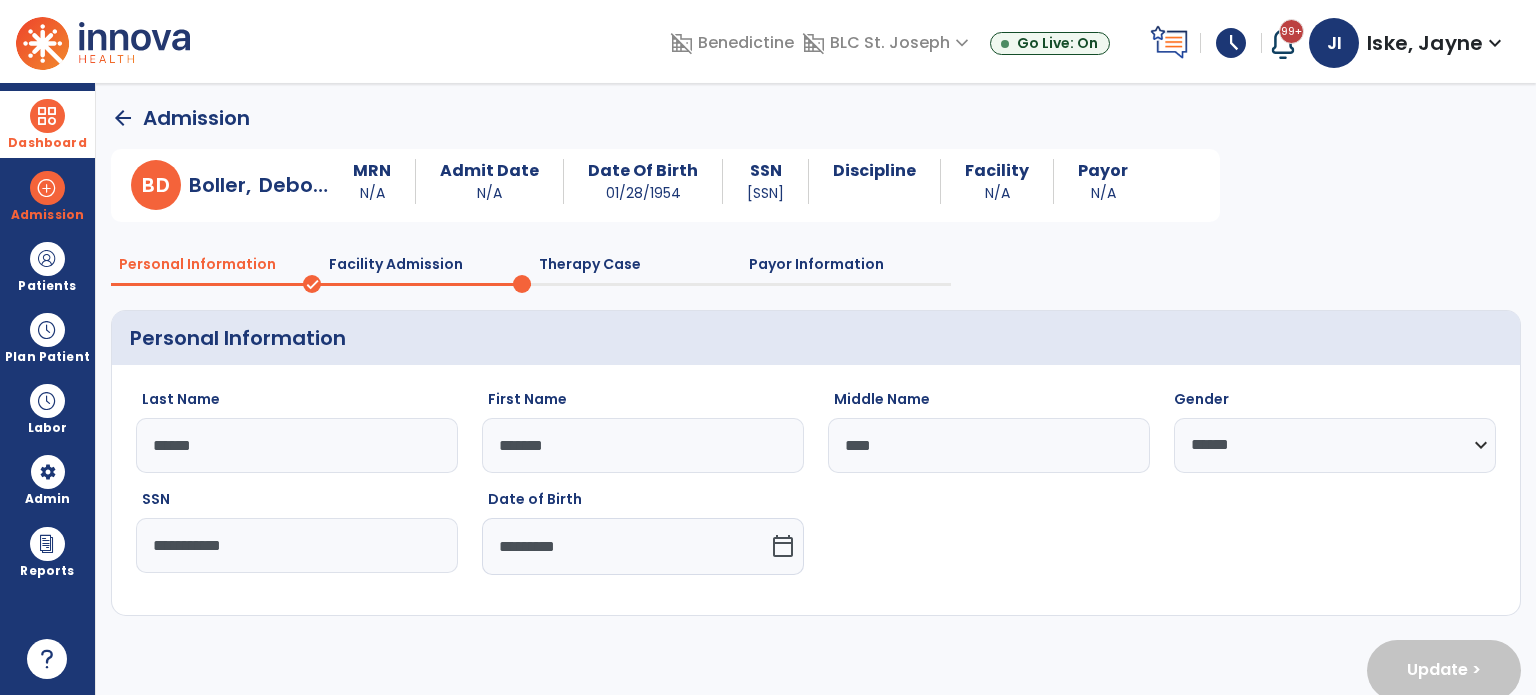 select on "**********" 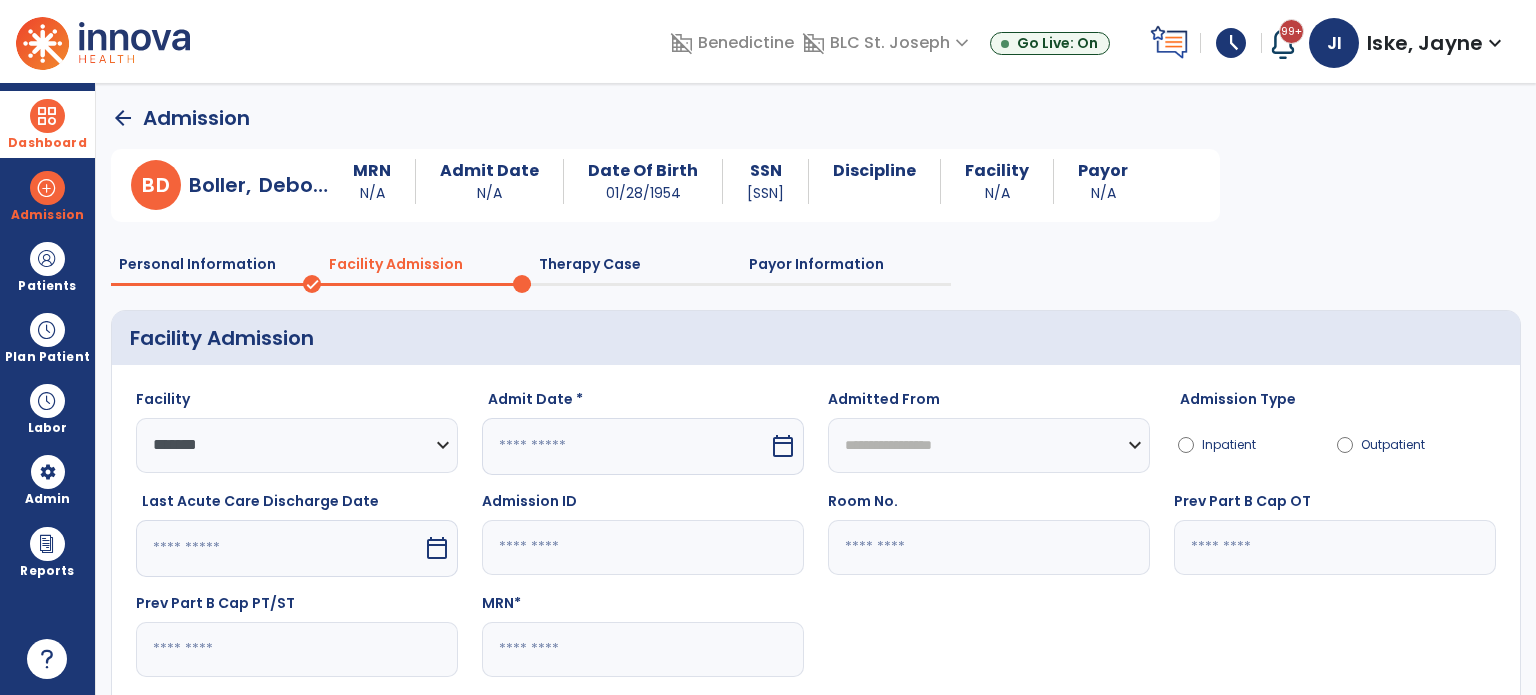 scroll, scrollTop: 100, scrollLeft: 0, axis: vertical 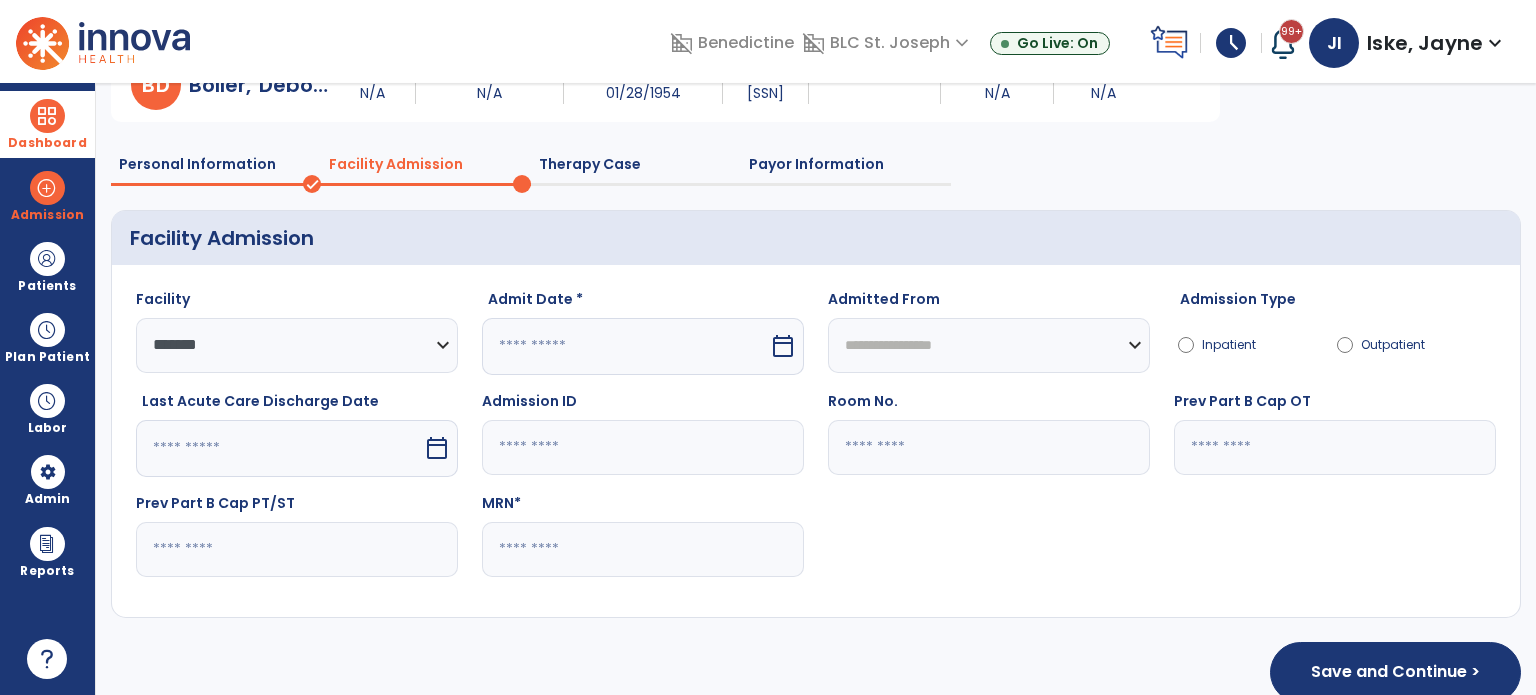 click on "calendar_today" at bounding box center [783, 346] 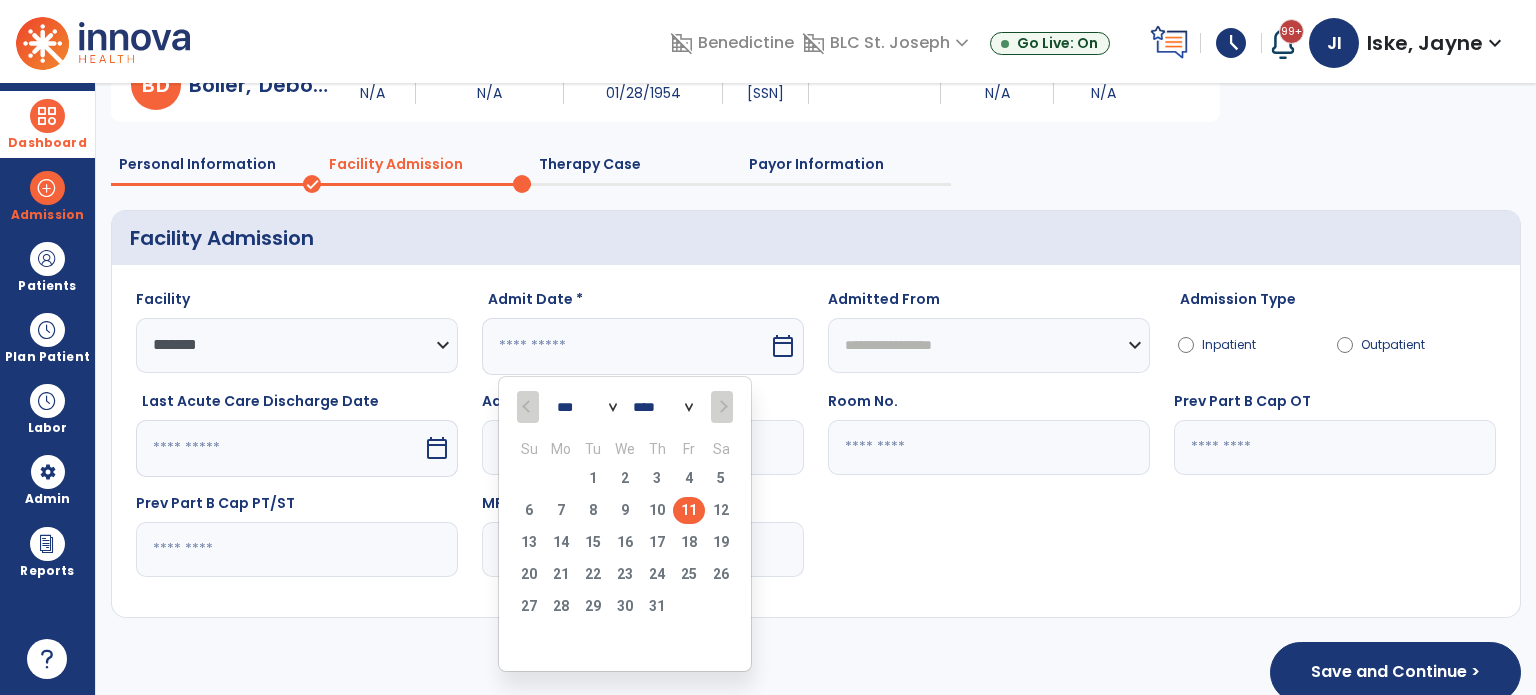 click on "11" at bounding box center [689, 510] 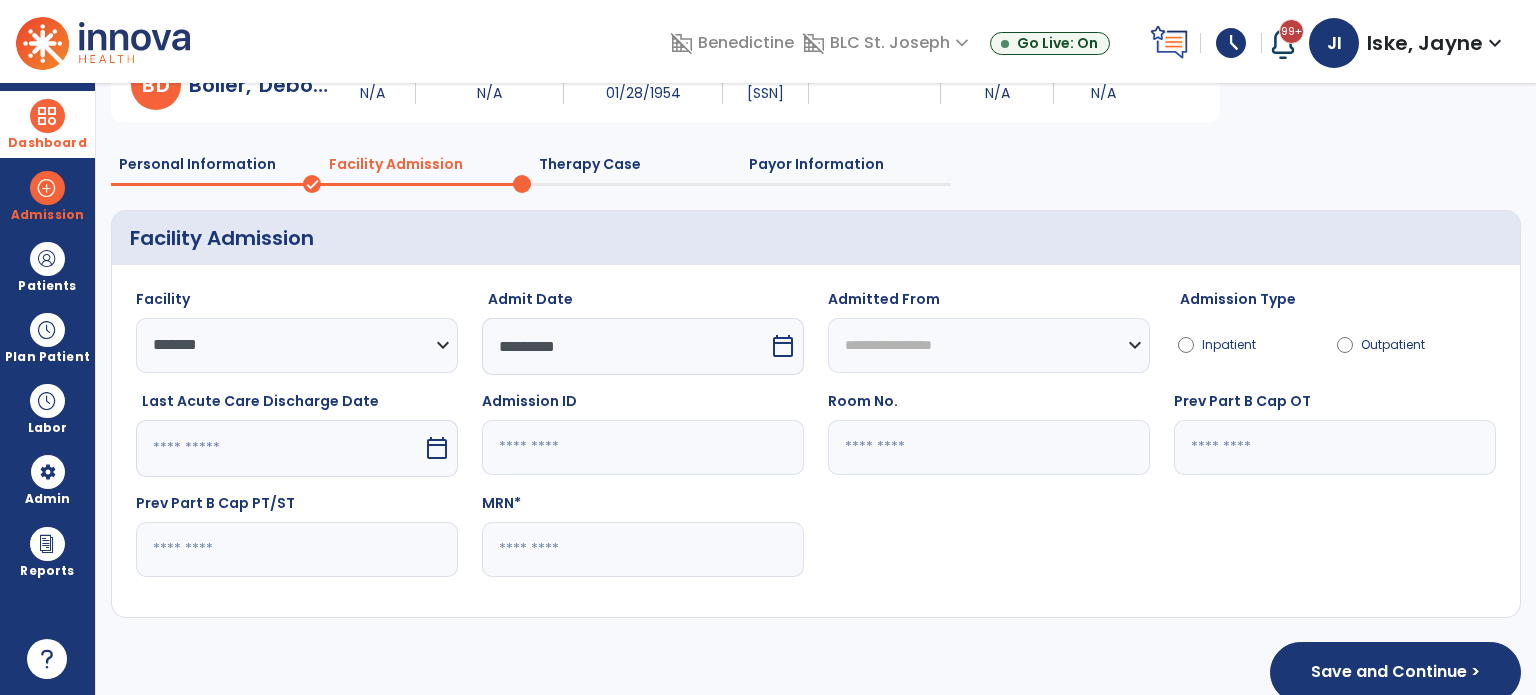 click 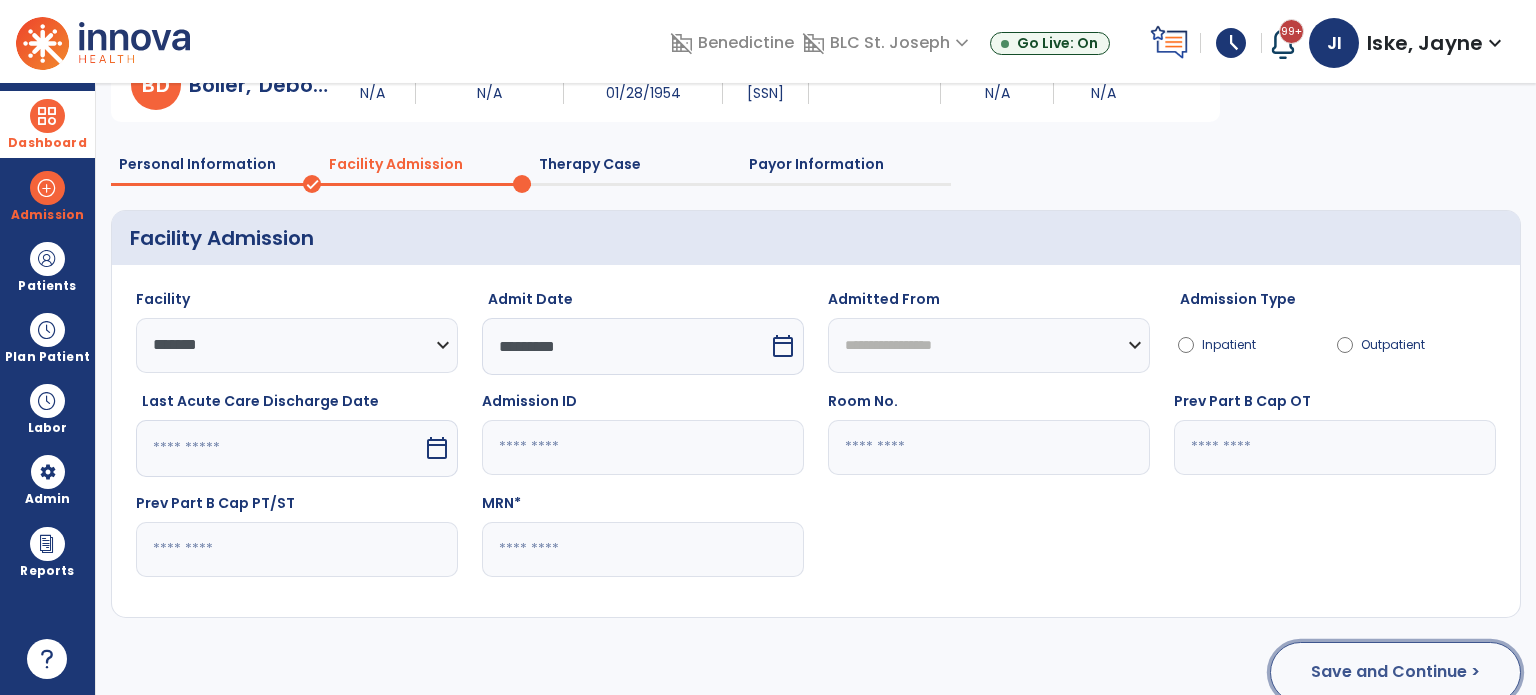 click on "Save and Continue >" 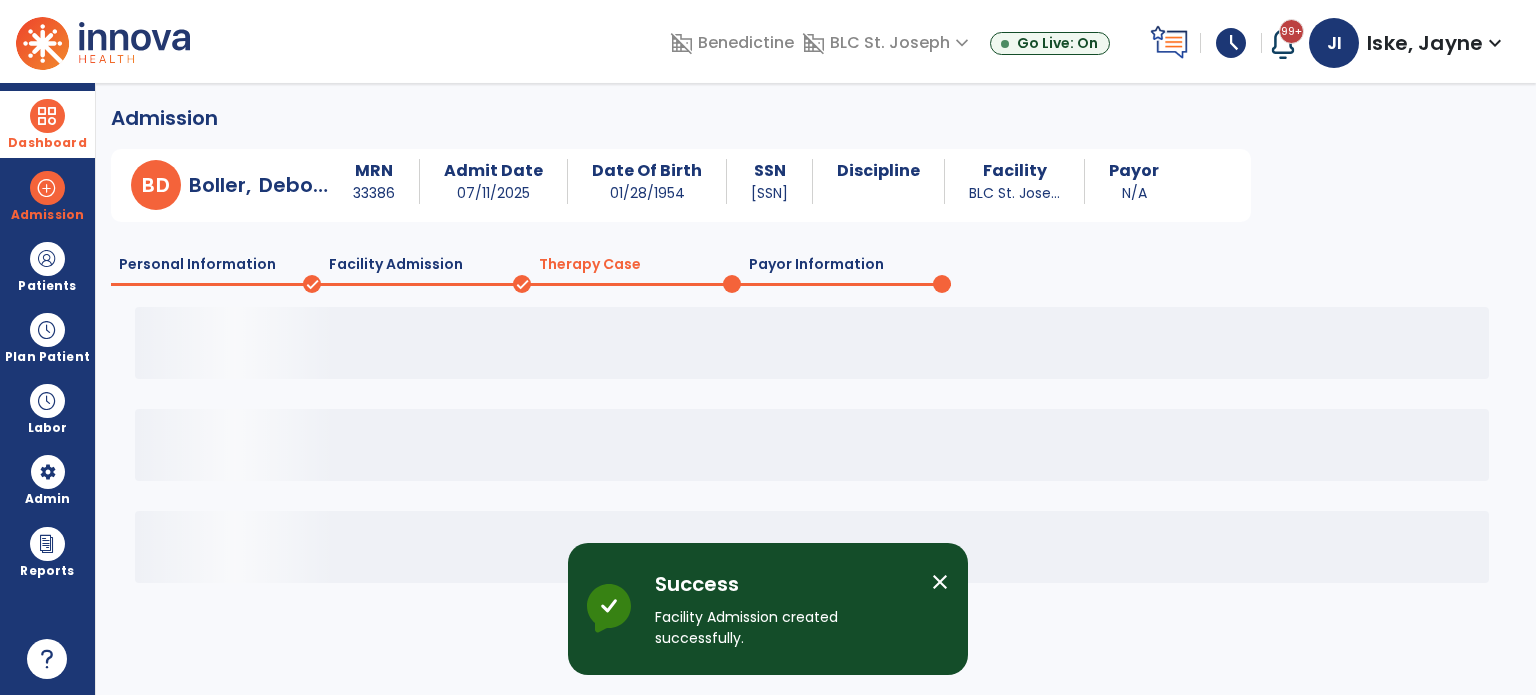 scroll, scrollTop: 0, scrollLeft: 0, axis: both 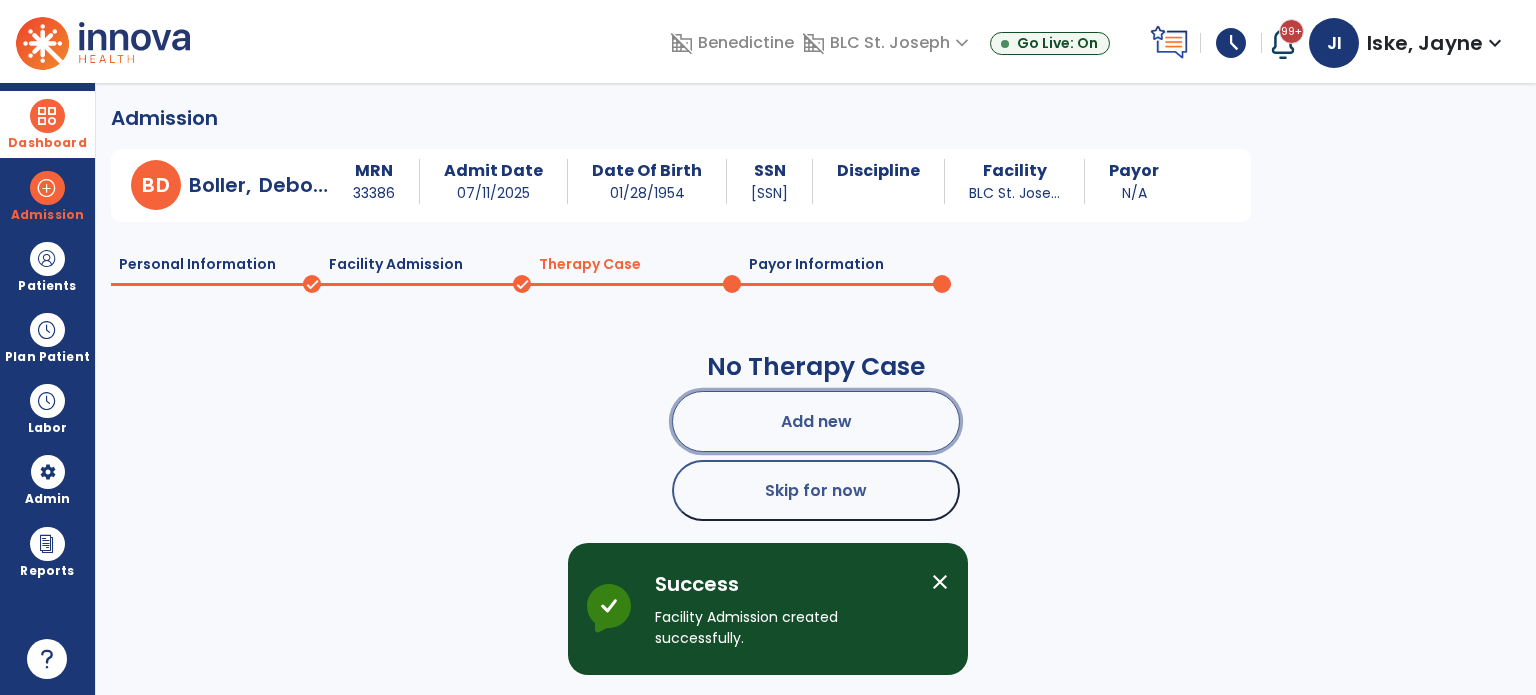 click on "Add new" at bounding box center (816, 421) 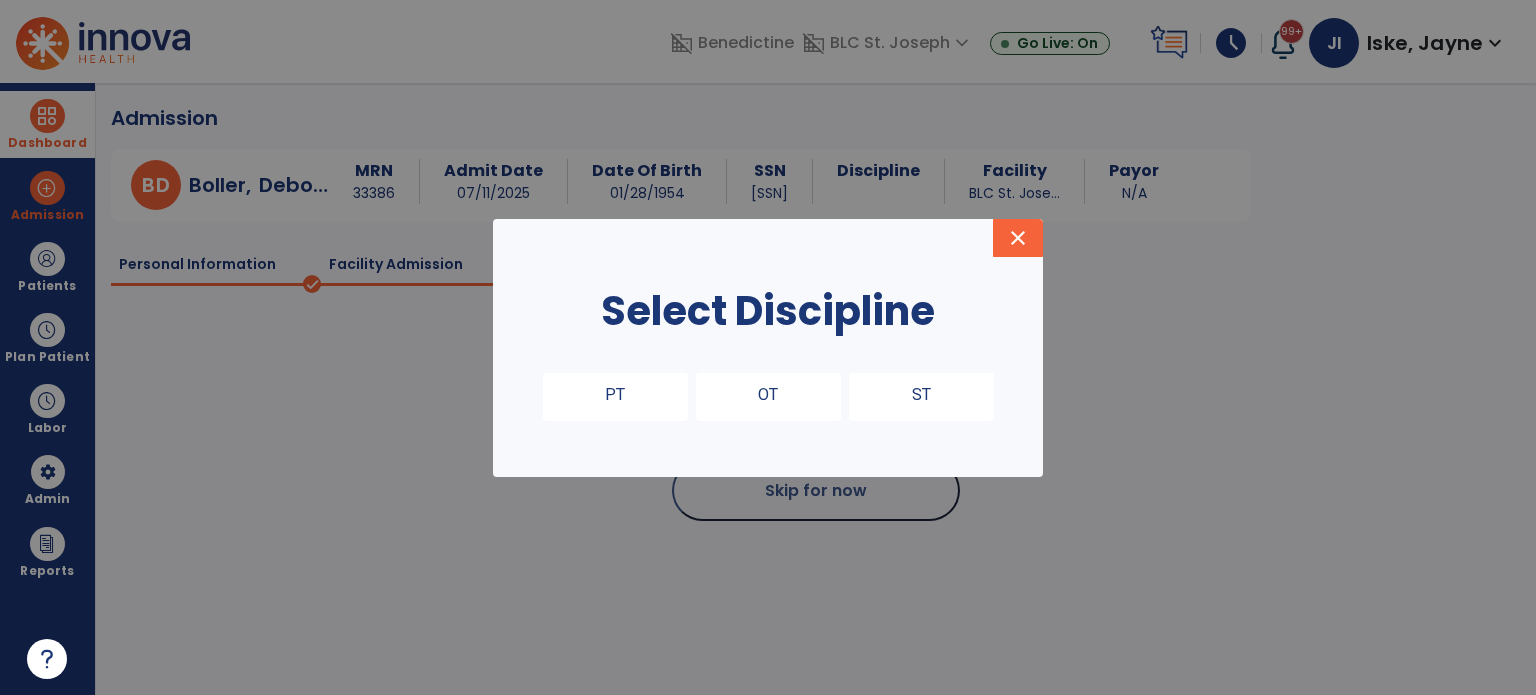 click on "PT" at bounding box center [615, 397] 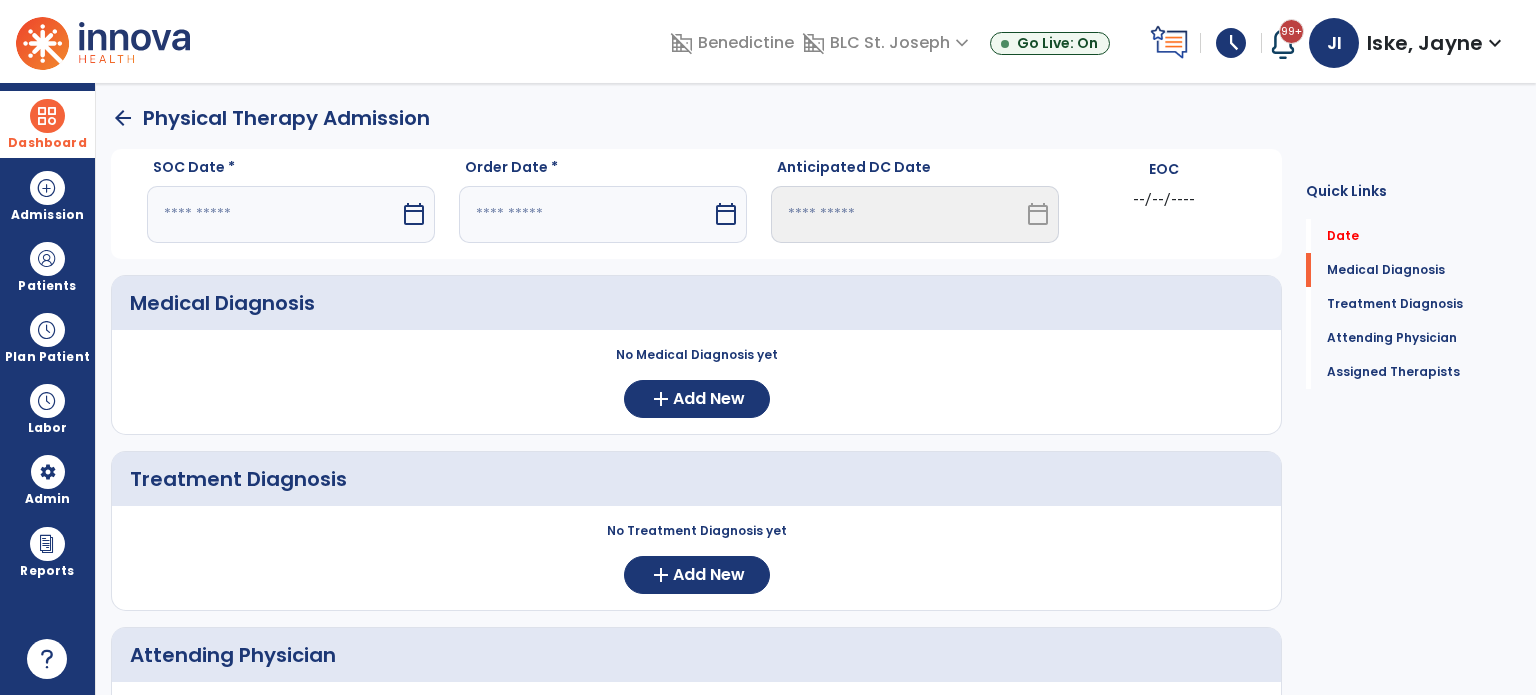 click on "calendar_today" at bounding box center [414, 214] 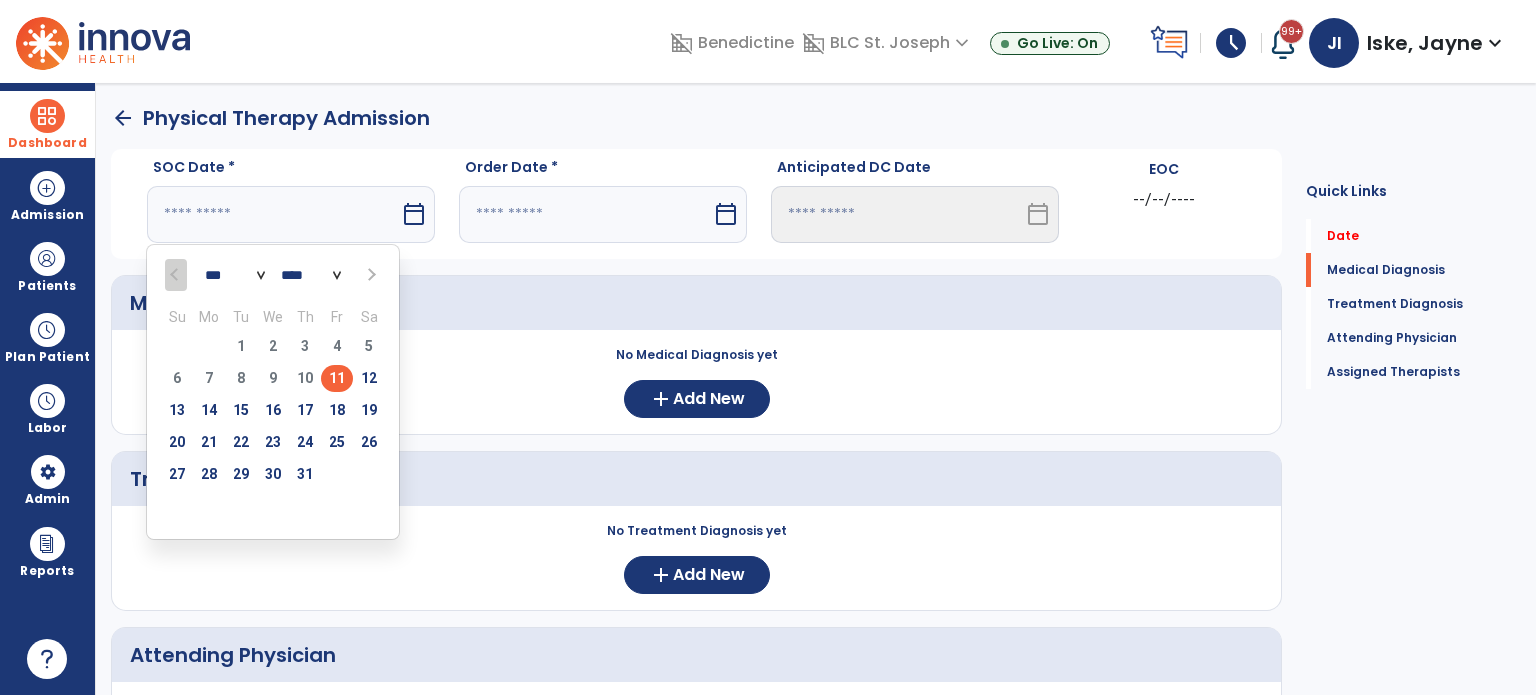 click on "11" at bounding box center (337, 378) 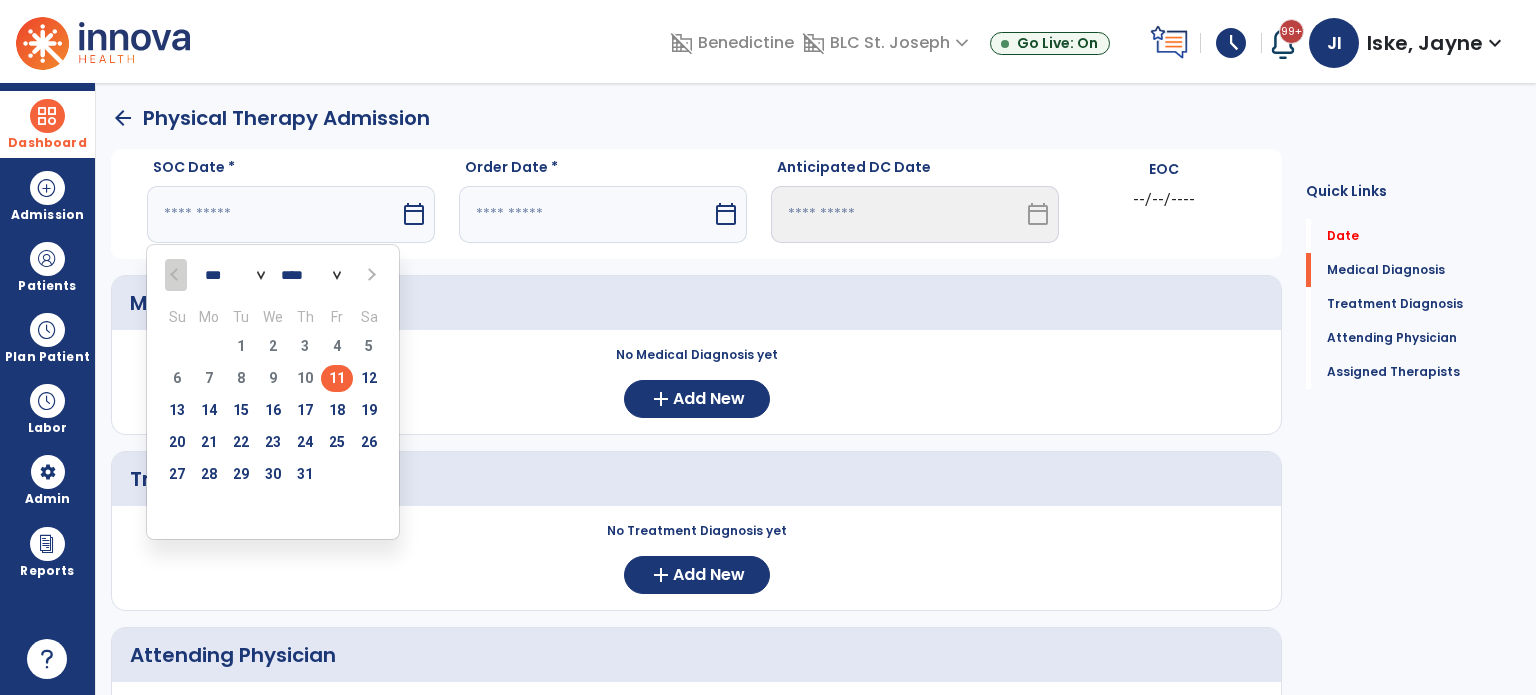 type on "*********" 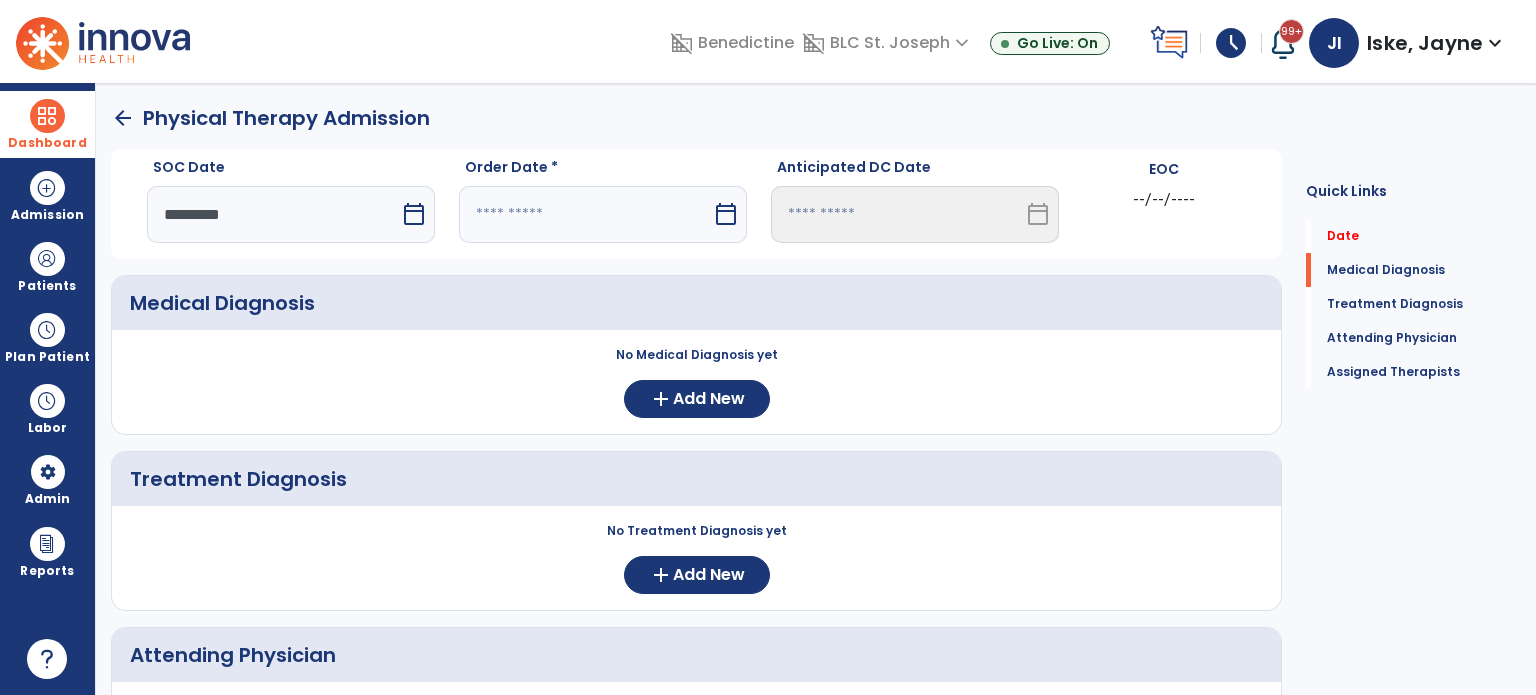 click on "calendar_today" at bounding box center [726, 214] 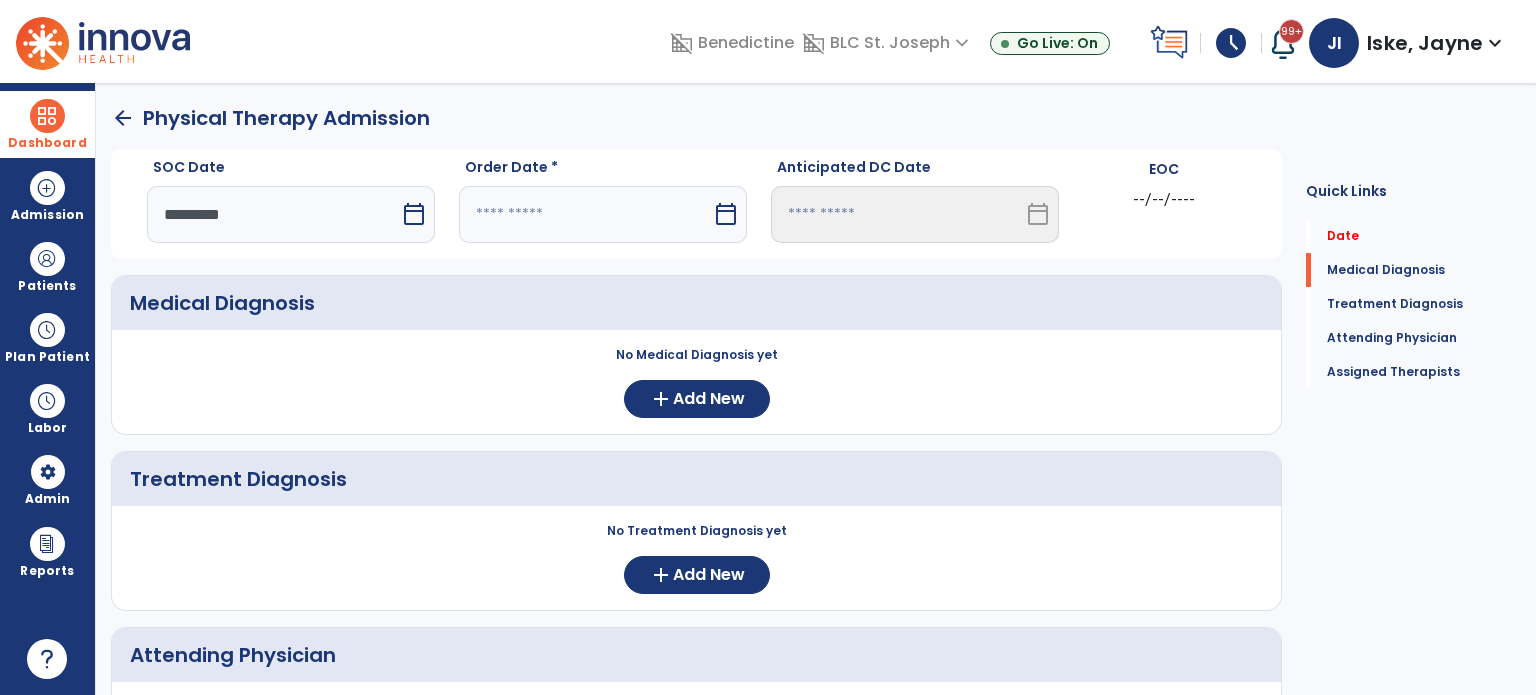 select on "*" 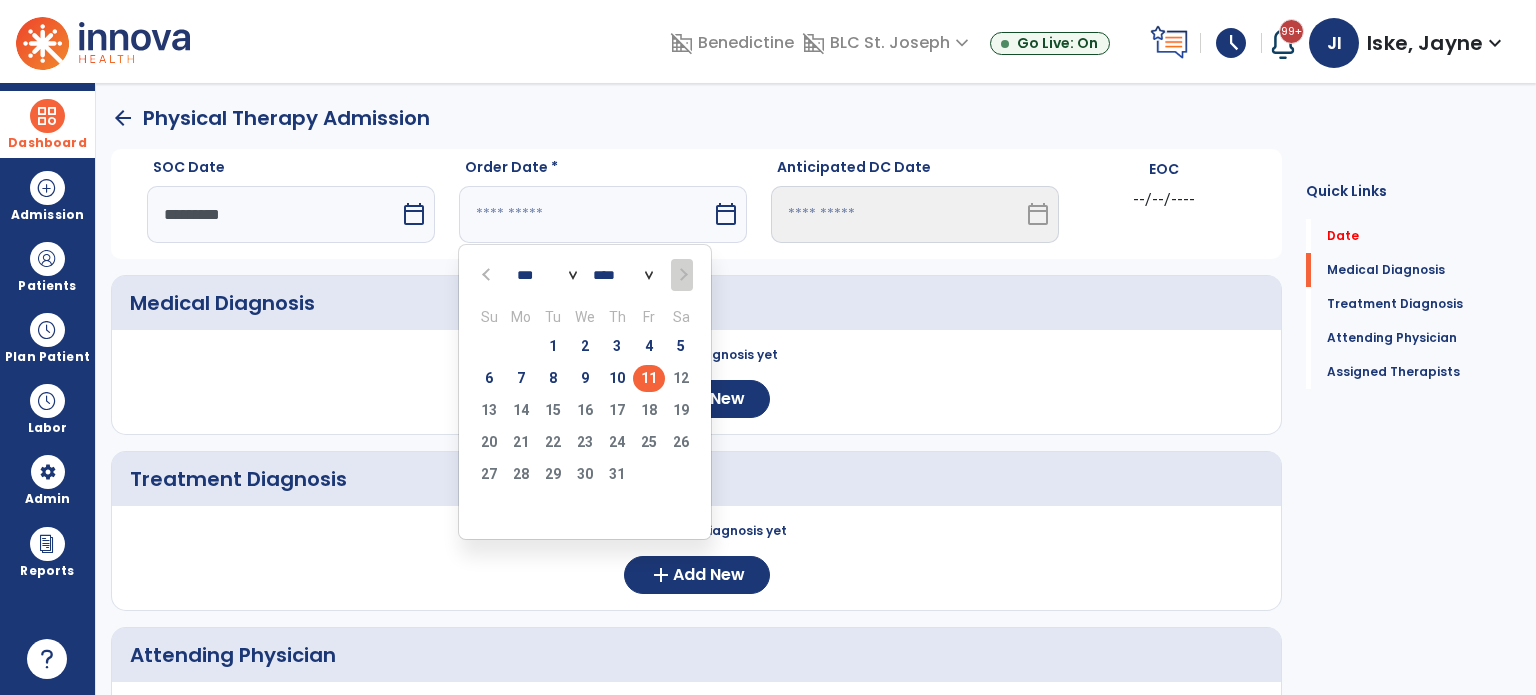 click on "11" at bounding box center (649, 378) 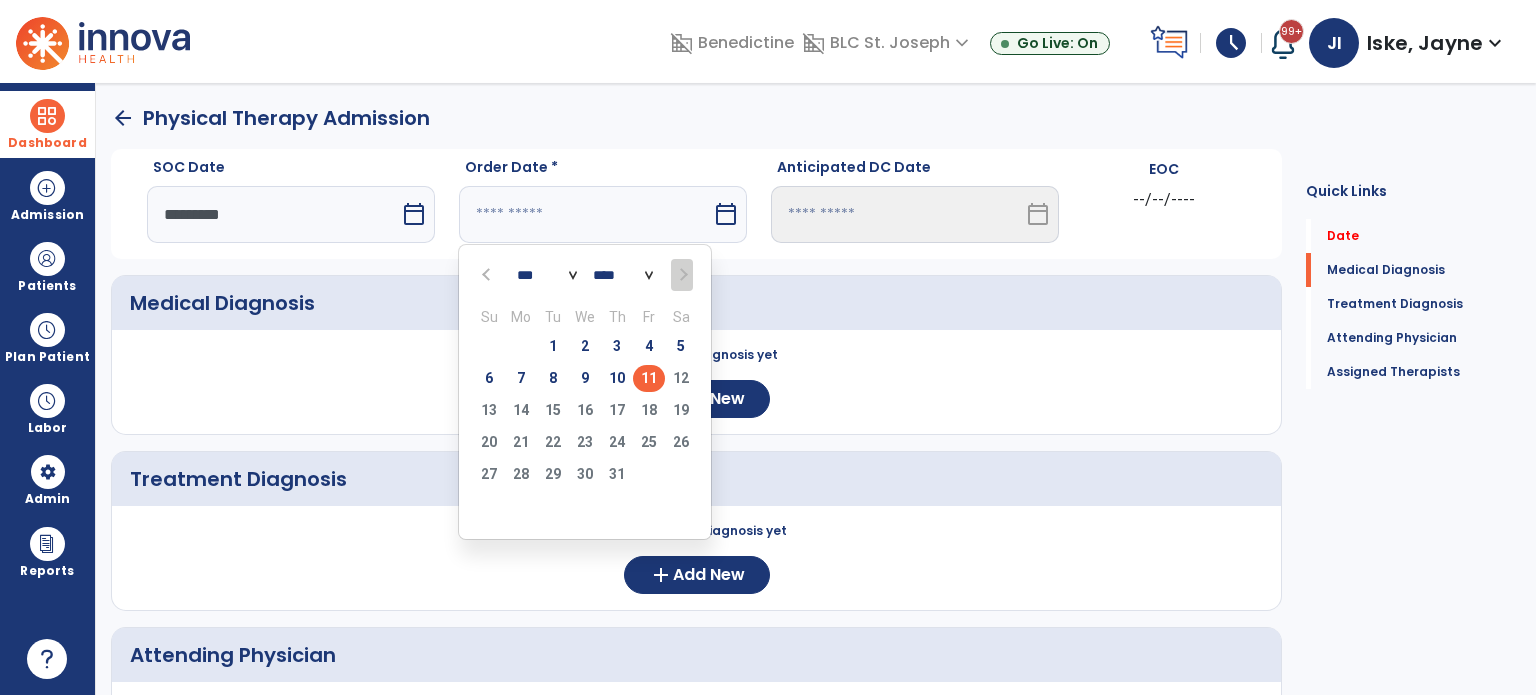 type on "*********" 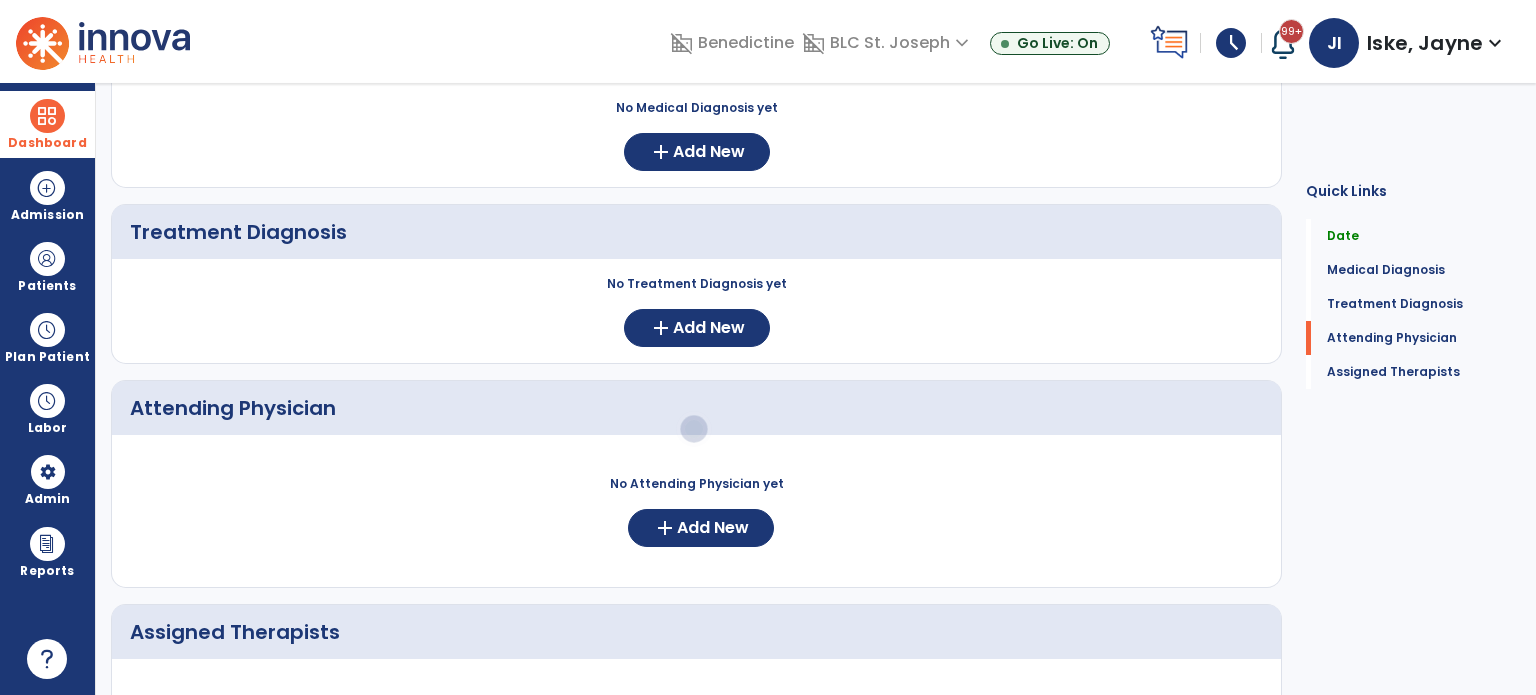 scroll, scrollTop: 300, scrollLeft: 0, axis: vertical 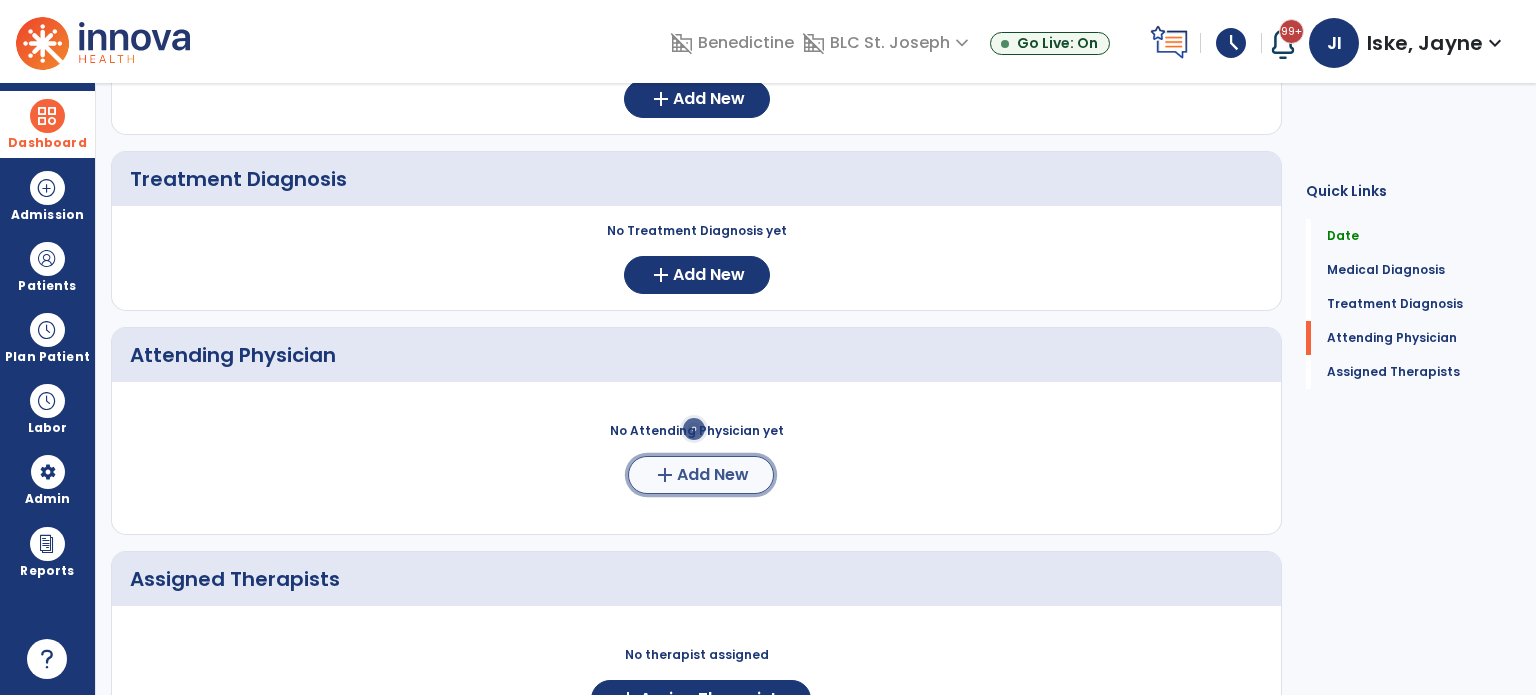 click on "add  Add New" 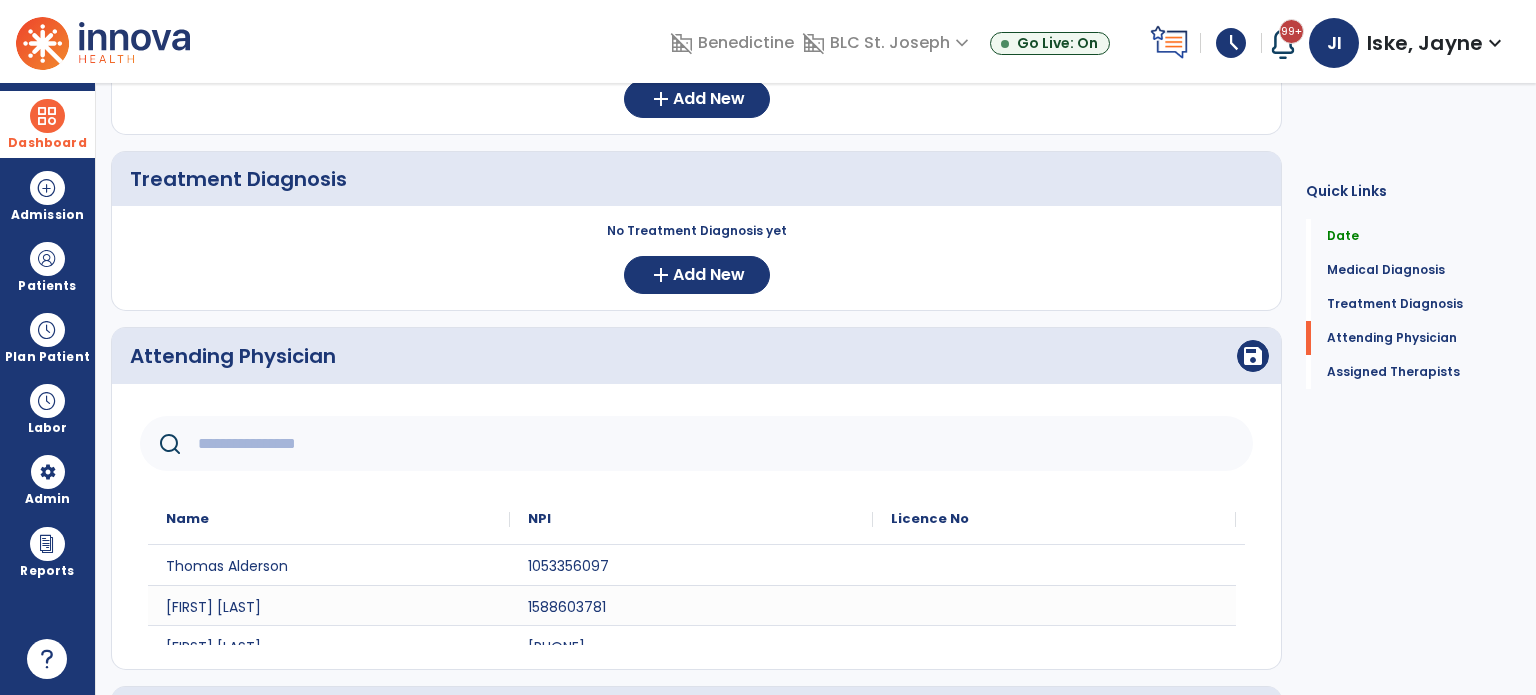 click 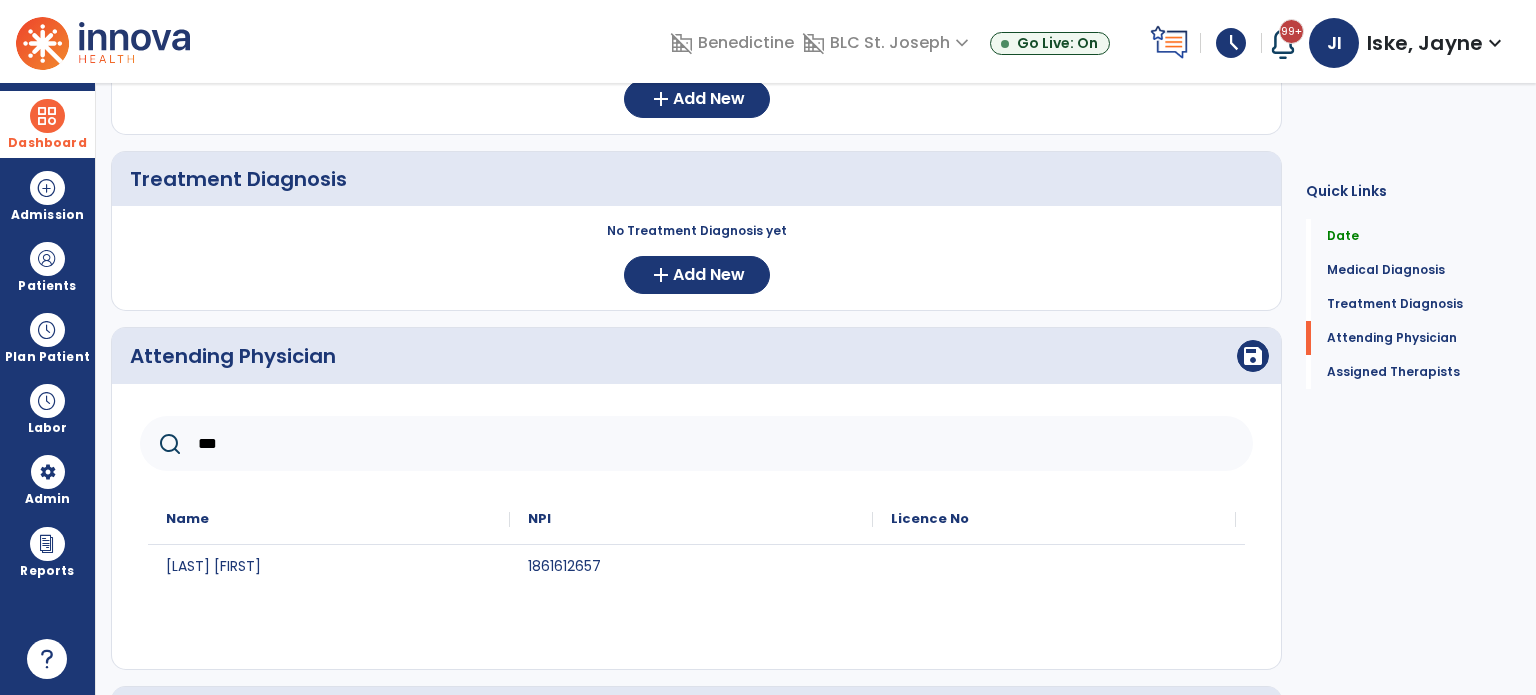 type on "***" 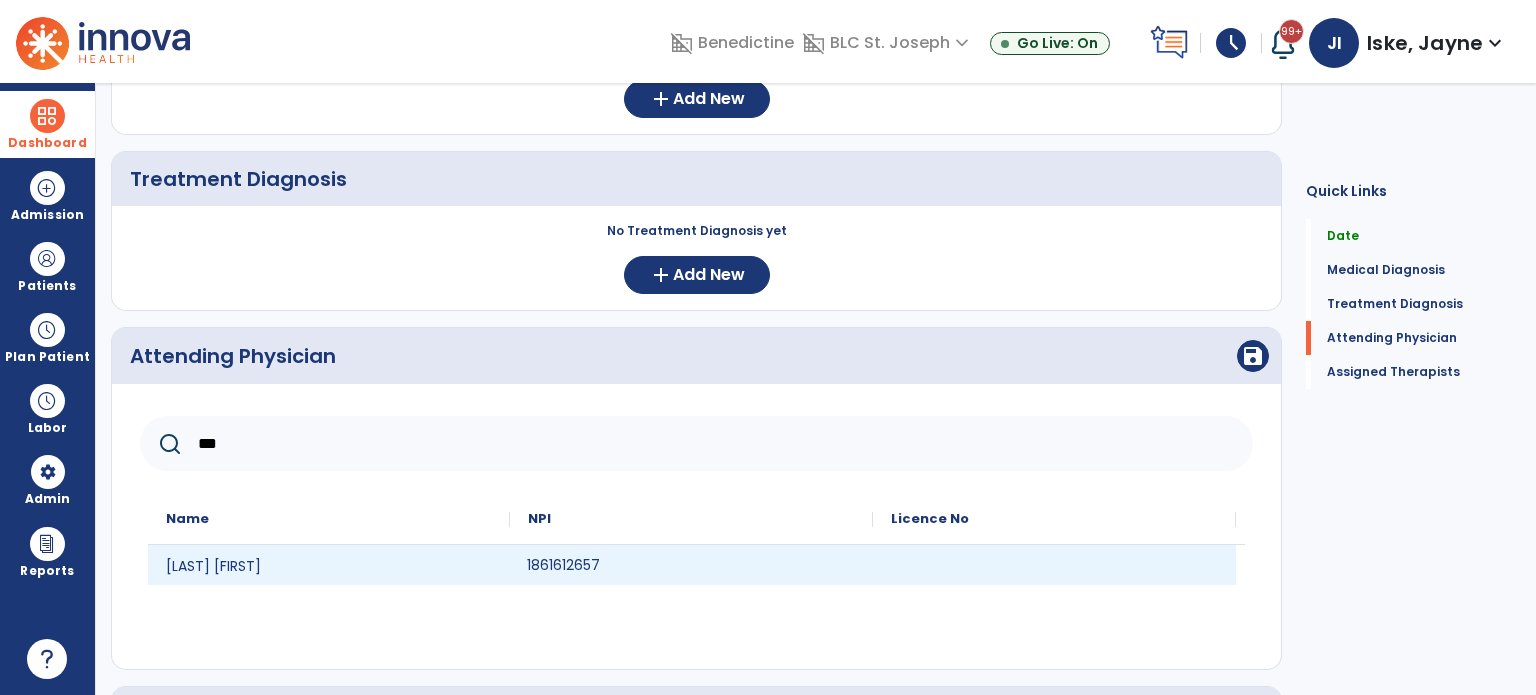 click on "1861612657" 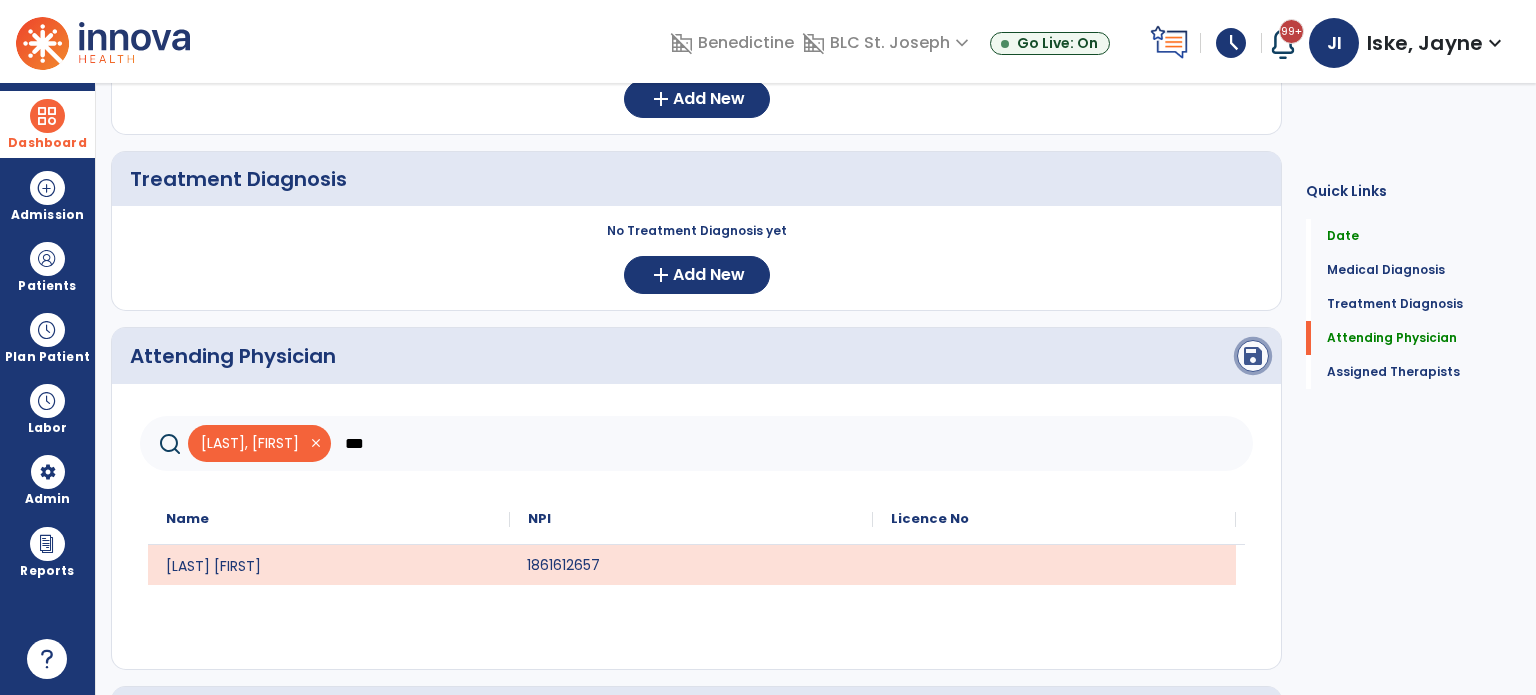 click on "save" 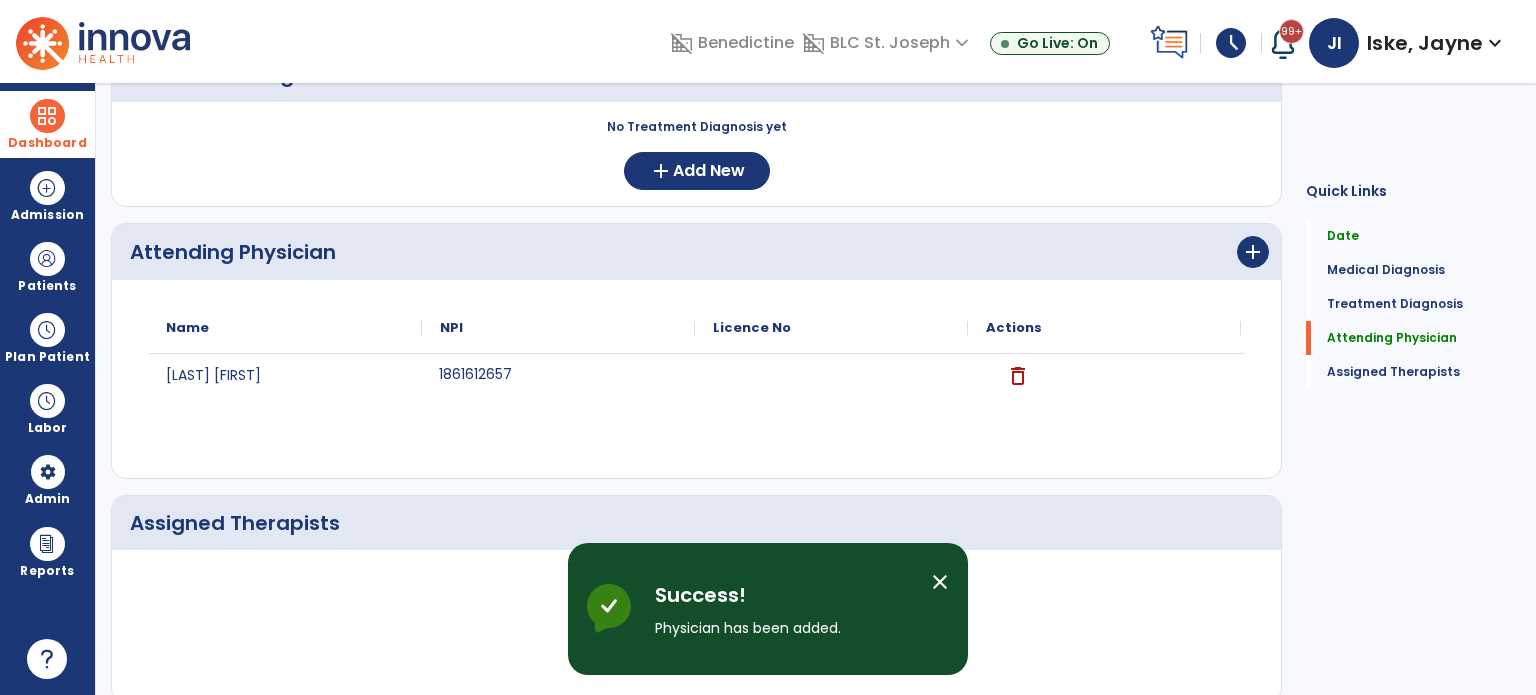 scroll, scrollTop: 500, scrollLeft: 0, axis: vertical 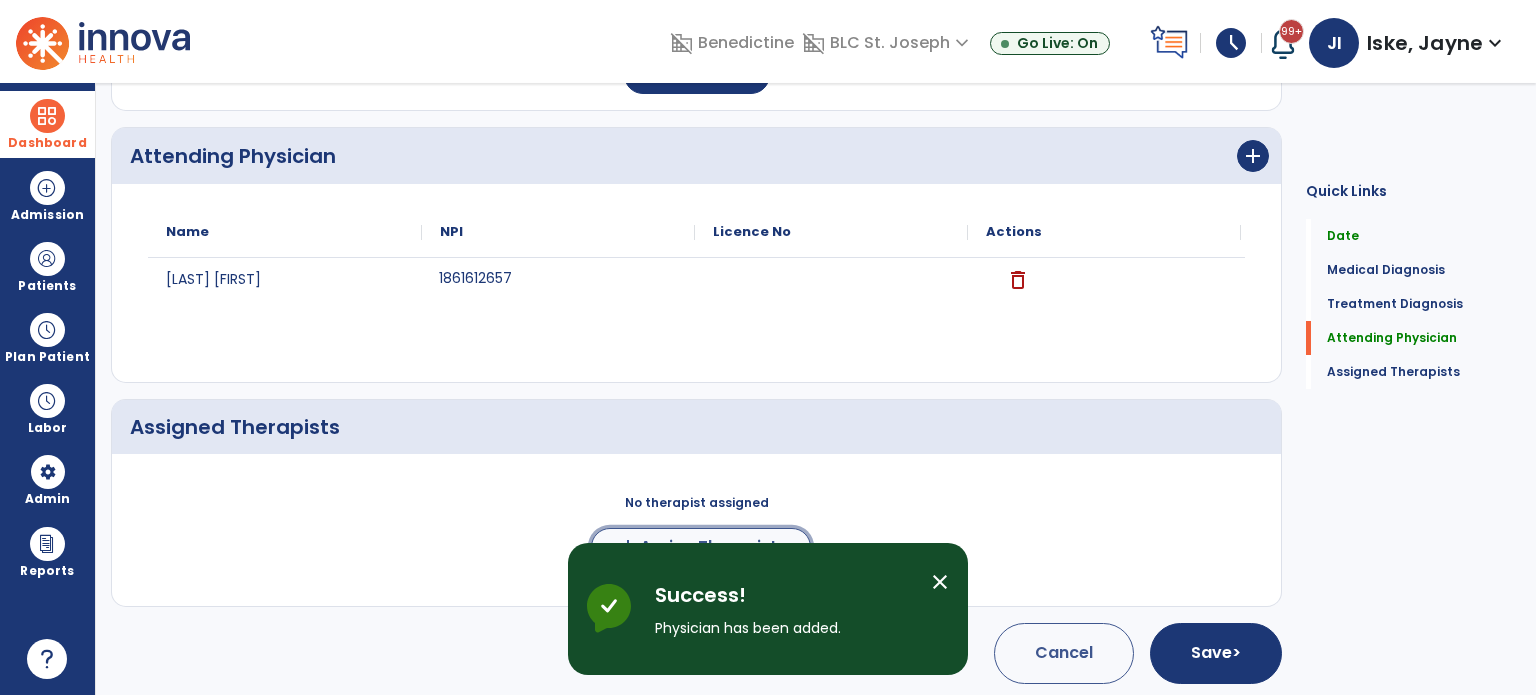 click on "Assign Therapists" 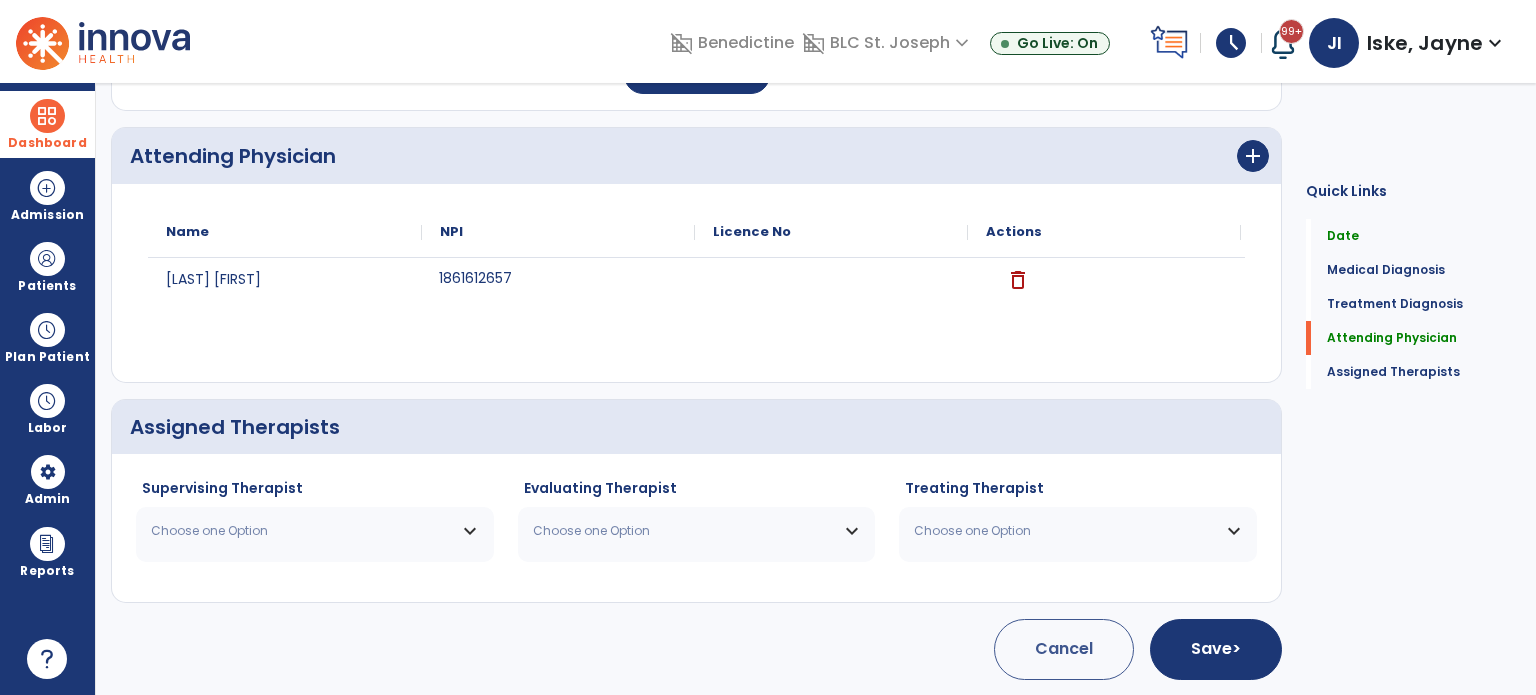 scroll, scrollTop: 497, scrollLeft: 0, axis: vertical 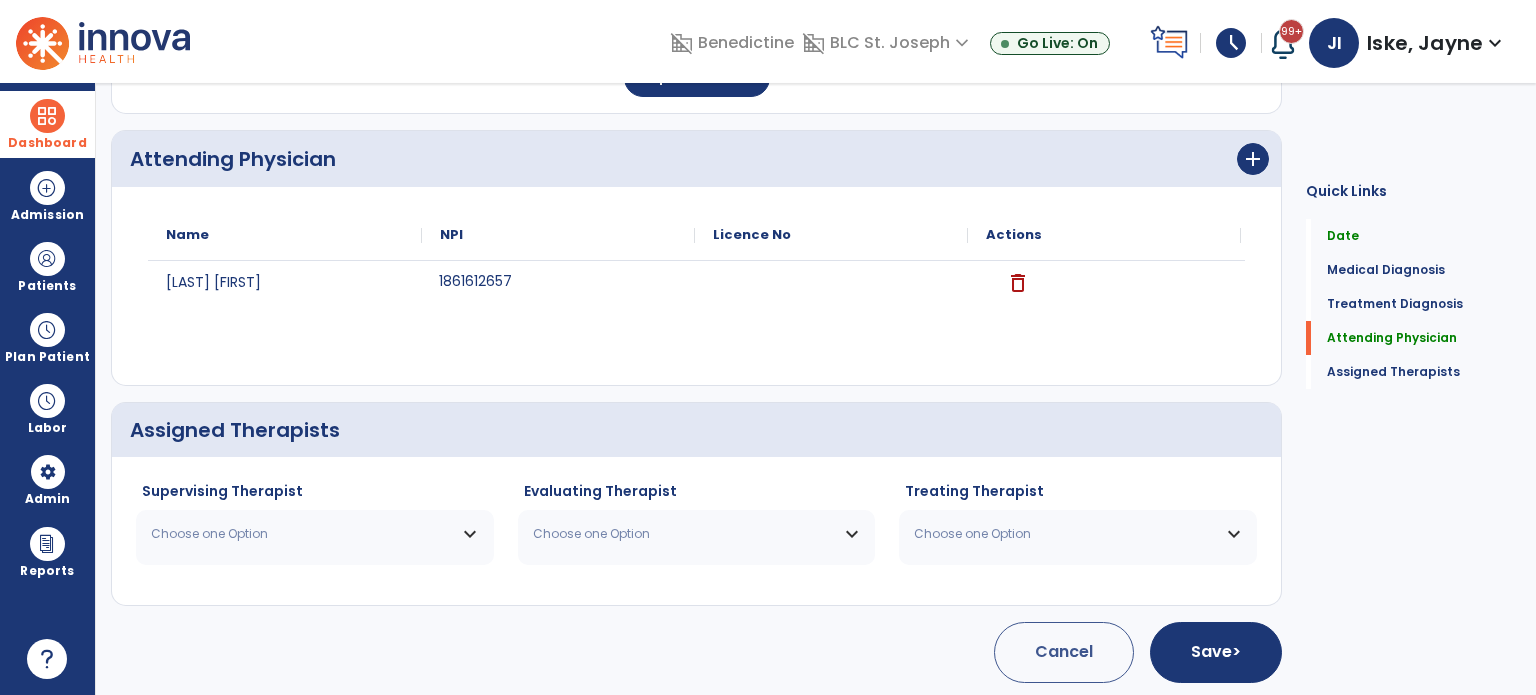 click on "Choose one Option" at bounding box center [315, 534] 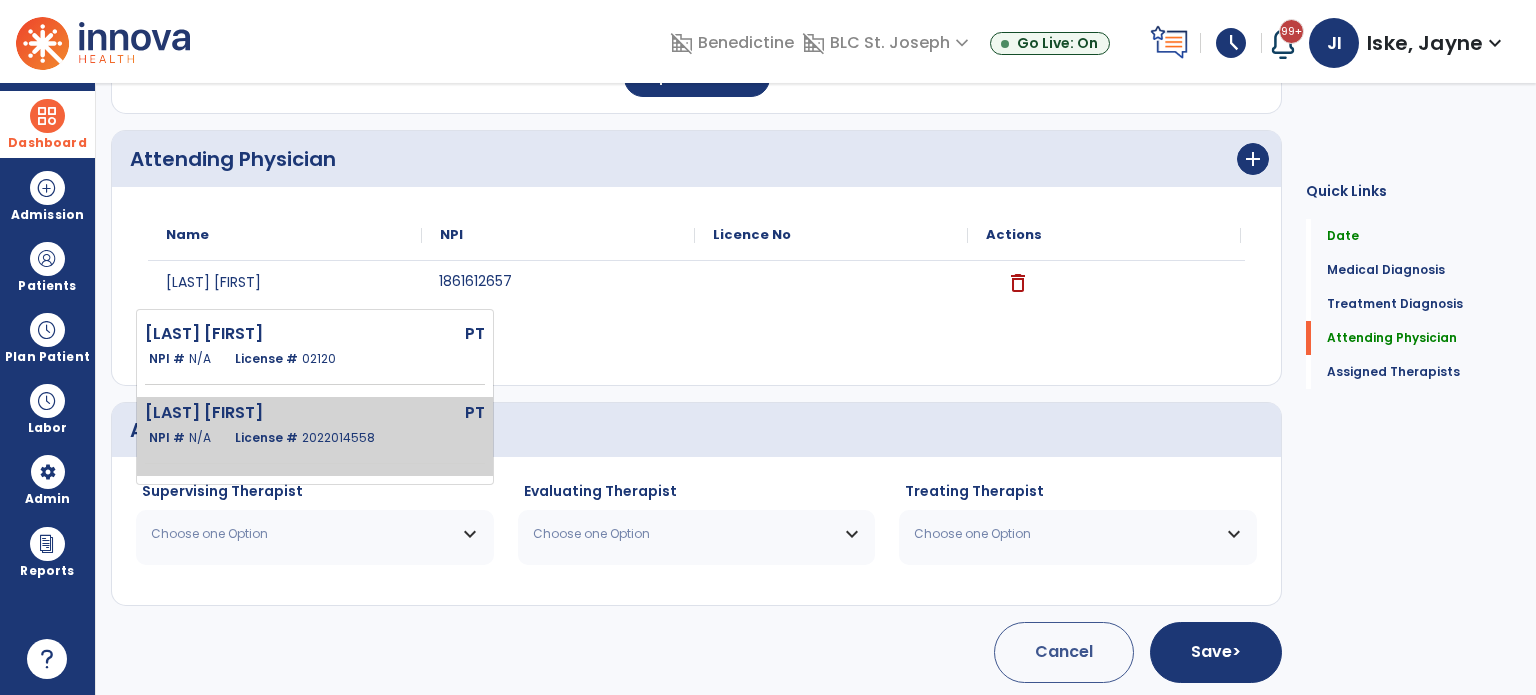 click on "PT" 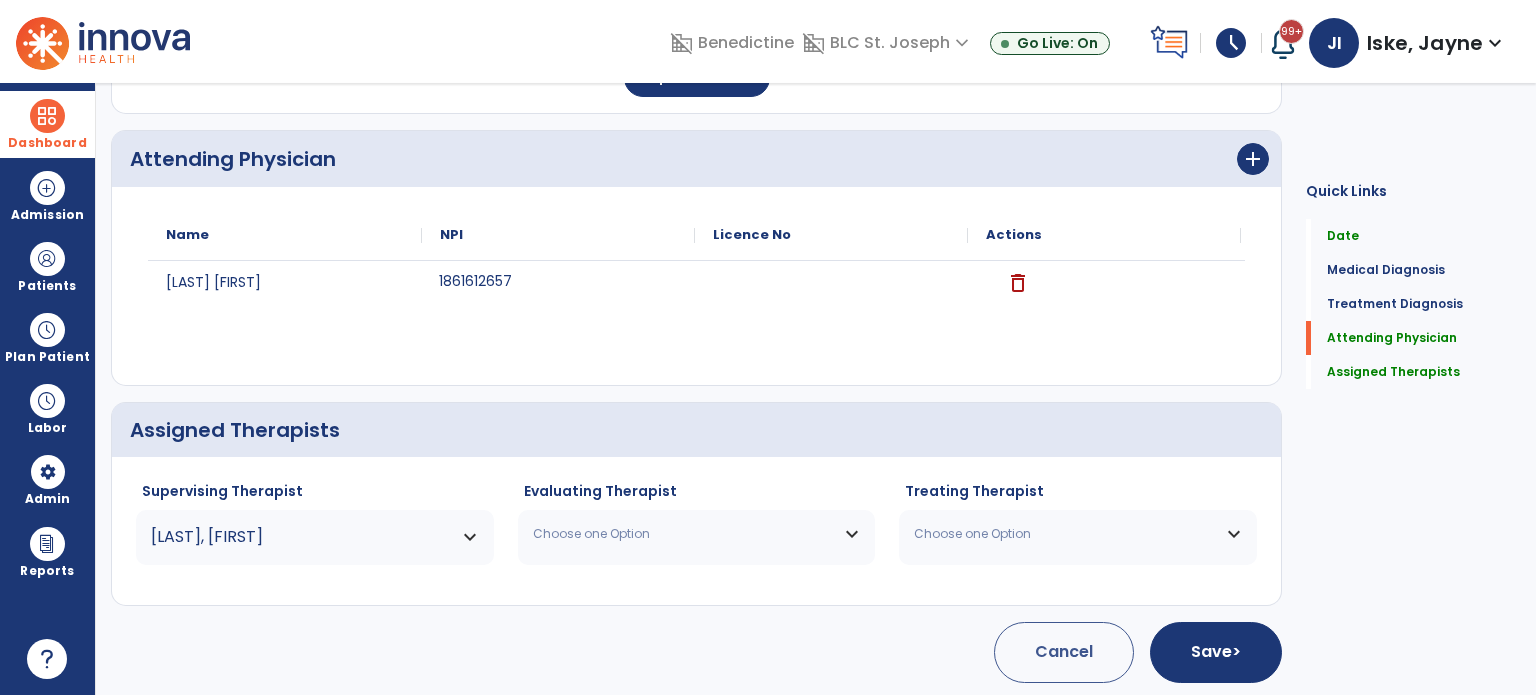 click on "Choose one Option" at bounding box center (684, 534) 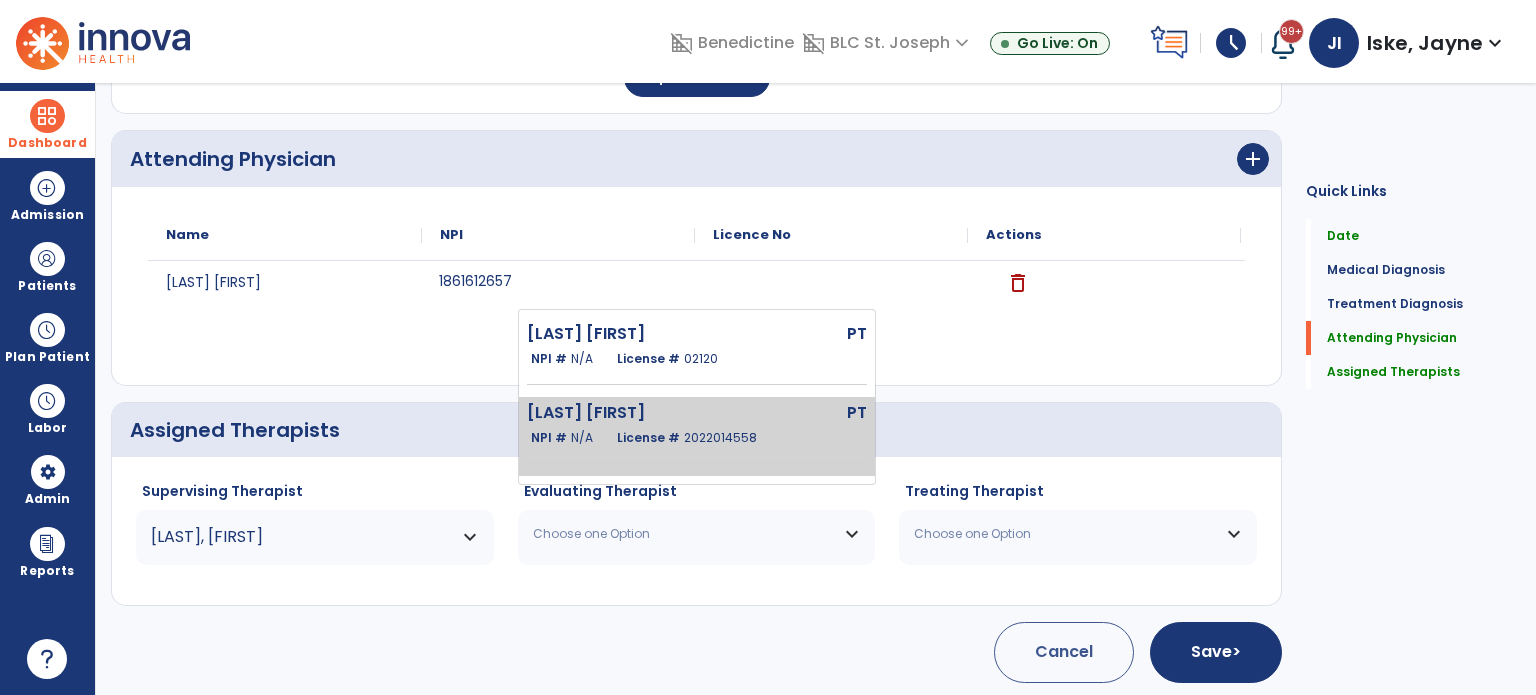 click on "License #  2022014558" 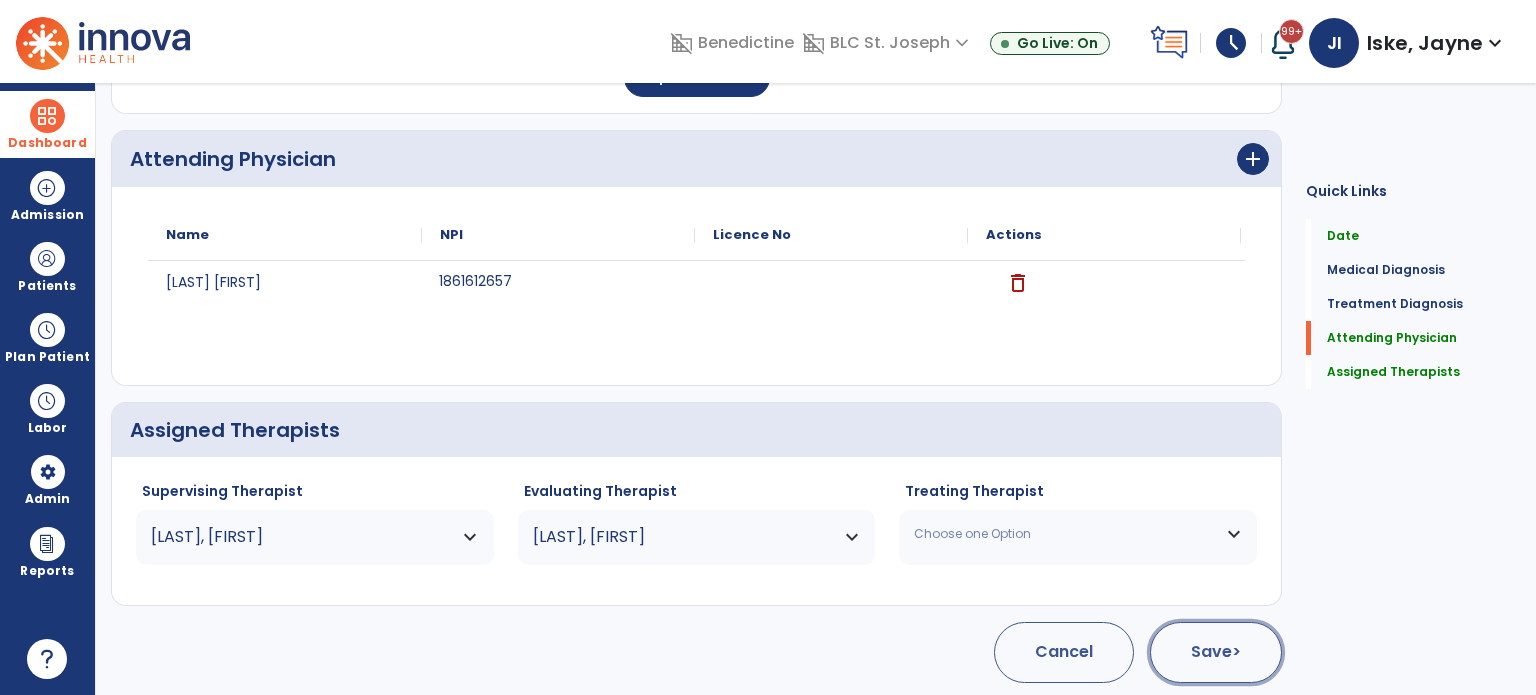 click on "Save  >" 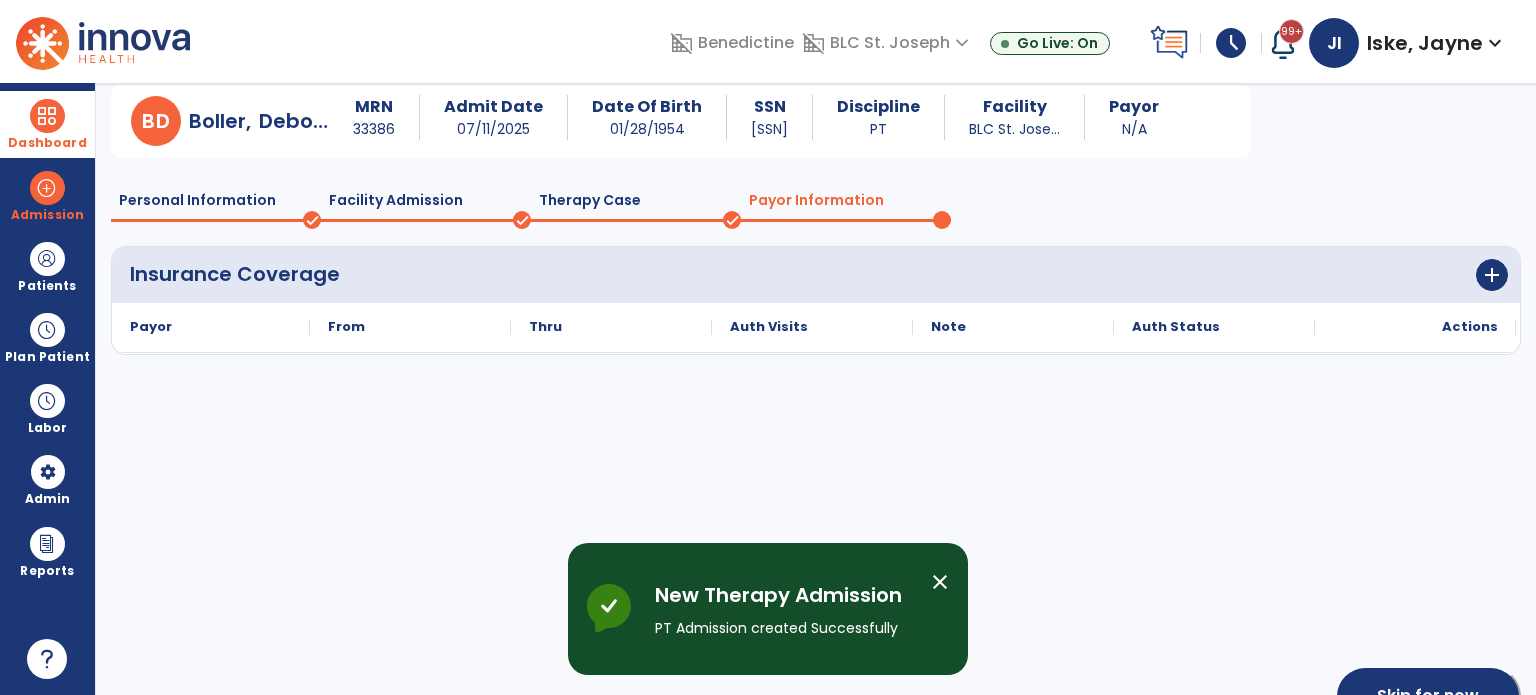 scroll, scrollTop: 119, scrollLeft: 0, axis: vertical 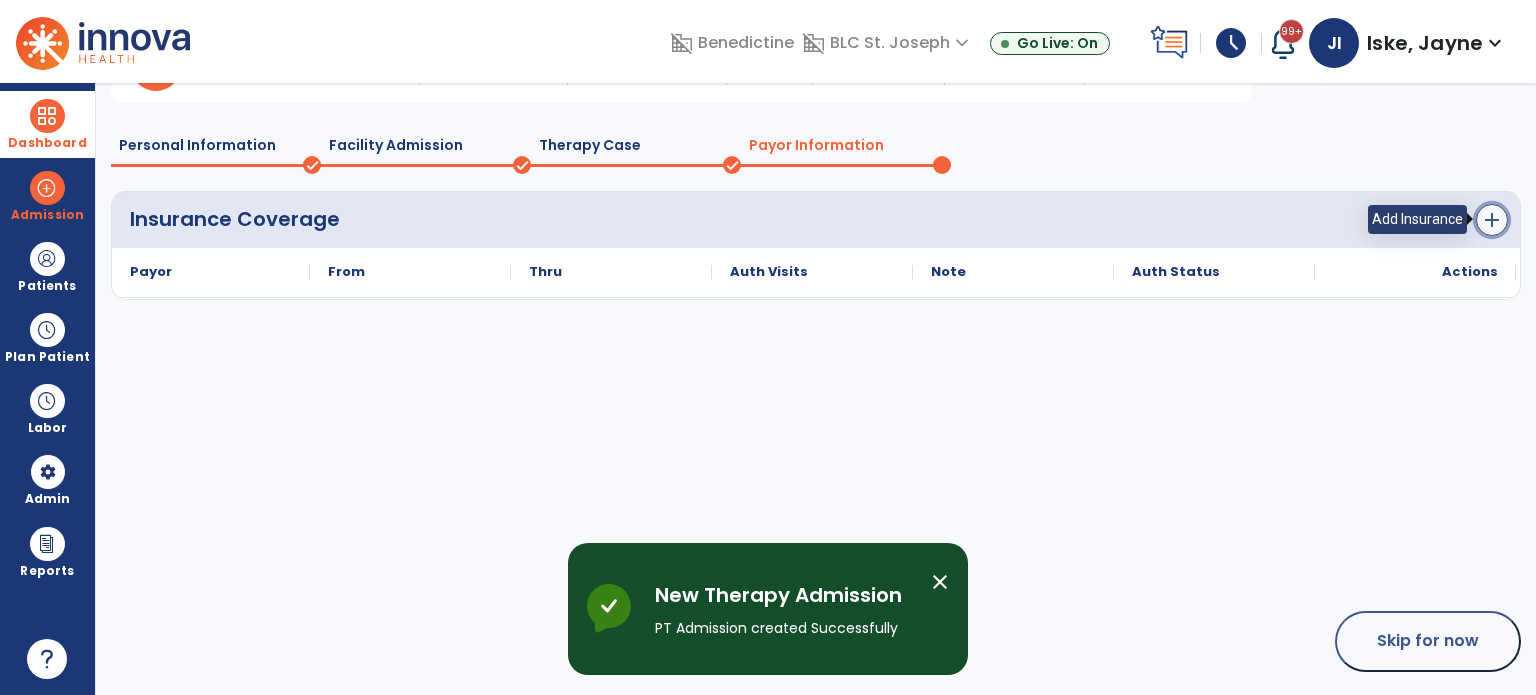 click on "add" 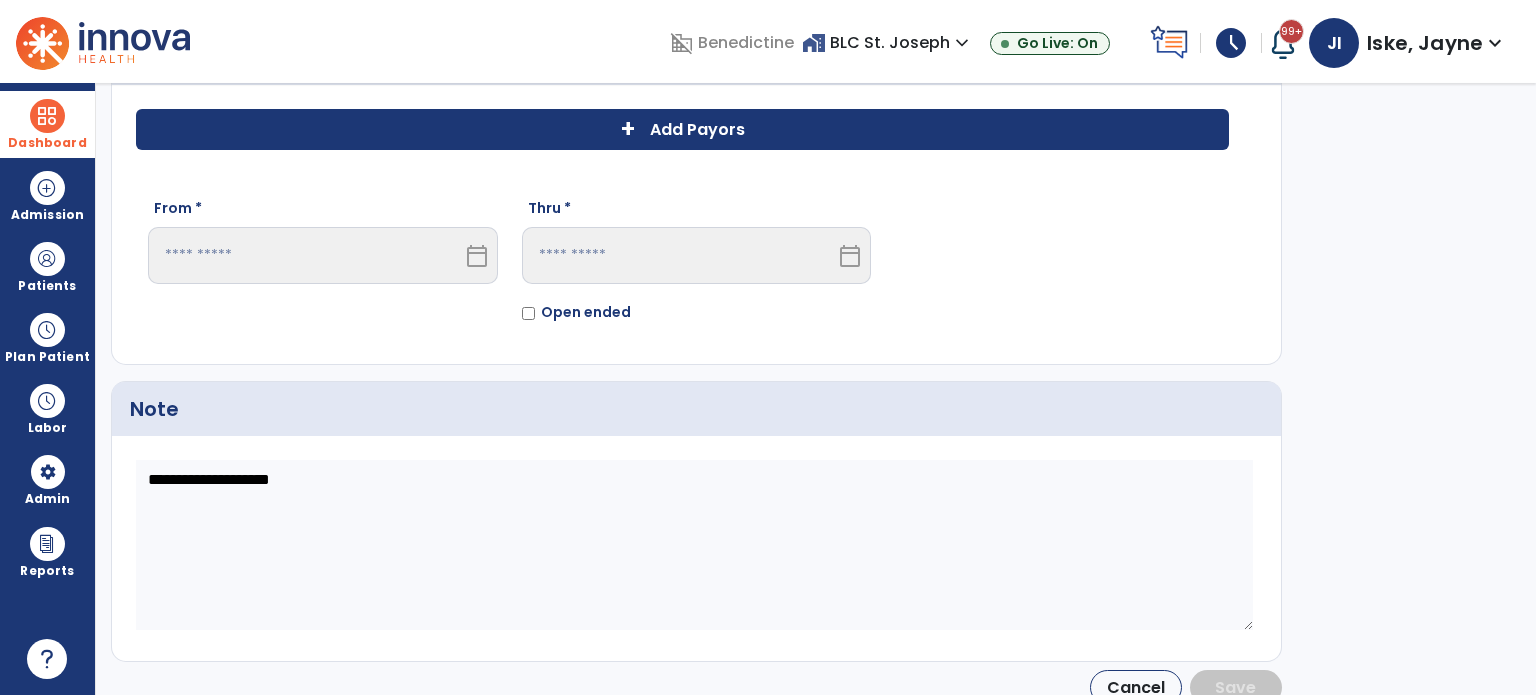 click on "+ Add Payors" 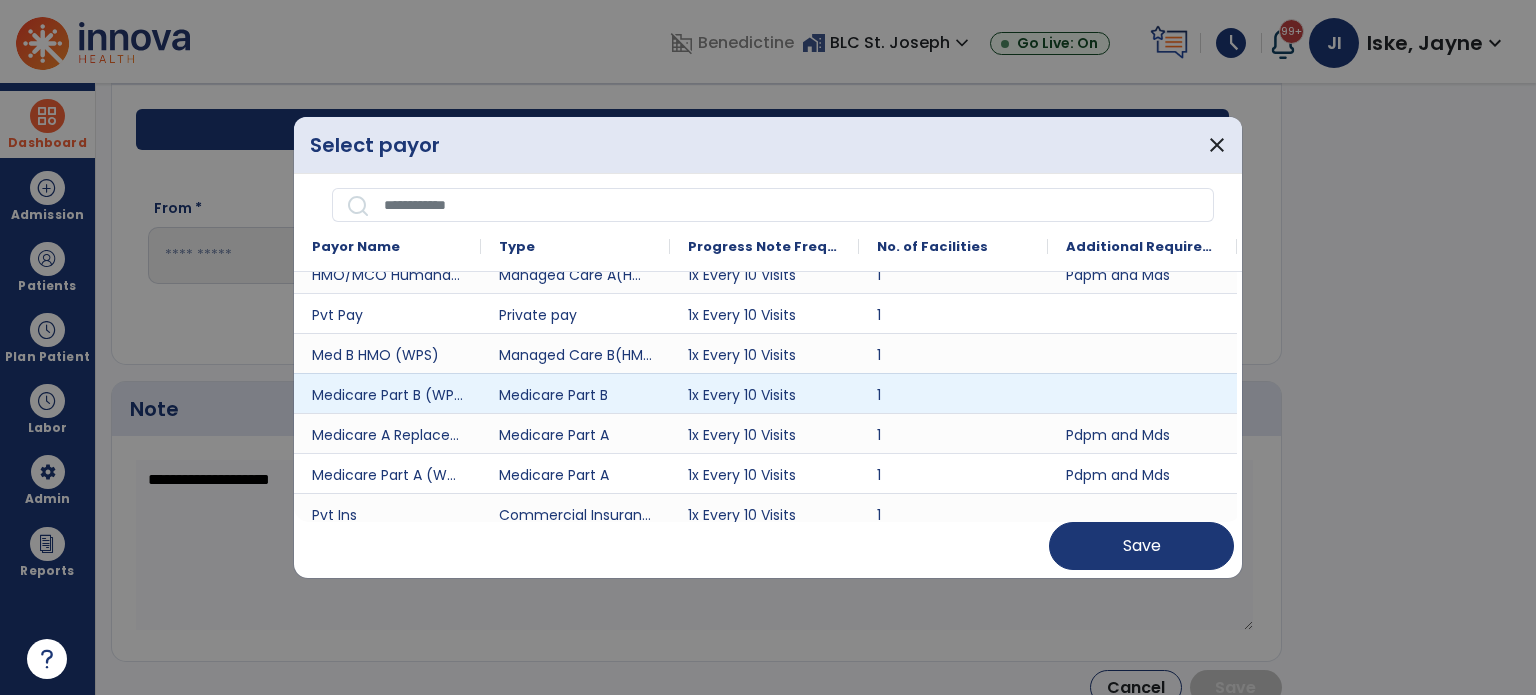 scroll, scrollTop: 309, scrollLeft: 0, axis: vertical 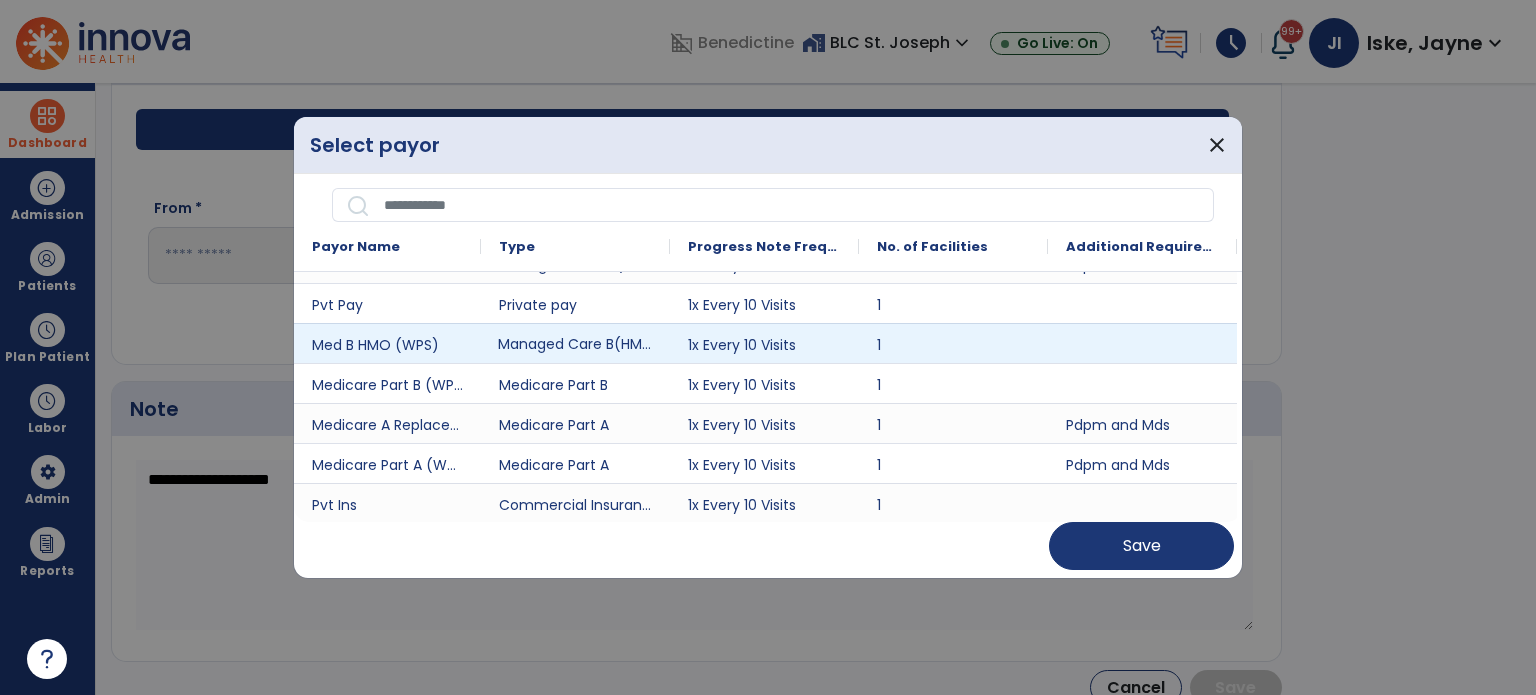 click on "Managed Care B(HMO/MCO)" at bounding box center [575, 343] 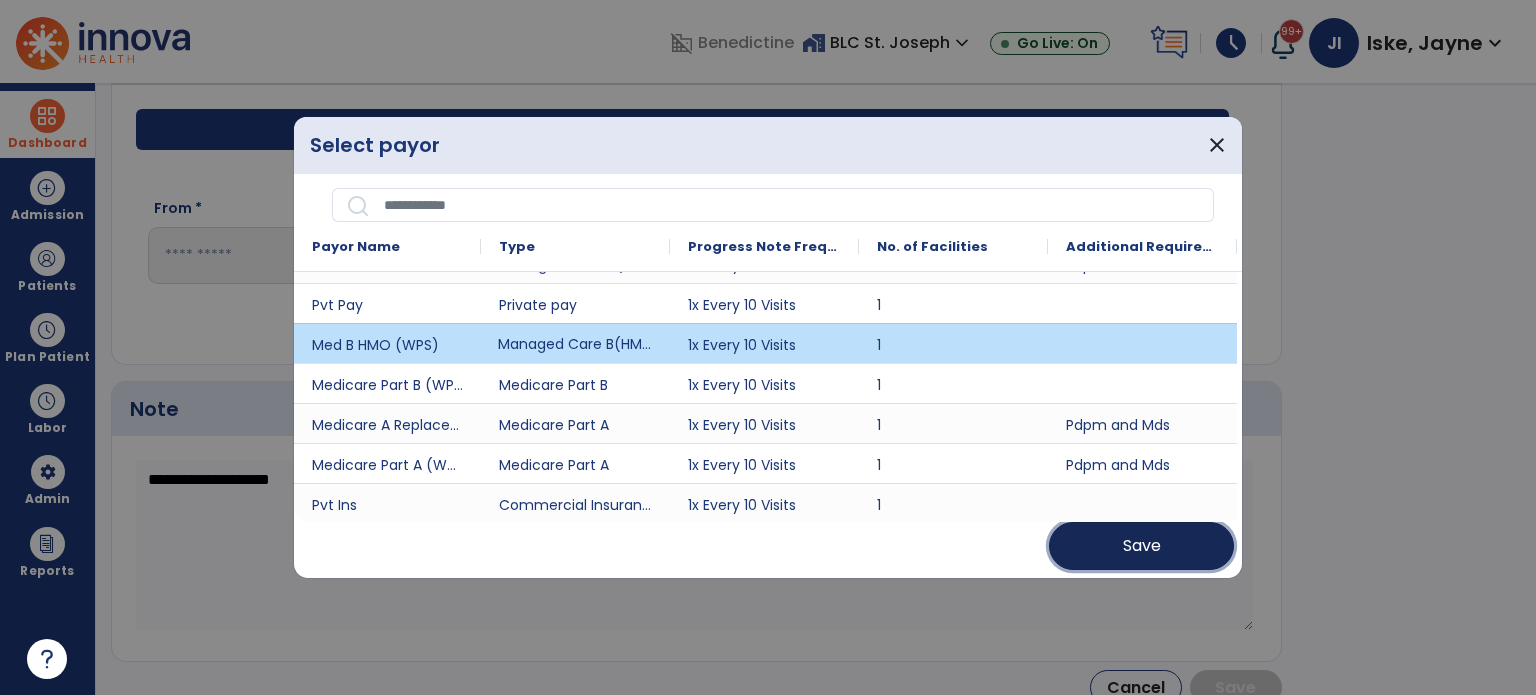 click on "Save" at bounding box center (1141, 546) 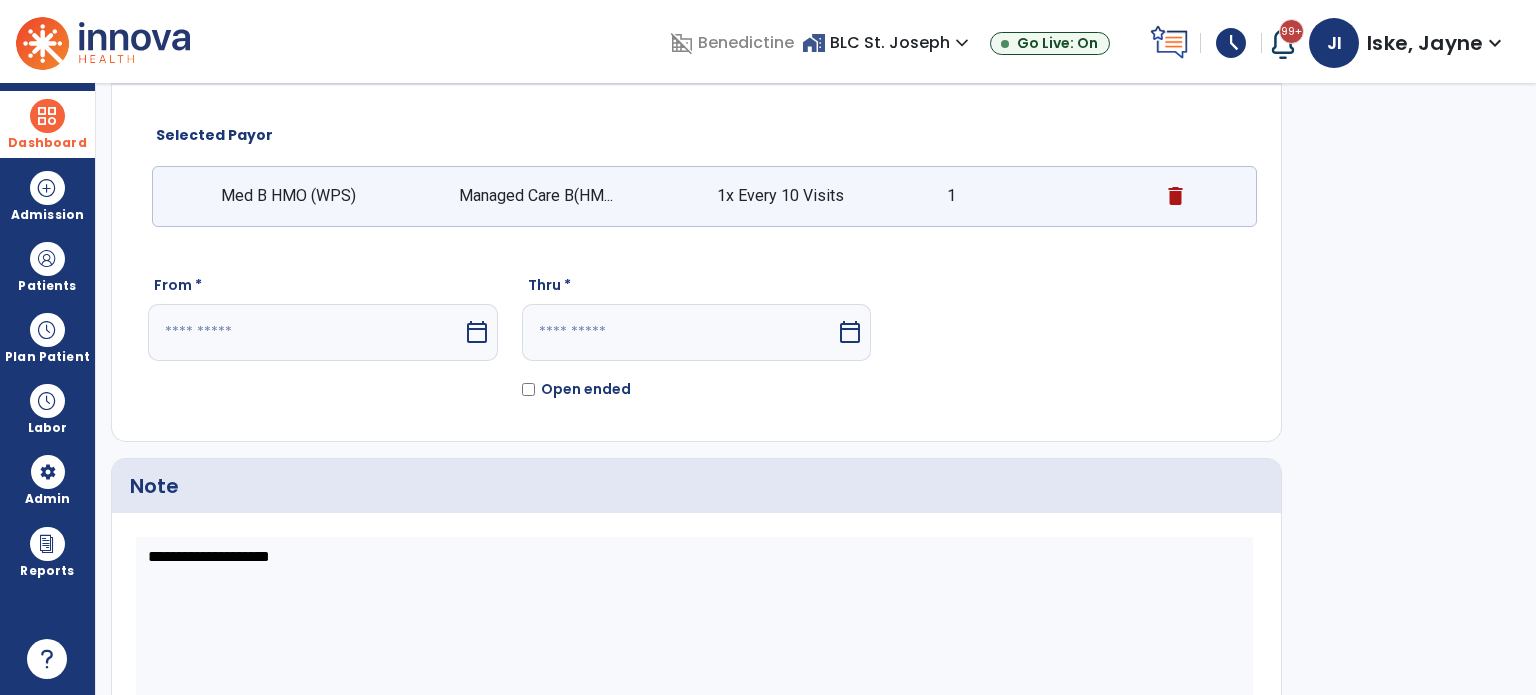 click on "calendar_today" at bounding box center [477, 332] 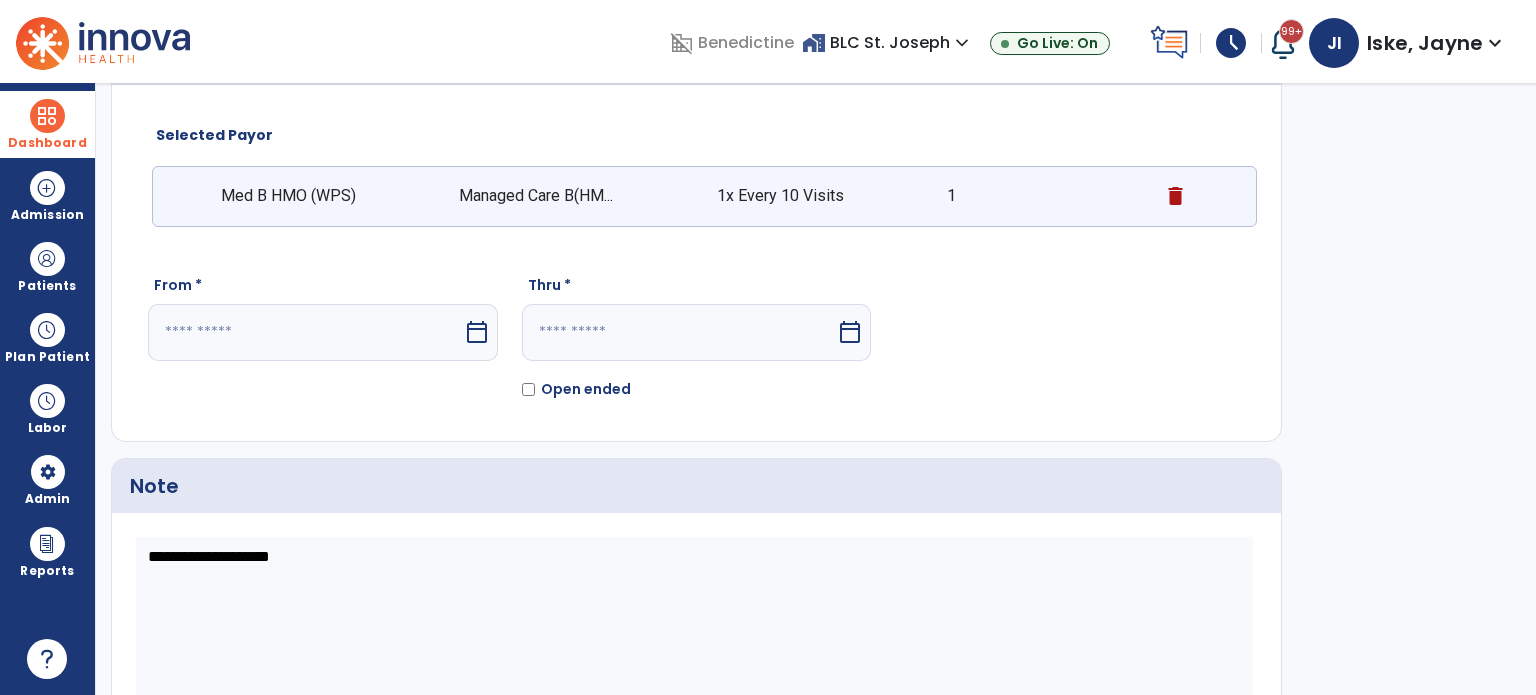 select on "*" 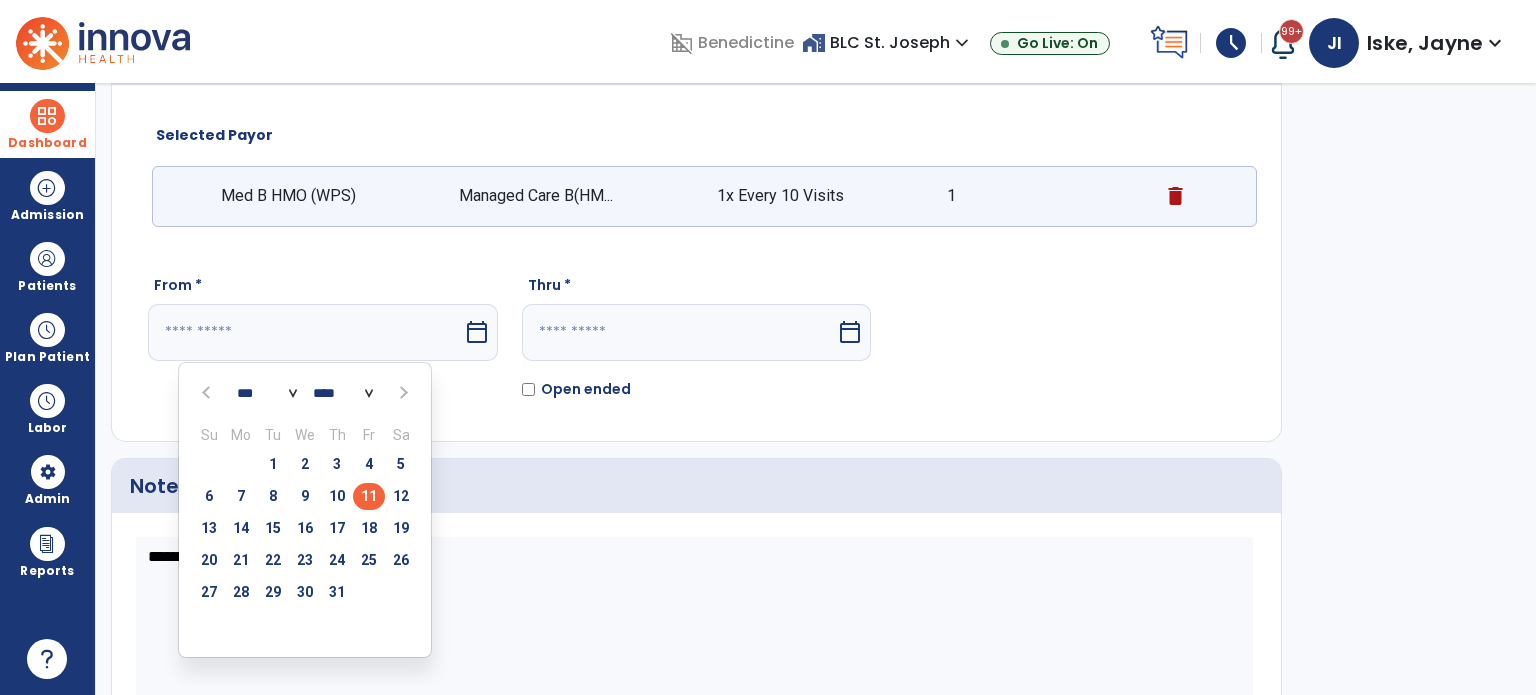 click on "11" at bounding box center [369, 496] 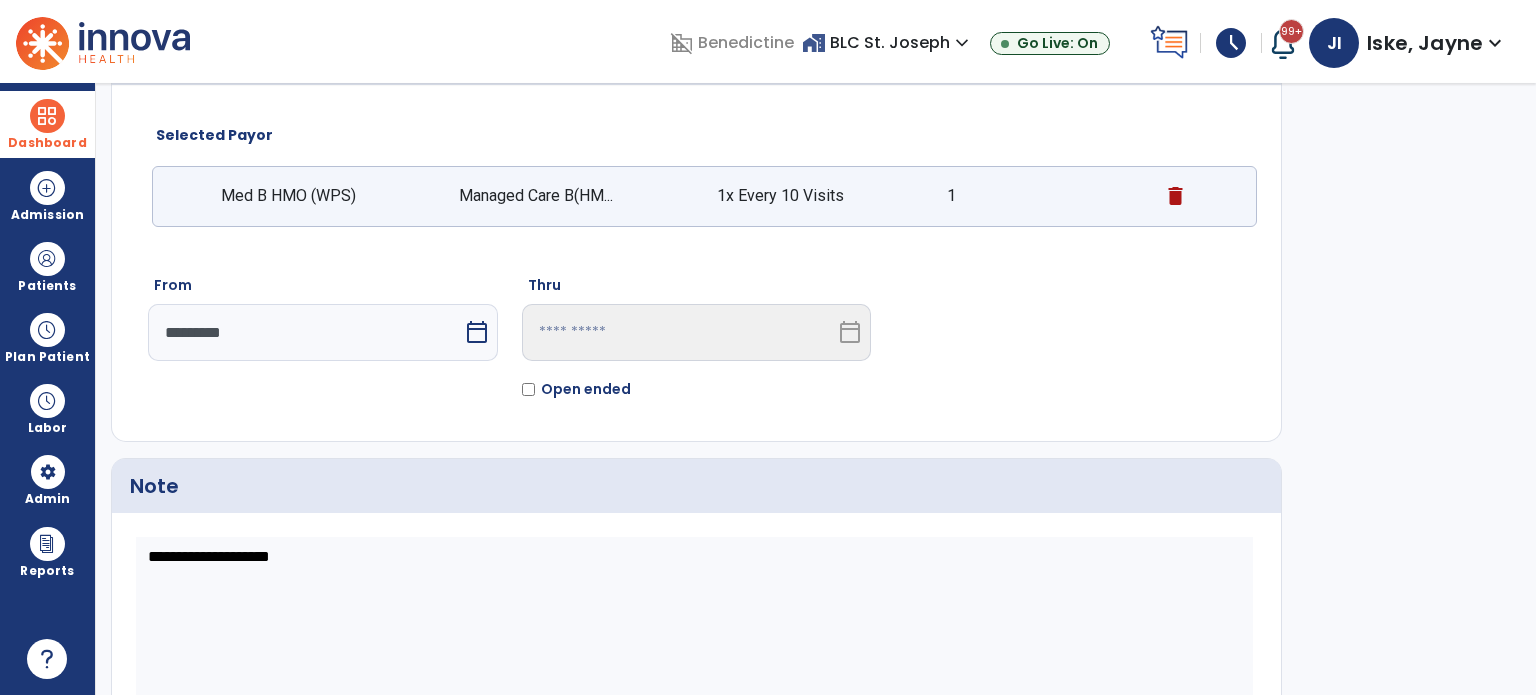 scroll, scrollTop: 210, scrollLeft: 0, axis: vertical 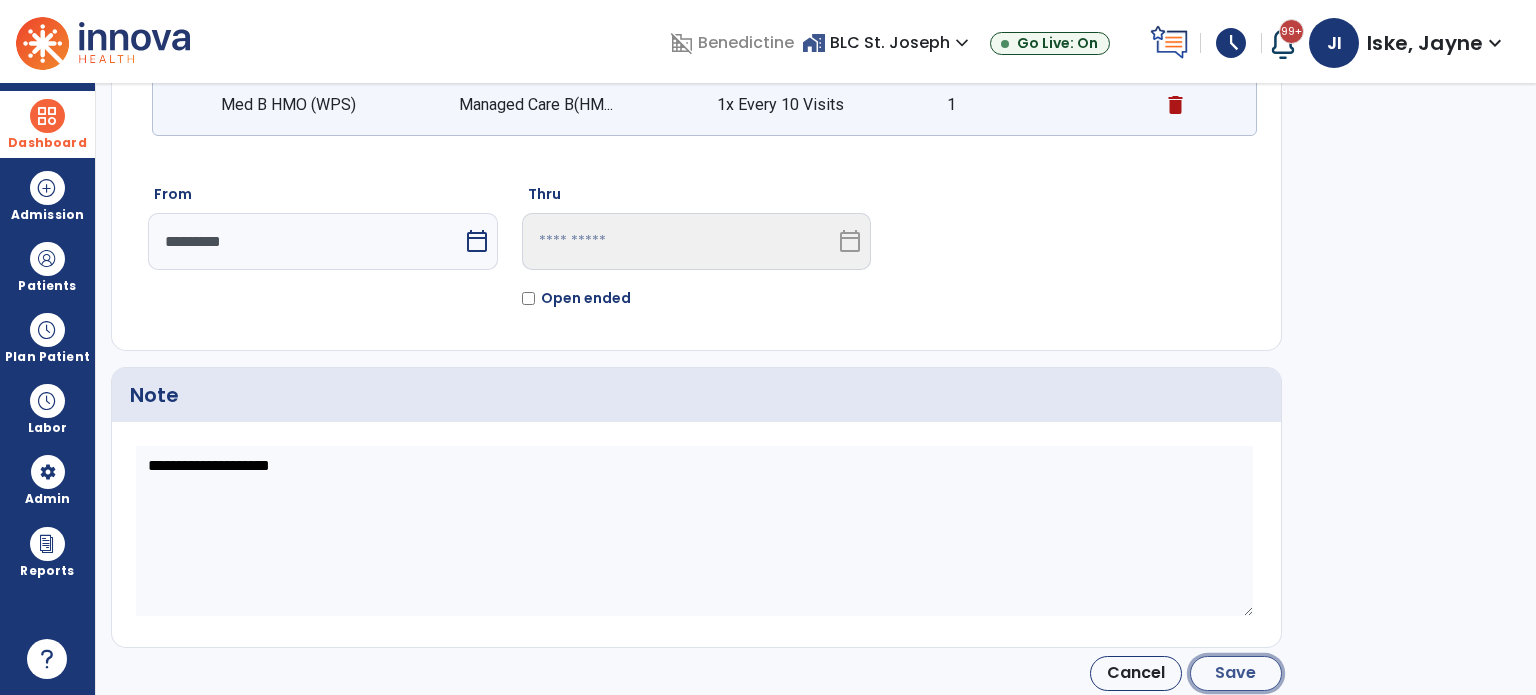 click on "Save" 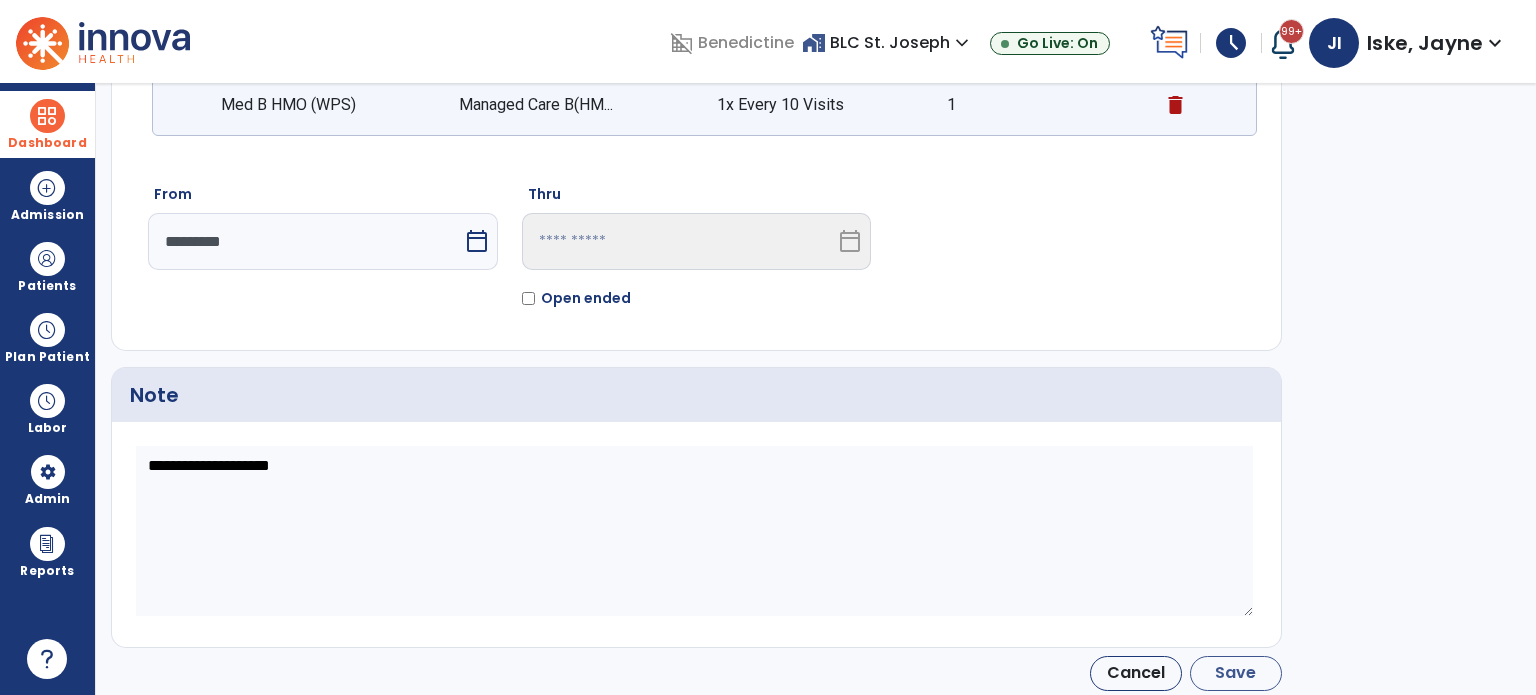 type on "*********" 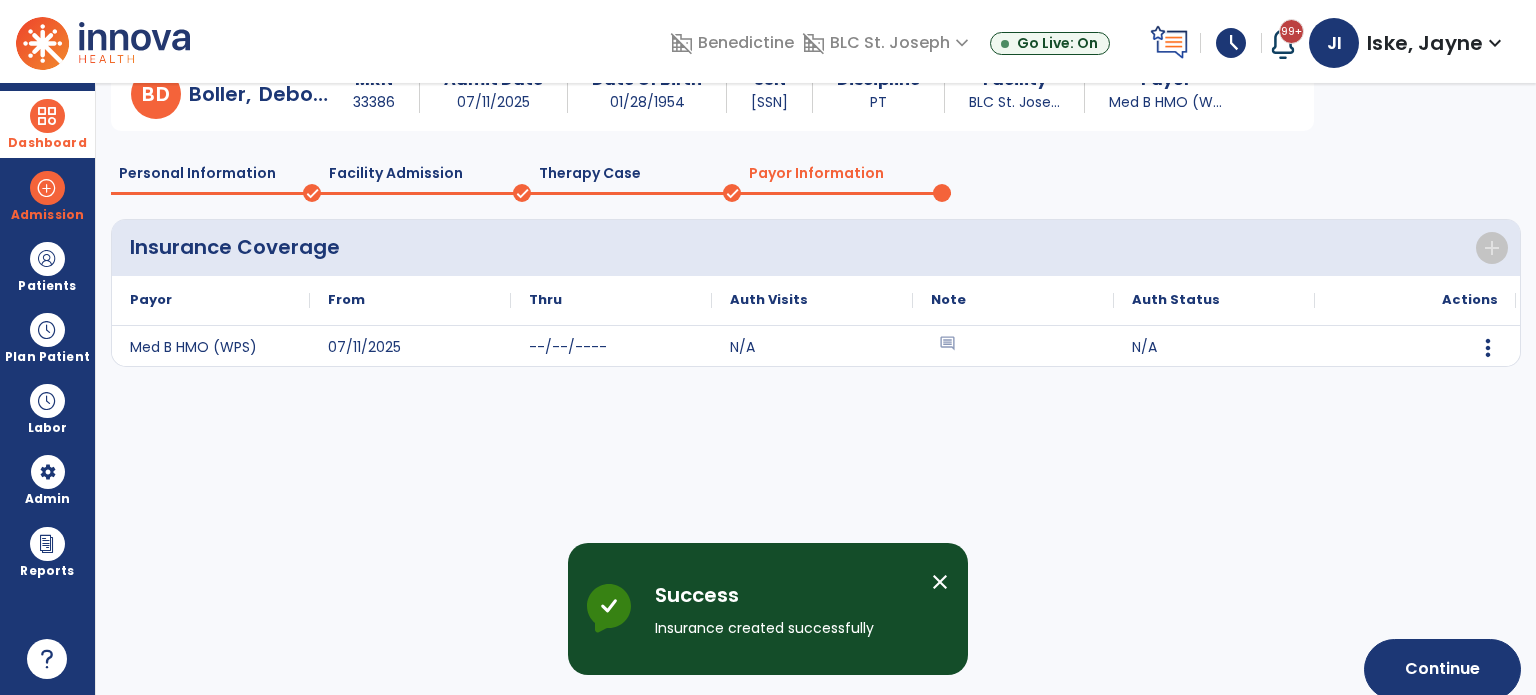 scroll, scrollTop: 119, scrollLeft: 0, axis: vertical 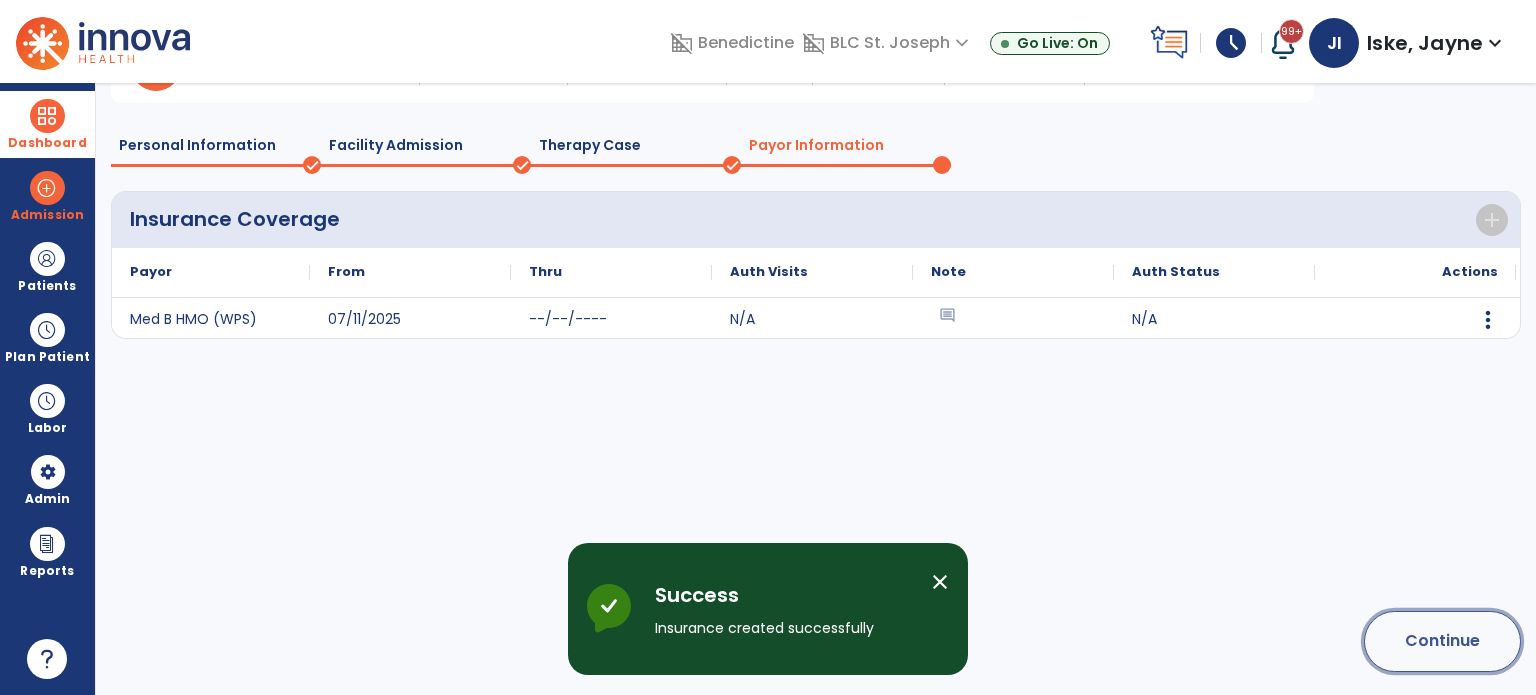 click on "Continue" 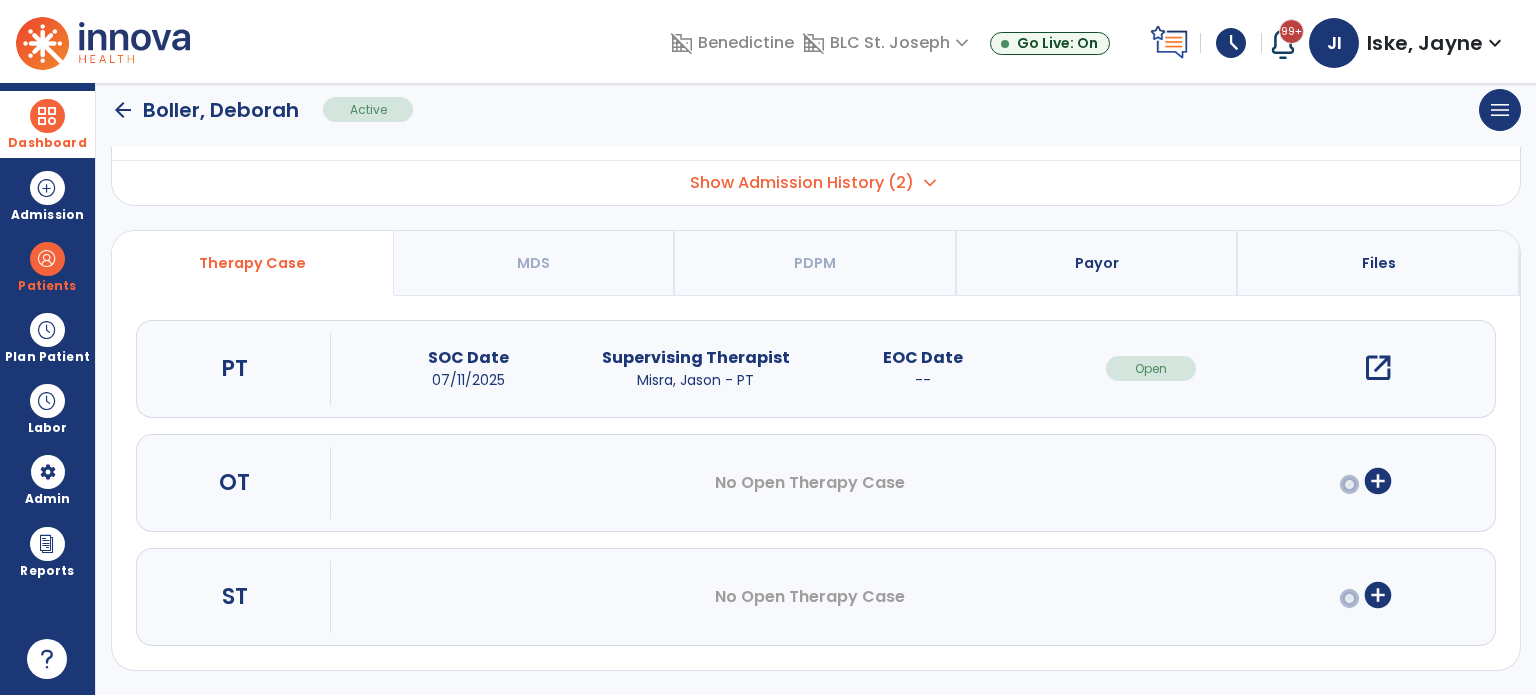 scroll, scrollTop: 107, scrollLeft: 0, axis: vertical 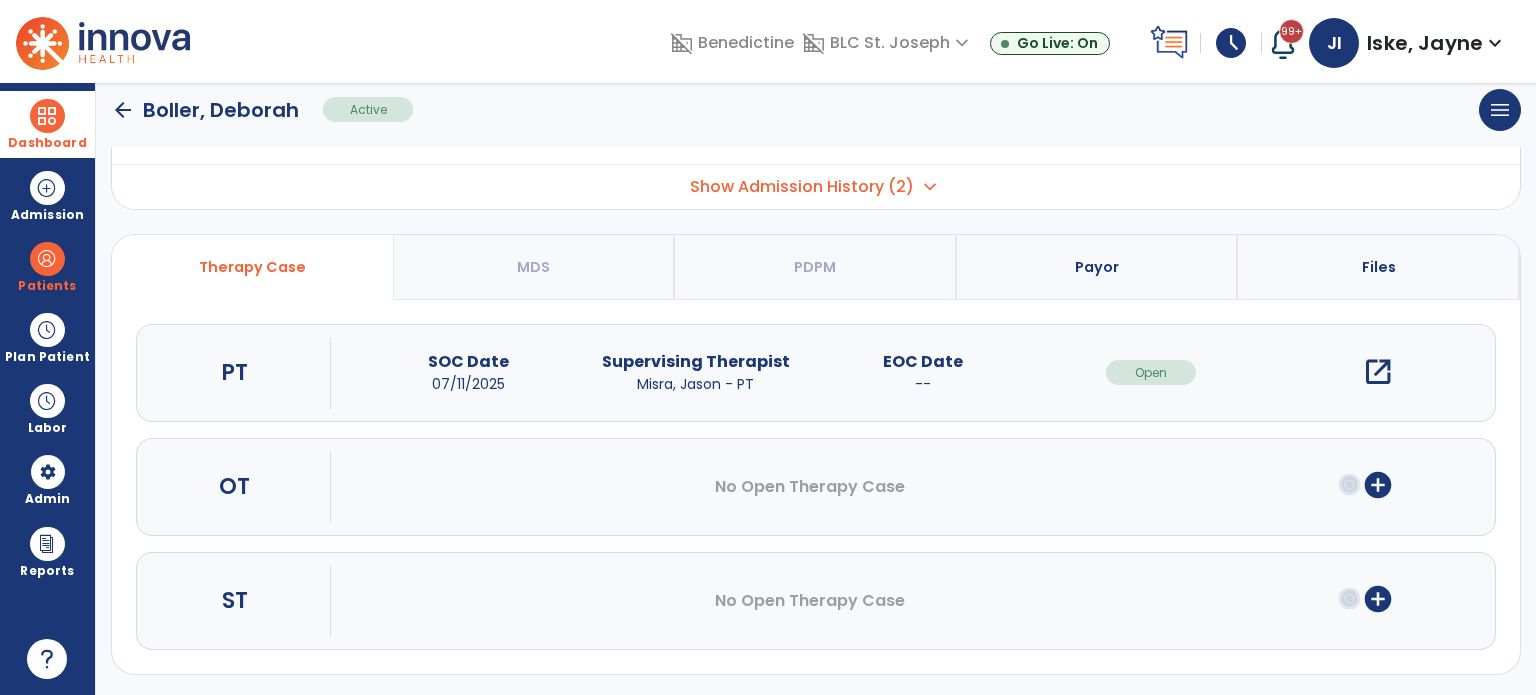 click on "arrow_back" 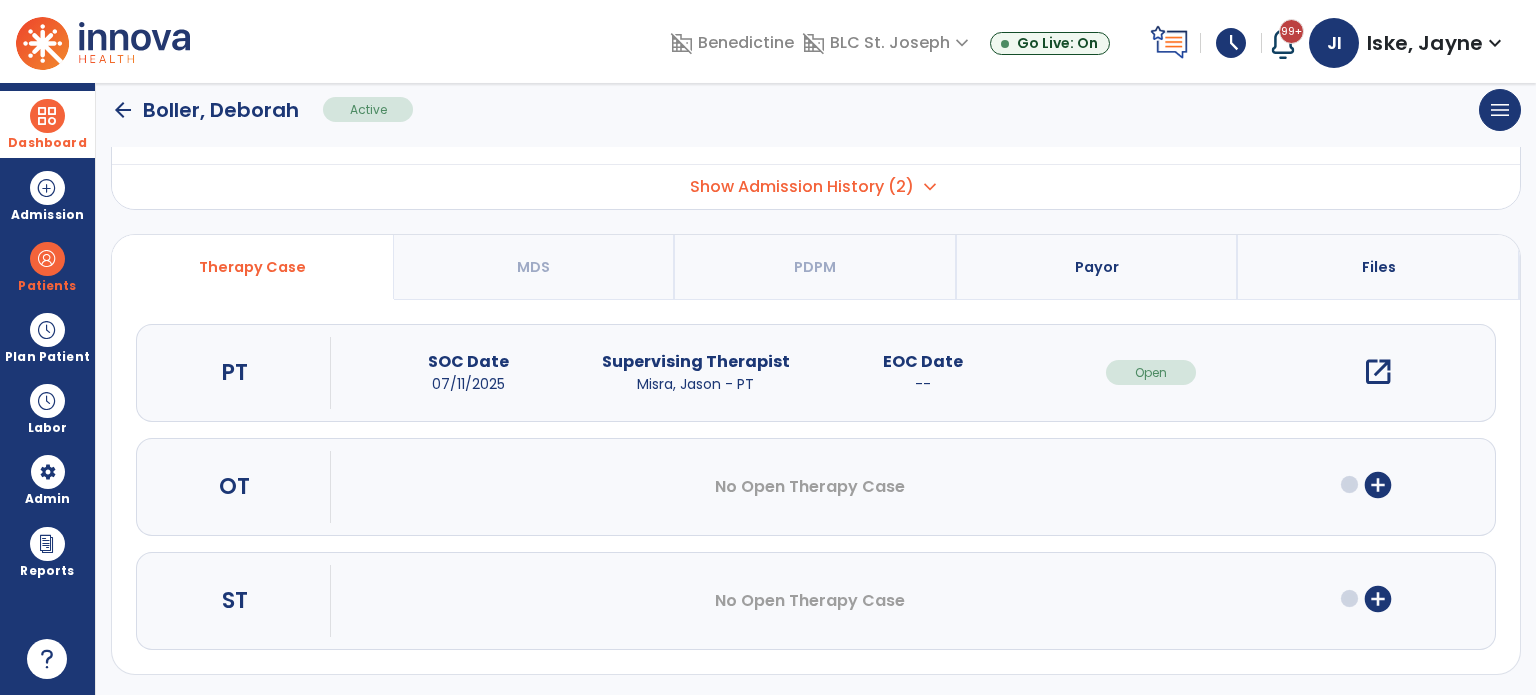scroll, scrollTop: 46, scrollLeft: 0, axis: vertical 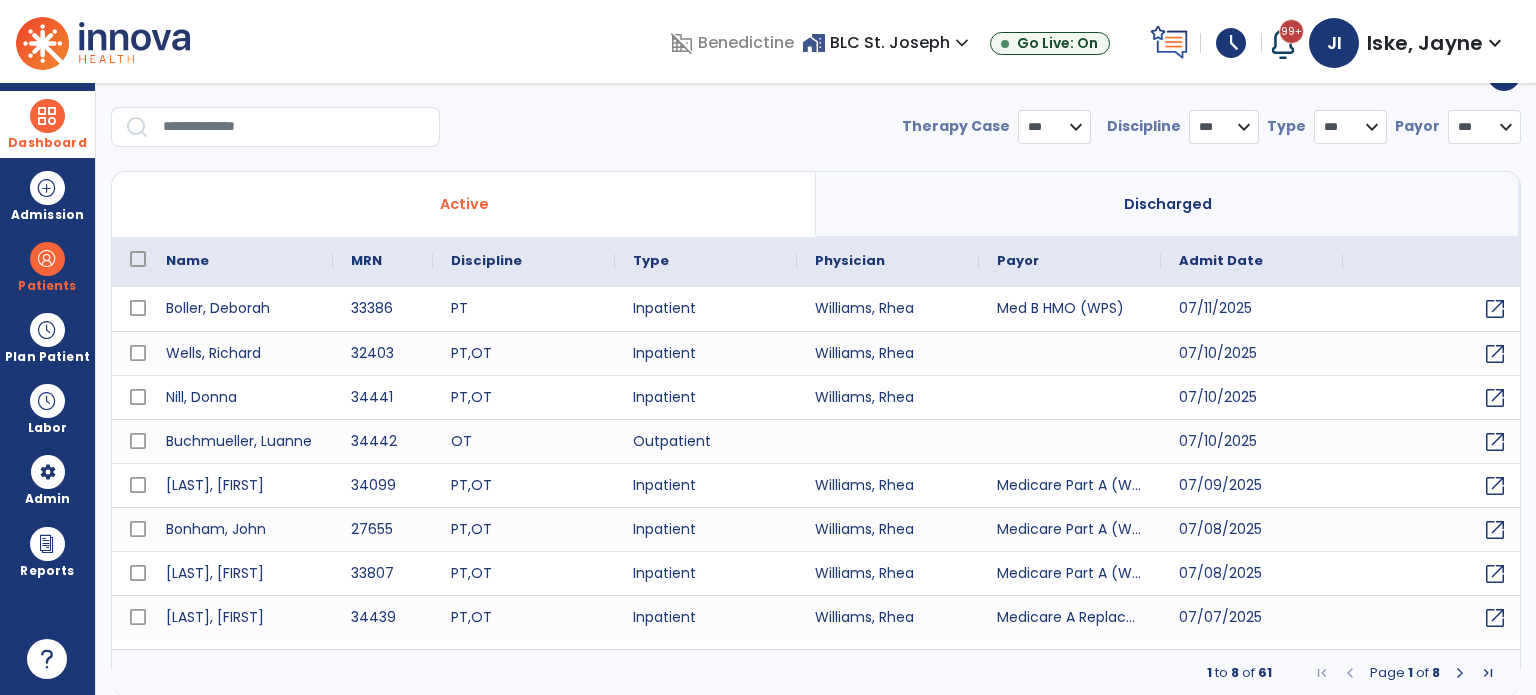 select on "***" 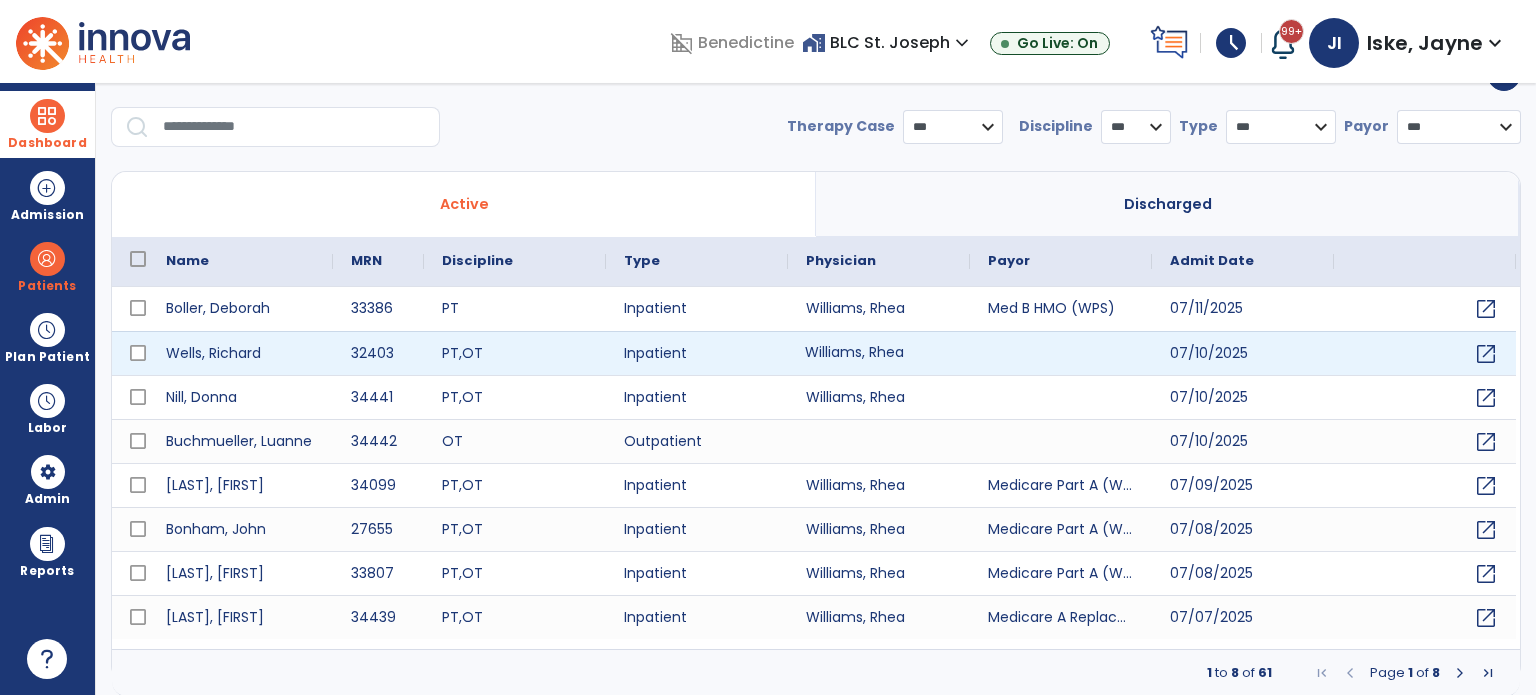 click on "Williams, Rhea" at bounding box center (879, 353) 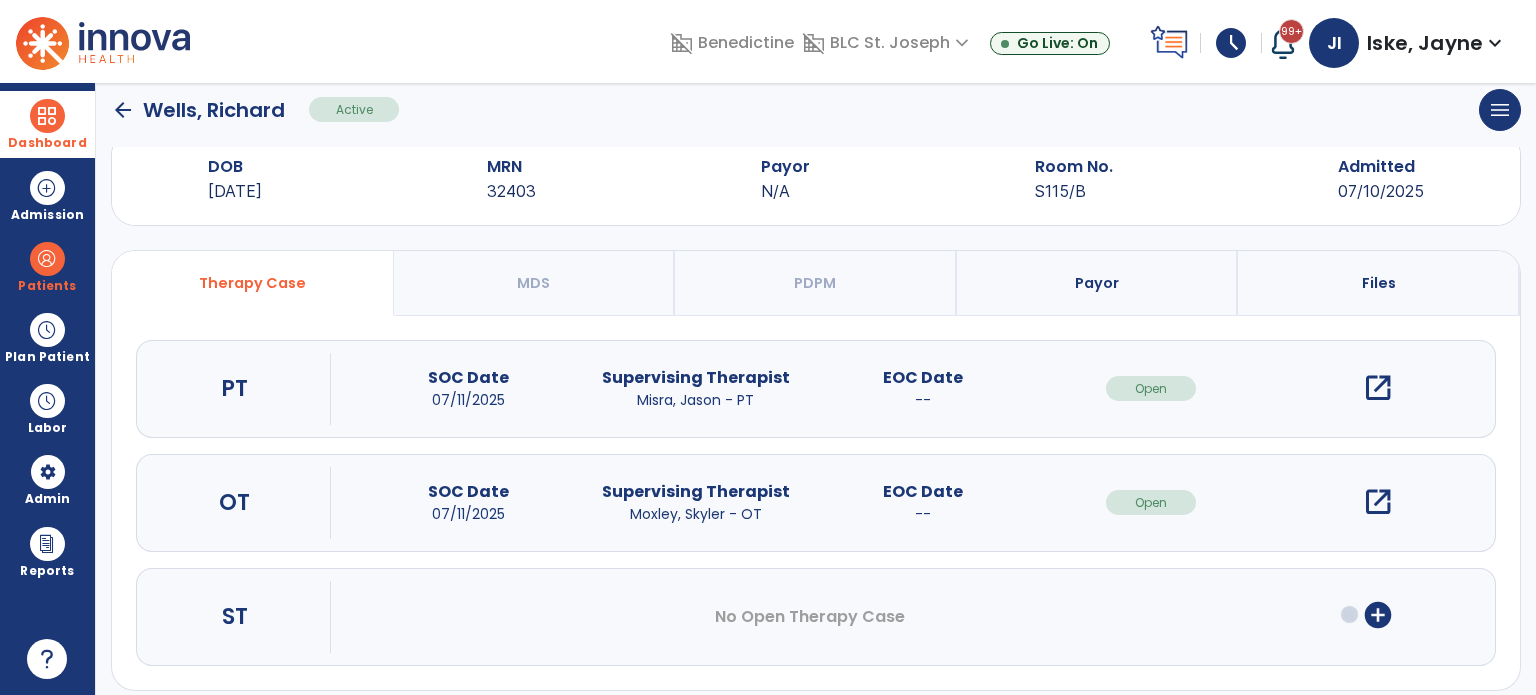 click on "Payor" at bounding box center (1097, 283) 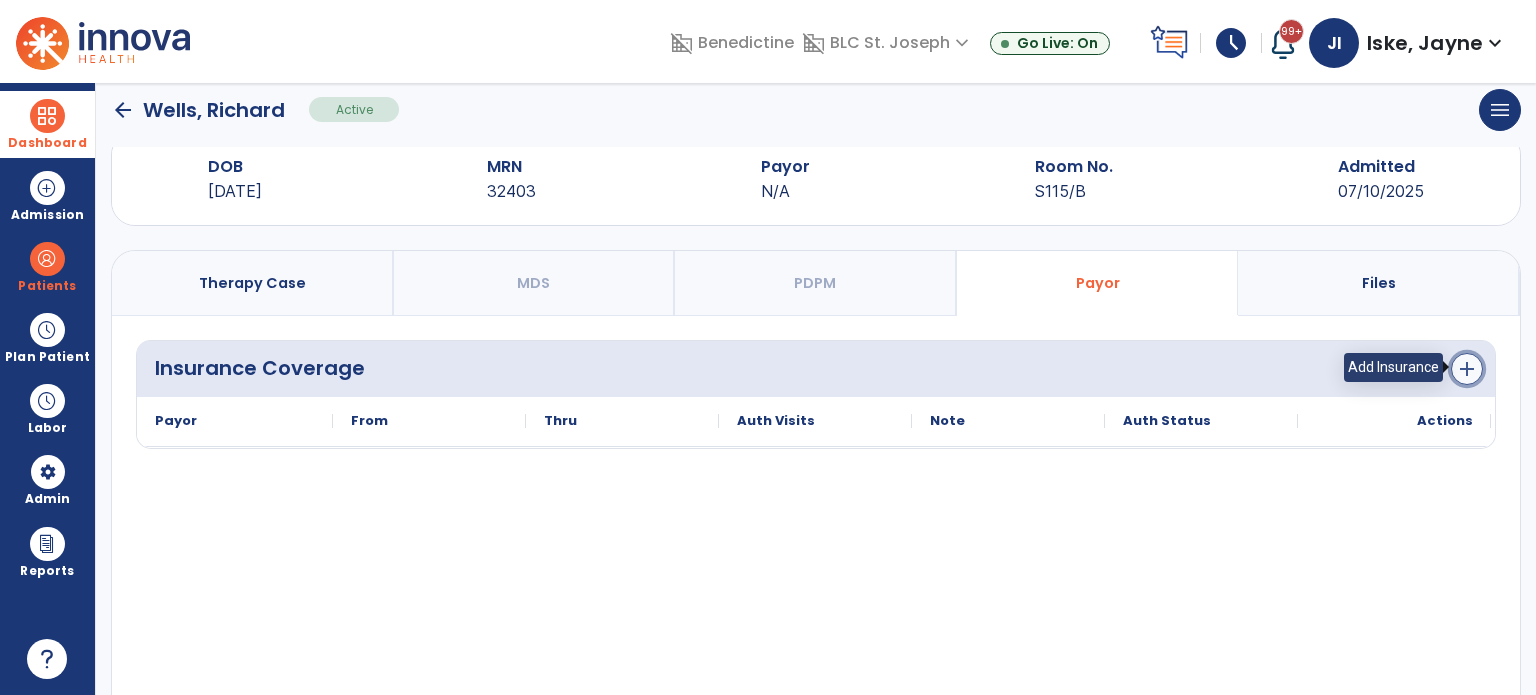 click on "add" 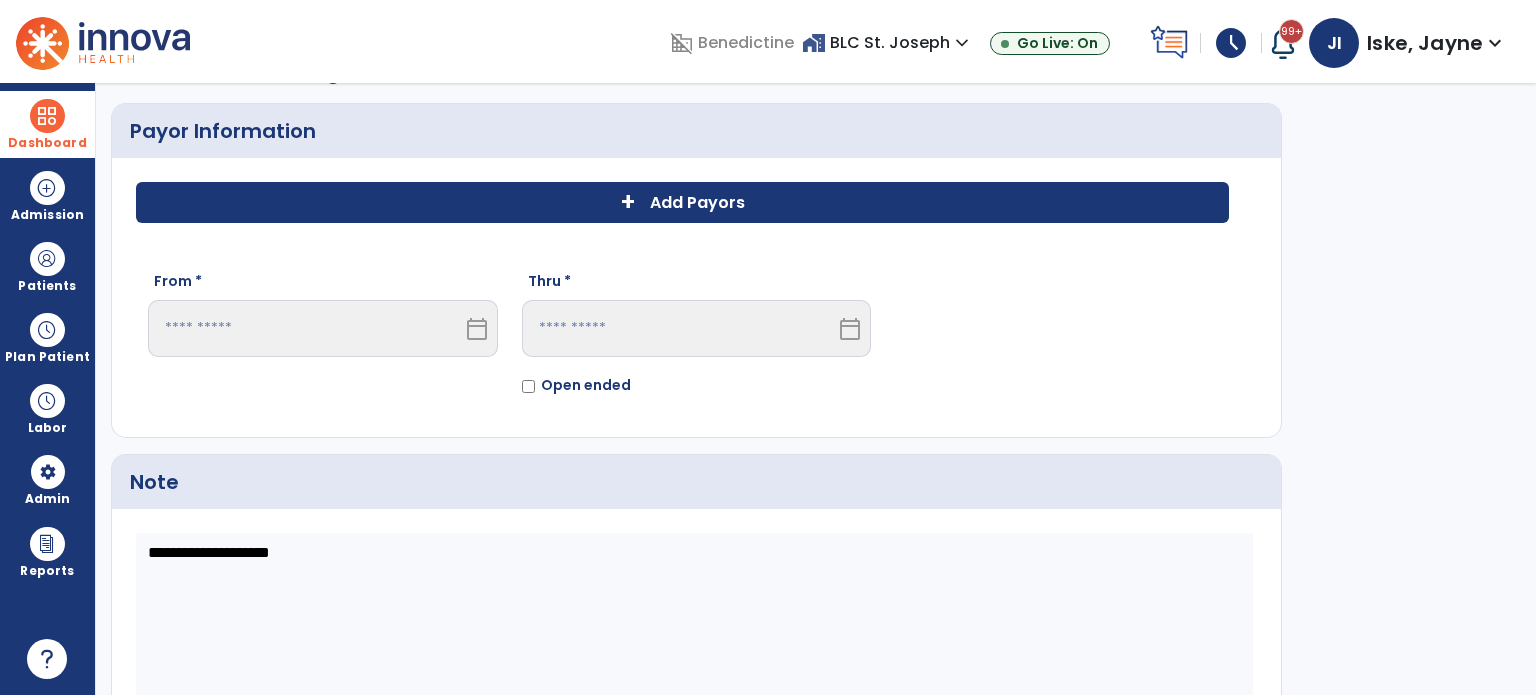 click on "+ Add Payors" 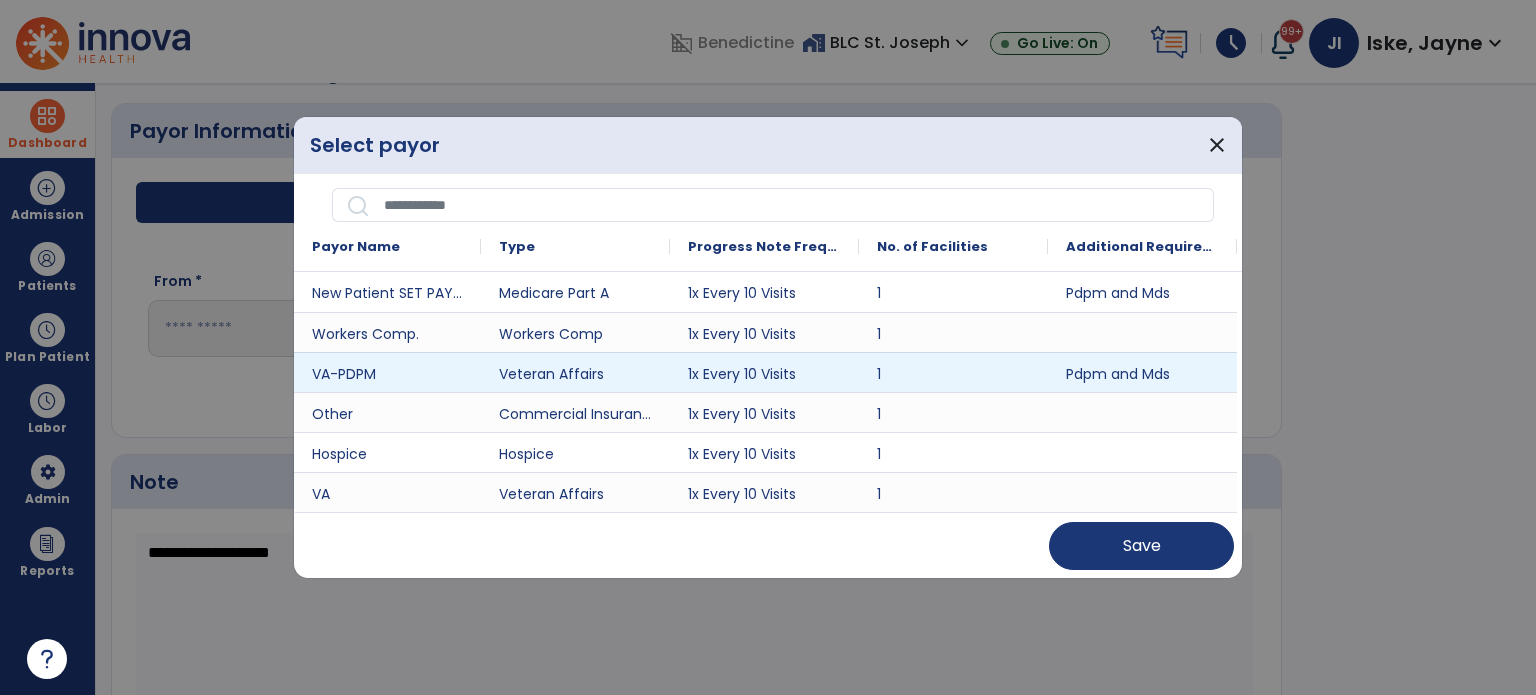 scroll, scrollTop: 309, scrollLeft: 0, axis: vertical 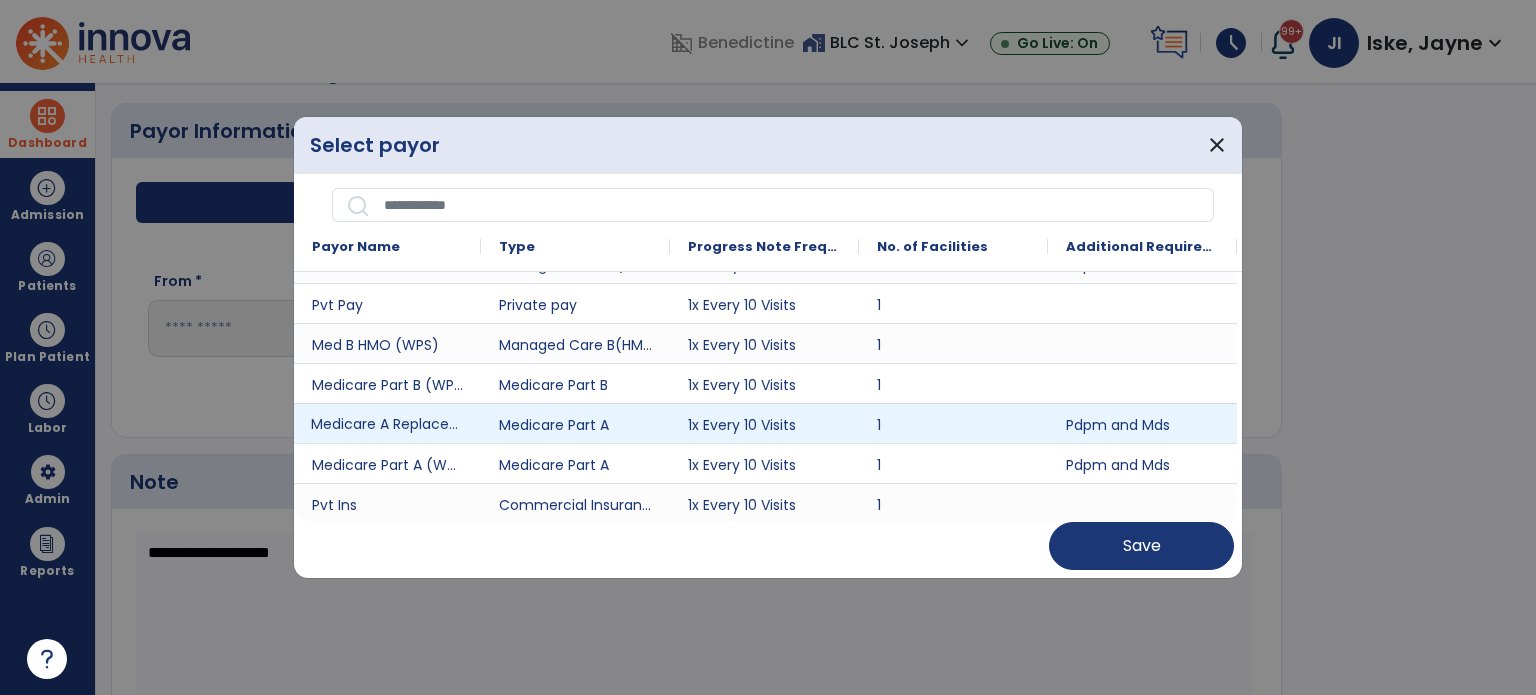 click on "Medicare A Replacement WPS" at bounding box center [387, 423] 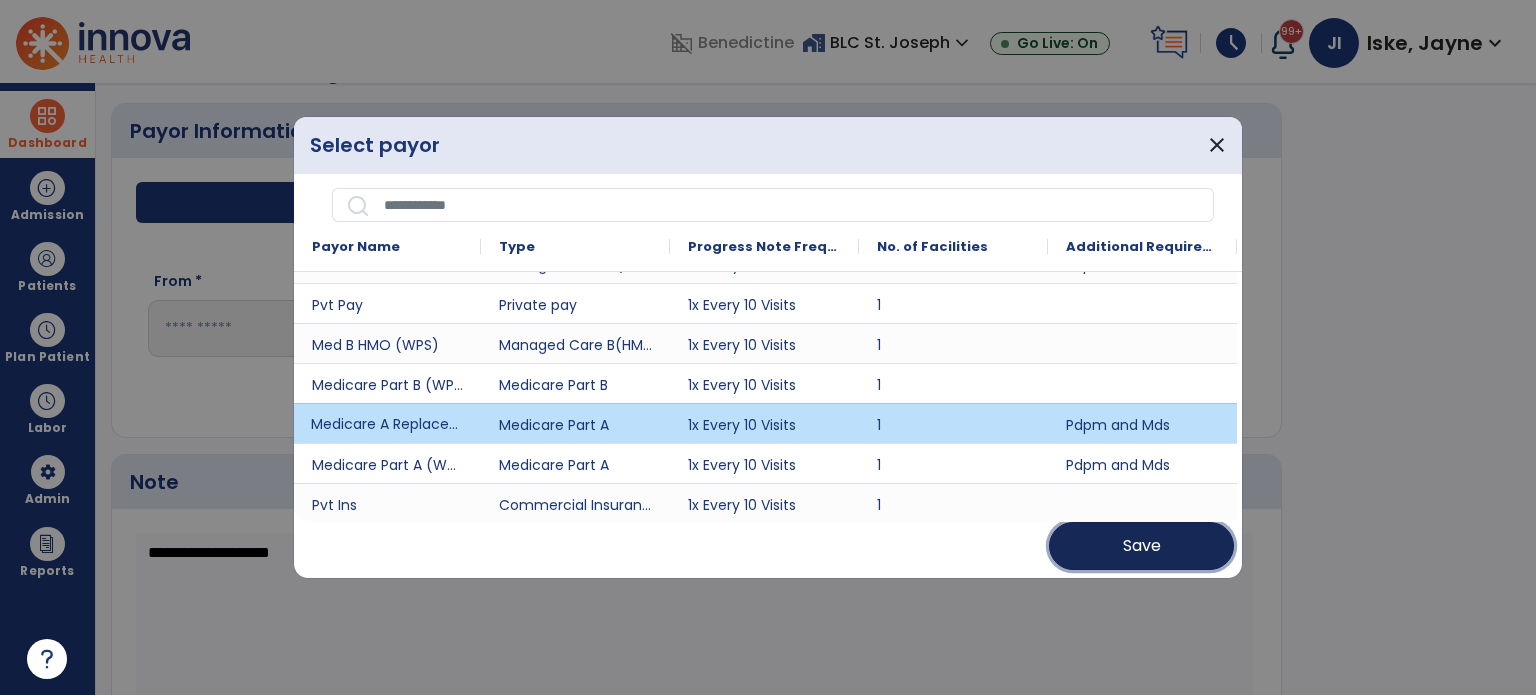 click on "Save" at bounding box center (1141, 546) 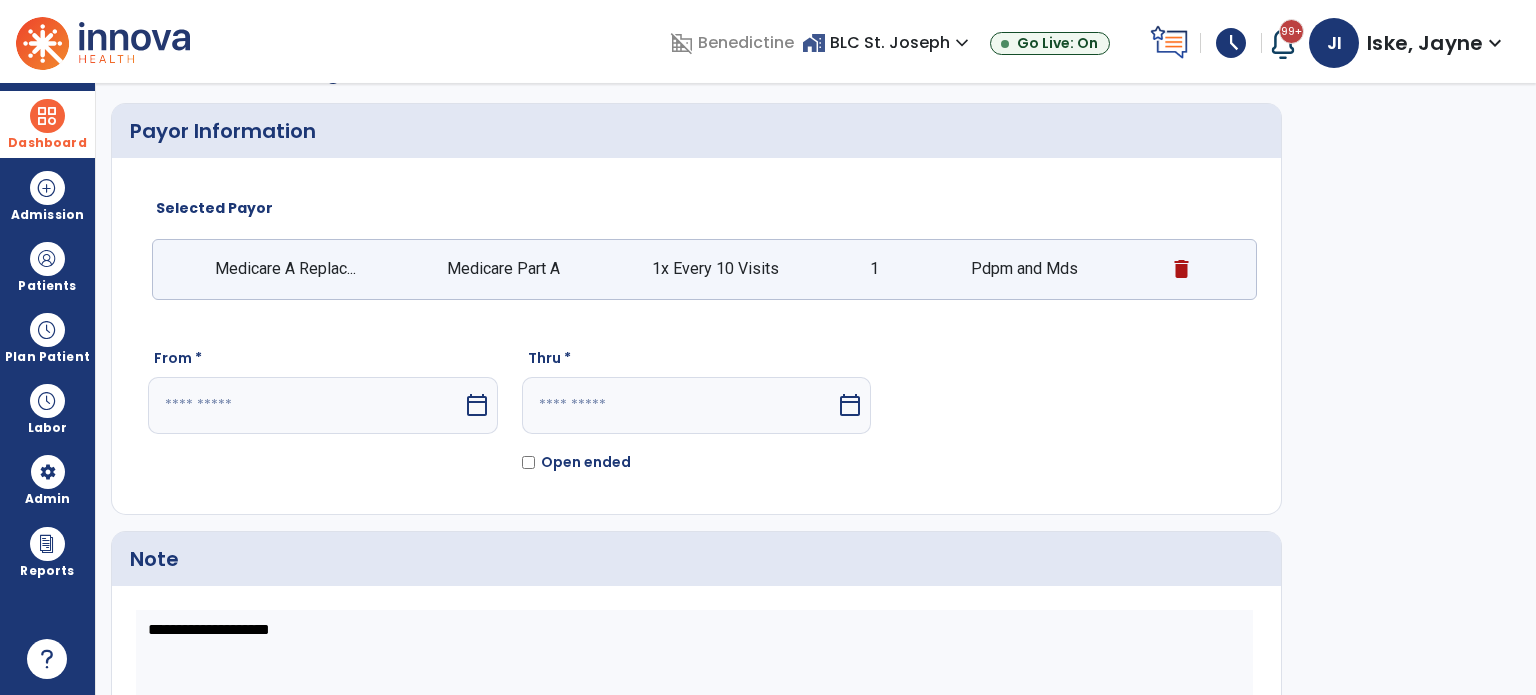 click on "calendar_today" at bounding box center (477, 405) 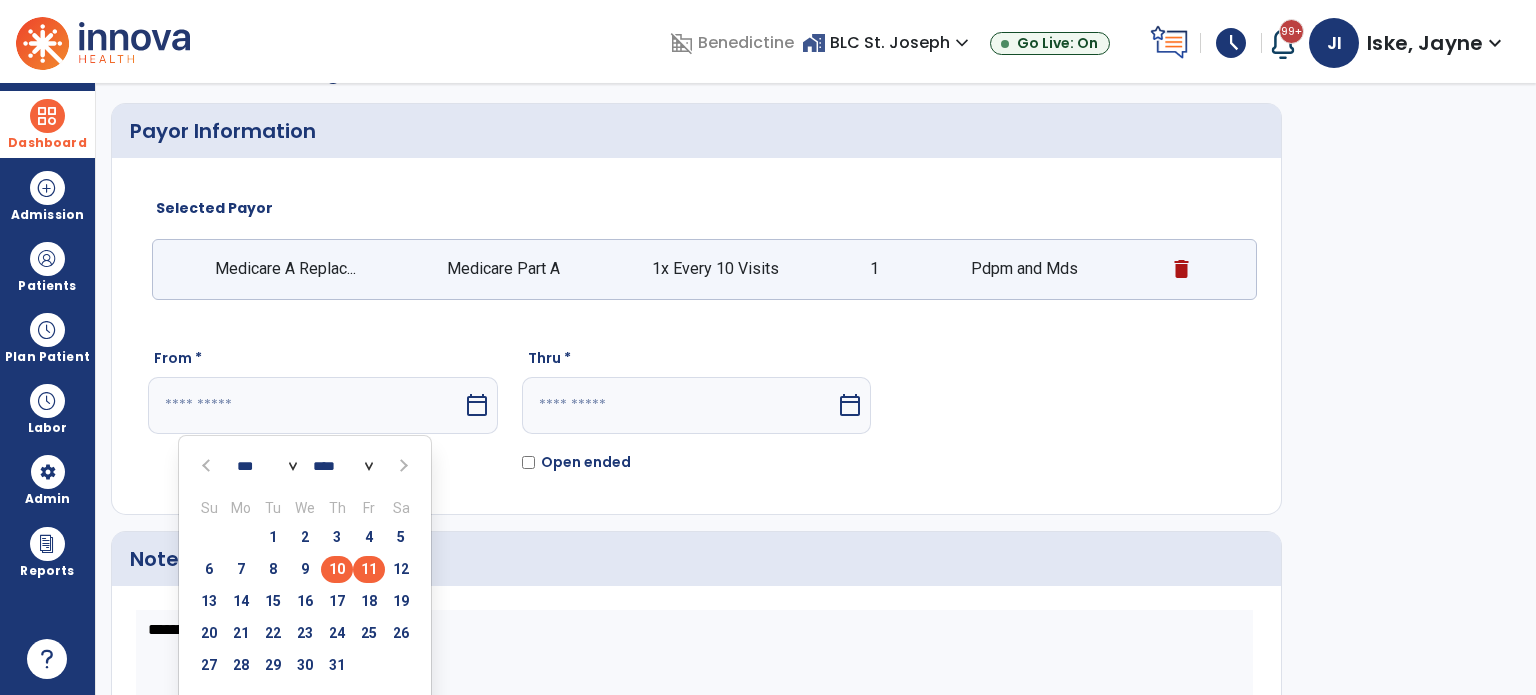 click on "10" at bounding box center [337, 569] 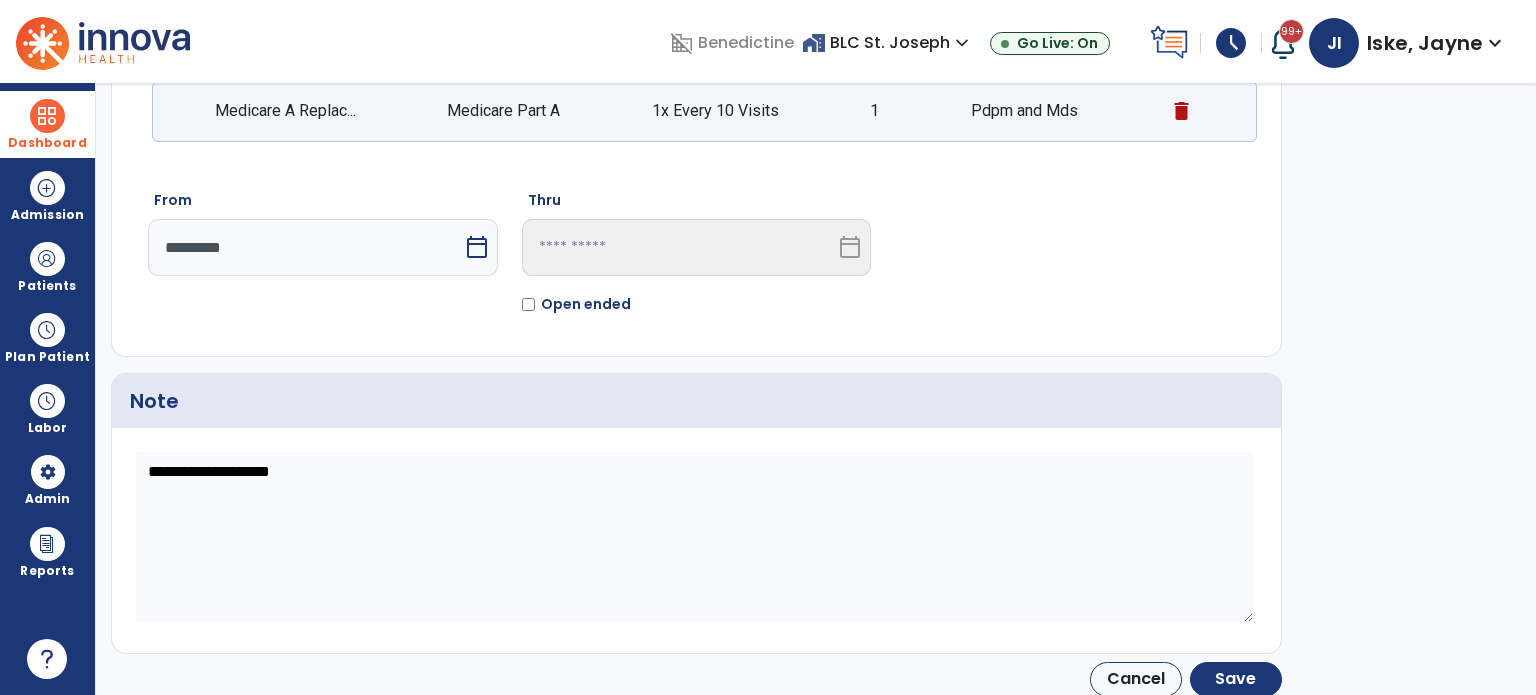 scroll, scrollTop: 210, scrollLeft: 0, axis: vertical 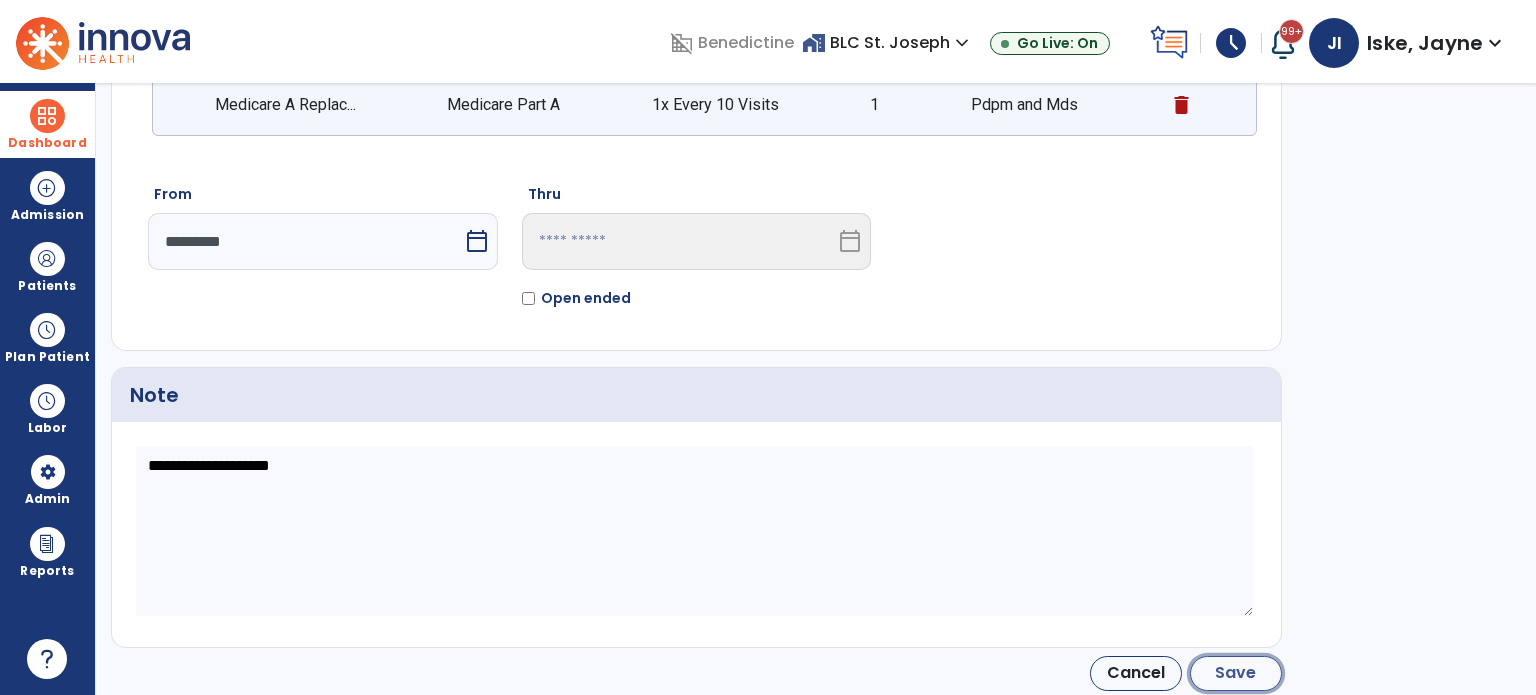 click on "Save" 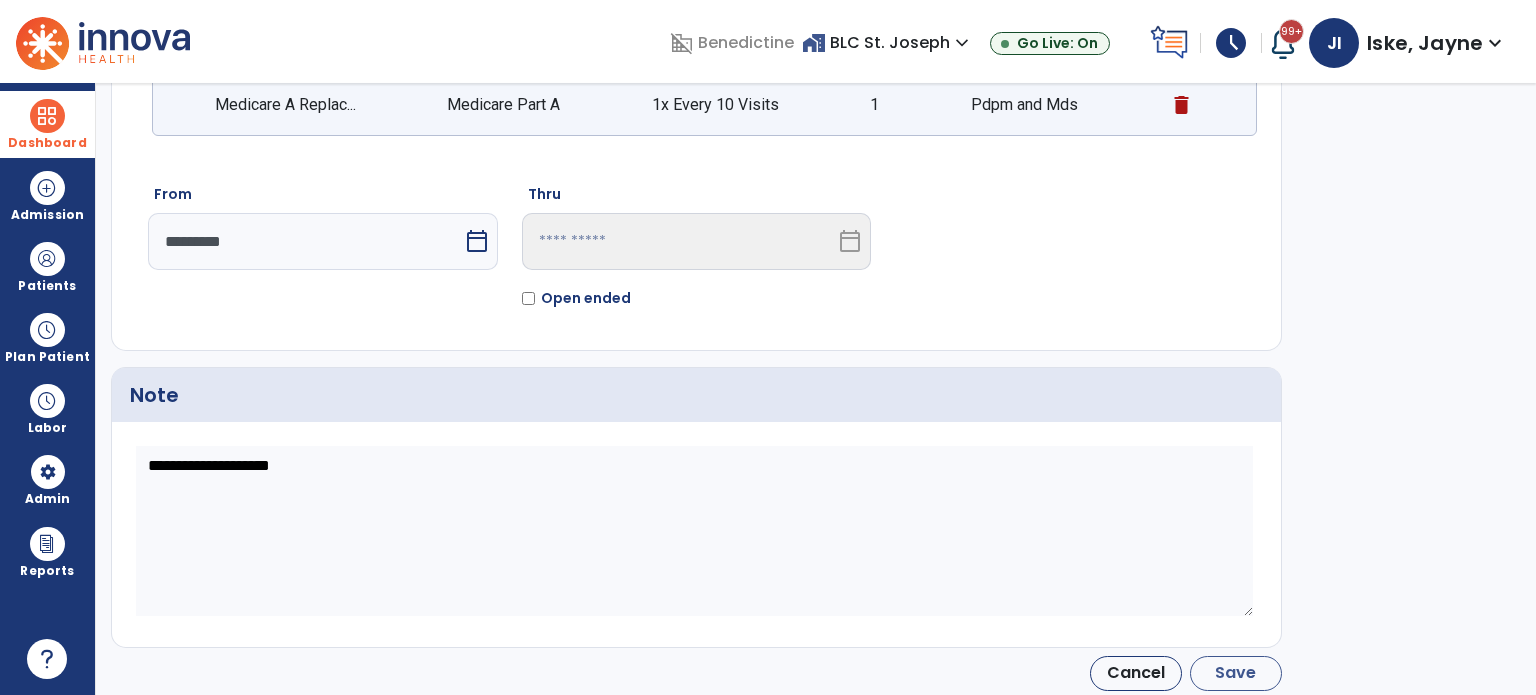 type on "*********" 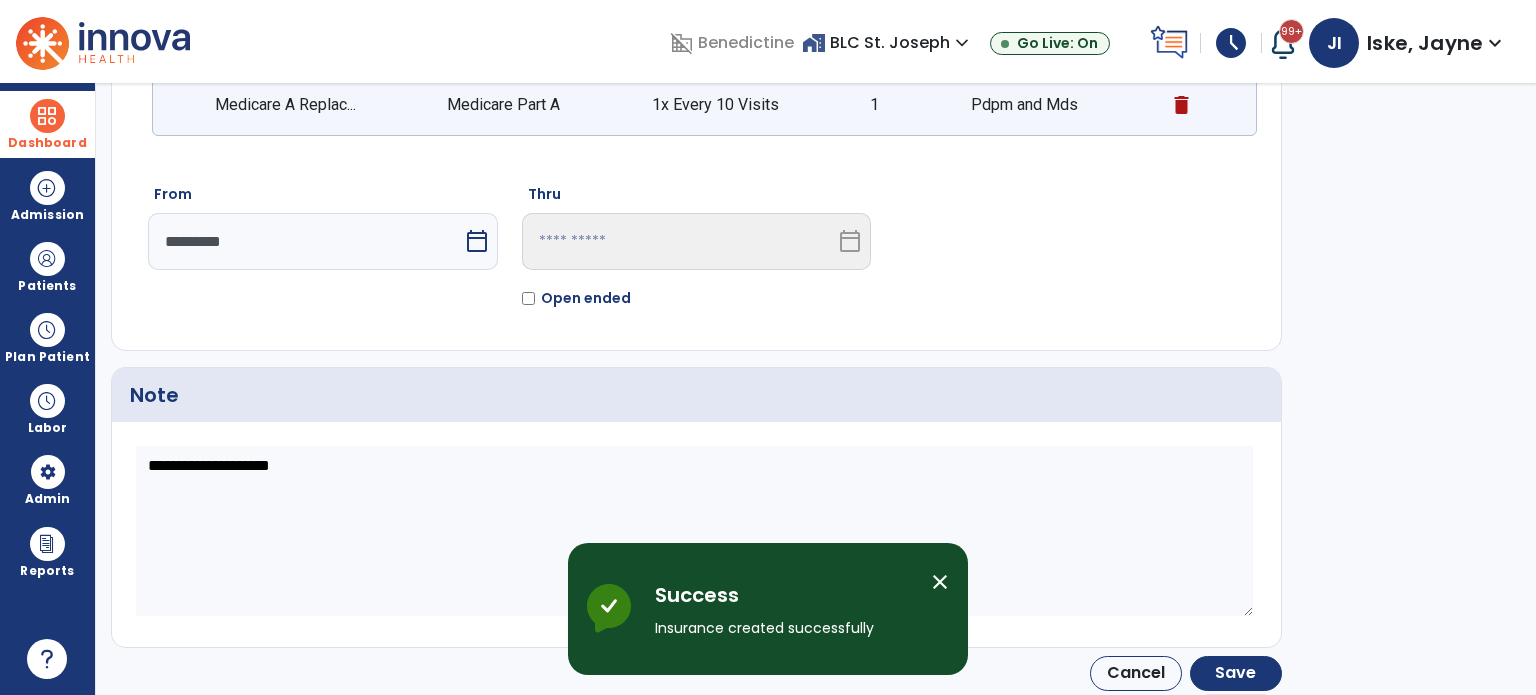 scroll, scrollTop: 158, scrollLeft: 0, axis: vertical 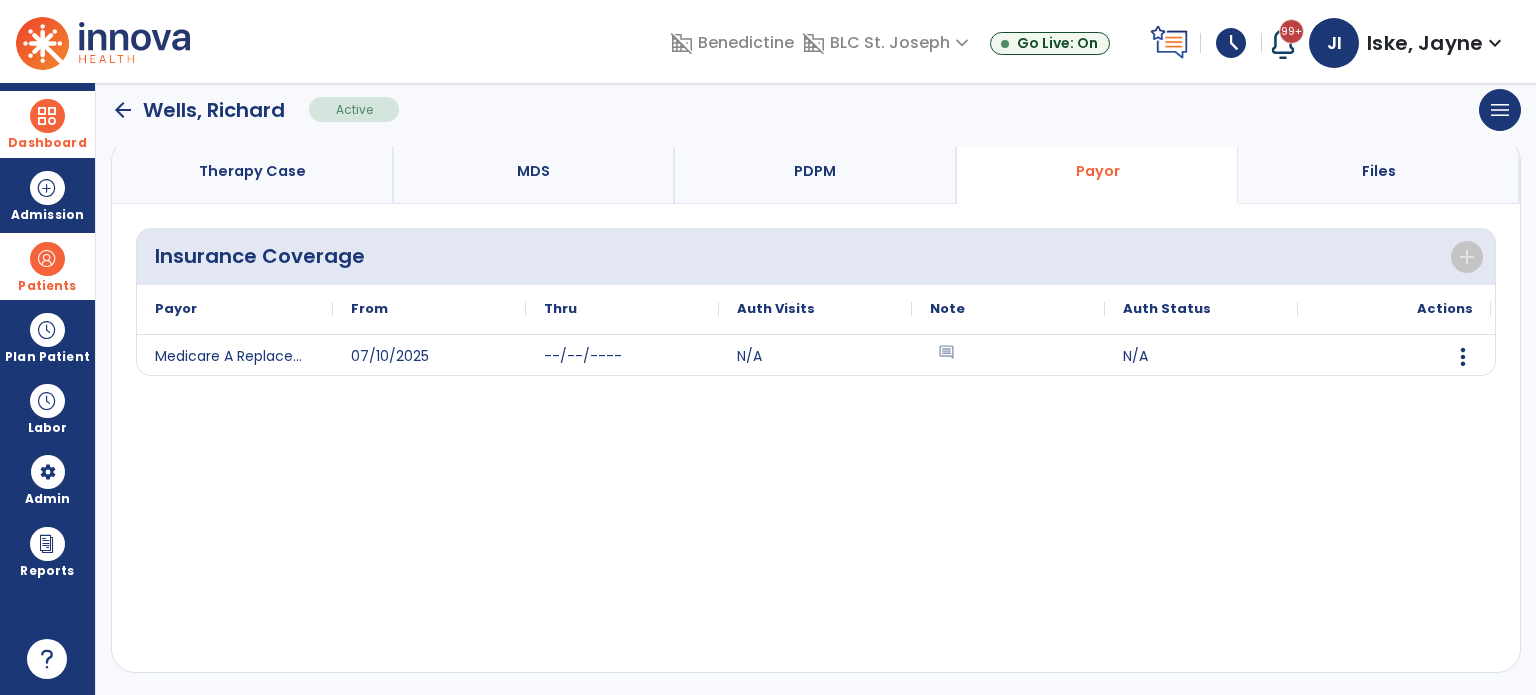 click at bounding box center (47, 259) 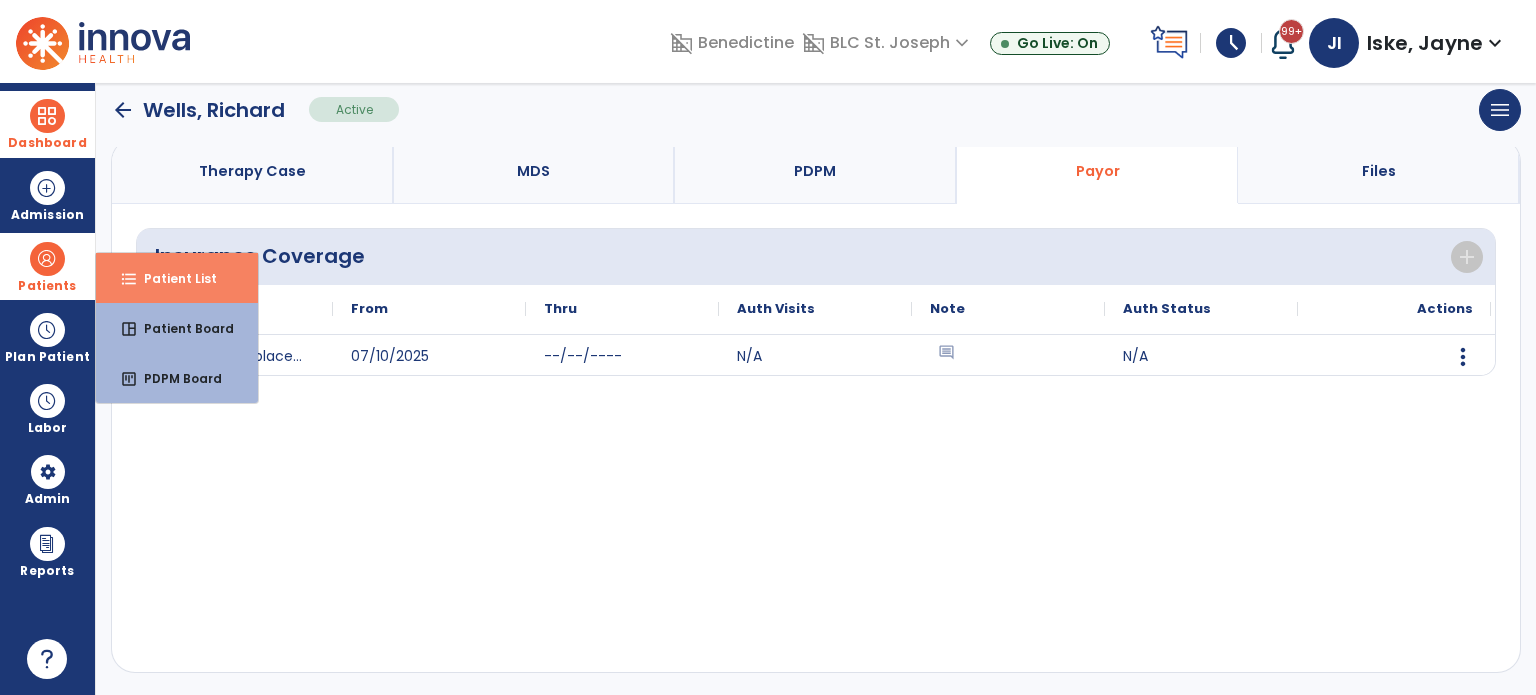 click on "format_list_bulleted  Patient List" at bounding box center [177, 278] 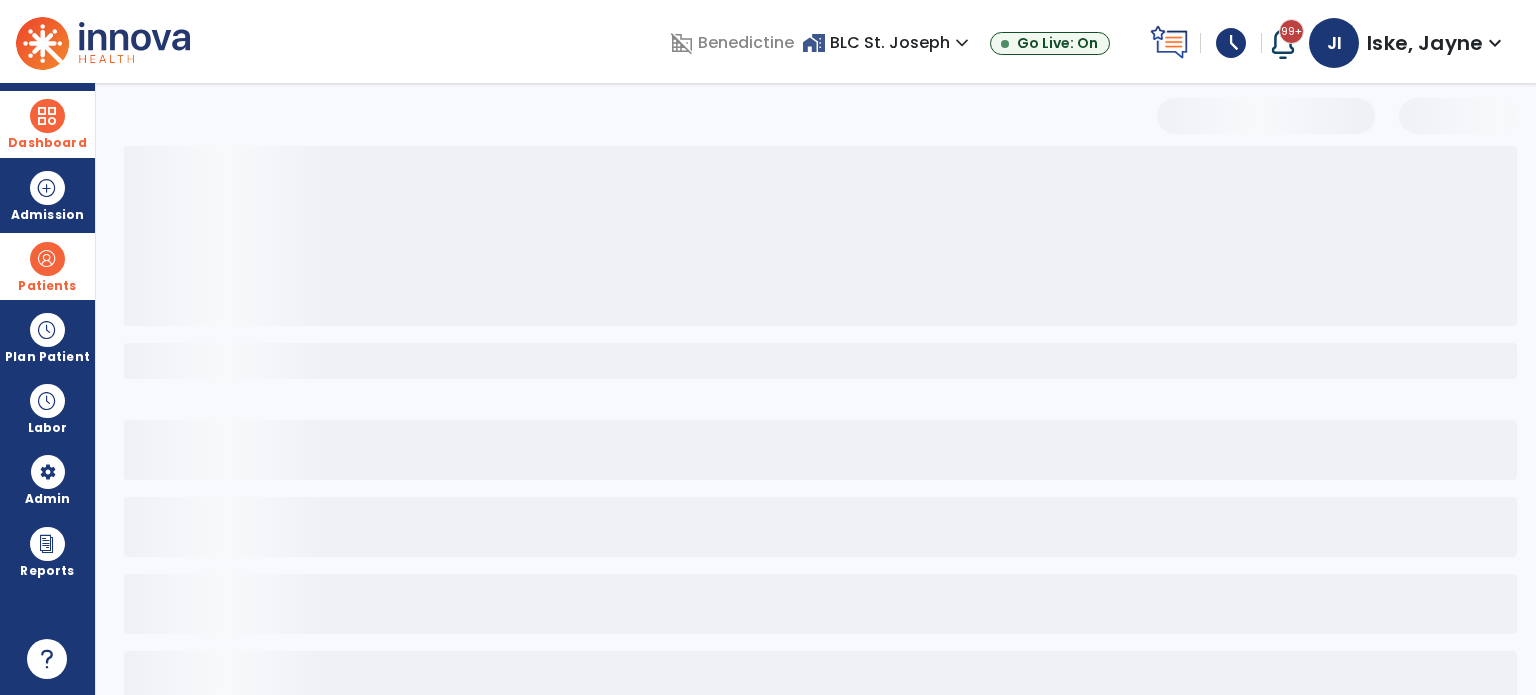 scroll, scrollTop: 46, scrollLeft: 0, axis: vertical 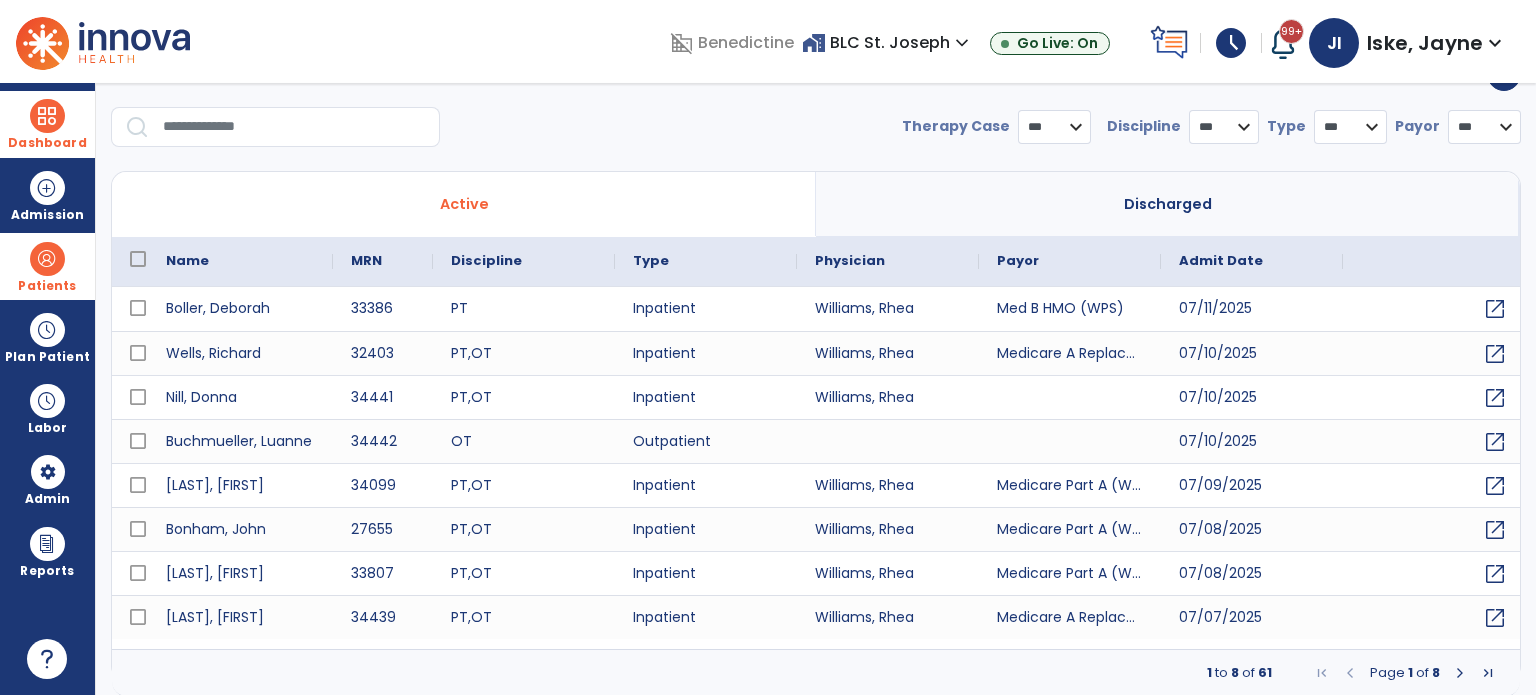 select on "***" 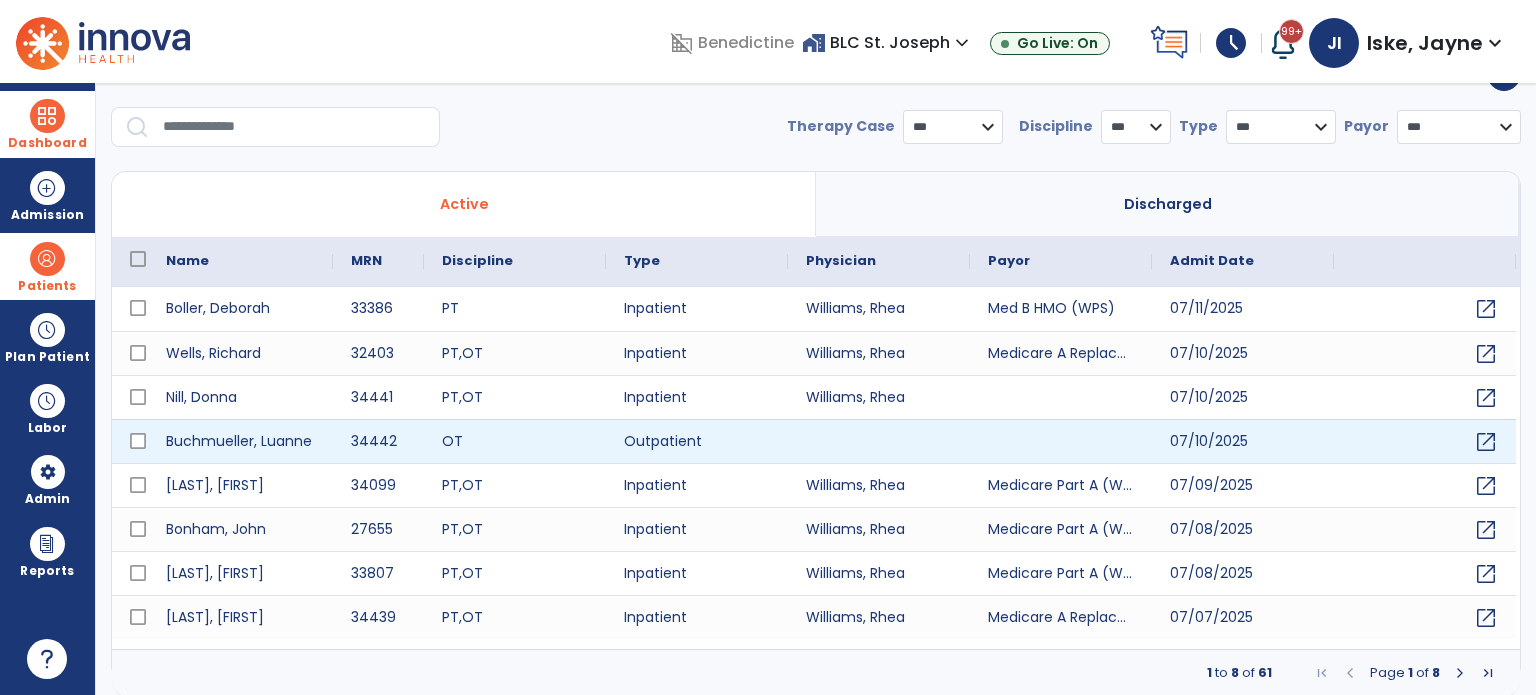 click at bounding box center [1061, 441] 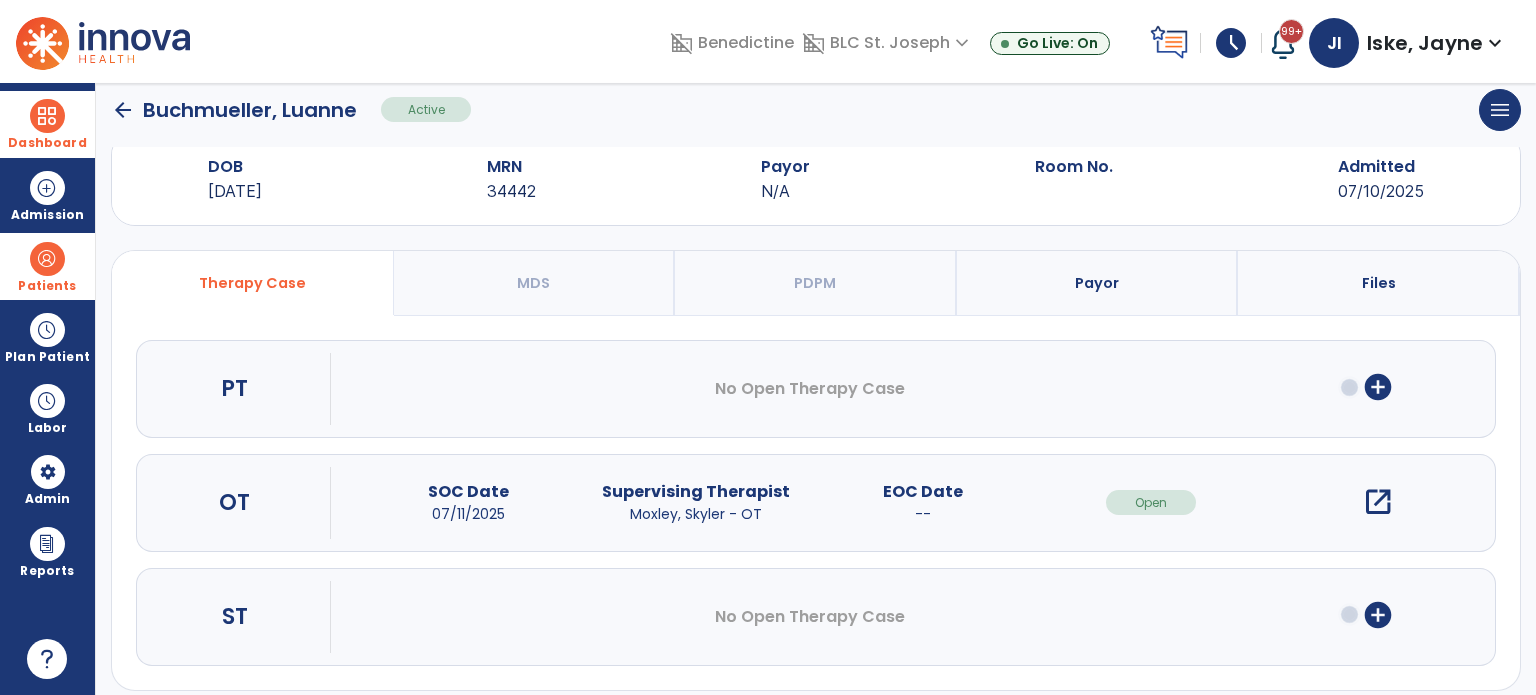 click on "Payor" at bounding box center [1097, 283] 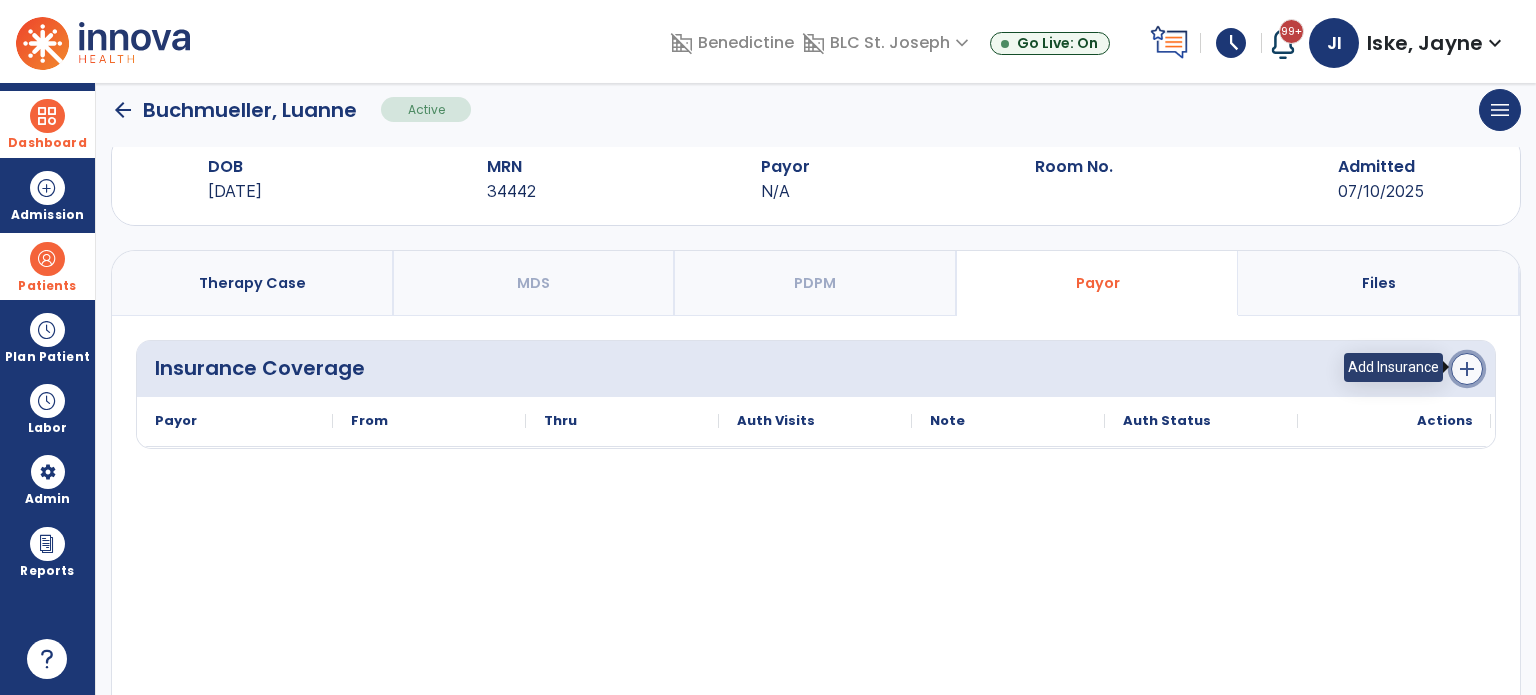 click on "add" 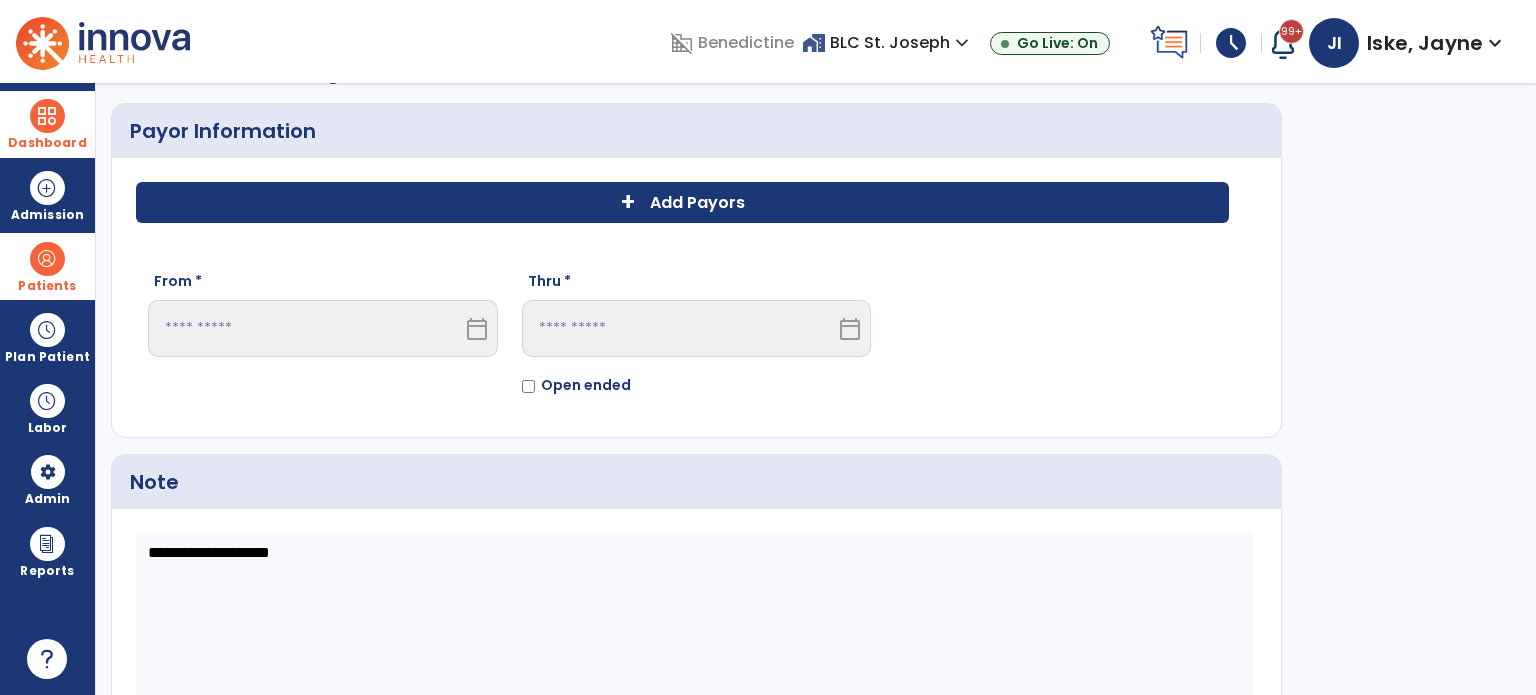 click on "+ Add Payors" 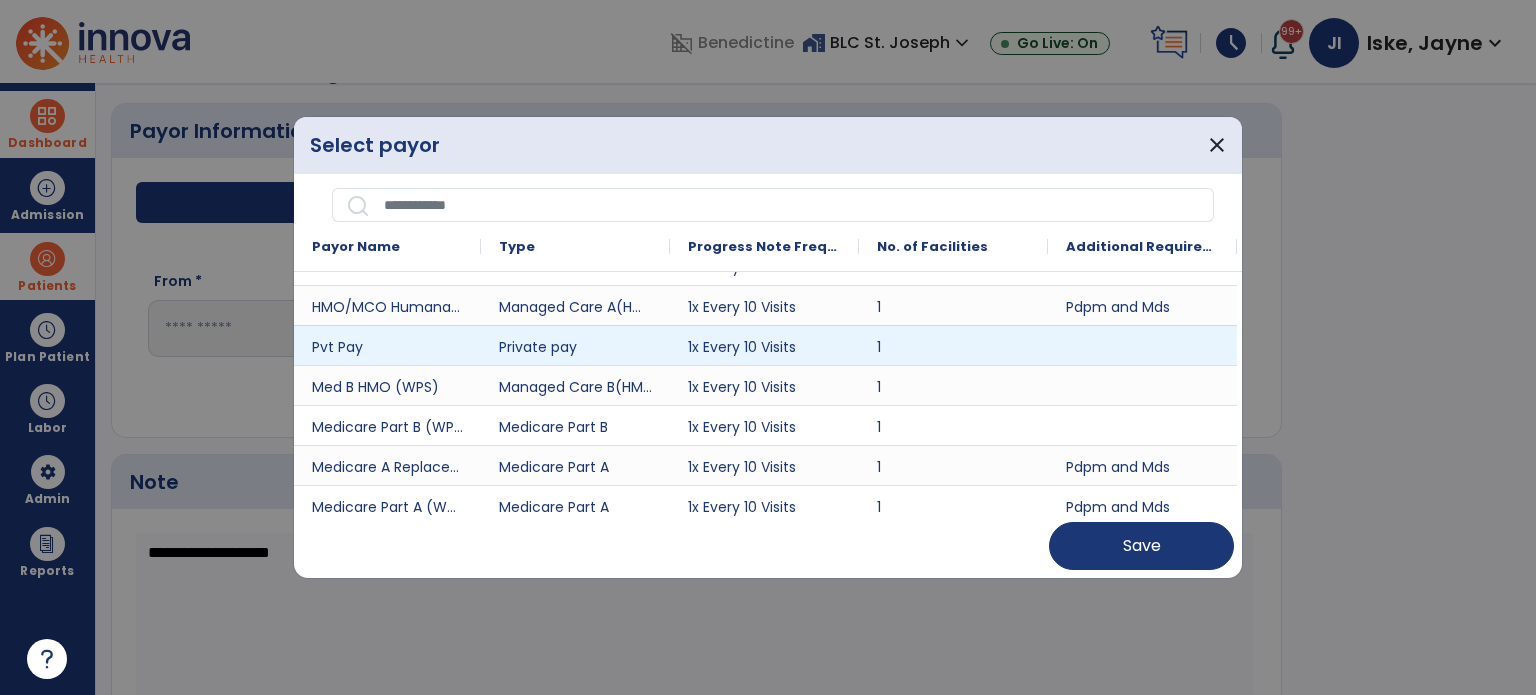 scroll, scrollTop: 300, scrollLeft: 0, axis: vertical 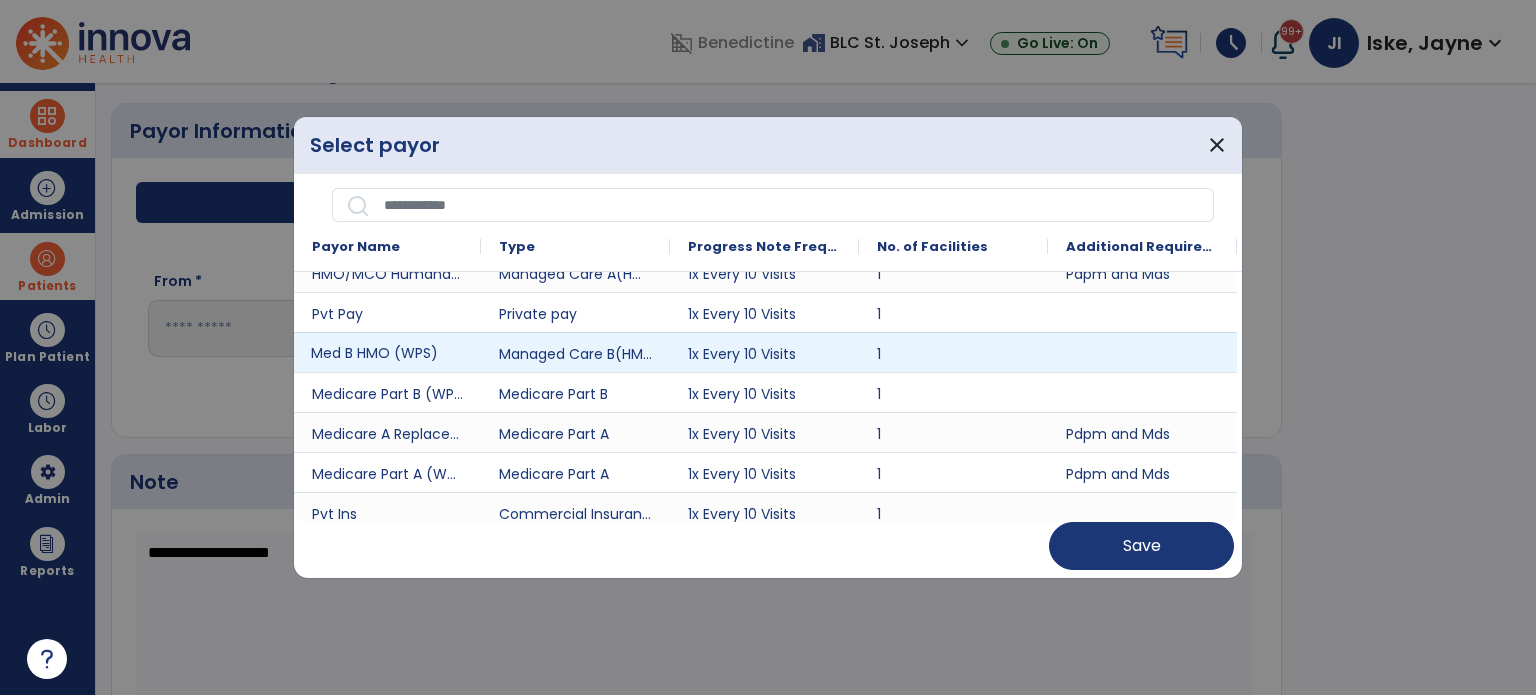 click on "Med B HMO (WPS)" at bounding box center [387, 352] 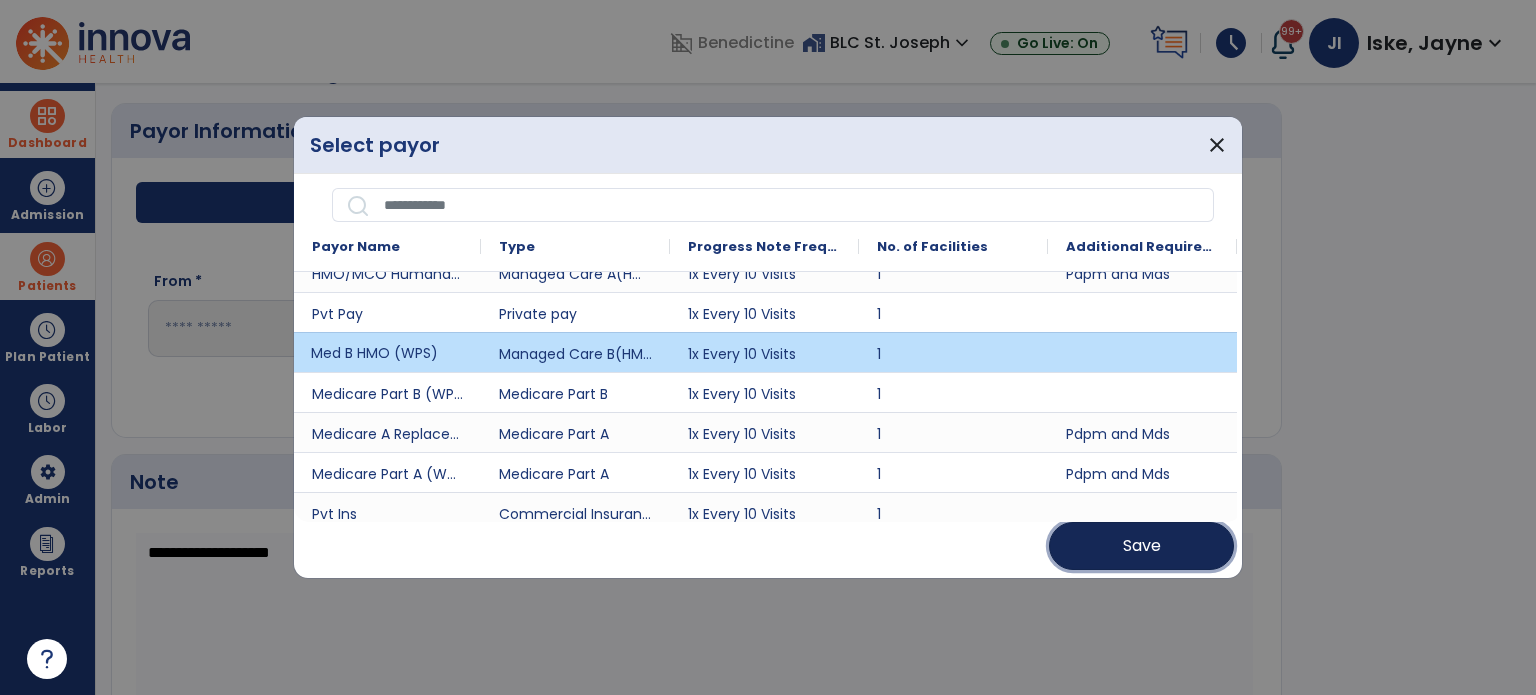 click on "Save" at bounding box center (1141, 546) 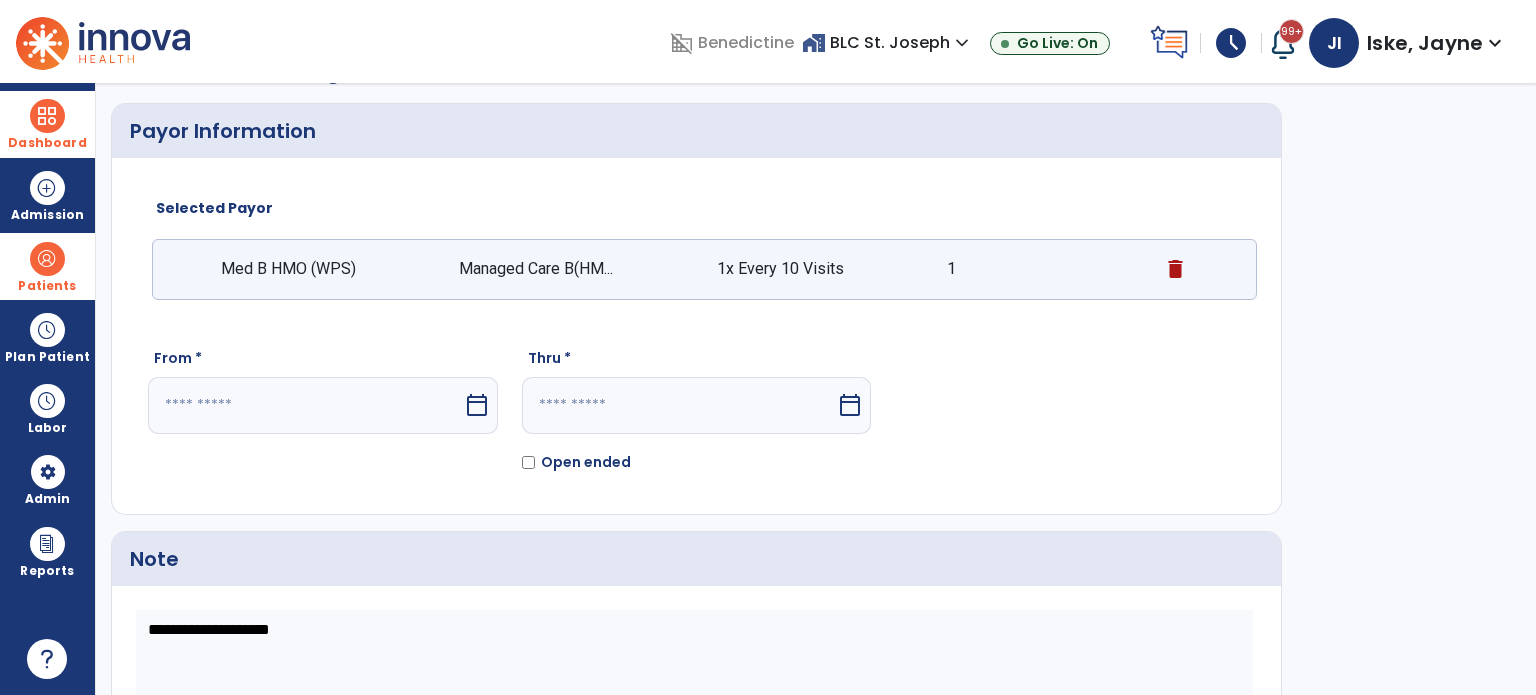 click on "calendar_today" at bounding box center (477, 405) 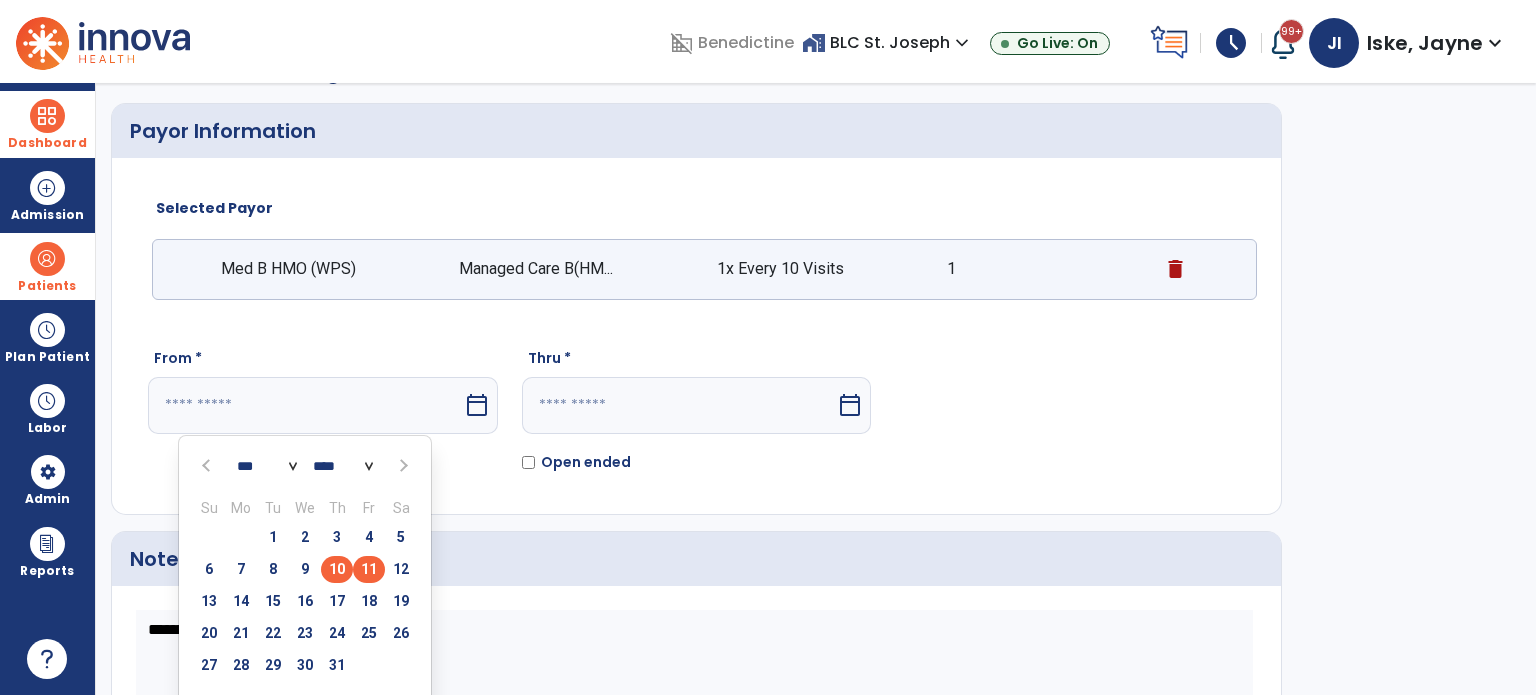 click on "10" at bounding box center (337, 569) 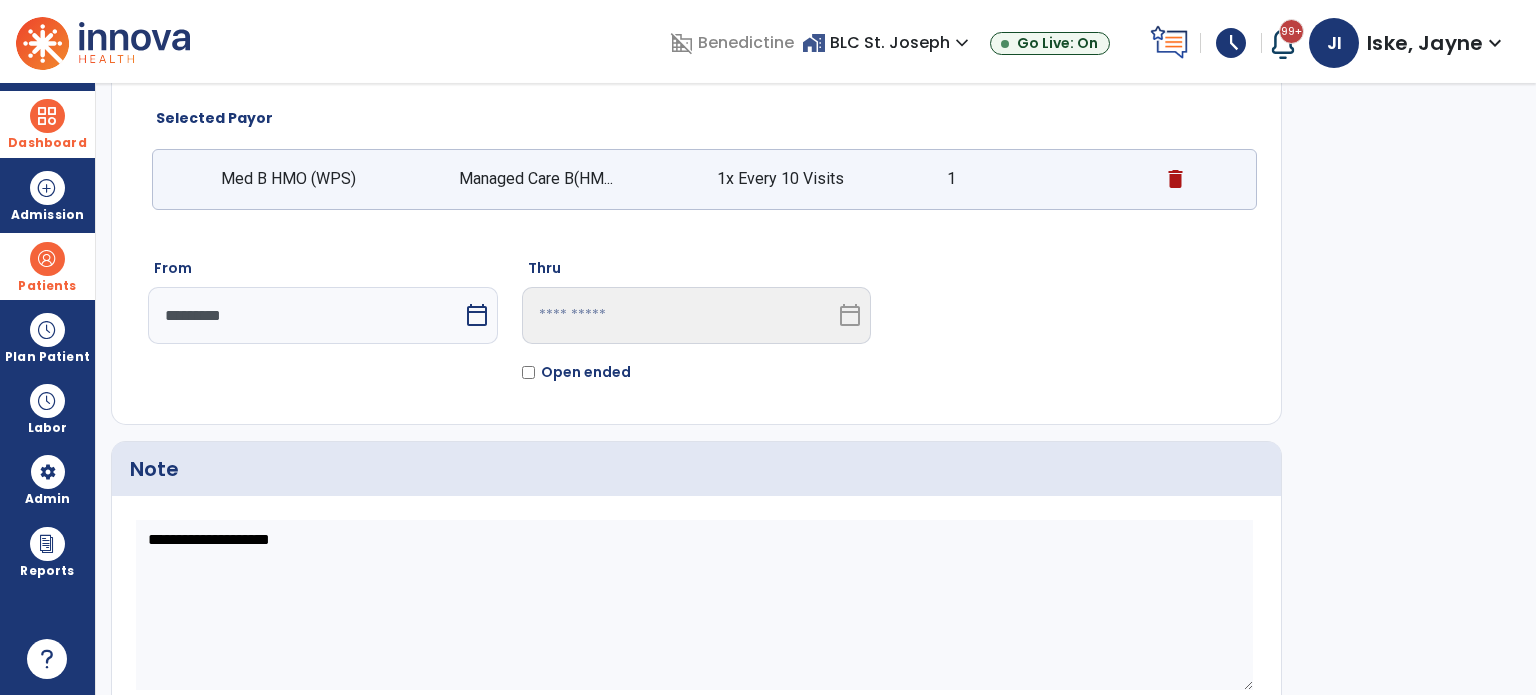 scroll, scrollTop: 210, scrollLeft: 0, axis: vertical 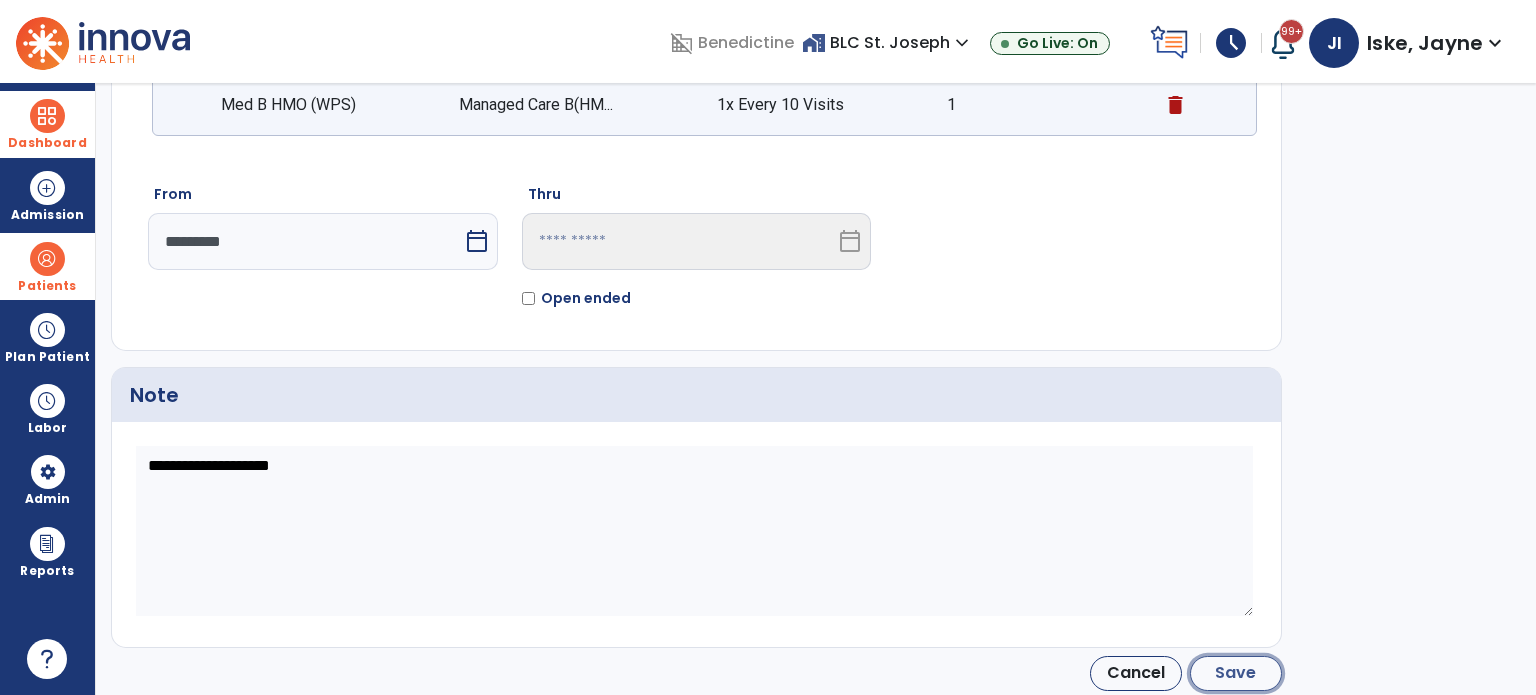 click on "Save" 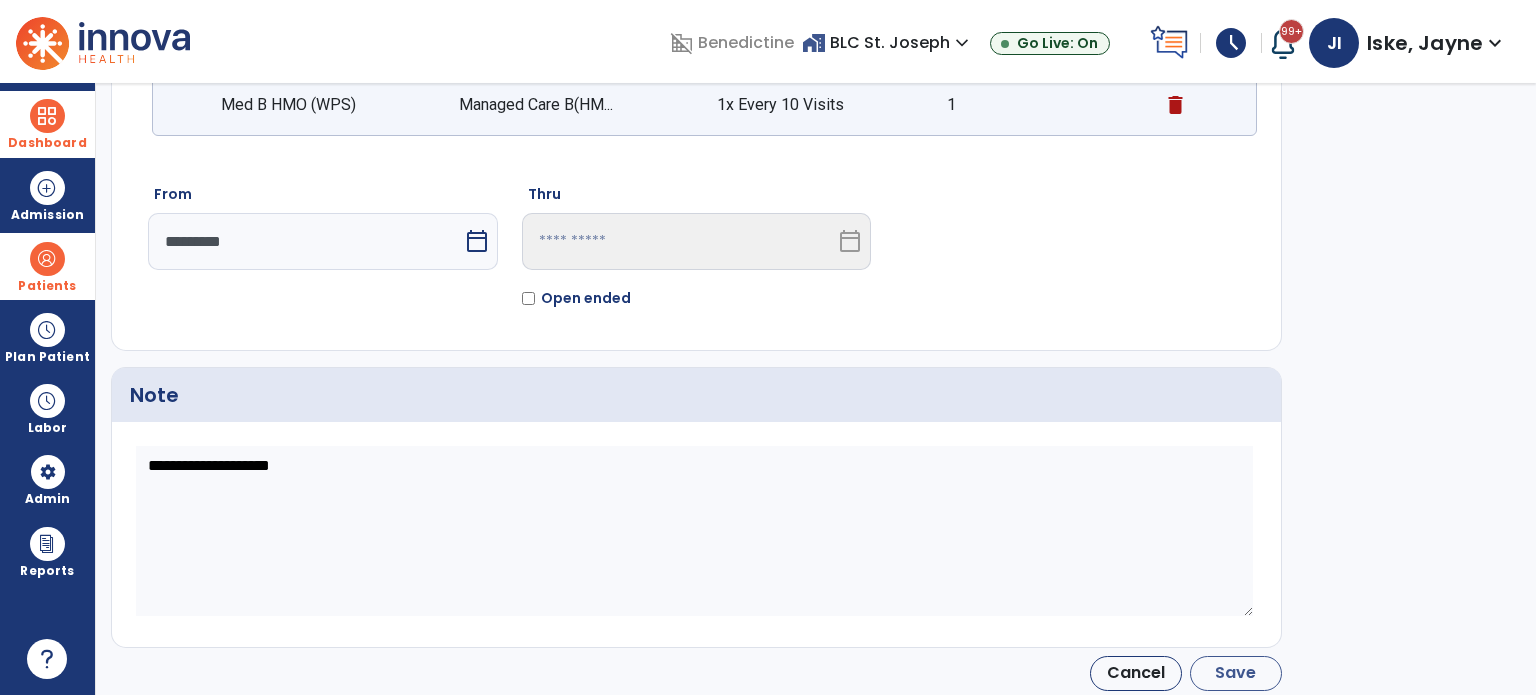 type on "*********" 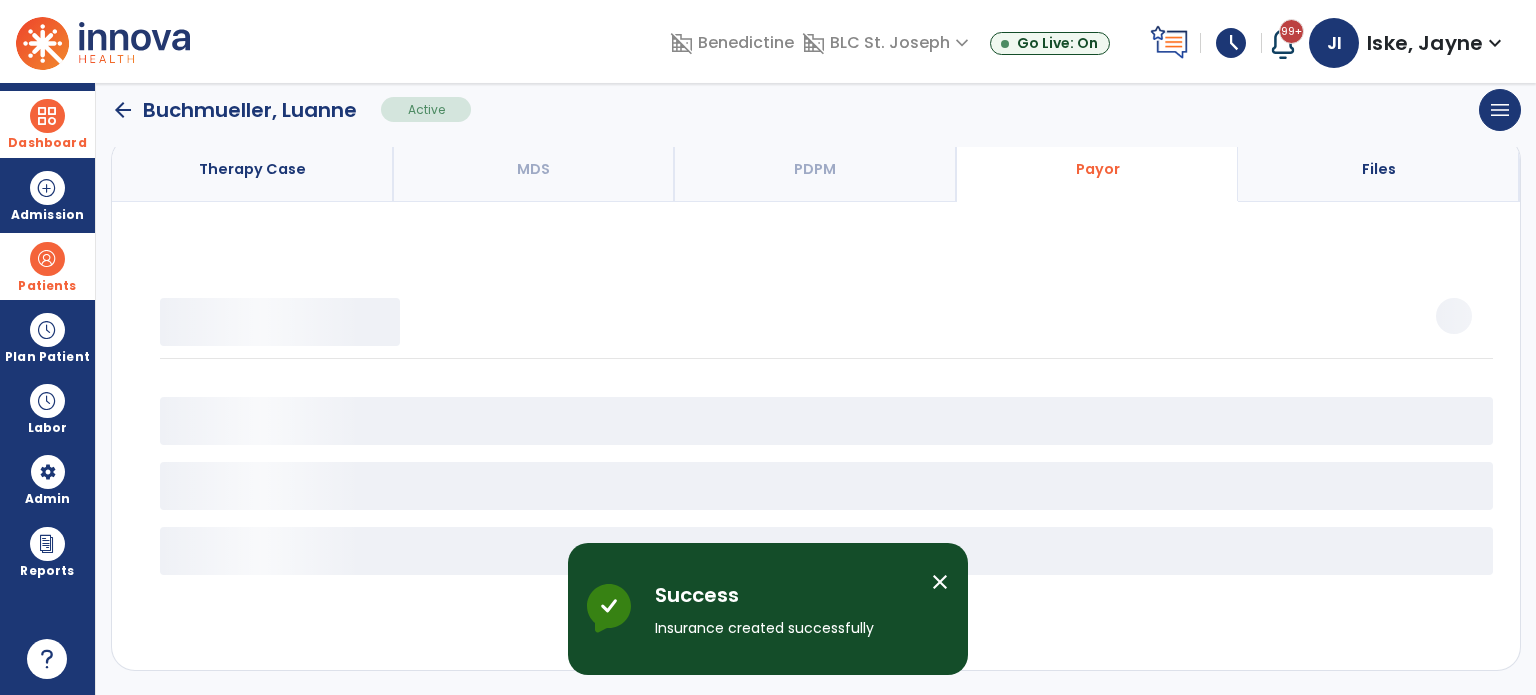 scroll, scrollTop: 158, scrollLeft: 0, axis: vertical 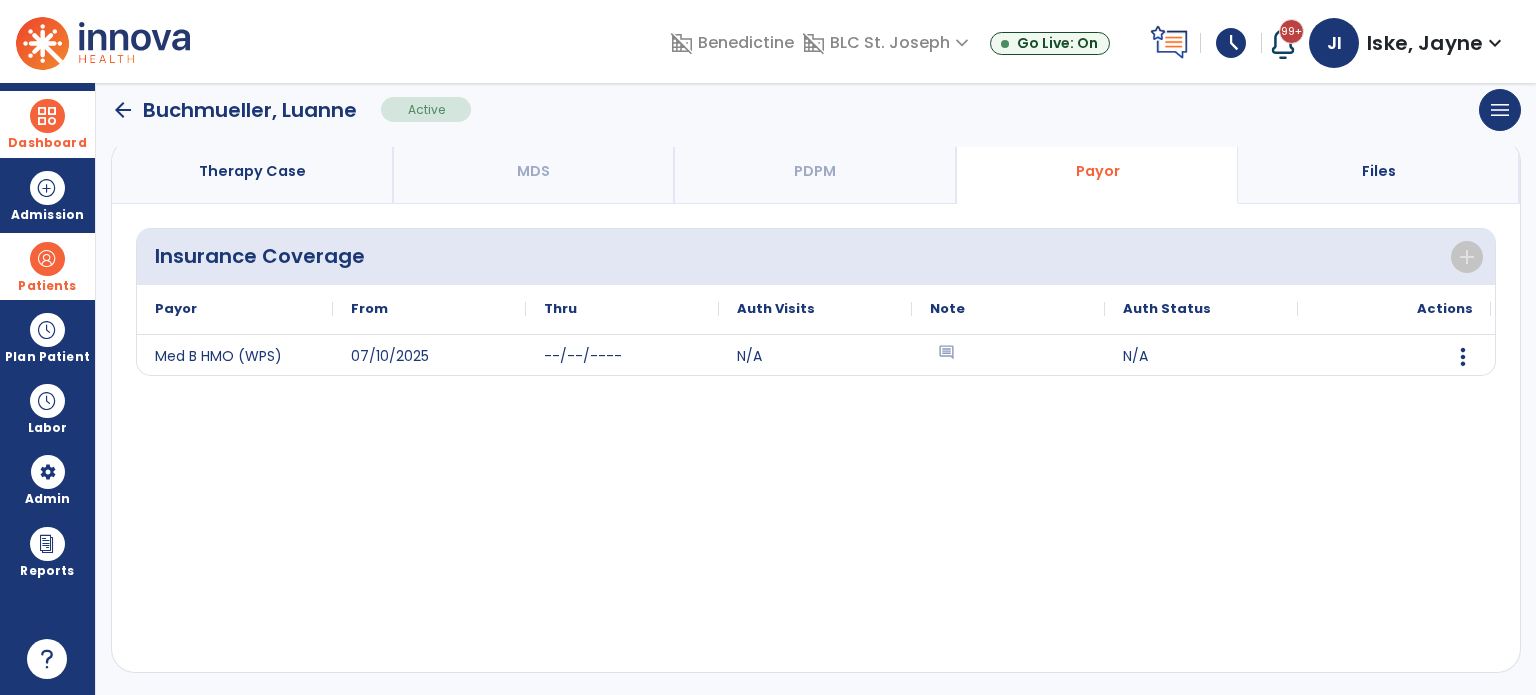 click on "arrow_back" 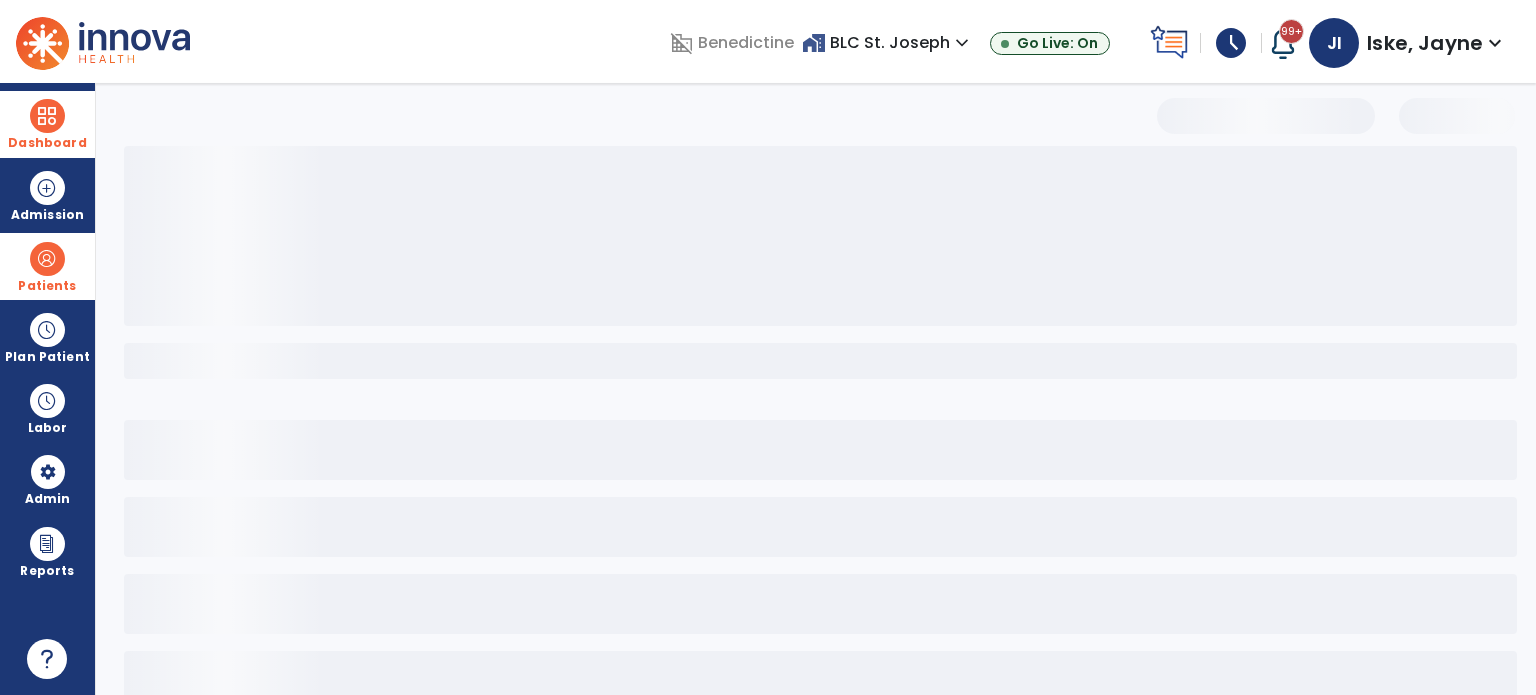 scroll, scrollTop: 46, scrollLeft: 0, axis: vertical 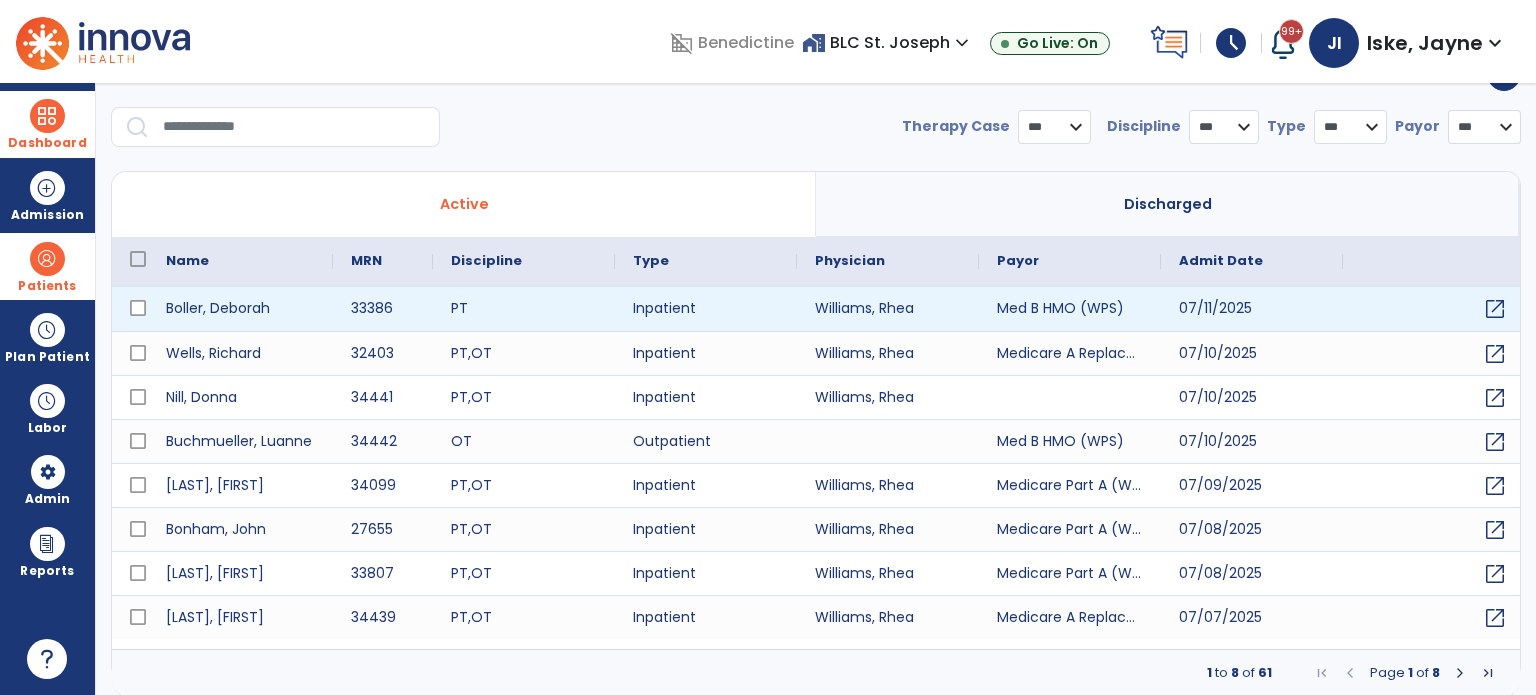 select on "***" 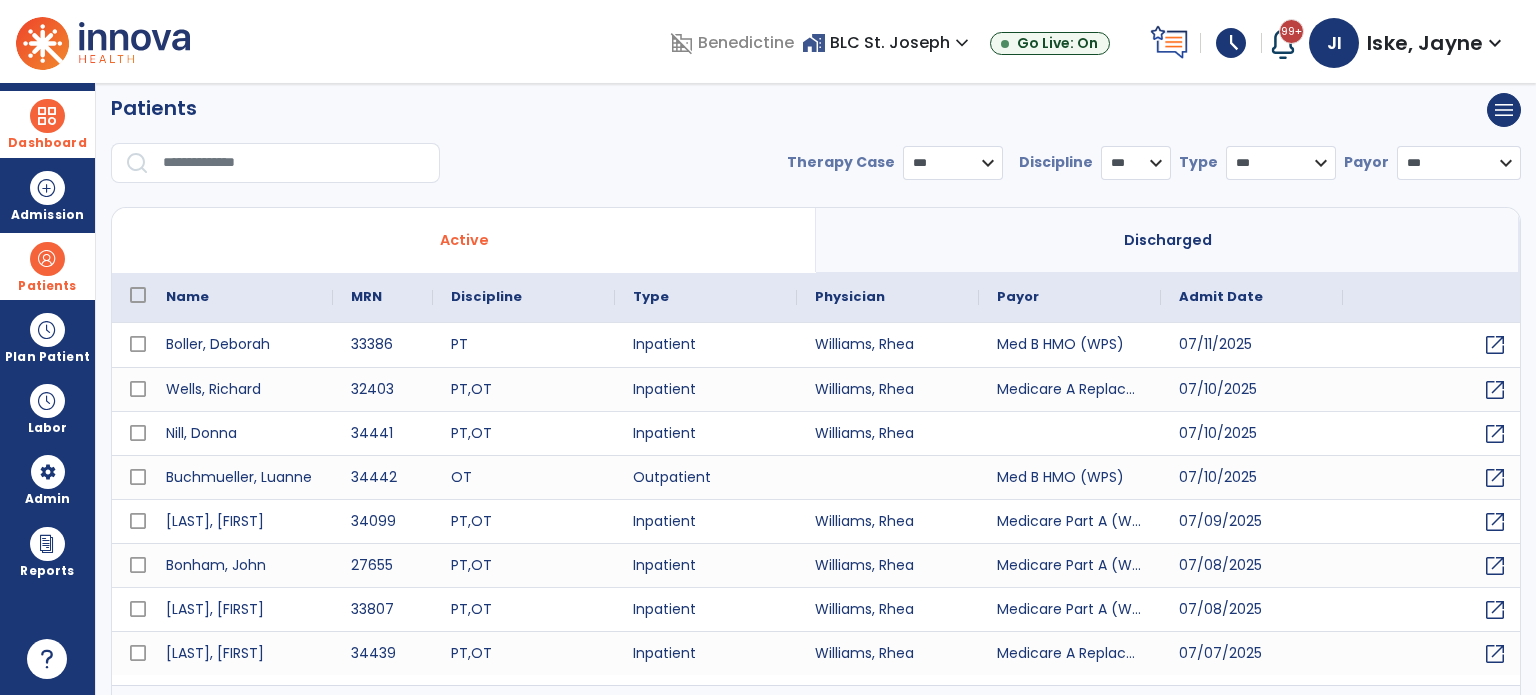 scroll, scrollTop: 0, scrollLeft: 0, axis: both 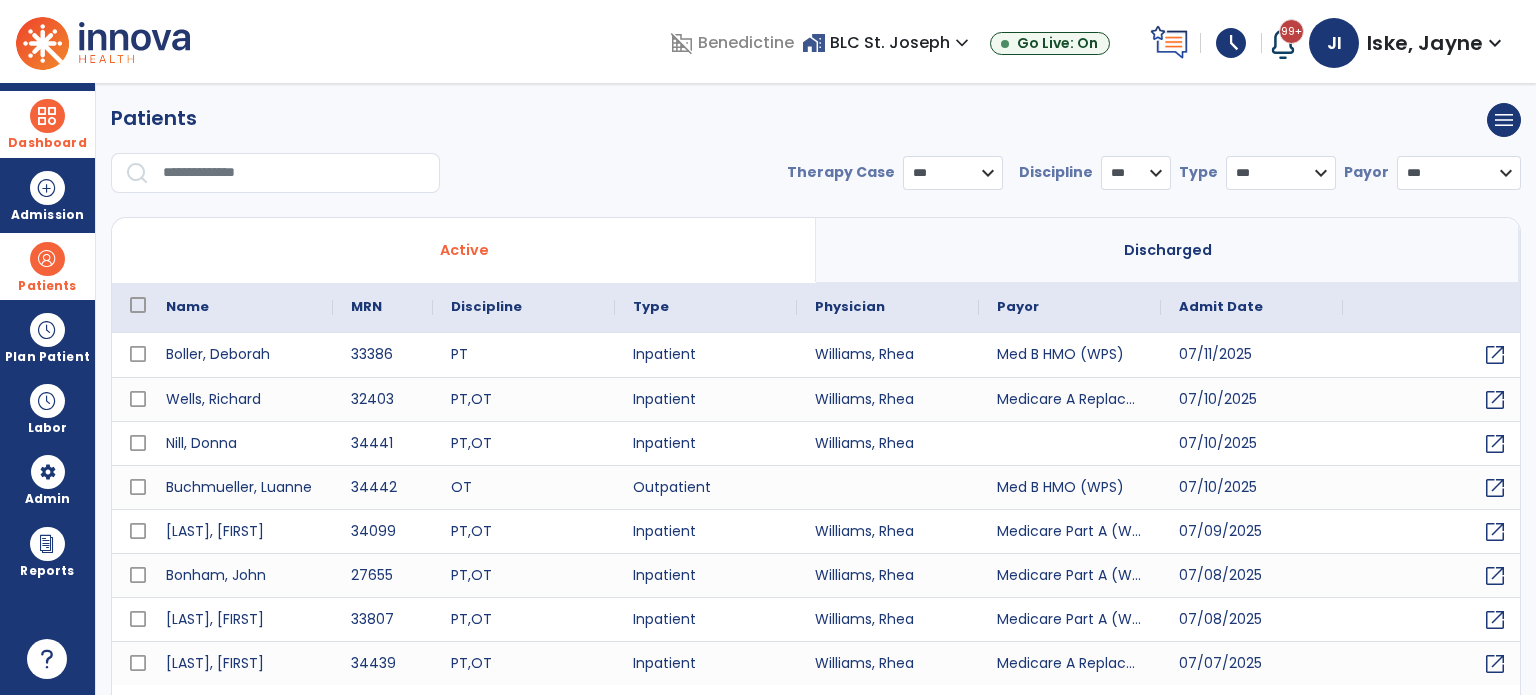 click at bounding box center (294, 173) 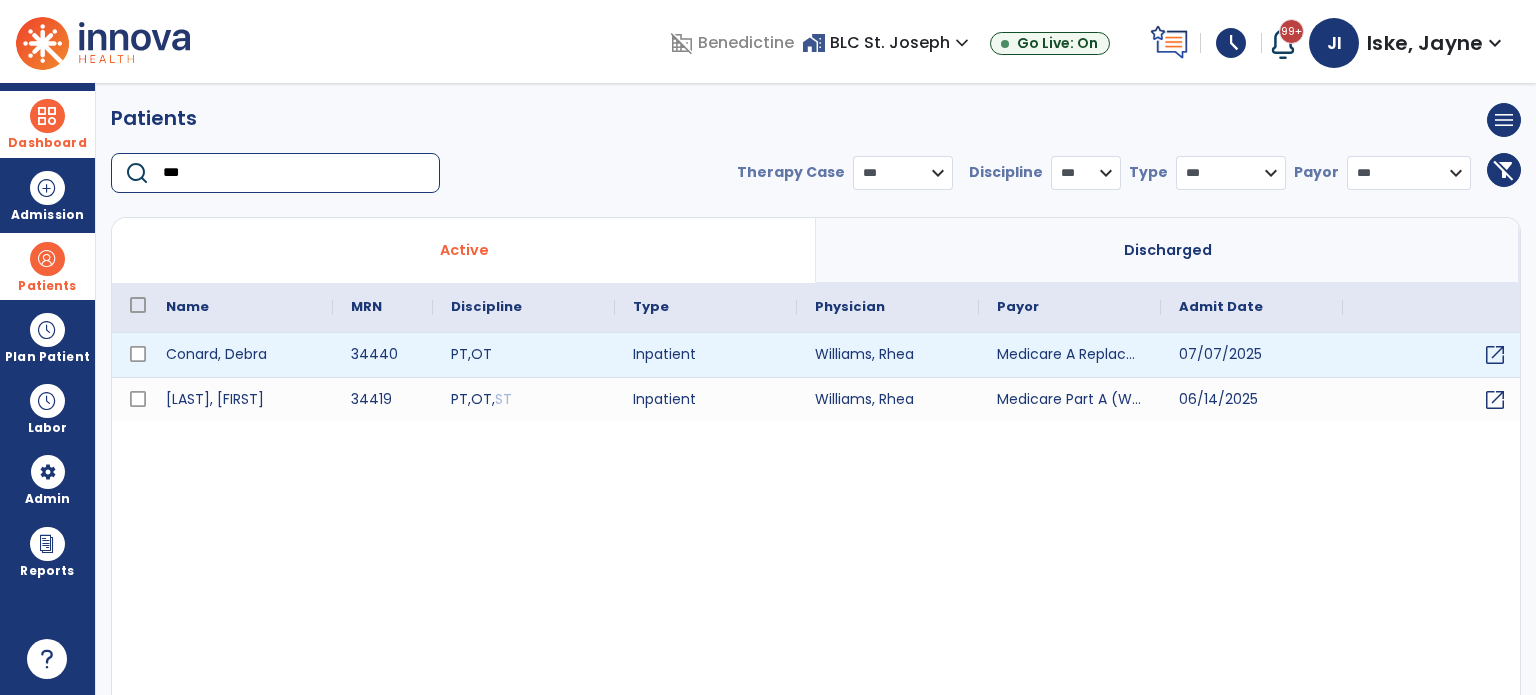 type on "***" 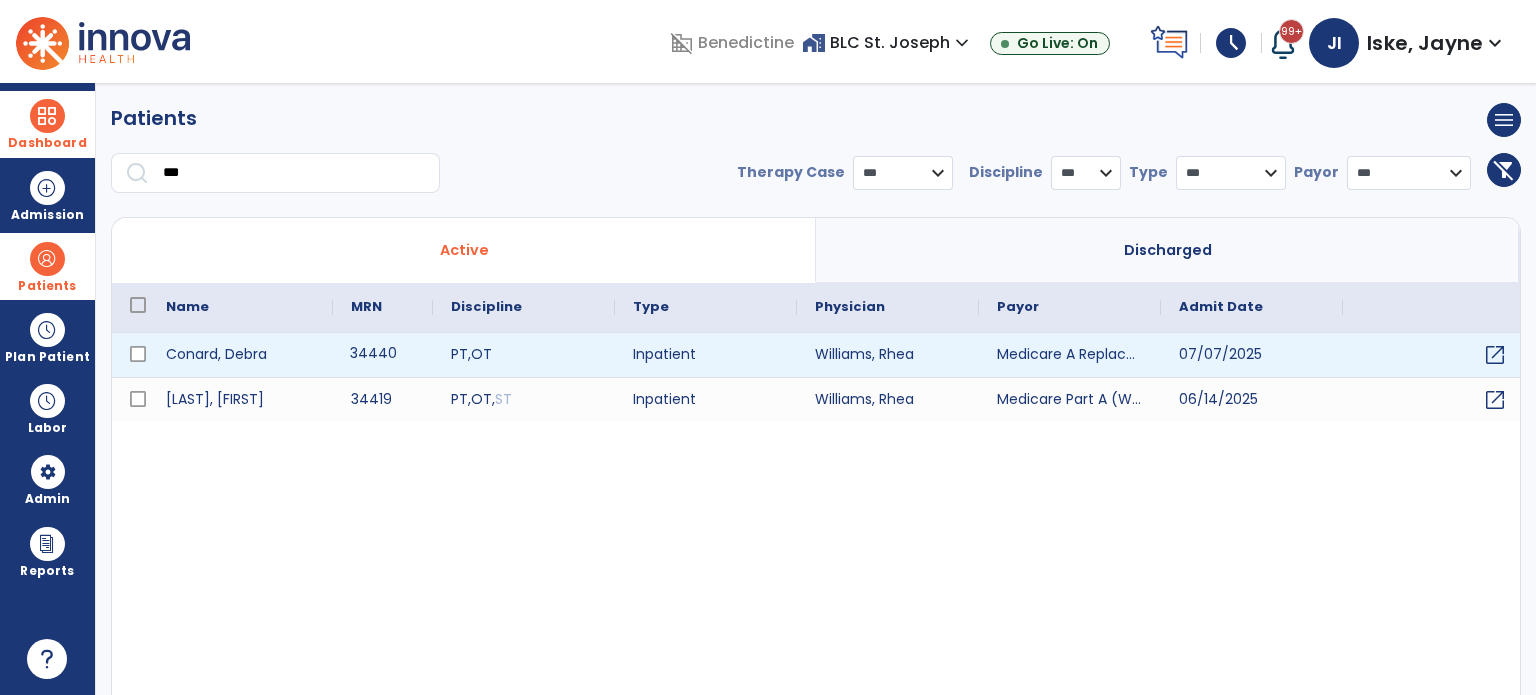 click on "34440" at bounding box center [383, 355] 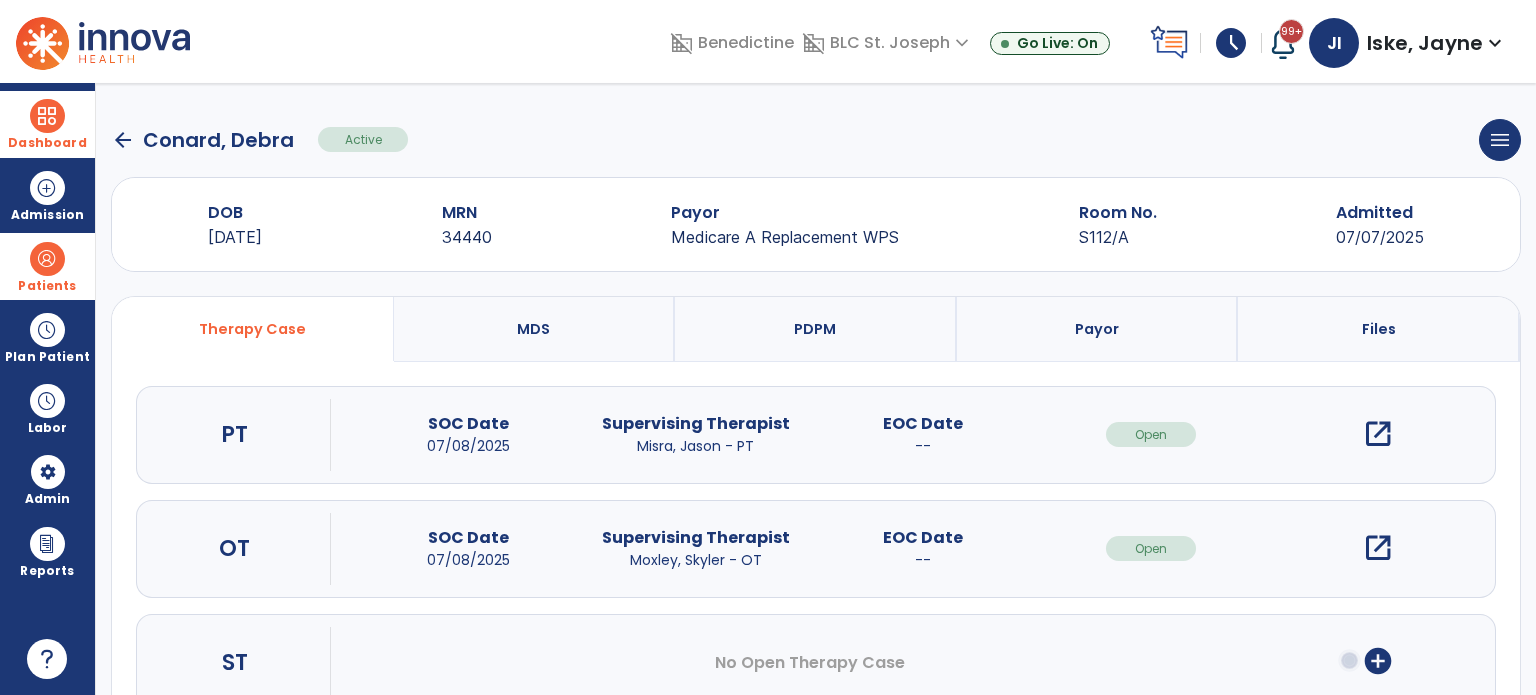 click on "open_in_new" at bounding box center [1378, 434] 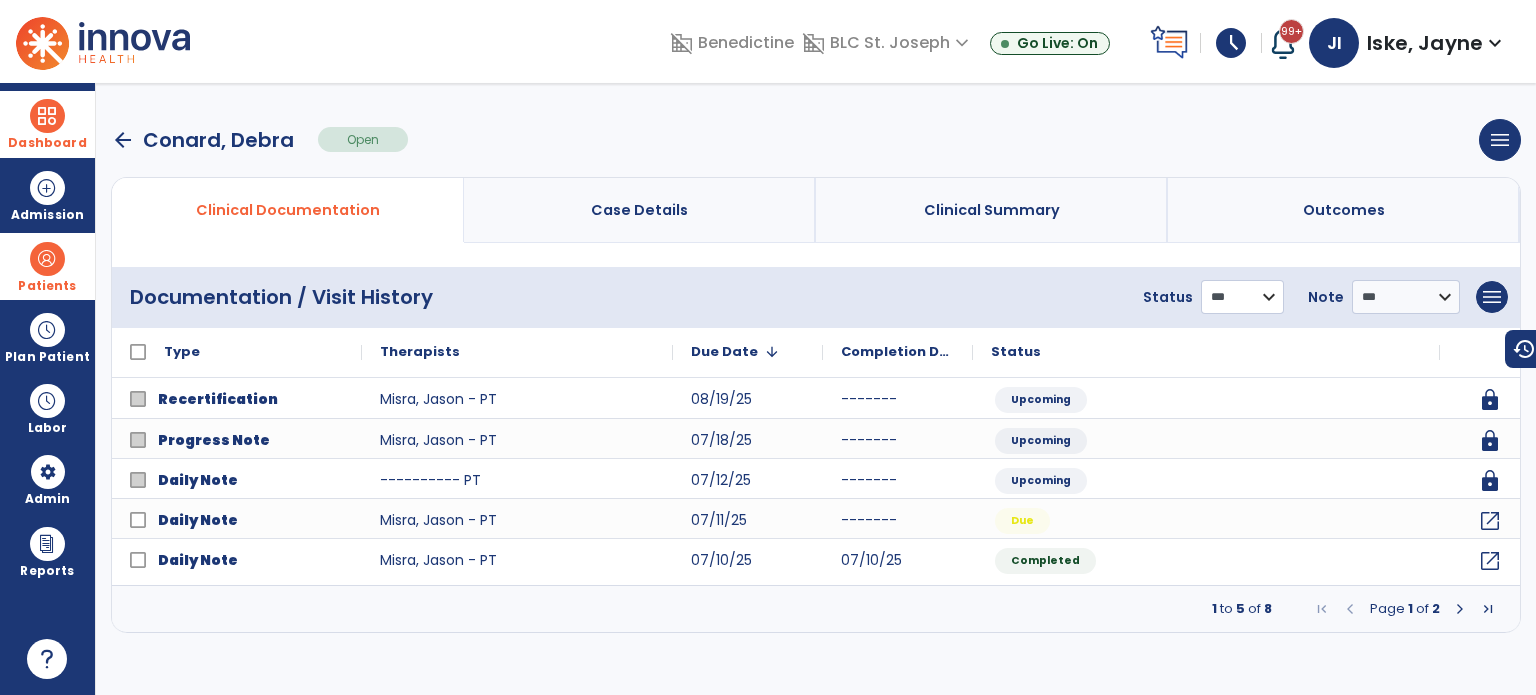 click on "**********" at bounding box center (1242, 297) 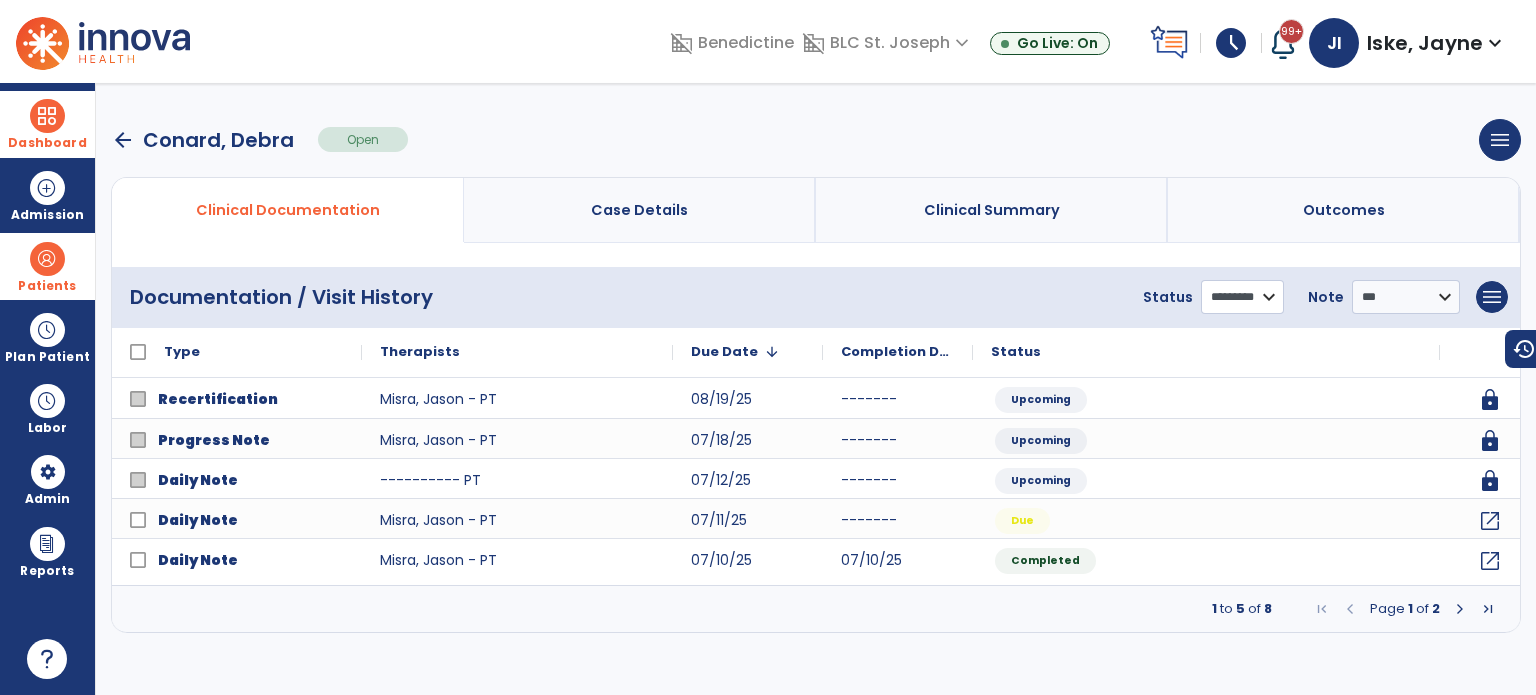 click on "**********" at bounding box center [1242, 297] 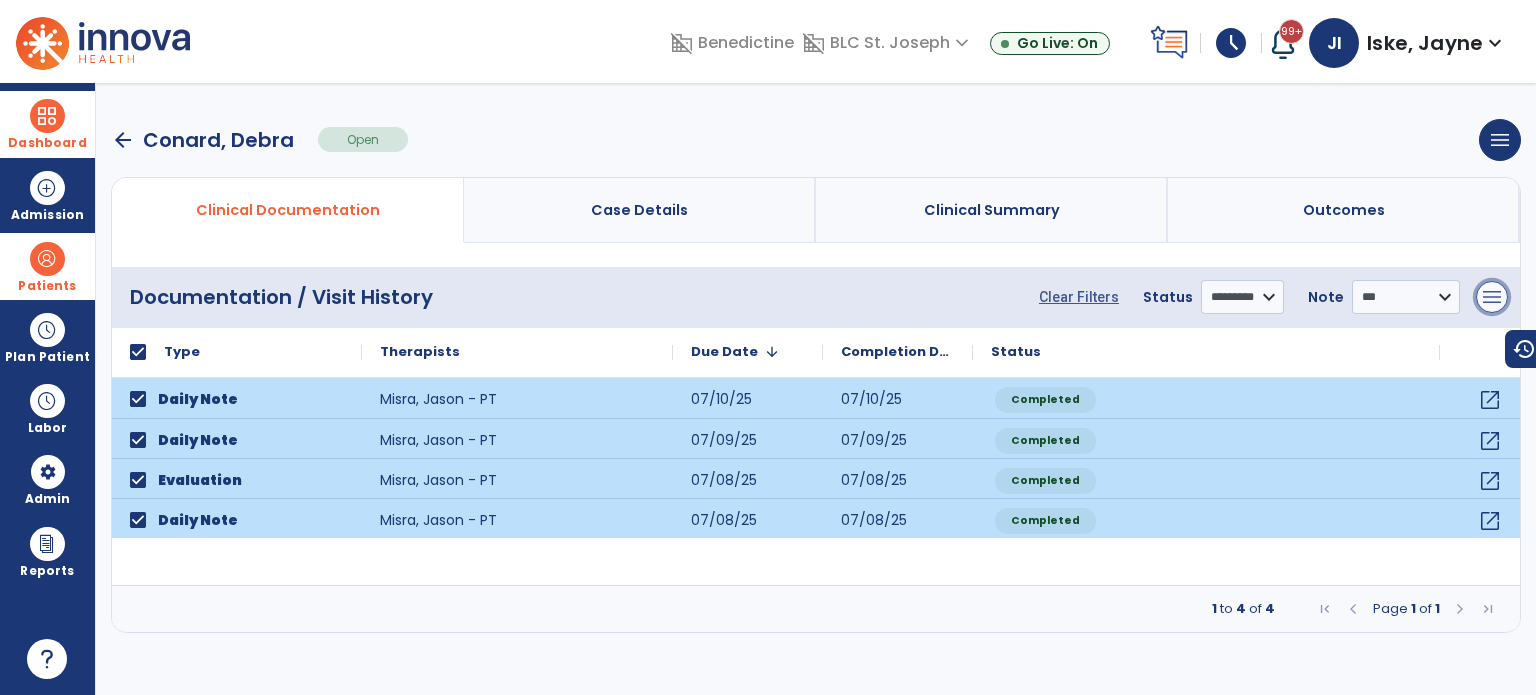 click on "menu" at bounding box center (1492, 297) 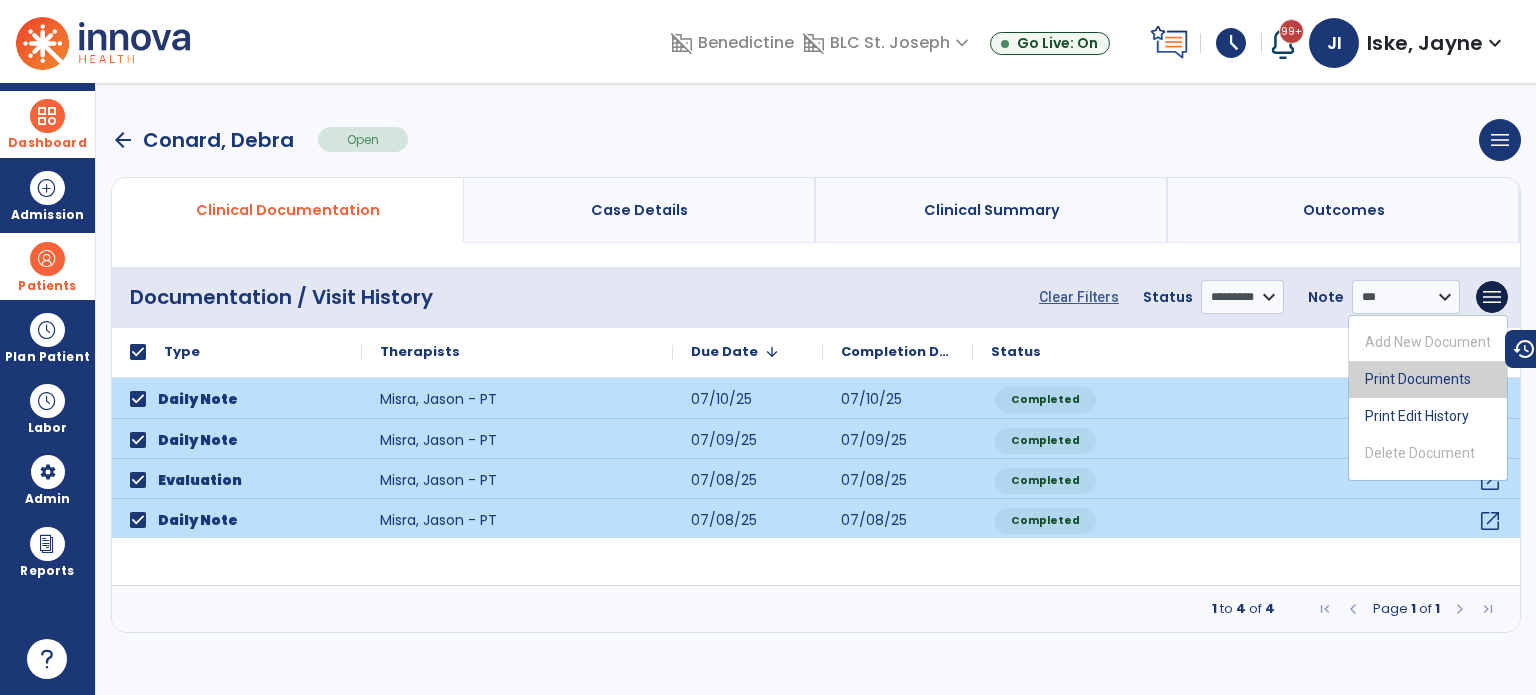 click on "Print Documents" at bounding box center [1428, 379] 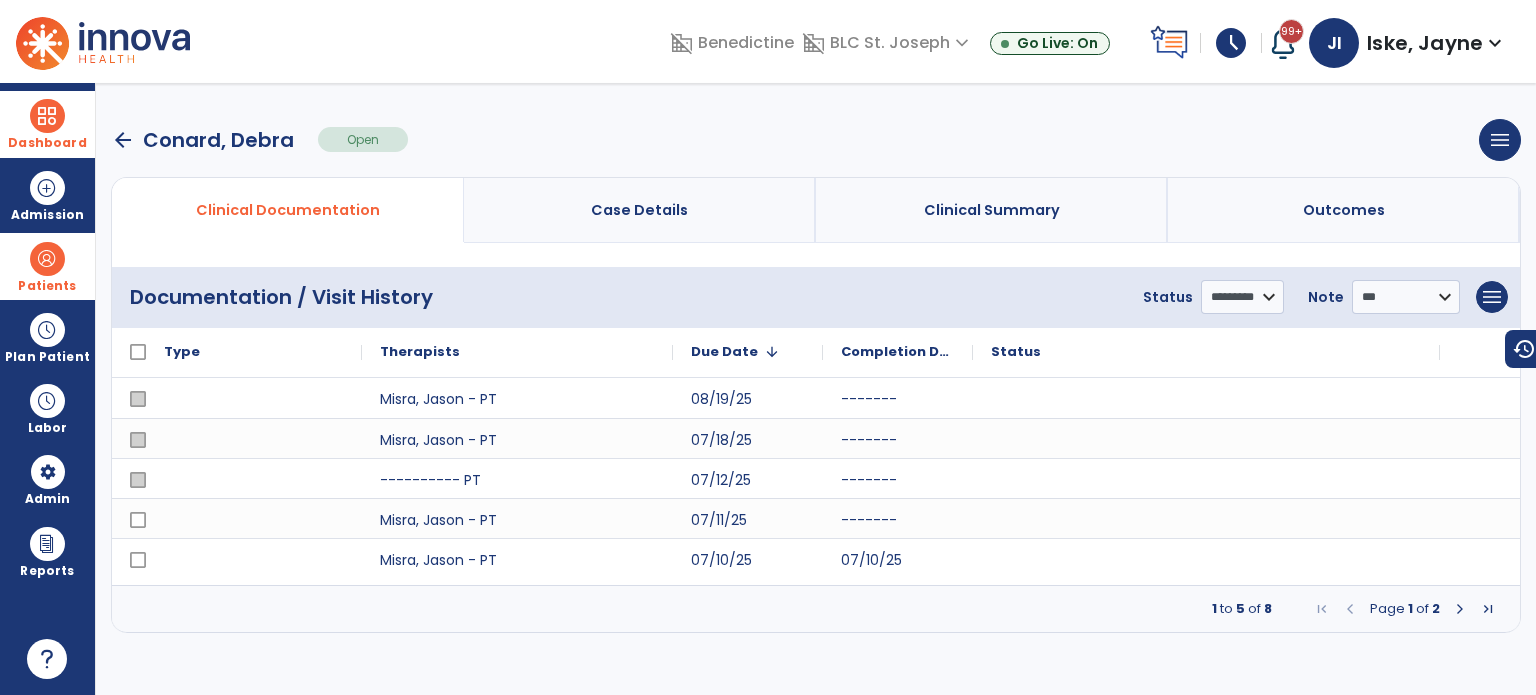 select on "***" 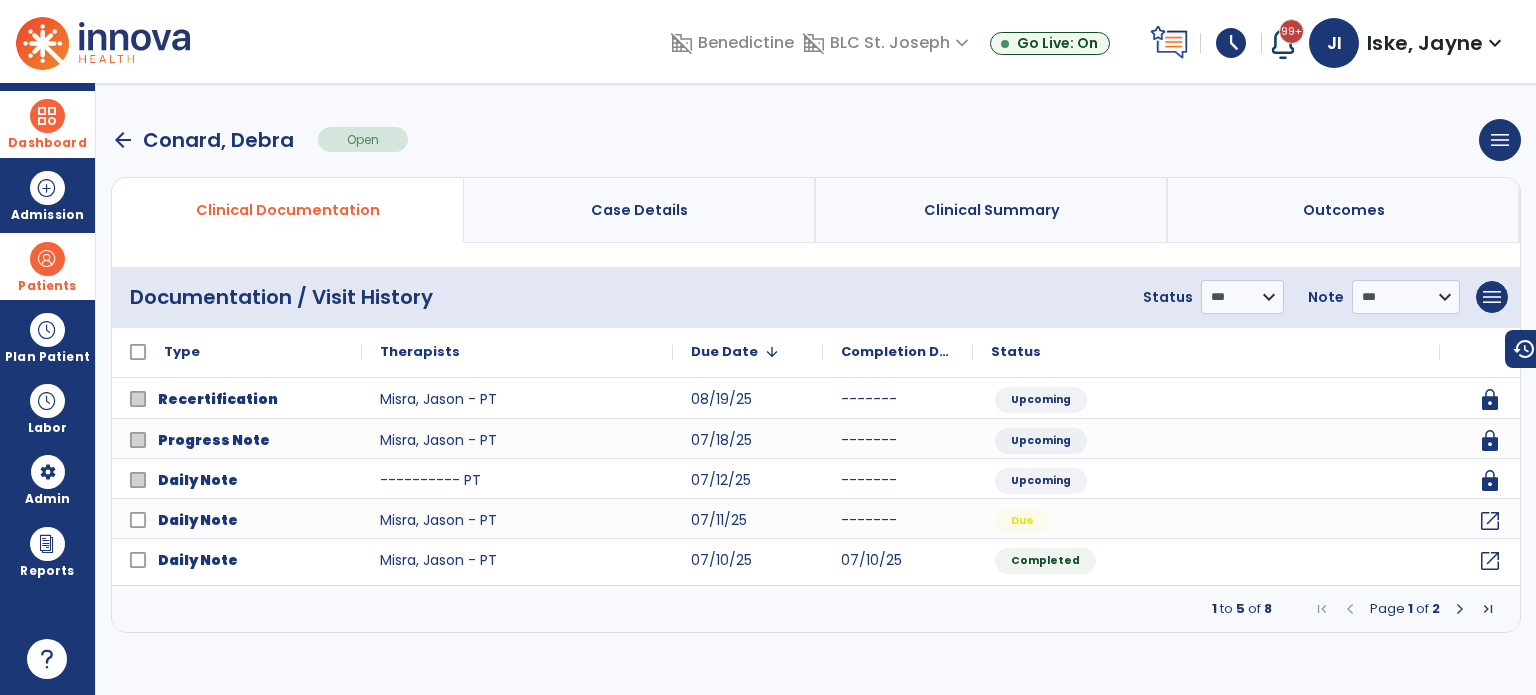 click on "arrow_back" at bounding box center (123, 140) 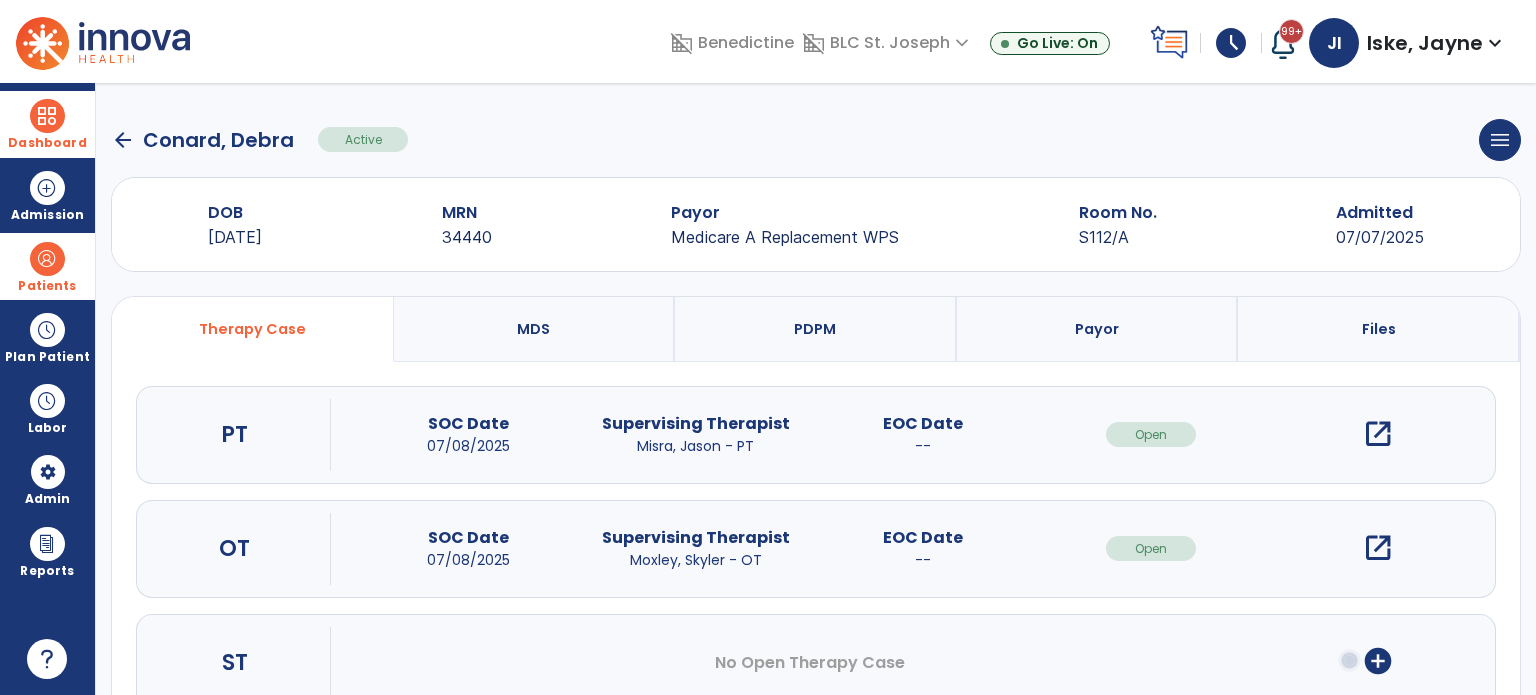 click on "open_in_new" at bounding box center (1378, 548) 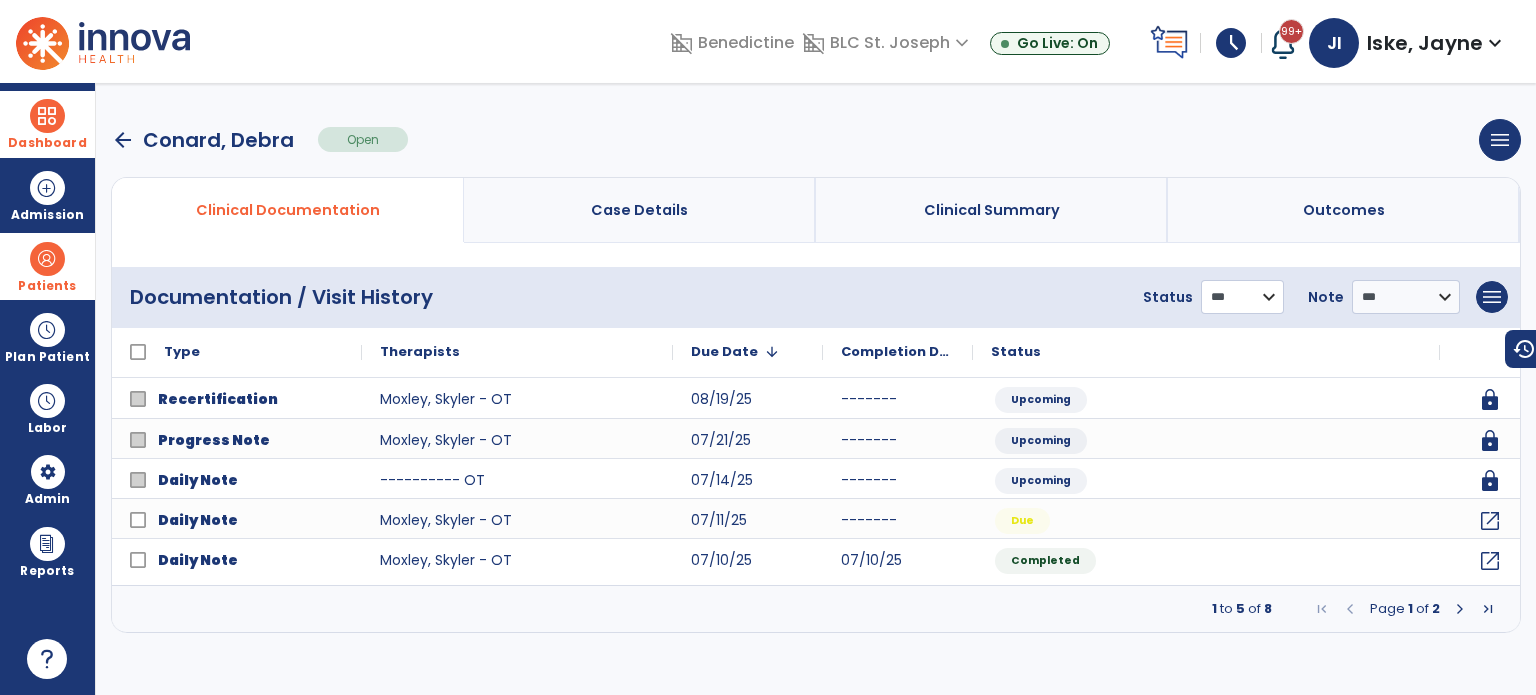 click on "**********" at bounding box center [1242, 297] 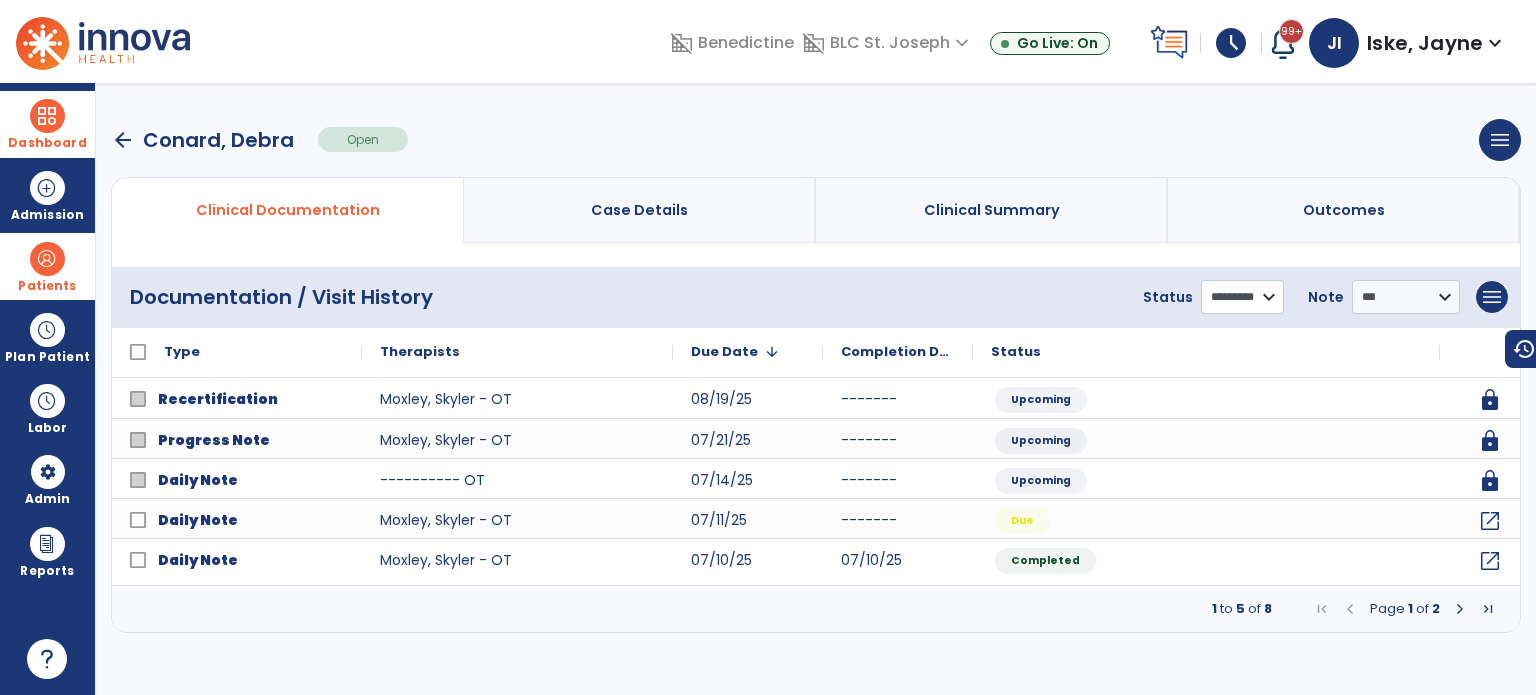 click on "**********" at bounding box center (1242, 297) 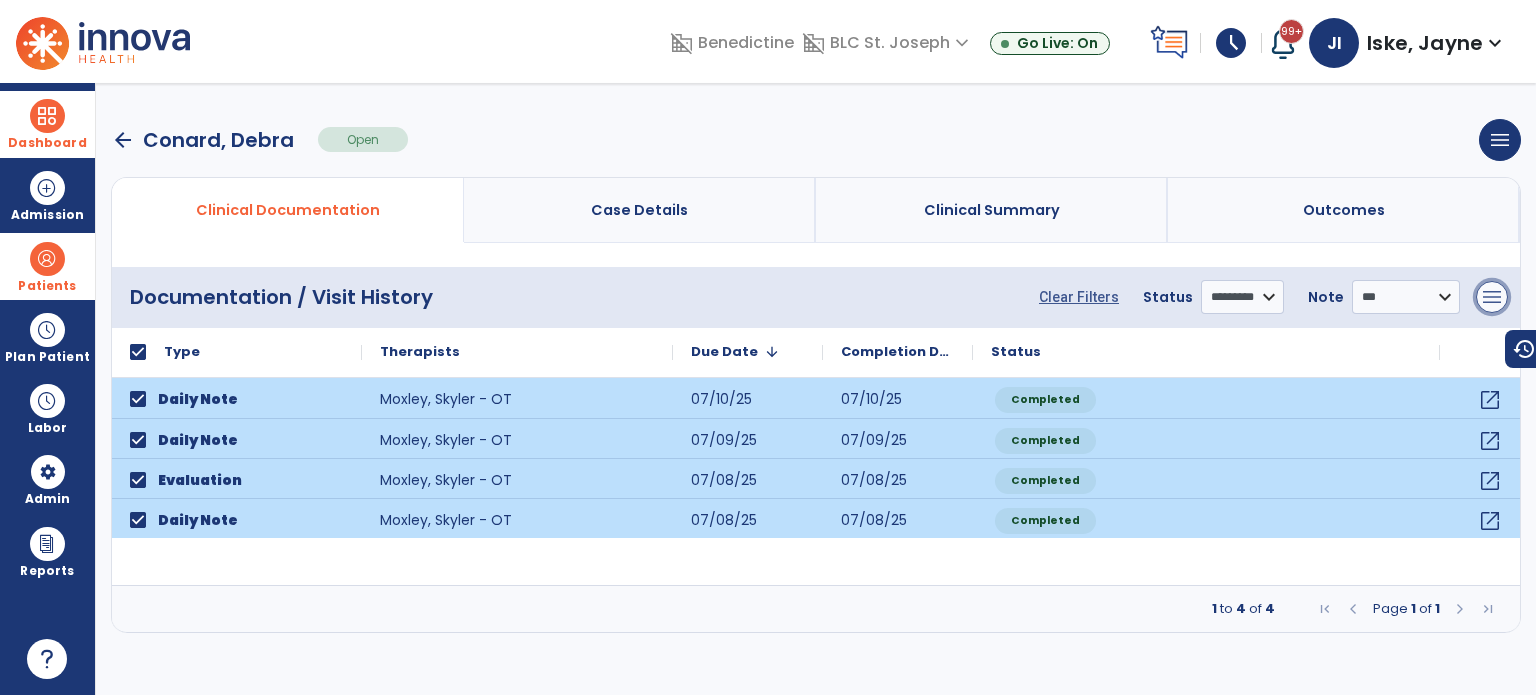 click on "menu" at bounding box center [1492, 297] 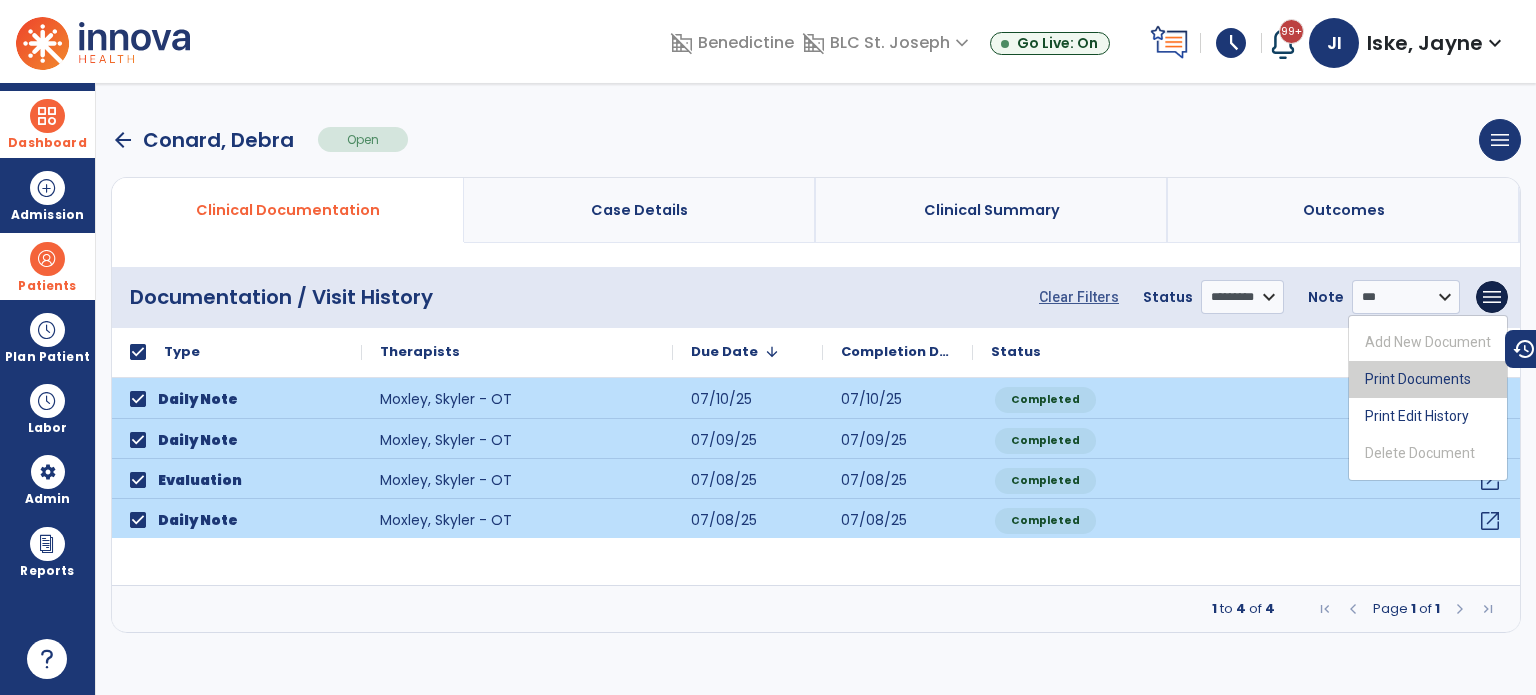 click on "Print Documents" at bounding box center (1428, 379) 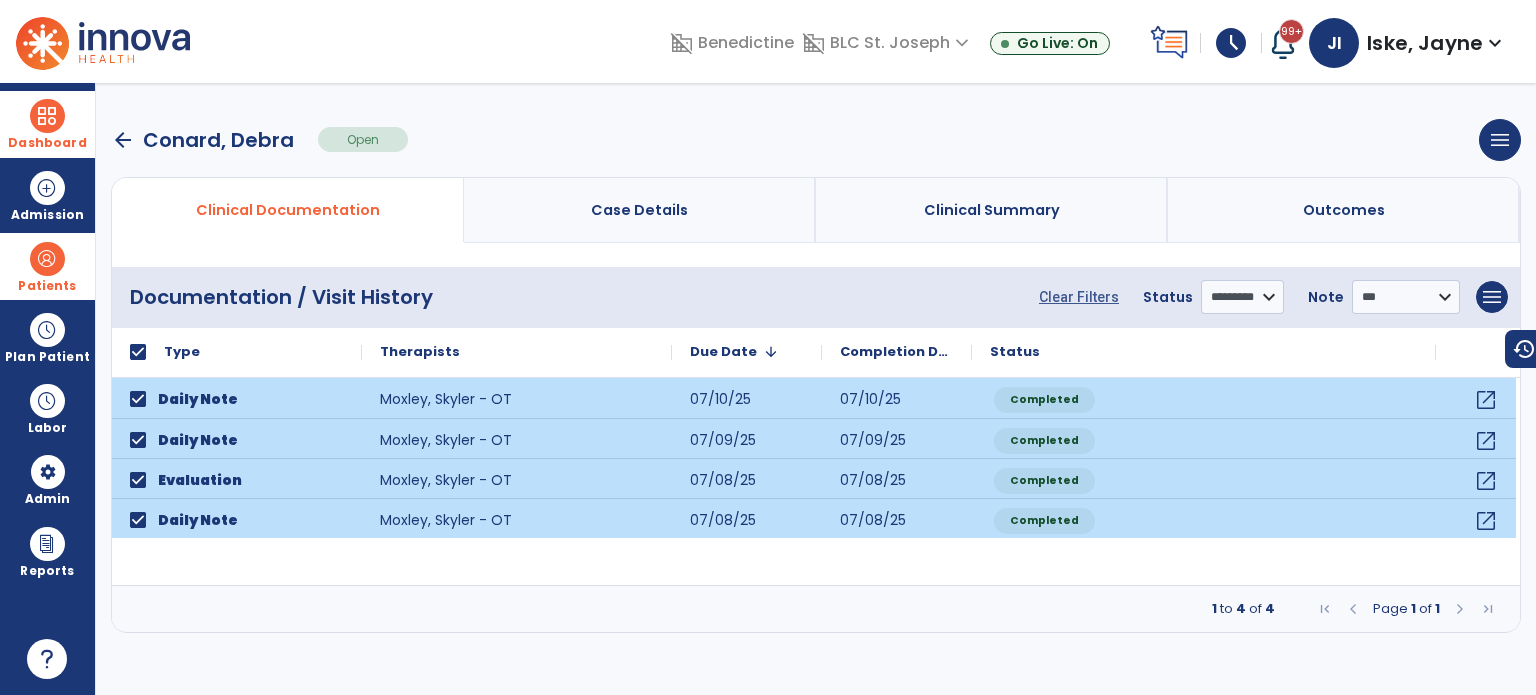 select on "***" 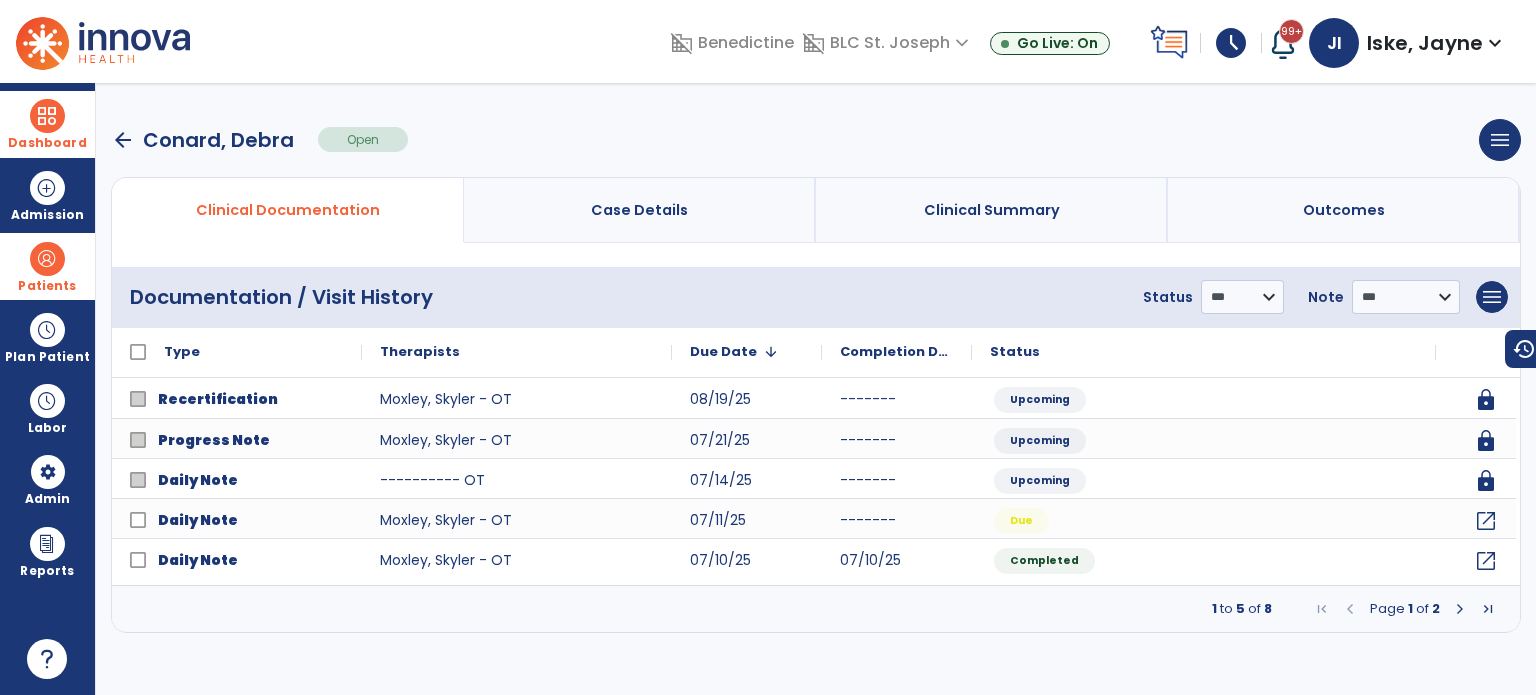 click on "arrow_back" at bounding box center [123, 140] 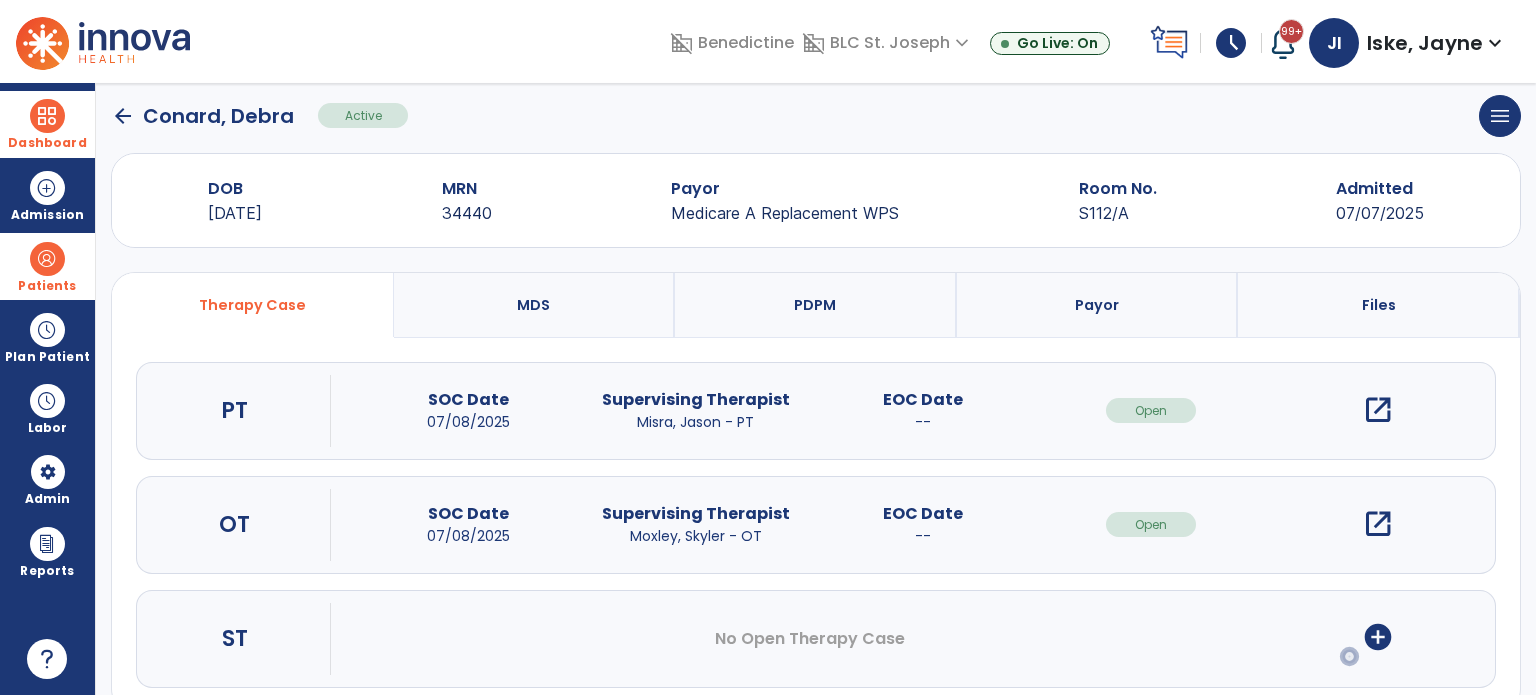 scroll, scrollTop: 62, scrollLeft: 0, axis: vertical 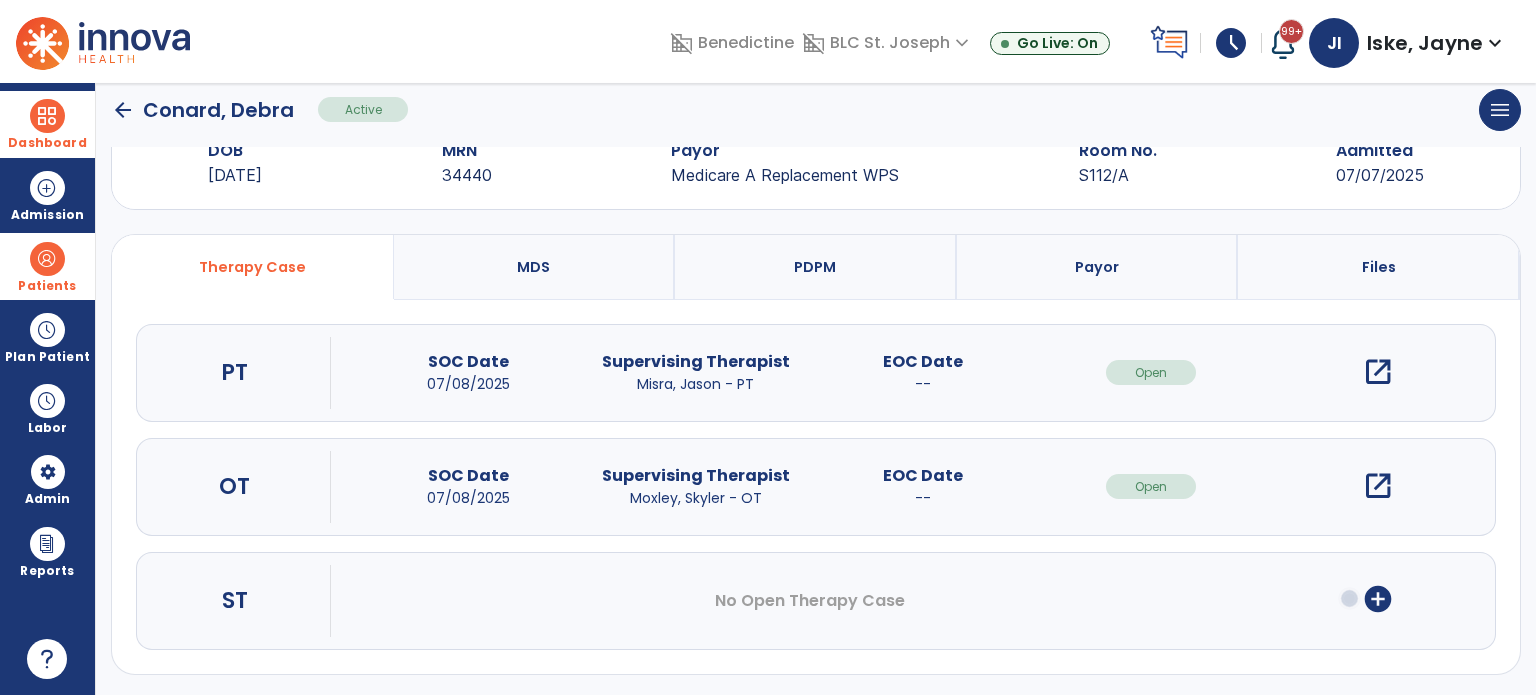 click on "arrow_back" 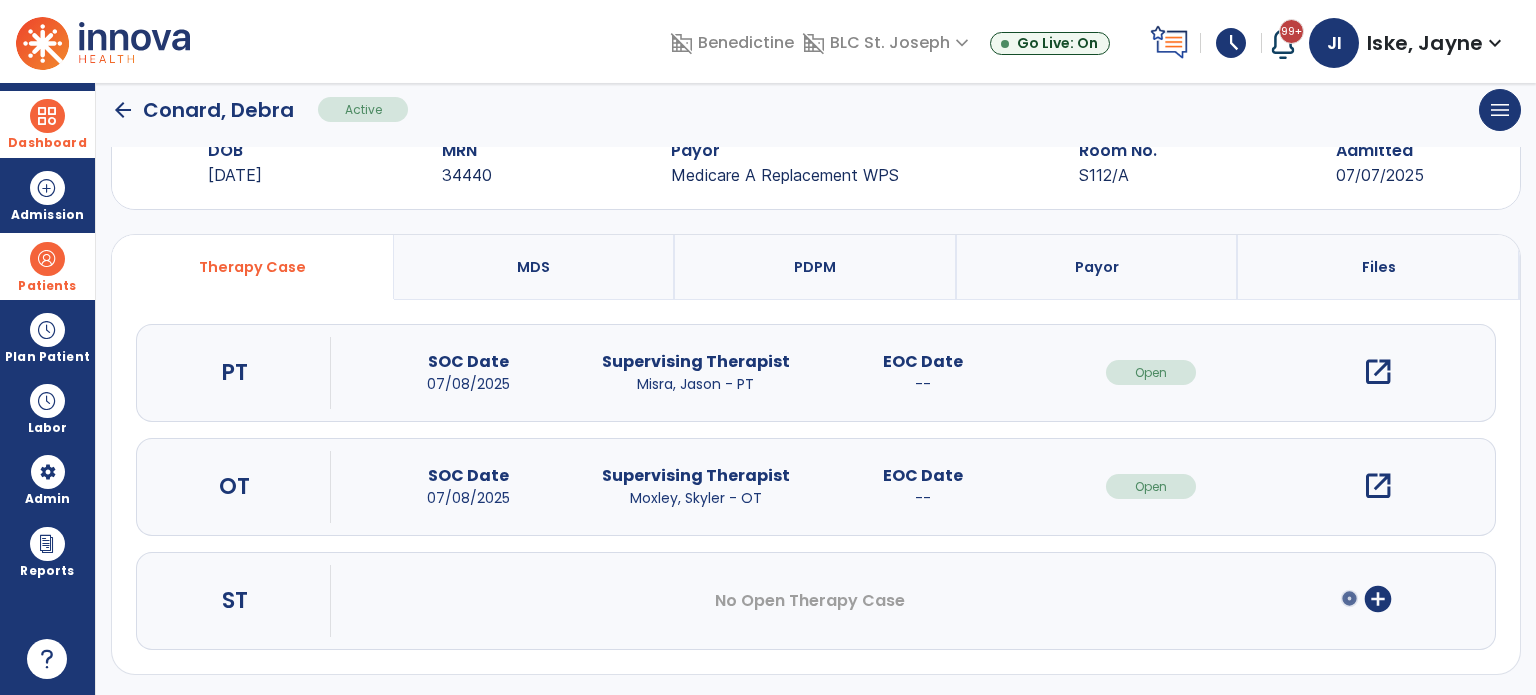 scroll, scrollTop: 46, scrollLeft: 0, axis: vertical 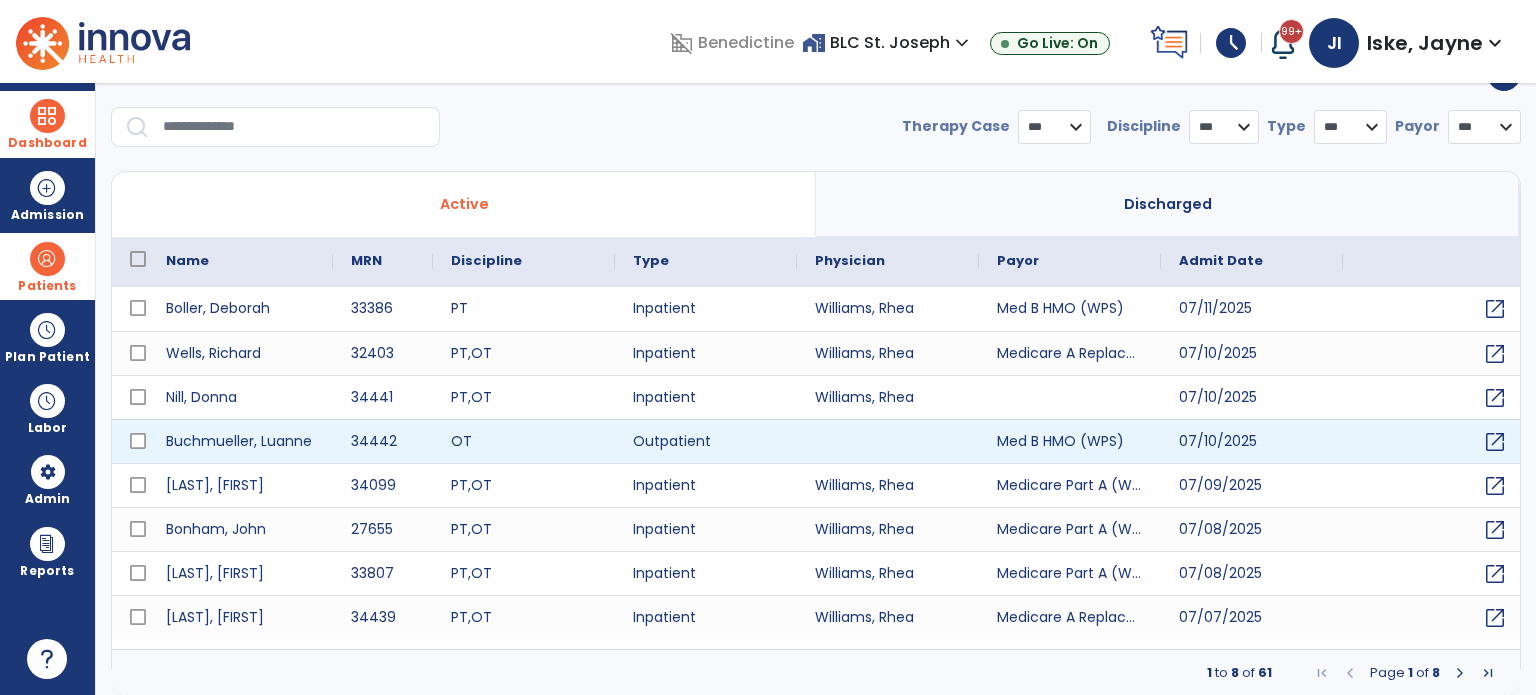 select on "***" 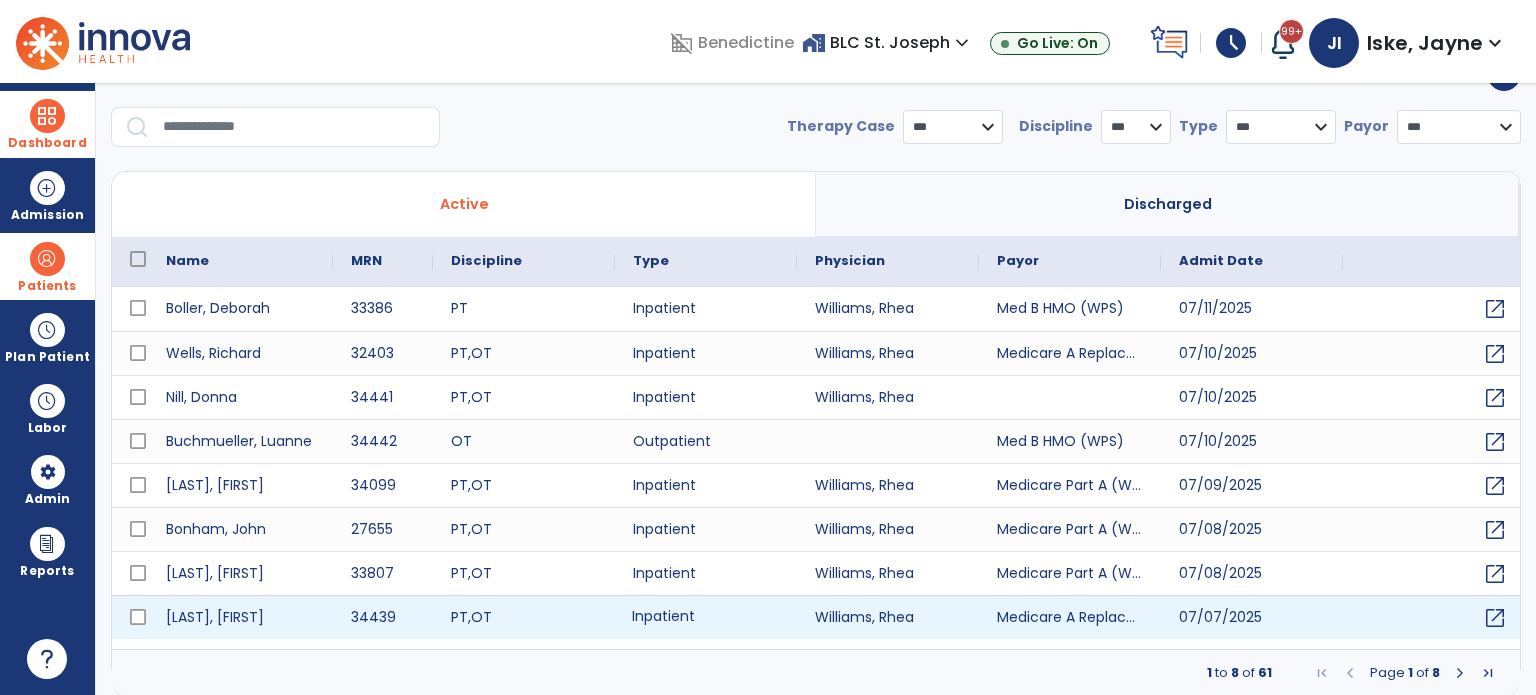 click on "Inpatient" at bounding box center [706, 617] 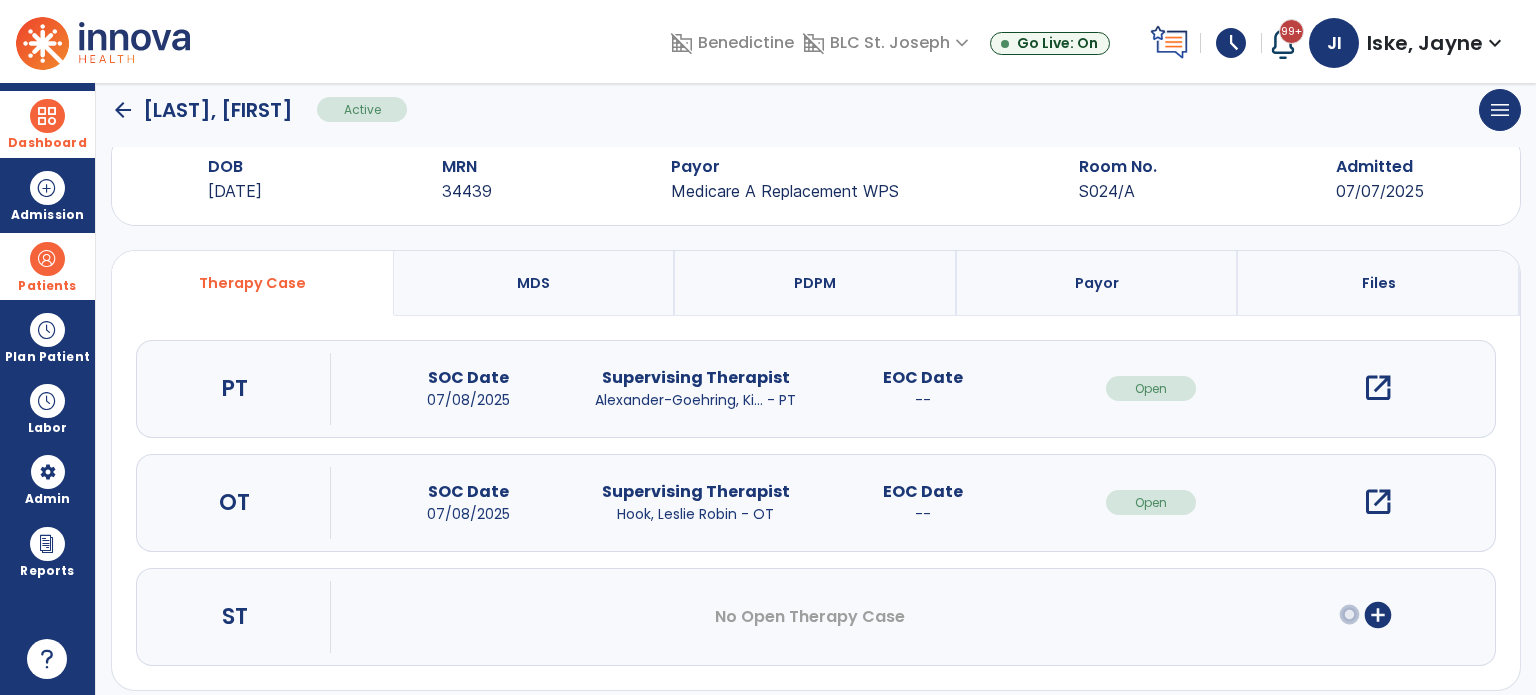 click on "open_in_new" at bounding box center (1378, 388) 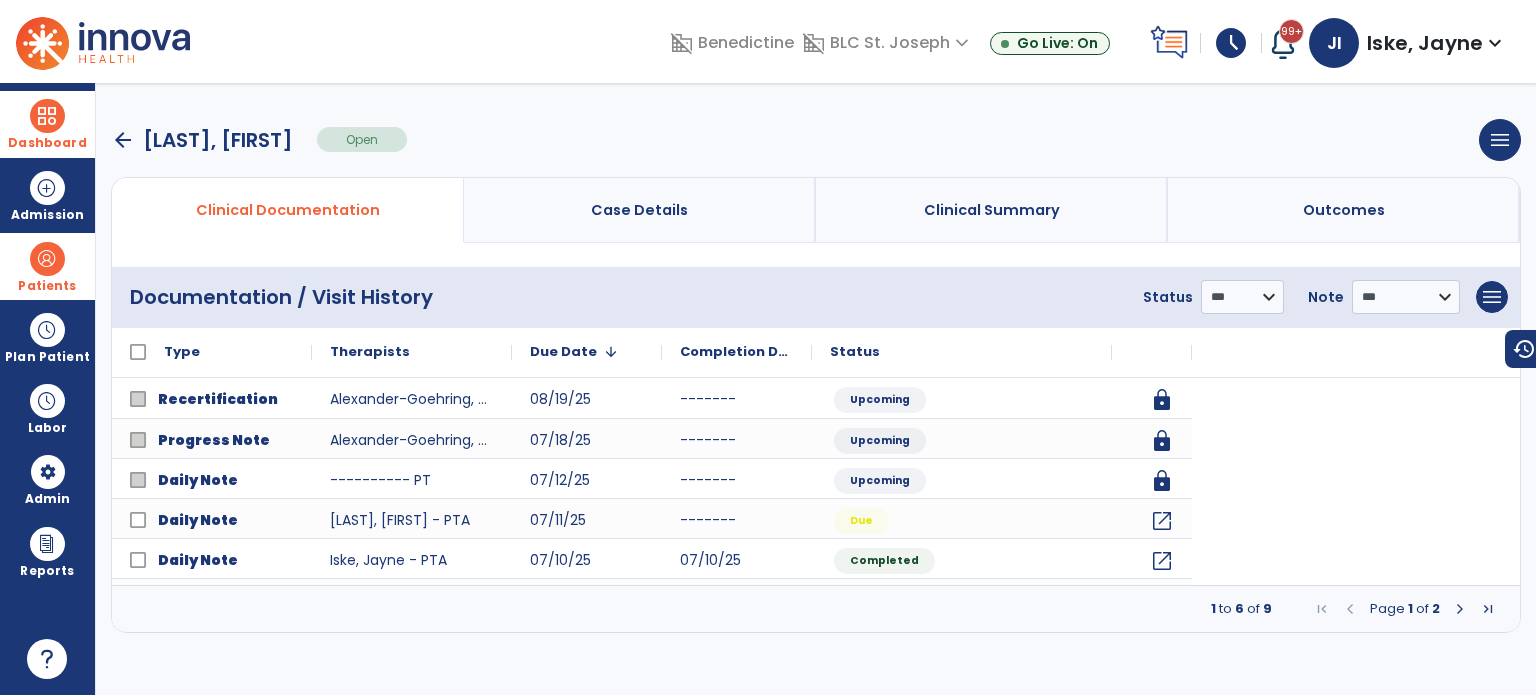 scroll, scrollTop: 0, scrollLeft: 0, axis: both 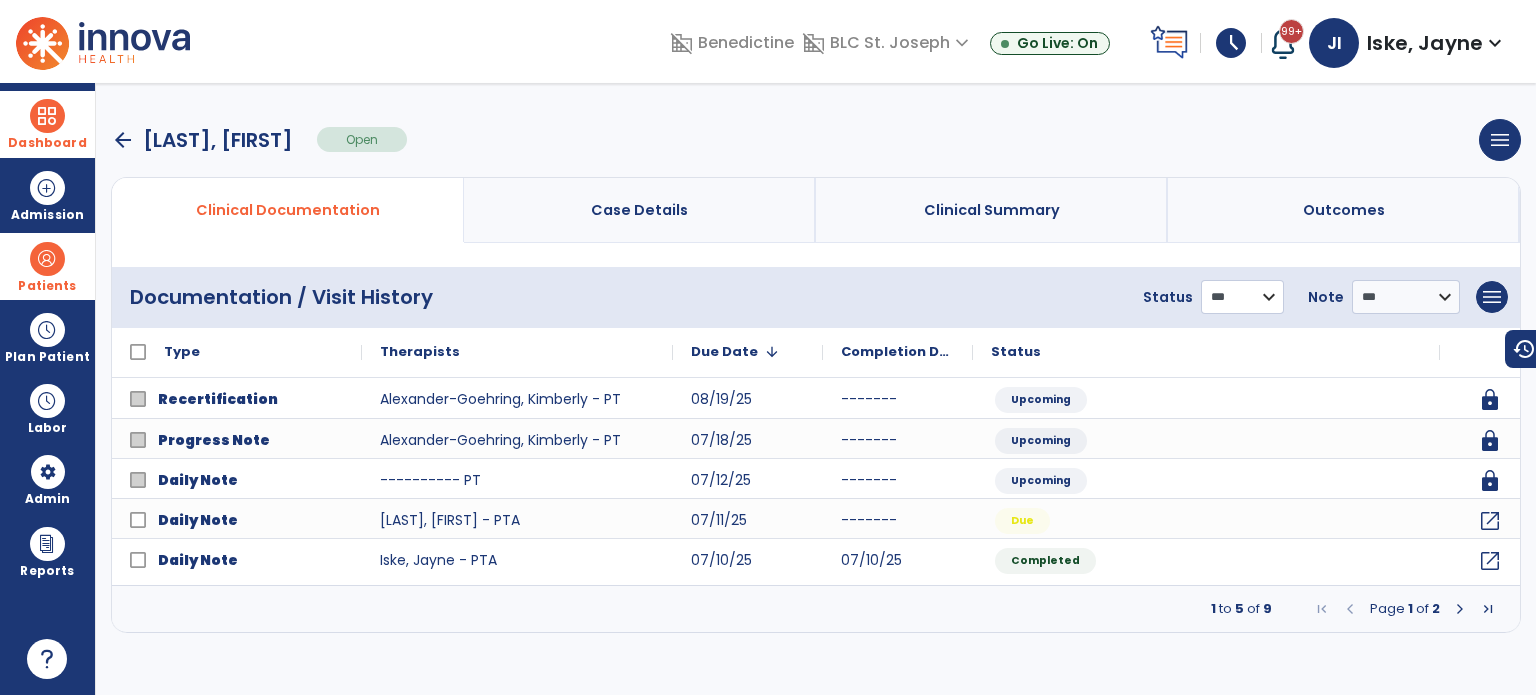 click on "**********" at bounding box center [1242, 297] 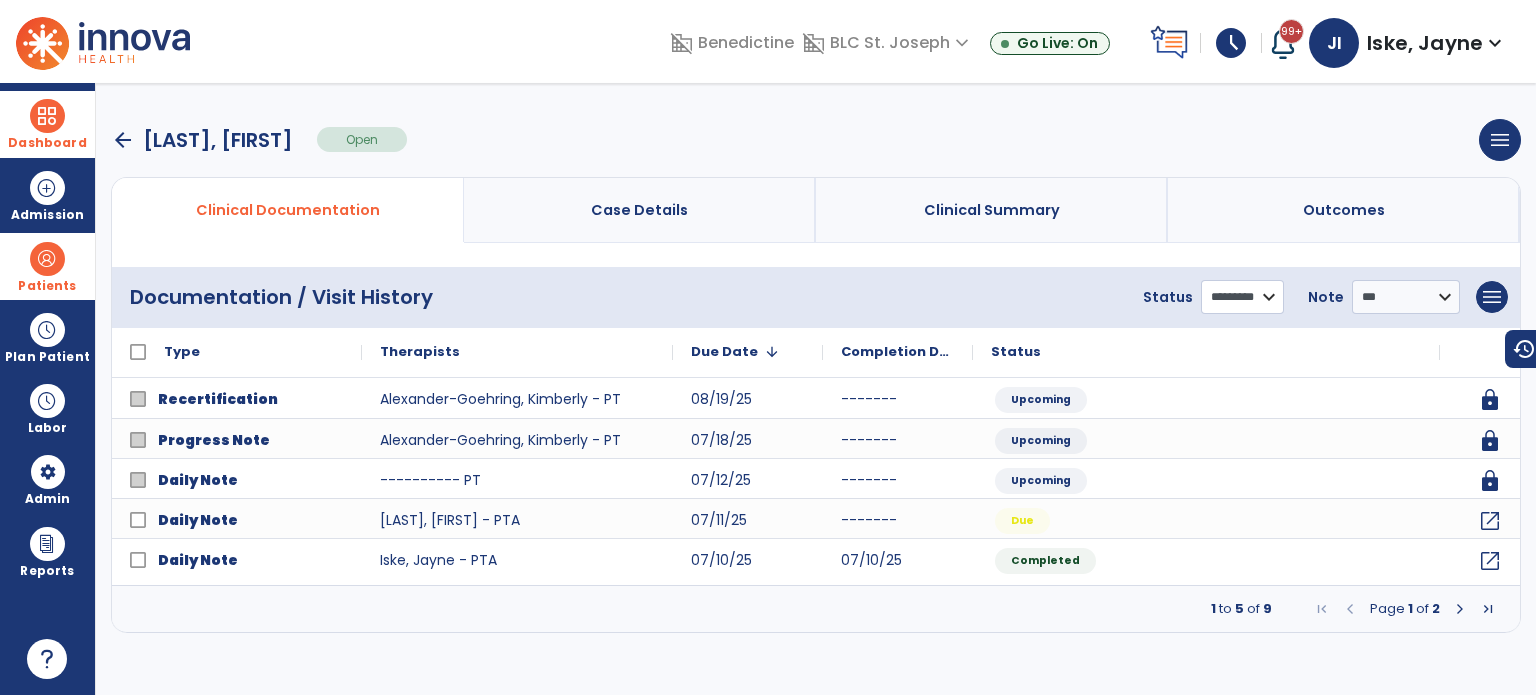 click on "**********" at bounding box center [1242, 297] 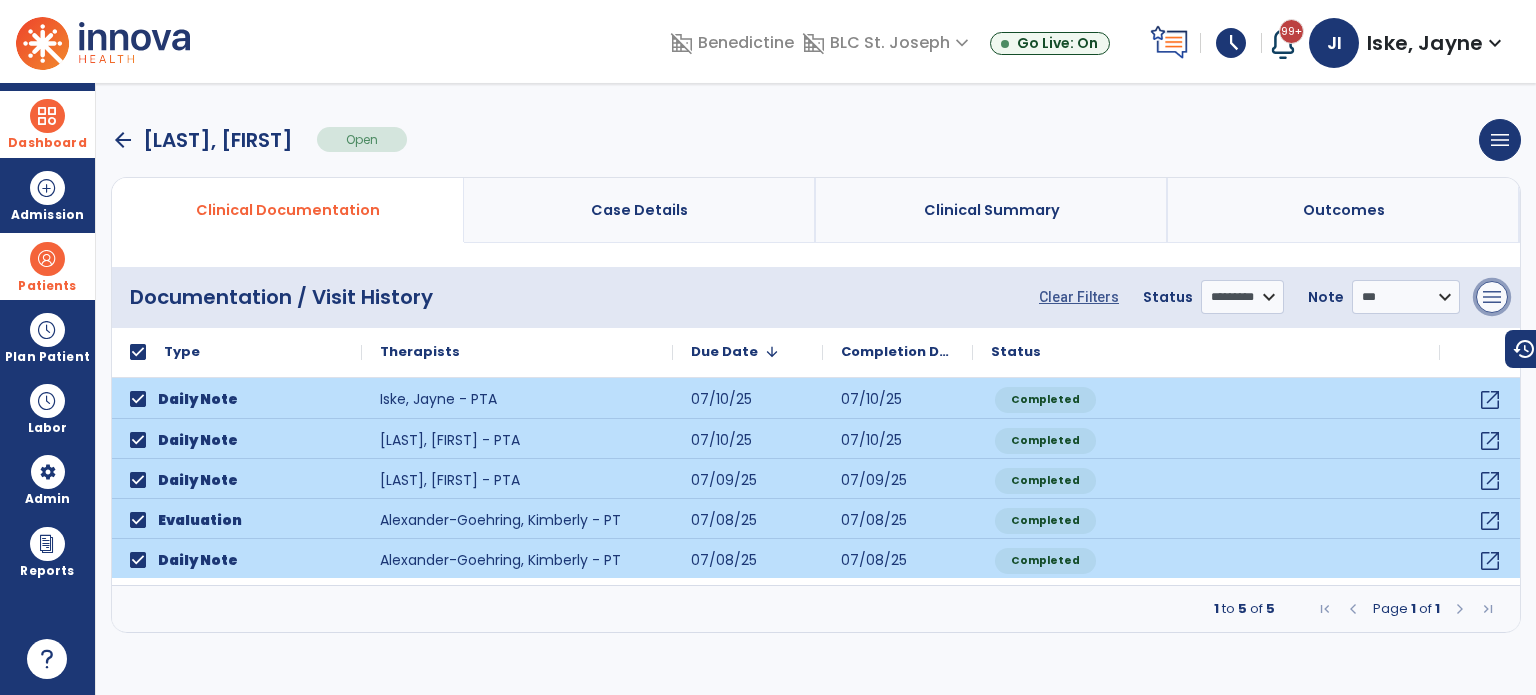 click on "menu" at bounding box center (1492, 297) 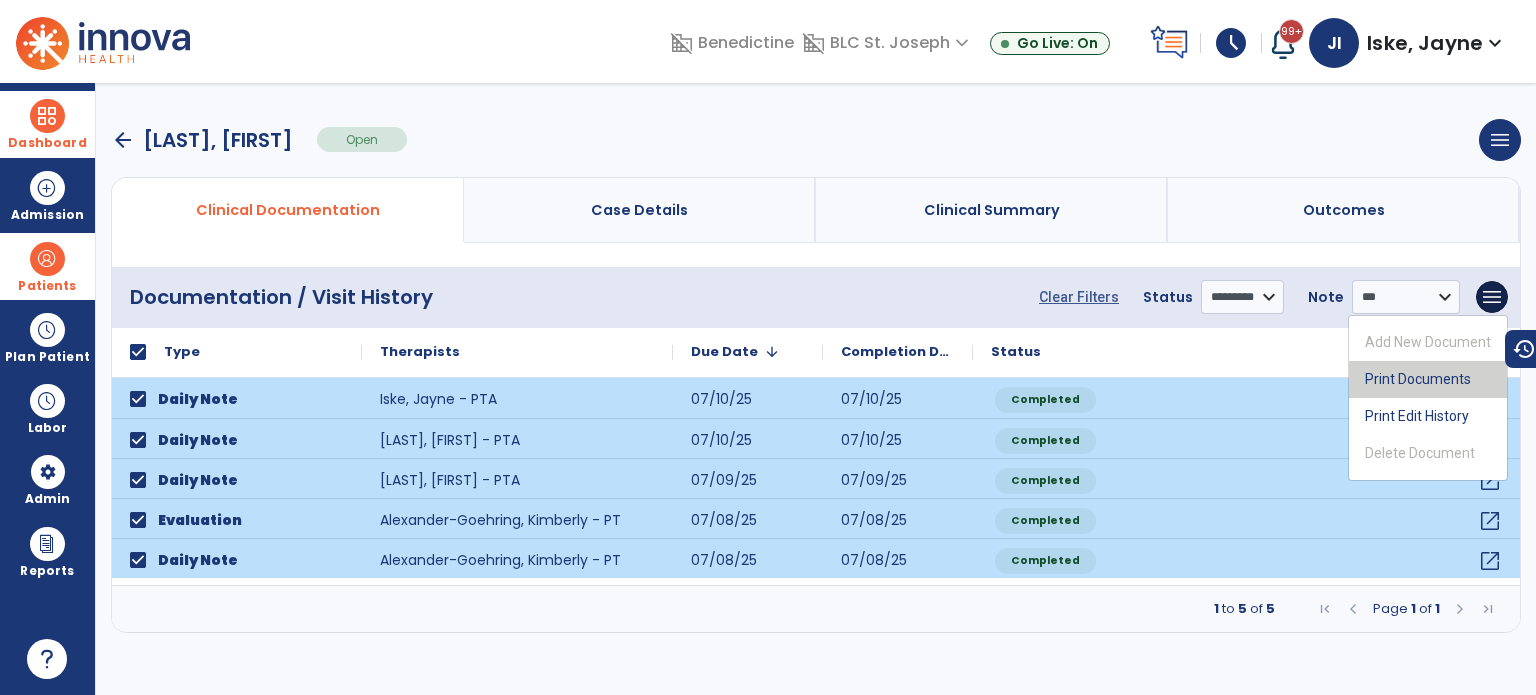 click on "Print Documents" at bounding box center [1428, 379] 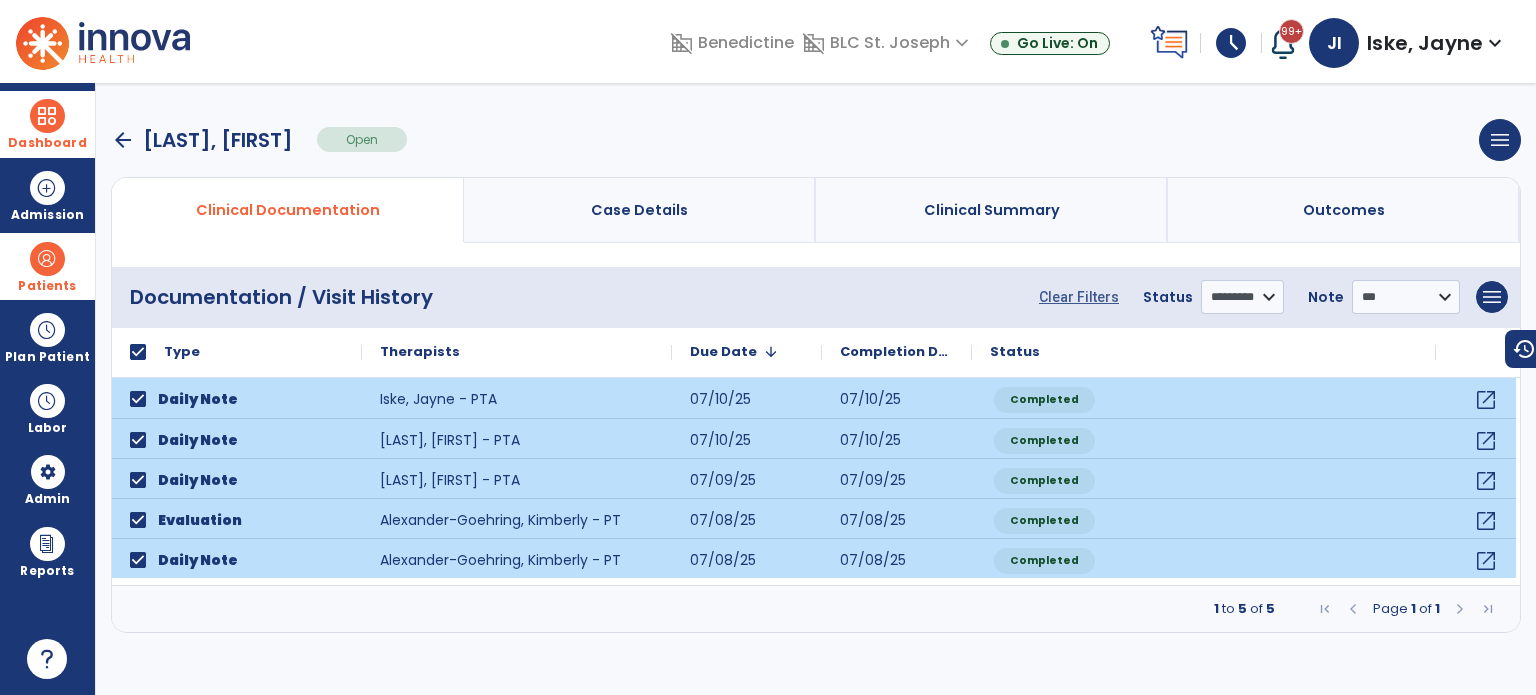 select on "***" 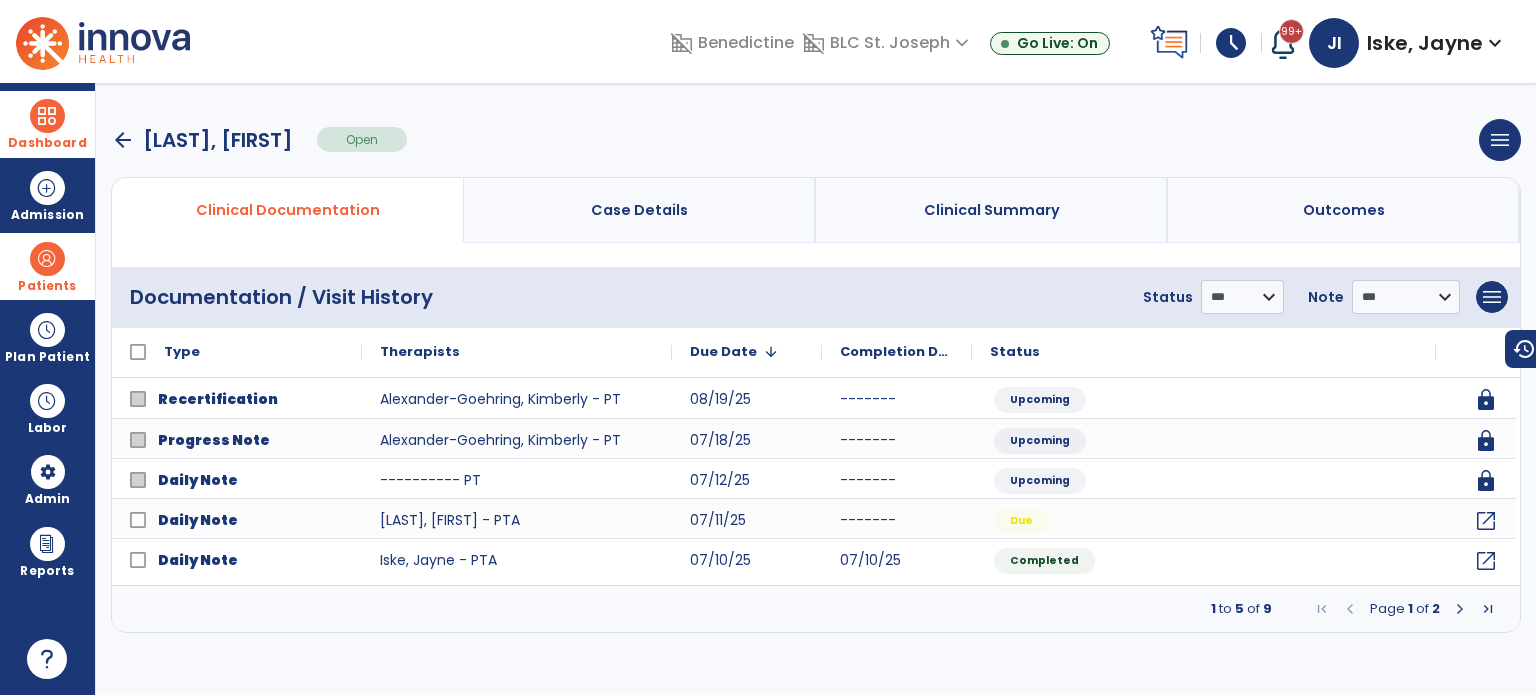 click on "arrow_back" at bounding box center (123, 140) 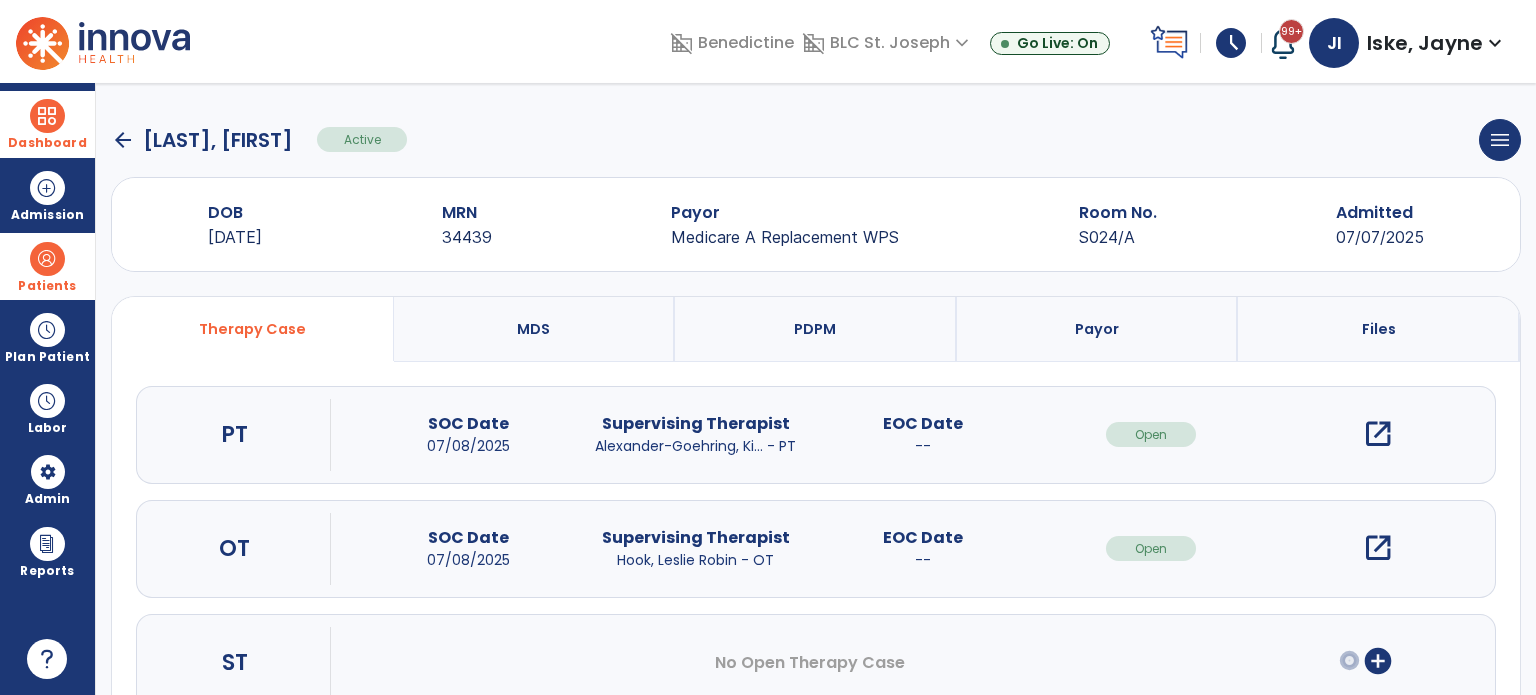 click on "open_in_new" at bounding box center (1378, 548) 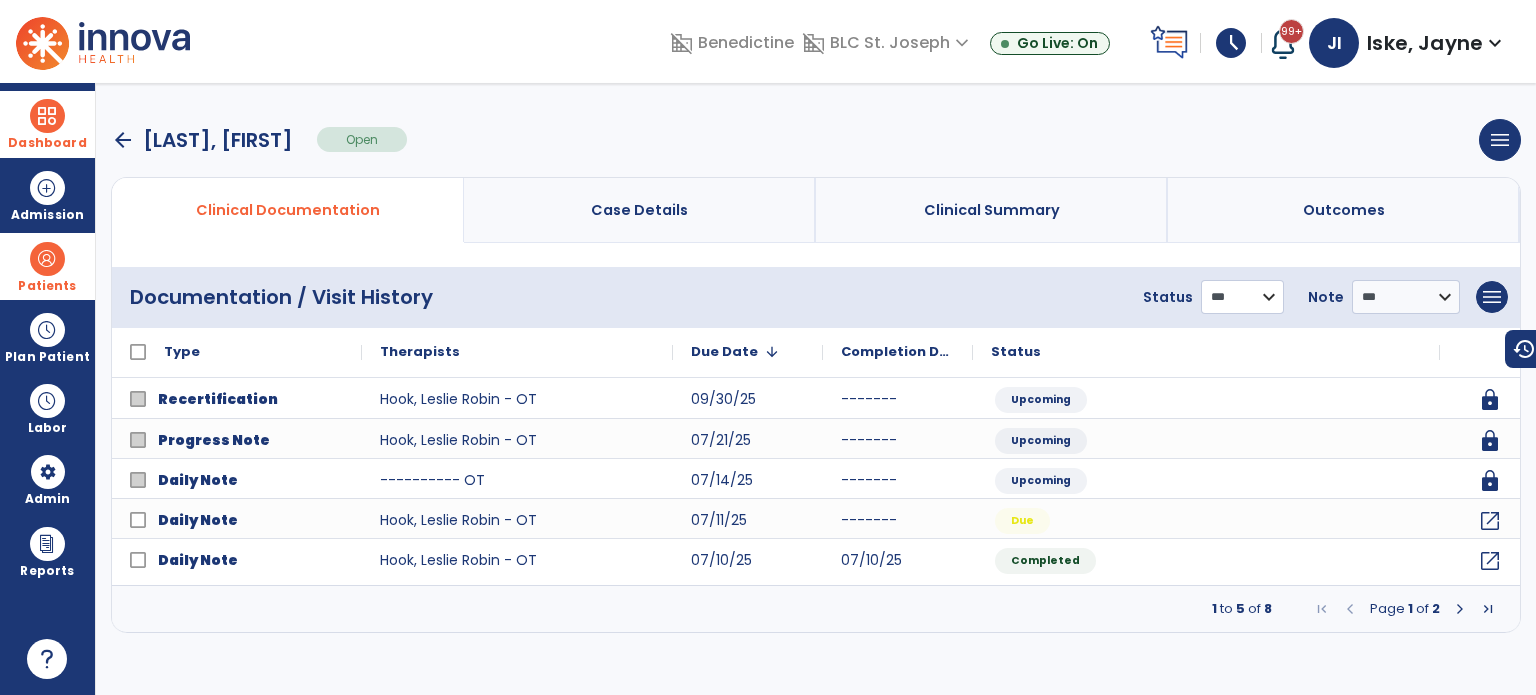 click on "**********" at bounding box center [1242, 297] 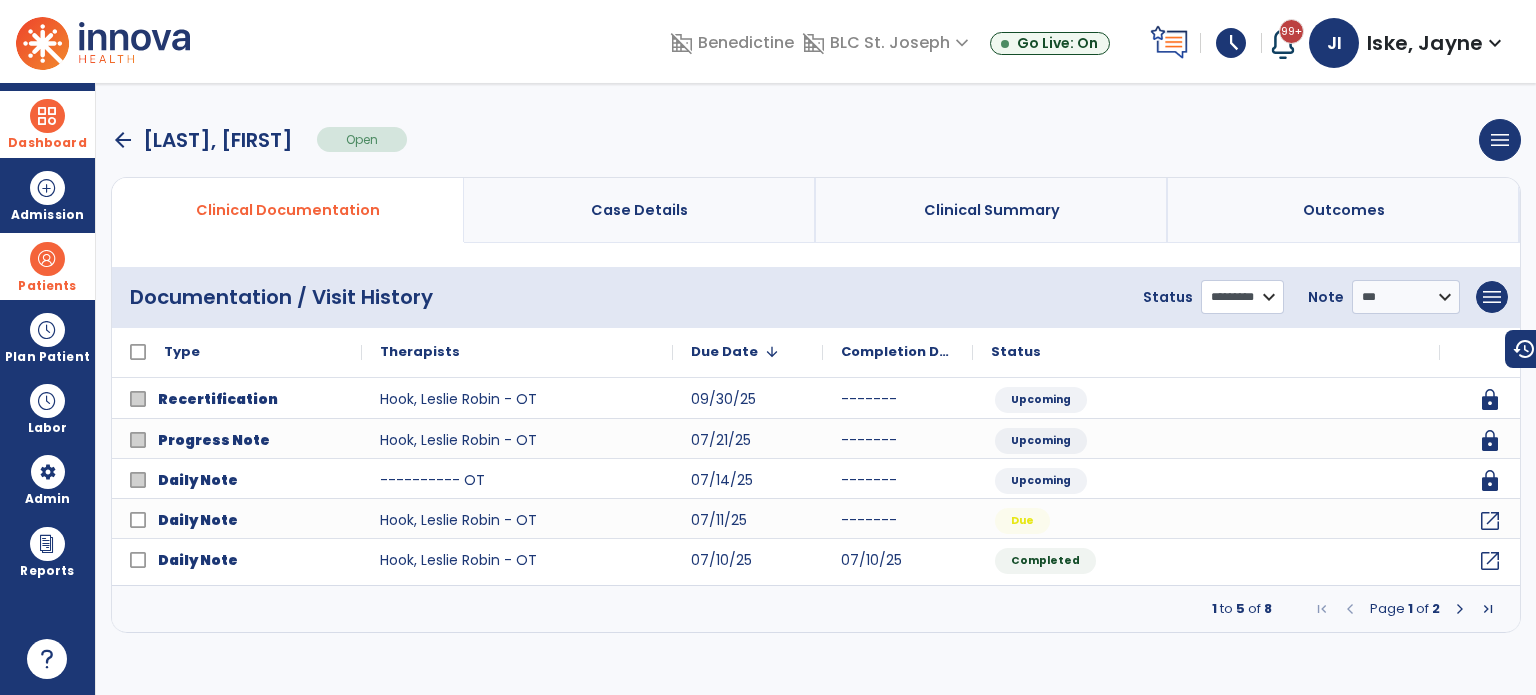 click on "**********" at bounding box center (1242, 297) 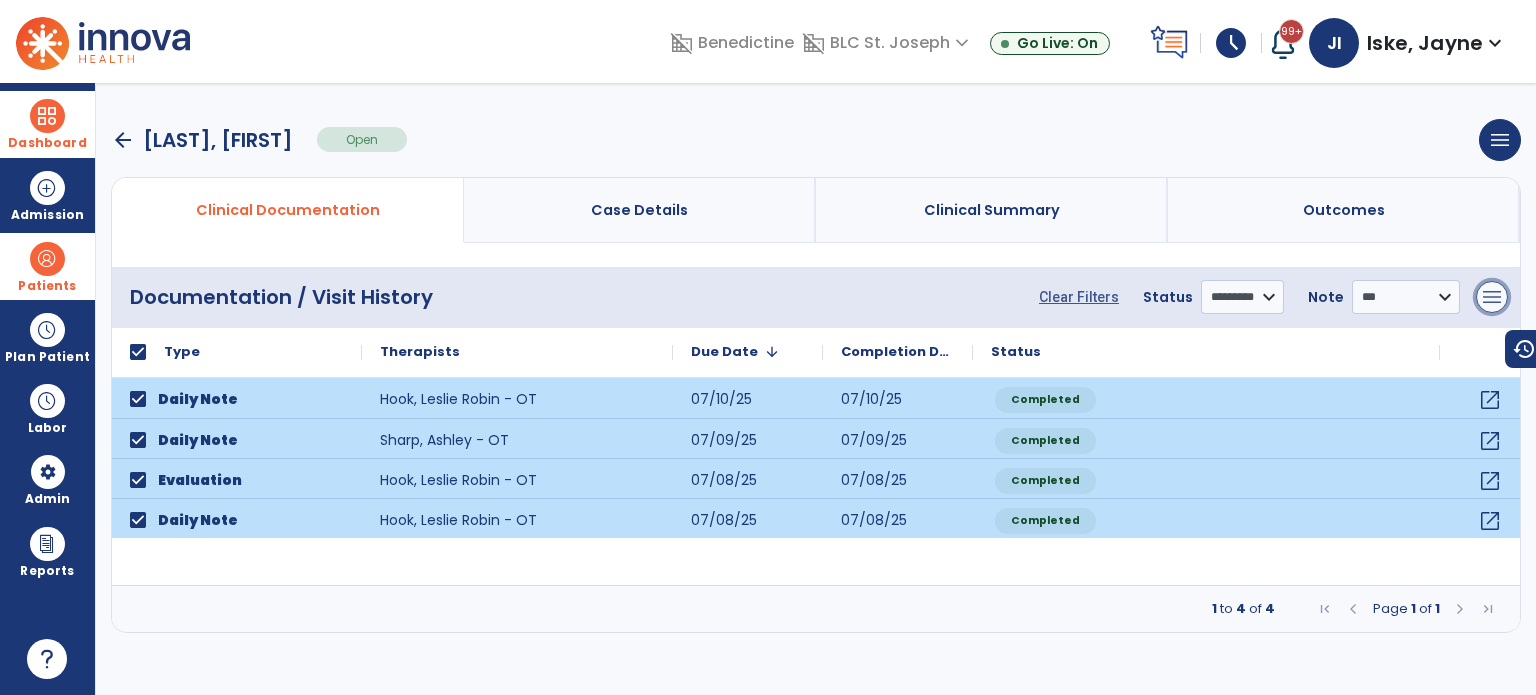 click on "menu" at bounding box center (1492, 297) 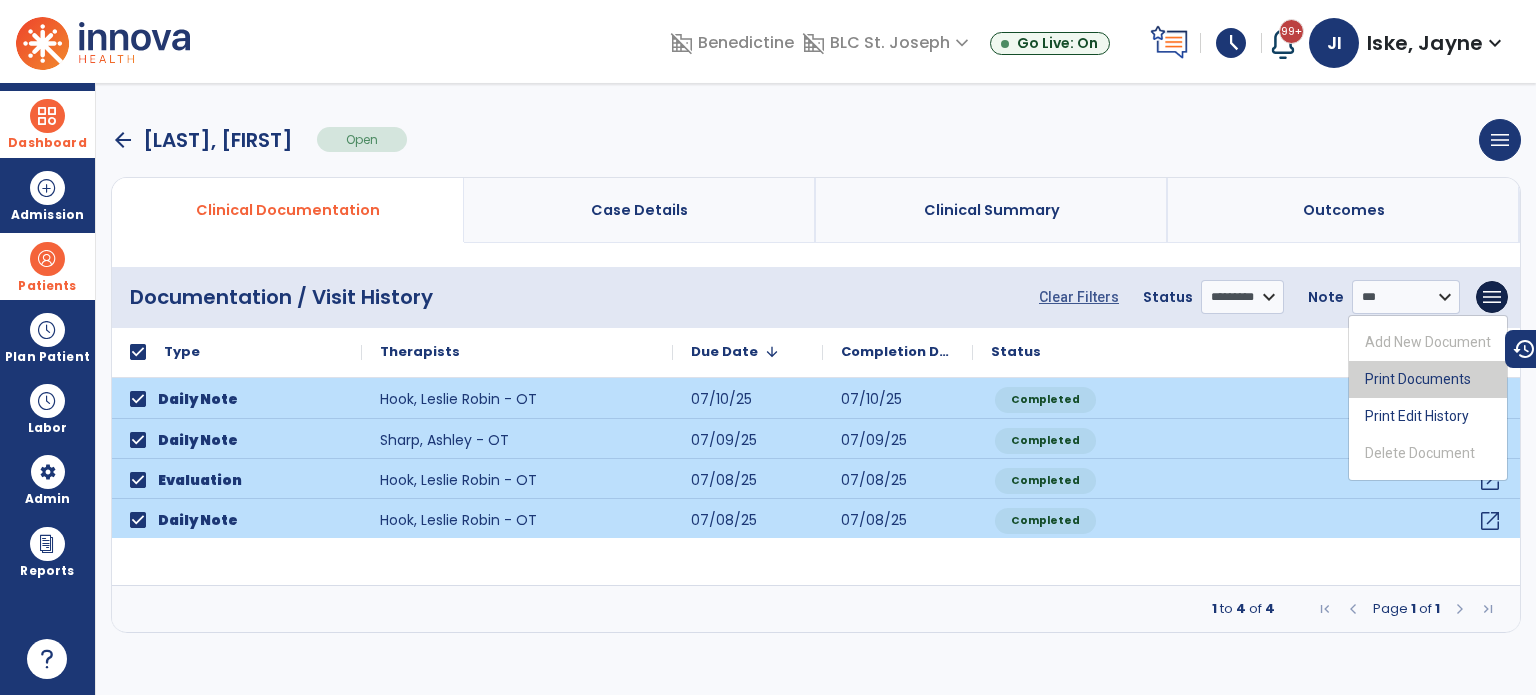 click on "Print Documents" at bounding box center (1428, 379) 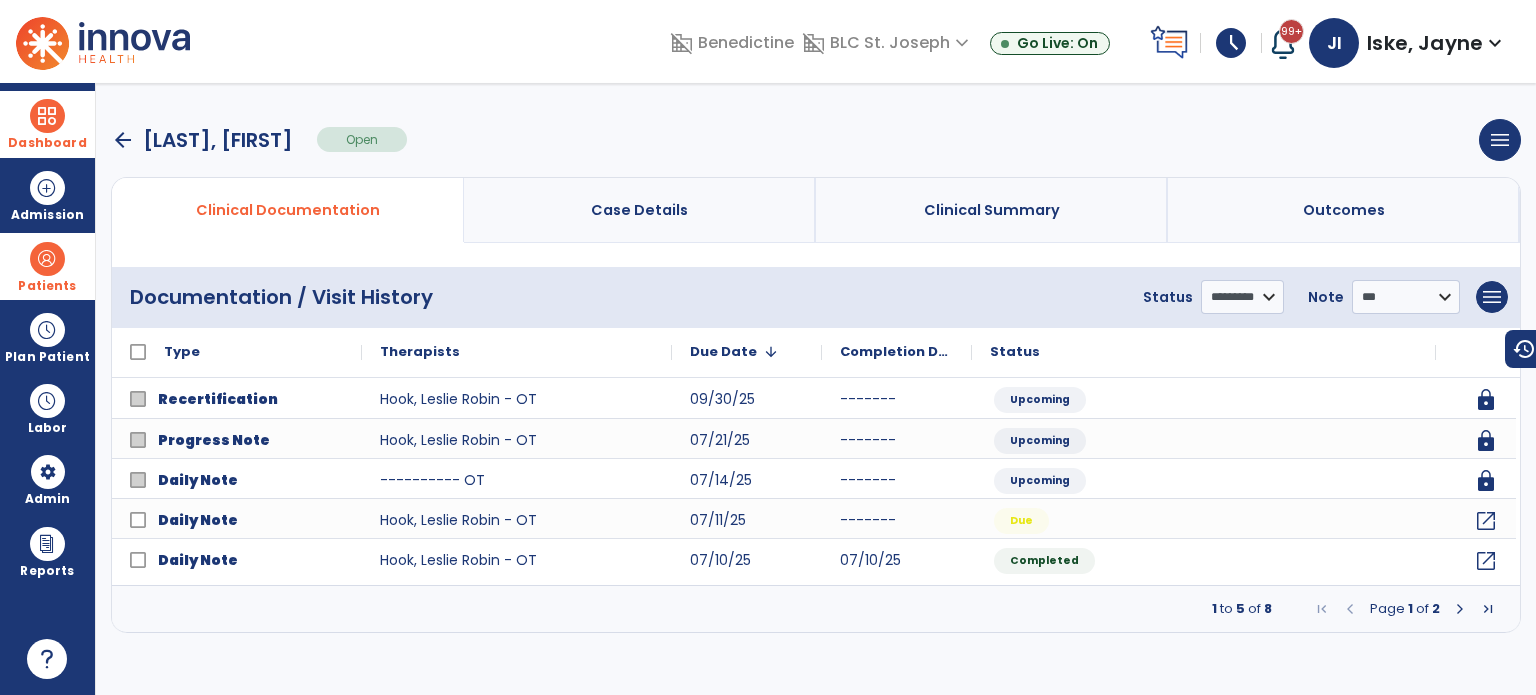 select on "***" 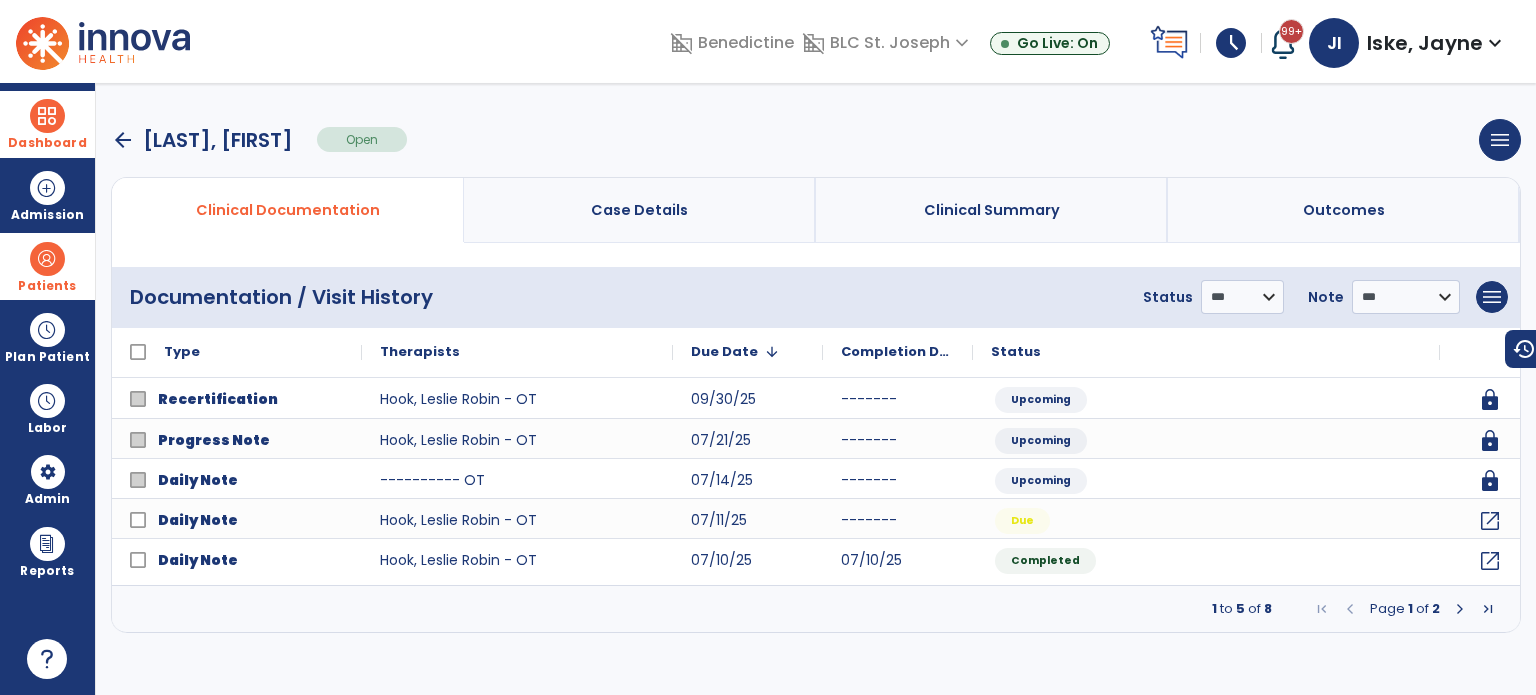 click on "arrow_back" at bounding box center [123, 140] 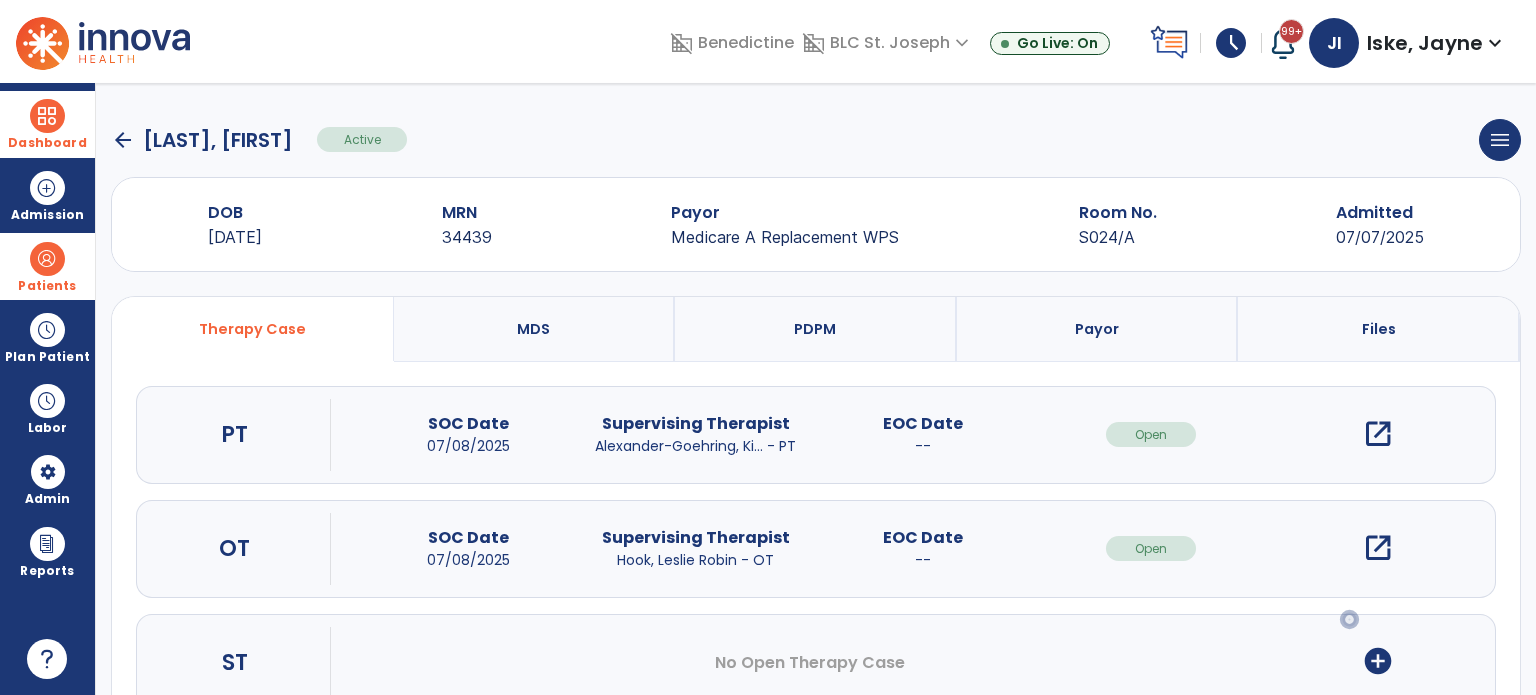 scroll, scrollTop: 62, scrollLeft: 0, axis: vertical 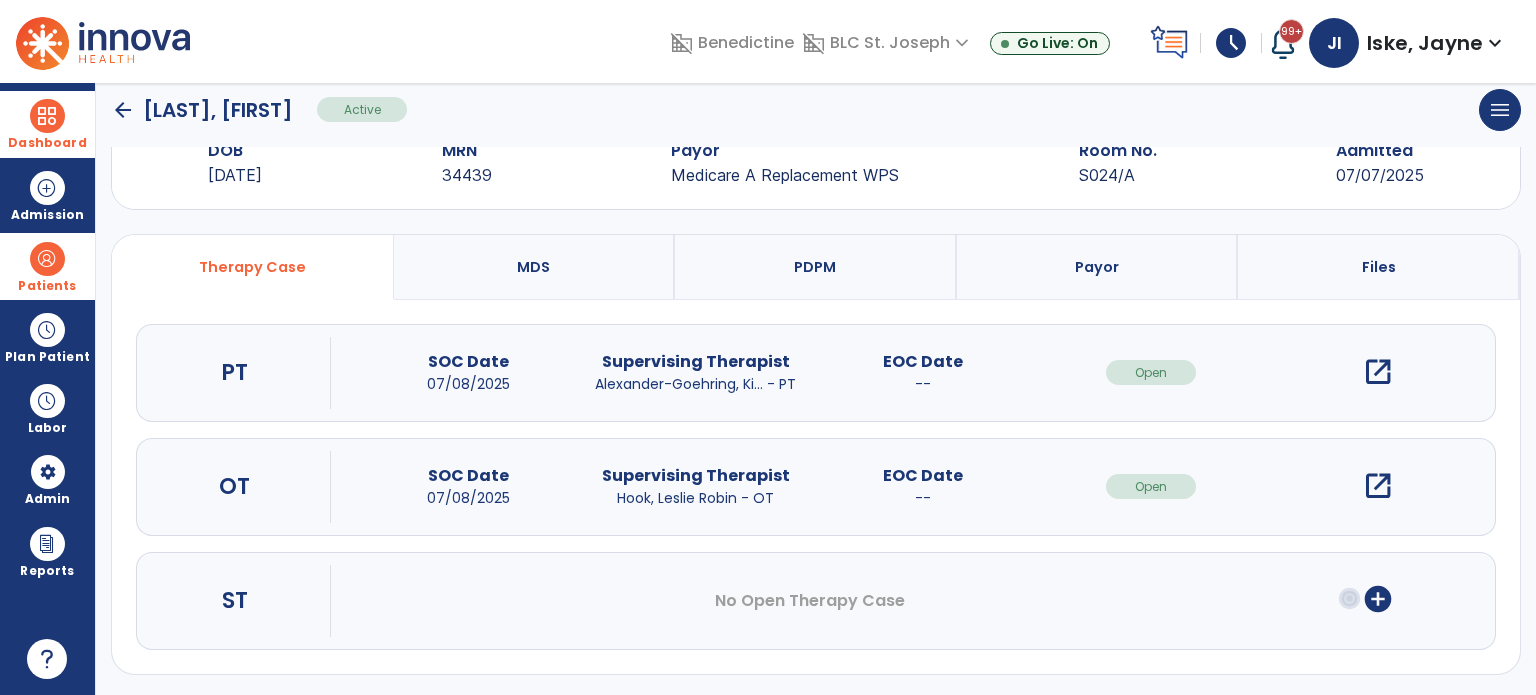 click on "arrow_back" 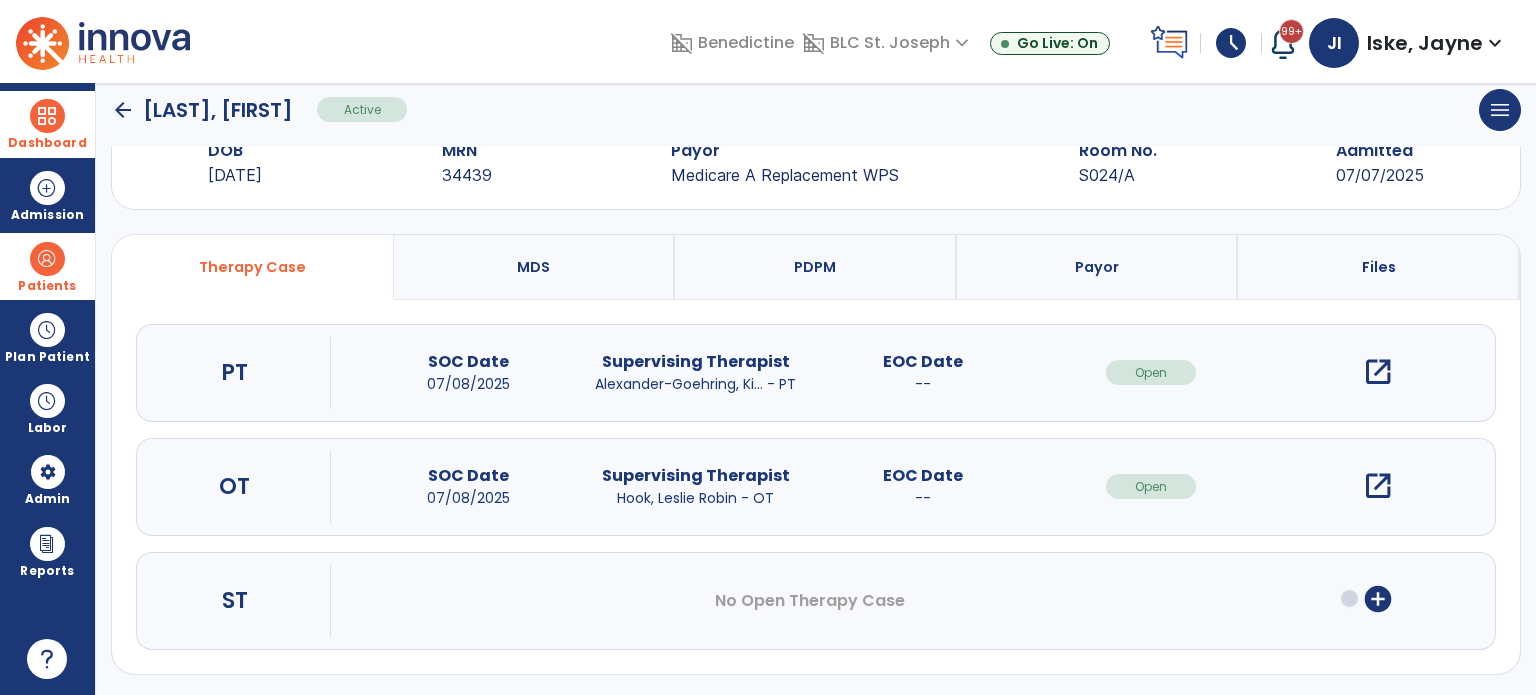 scroll, scrollTop: 46, scrollLeft: 0, axis: vertical 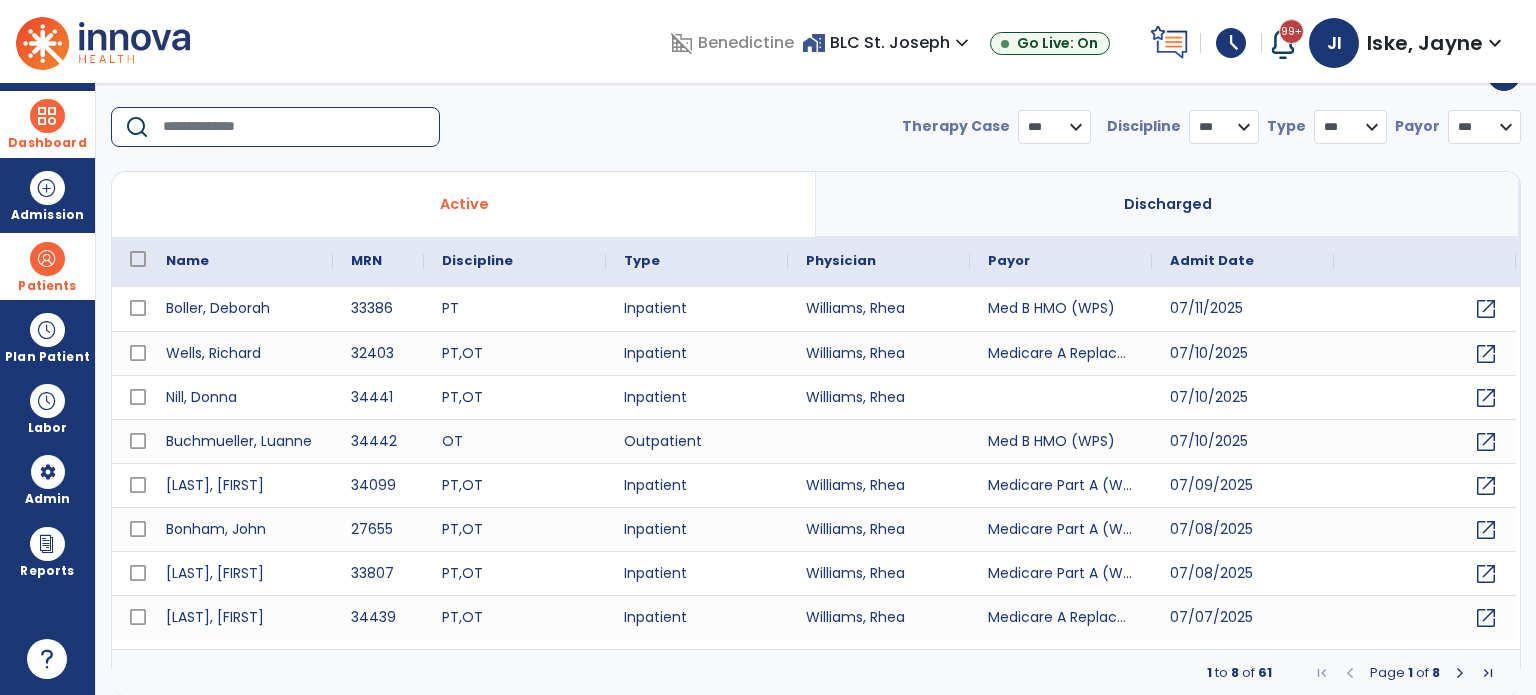 click at bounding box center (294, 127) 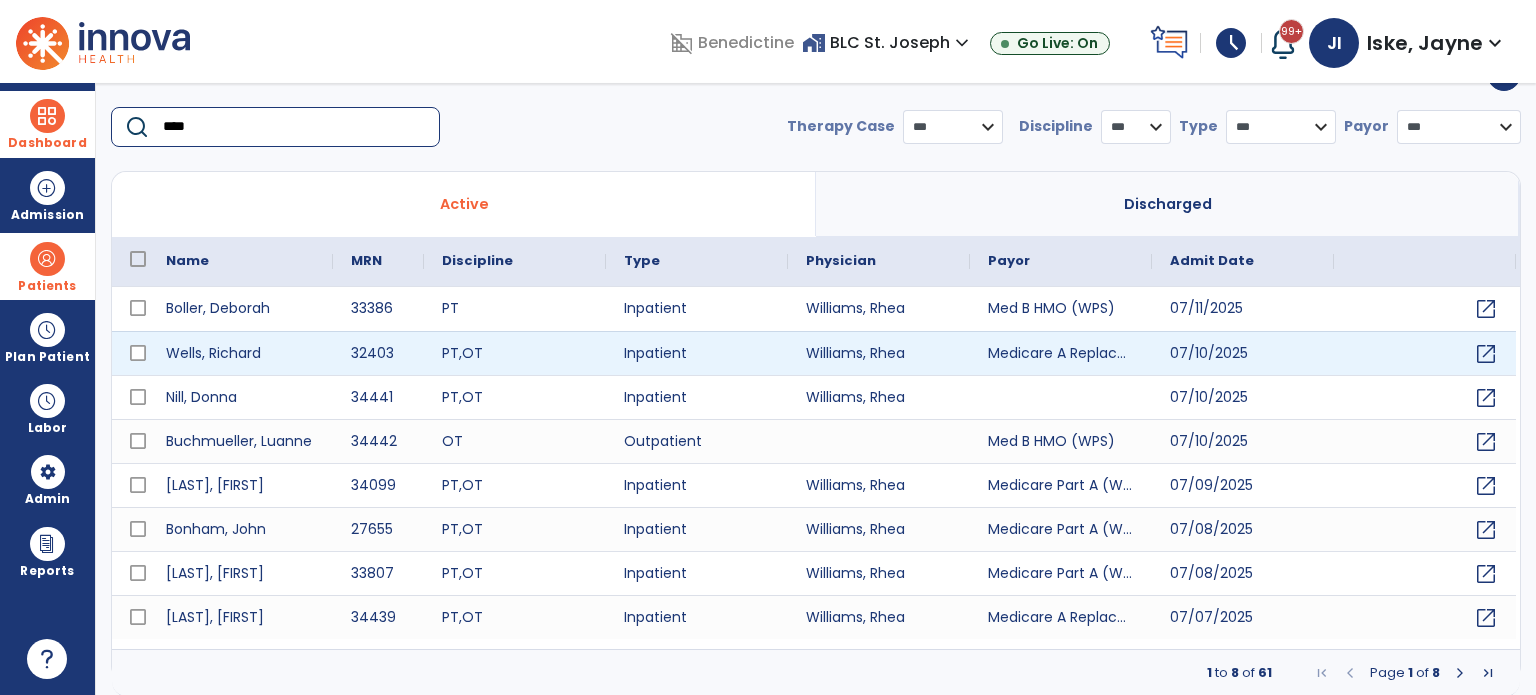 type on "****" 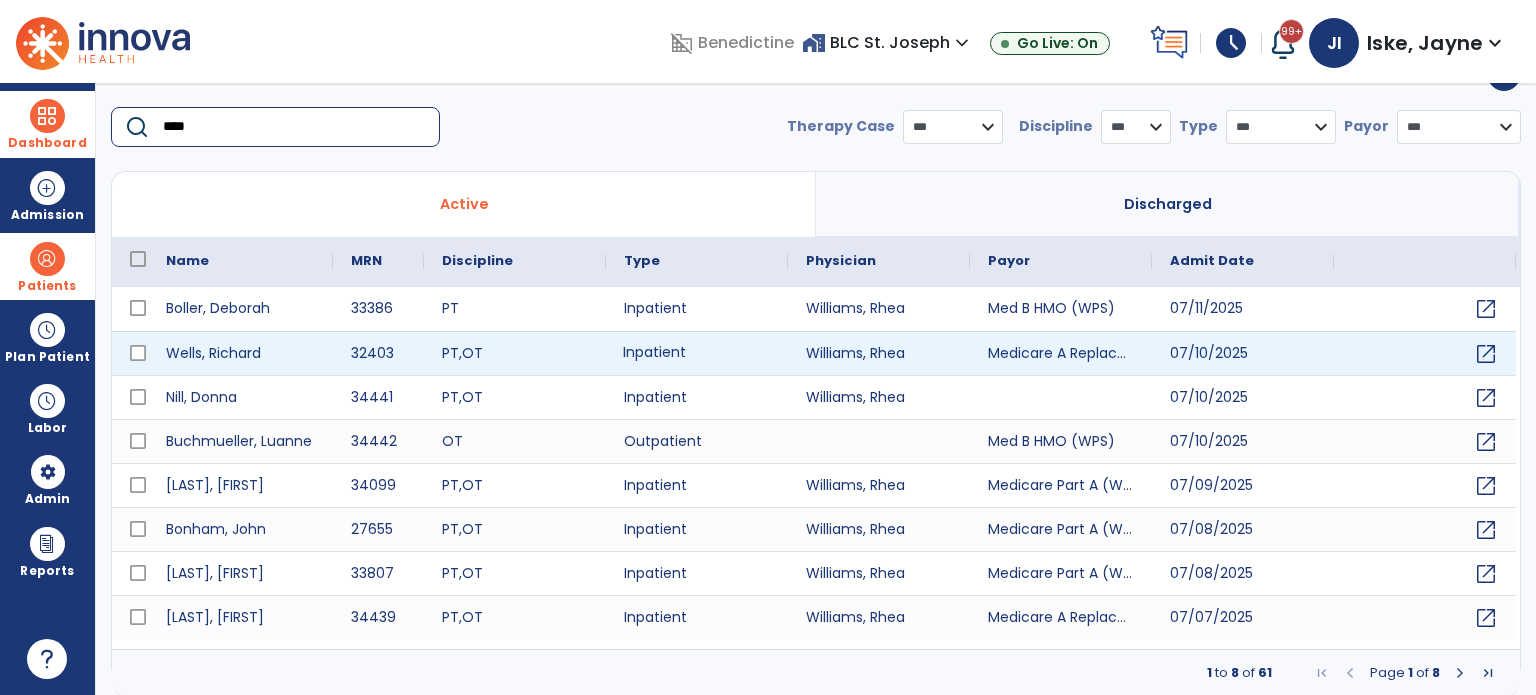 drag, startPoint x: 680, startPoint y: 339, endPoint x: 659, endPoint y: 335, distance: 21.377558 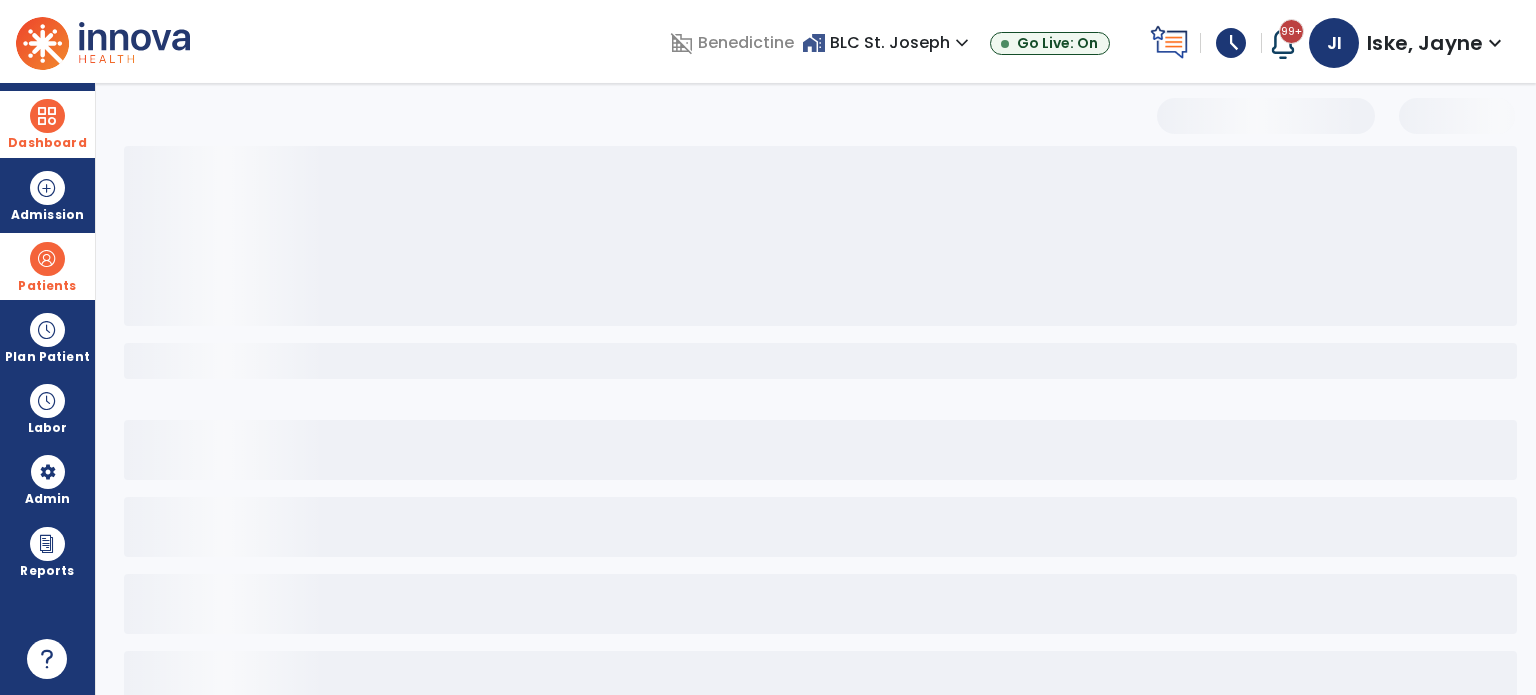 drag, startPoint x: 659, startPoint y: 335, endPoint x: 678, endPoint y: 307, distance: 33.83785 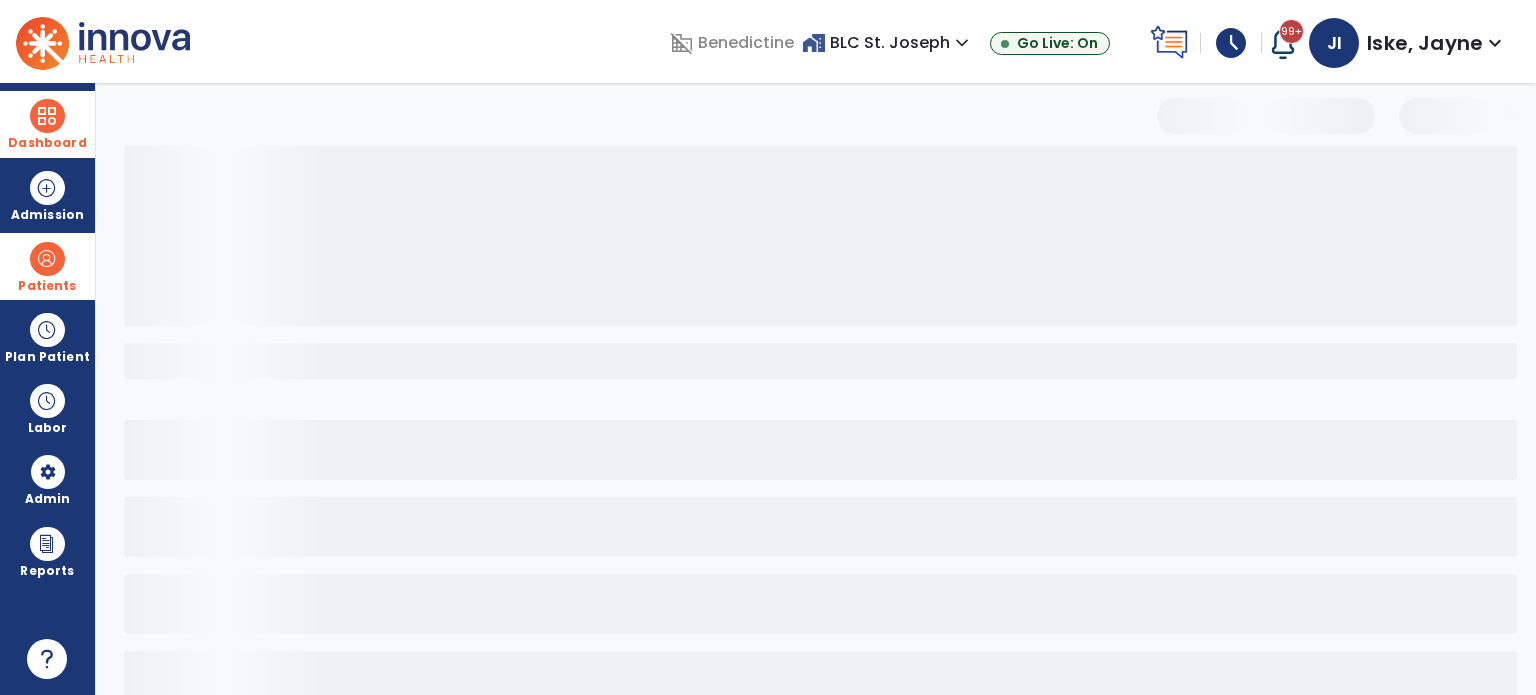 drag, startPoint x: 678, startPoint y: 307, endPoint x: 765, endPoint y: 316, distance: 87.46428 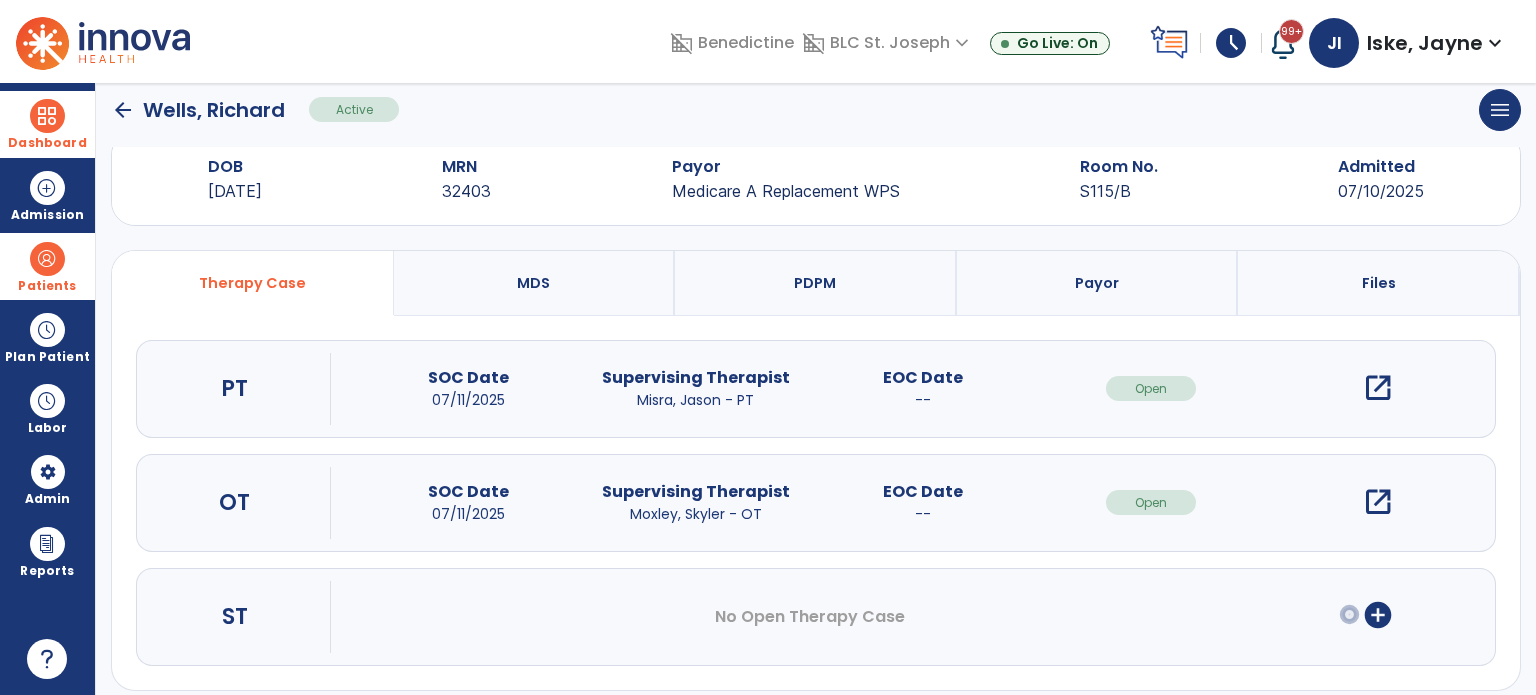 click on "open_in_new" at bounding box center (1378, 388) 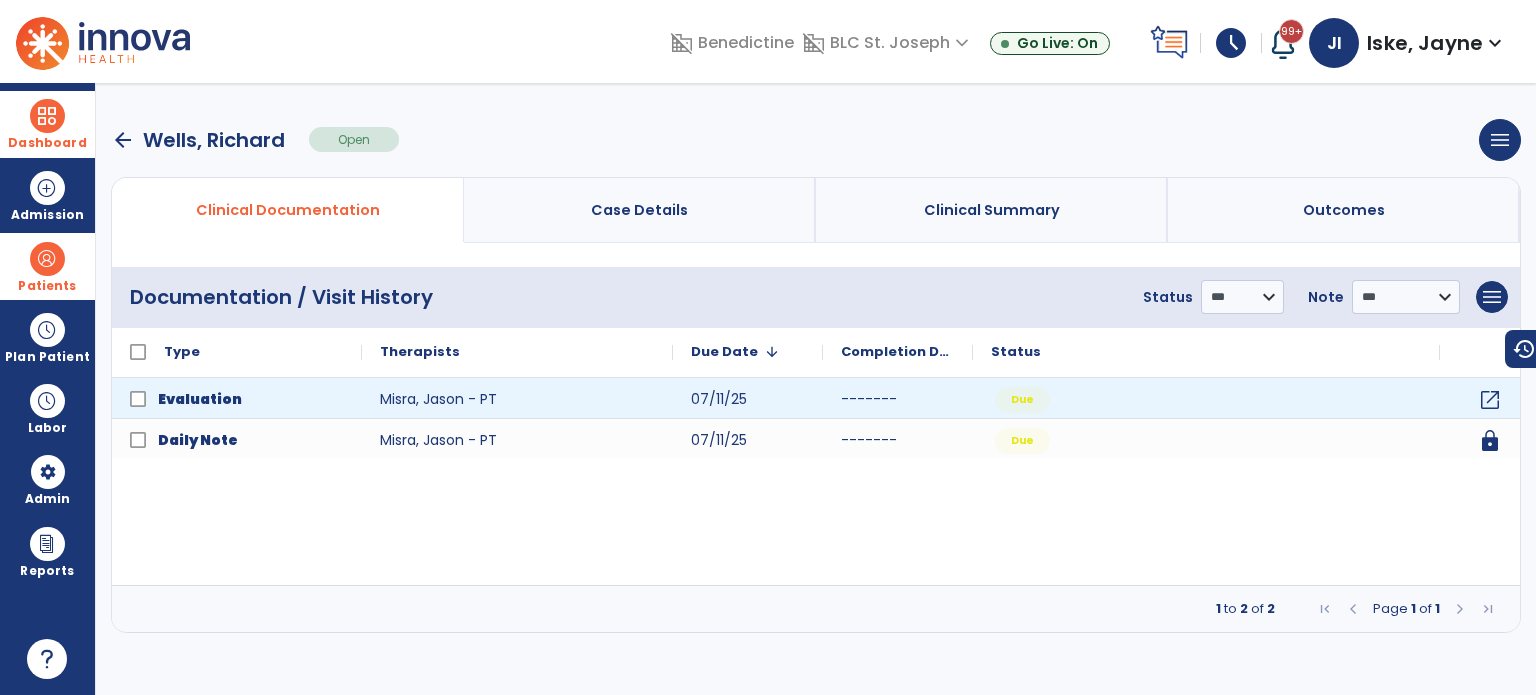 scroll, scrollTop: 0, scrollLeft: 0, axis: both 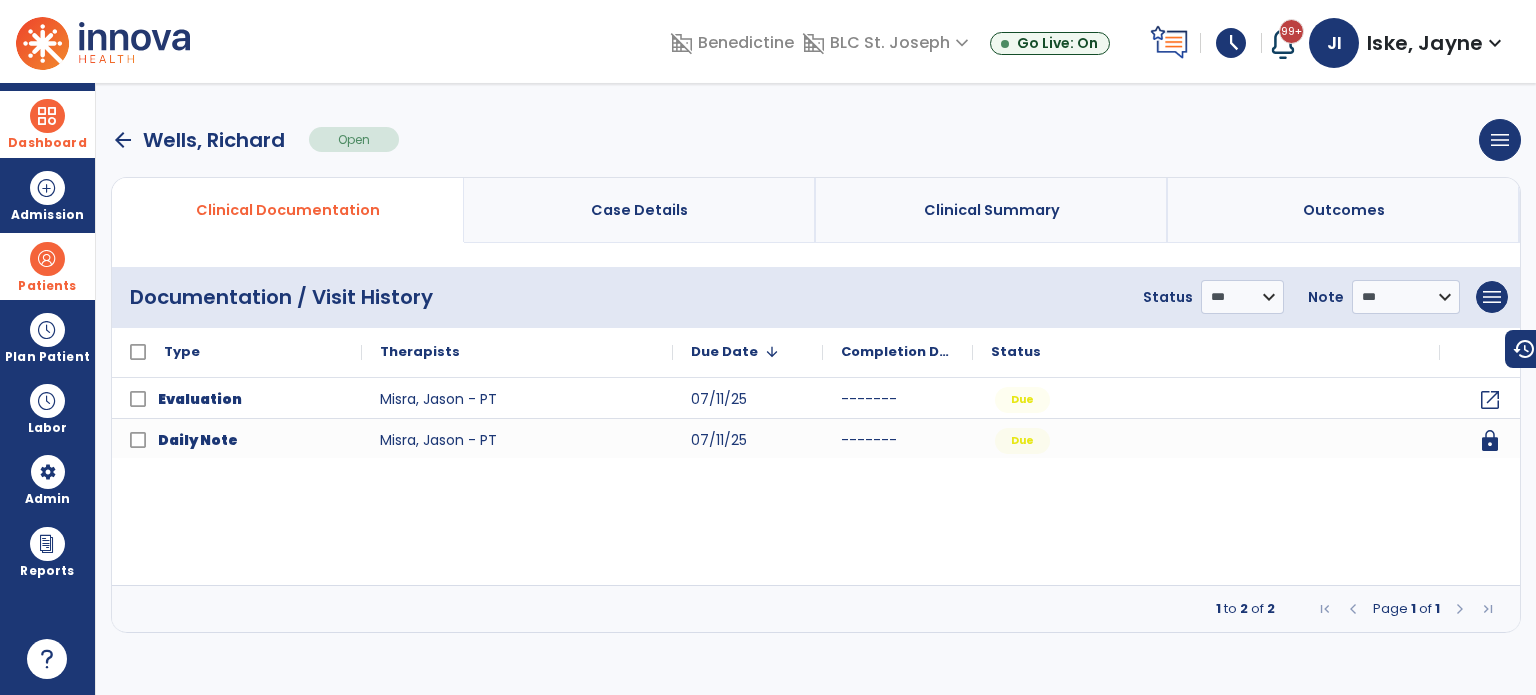 click on "arrow_back" at bounding box center (123, 140) 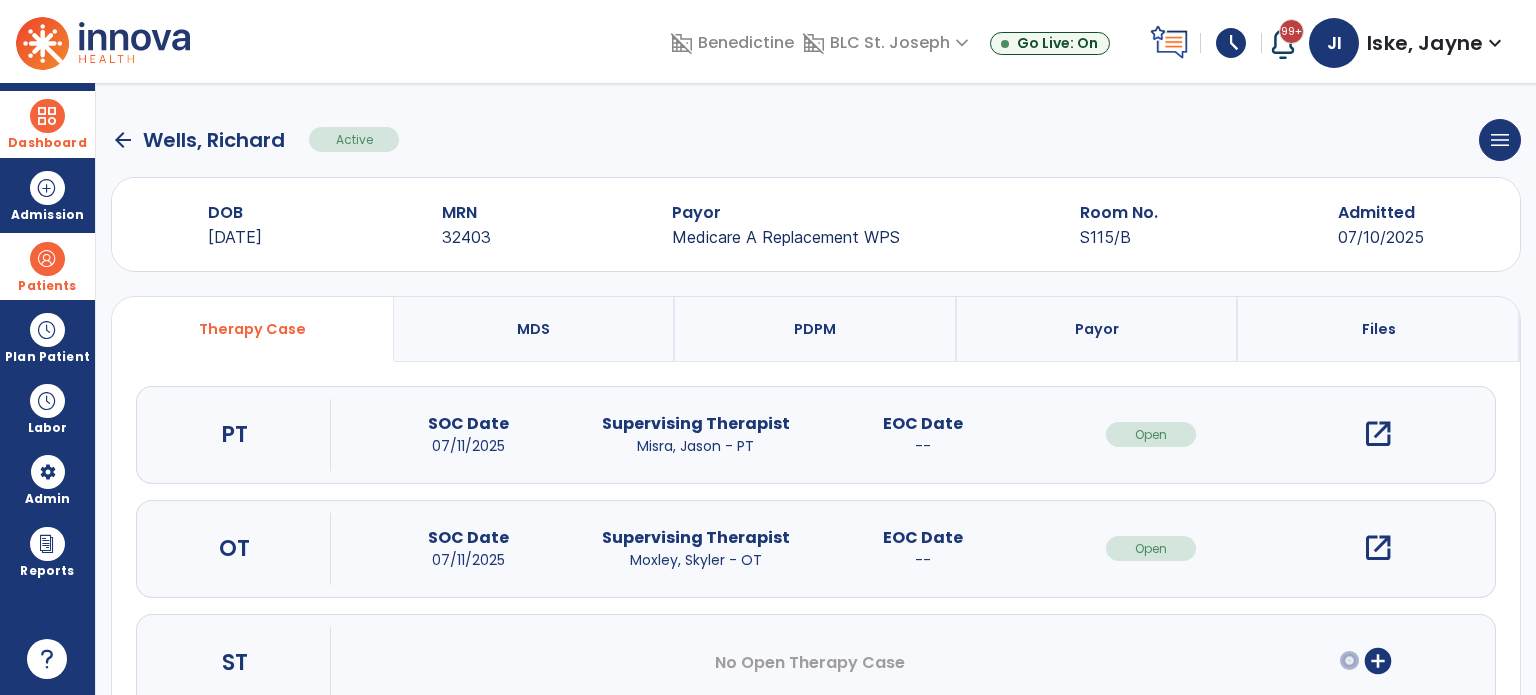 click at bounding box center [47, 259] 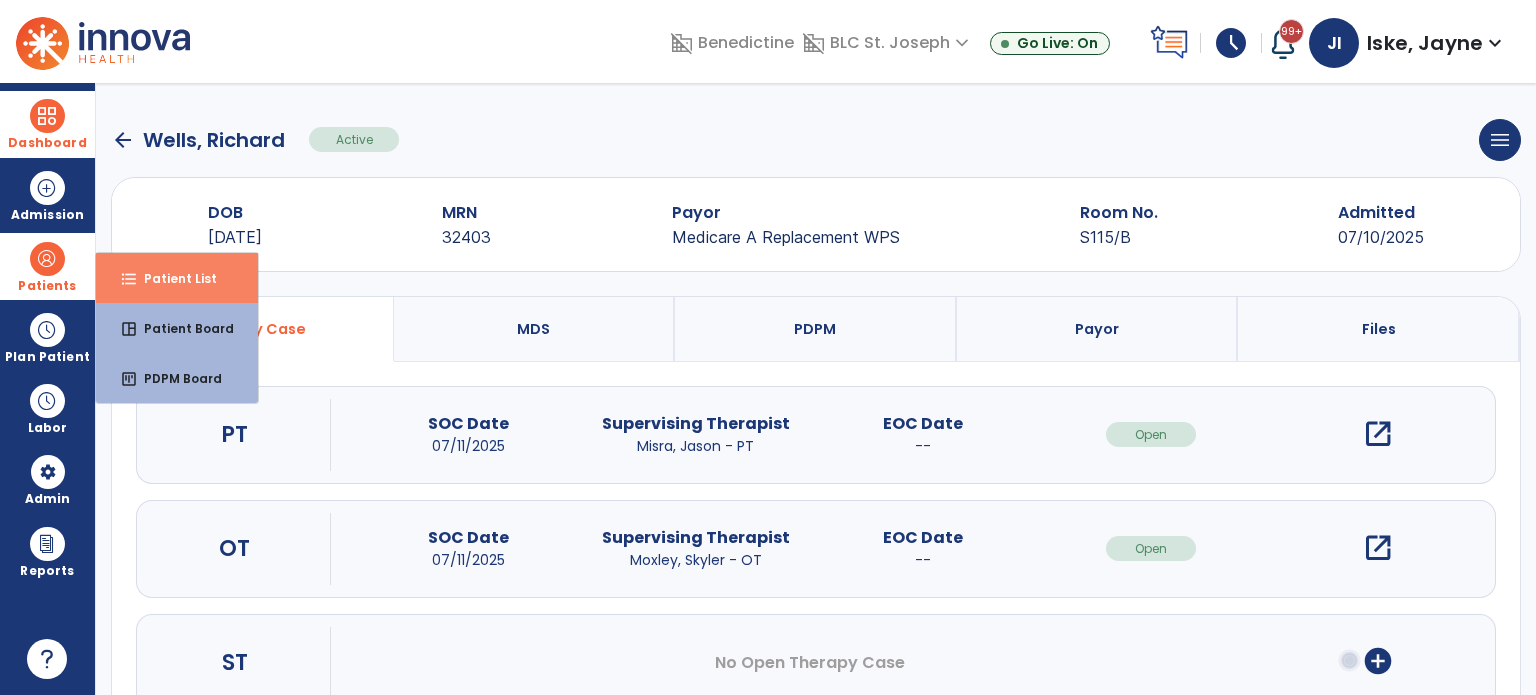 click on "format_list_bulleted  Patient List" at bounding box center [177, 278] 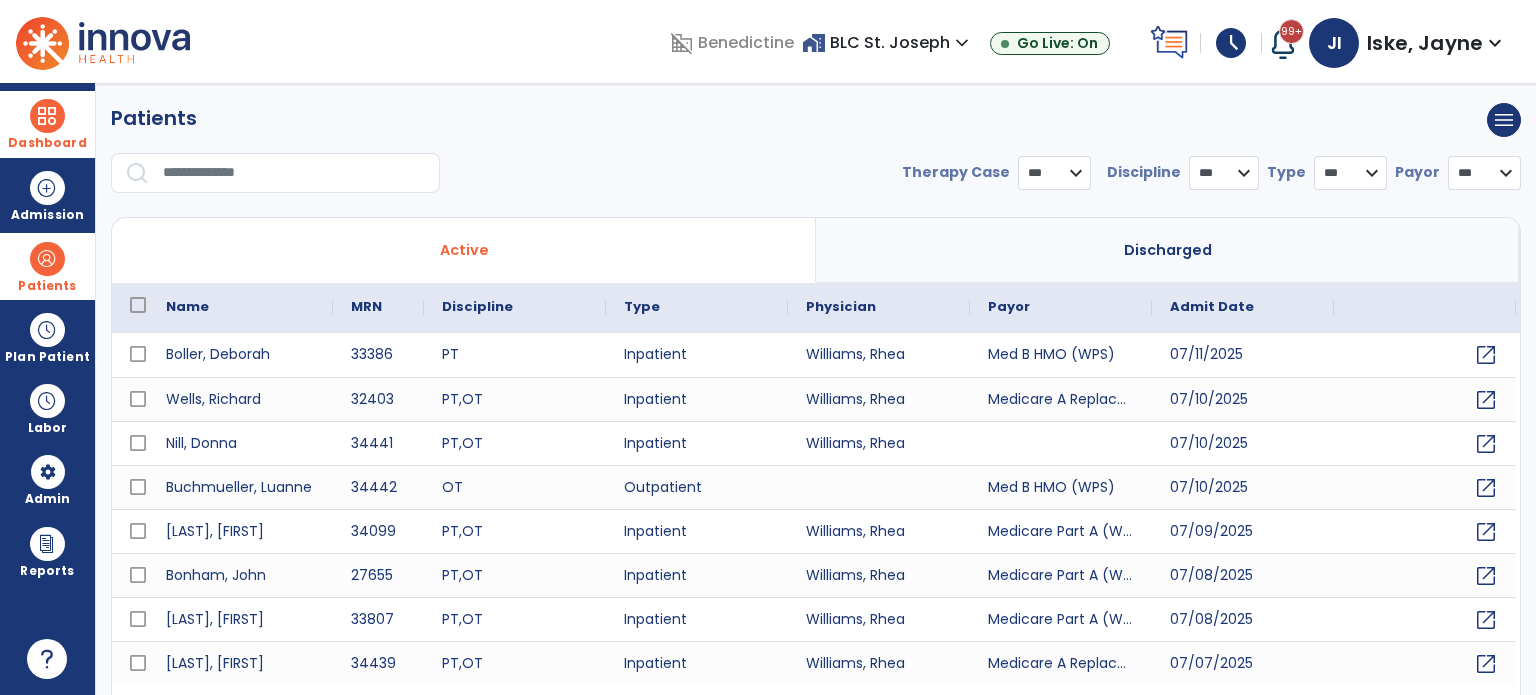 select on "***" 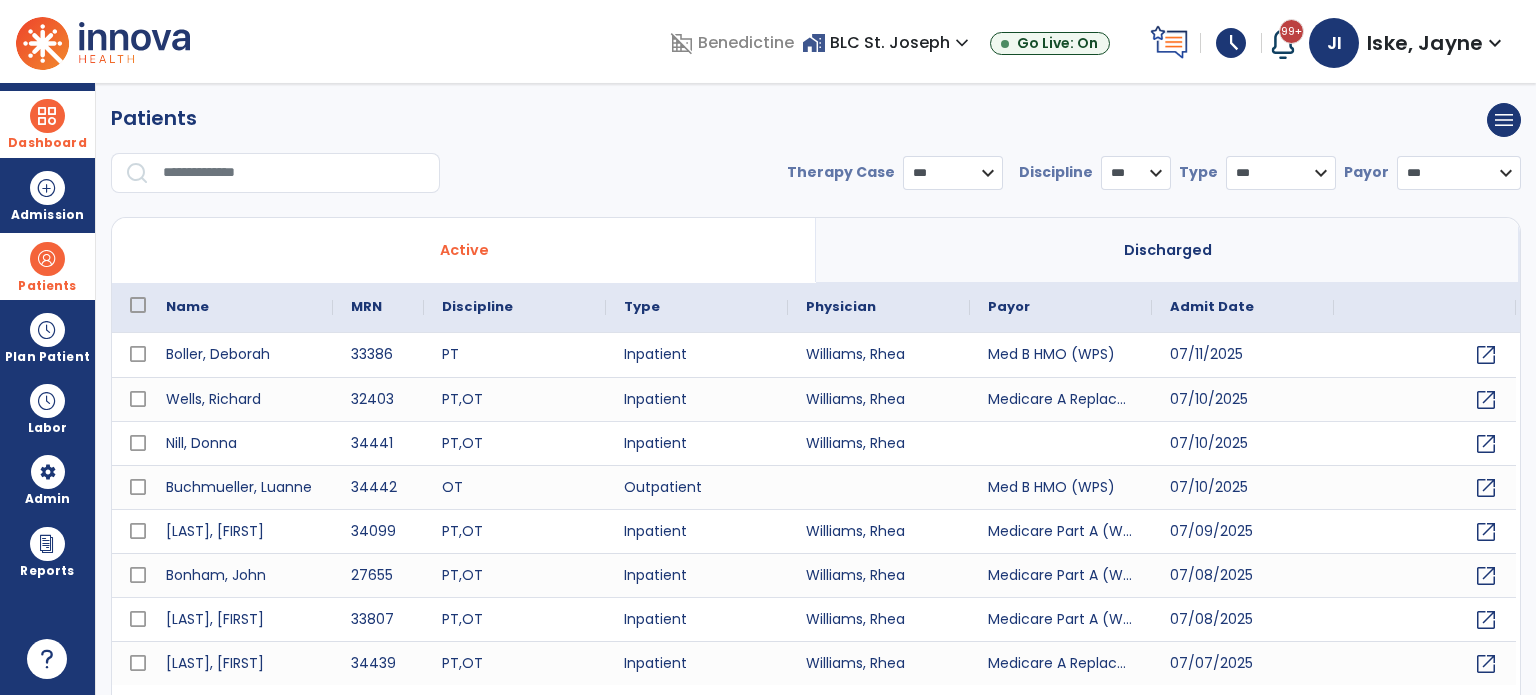 click at bounding box center [294, 173] 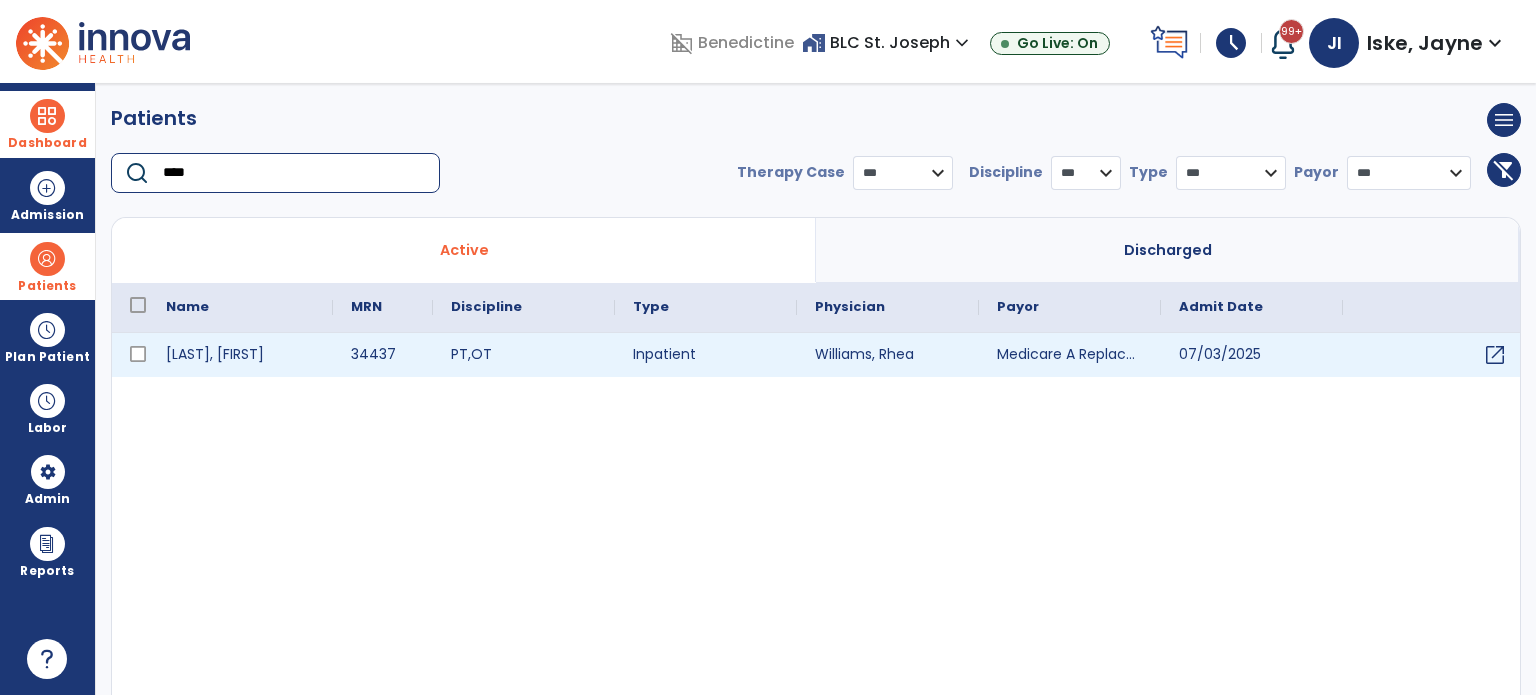type on "****" 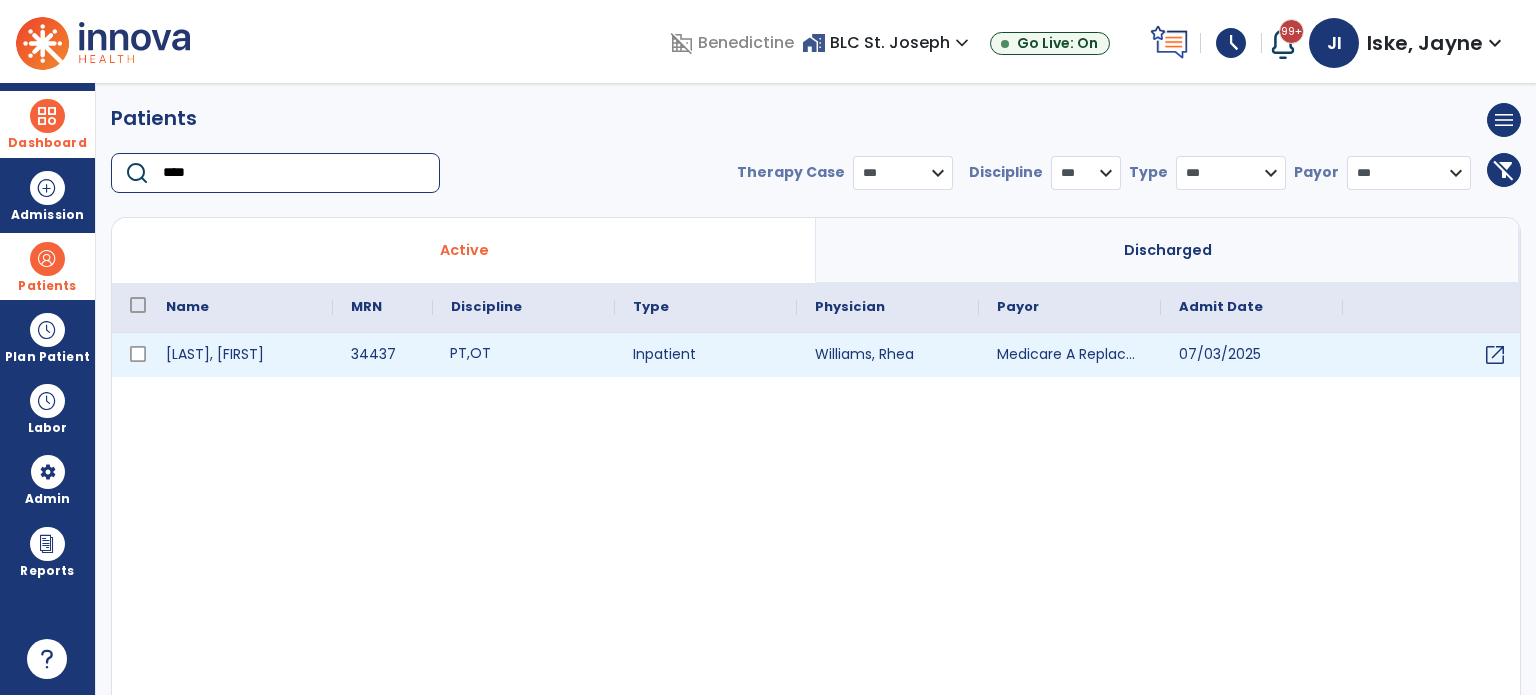 click on "PT , OT" at bounding box center (524, 355) 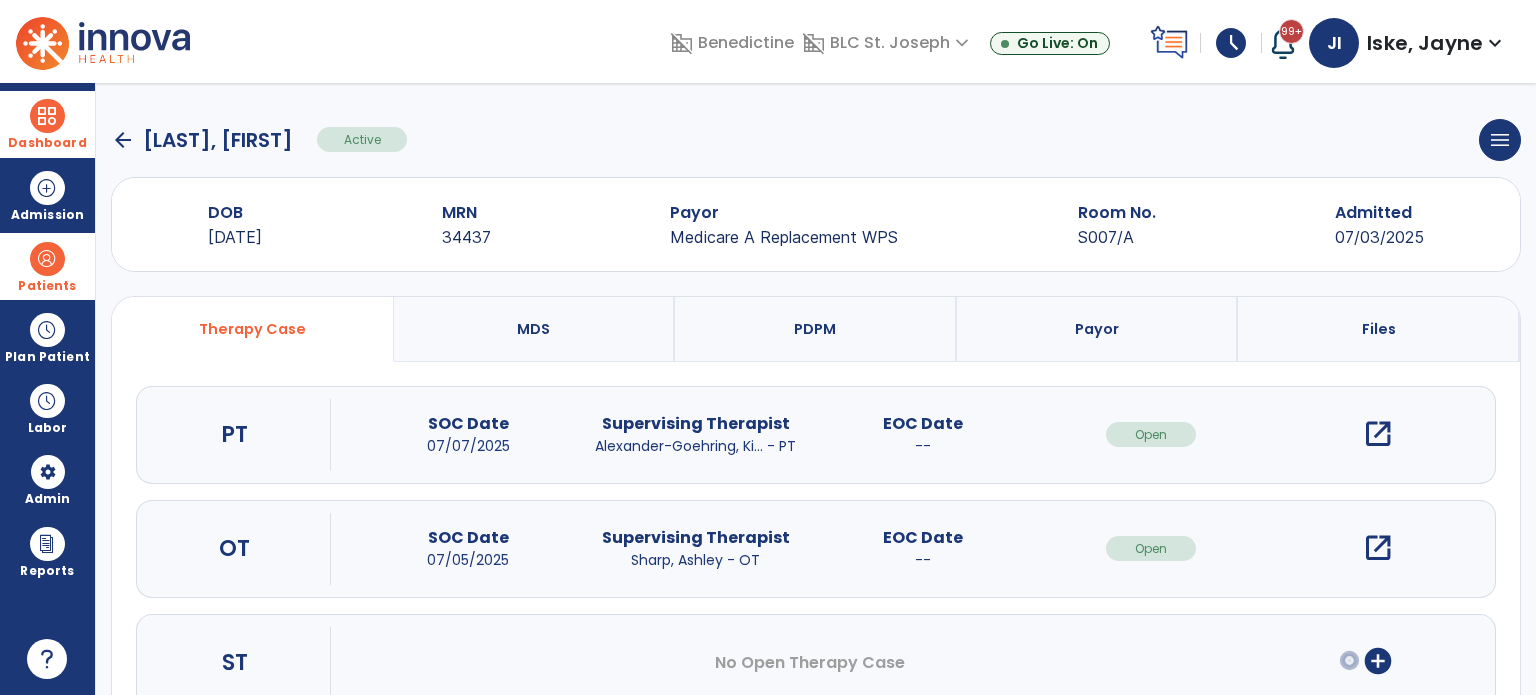 click on "open_in_new" at bounding box center (1378, 434) 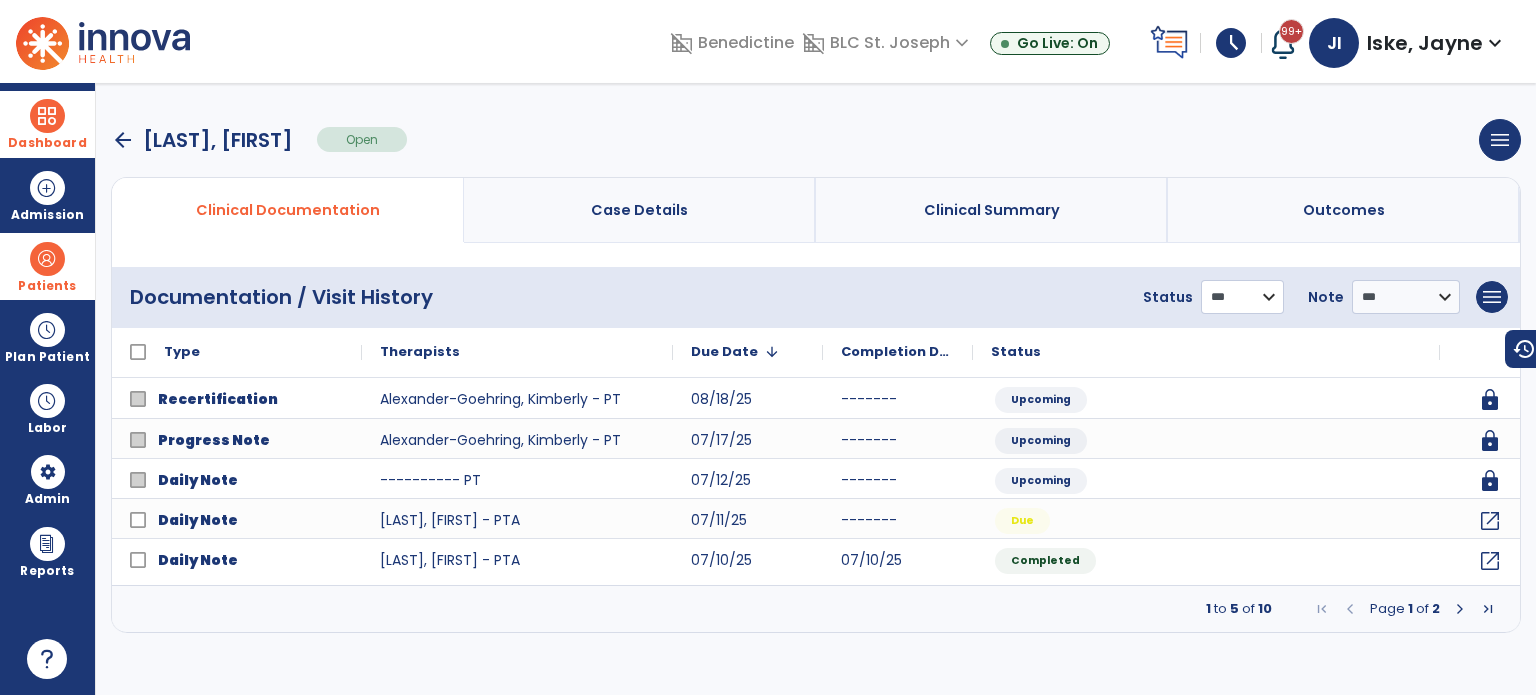 click on "**********" at bounding box center (1242, 297) 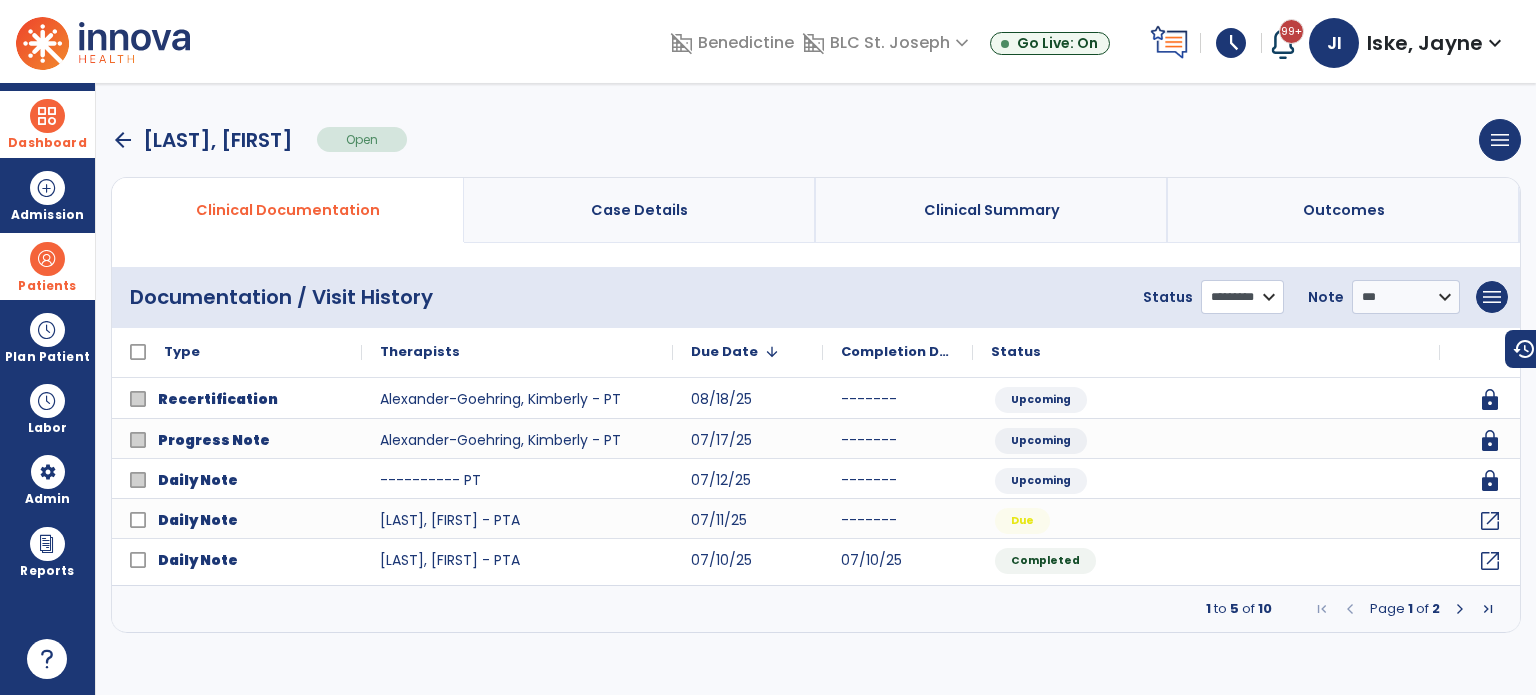 click on "**********" at bounding box center (1242, 297) 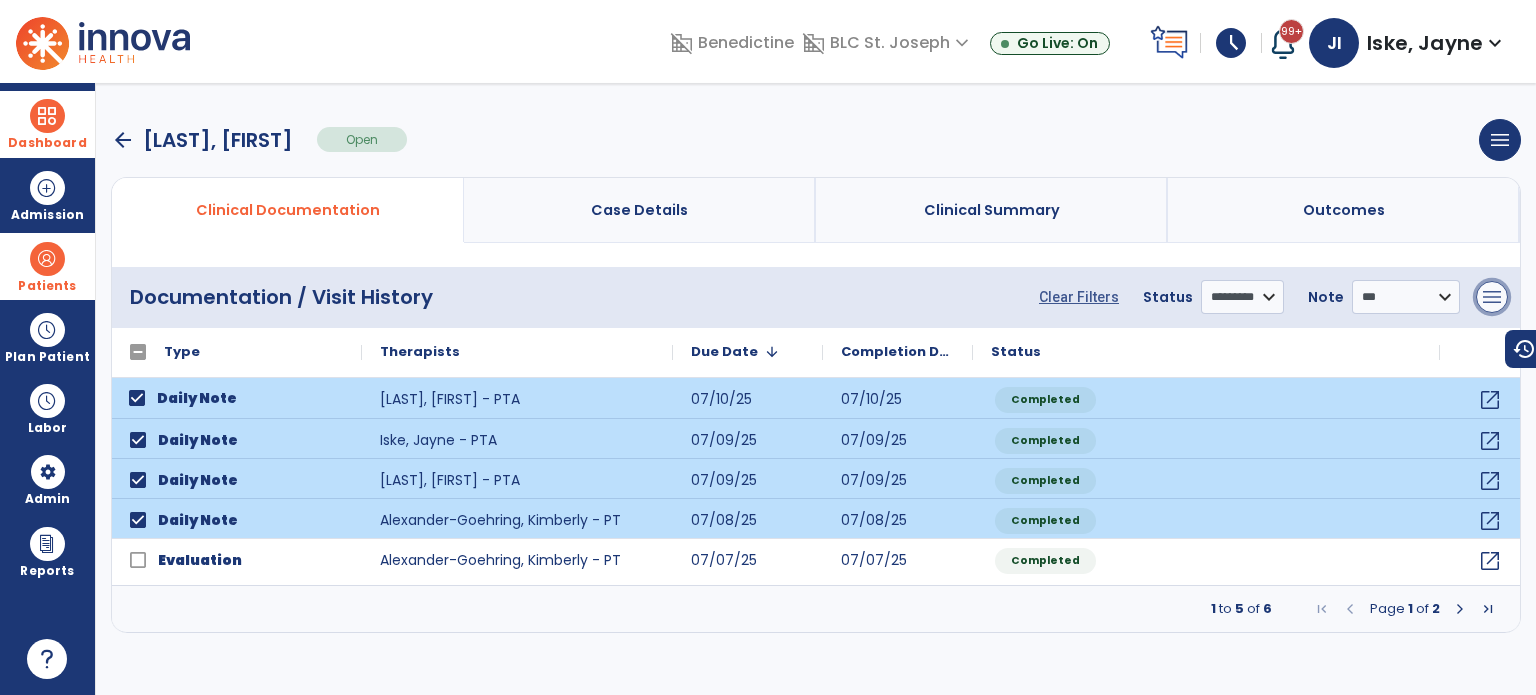 click on "menu" at bounding box center (1492, 297) 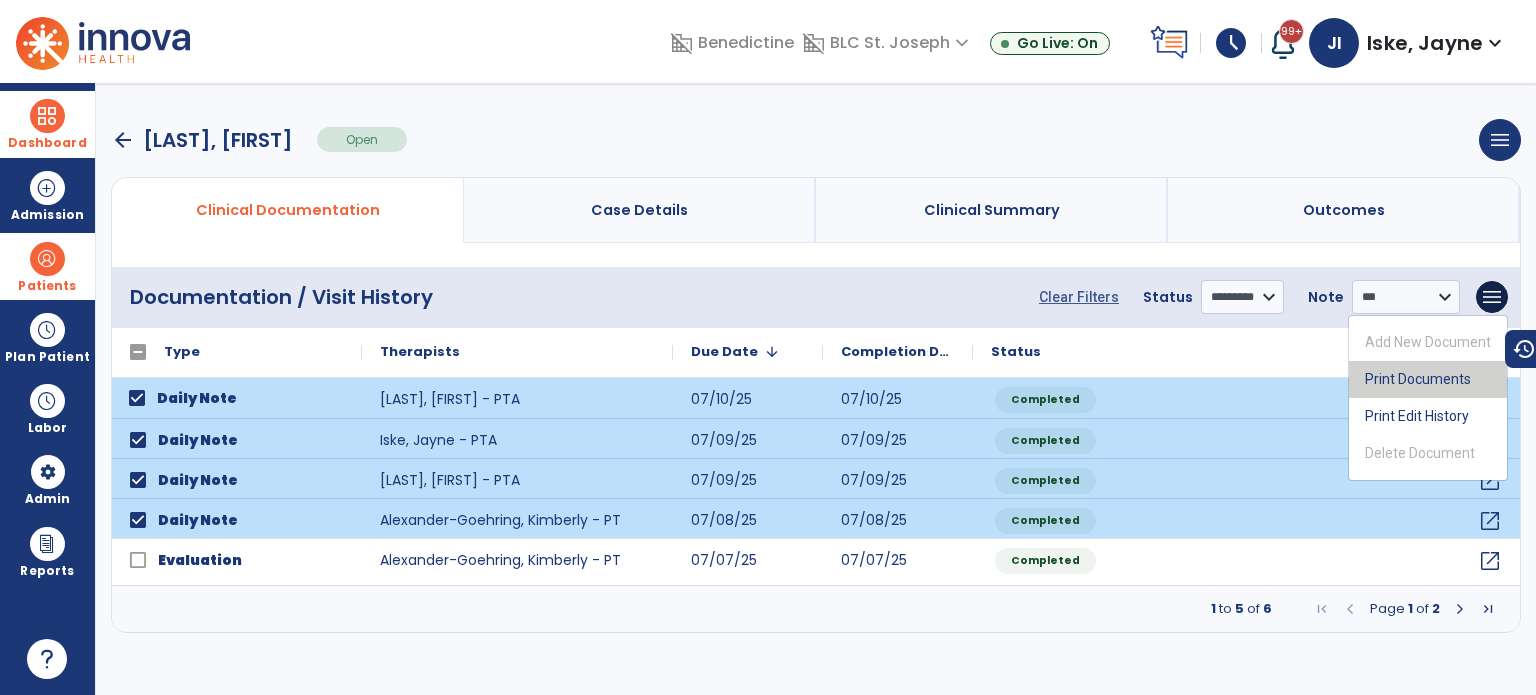 click on "Print Documents" at bounding box center (1428, 379) 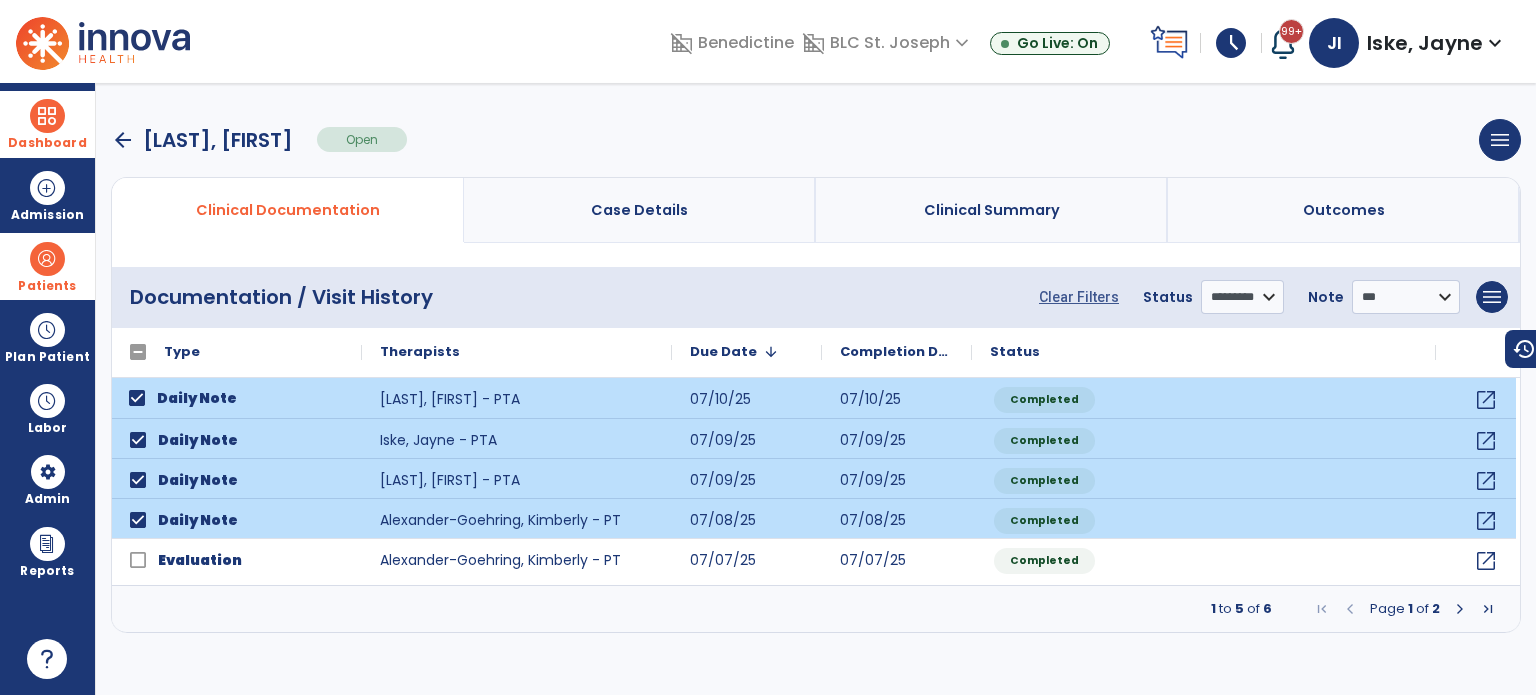 select on "***" 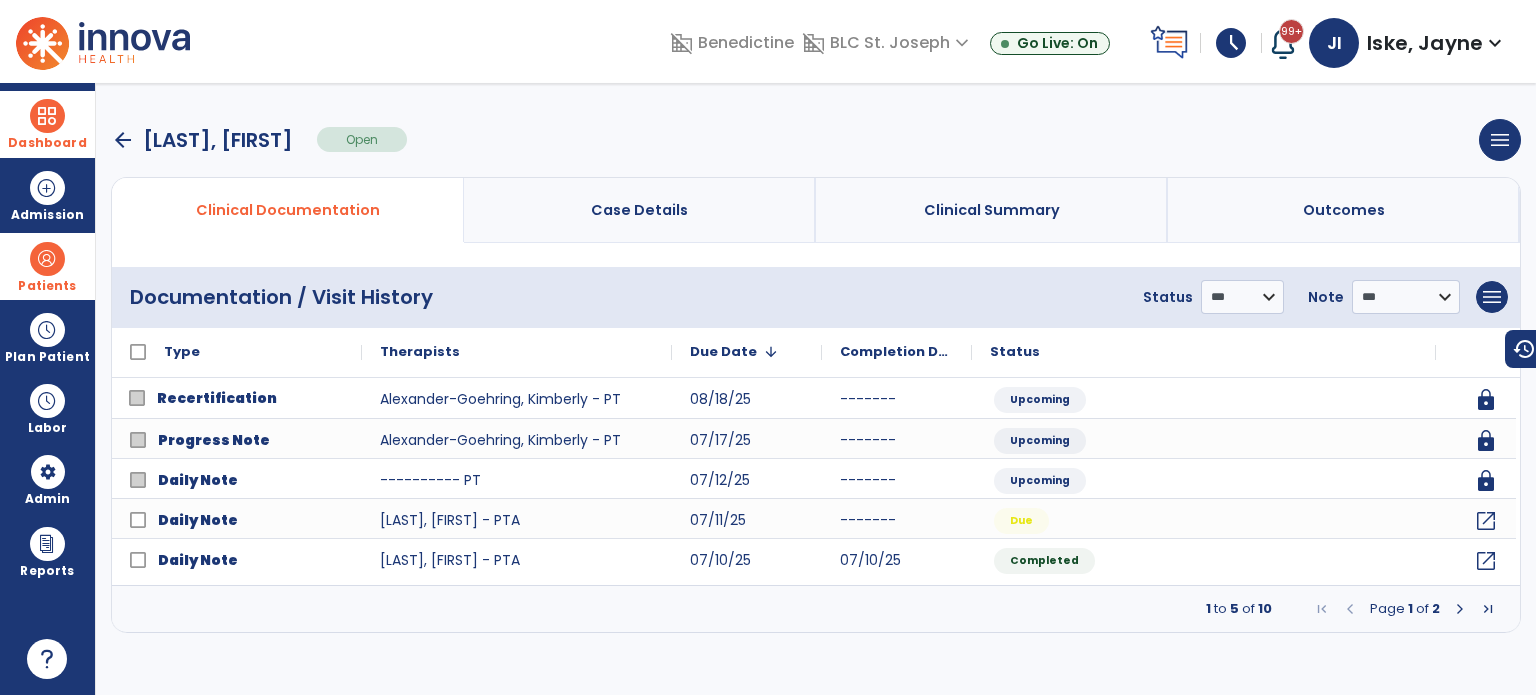 click on "arrow_back" at bounding box center (123, 140) 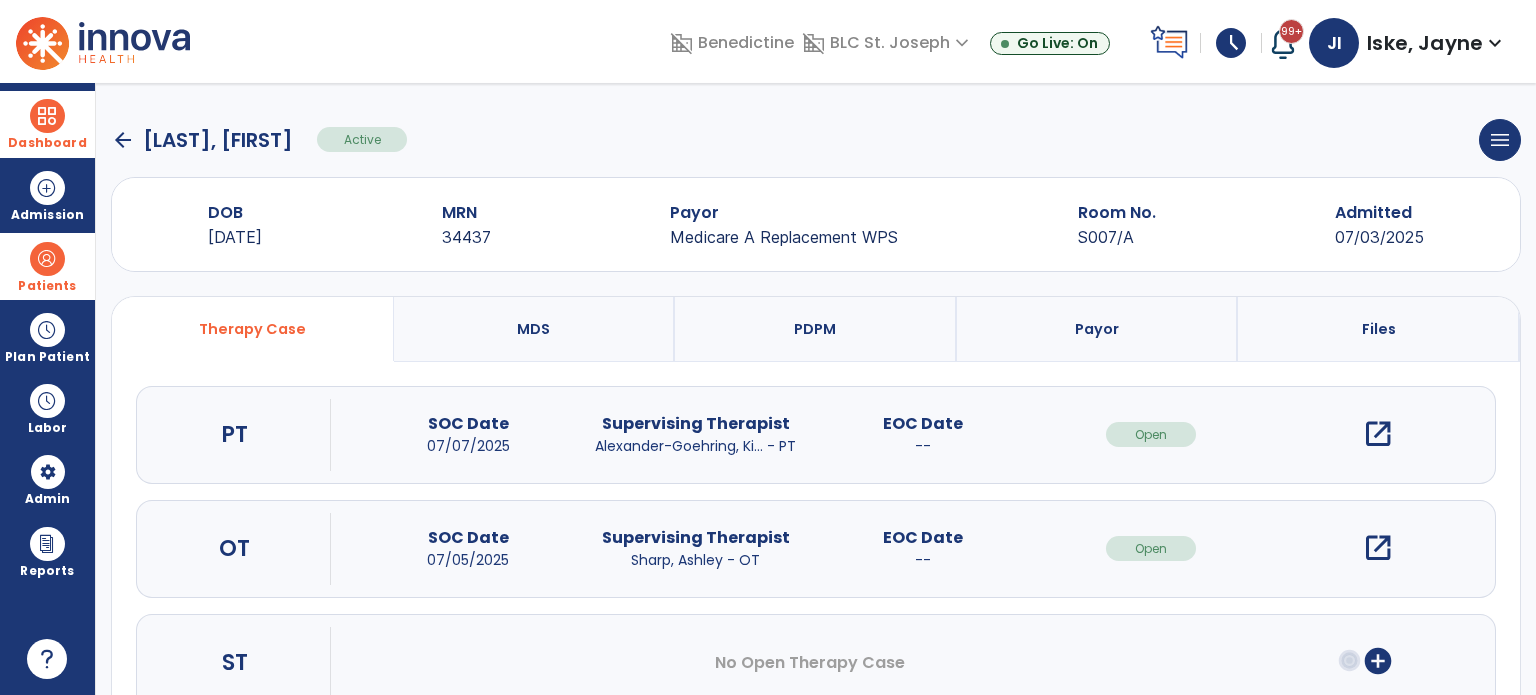 click on "open_in_new" at bounding box center (1378, 548) 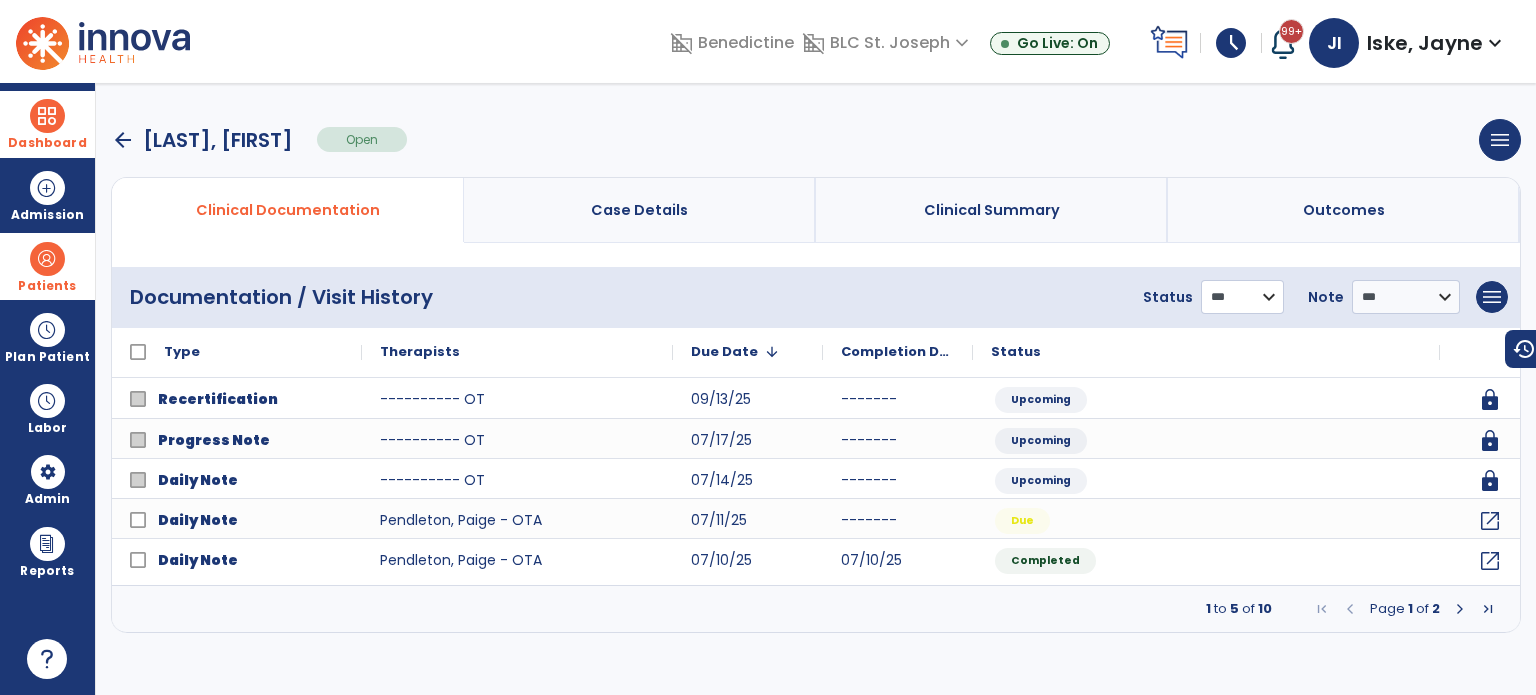 click on "**********" at bounding box center [1242, 297] 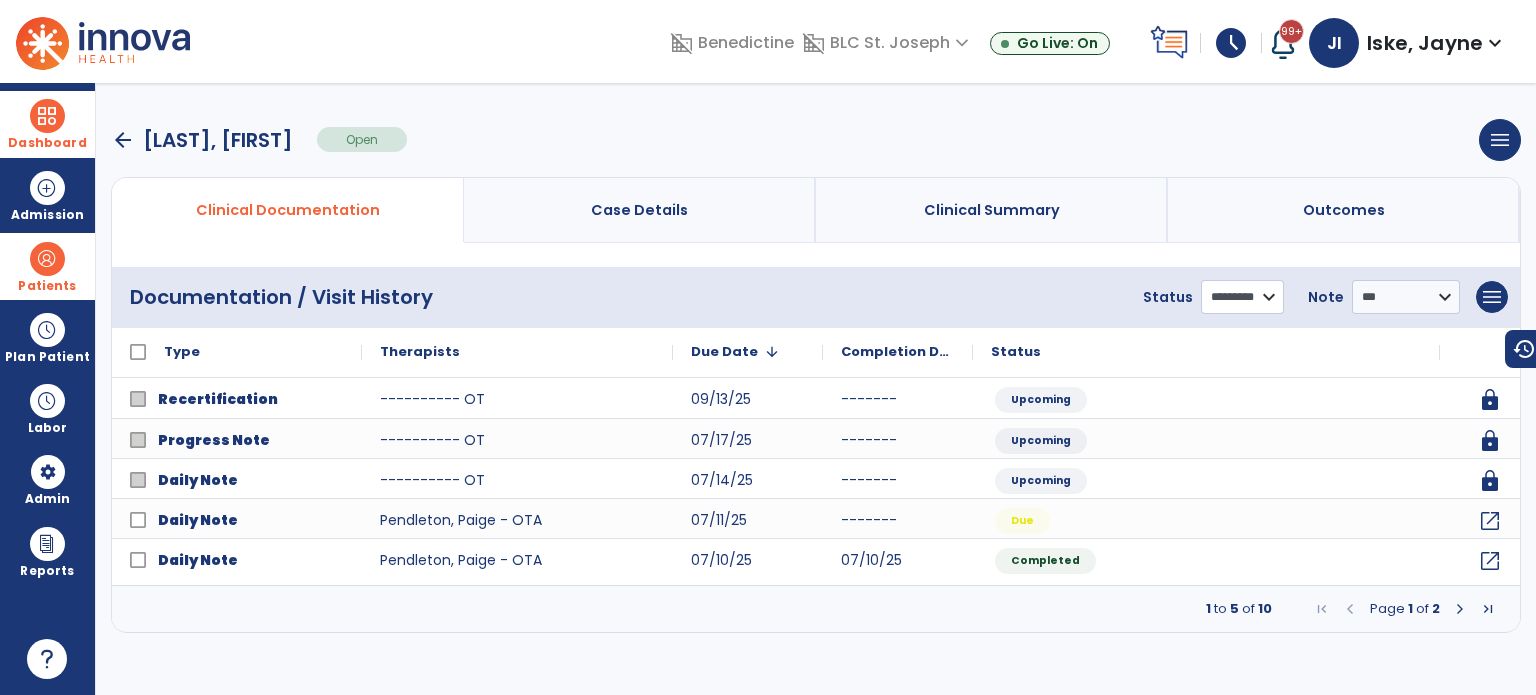 click on "**********" at bounding box center [1242, 297] 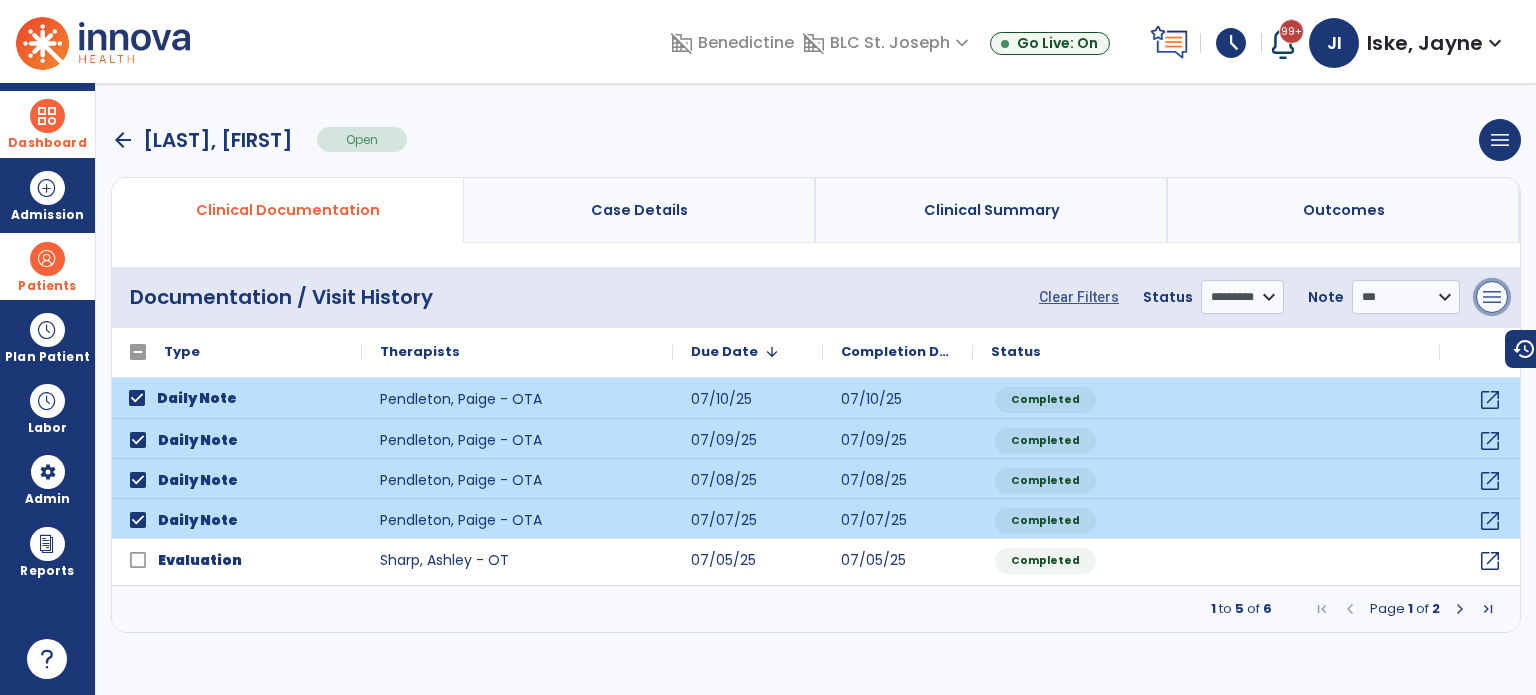 click on "menu" at bounding box center [1492, 297] 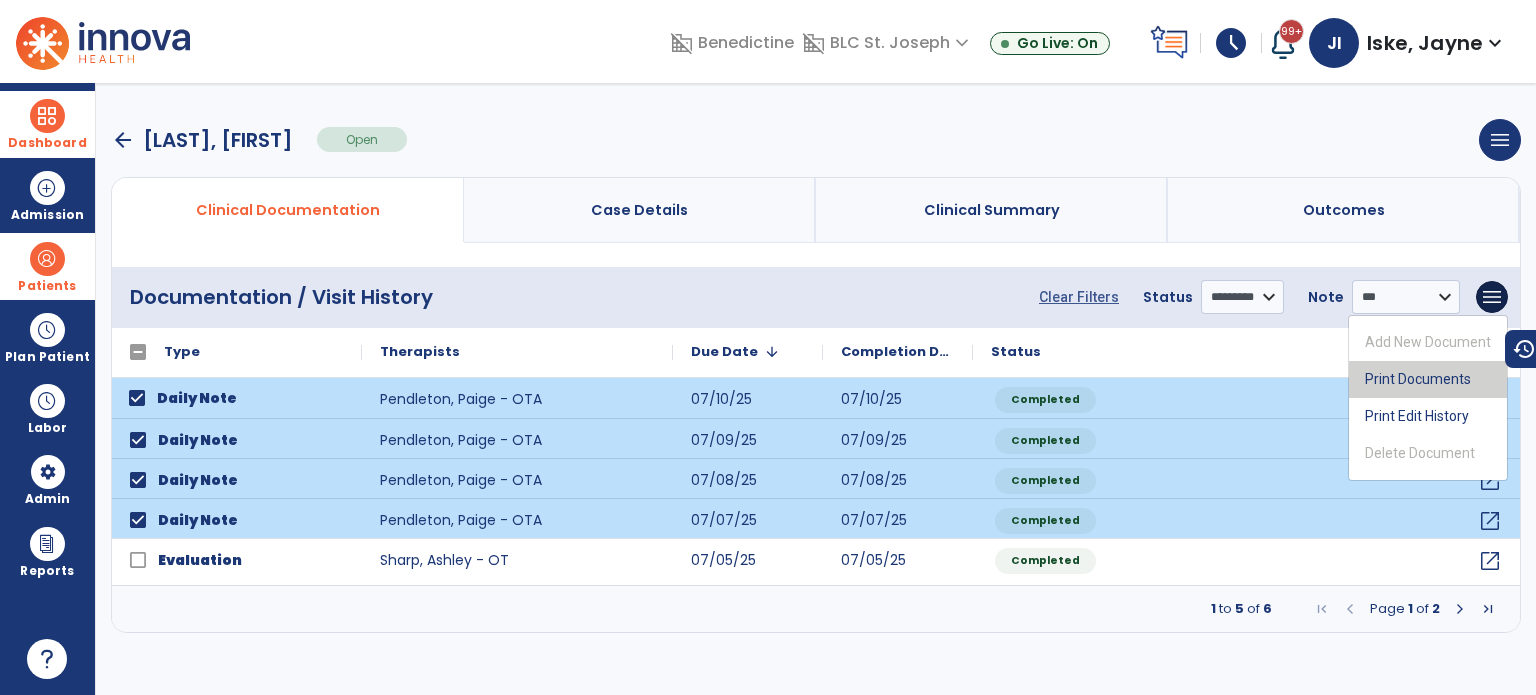 click on "Print Documents" at bounding box center (1428, 379) 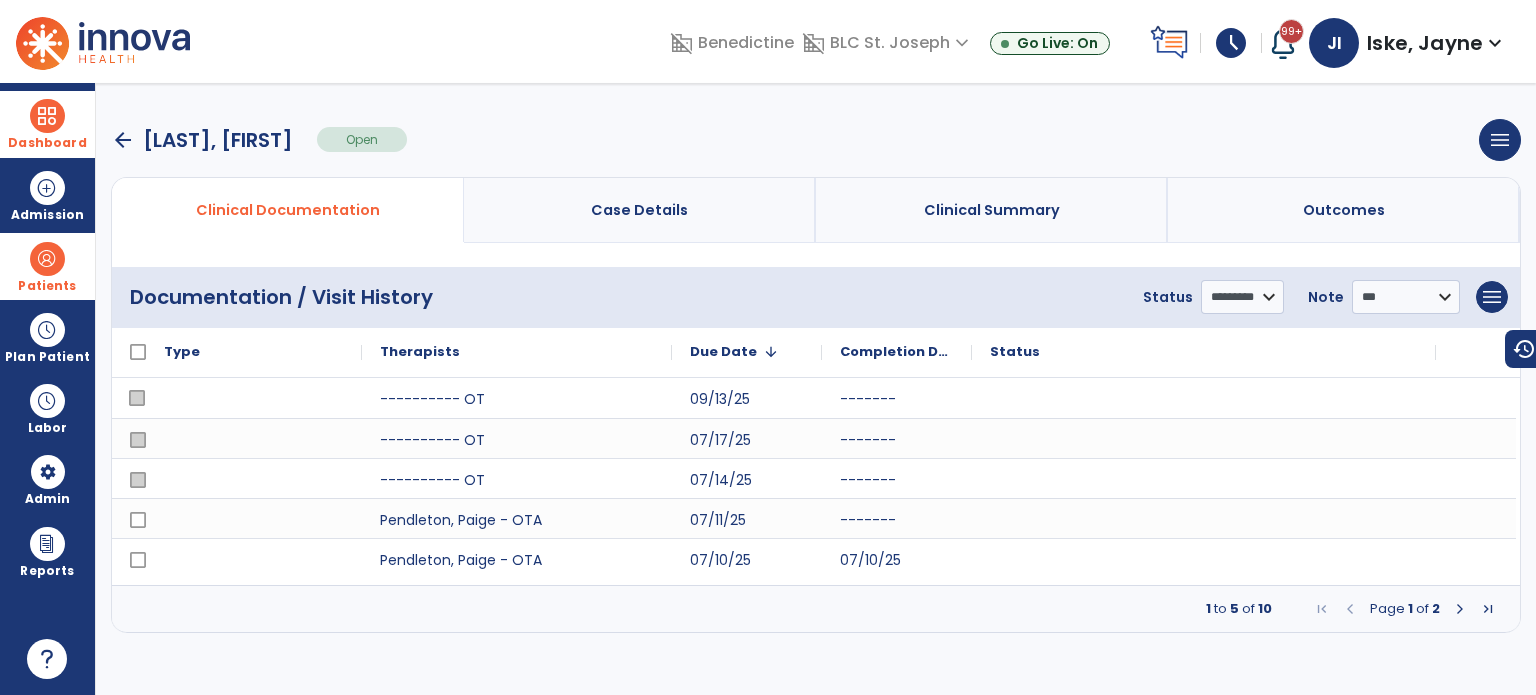 select on "***" 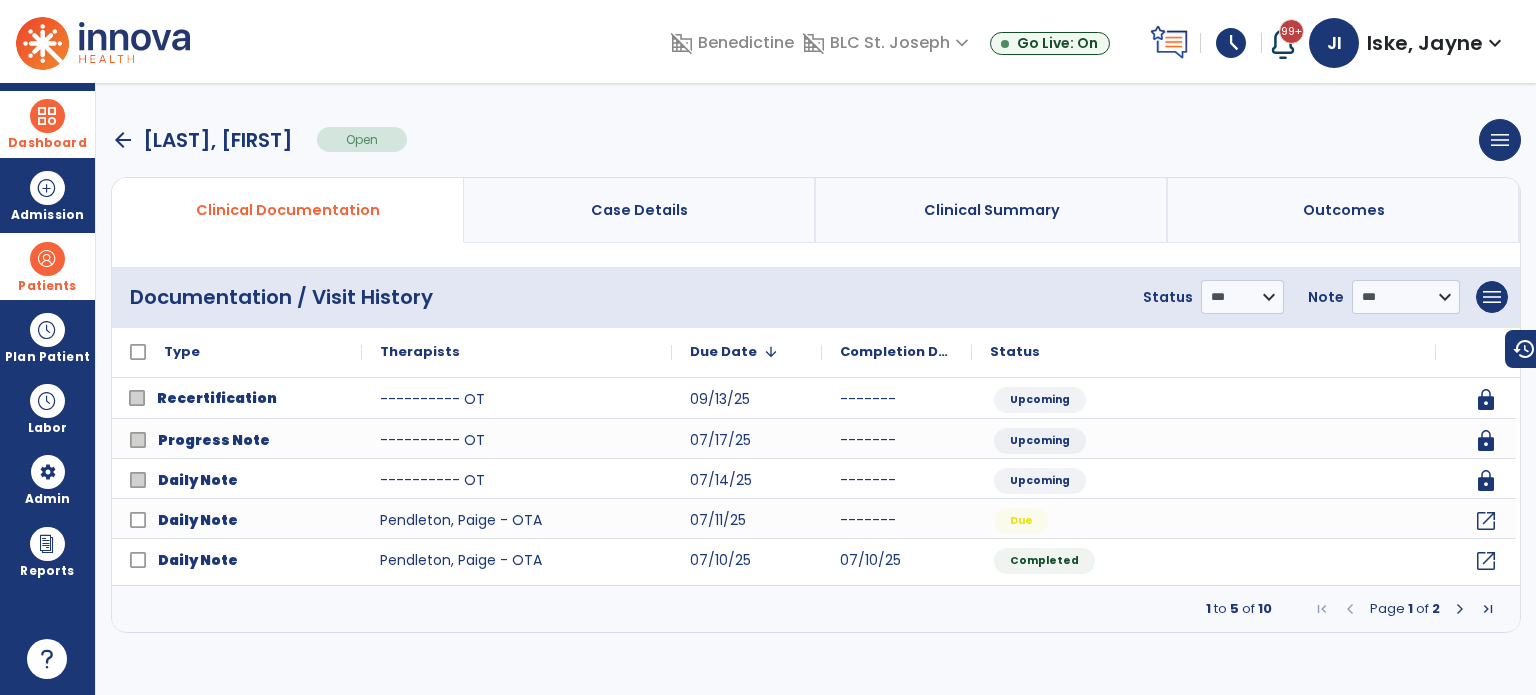 click at bounding box center [47, 259] 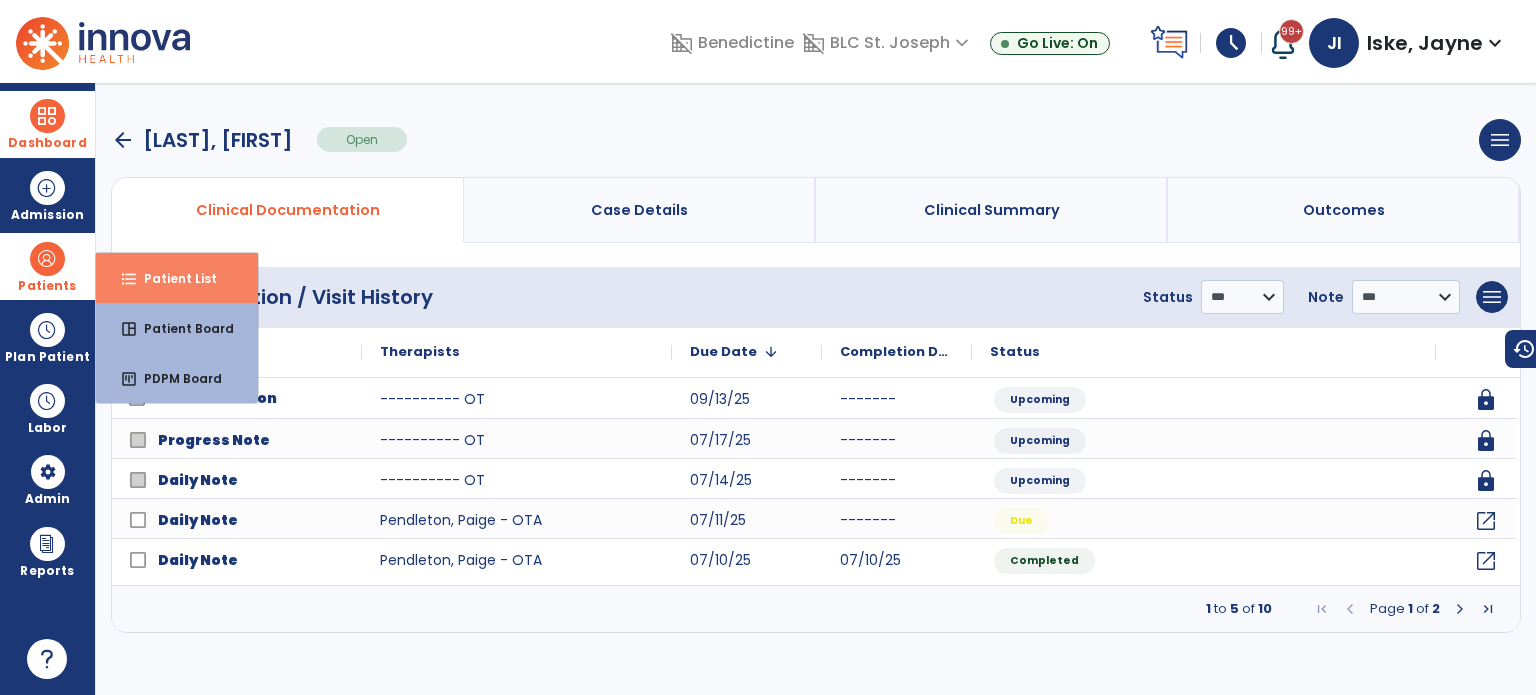 click on "format_list_bulleted  Patient List" at bounding box center (177, 278) 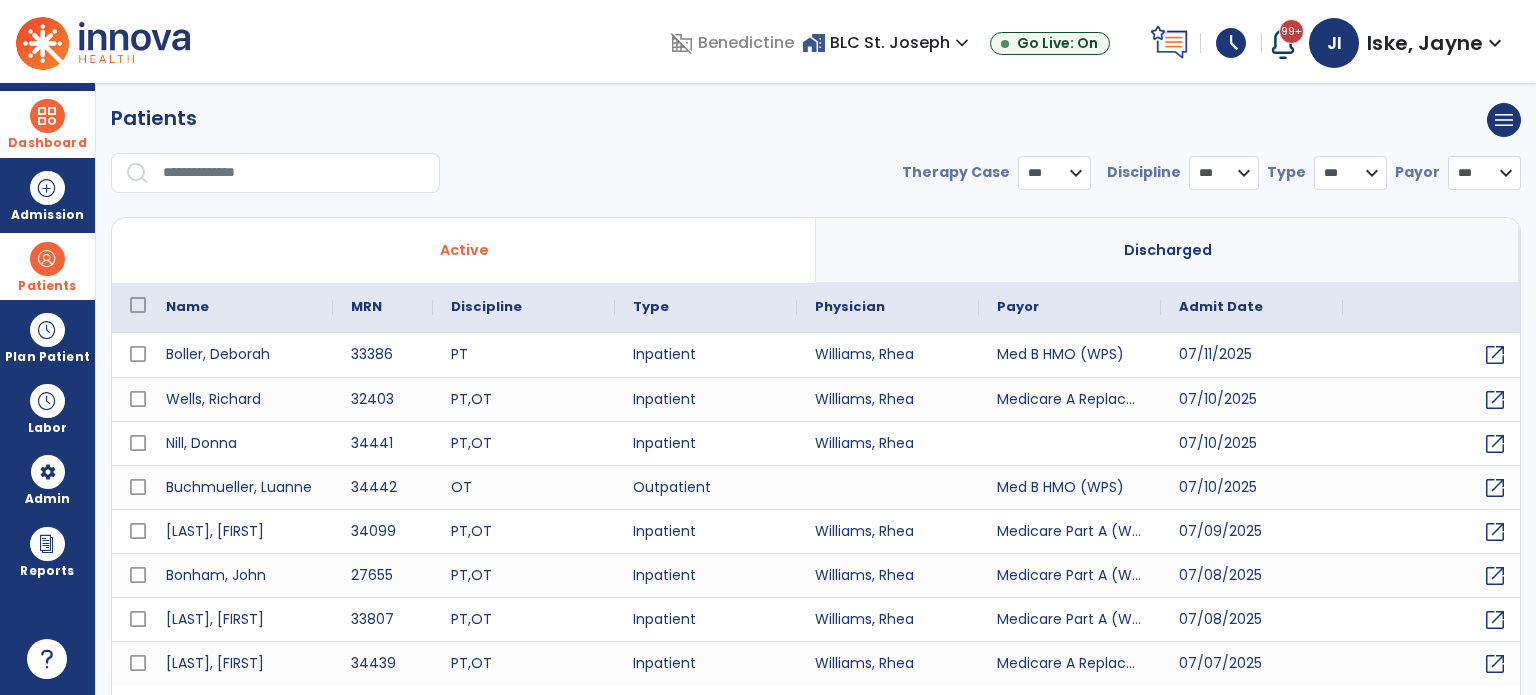 select on "***" 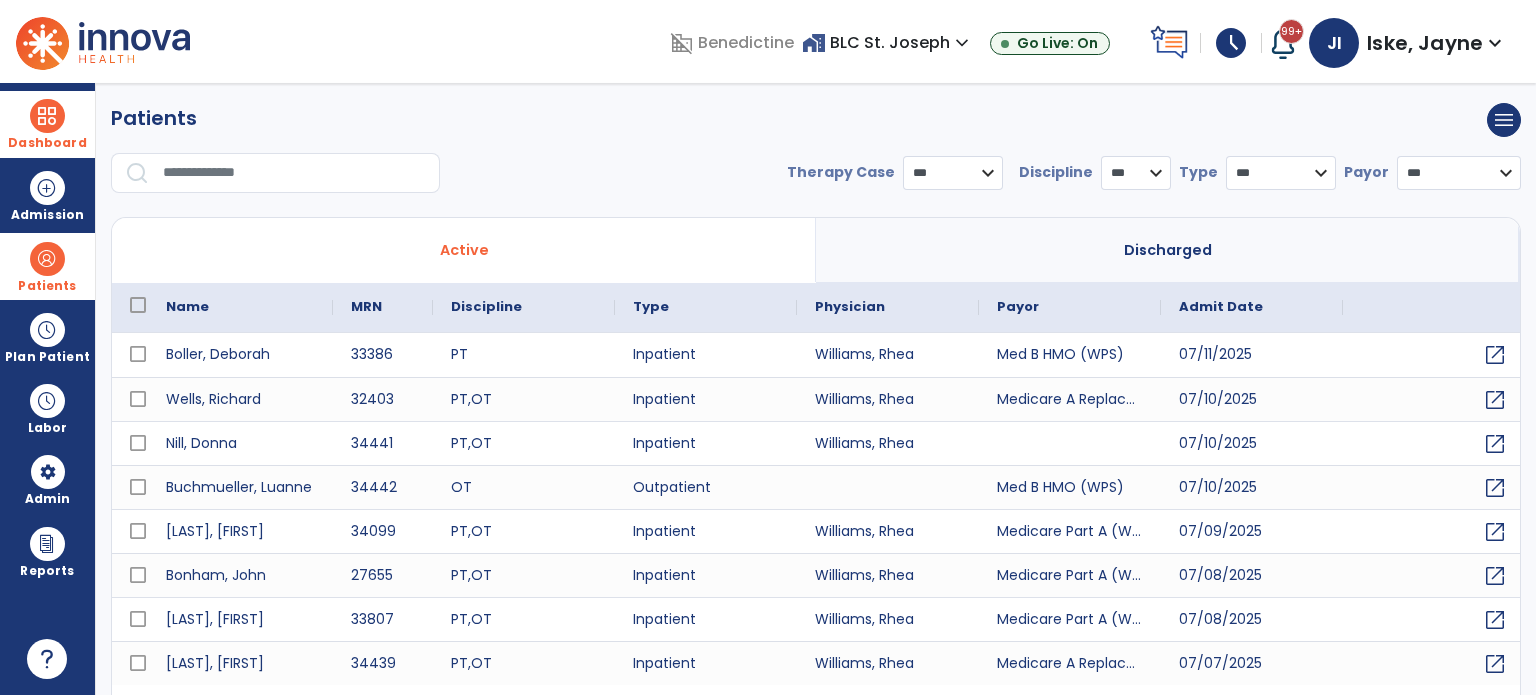 click on "Discharged" at bounding box center [1168, 250] 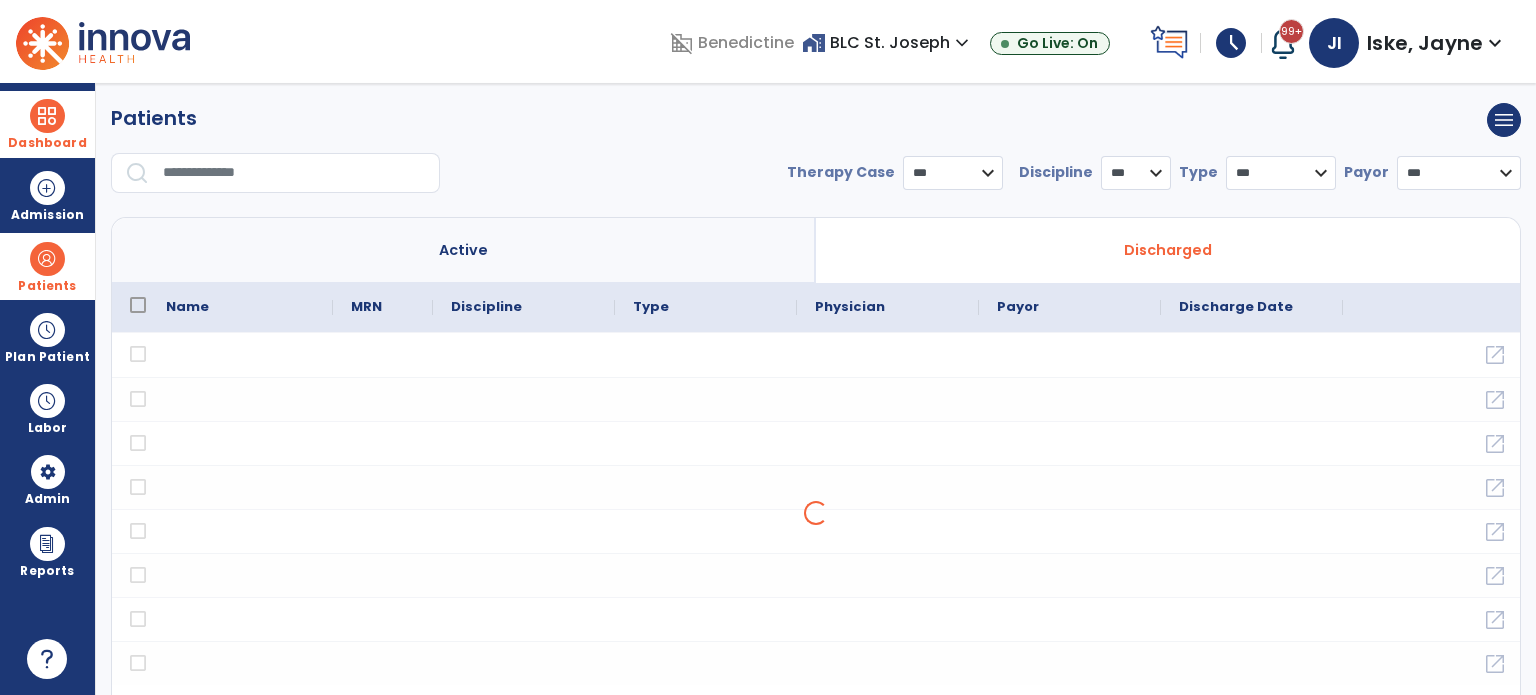 type 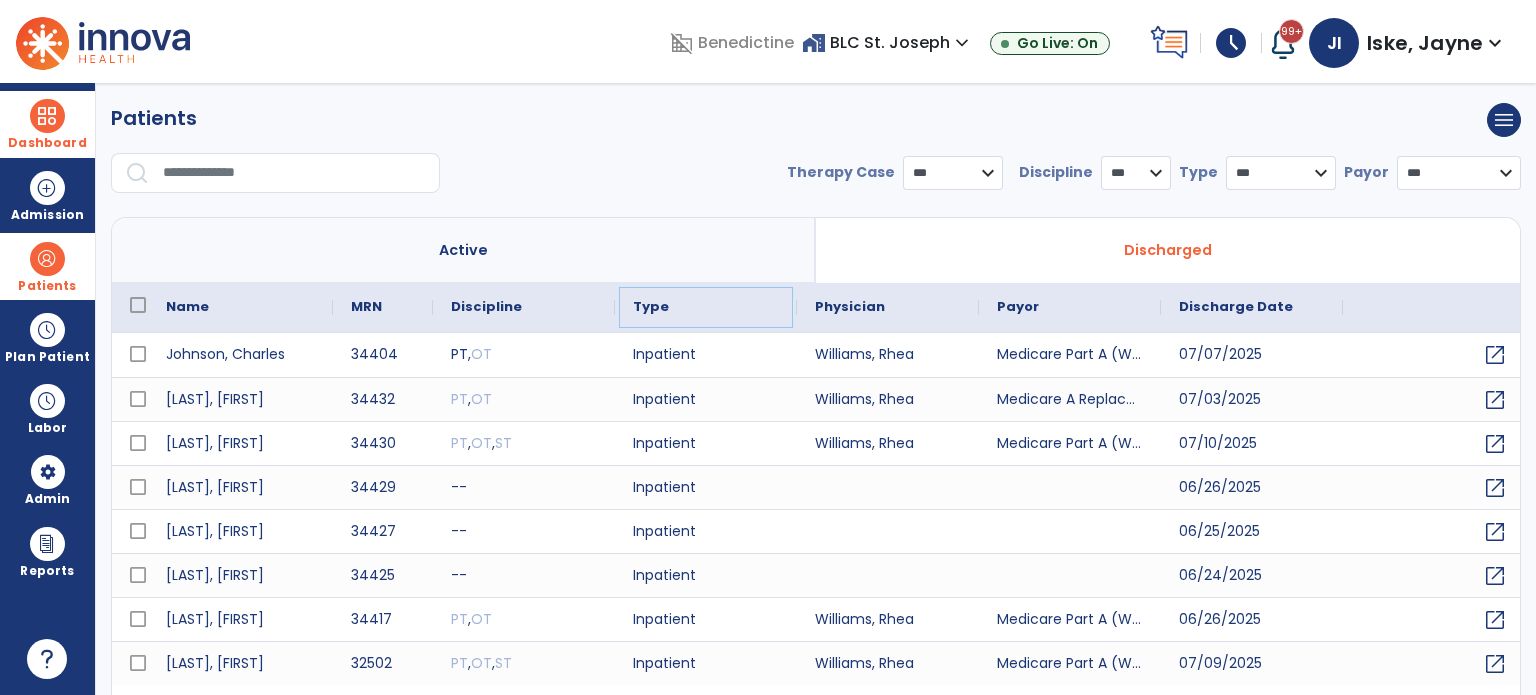 click on "Type" at bounding box center [706, 307] 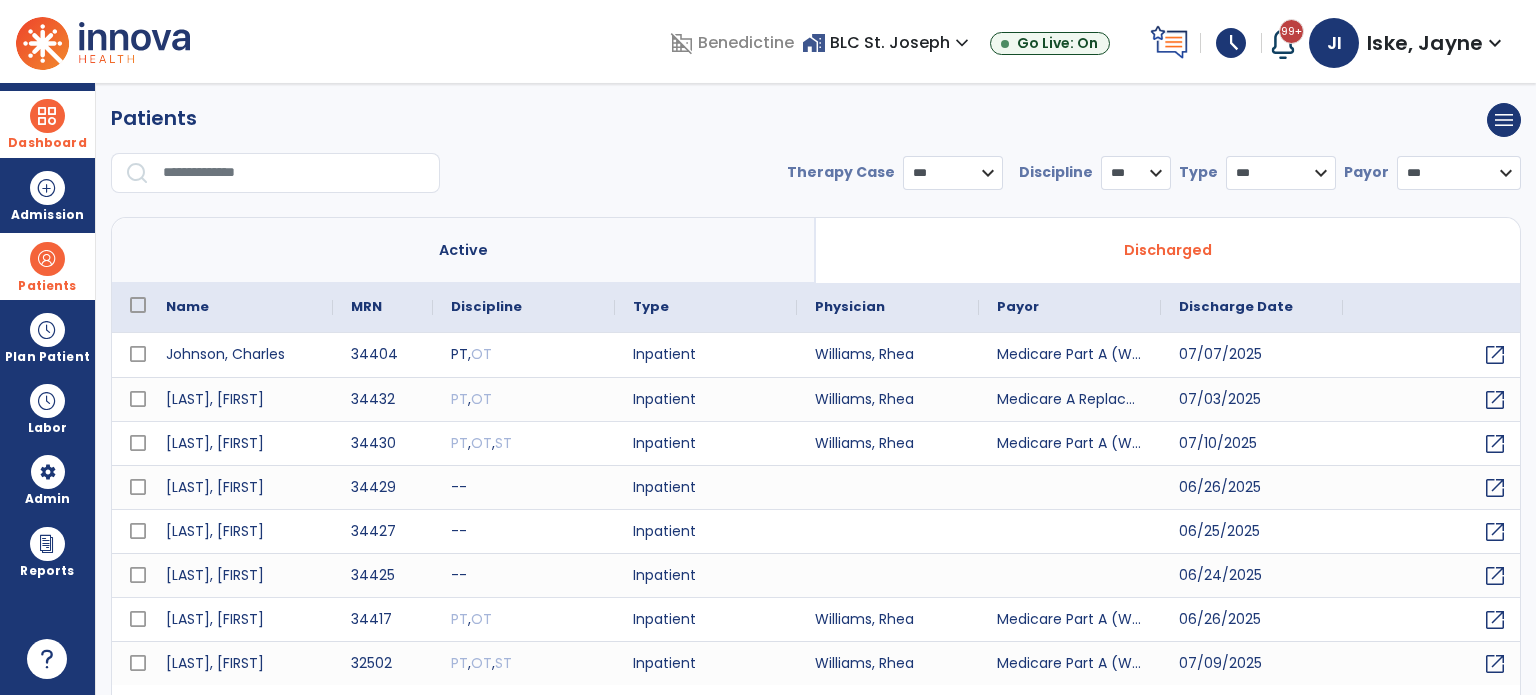 click on "Active" at bounding box center [464, 250] 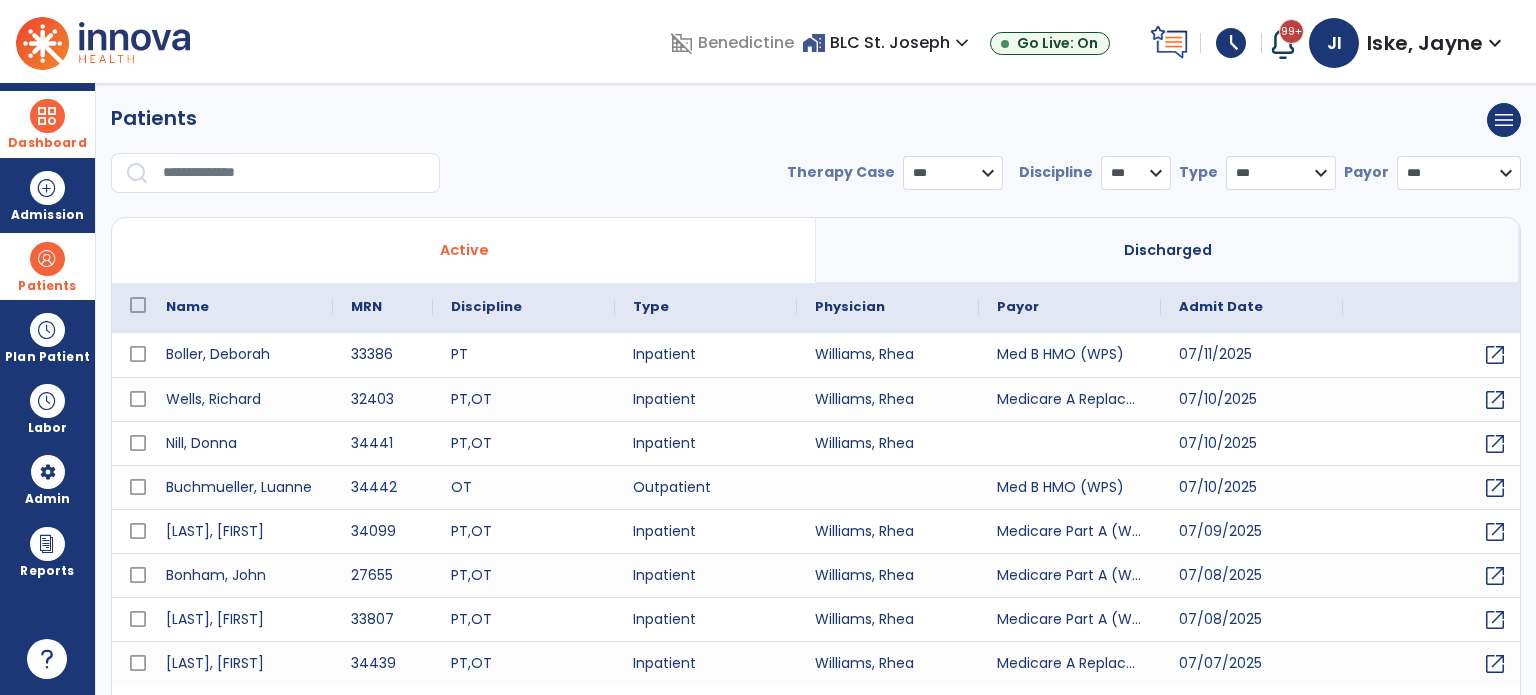 click at bounding box center [294, 173] 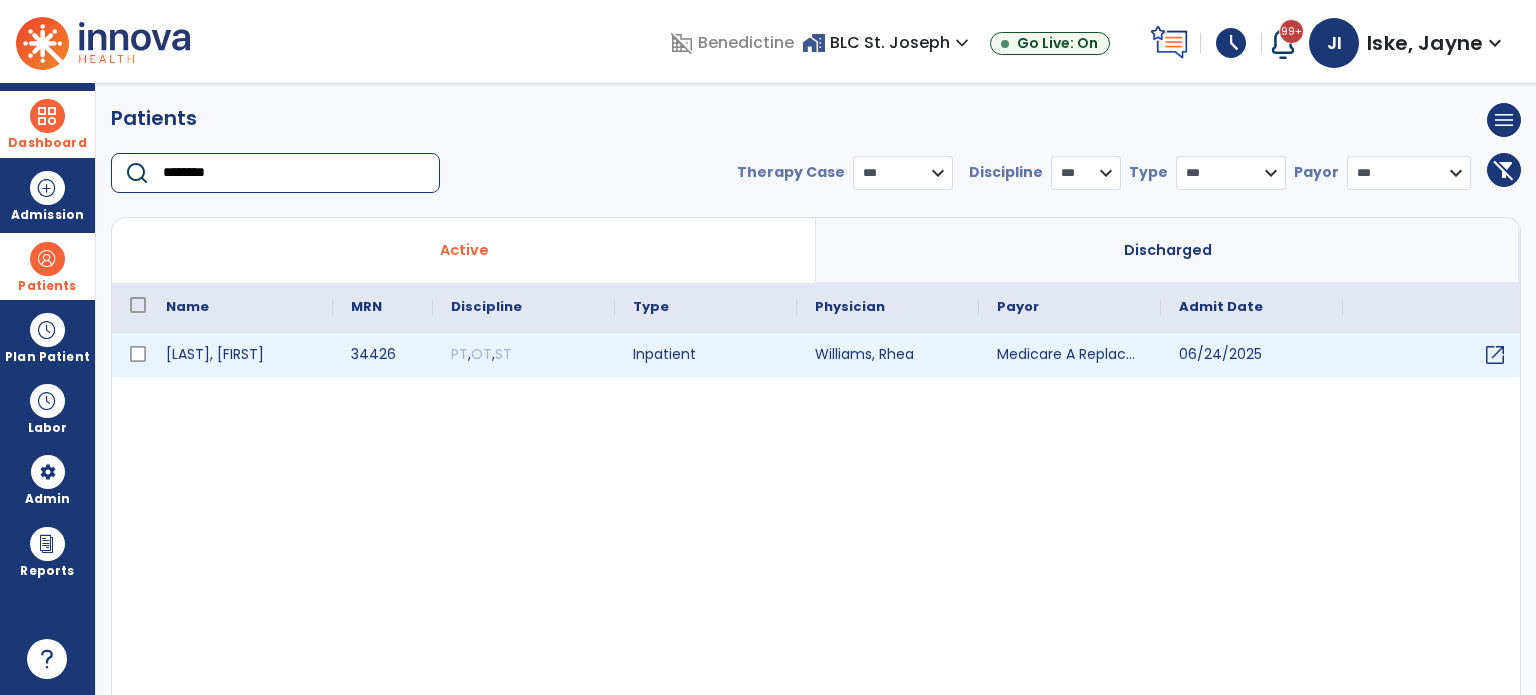 type on "********" 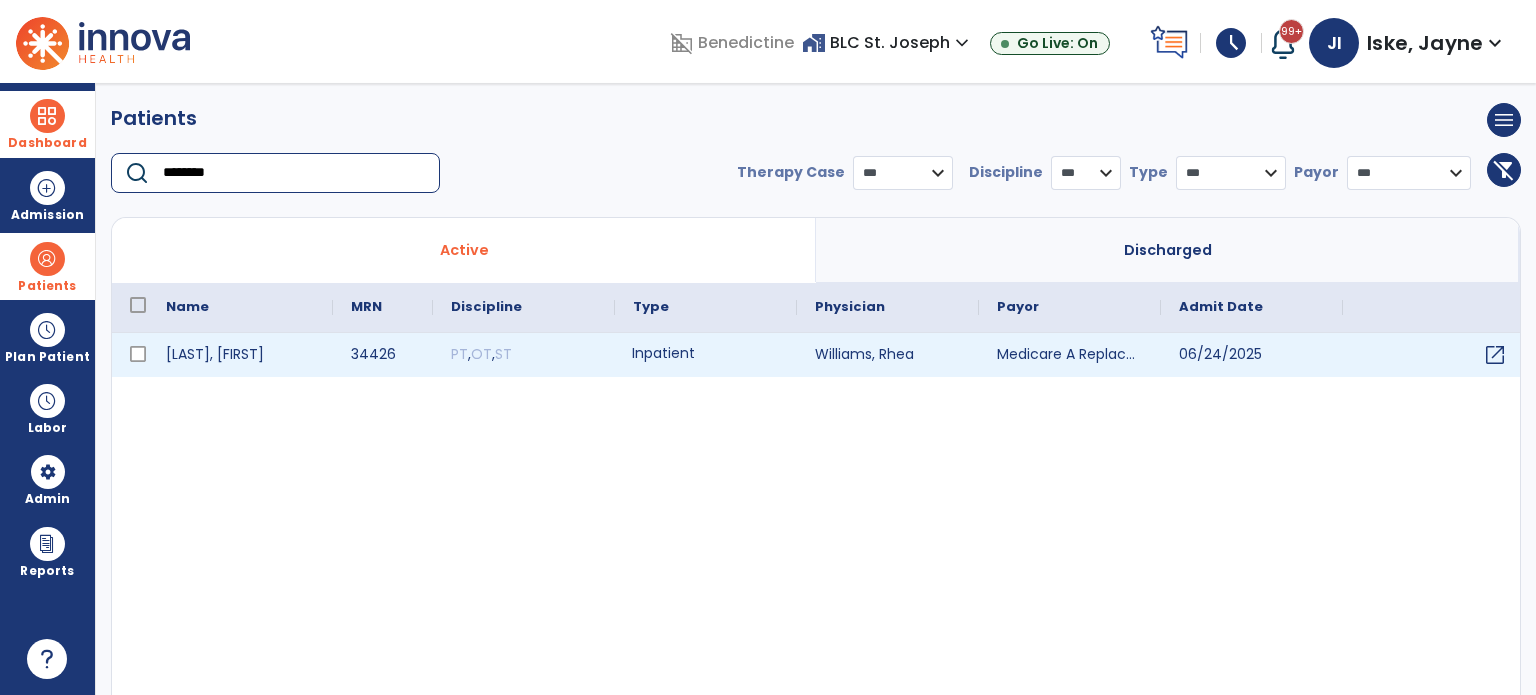 click on "Inpatient" at bounding box center (706, 355) 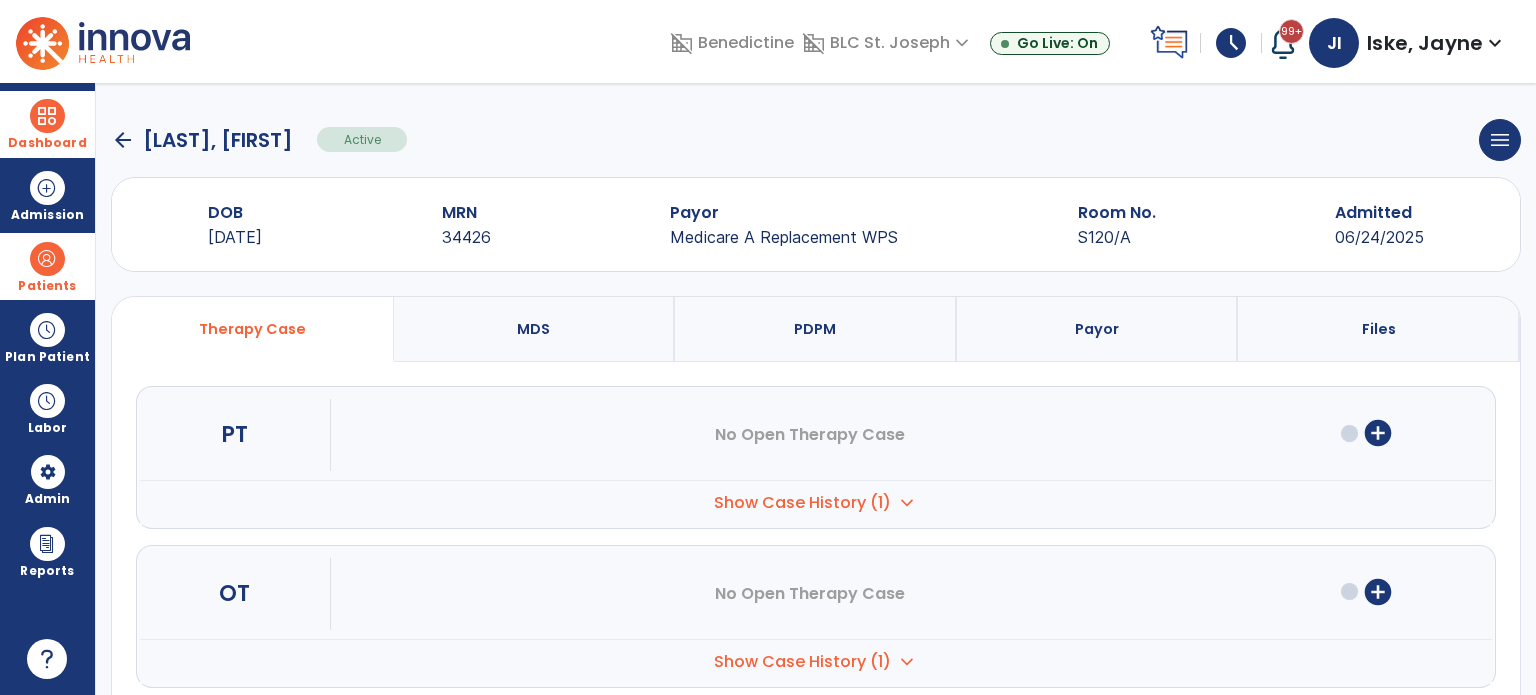 click on "add_circle" at bounding box center (1378, 433) 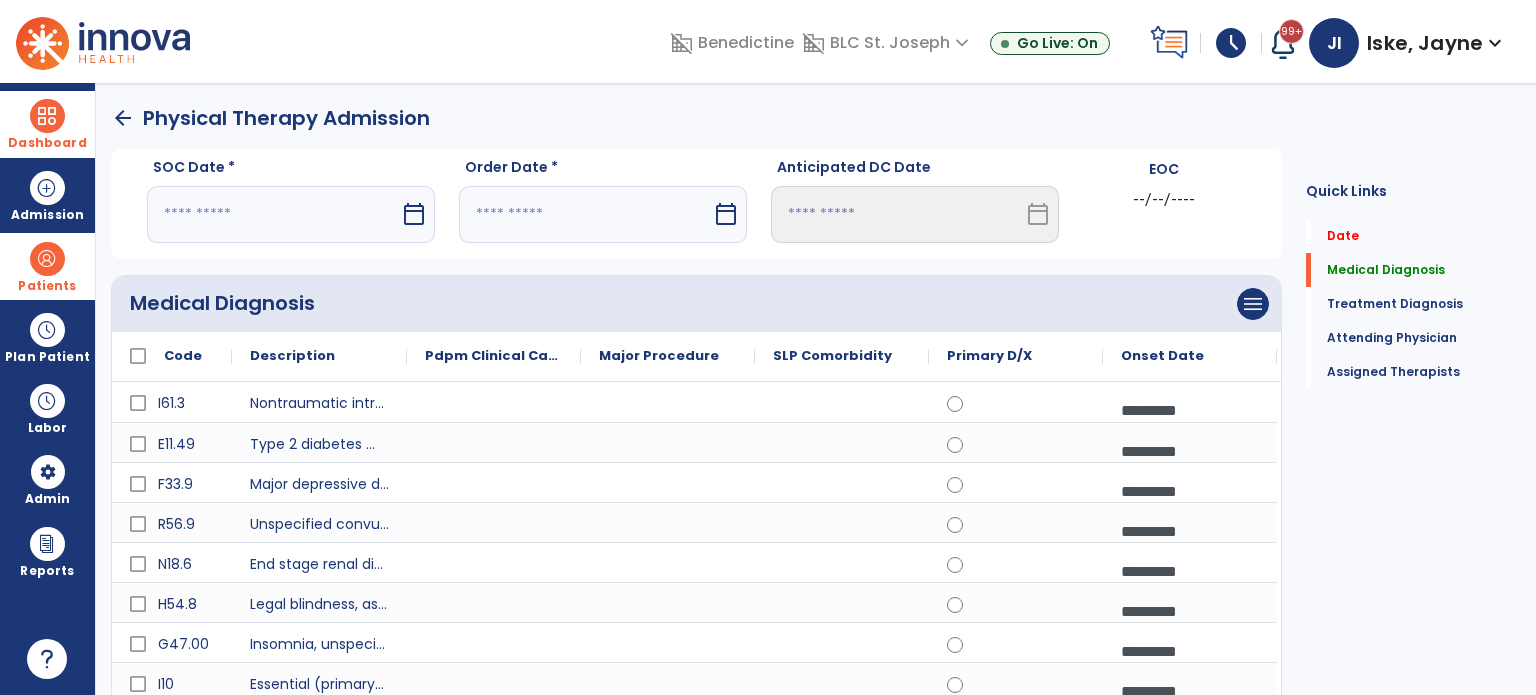 click on "arrow_back" 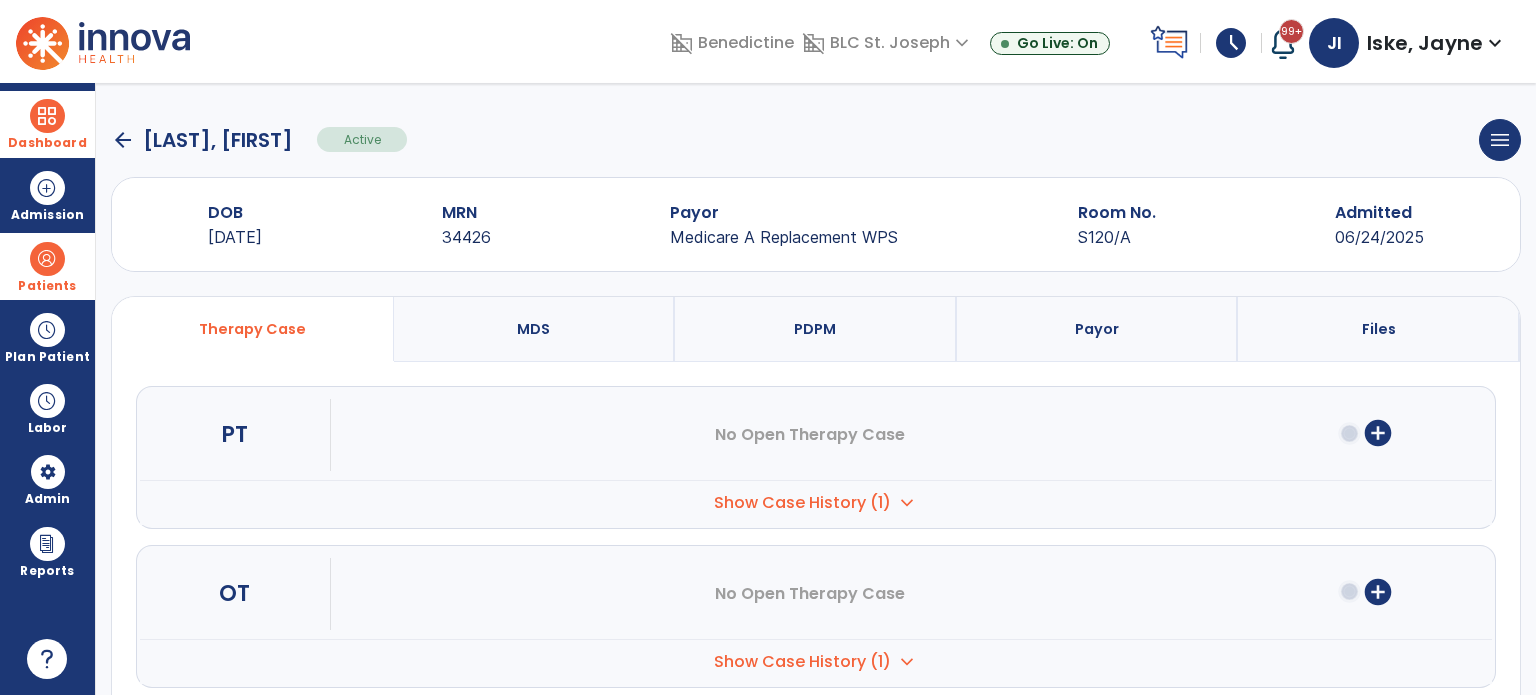 click on "Show Case History (1)" at bounding box center (802, 503) 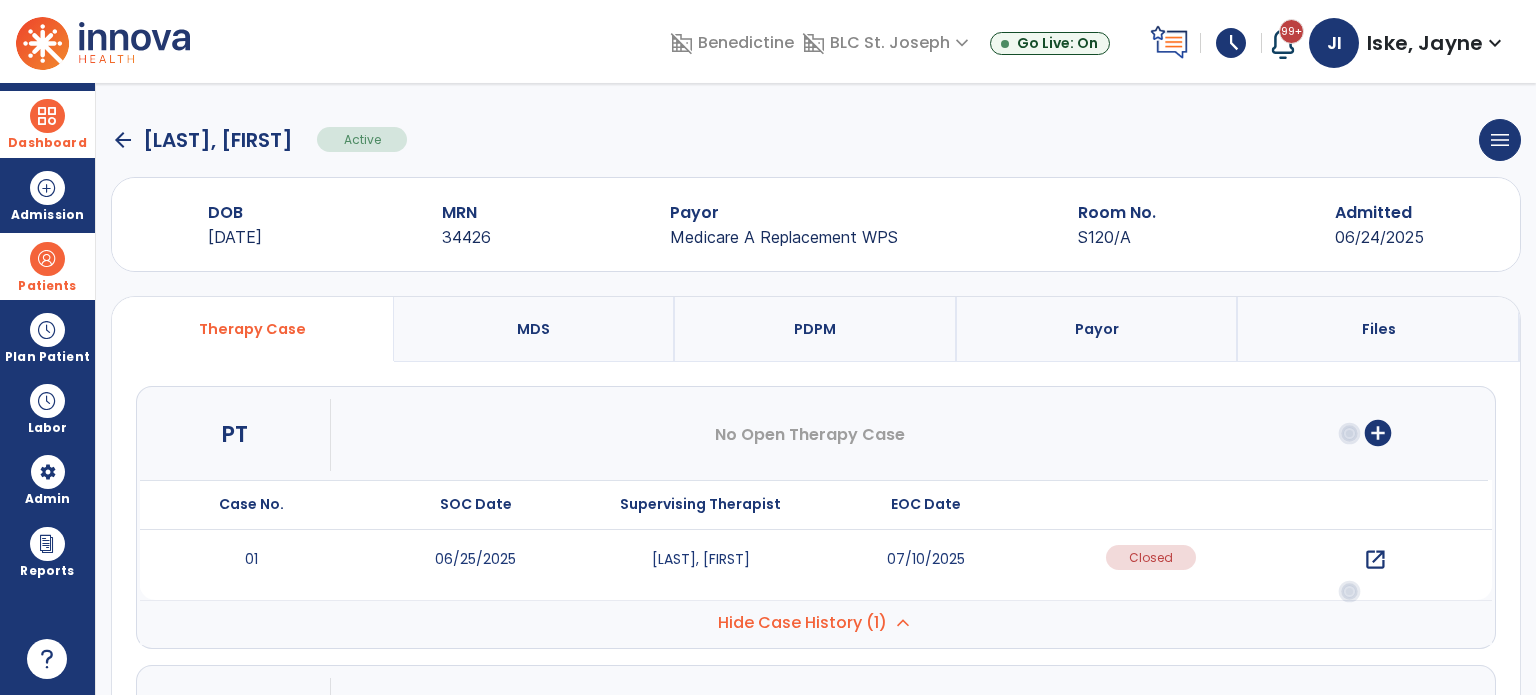 click on "open_in_new" at bounding box center [1375, 560] 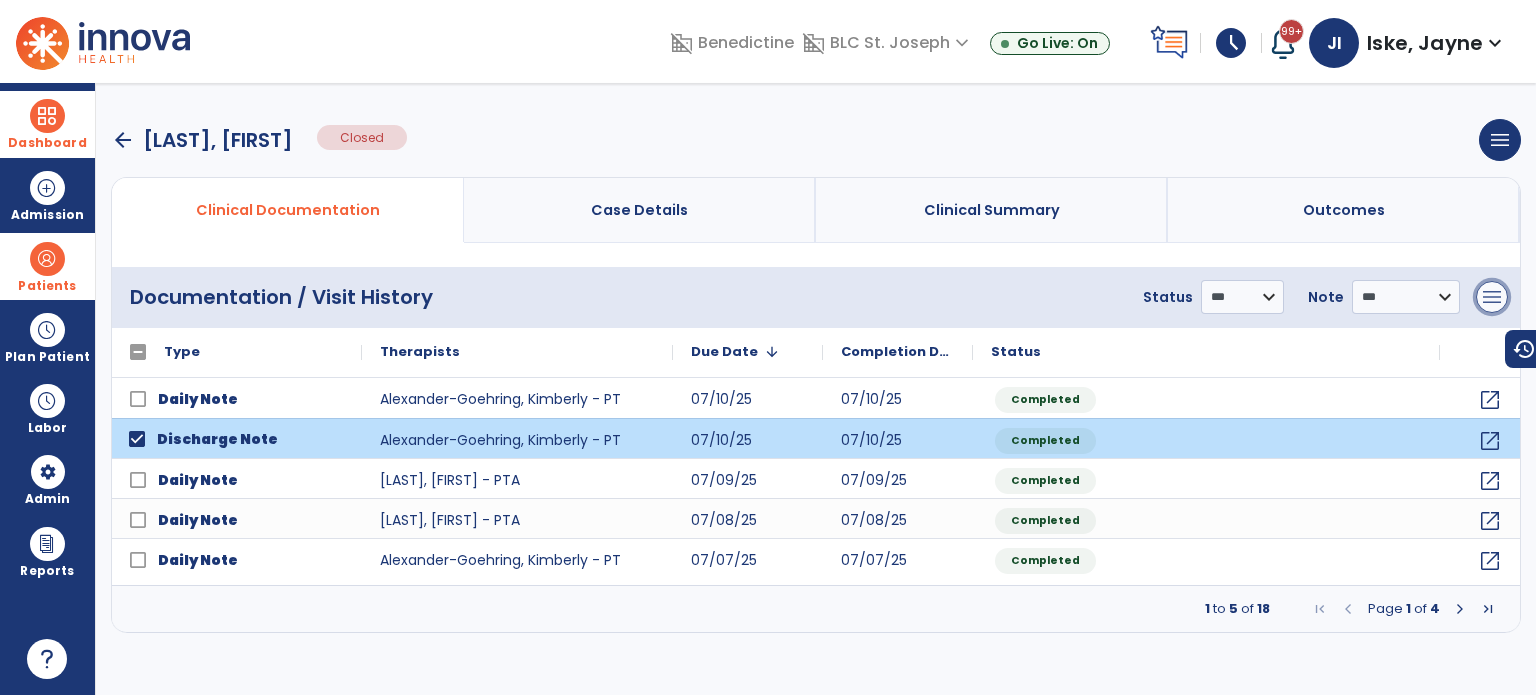 click on "menu" at bounding box center [1492, 297] 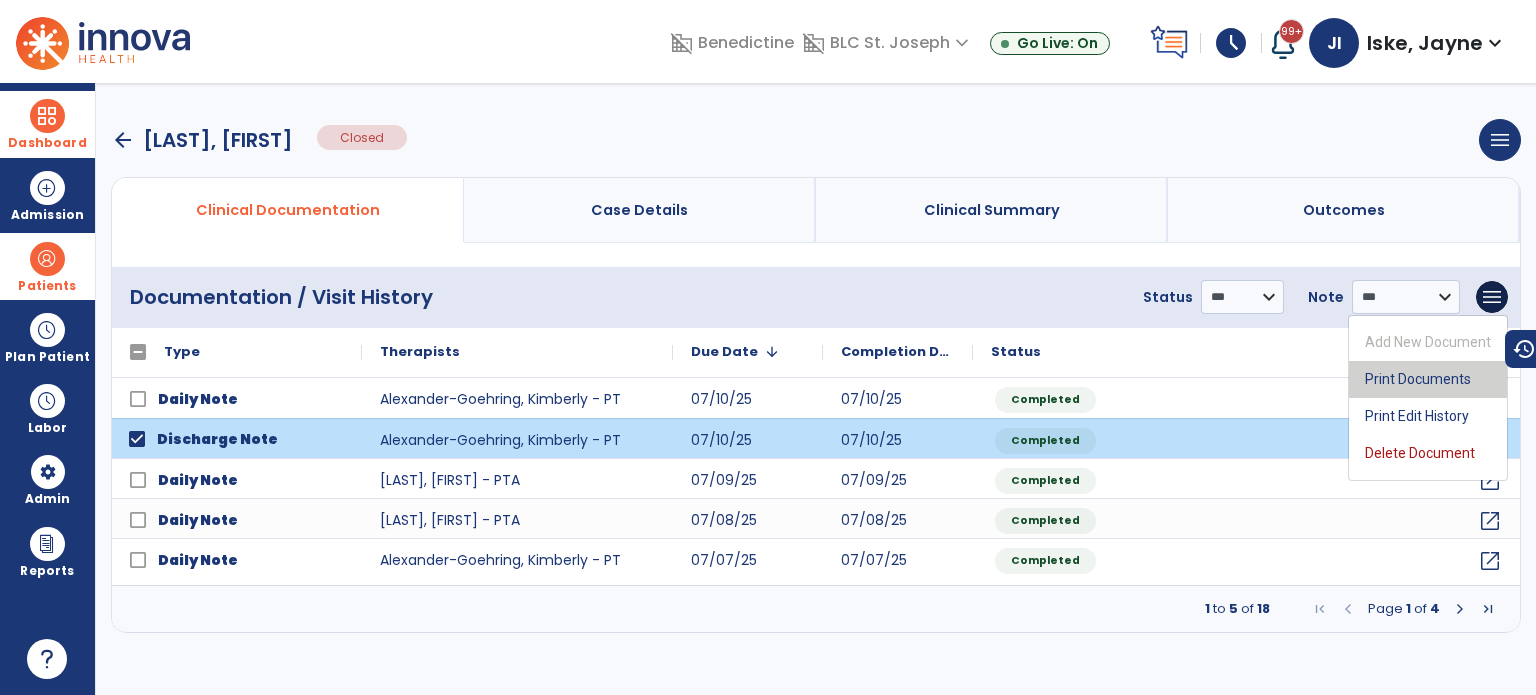 click on "Print Documents" at bounding box center [1428, 379] 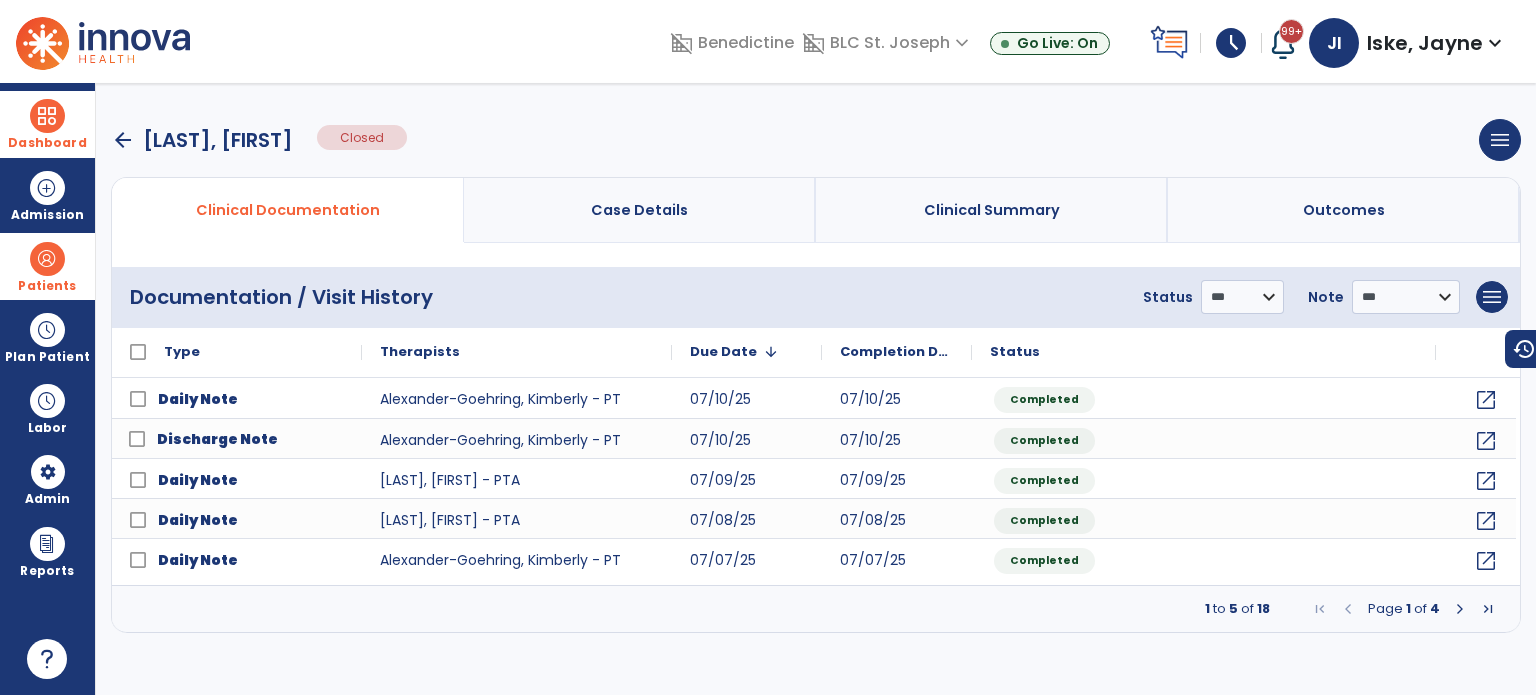 click on "arrow_back" at bounding box center (123, 140) 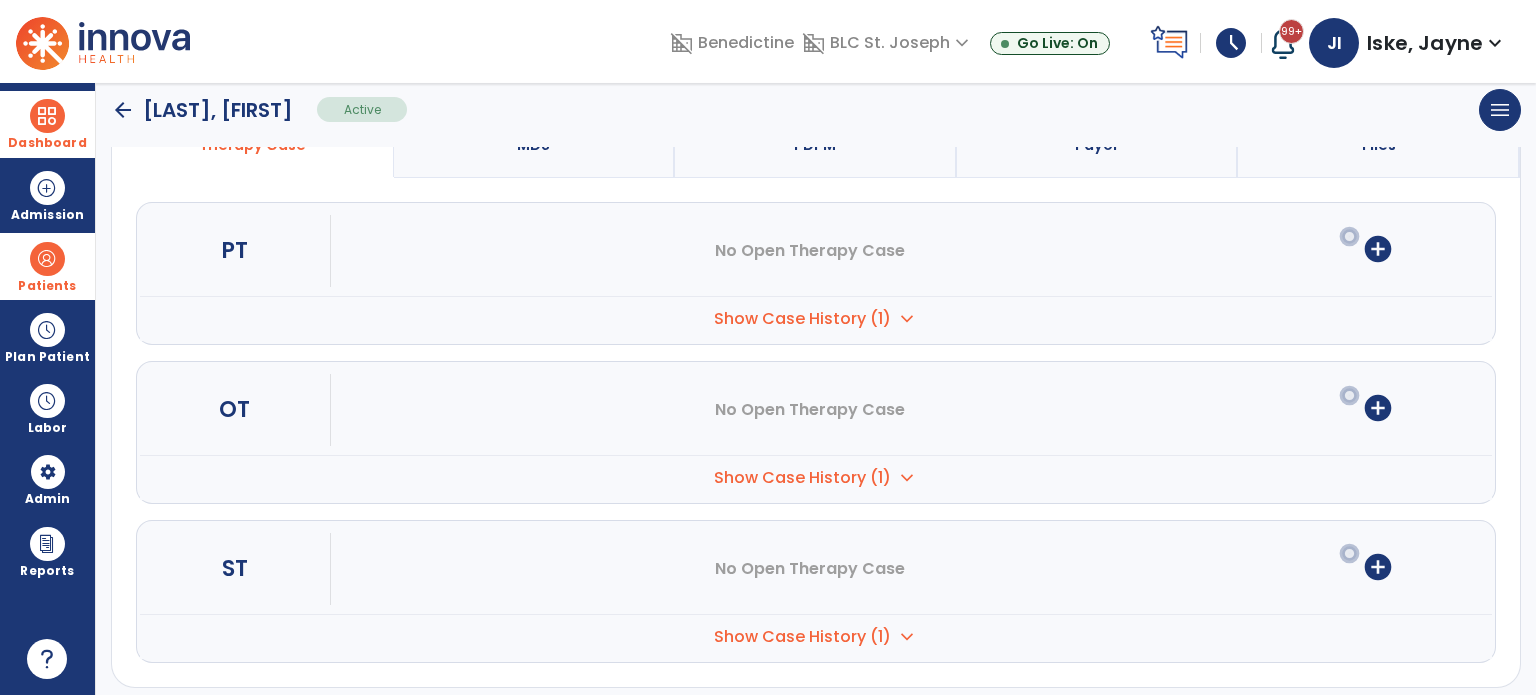 scroll, scrollTop: 196, scrollLeft: 0, axis: vertical 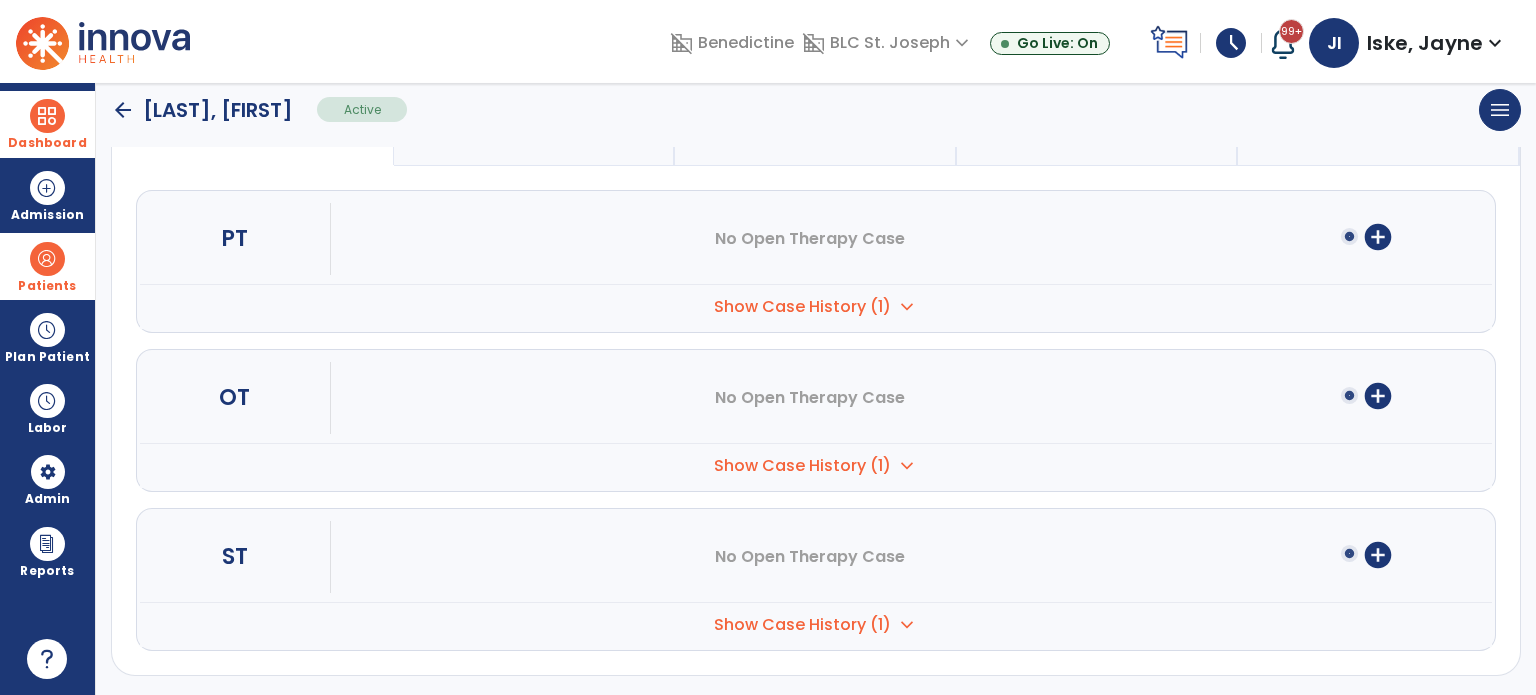 click on "Show Case History (1)" at bounding box center [802, 307] 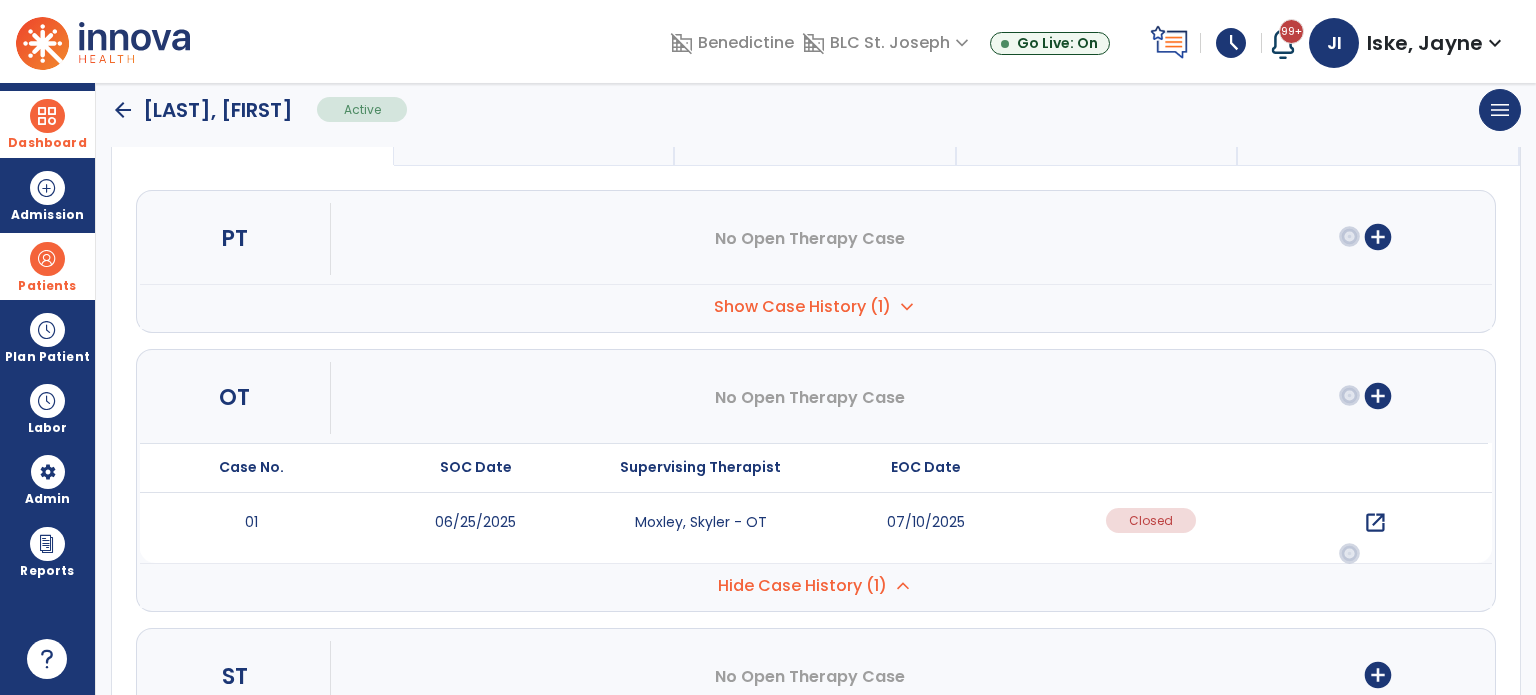 click on "open_in_new" at bounding box center (1375, 523) 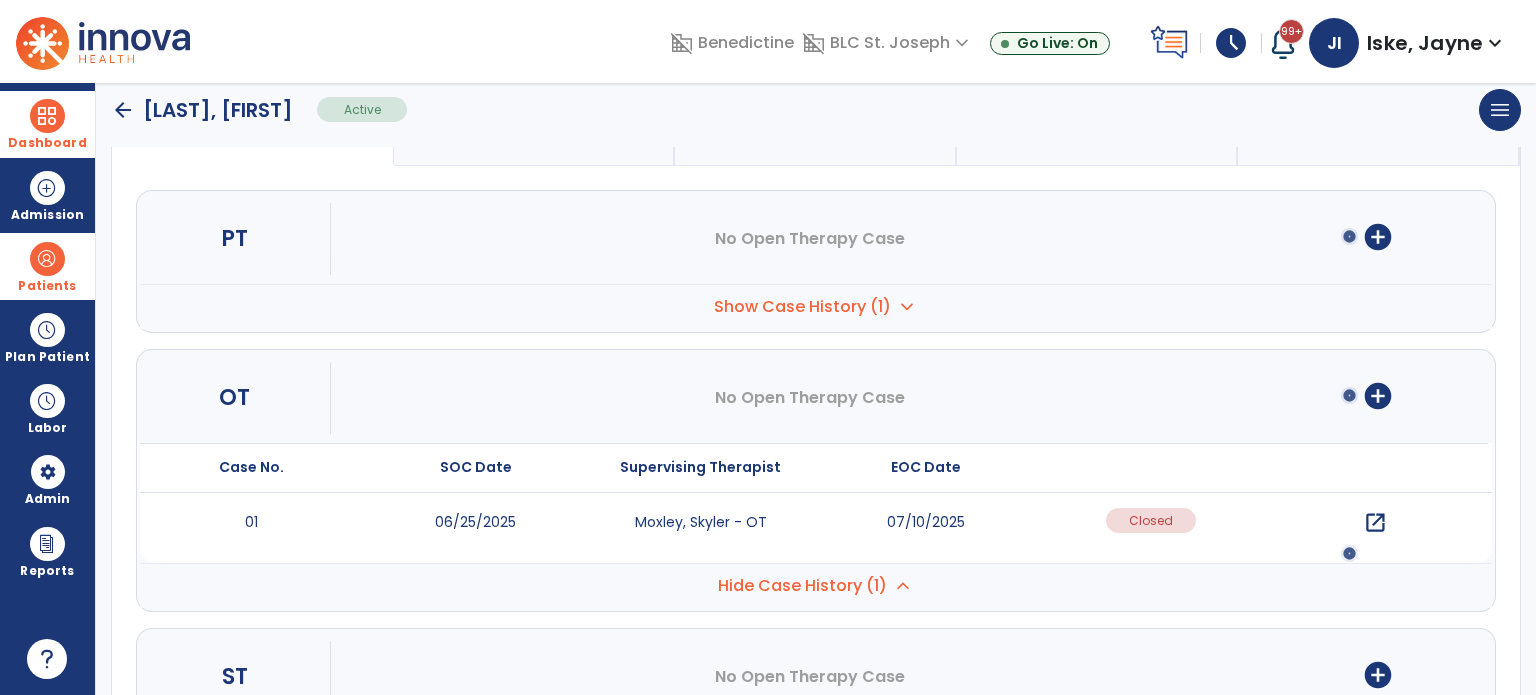 scroll, scrollTop: 0, scrollLeft: 0, axis: both 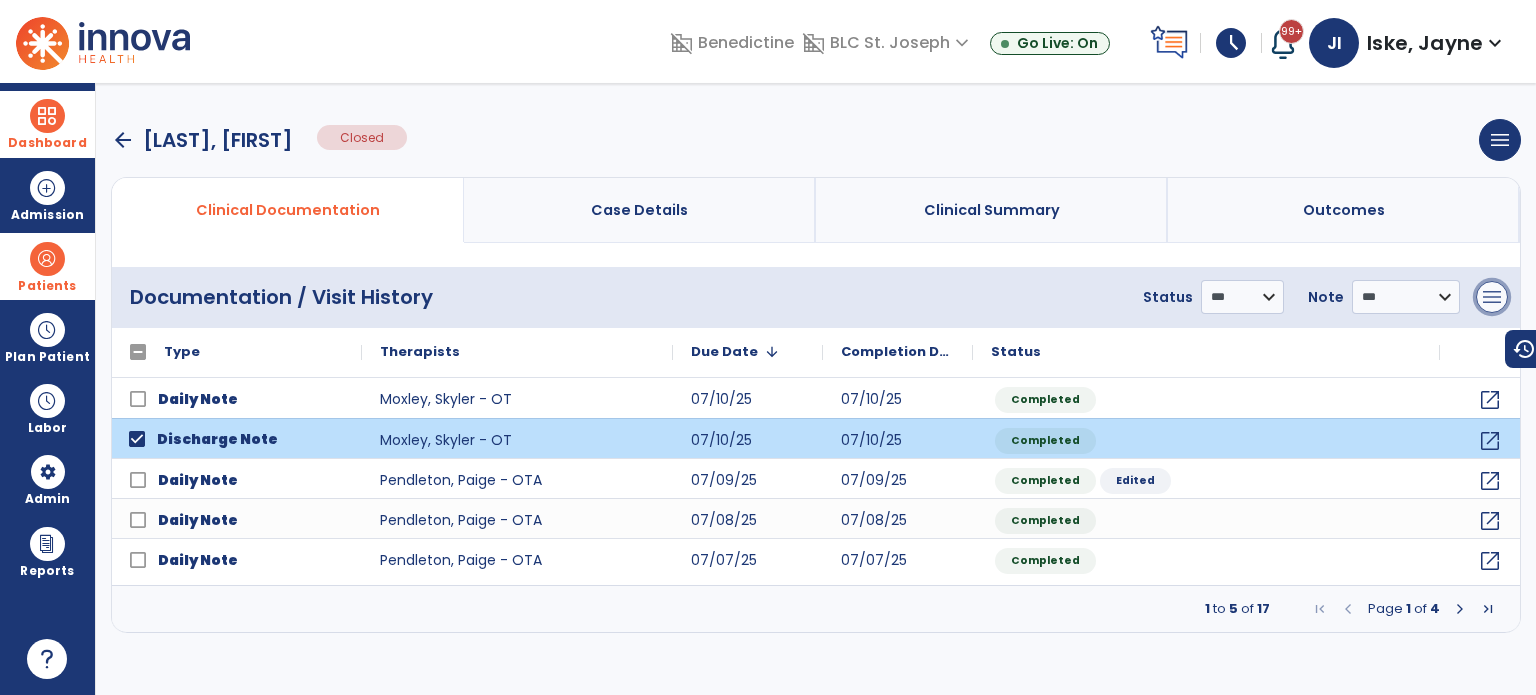 click on "menu" at bounding box center (1492, 297) 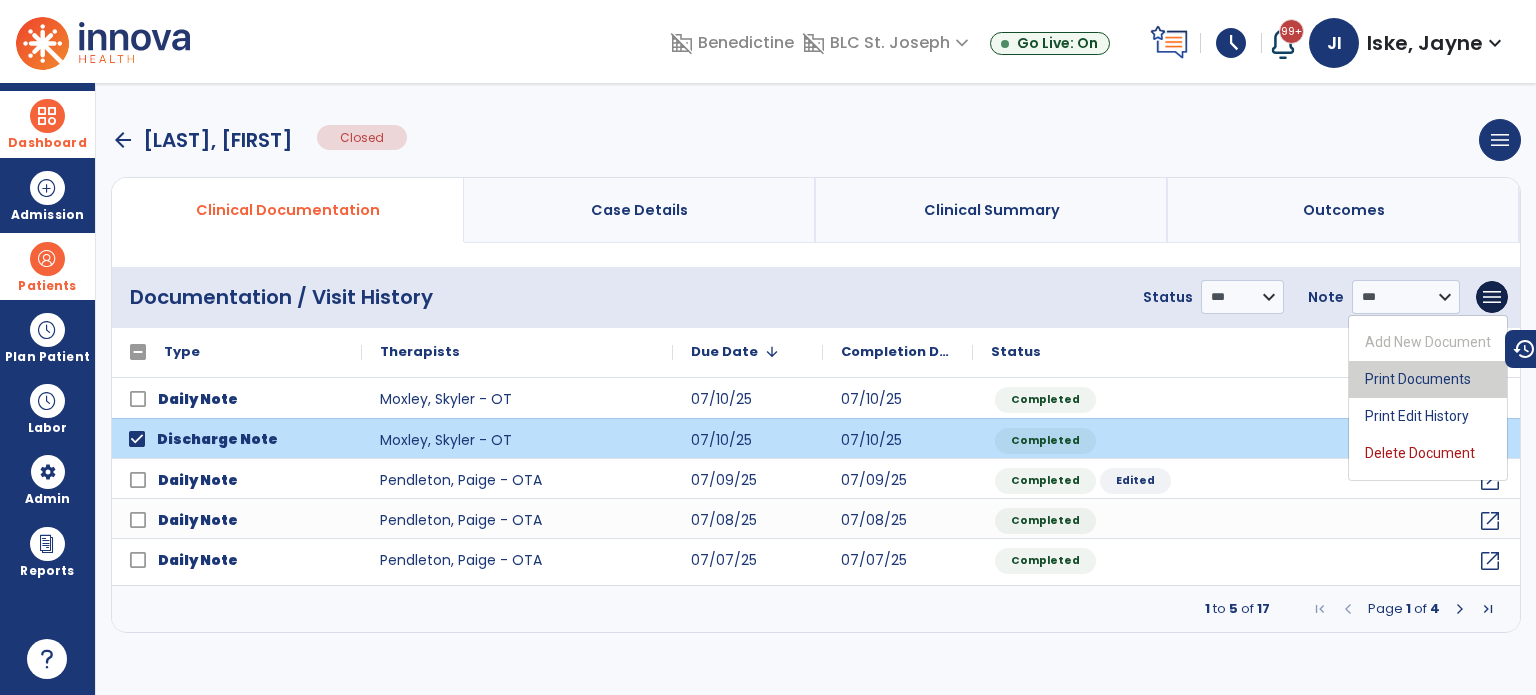 click on "Print Documents" at bounding box center [1428, 379] 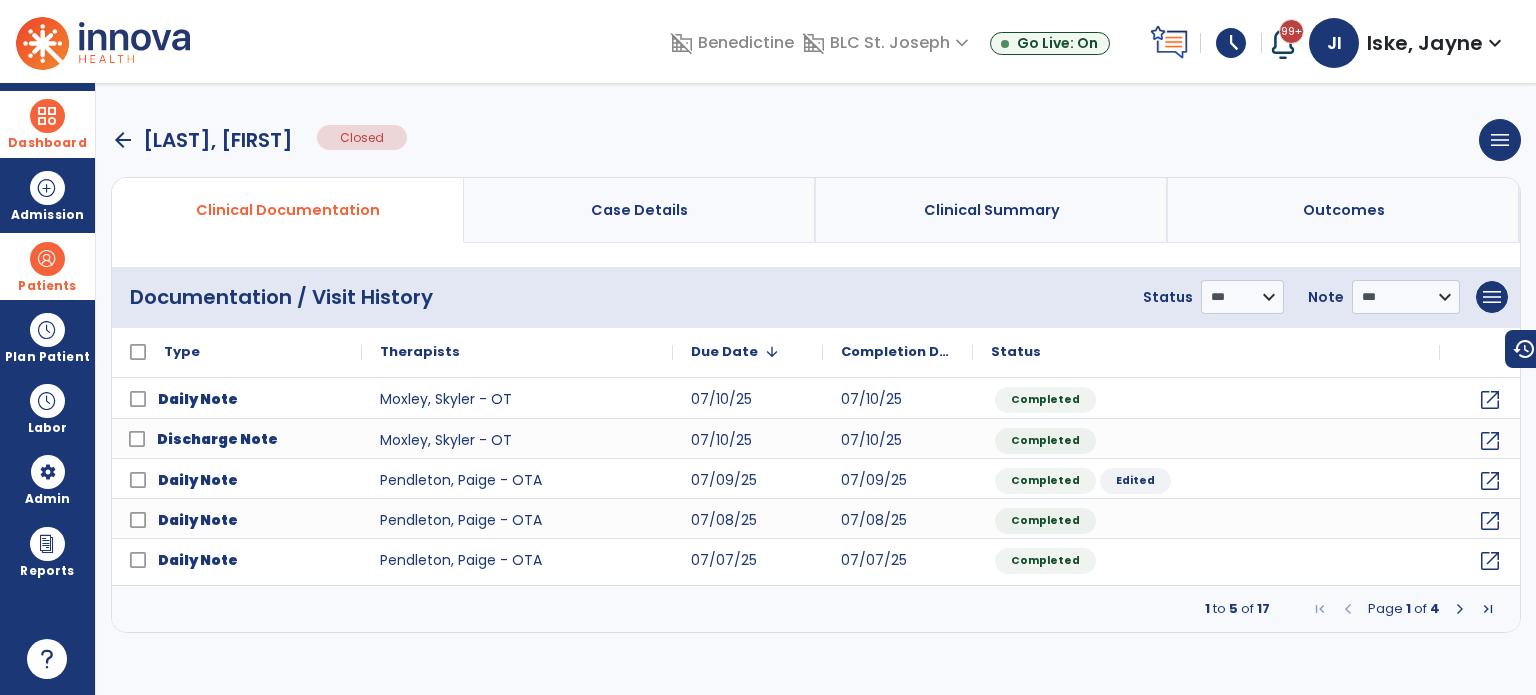 click on "arrow_back" at bounding box center (123, 140) 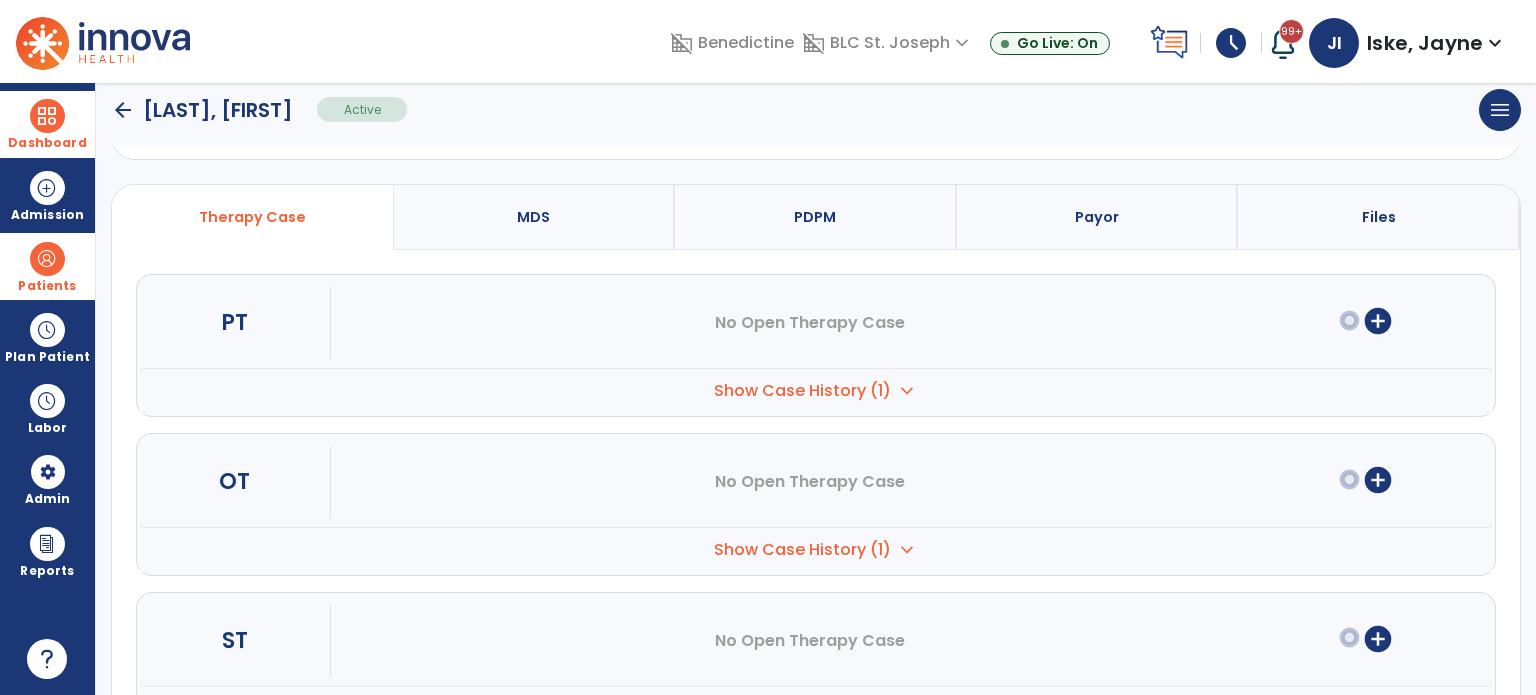 scroll, scrollTop: 196, scrollLeft: 0, axis: vertical 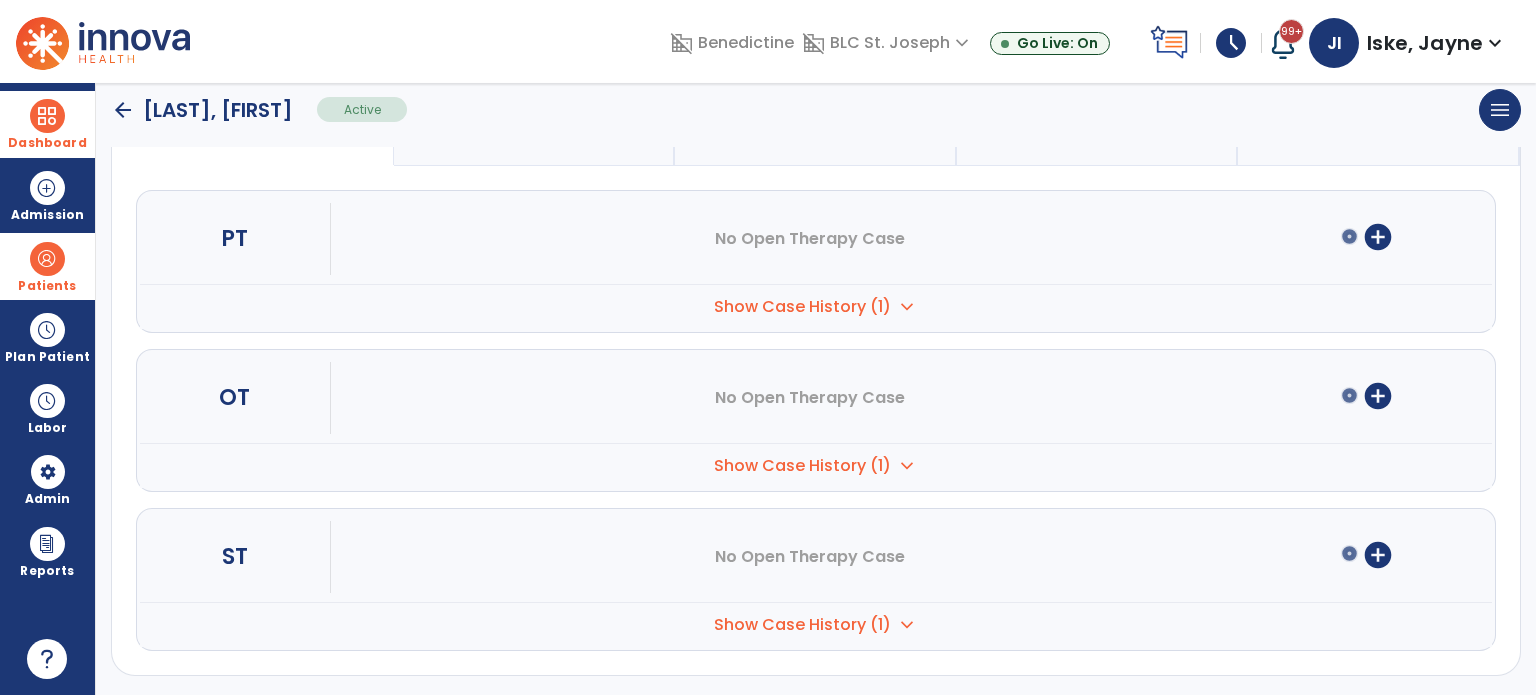 click on "Show Case History (1)" at bounding box center [802, 307] 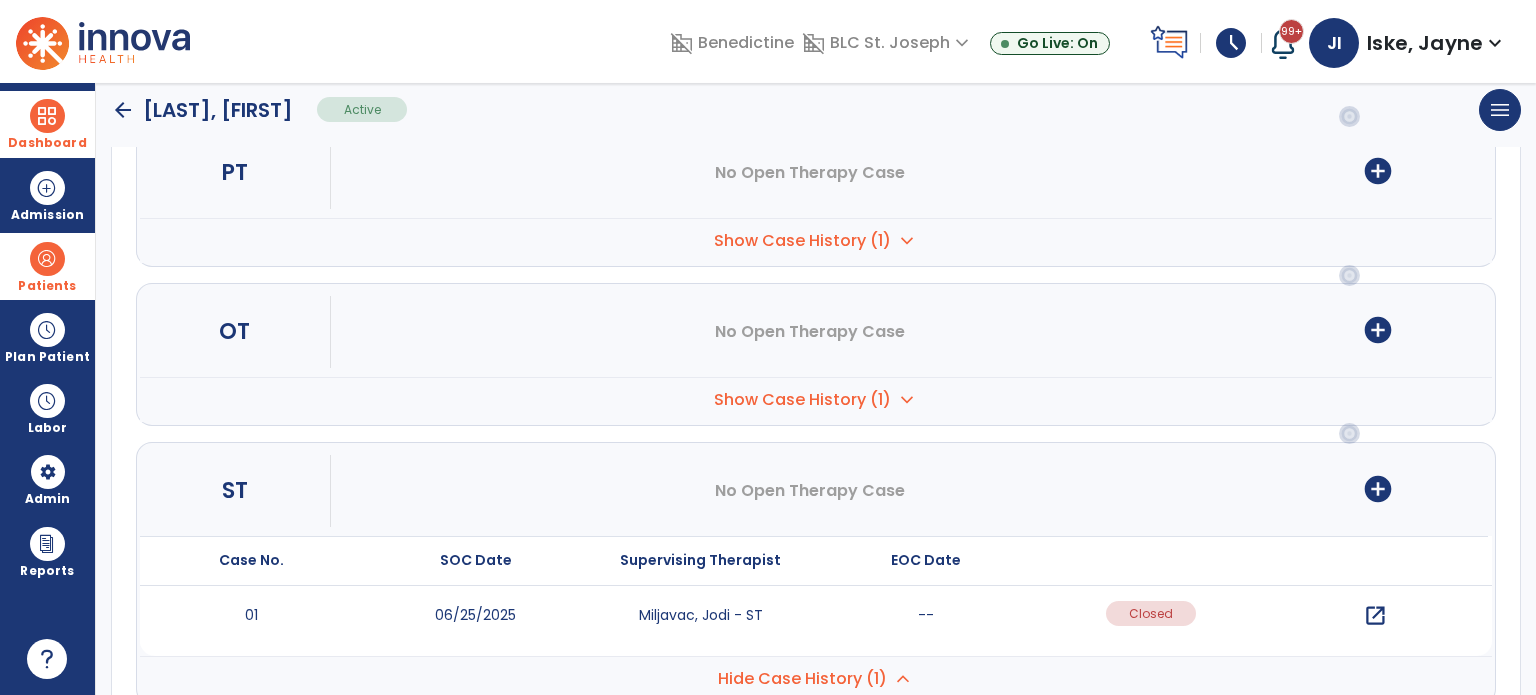scroll, scrollTop: 316, scrollLeft: 0, axis: vertical 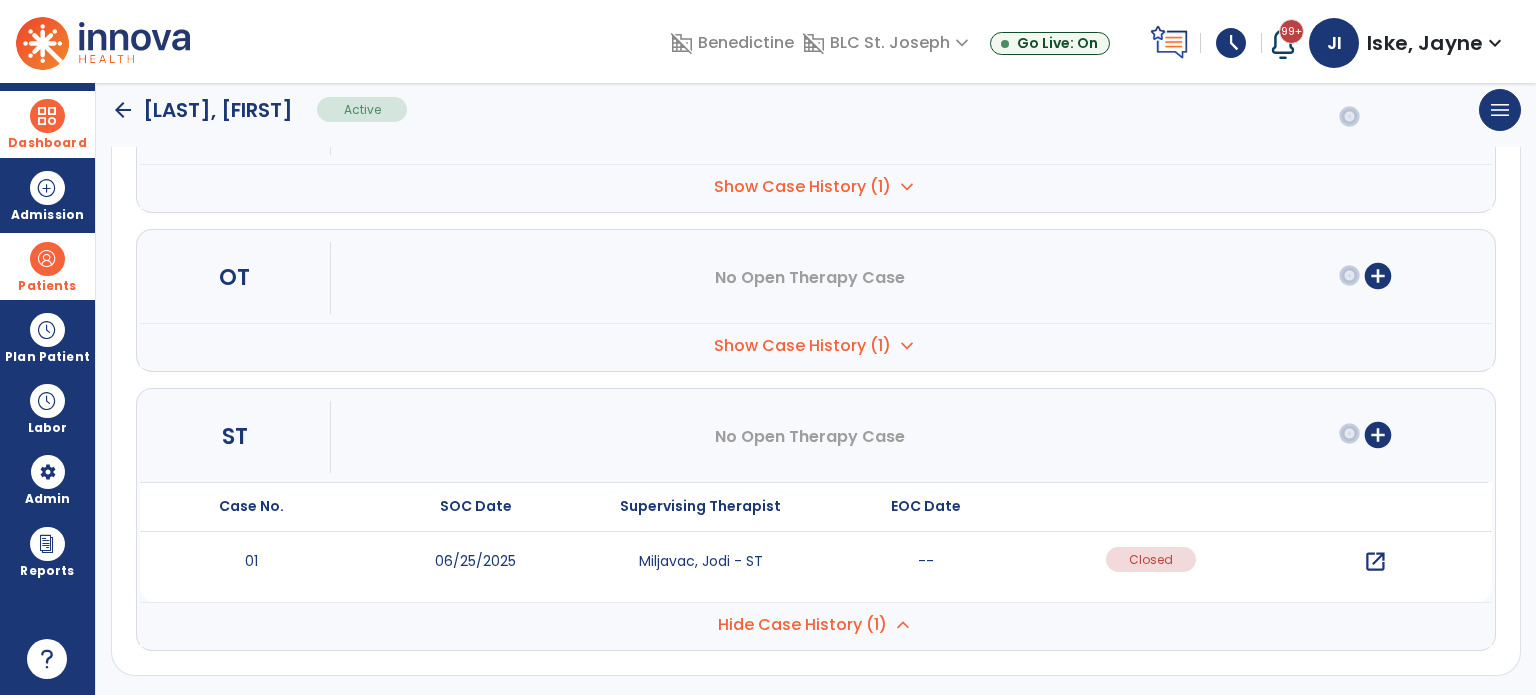 click on "open_in_new" at bounding box center [1375, 562] 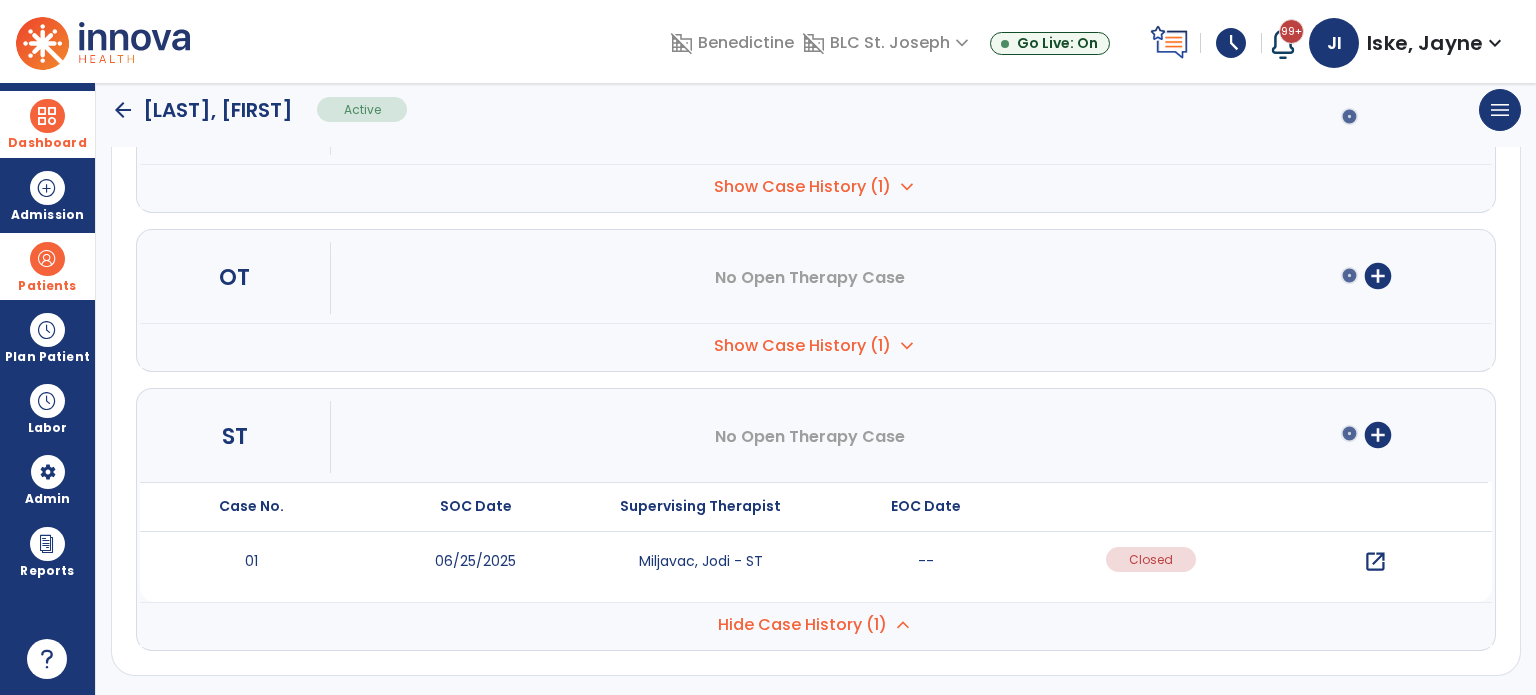 scroll, scrollTop: 0, scrollLeft: 0, axis: both 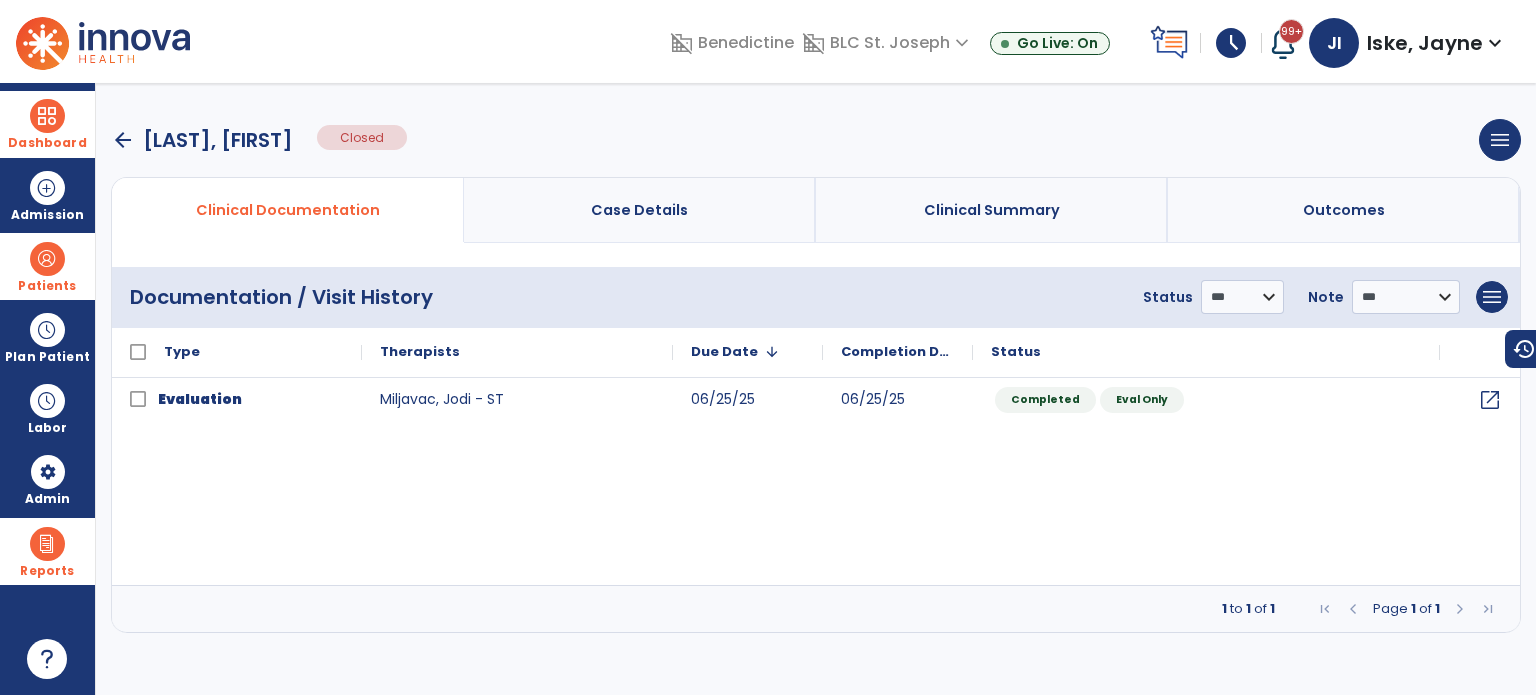 click at bounding box center [47, 544] 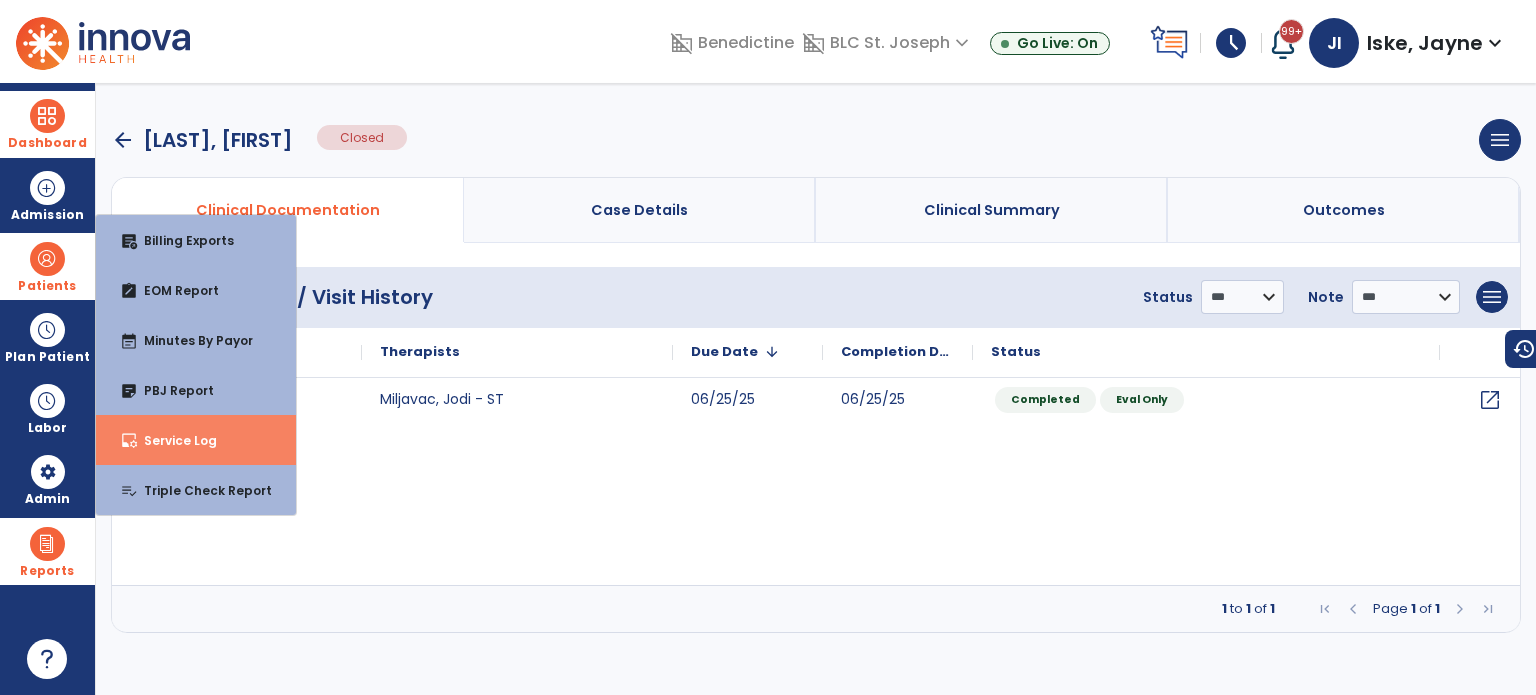 click on "Service Log" at bounding box center (172, 440) 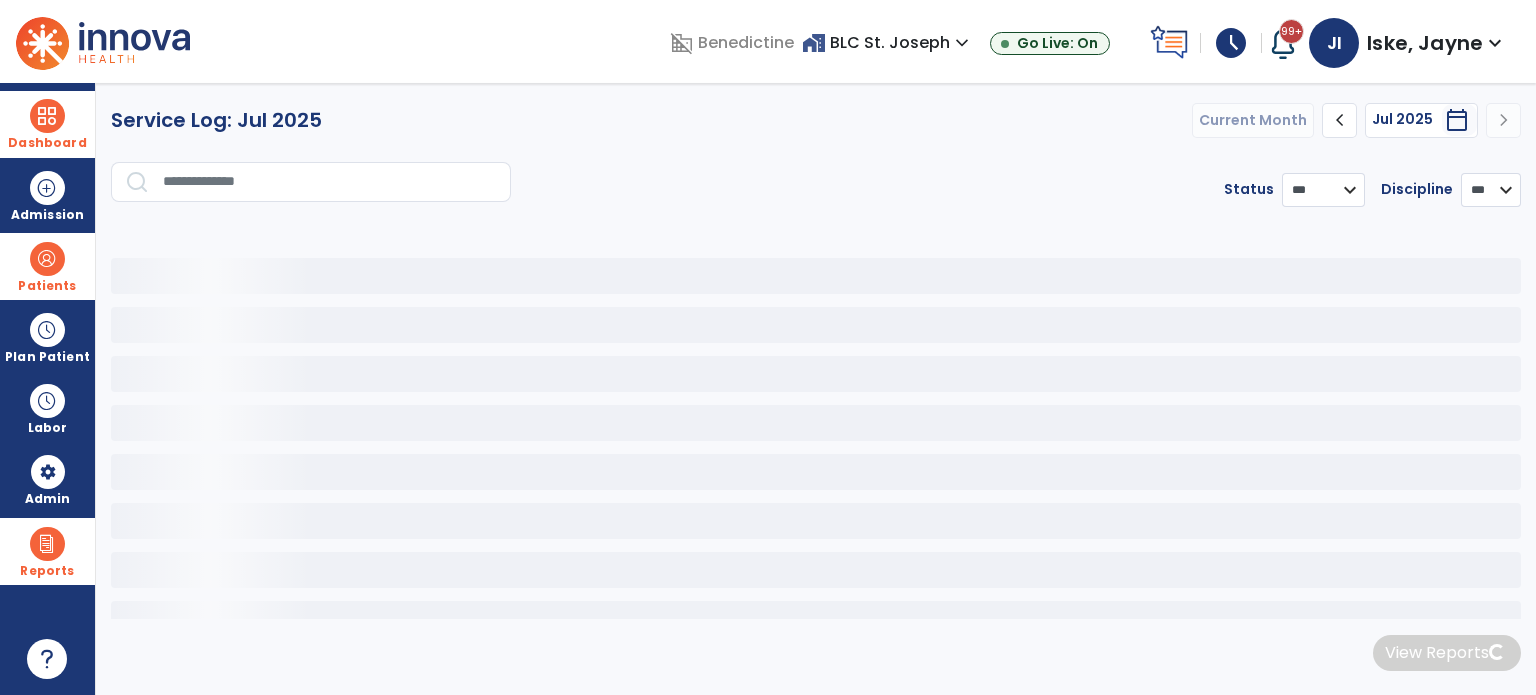 click at bounding box center (330, 182) 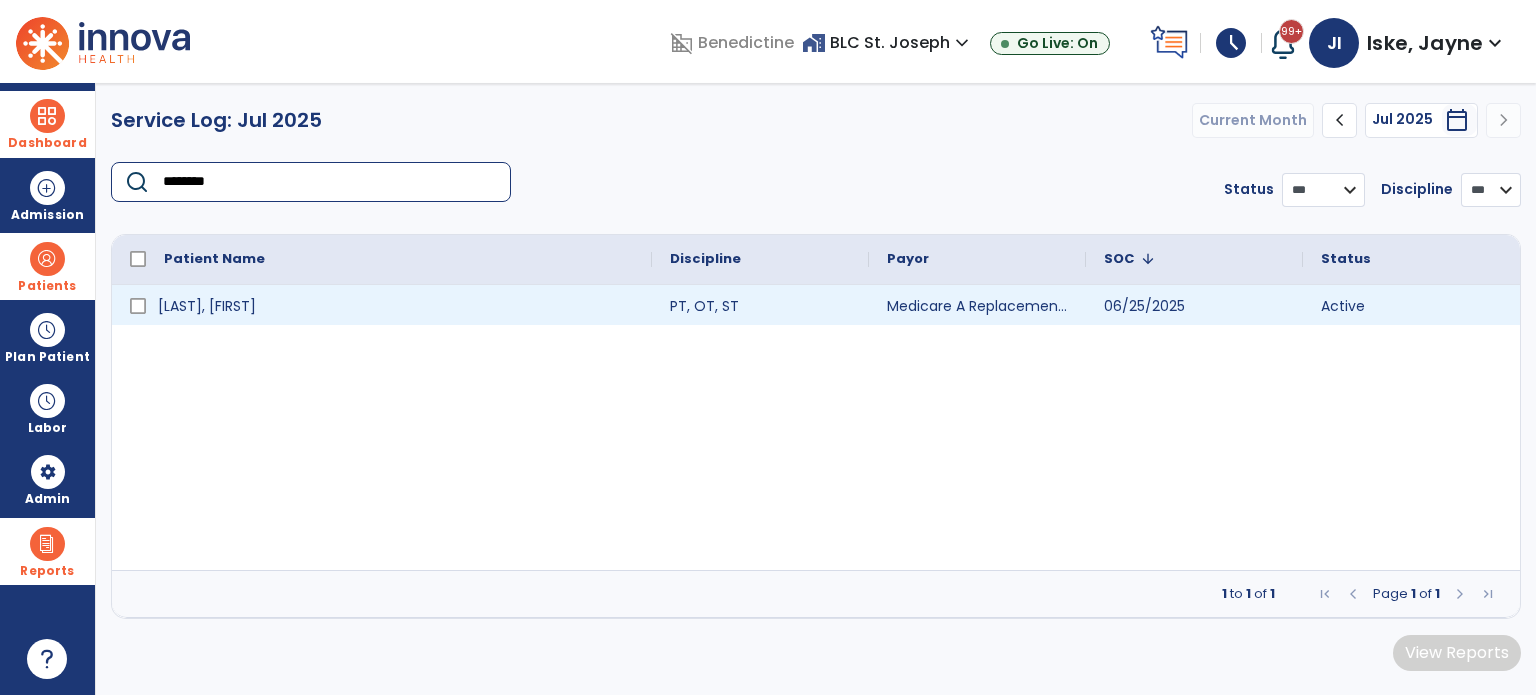 type on "********" 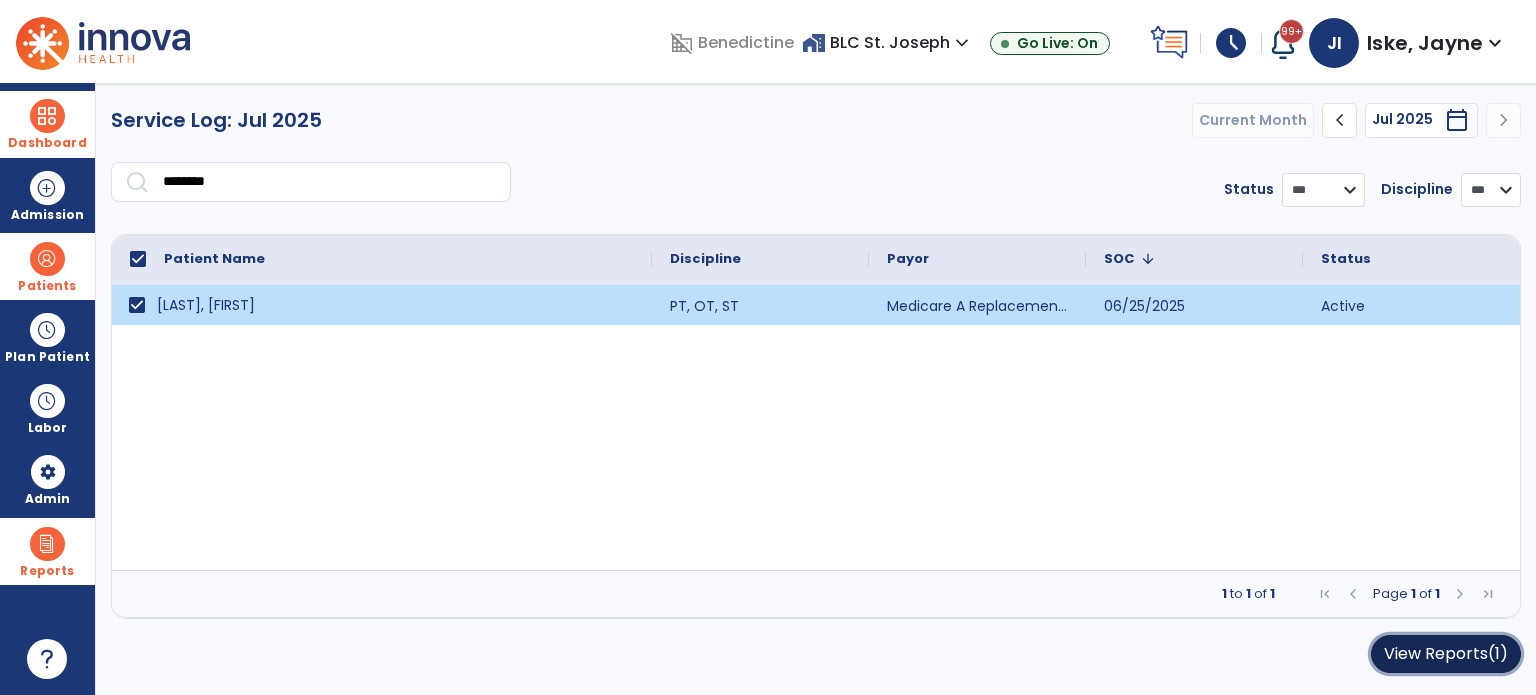 click on "View Reports   (1)" 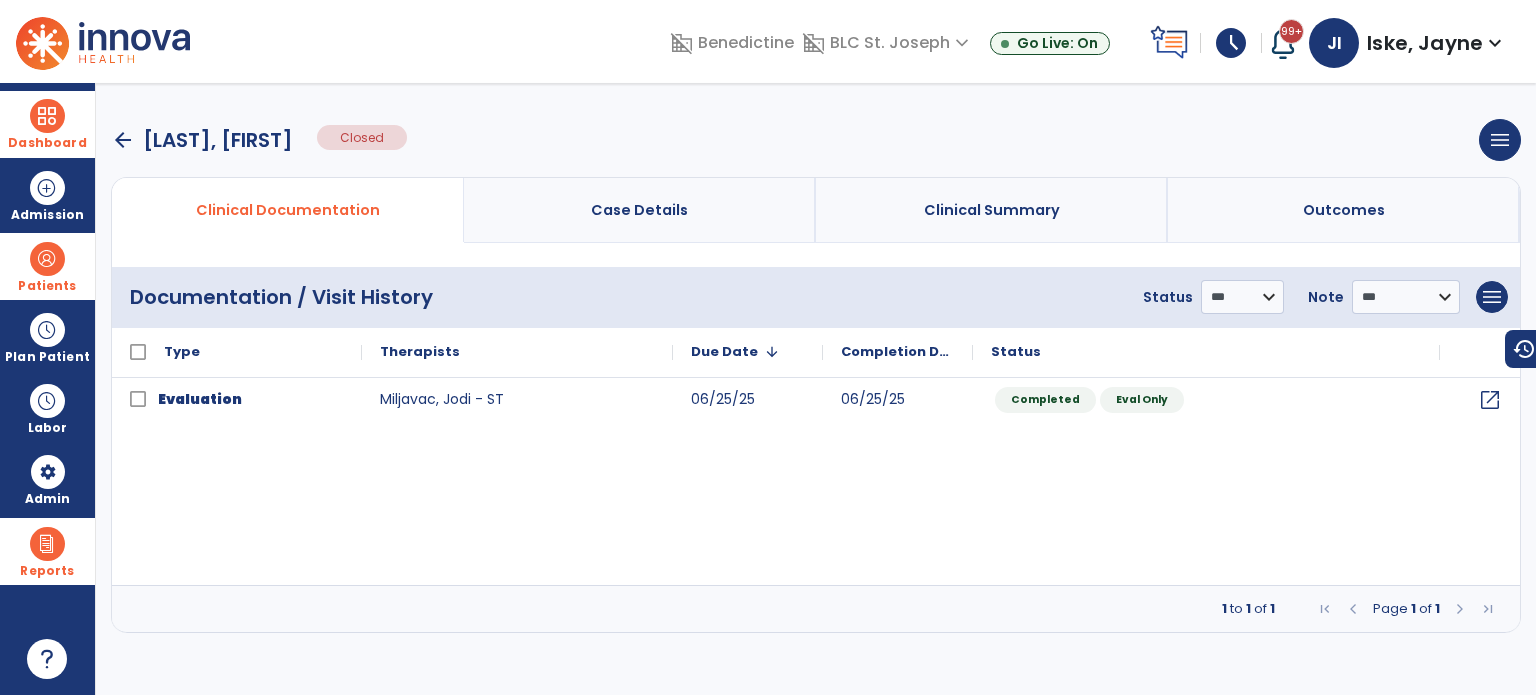 click at bounding box center (47, 544) 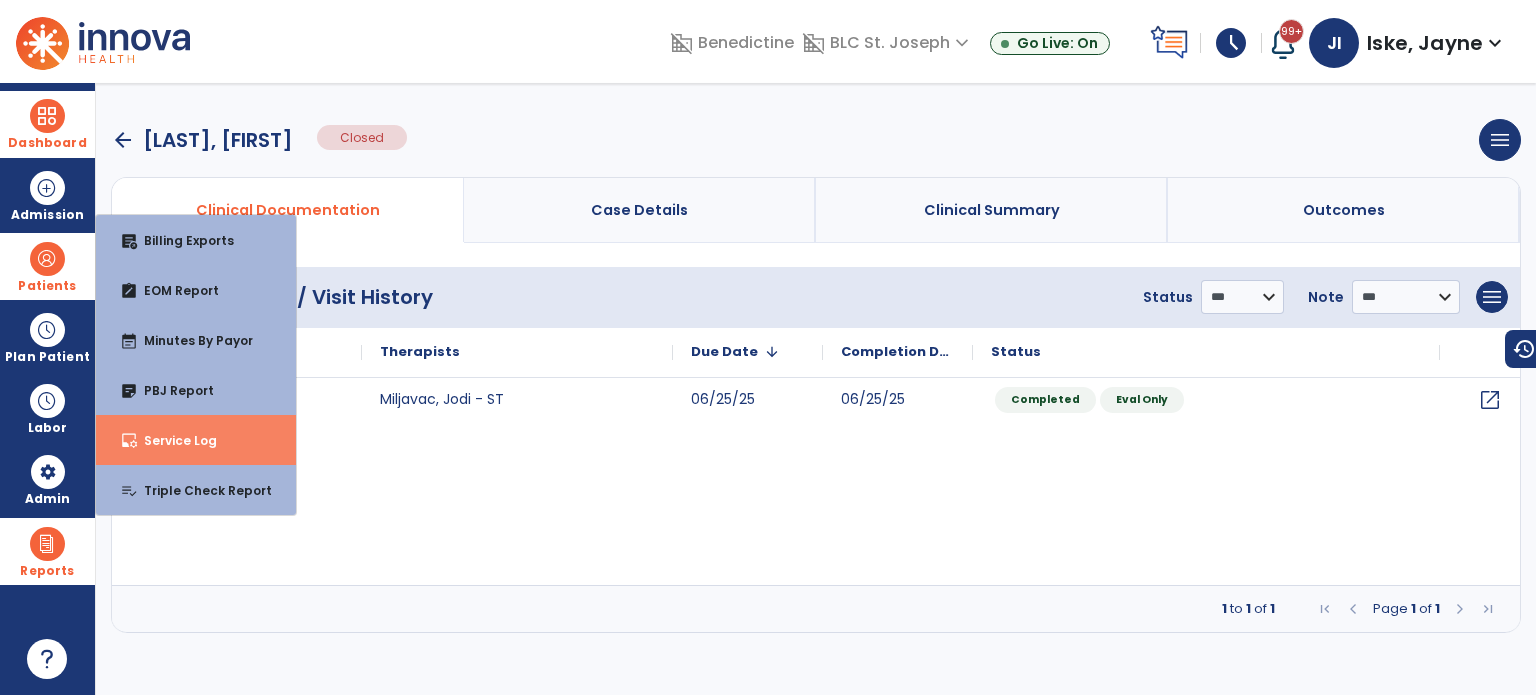 click on "Service Log" at bounding box center [172, 440] 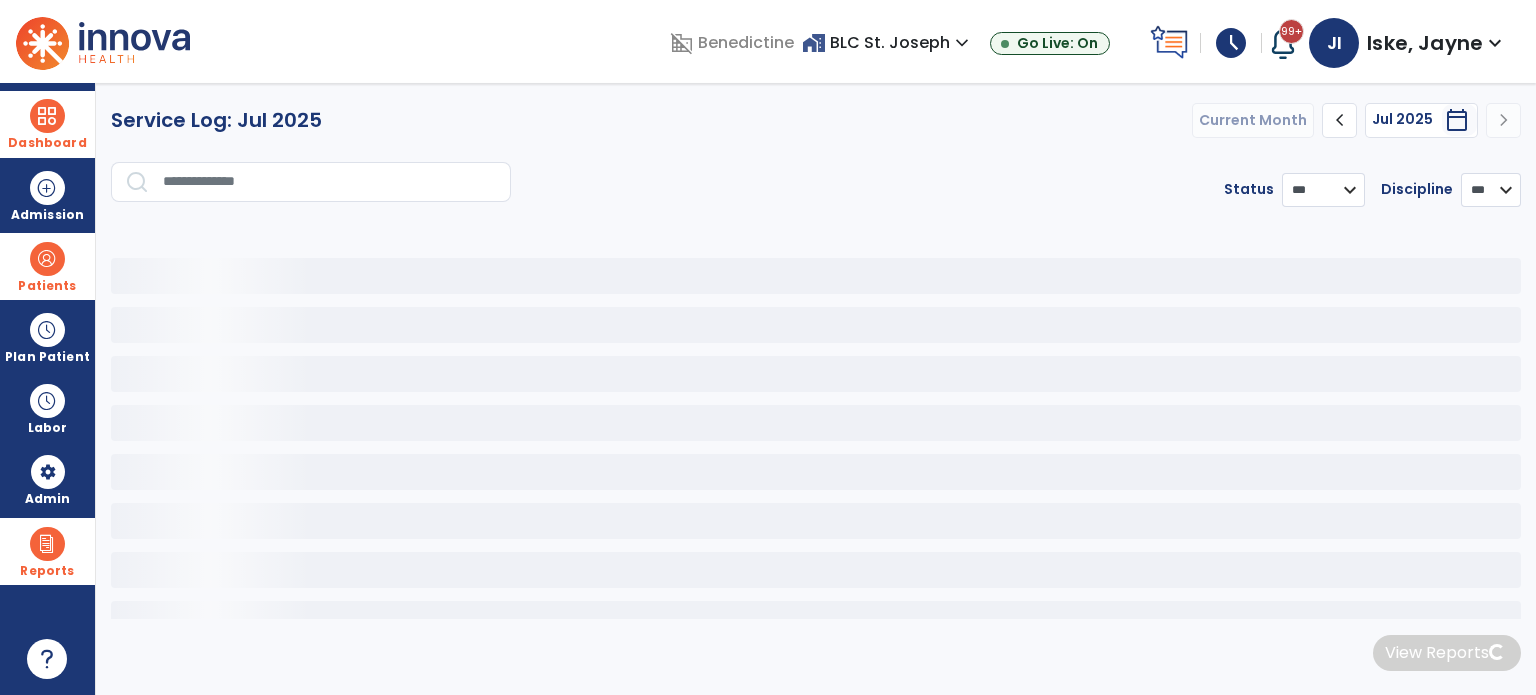 click on "chevron_left" at bounding box center (1340, 120) 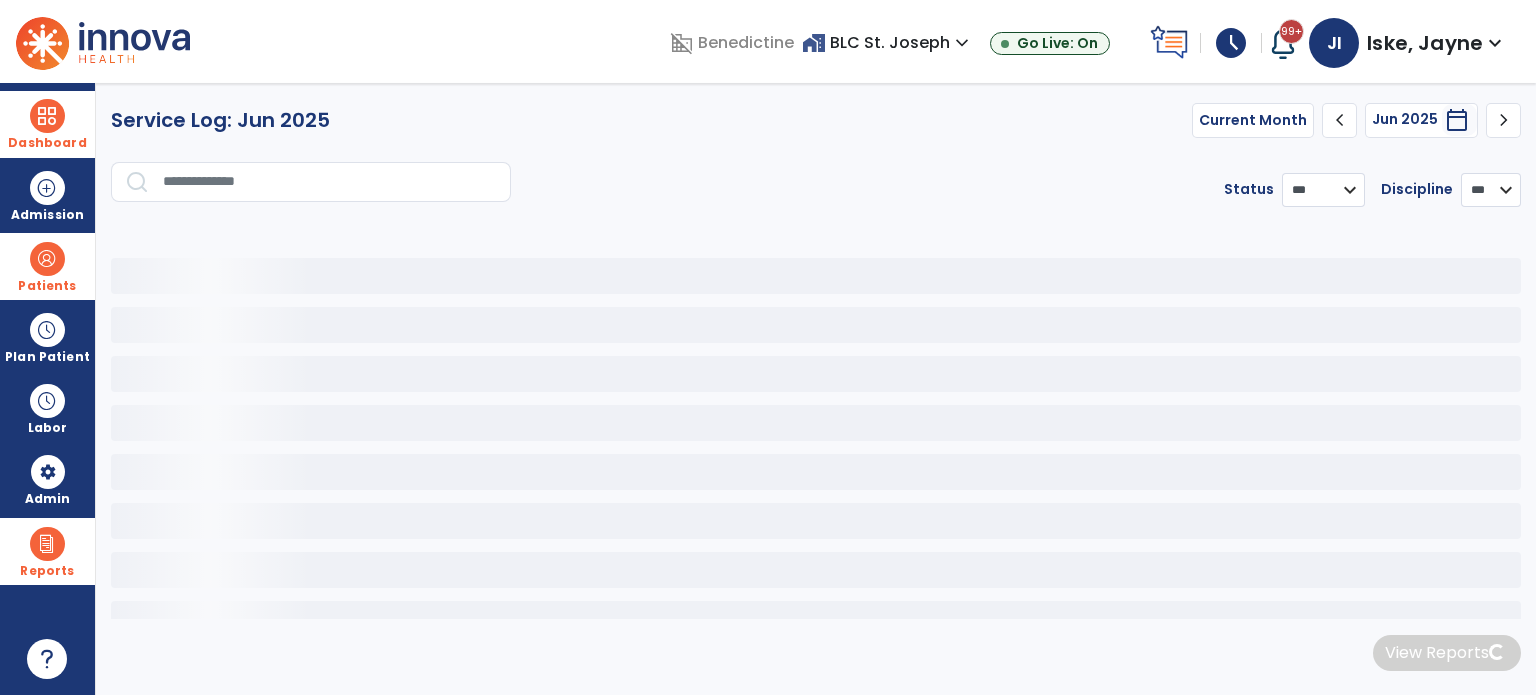 click at bounding box center (330, 182) 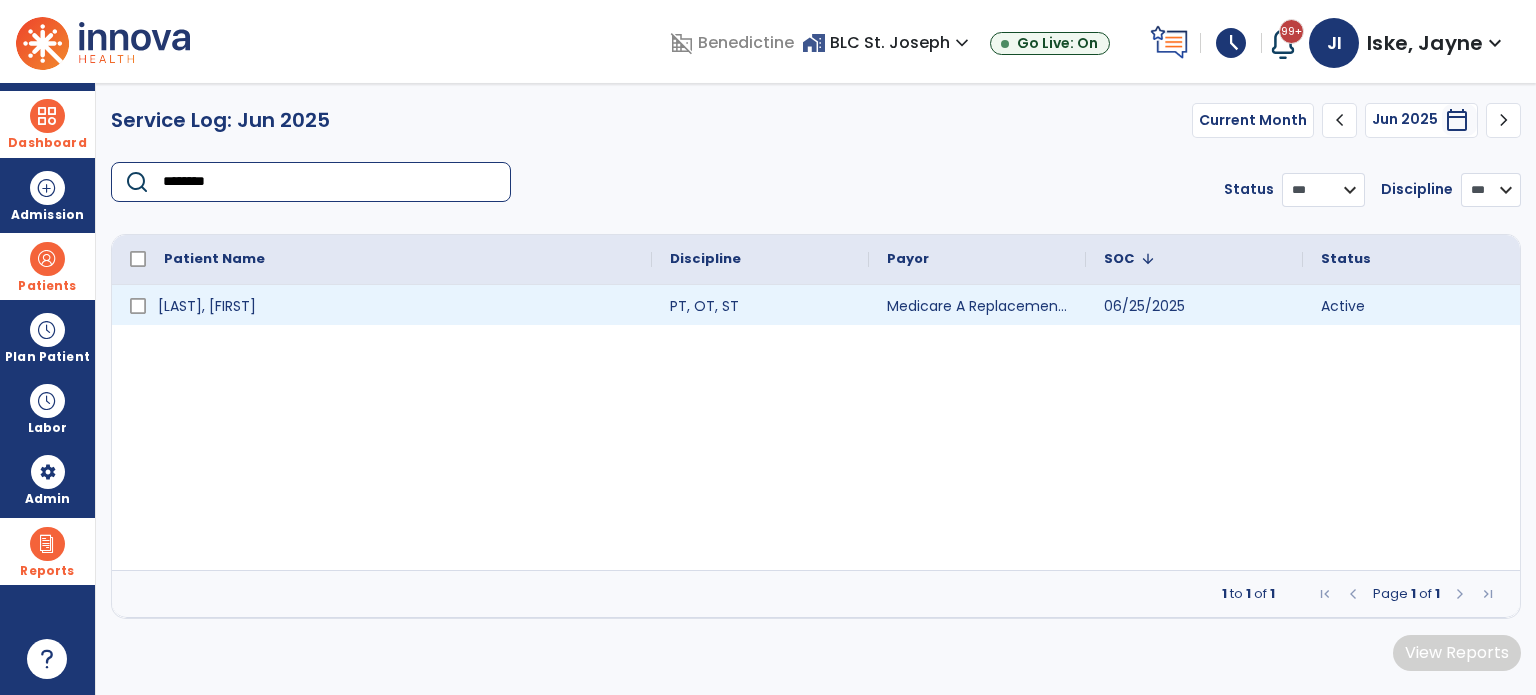 type on "********" 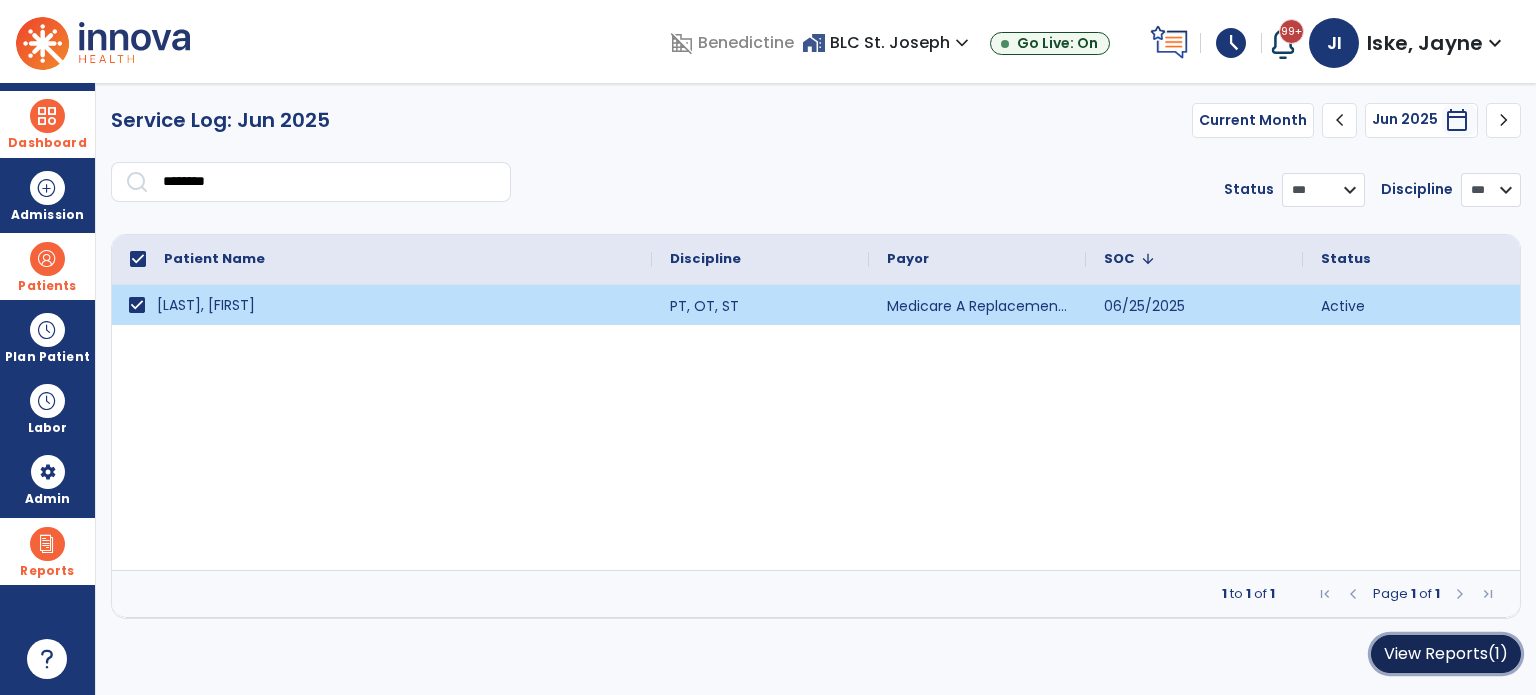 click on "View Reports   (1)" 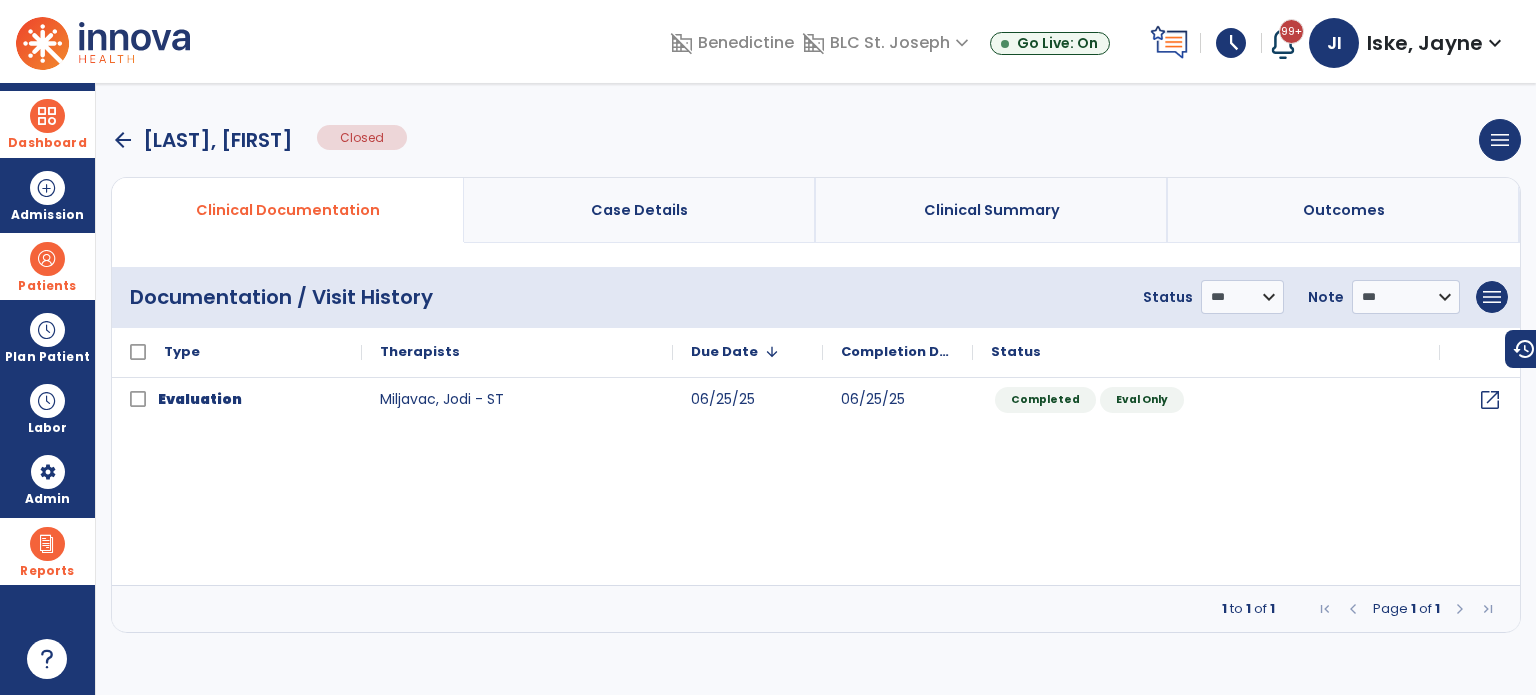 click on "arrow_back" at bounding box center (123, 140) 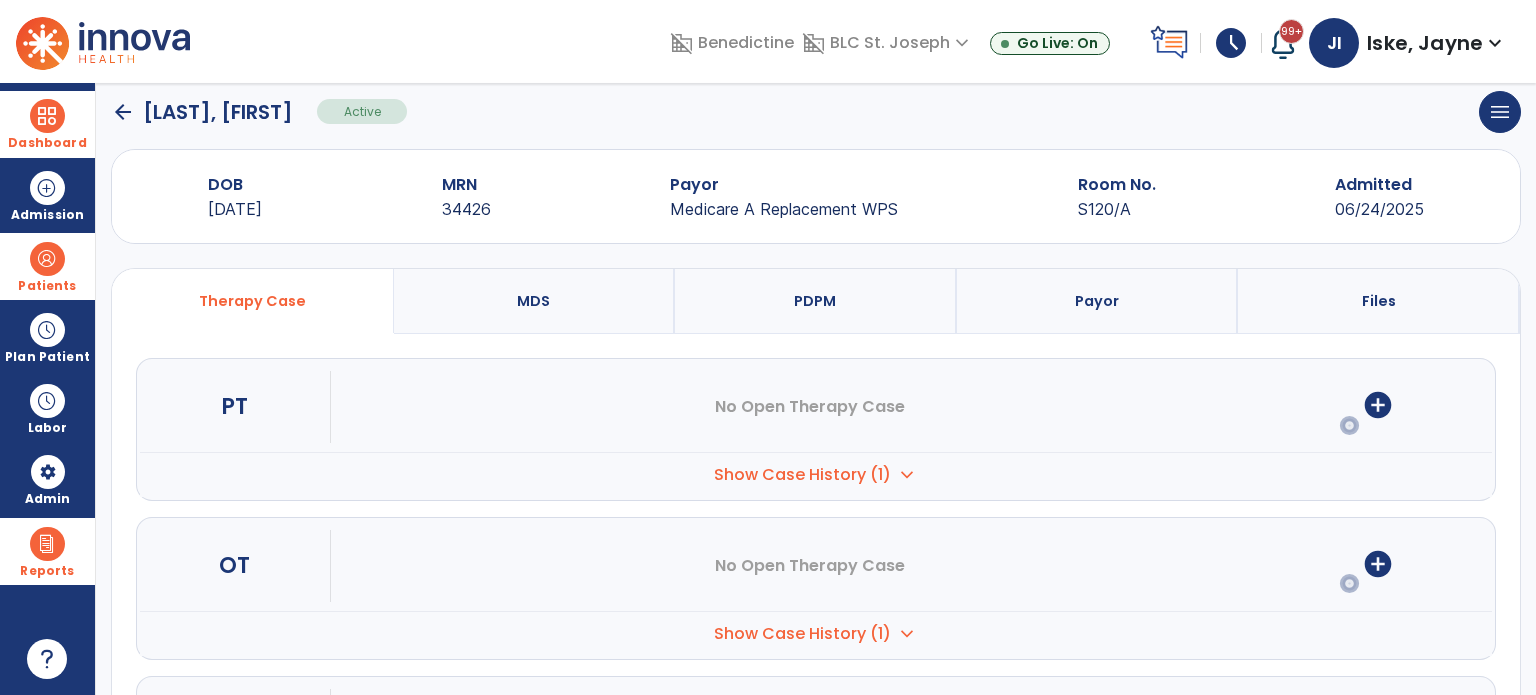 scroll, scrollTop: 0, scrollLeft: 0, axis: both 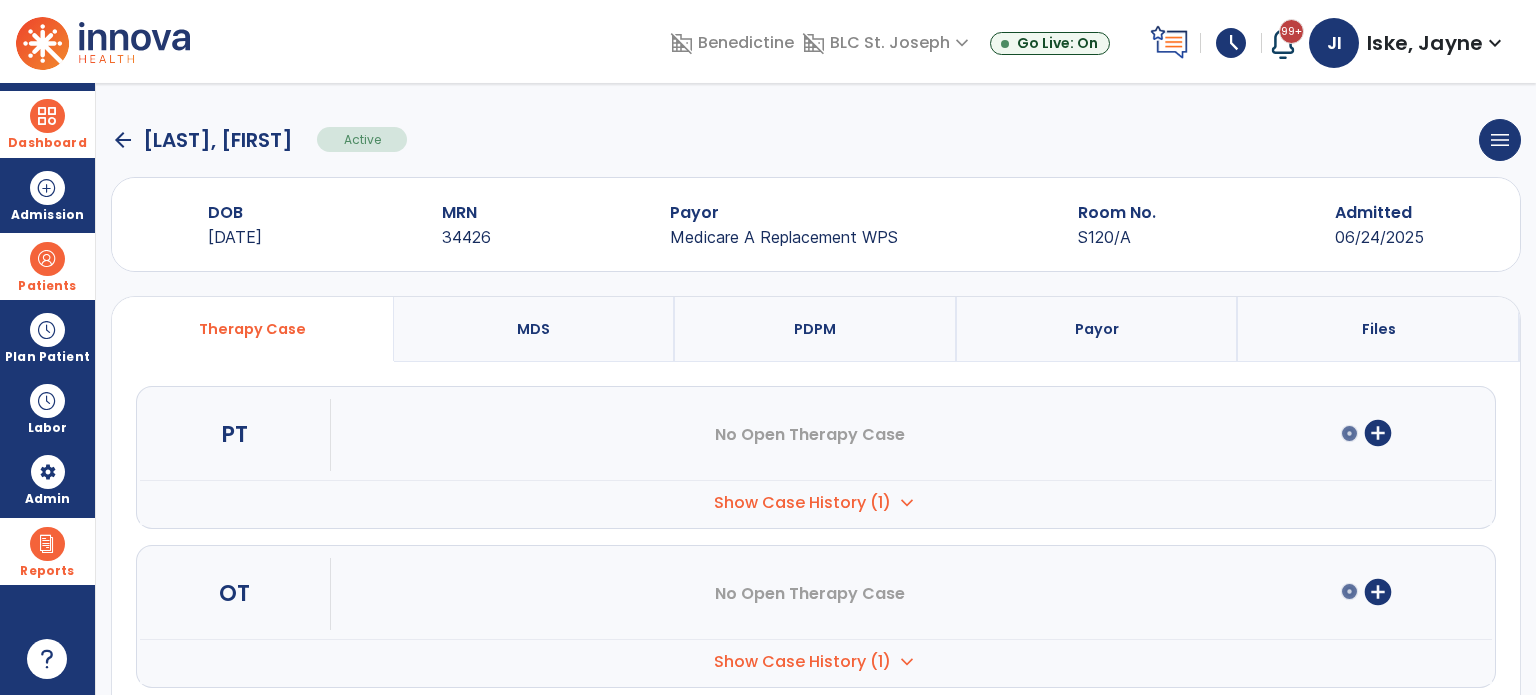 click on "MDS" at bounding box center [533, 329] 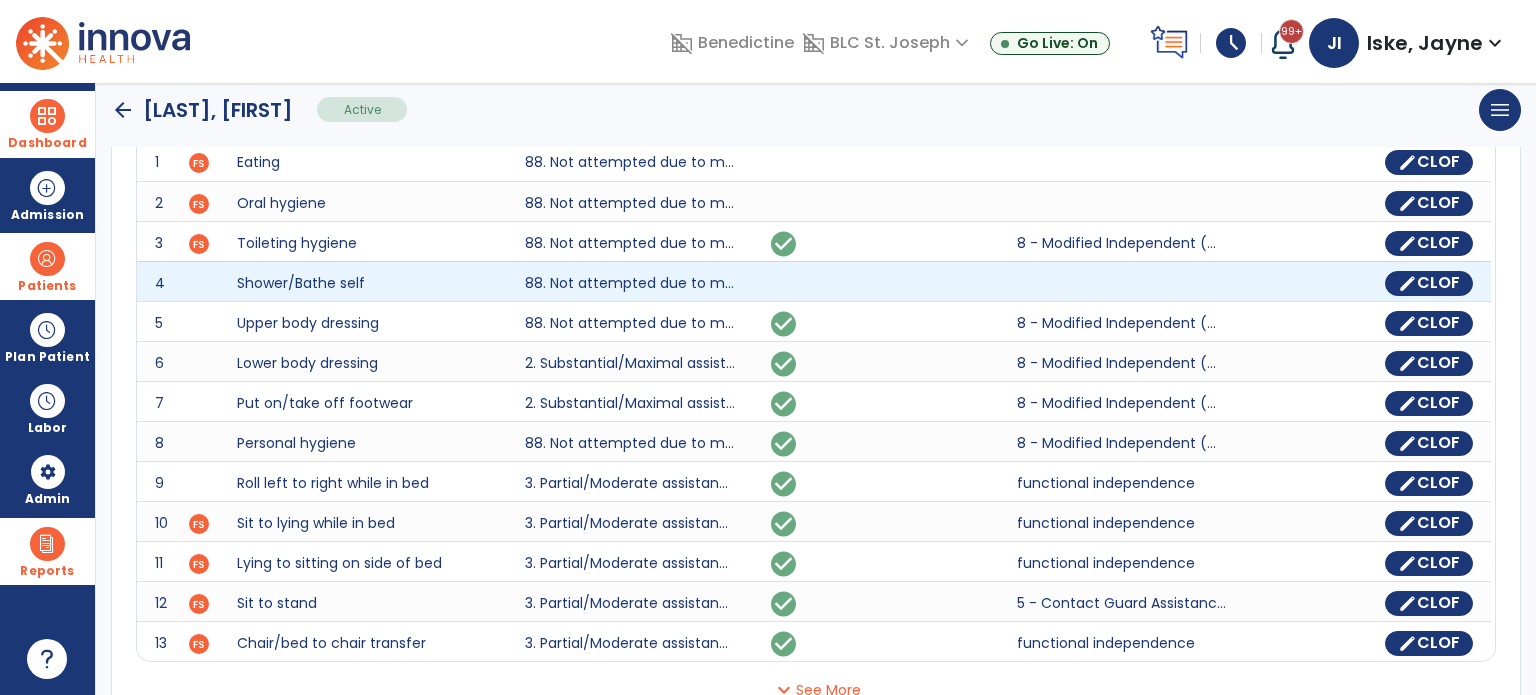 scroll, scrollTop: 400, scrollLeft: 0, axis: vertical 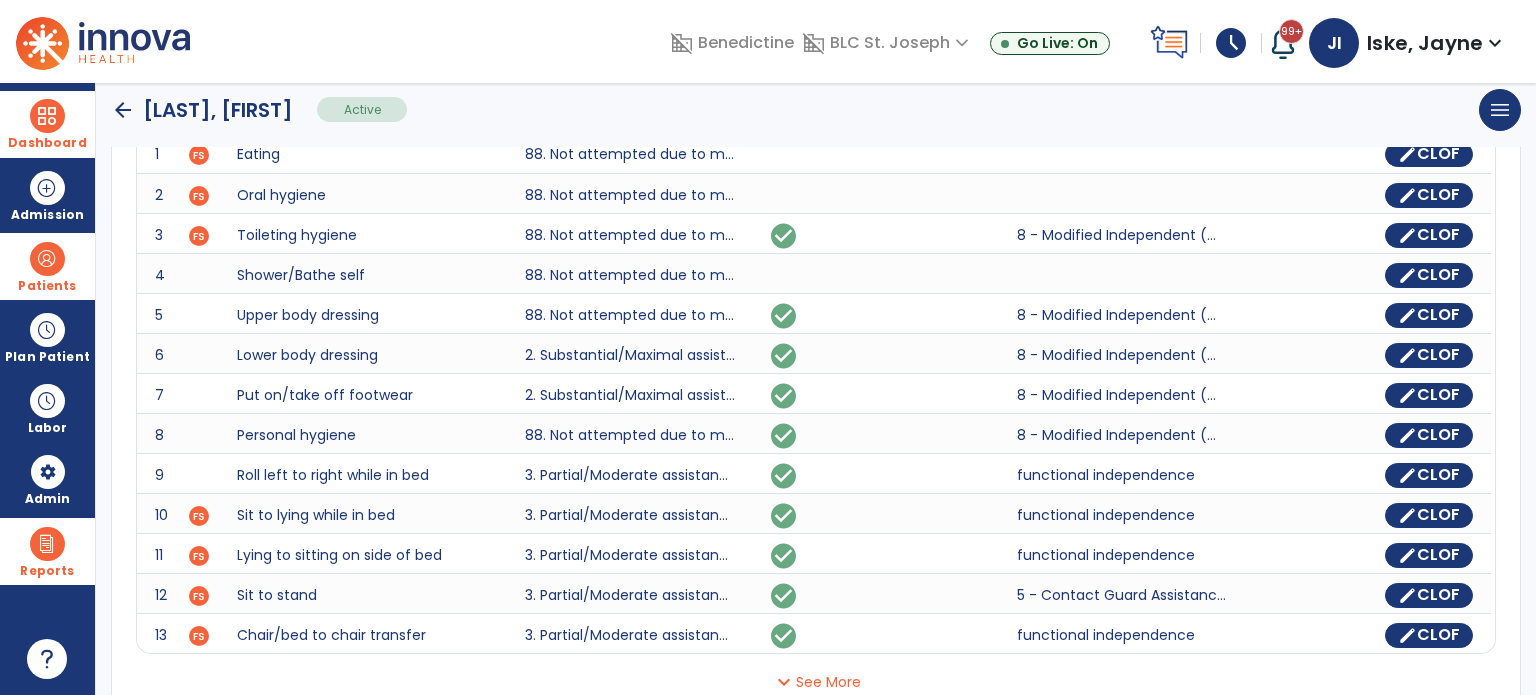 click on "expand_more  See More" 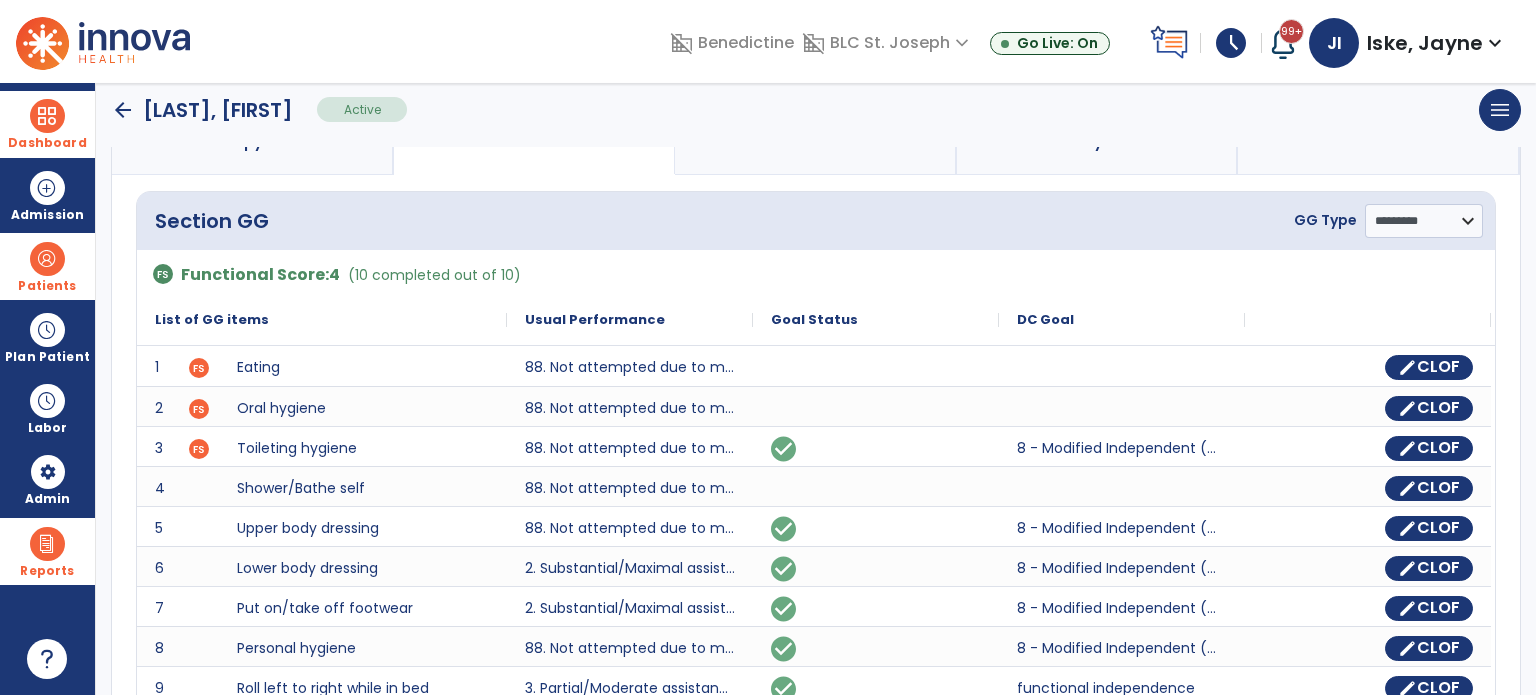scroll, scrollTop: 100, scrollLeft: 0, axis: vertical 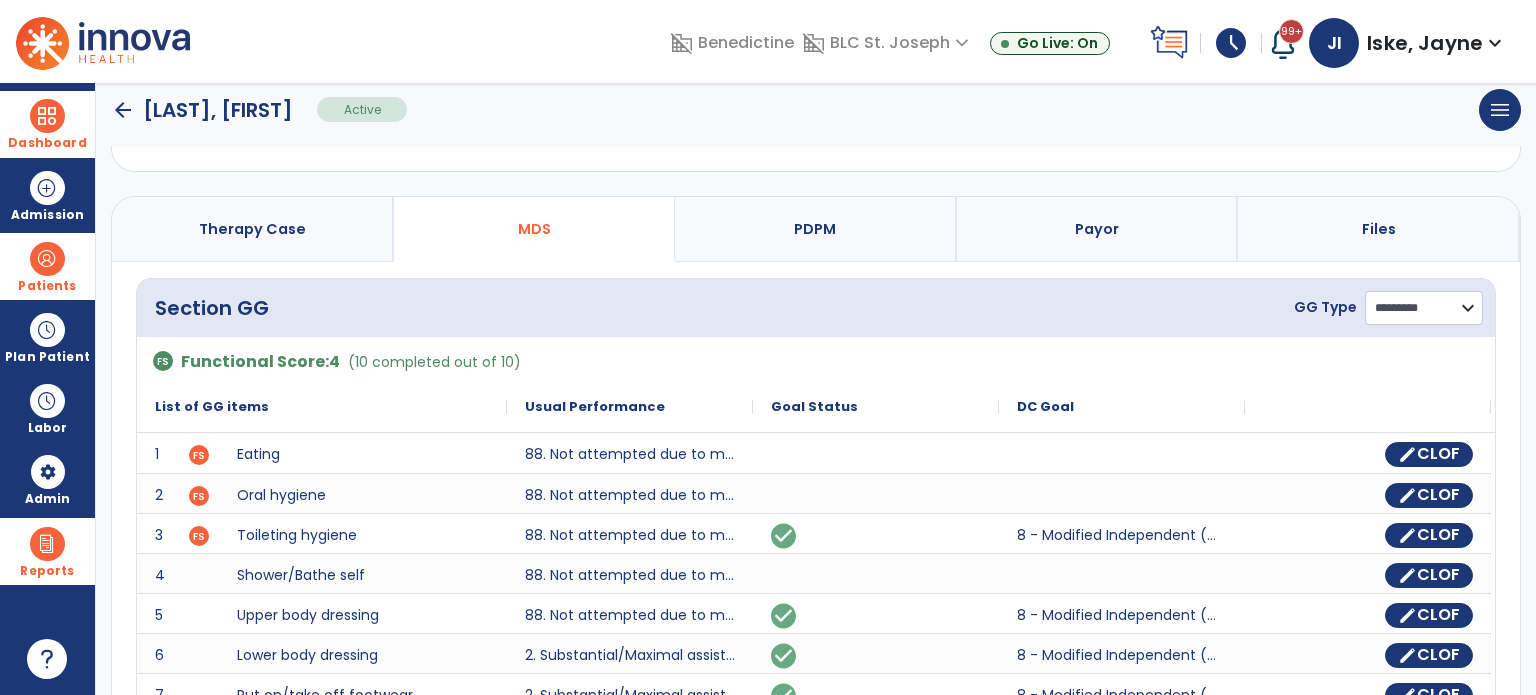 click on "**********" 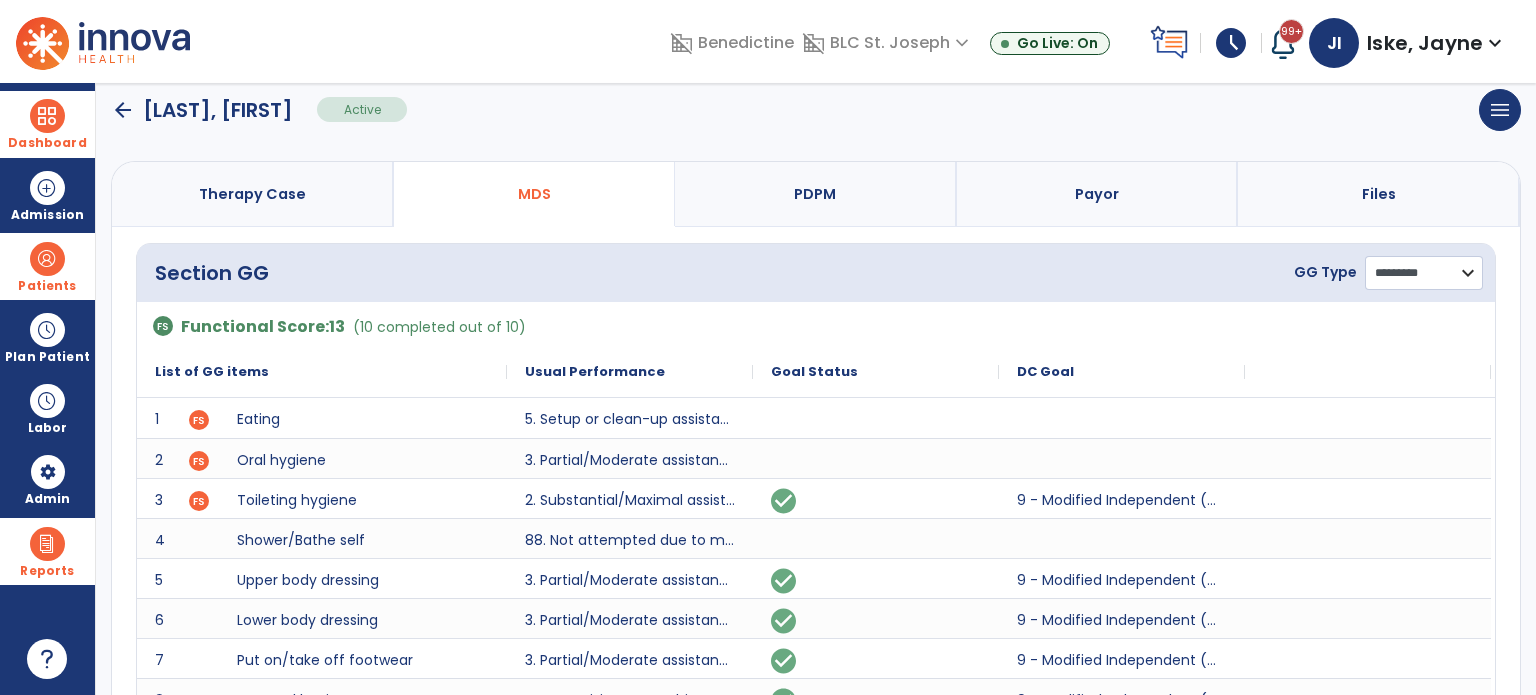 scroll, scrollTop: 0, scrollLeft: 0, axis: both 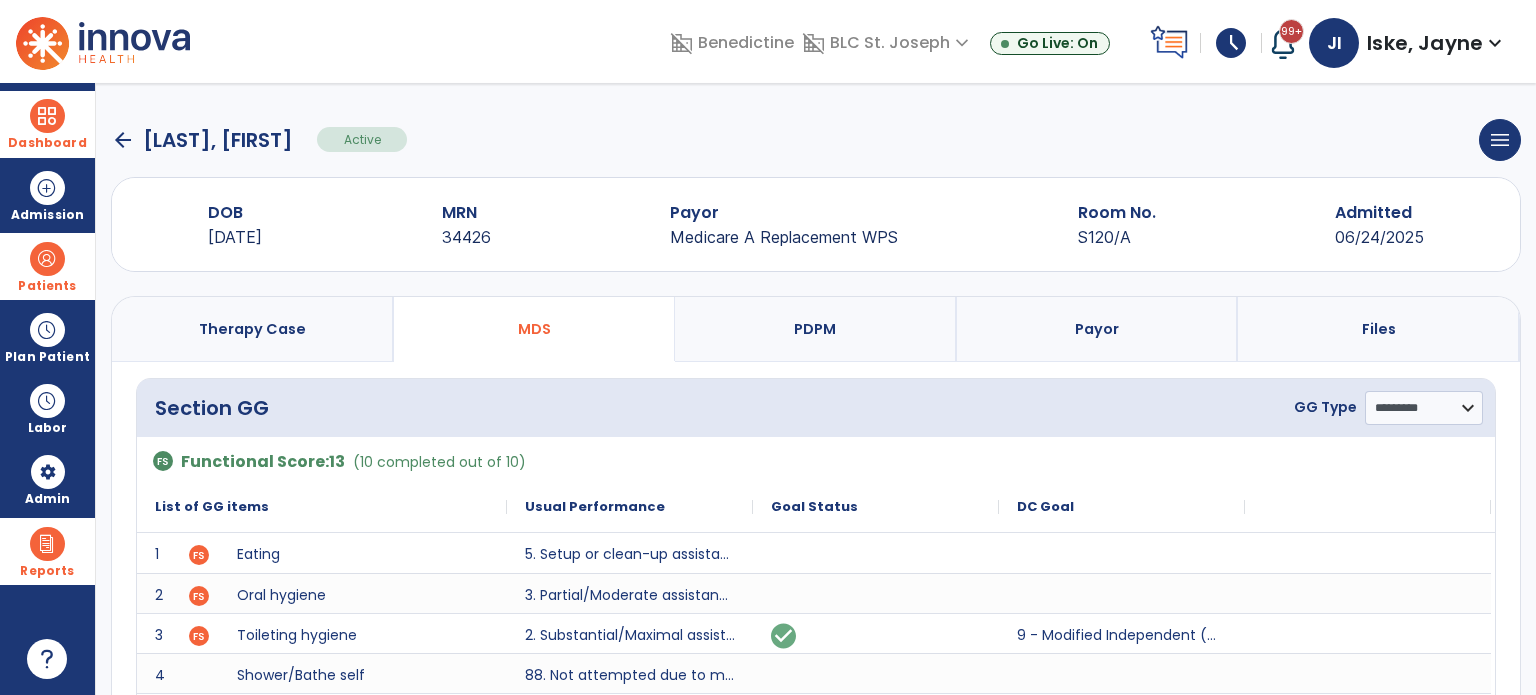 click at bounding box center [47, 259] 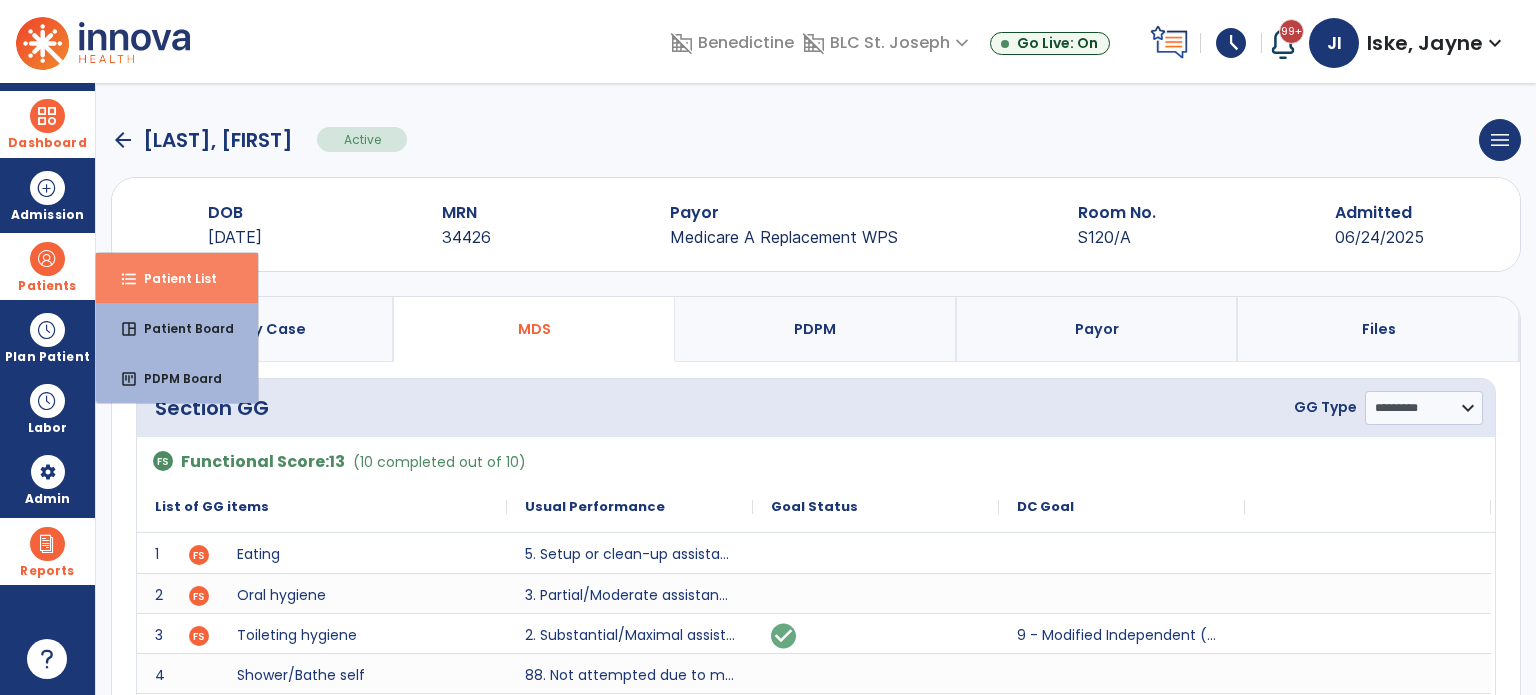 click on "Patient List" at bounding box center [172, 278] 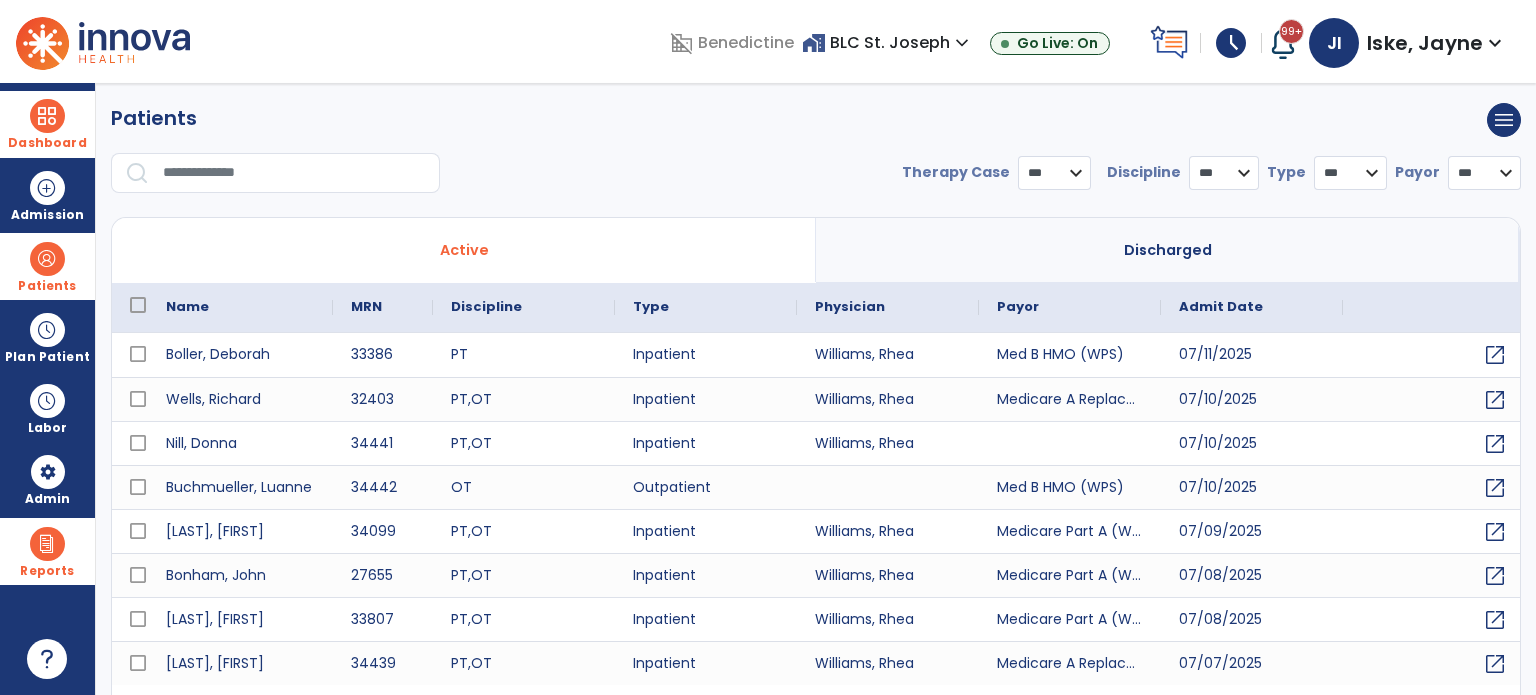 select on "***" 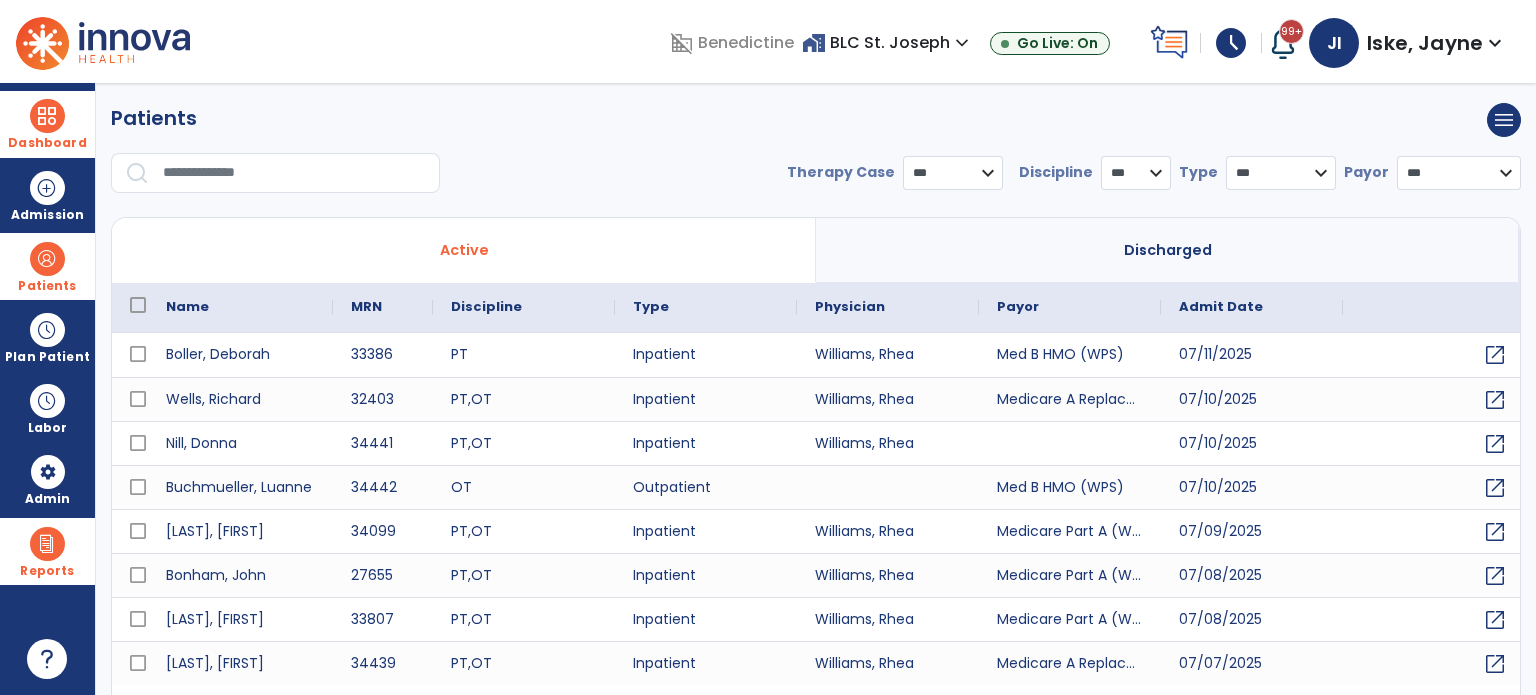 click at bounding box center (294, 173) 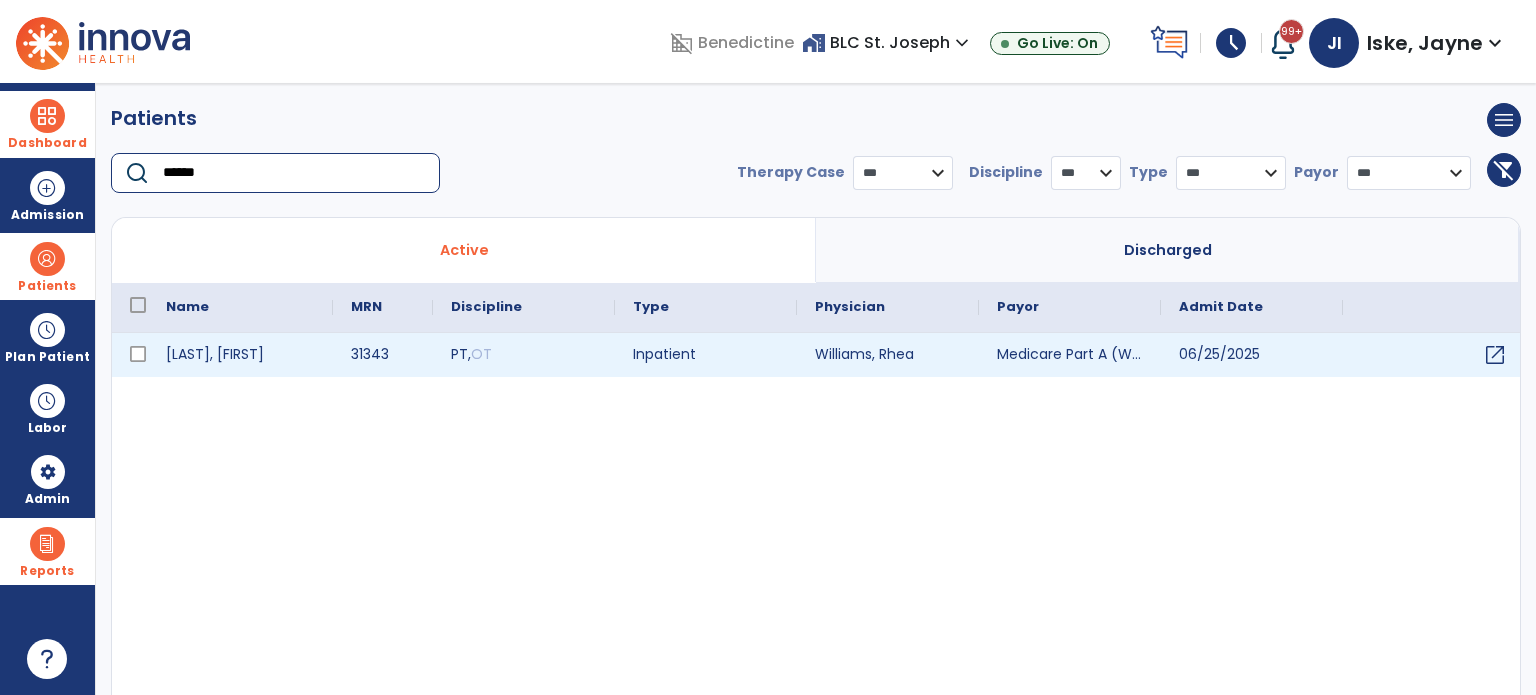 type on "******" 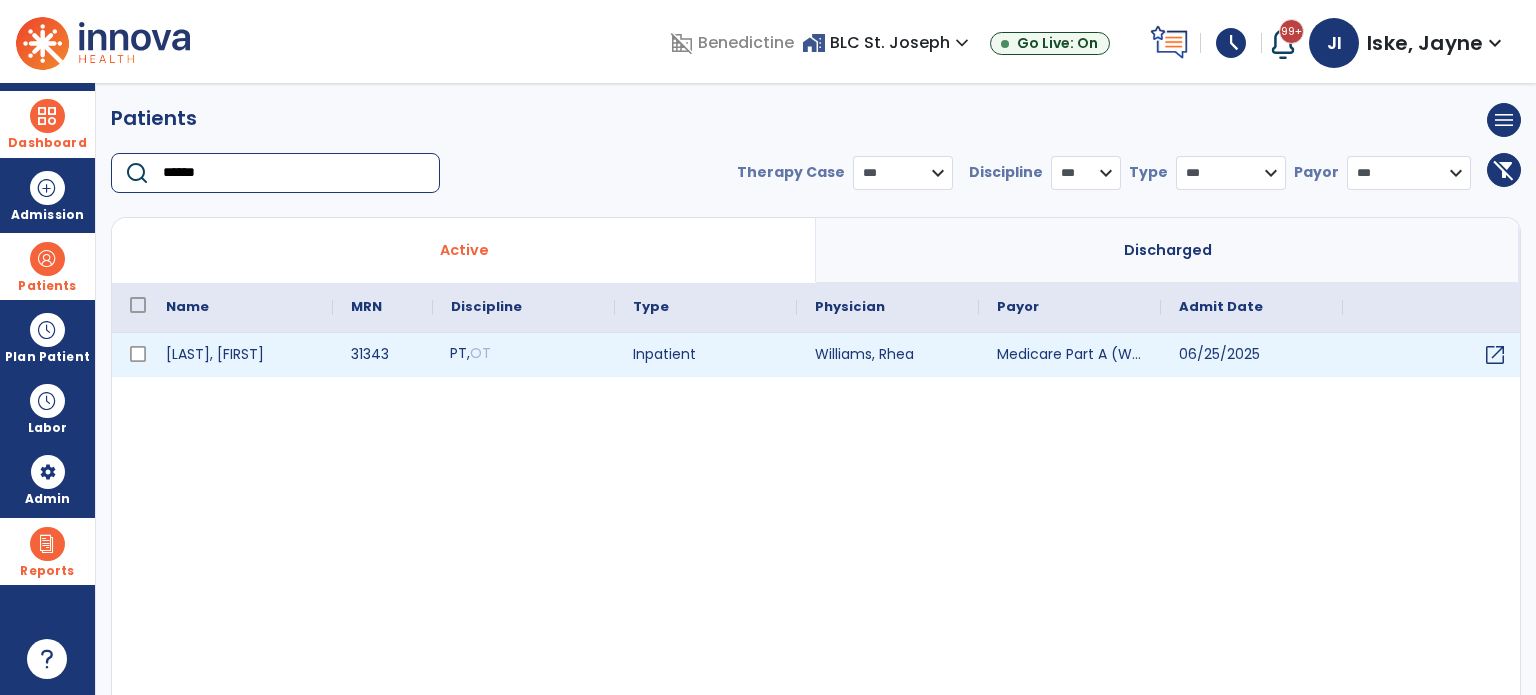 click on "PT , OT" at bounding box center [524, 355] 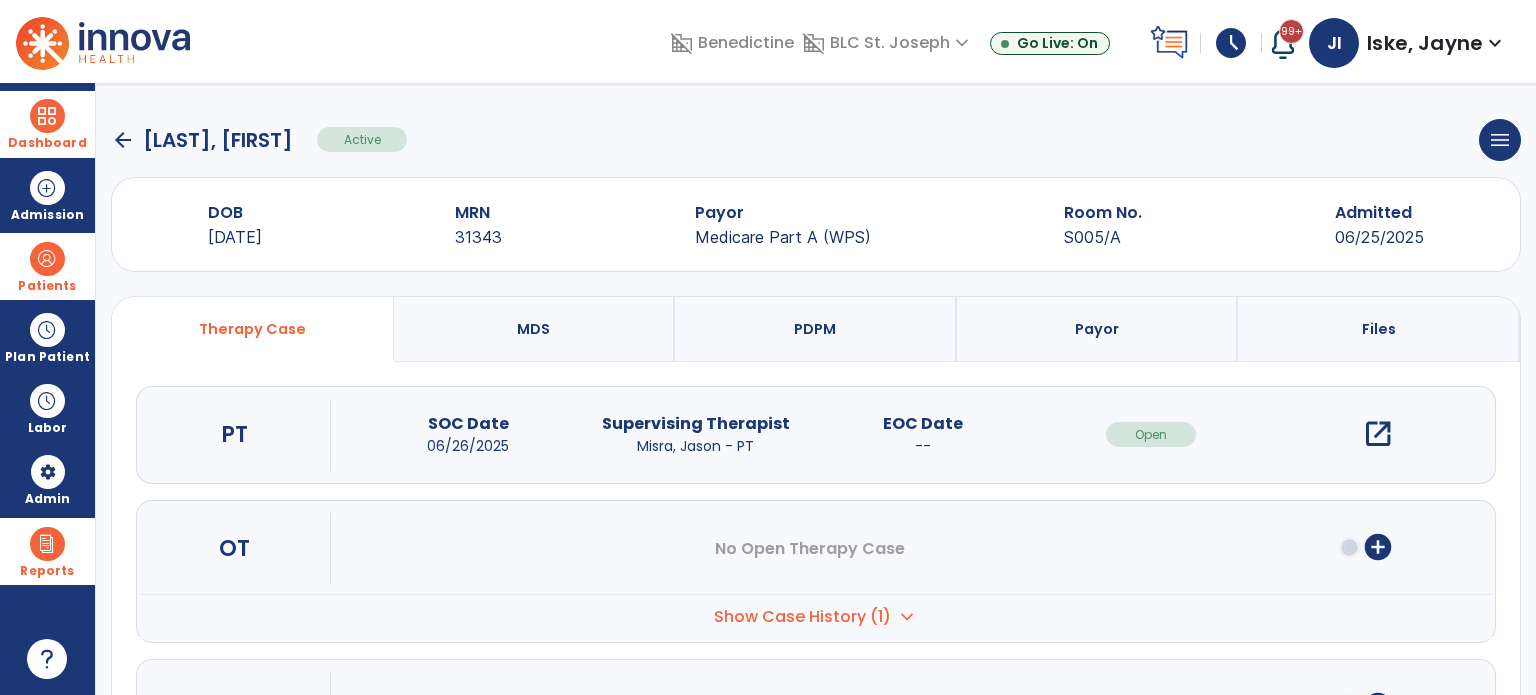 click on "open_in_new" at bounding box center [1378, 434] 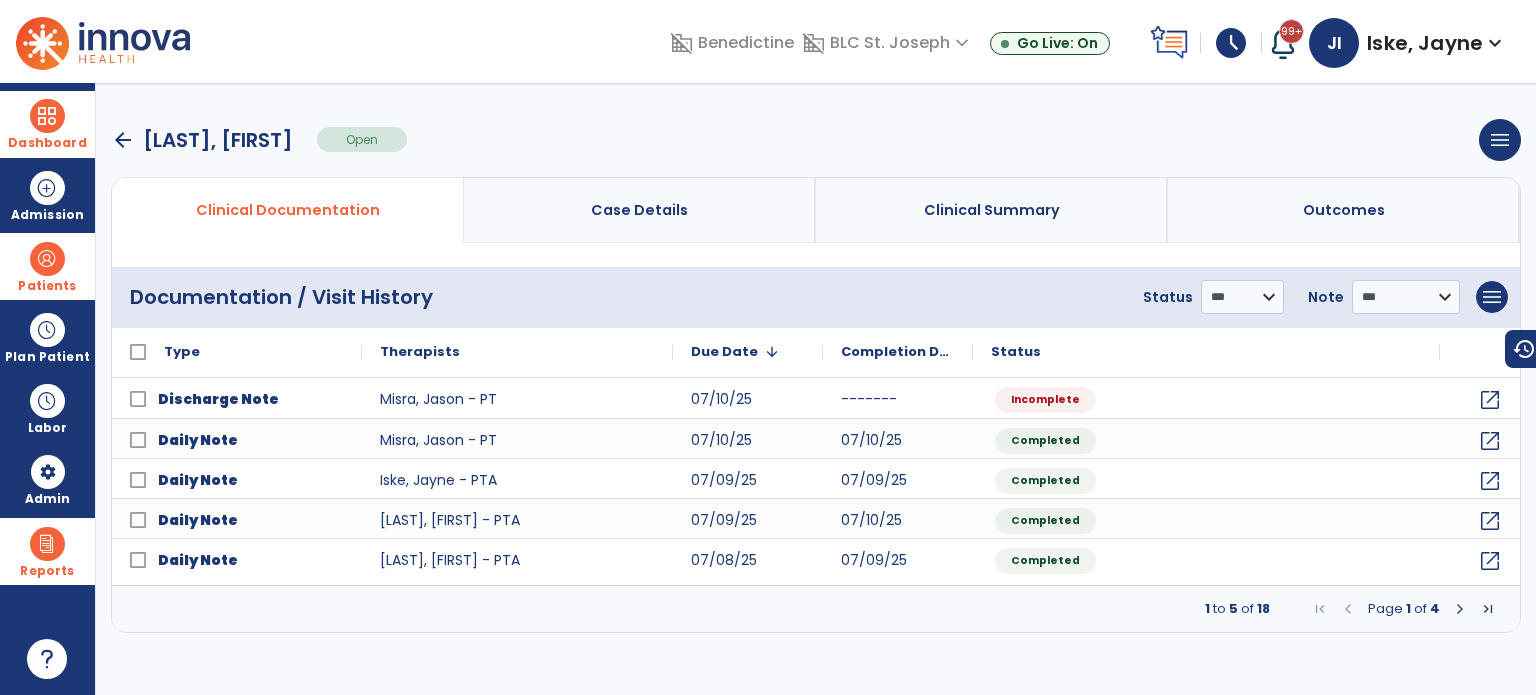 click on "arrow_back" at bounding box center (123, 140) 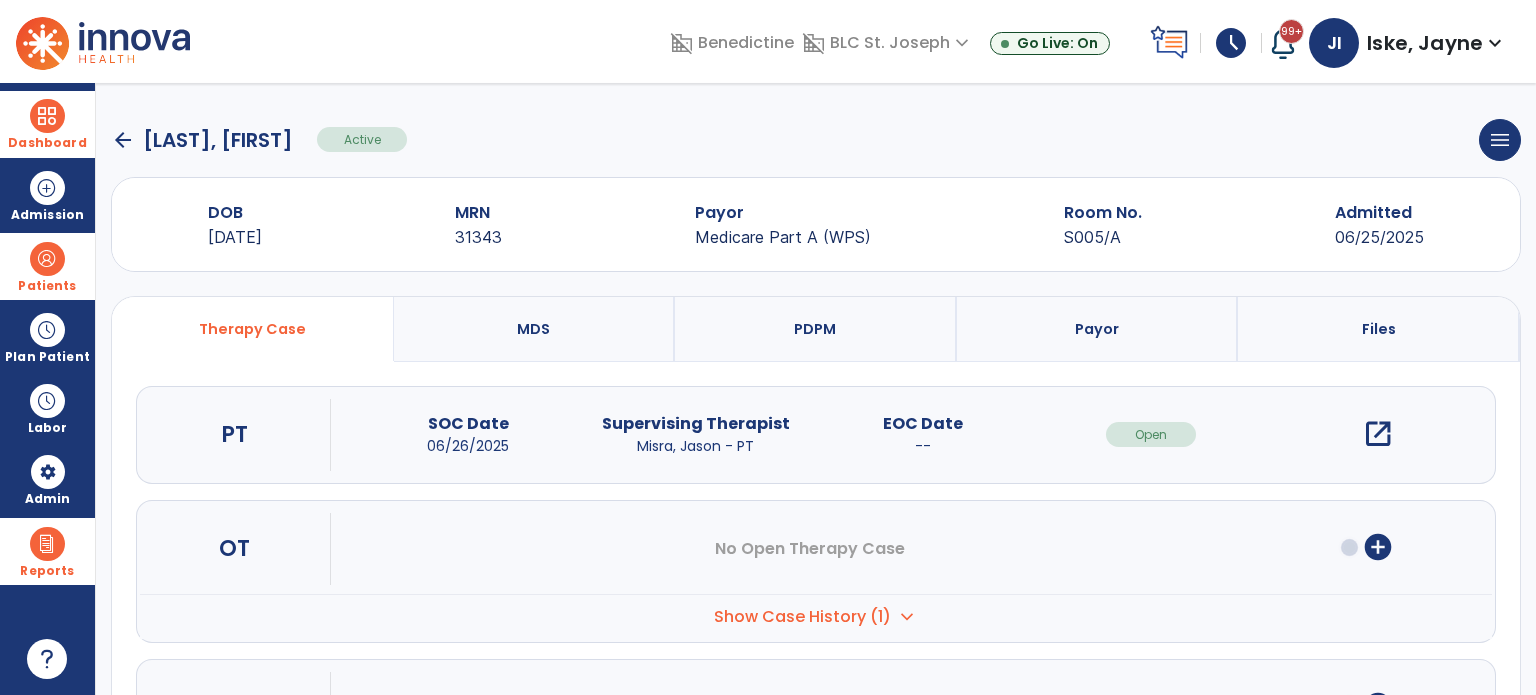 click on "MDS" at bounding box center (535, 329) 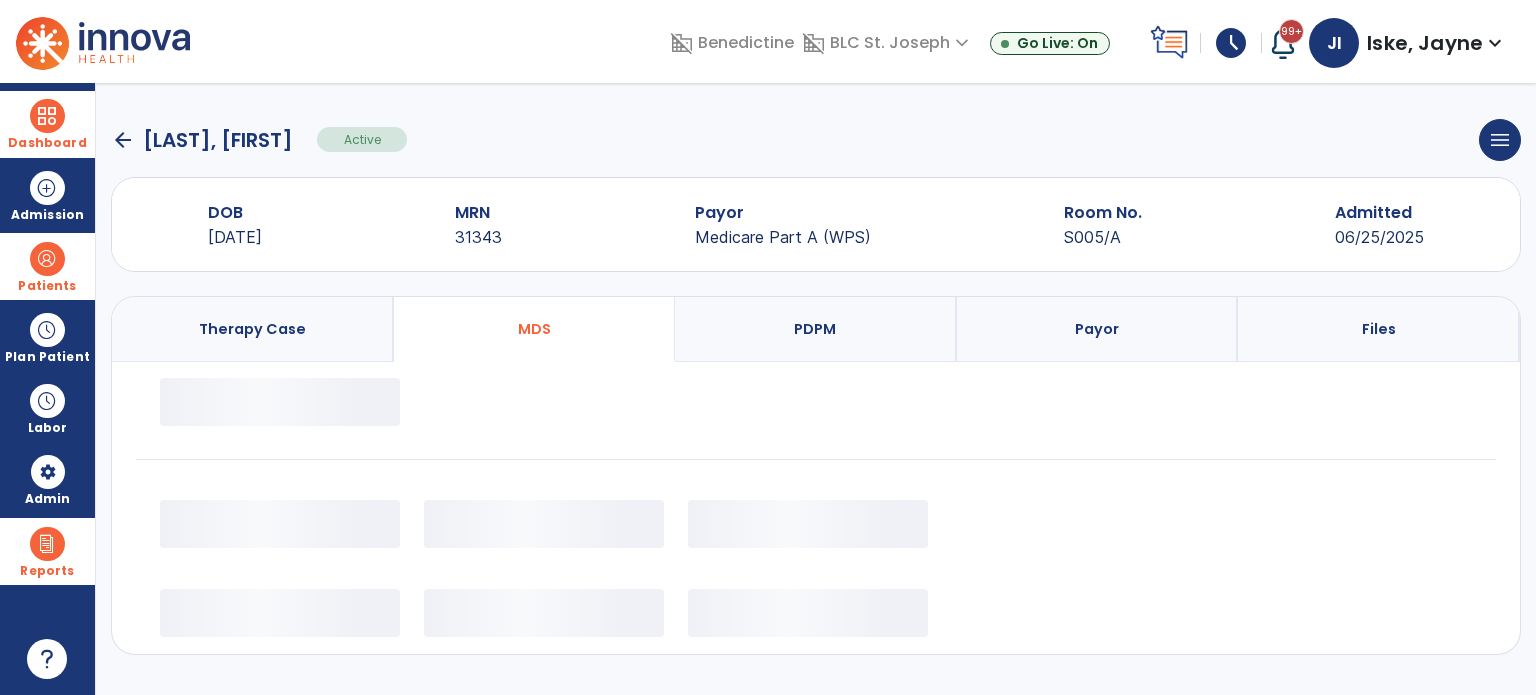 select on "*********" 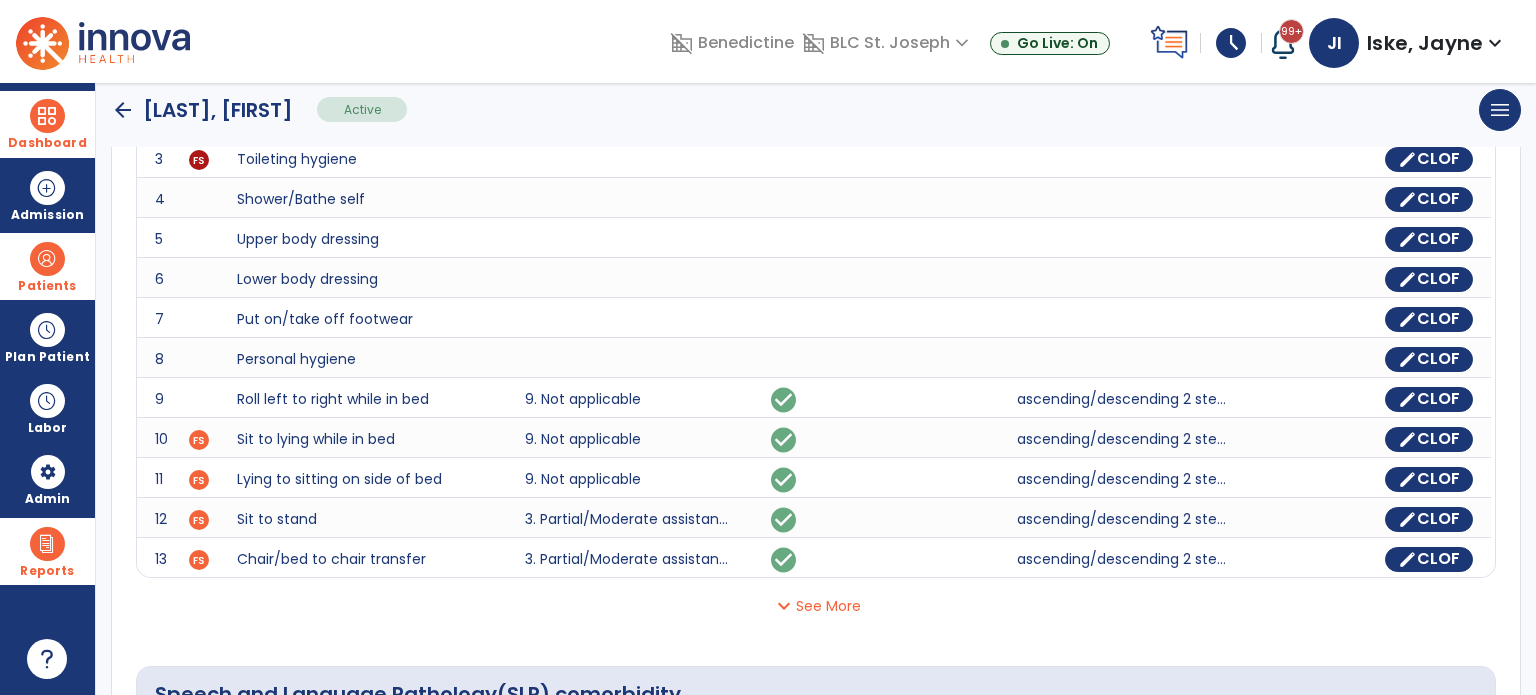 scroll, scrollTop: 500, scrollLeft: 0, axis: vertical 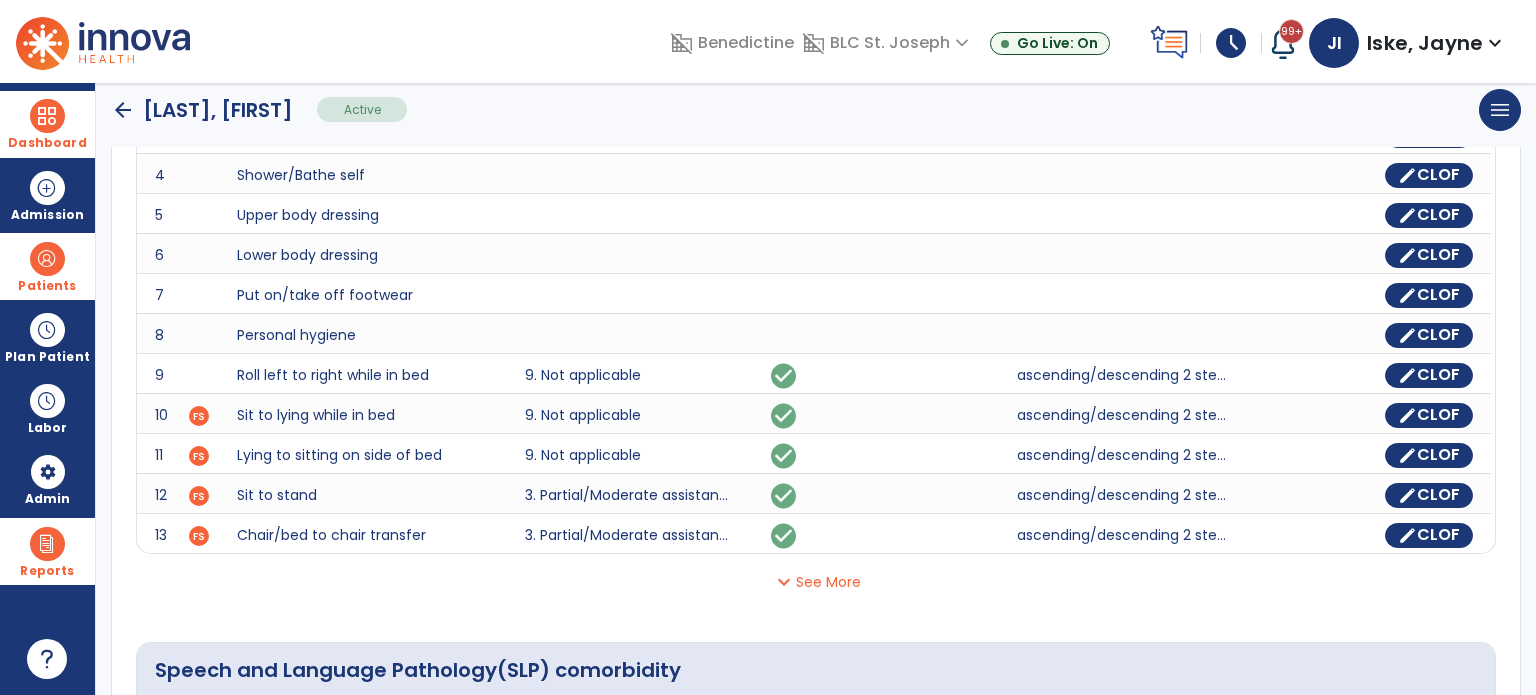 click on "expand_more  See More" 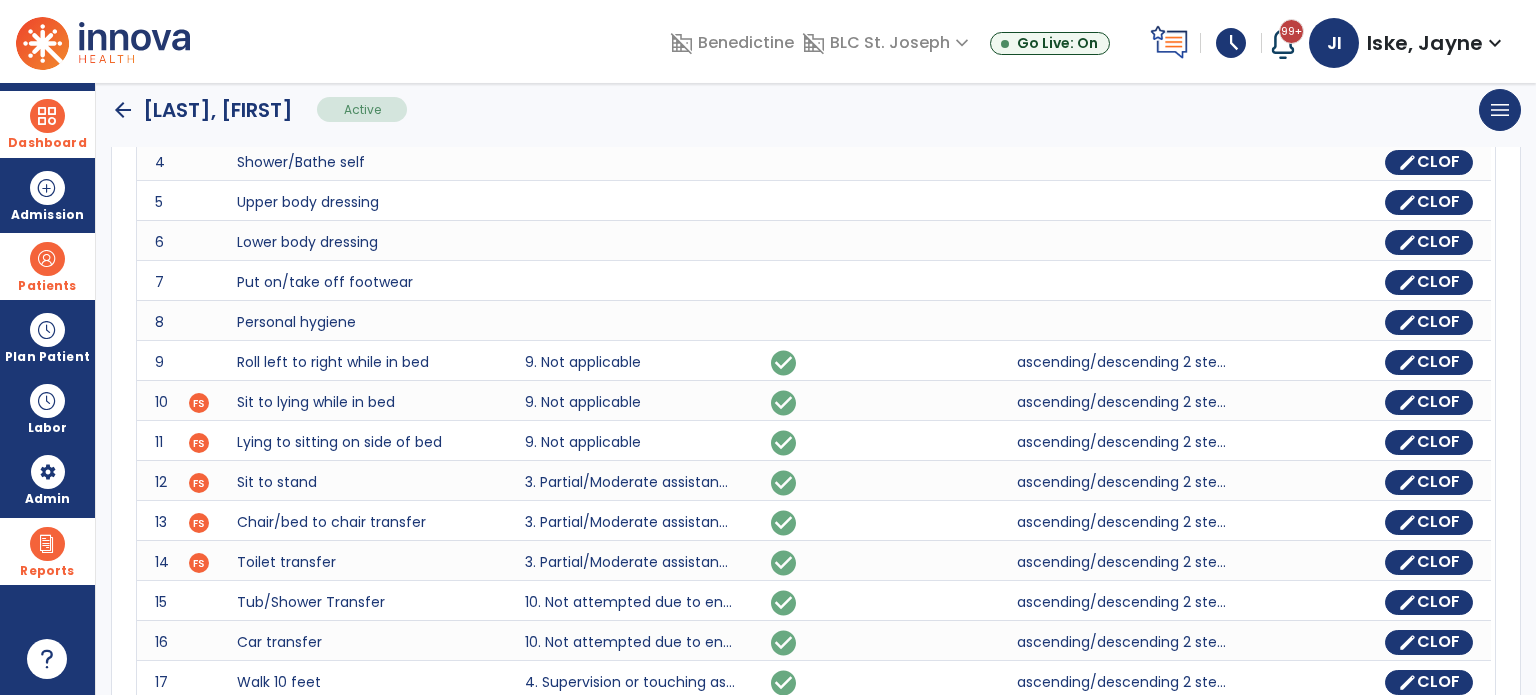 scroll, scrollTop: 400, scrollLeft: 0, axis: vertical 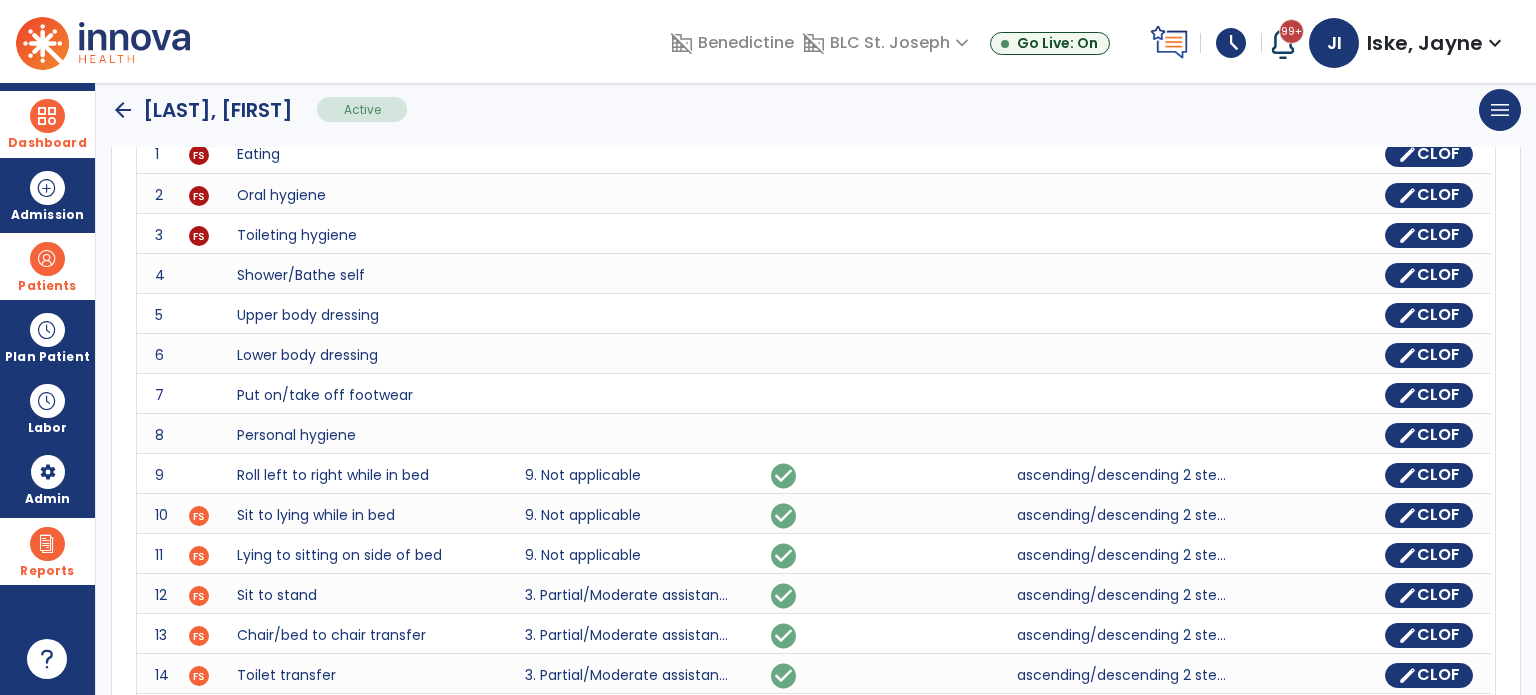 click at bounding box center (47, 259) 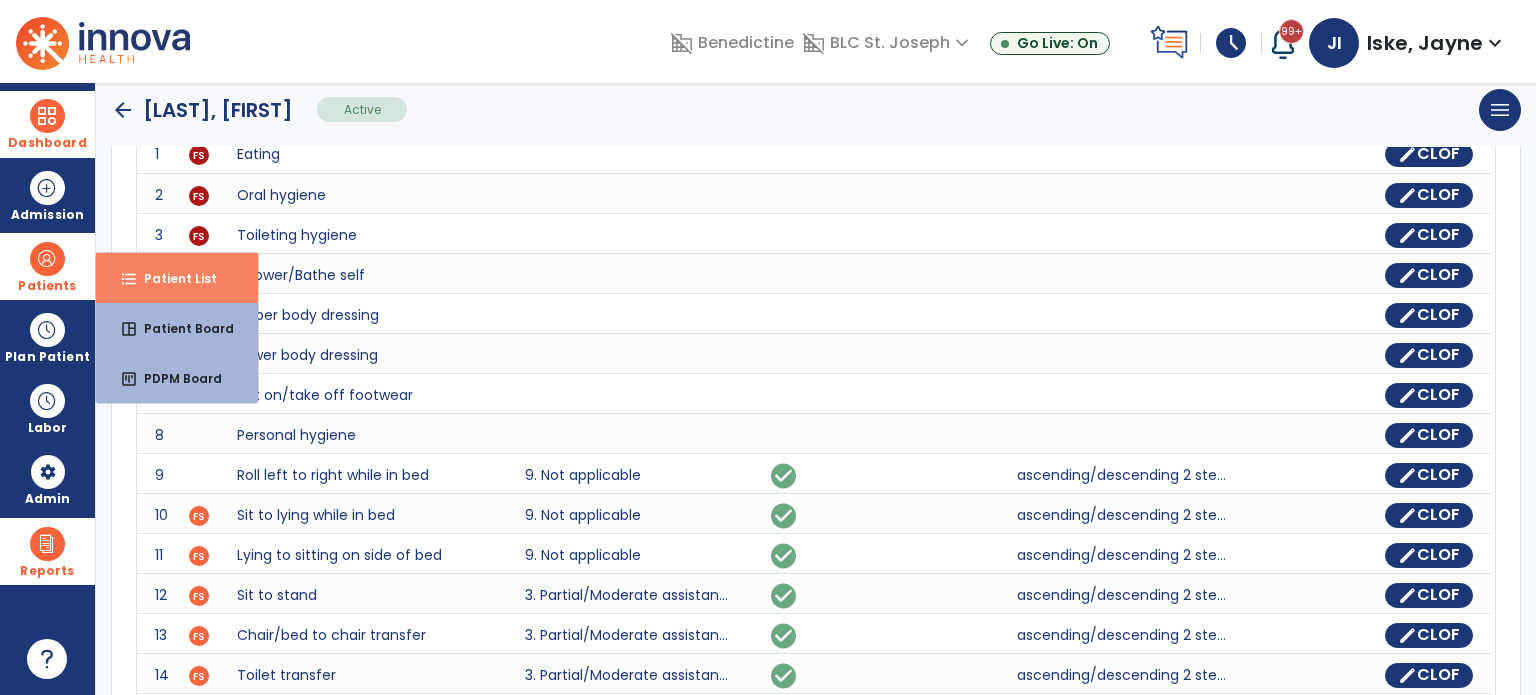 click on "Patient List" at bounding box center (172, 278) 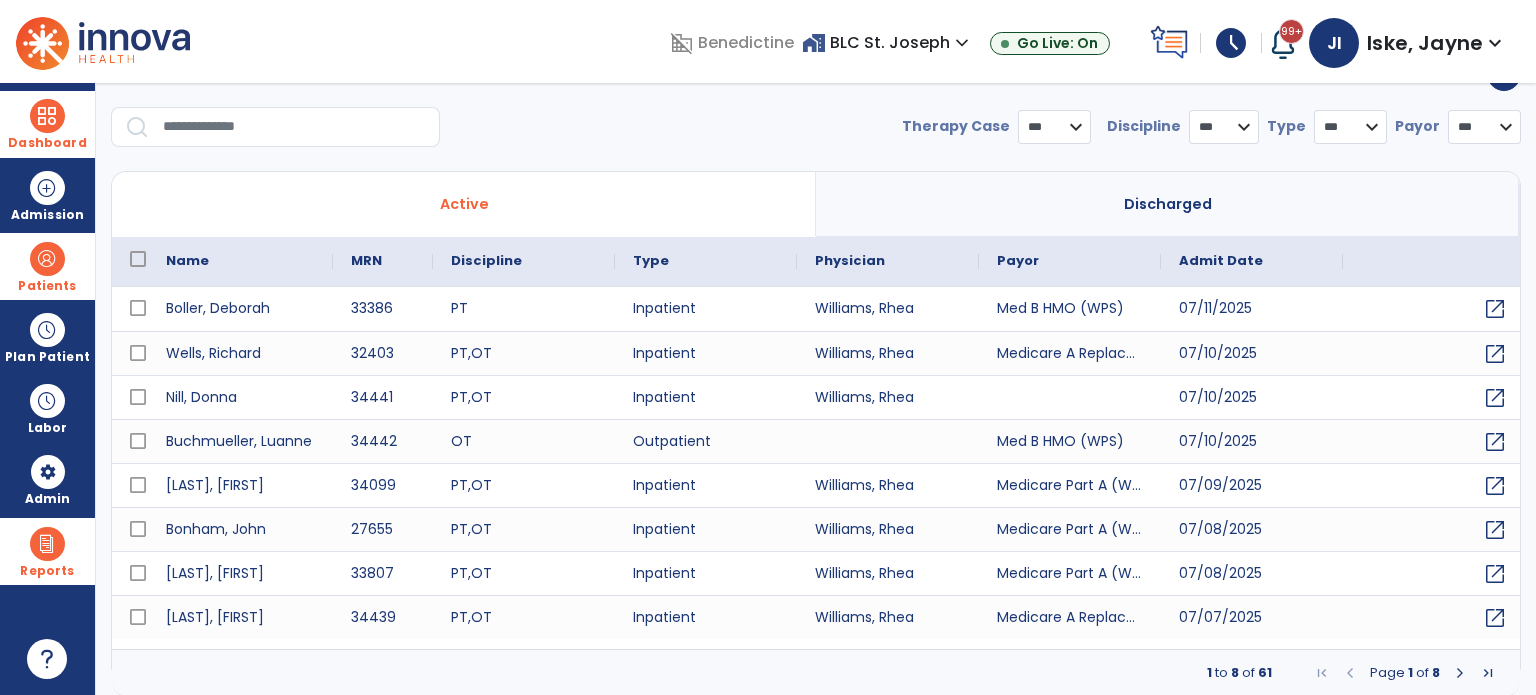 select on "***" 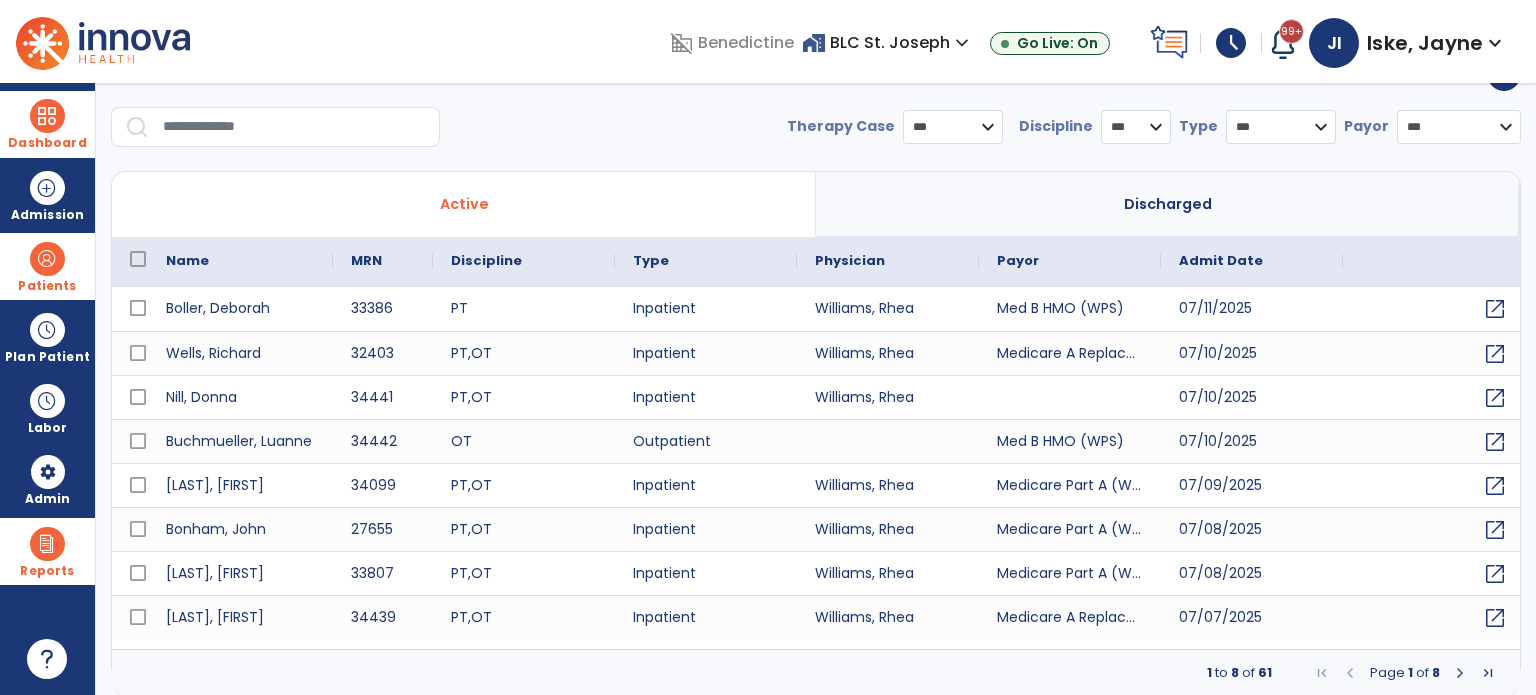 click on "Discharged" at bounding box center (1168, 204) 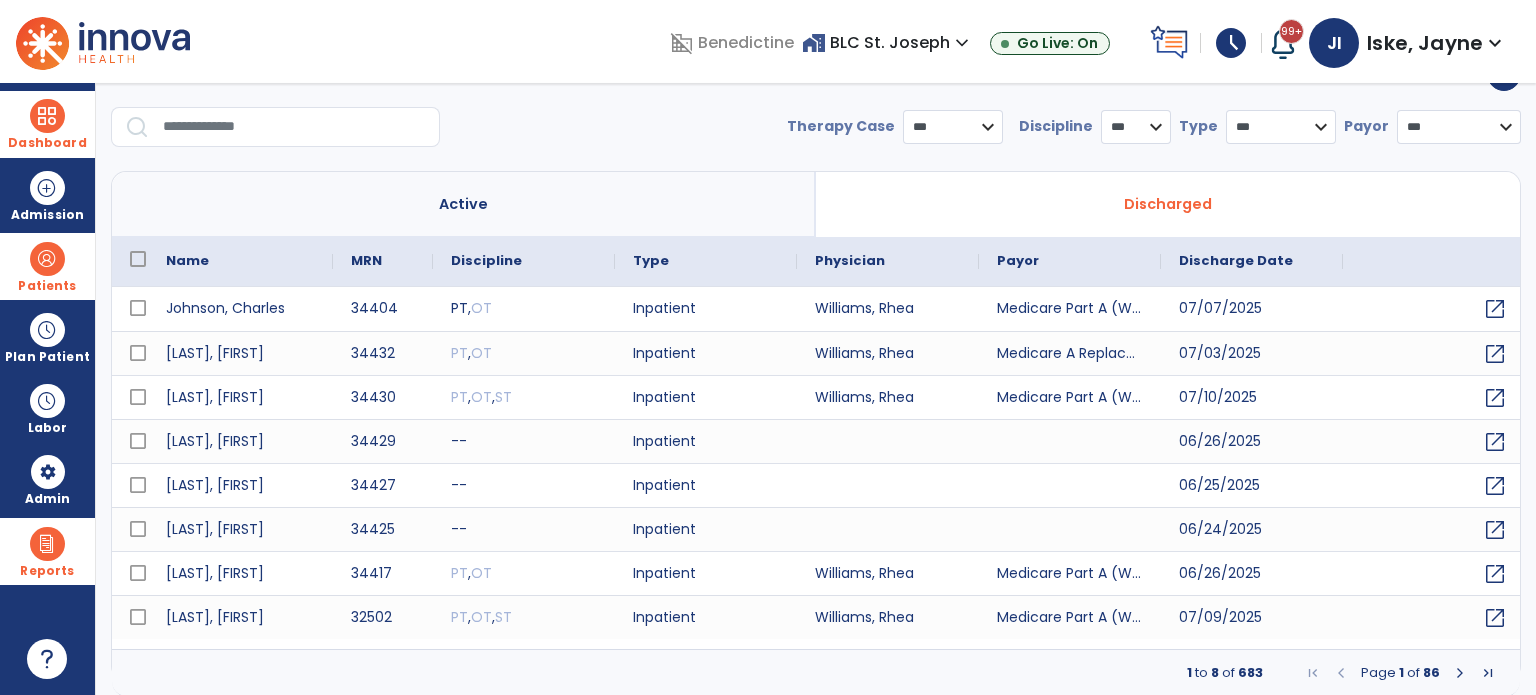 click at bounding box center [294, 127] 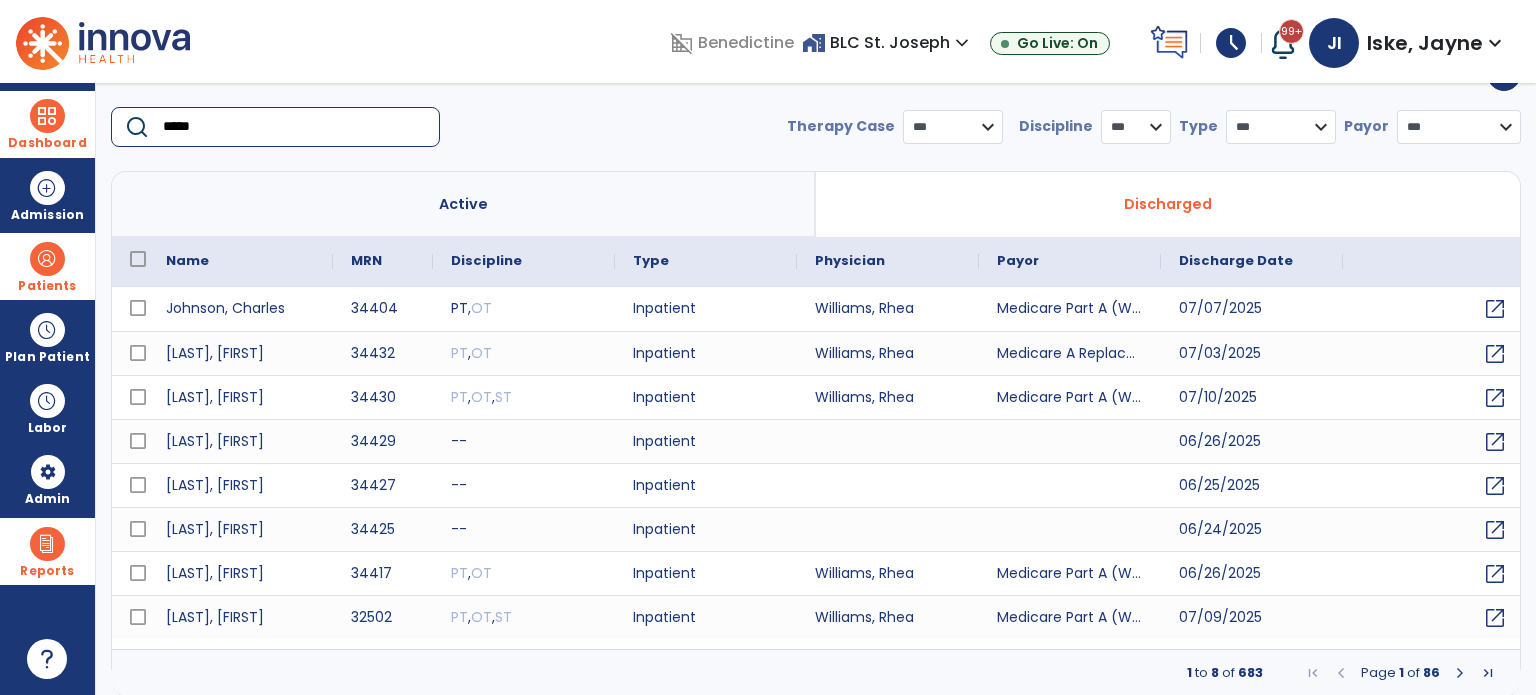 type on "******" 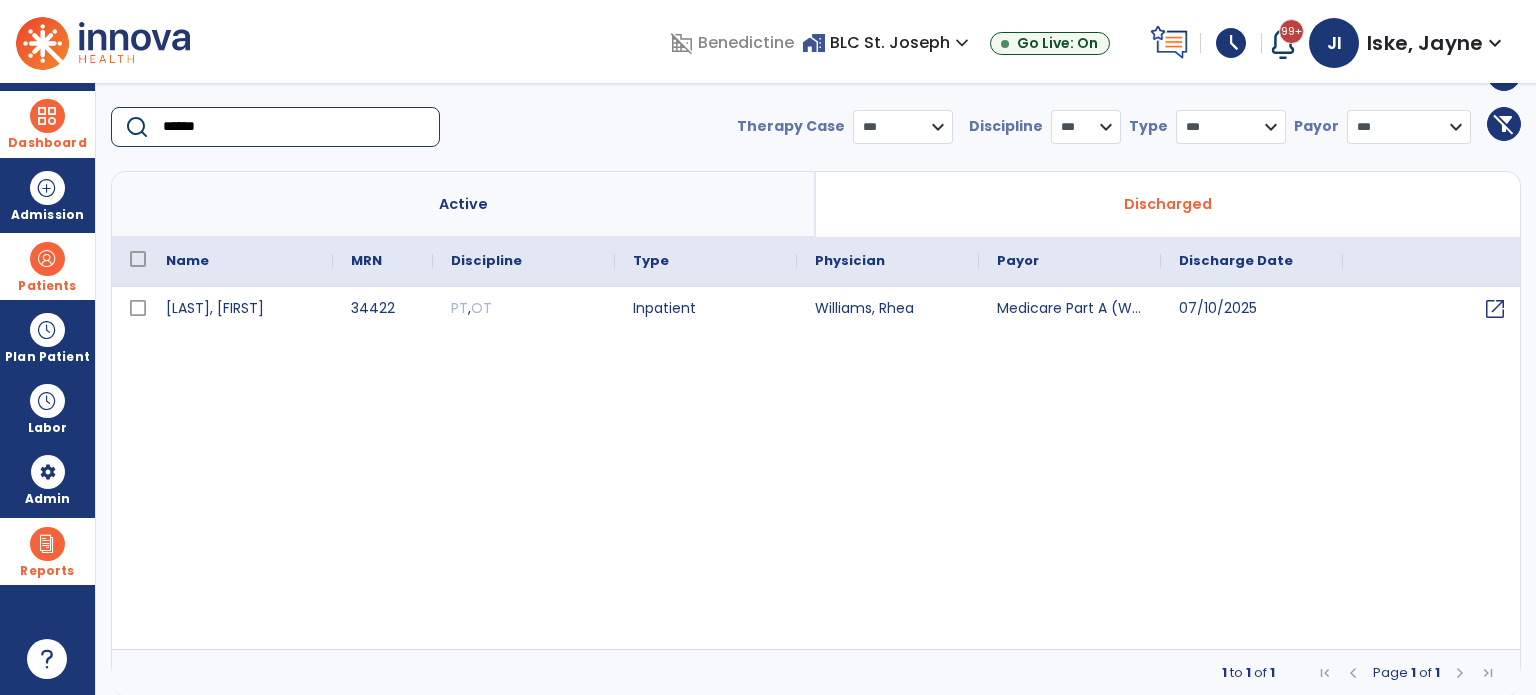 drag, startPoint x: 269, startPoint y: 123, endPoint x: 119, endPoint y: 128, distance: 150.08331 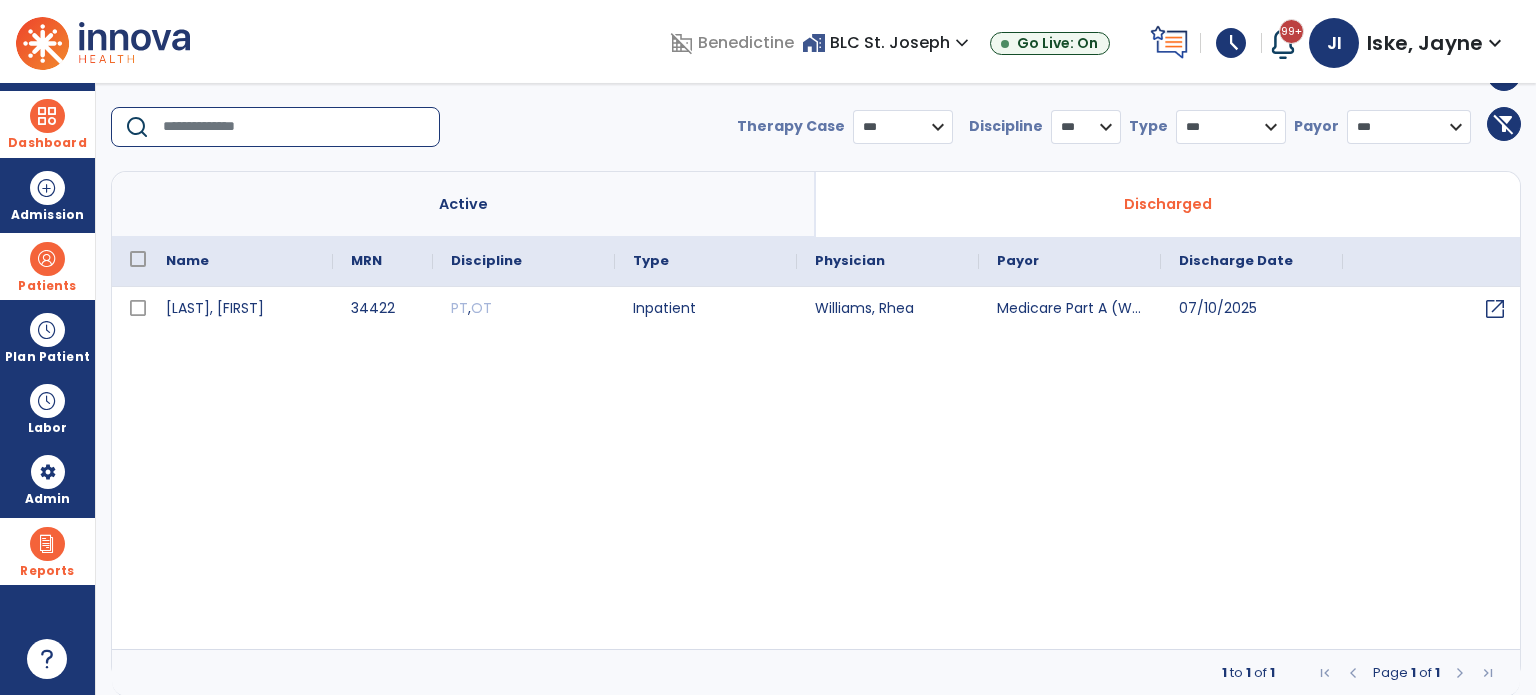 click at bounding box center [47, 259] 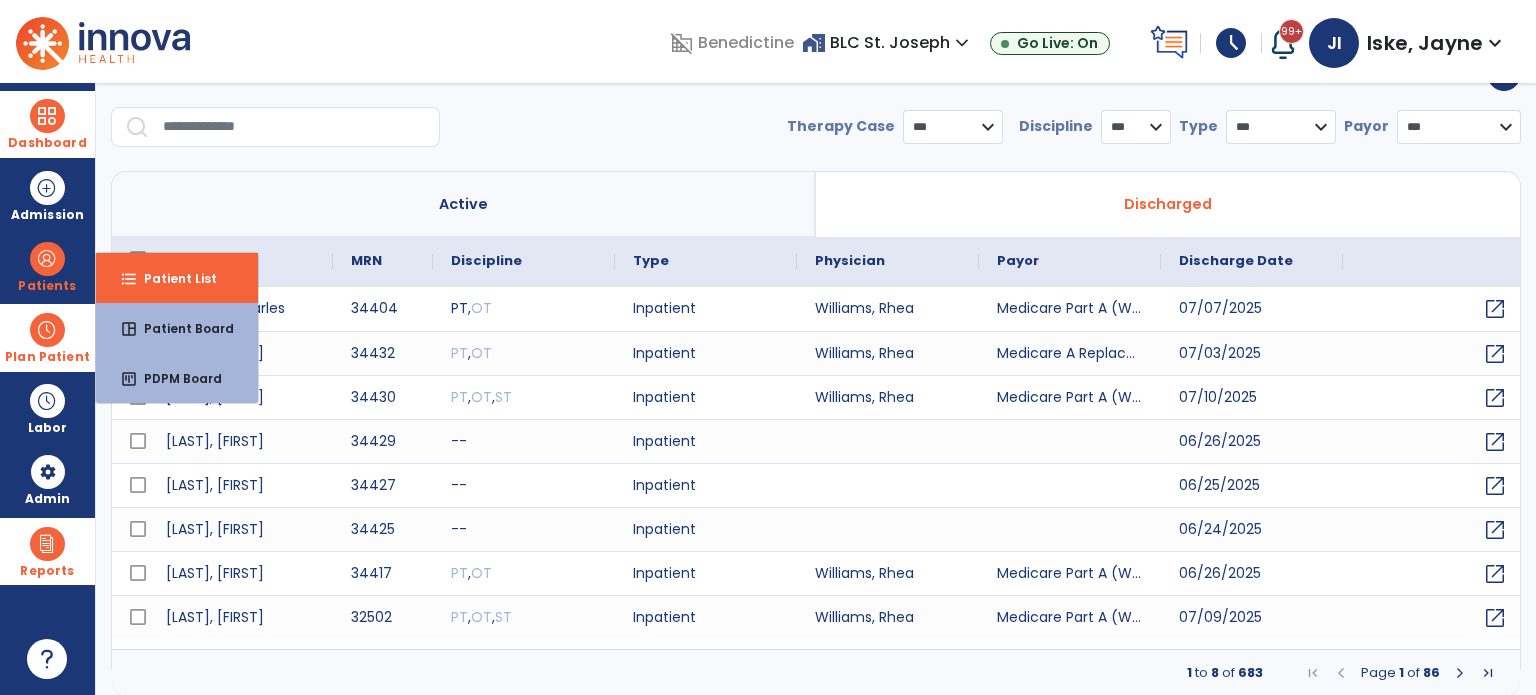 click at bounding box center (47, 330) 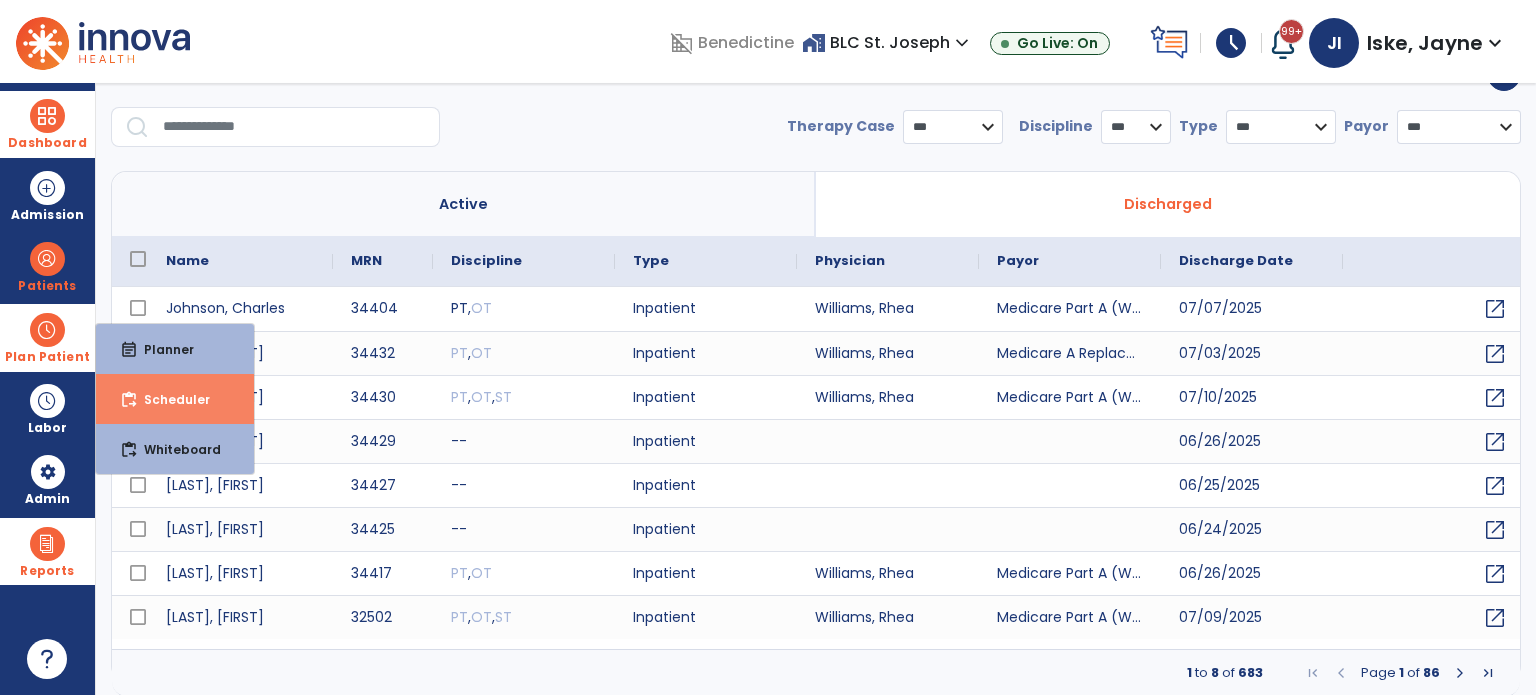 click on "content_paste_go  Scheduler" at bounding box center [175, 399] 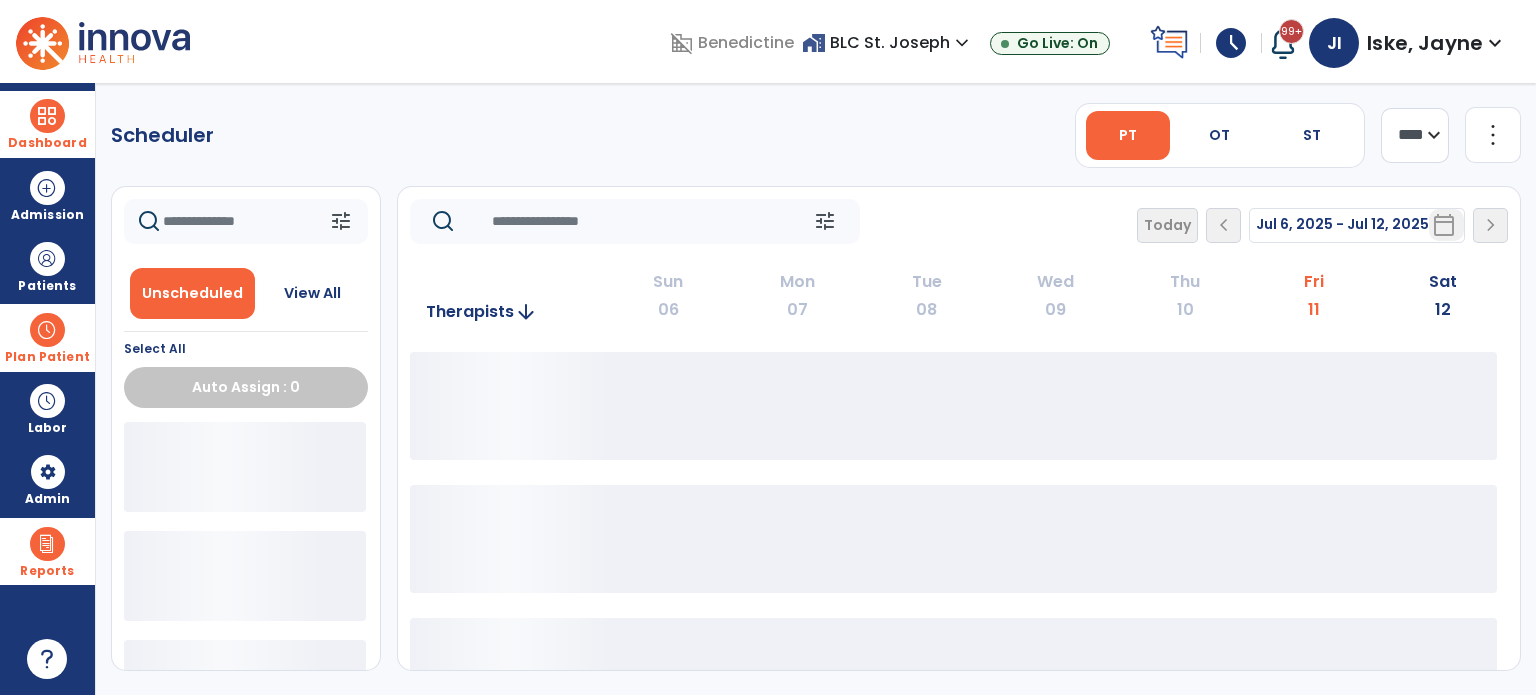 scroll, scrollTop: 0, scrollLeft: 0, axis: both 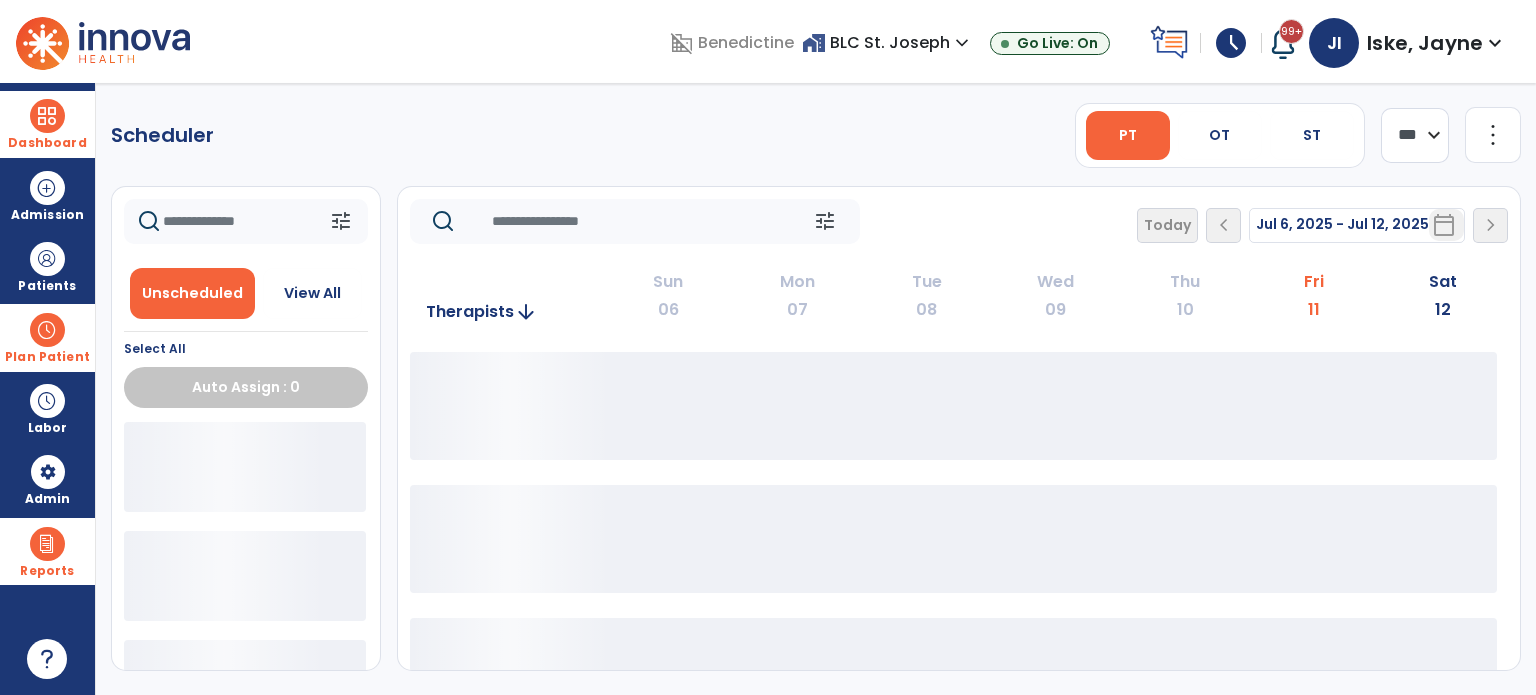 click on "**** ***" 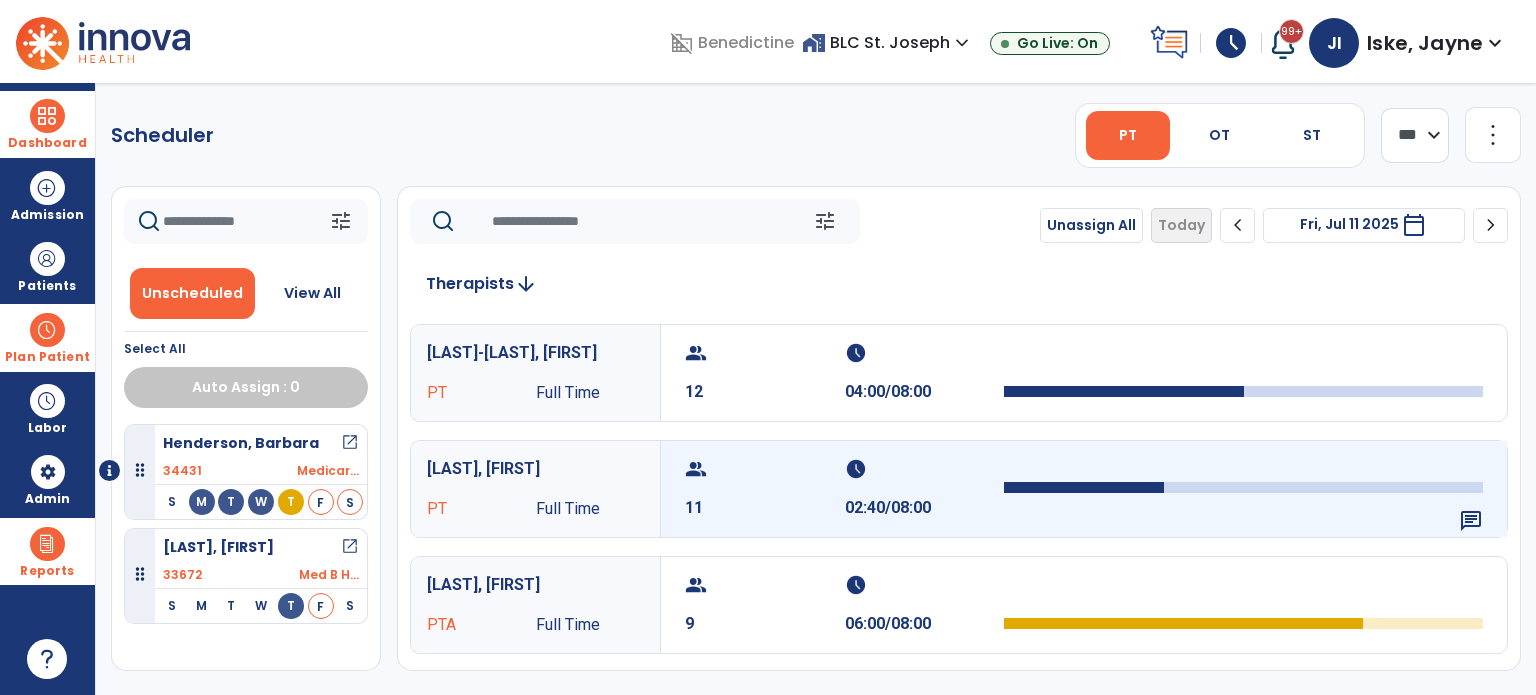click on "group" at bounding box center (762, 469) 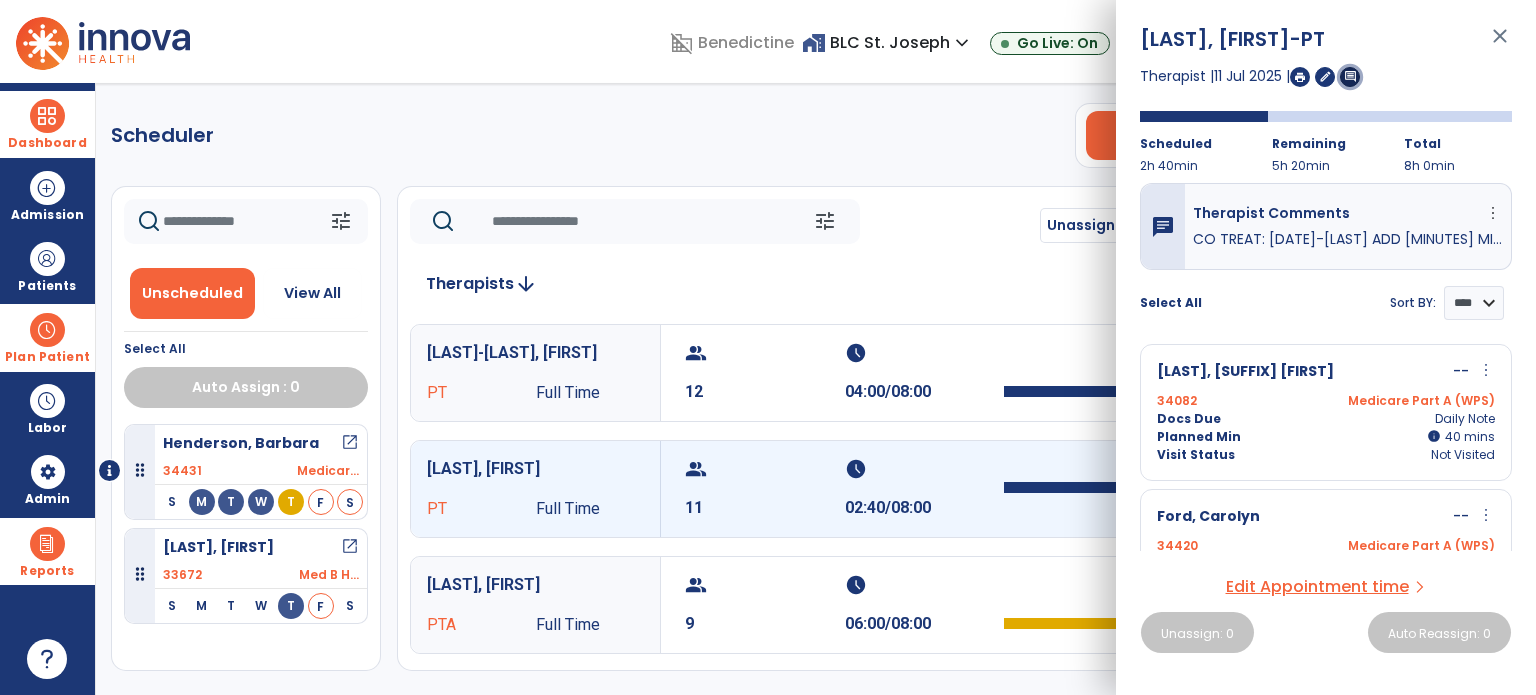 click on "comment" at bounding box center (1350, 76) 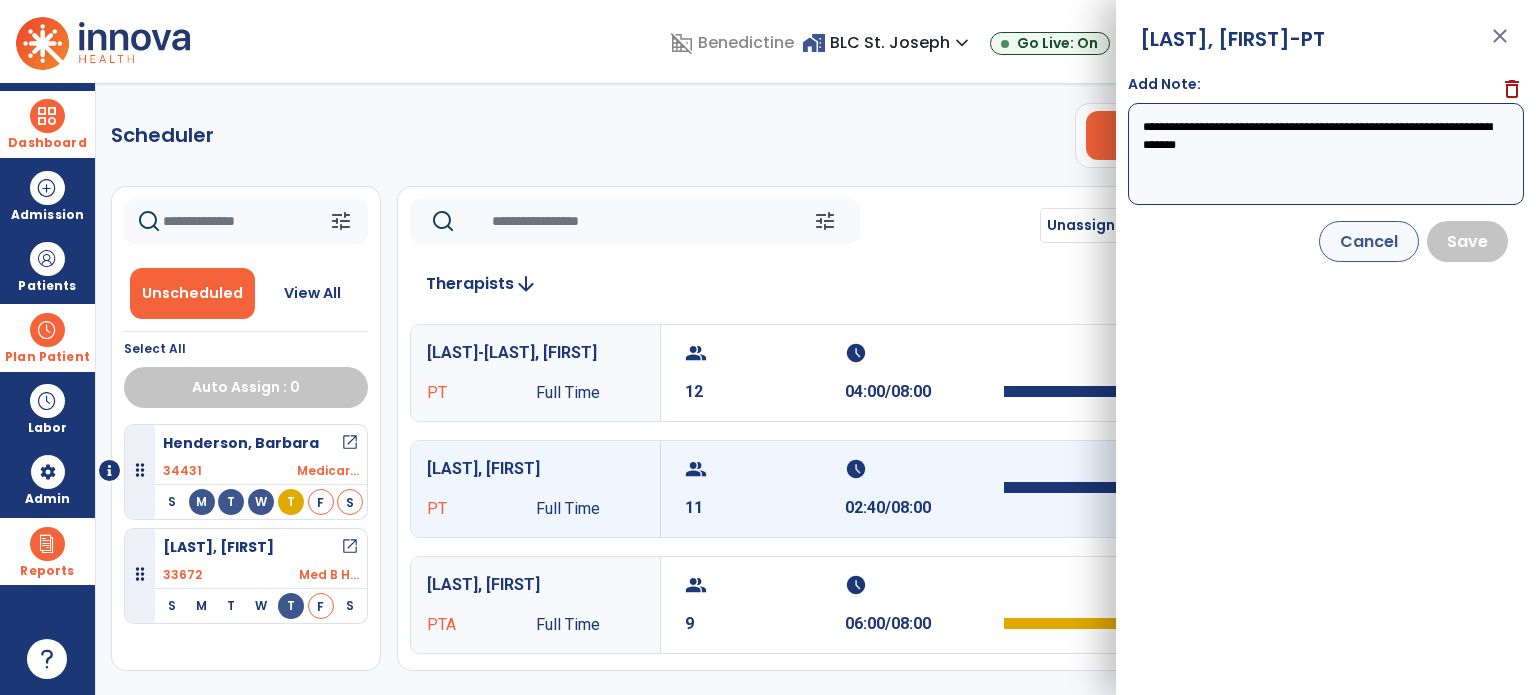 click on "**********" at bounding box center (1326, 154) 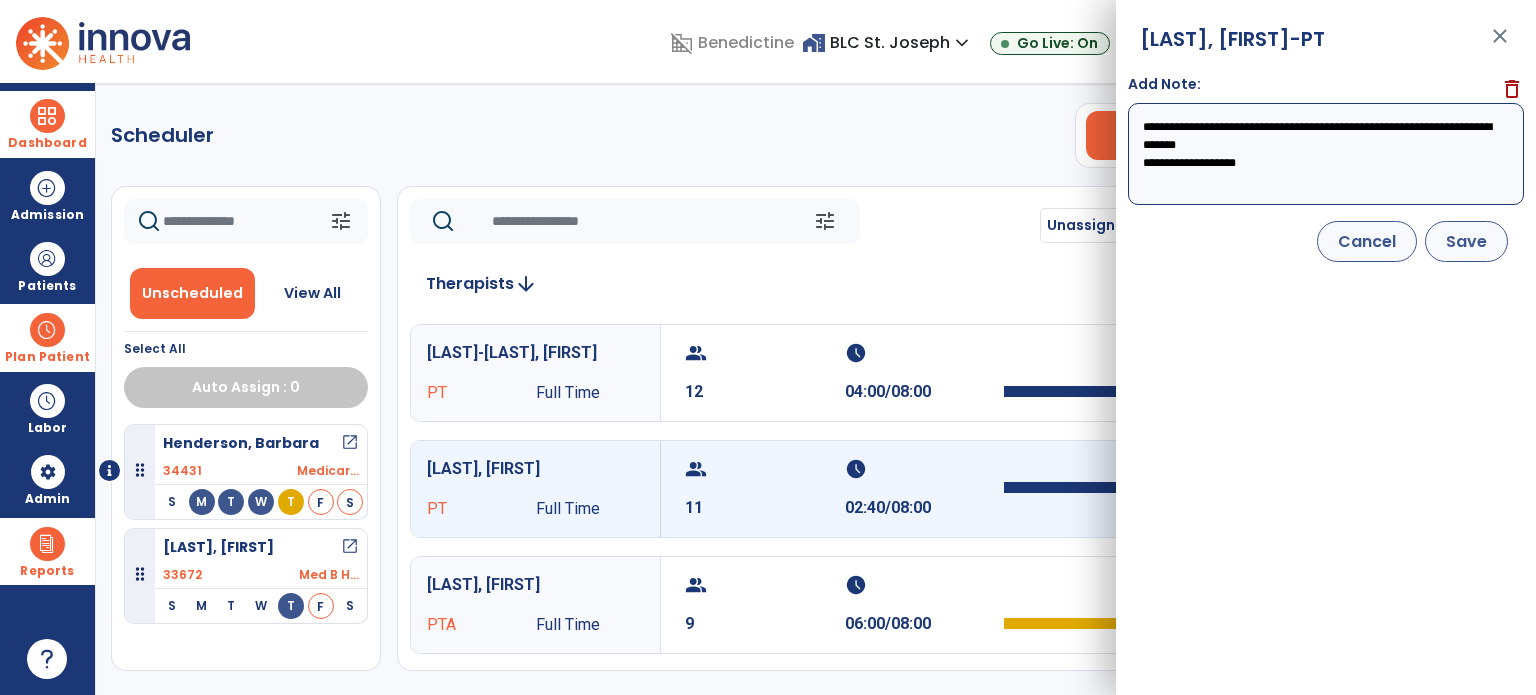 type on "**********" 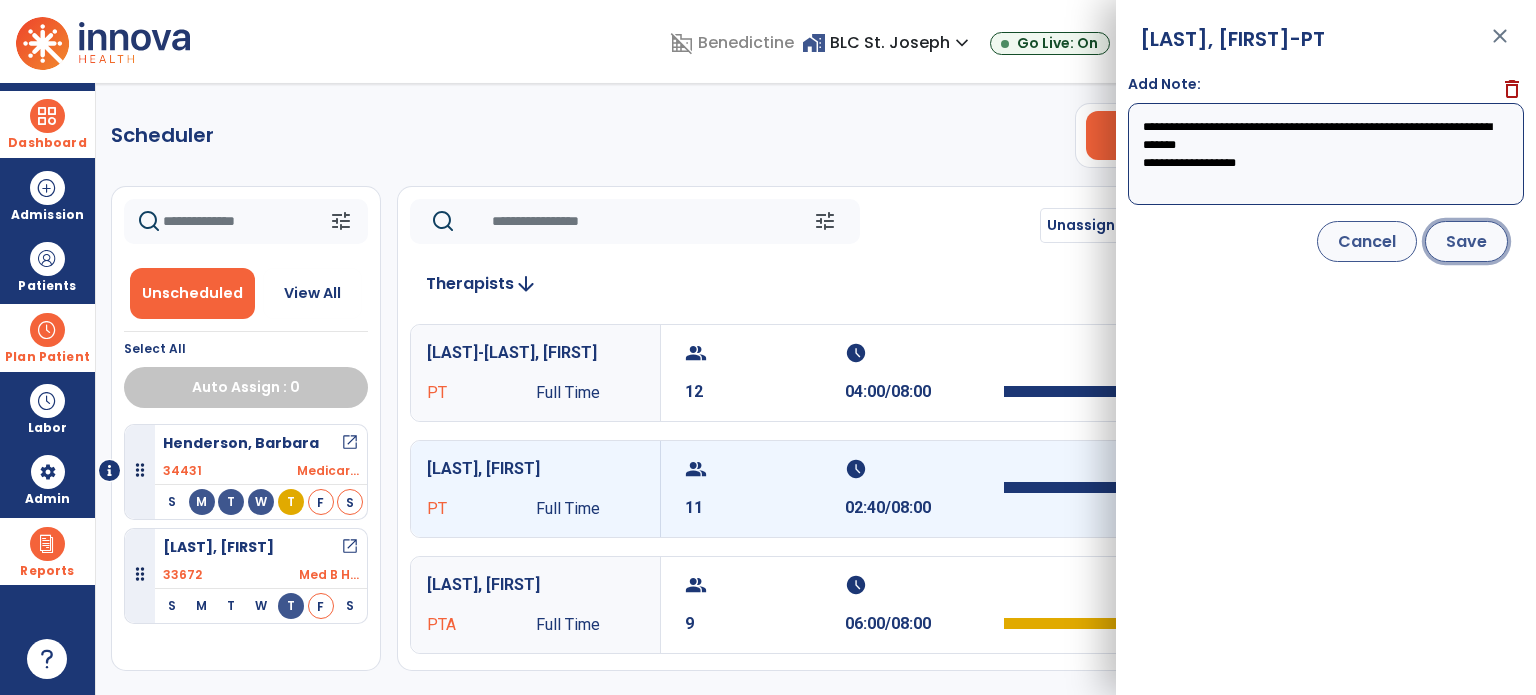 click on "Save" at bounding box center [1466, 241] 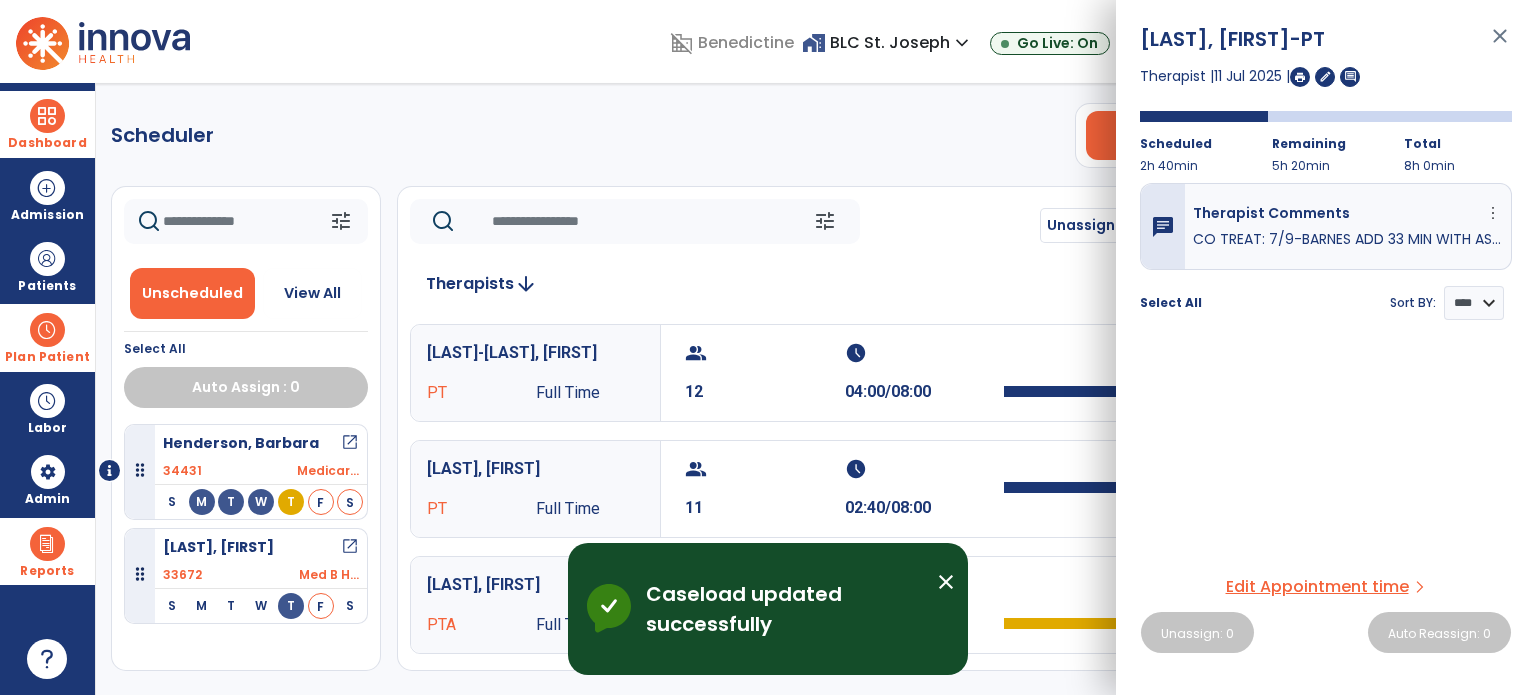 click on "close" at bounding box center (1500, 45) 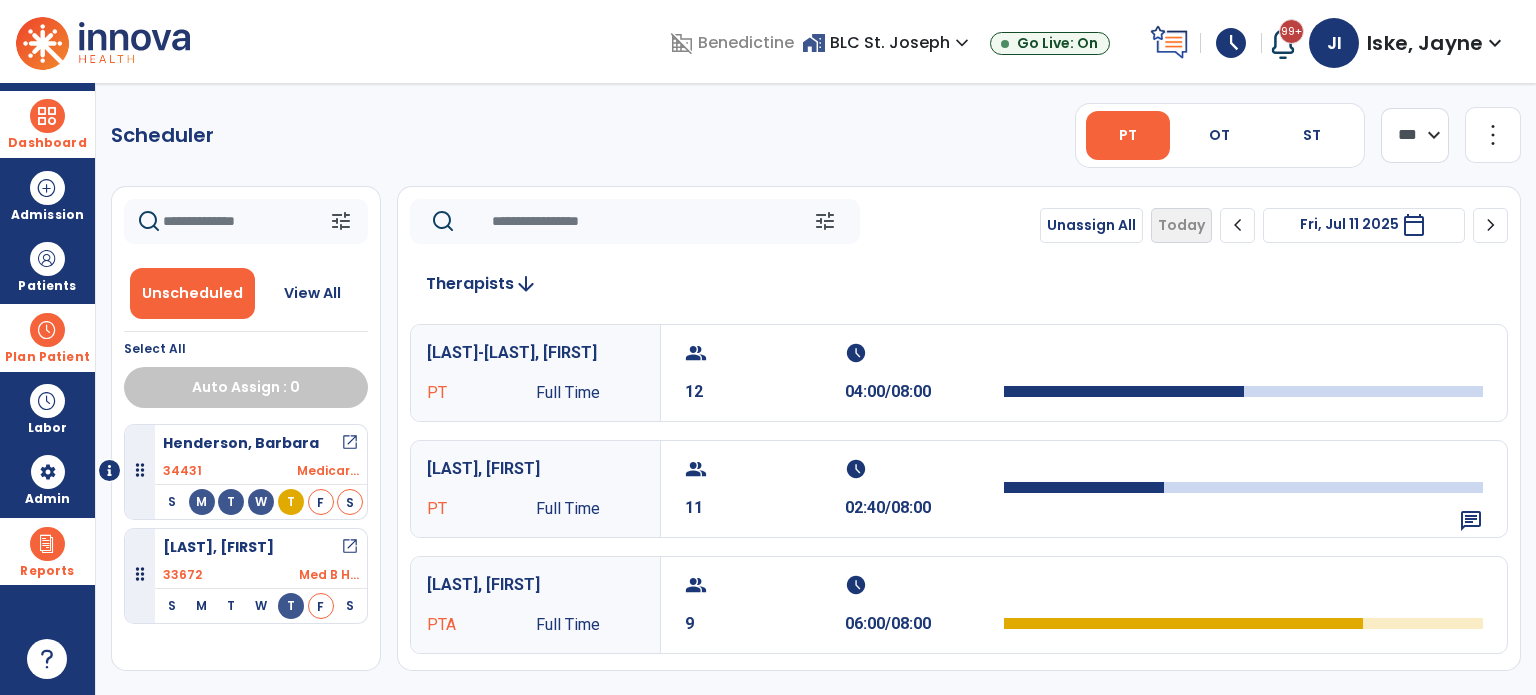 click on "Plan Patient" at bounding box center [47, 337] 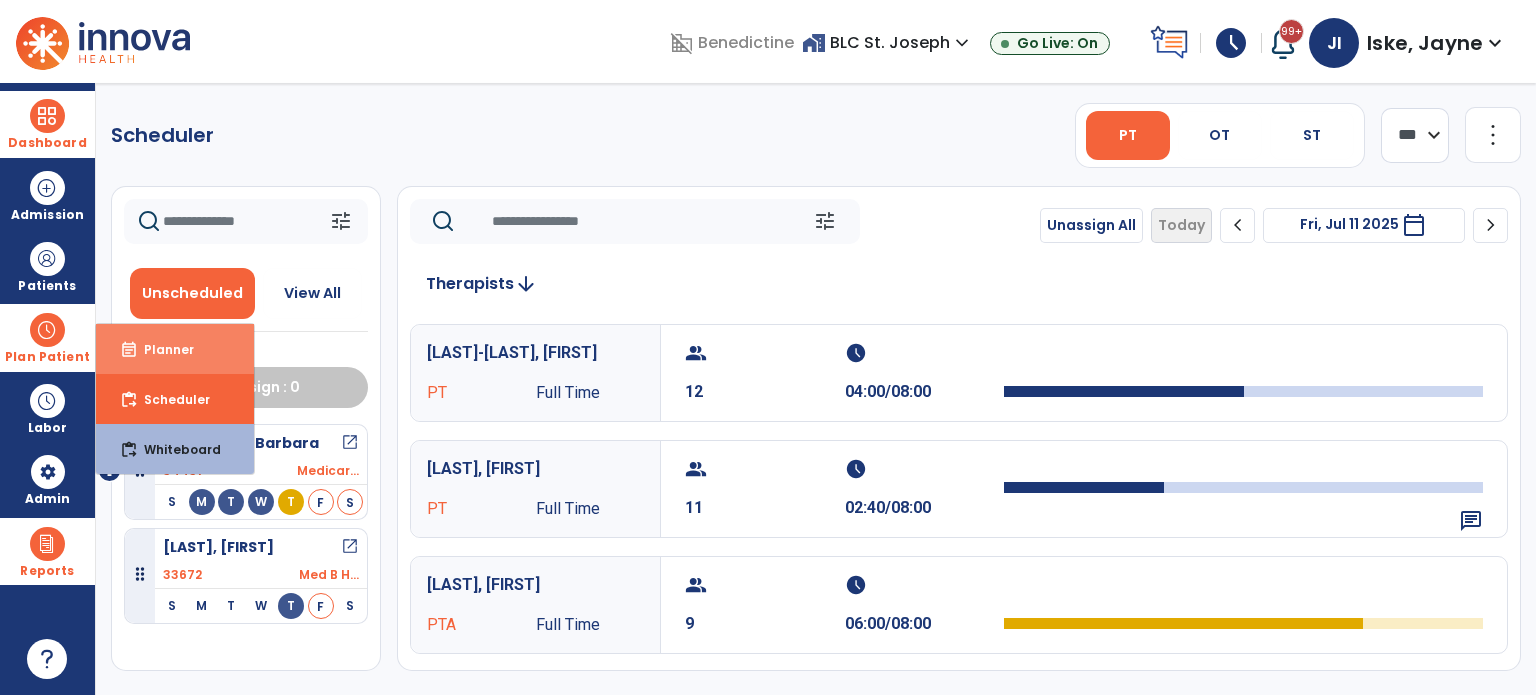 click on "Planner" at bounding box center [161, 349] 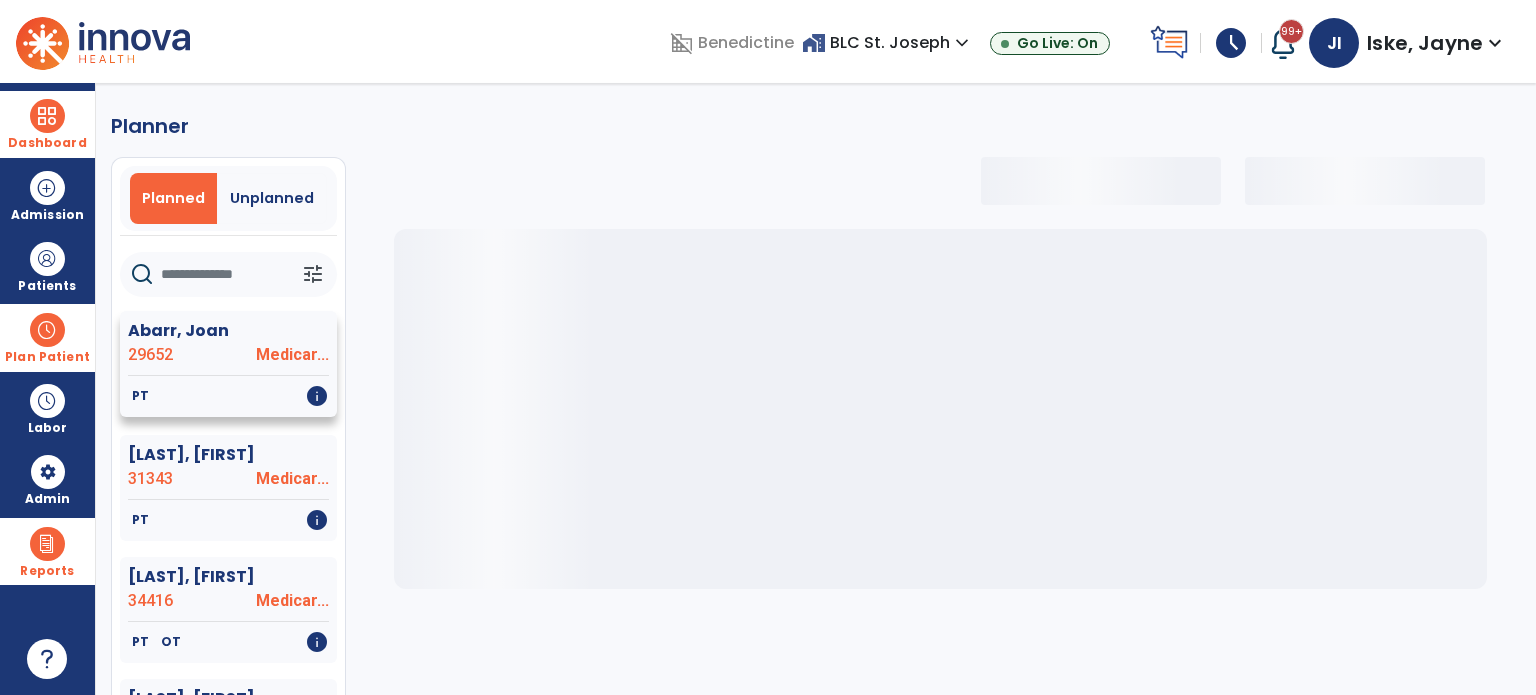 select on "***" 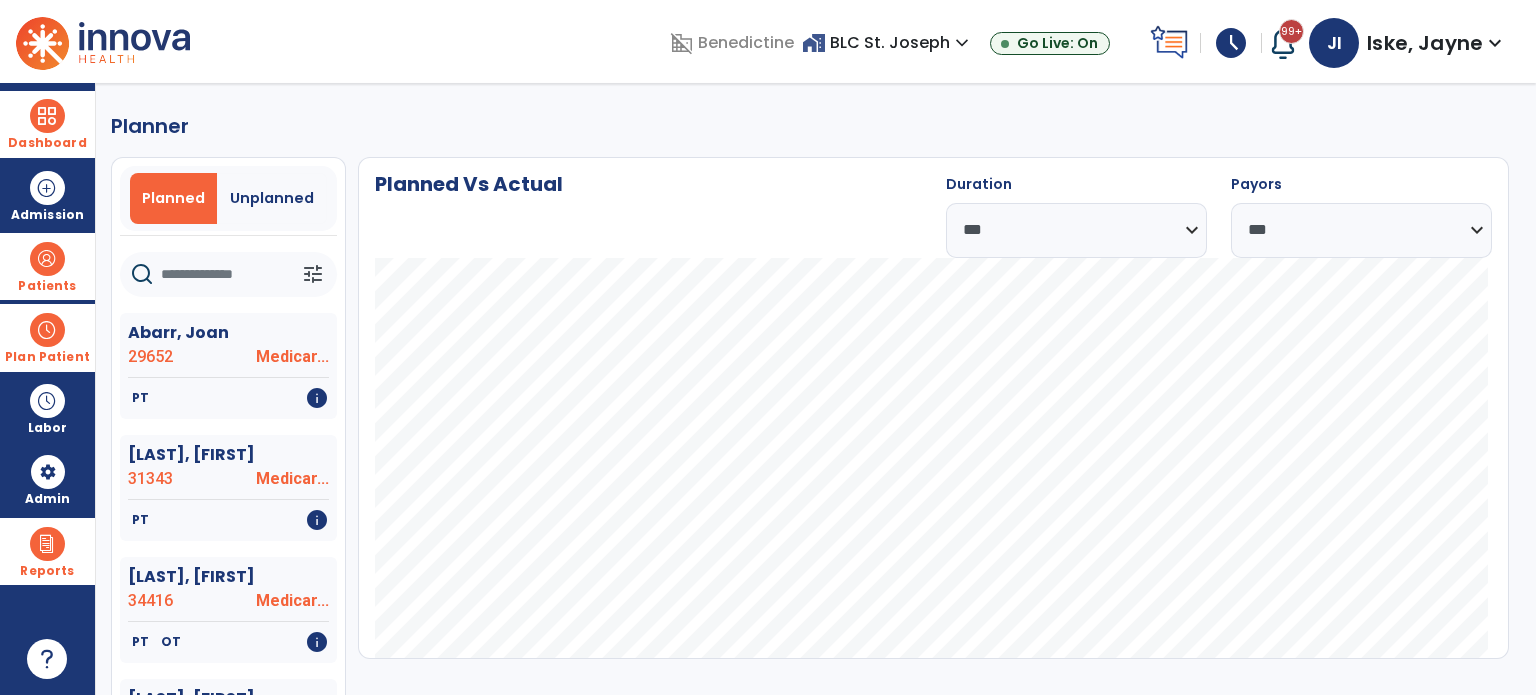 click at bounding box center (47, 259) 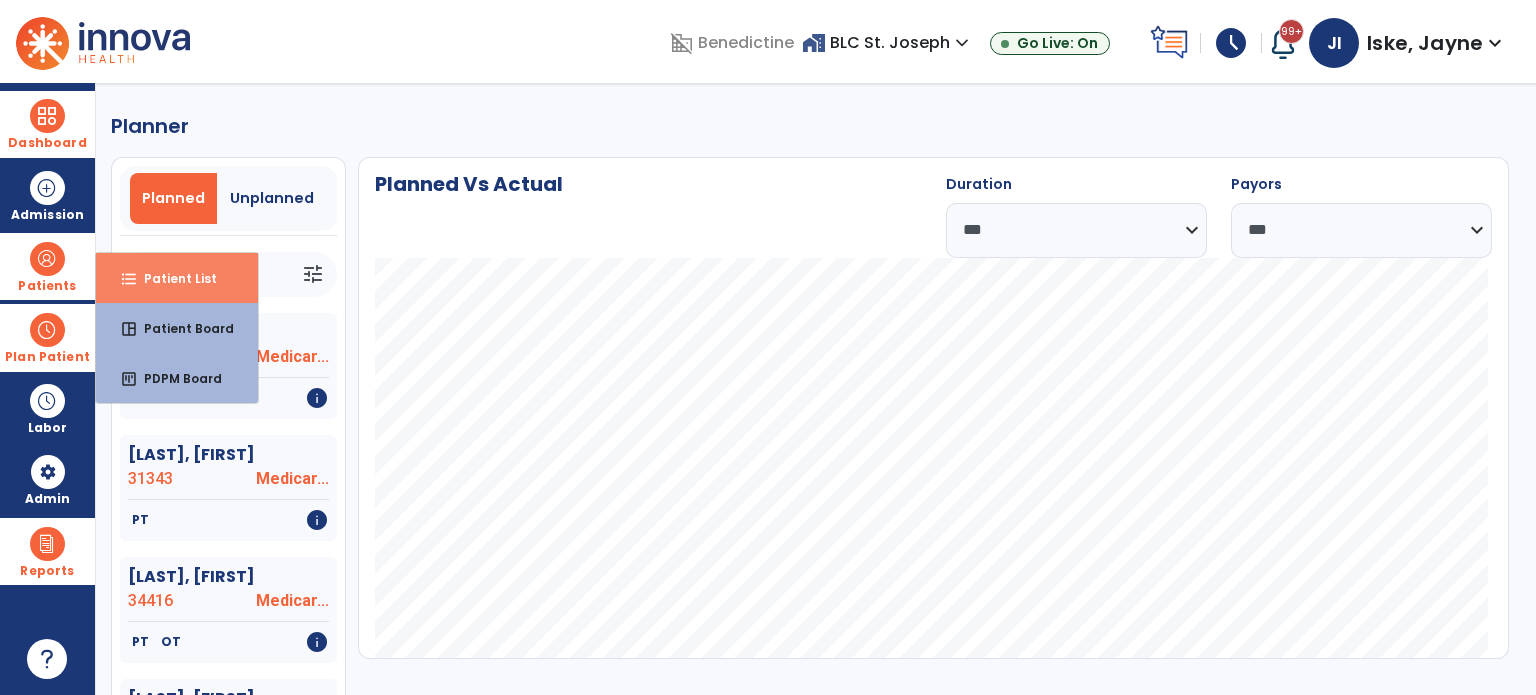 click on "format_list_bulleted  Patient List" at bounding box center [177, 278] 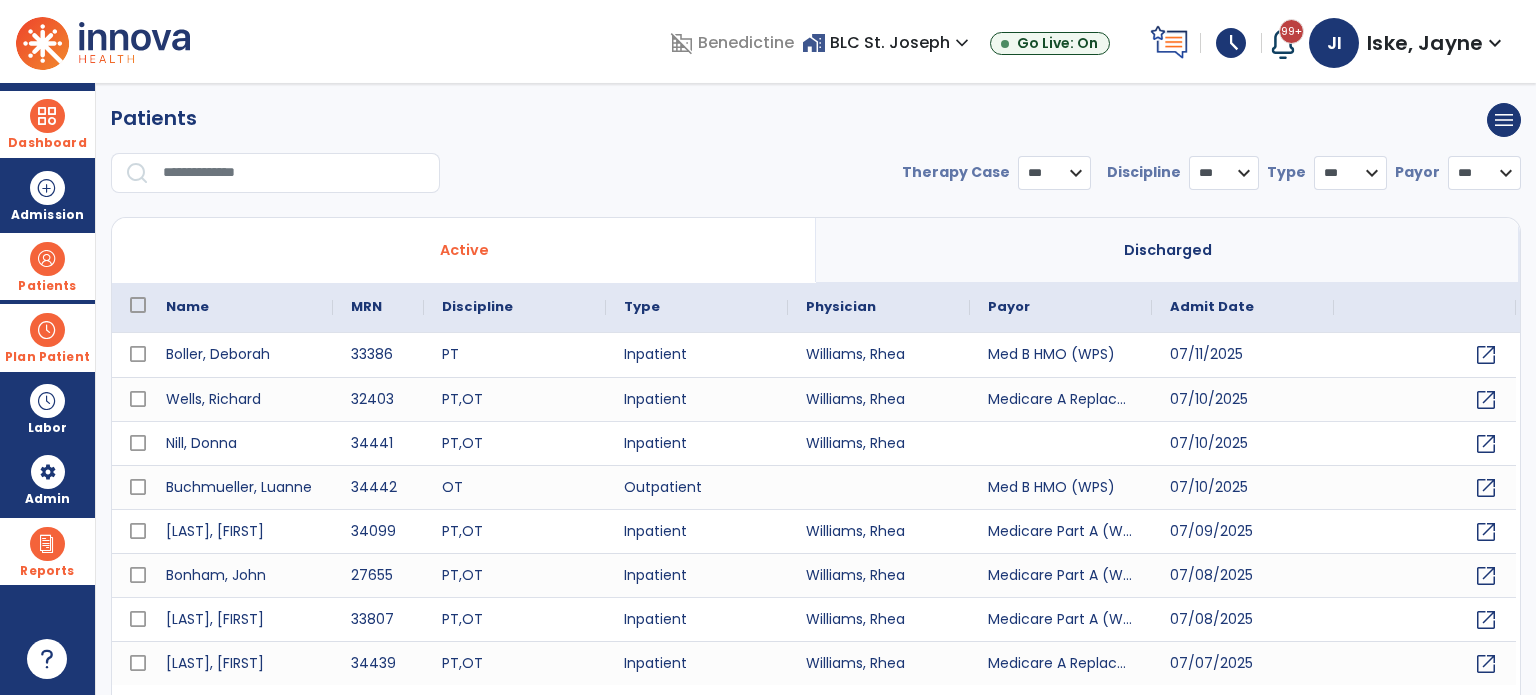 click at bounding box center (294, 173) 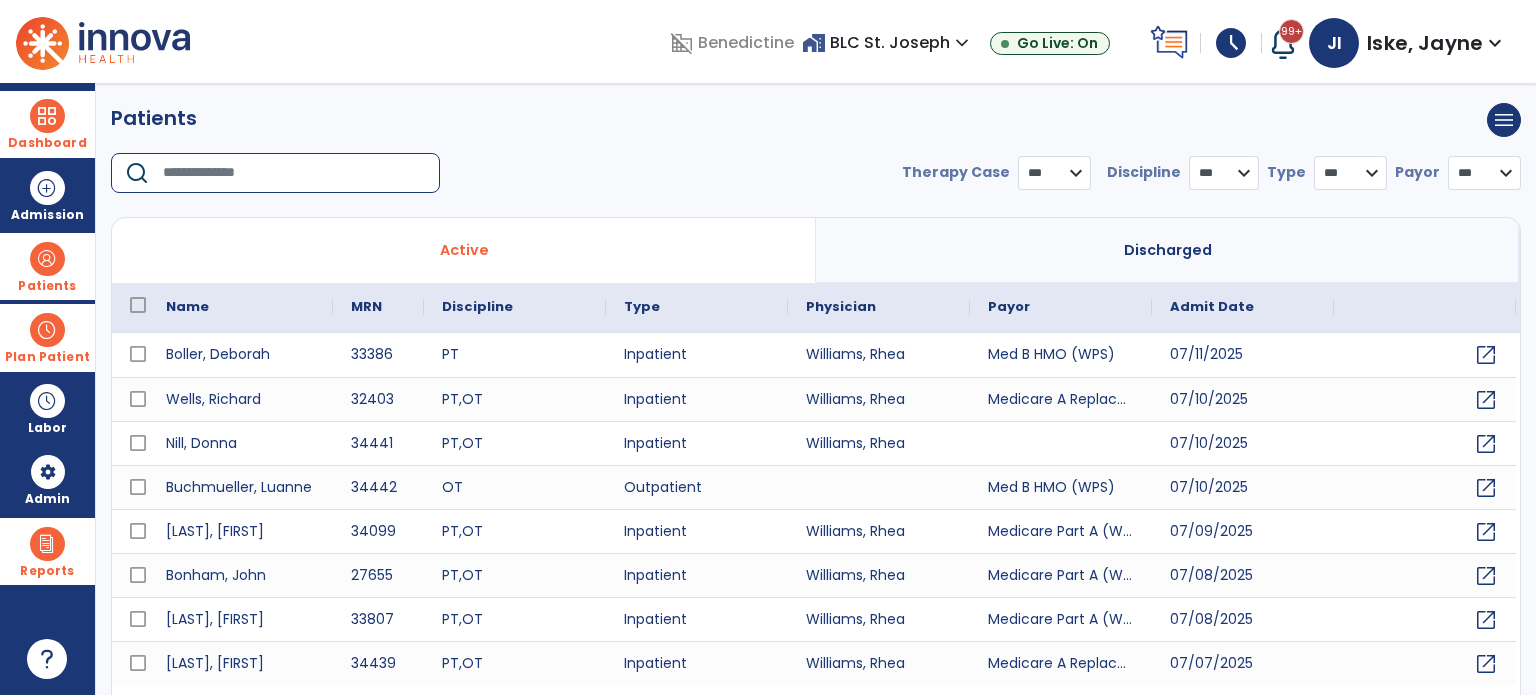 select on "***" 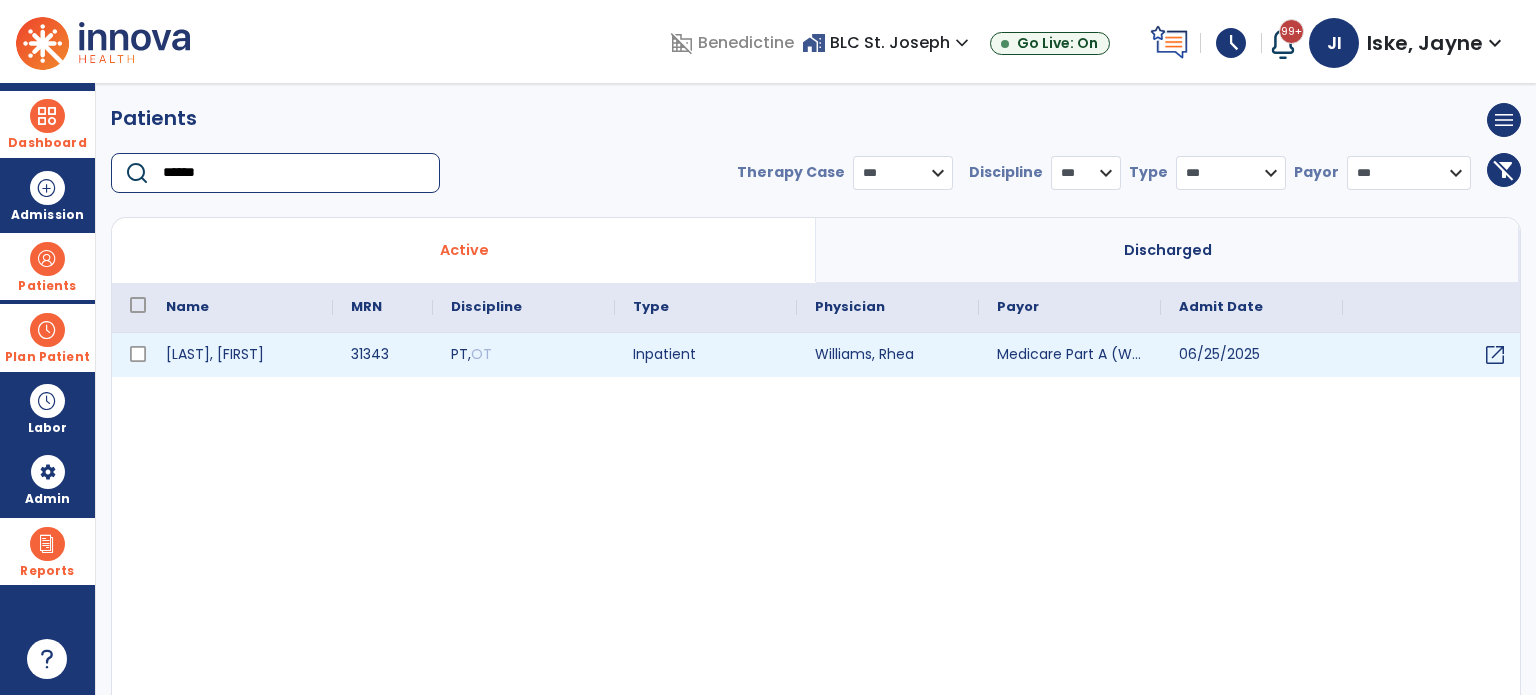 type on "******" 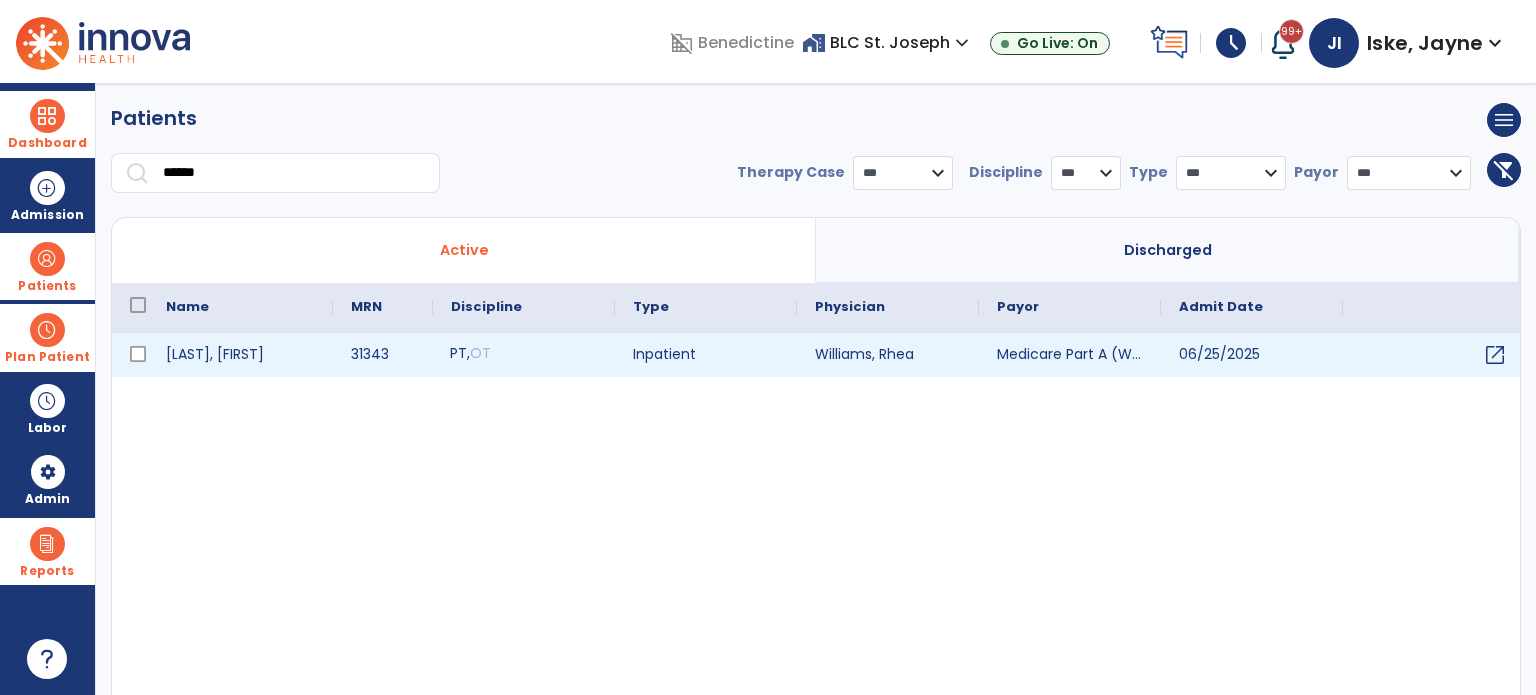 click on "PT , OT" at bounding box center (524, 355) 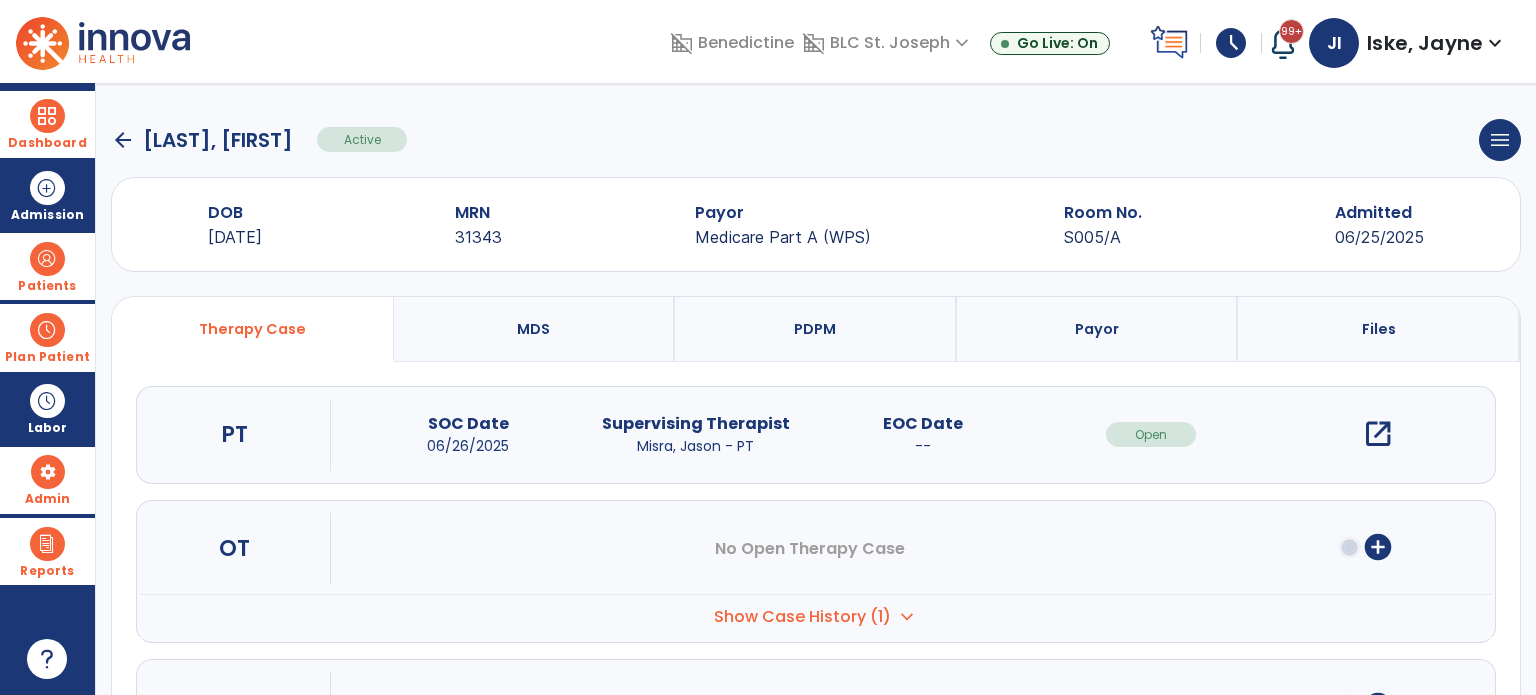 click at bounding box center [48, 472] 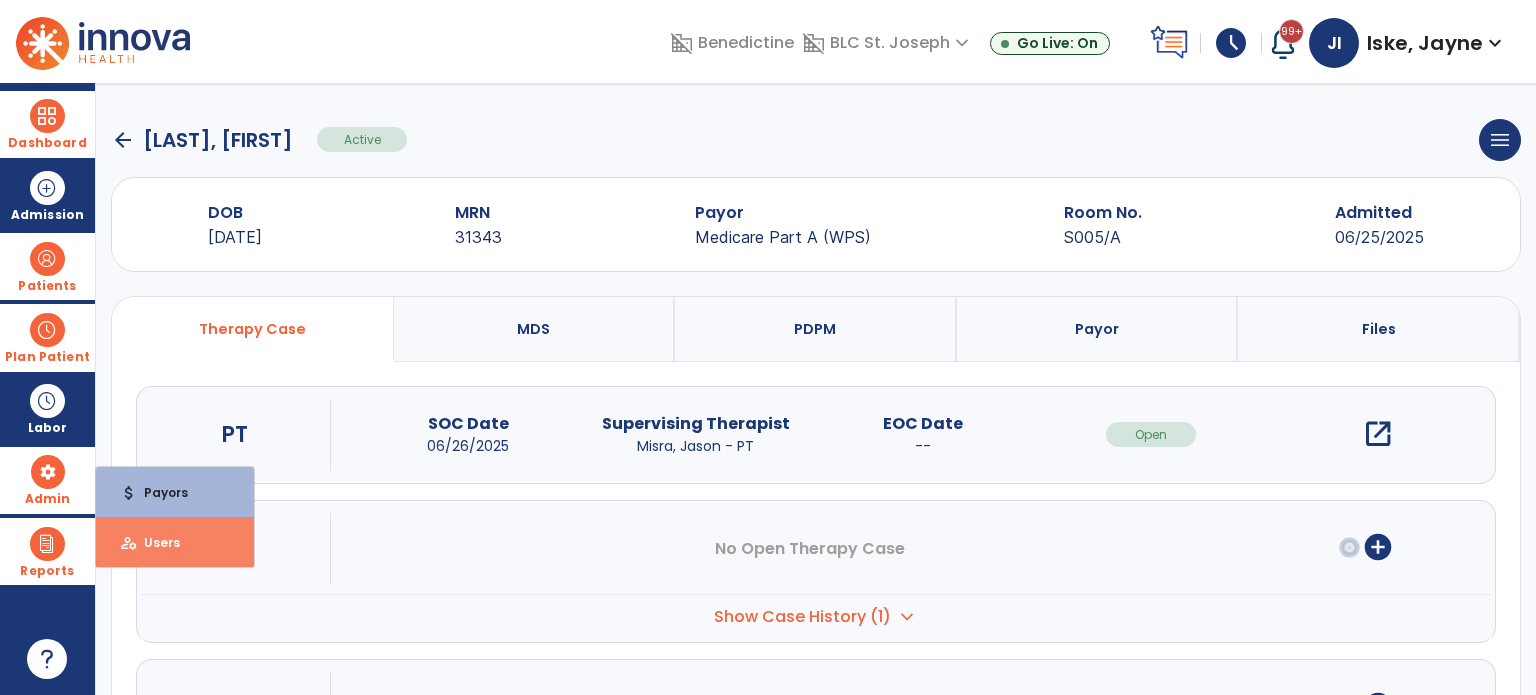 click on "manage_accounts  Users" at bounding box center (175, 542) 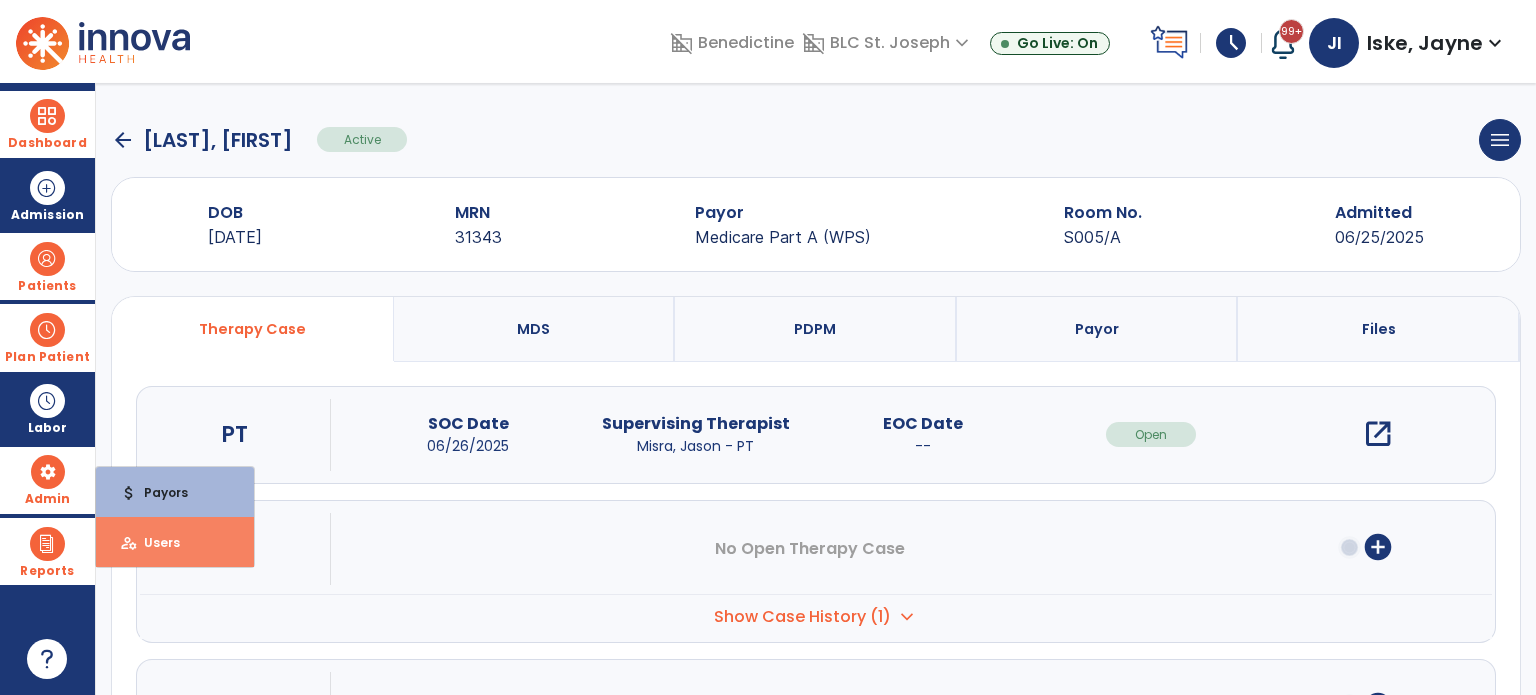 select on "***" 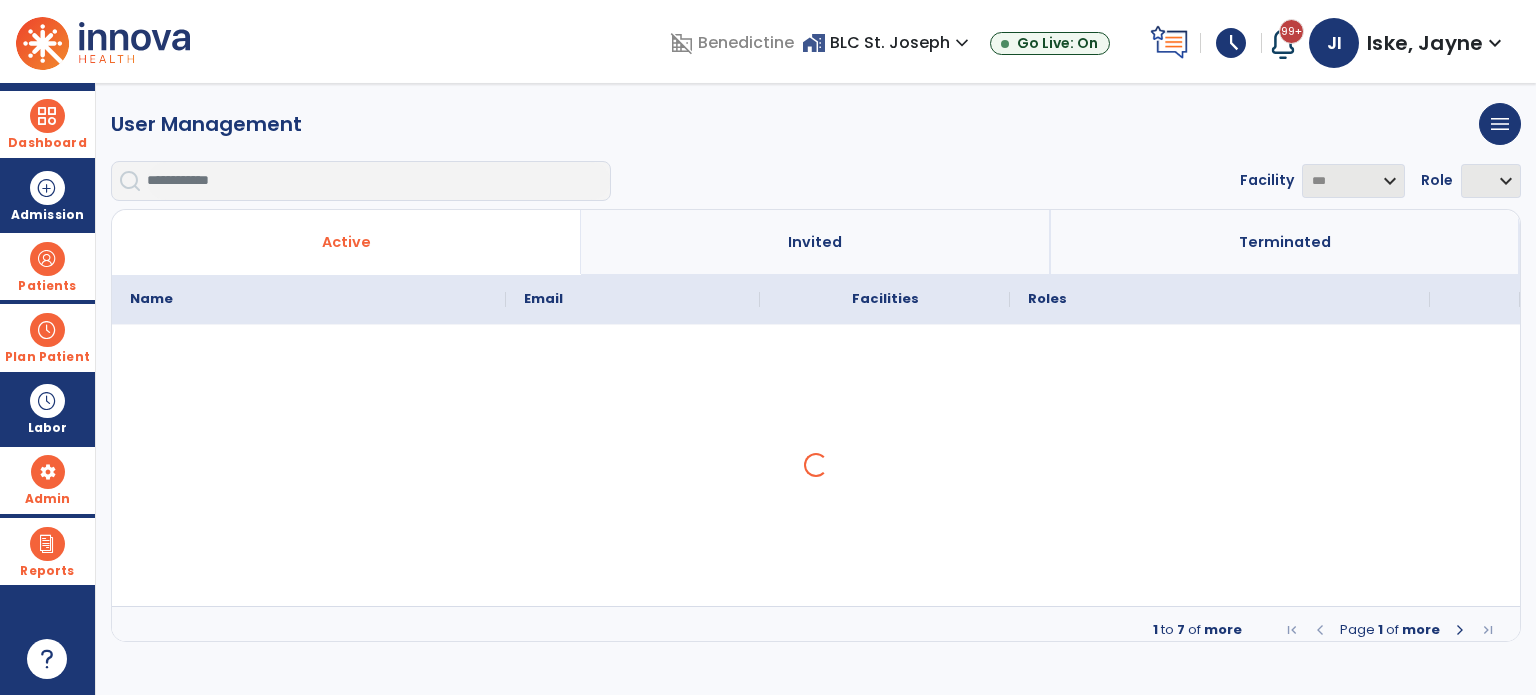 select on "***" 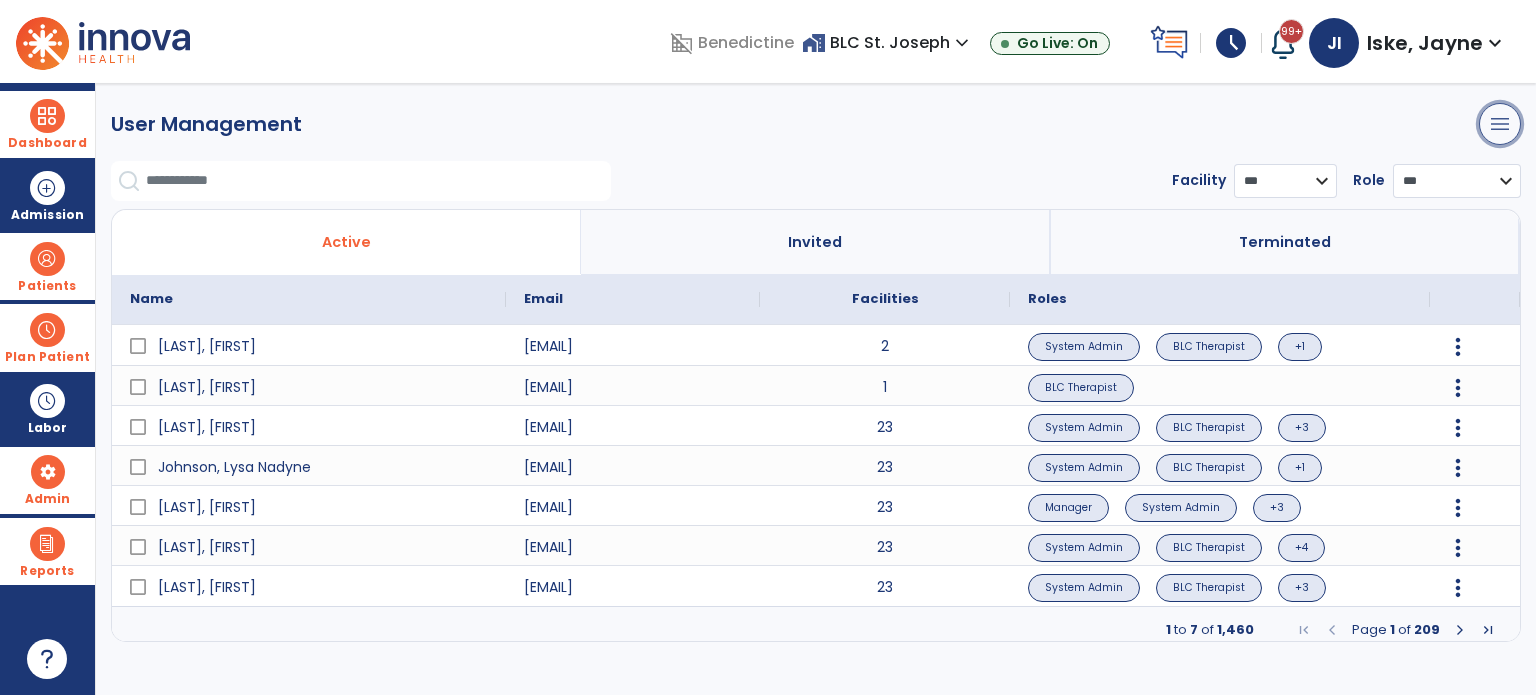 click on "menu" at bounding box center (1500, 124) 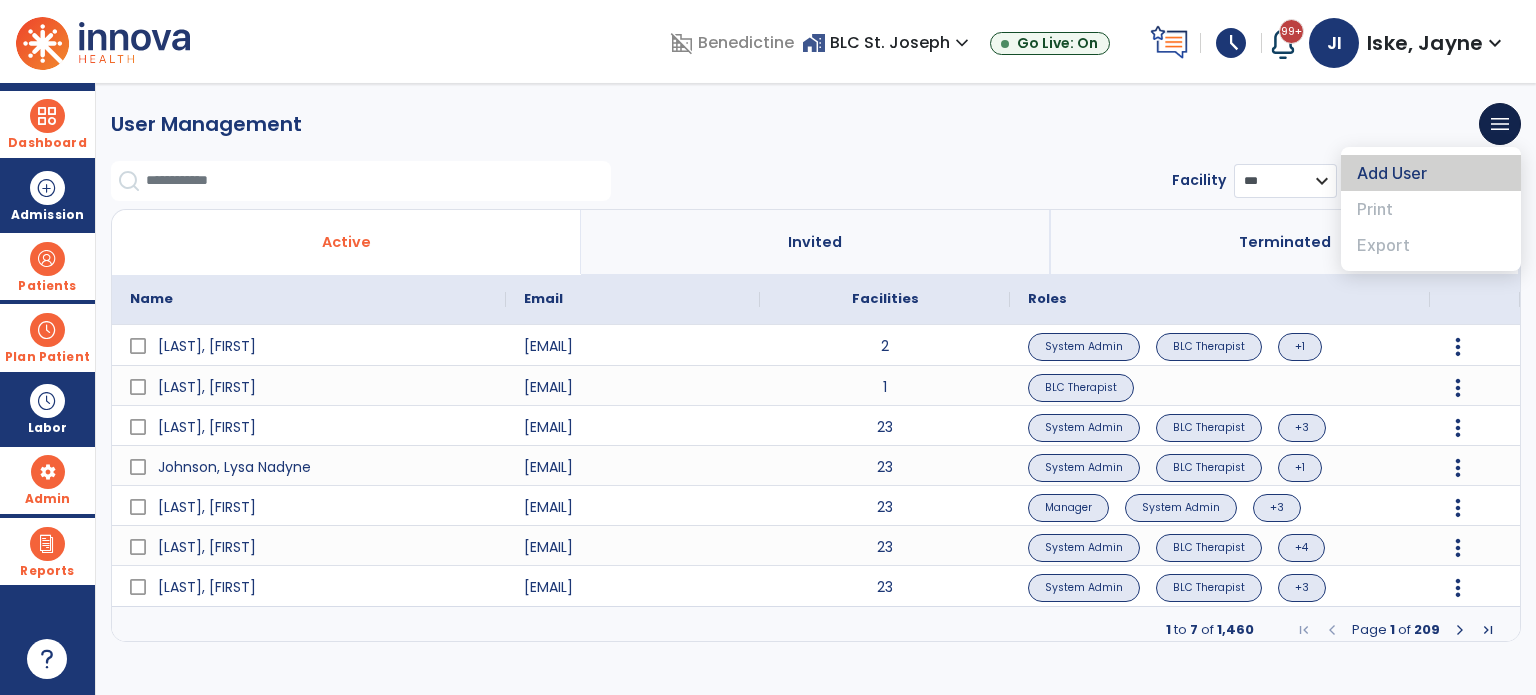 click on "Add User" 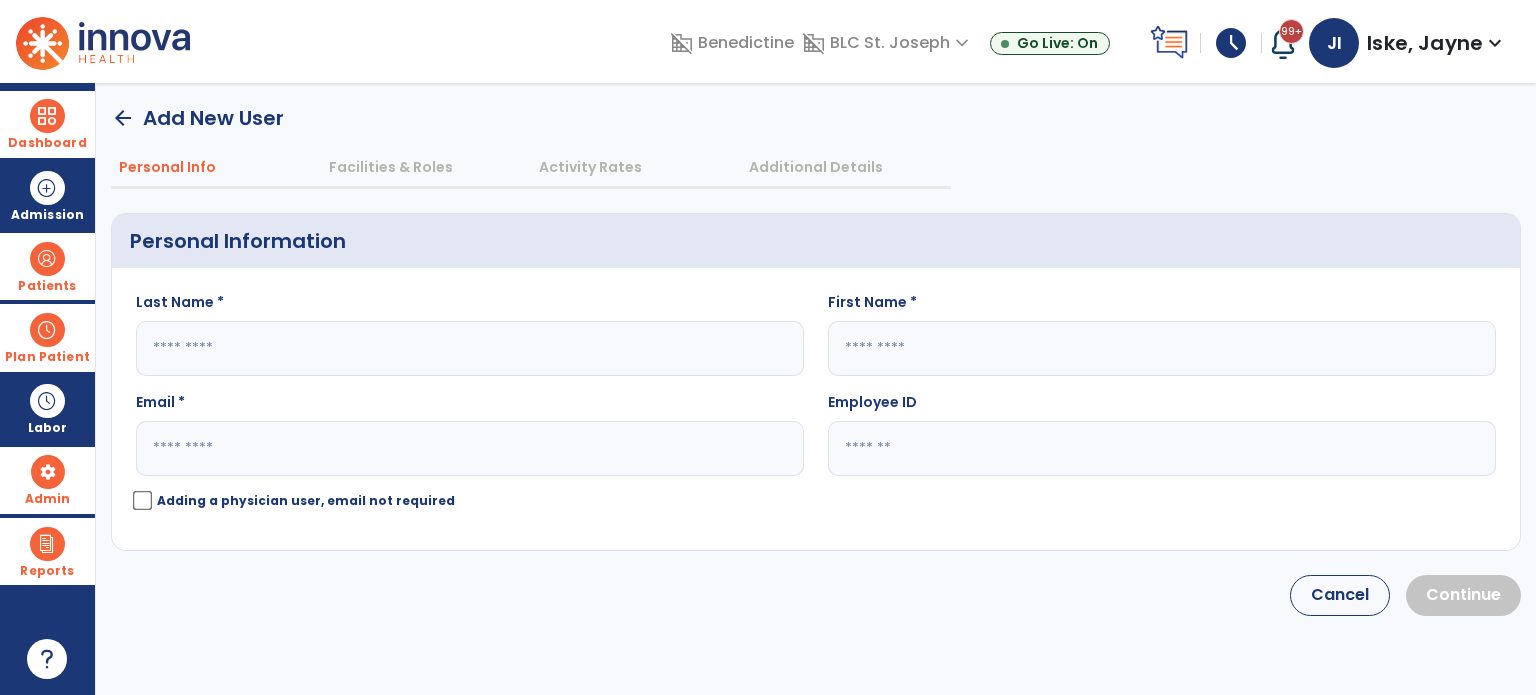 click 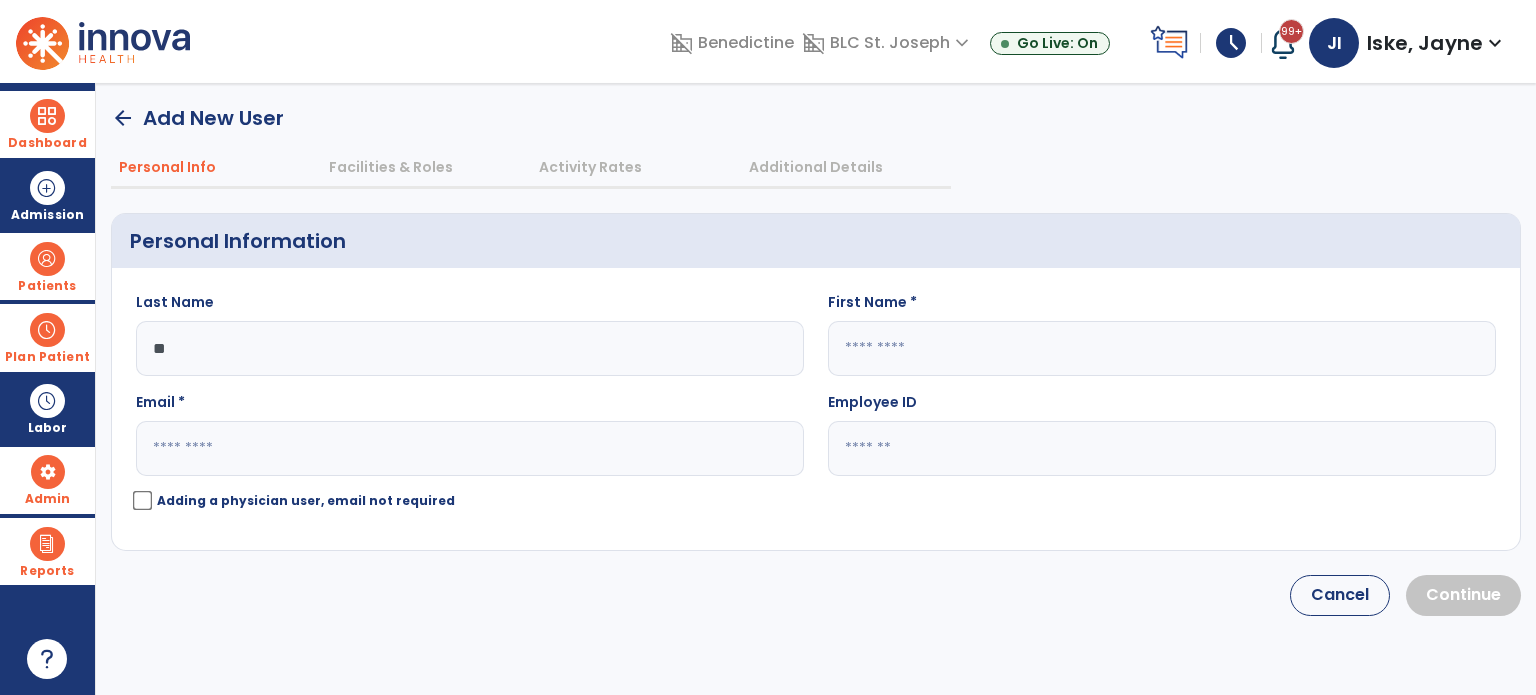 type on "*" 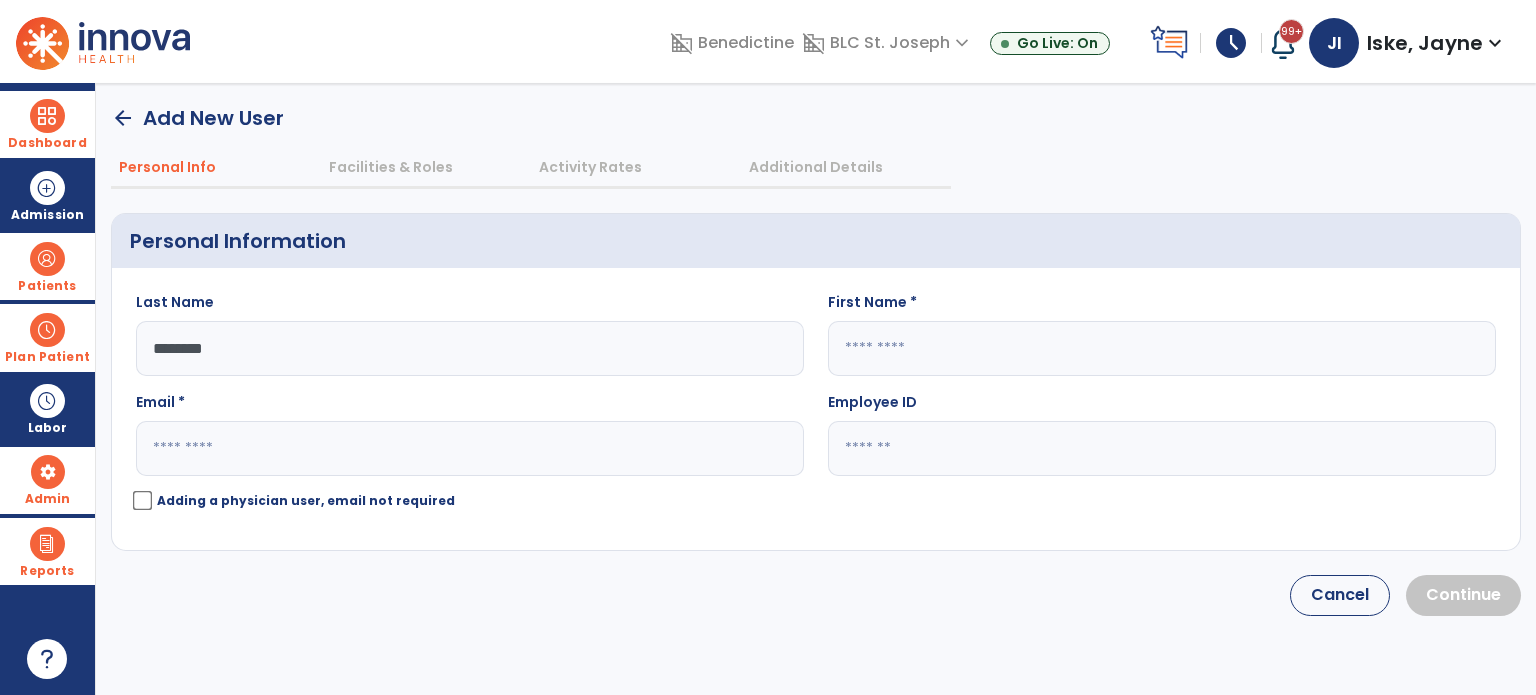 type on "********" 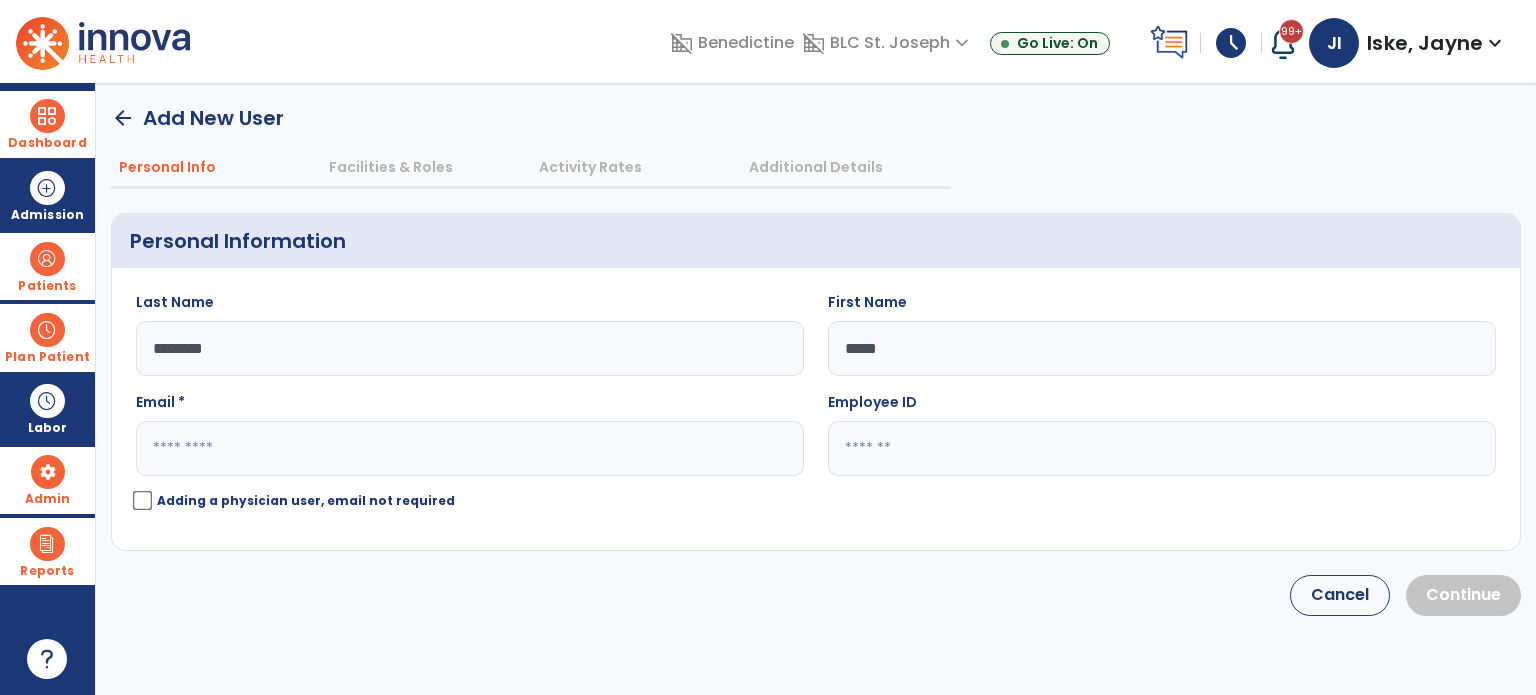 type on "*****" 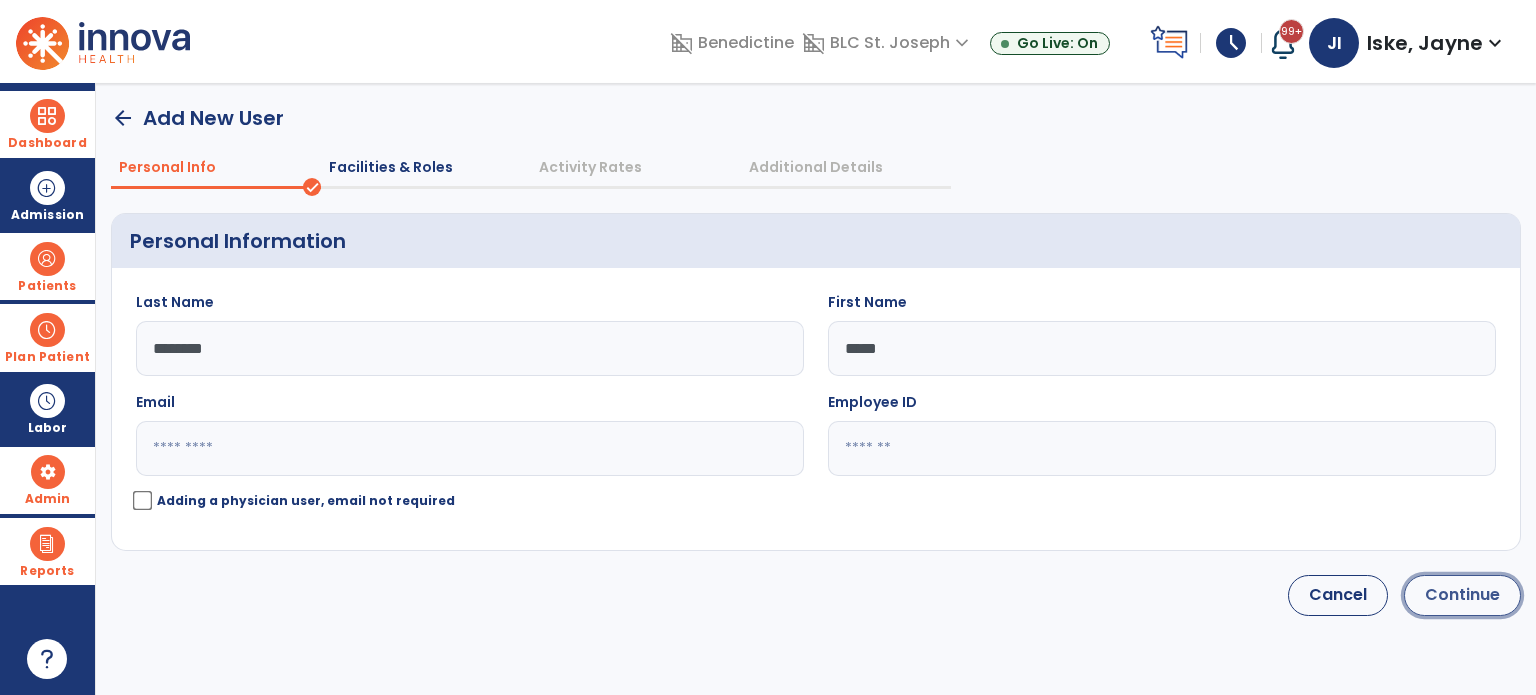 click on "Continue" 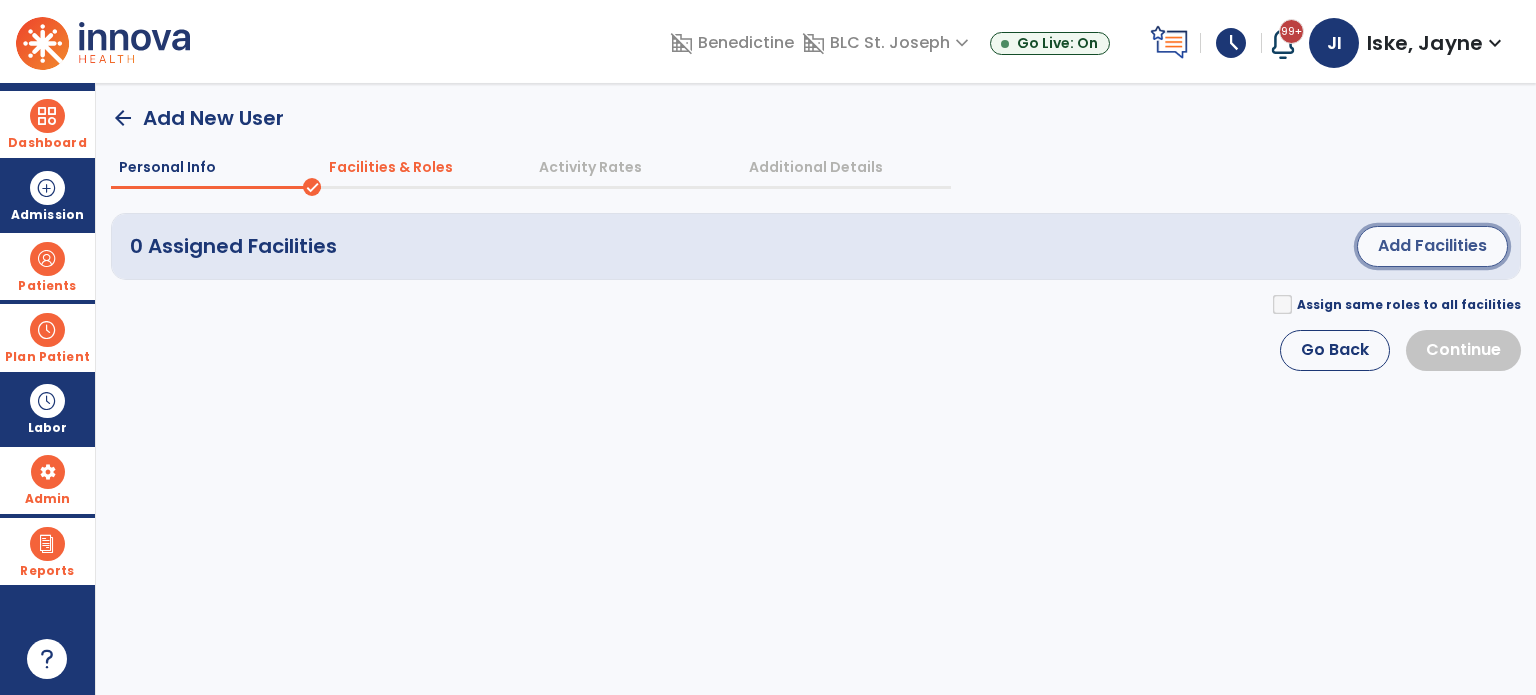 click on "Add Facilities" 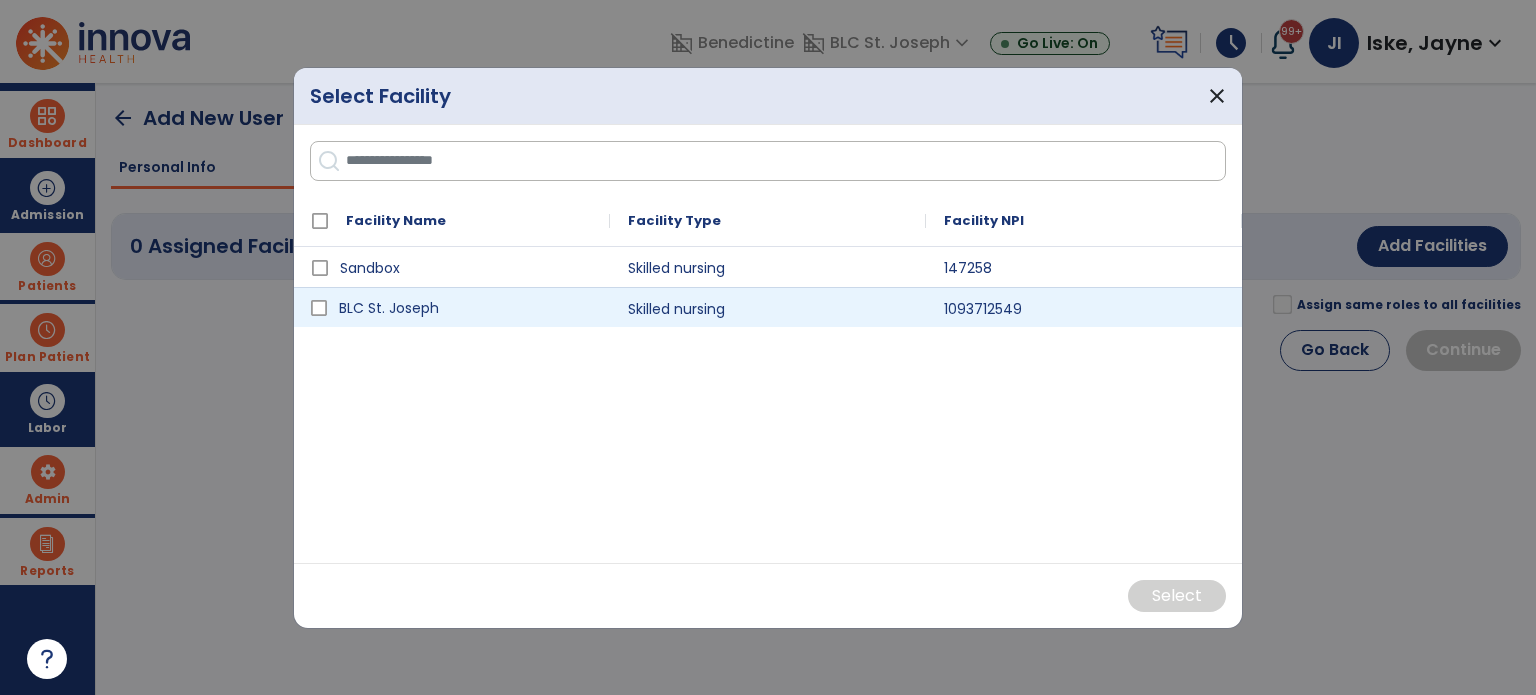 click on "BLC St. Joseph" at bounding box center (466, 308) 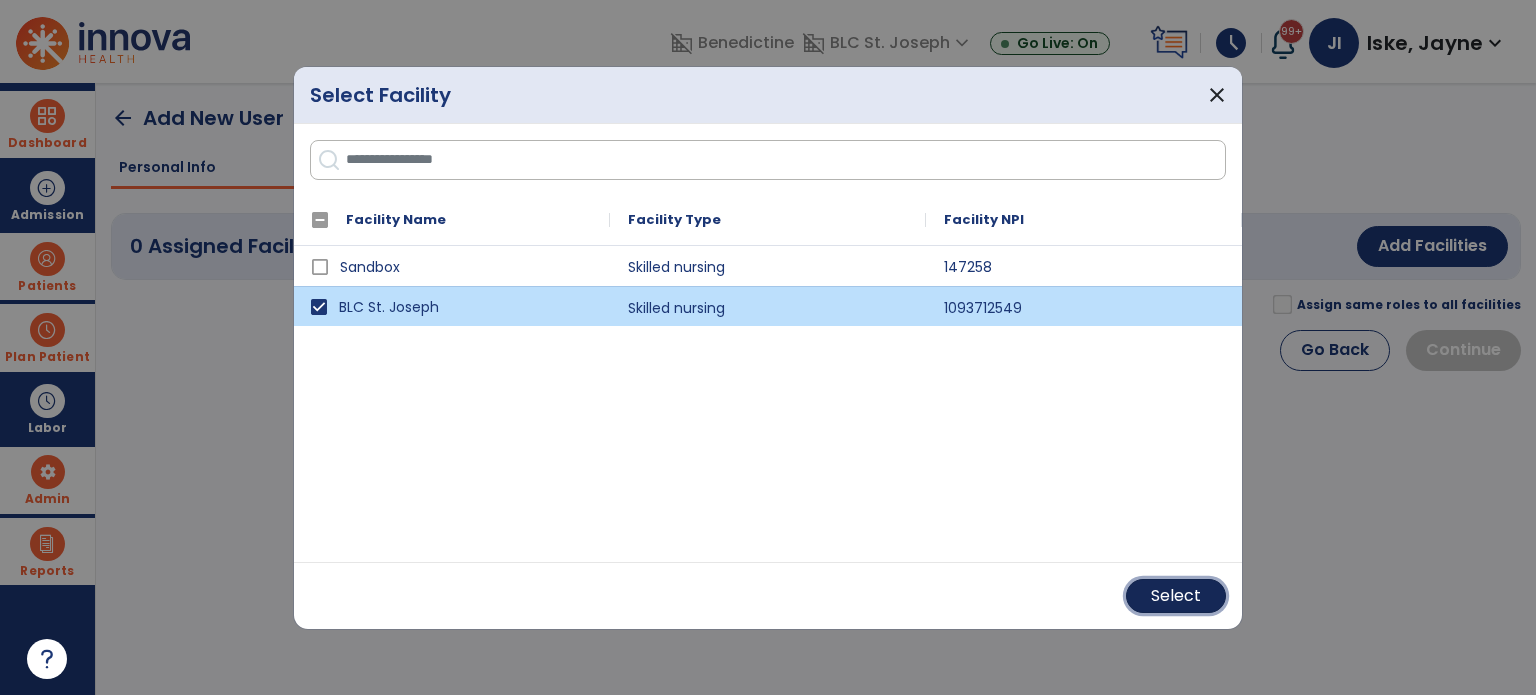 click on "Select" at bounding box center [1176, 596] 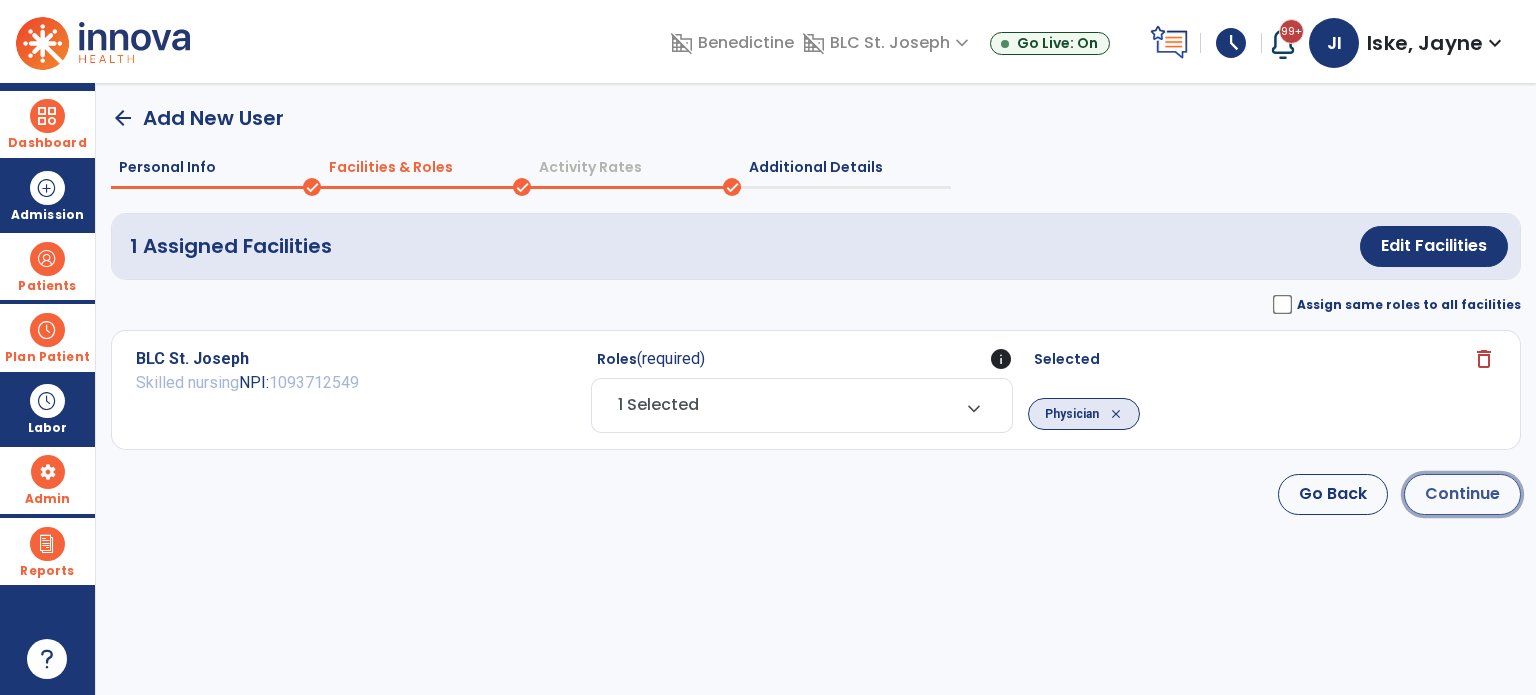 click on "Continue" 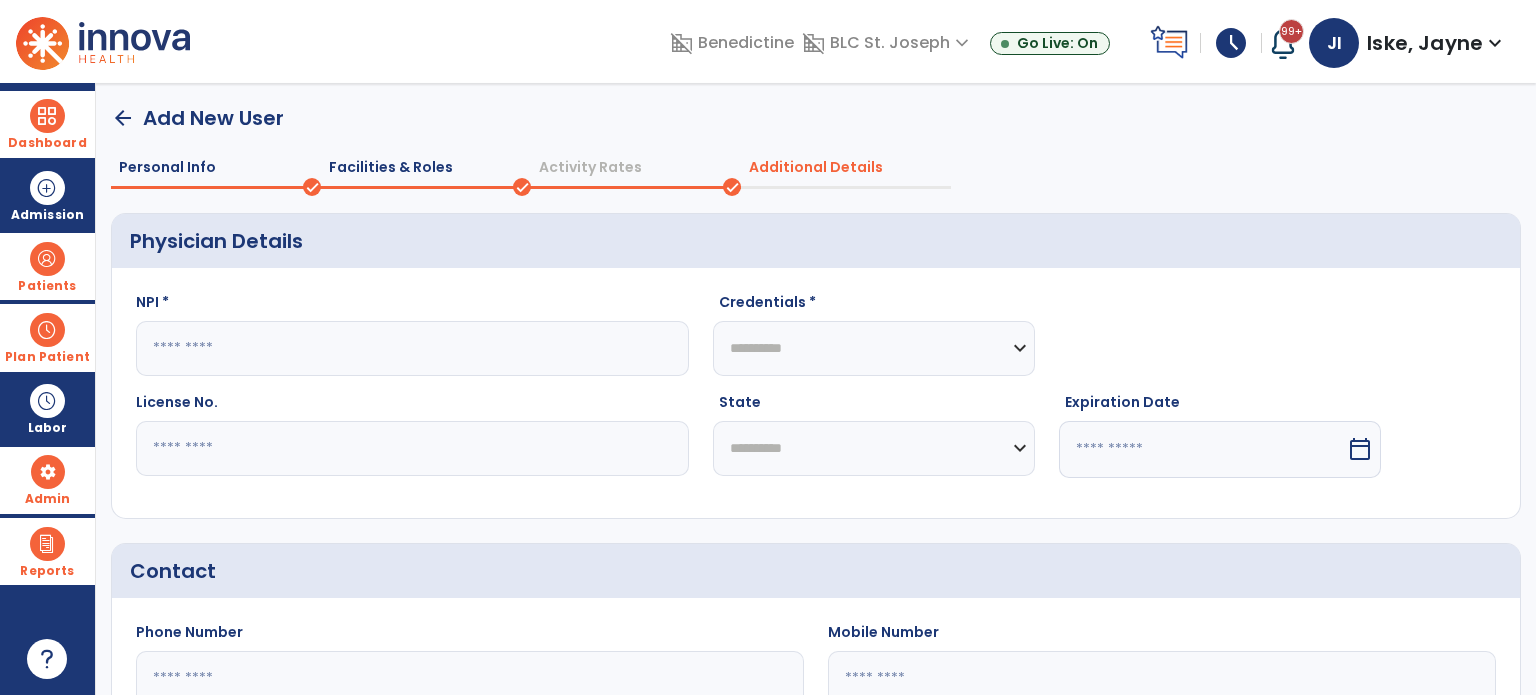 click 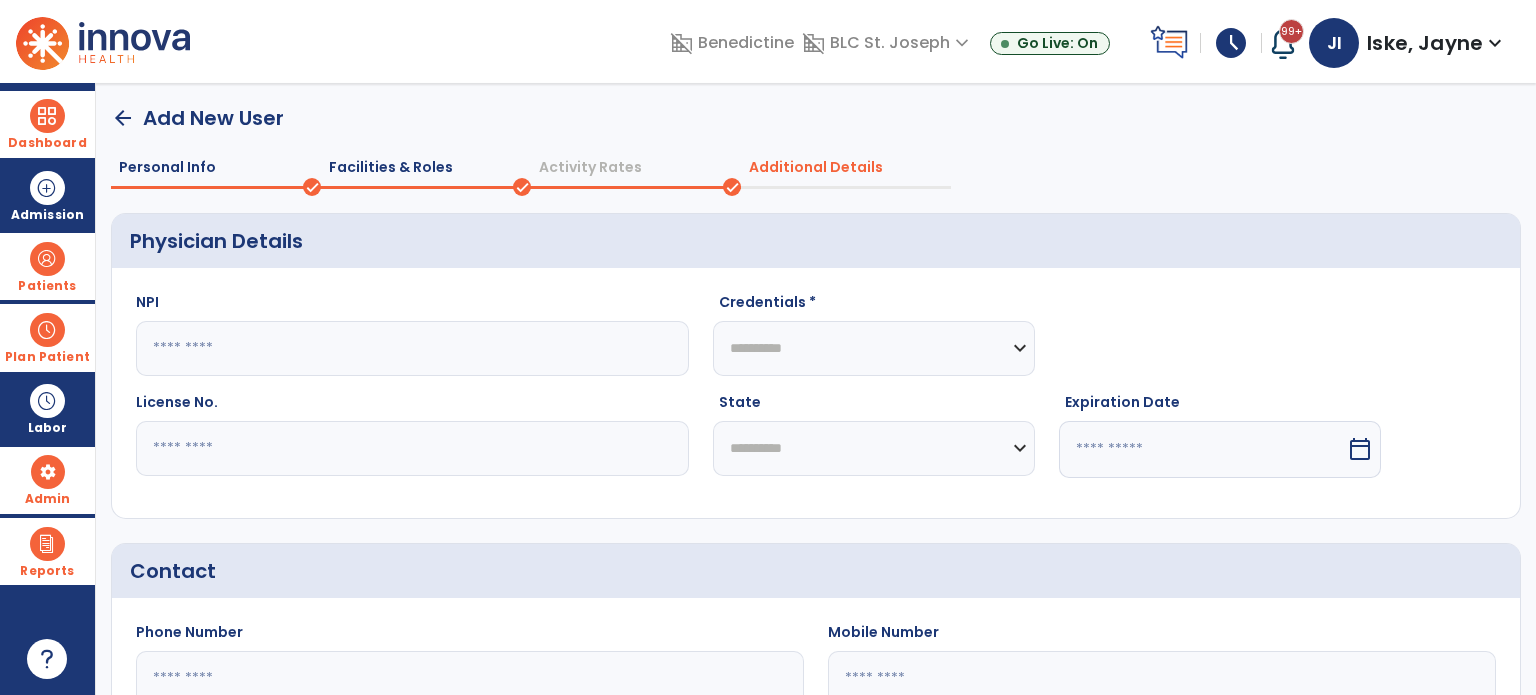 type on "**********" 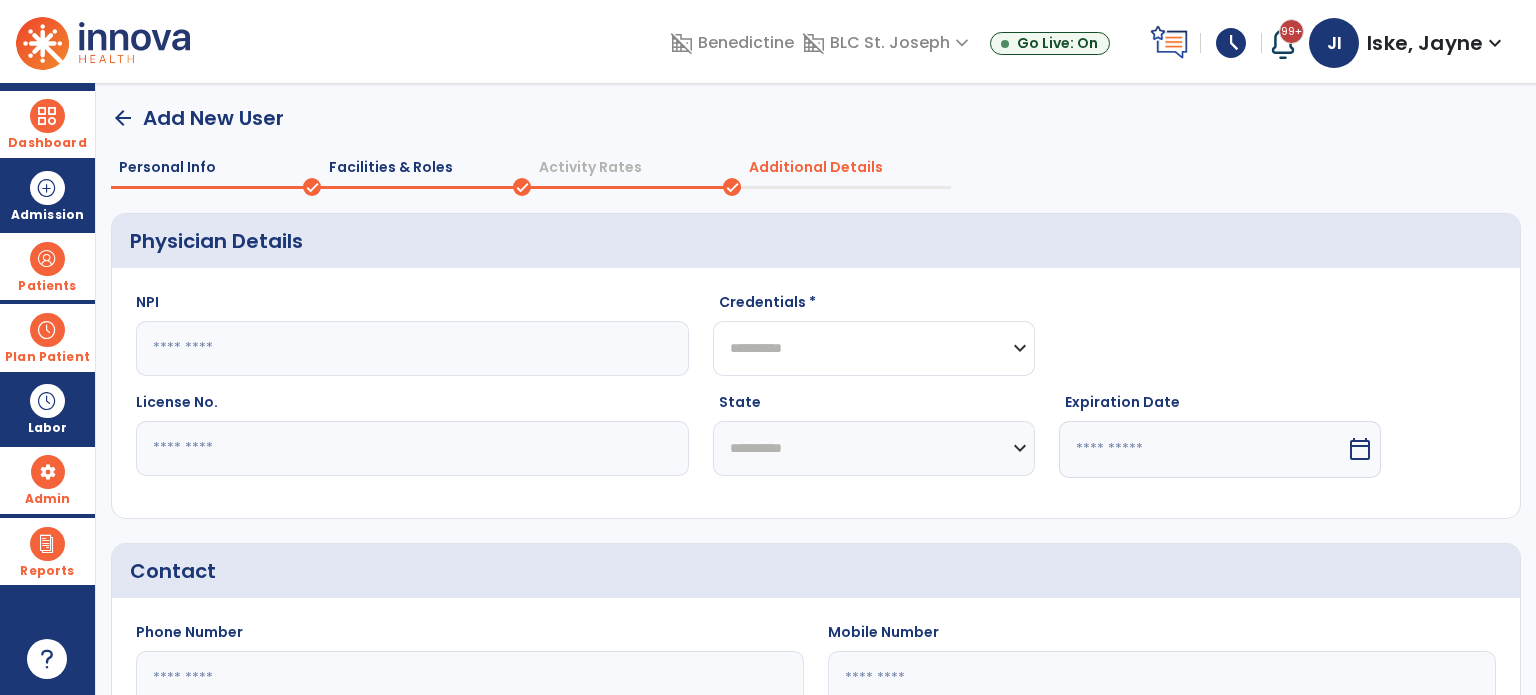 click on "**********" 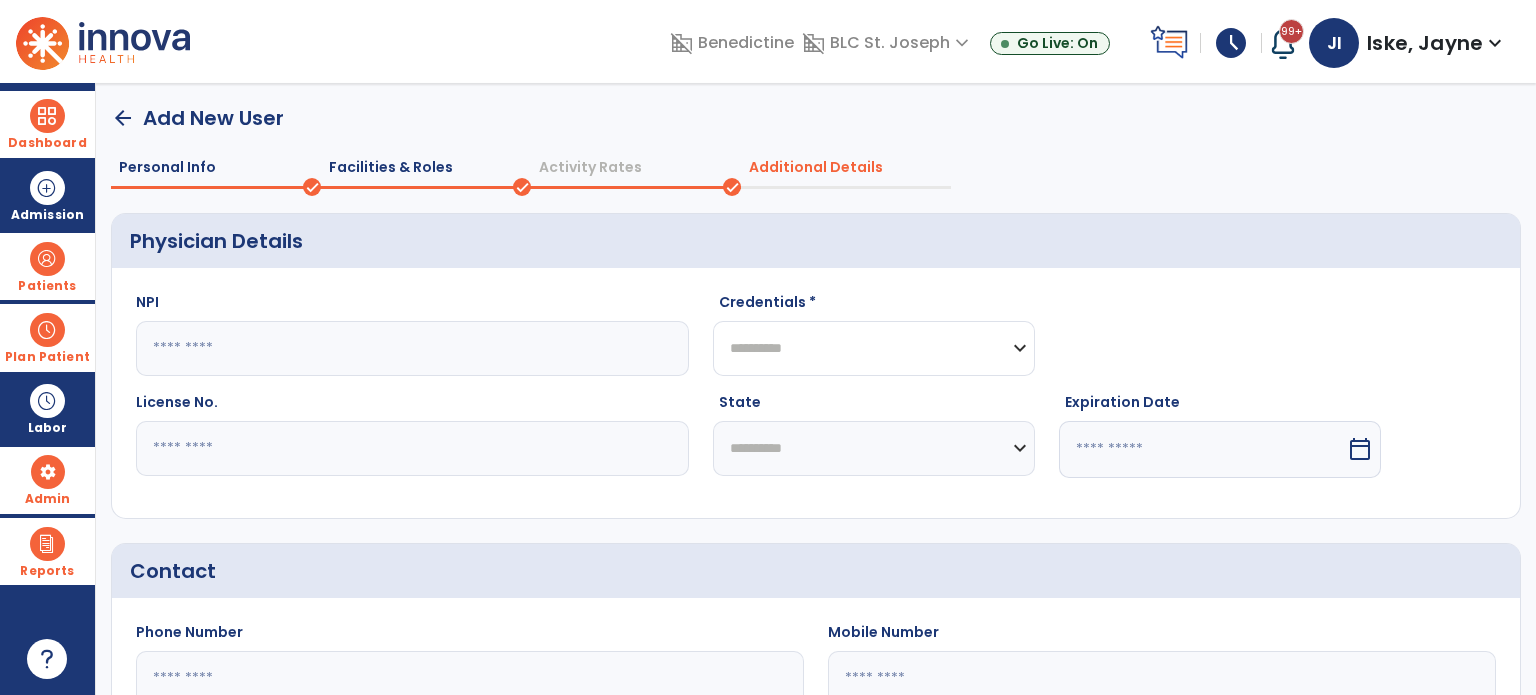 select on "**" 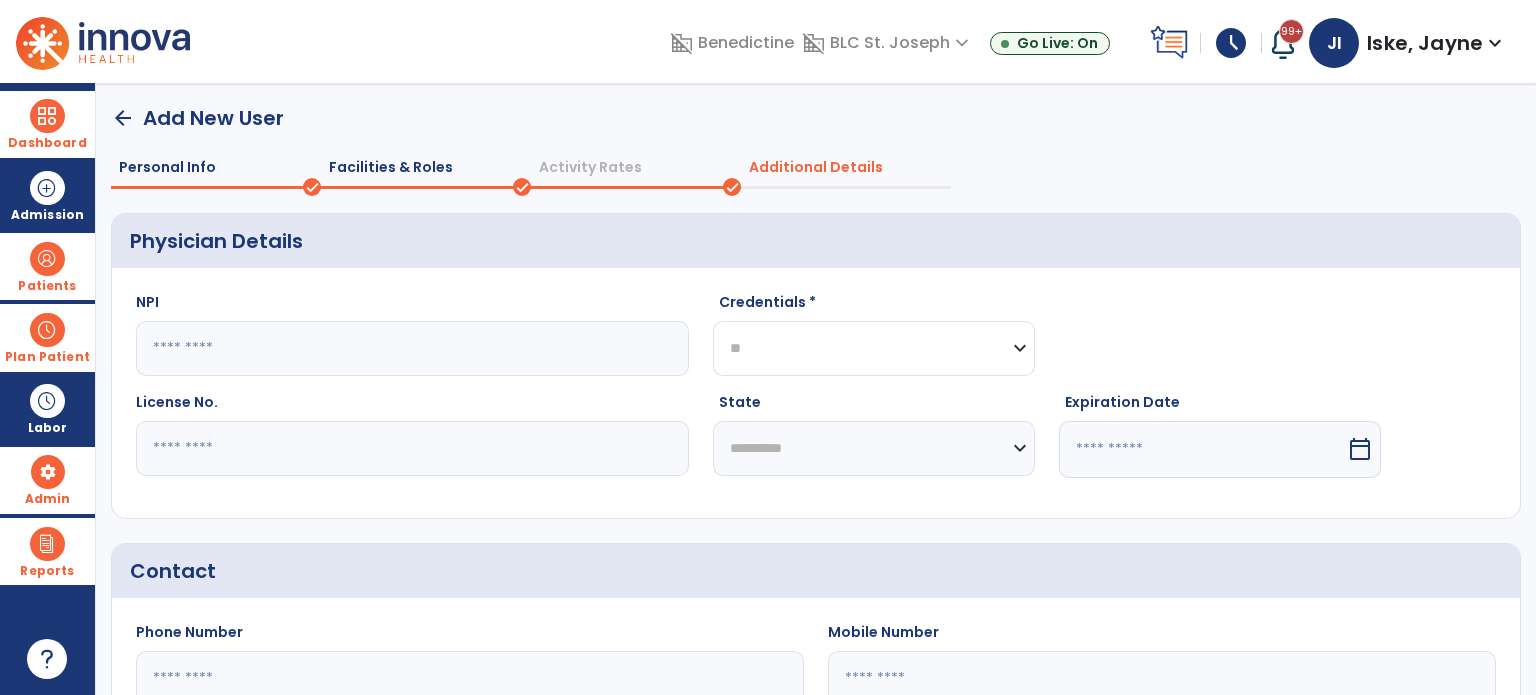 click on "**********" 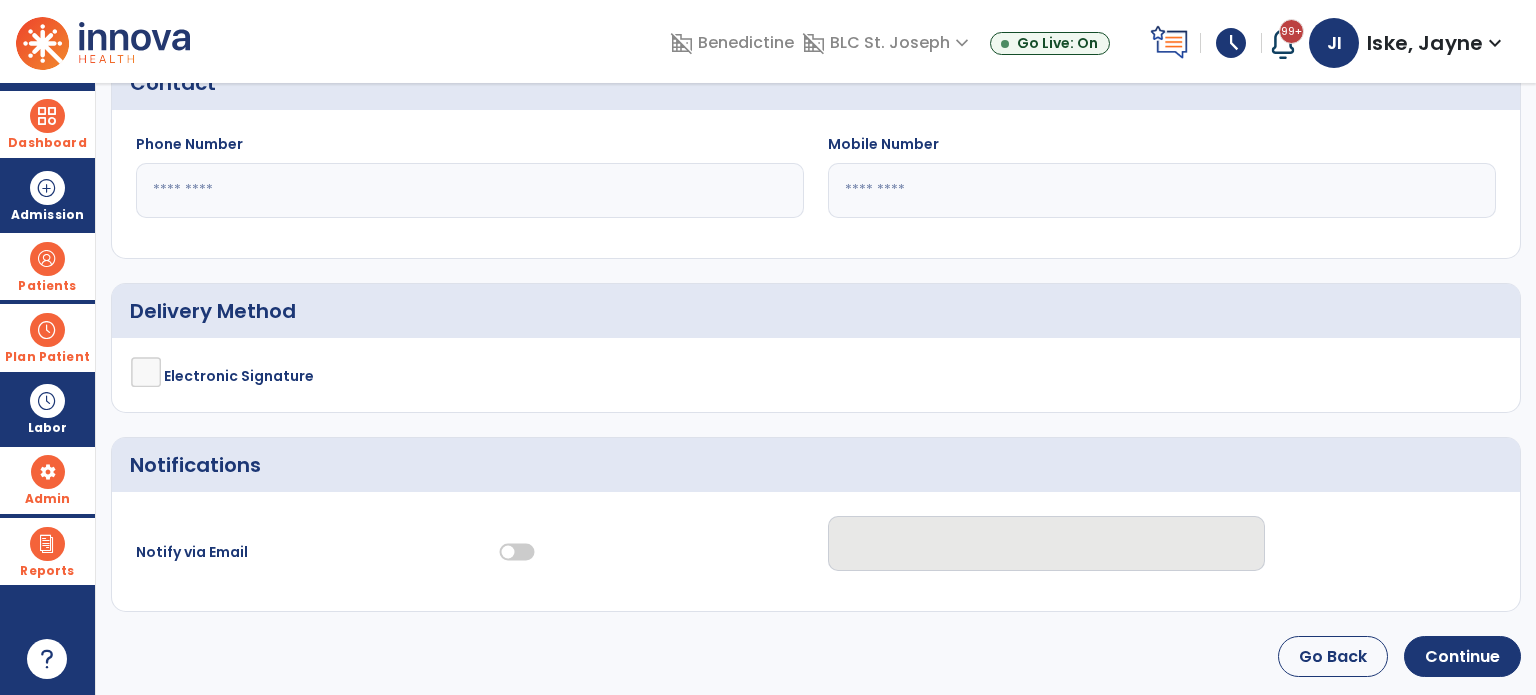 scroll, scrollTop: 489, scrollLeft: 0, axis: vertical 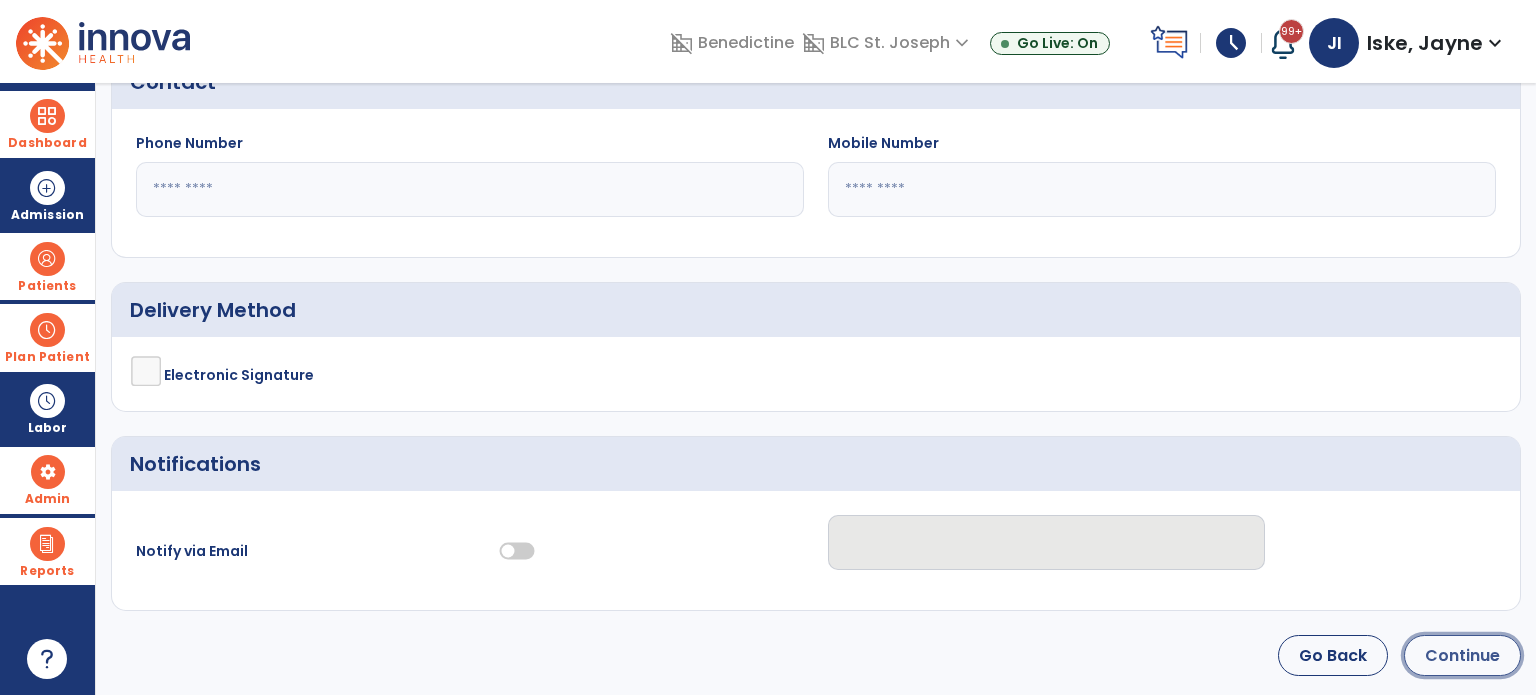 click on "Continue" 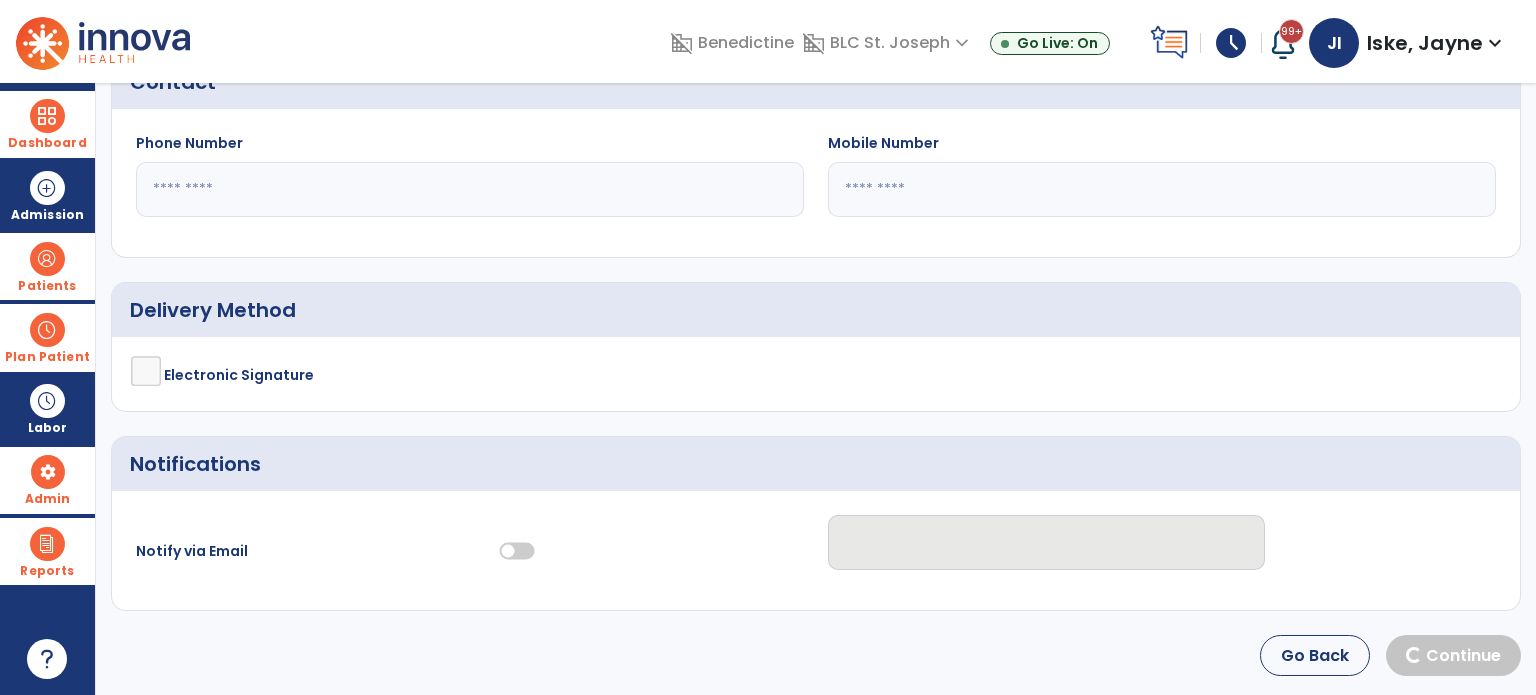 select on "***" 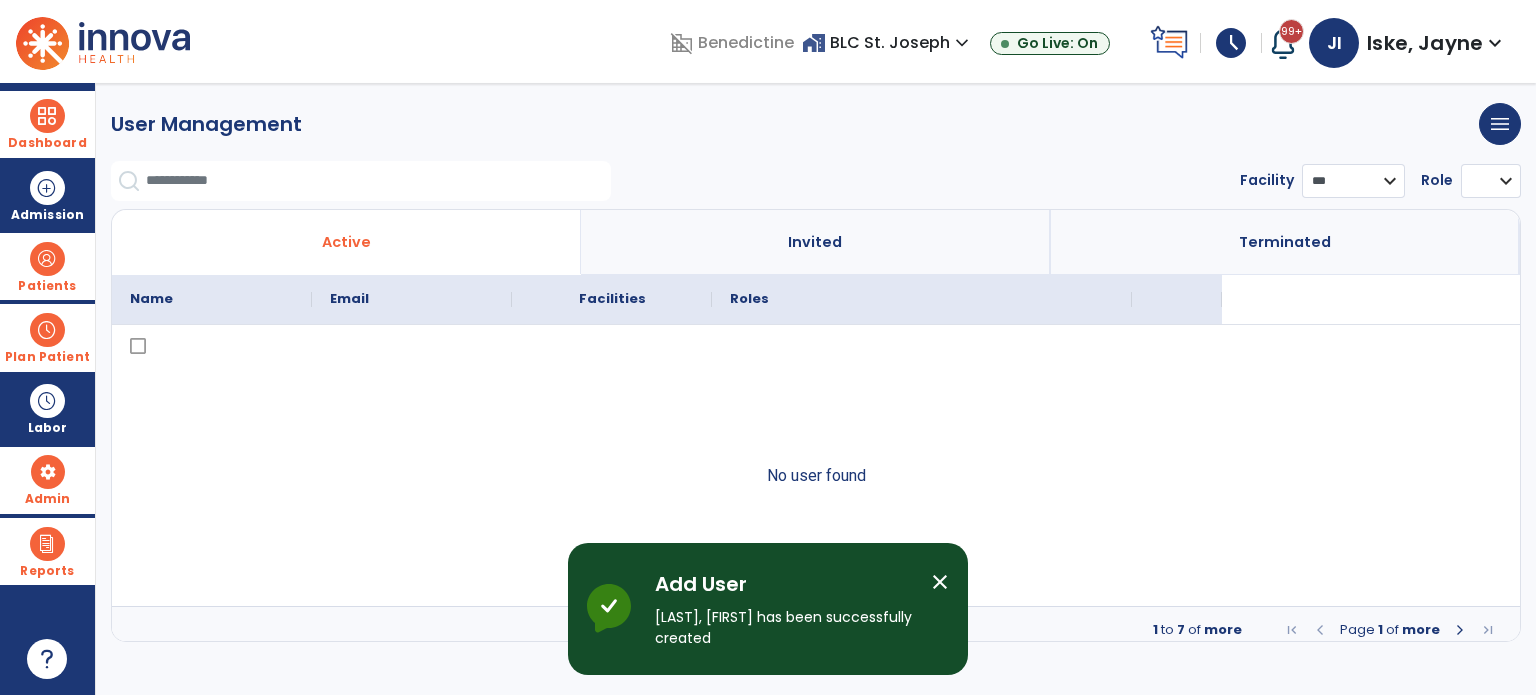 scroll, scrollTop: 0, scrollLeft: 0, axis: both 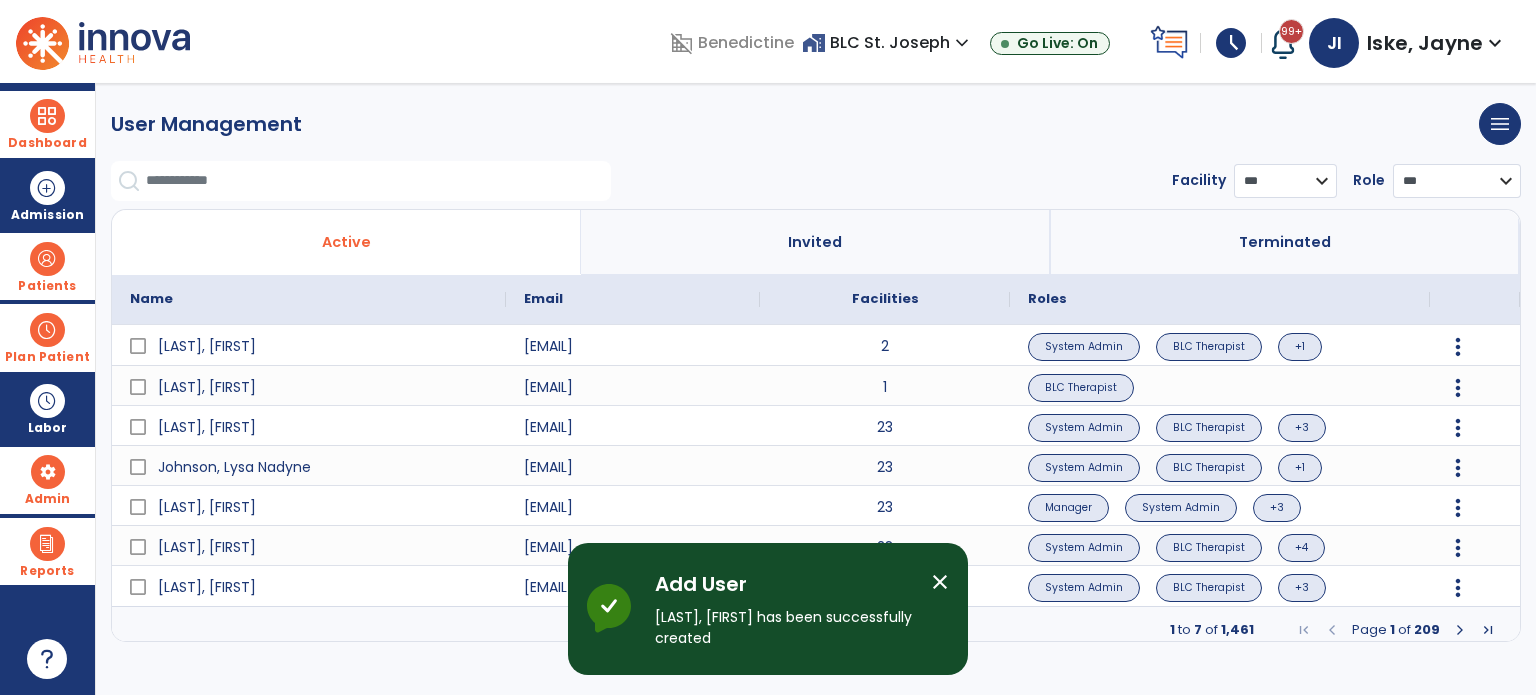 click on "Patients" at bounding box center [47, 286] 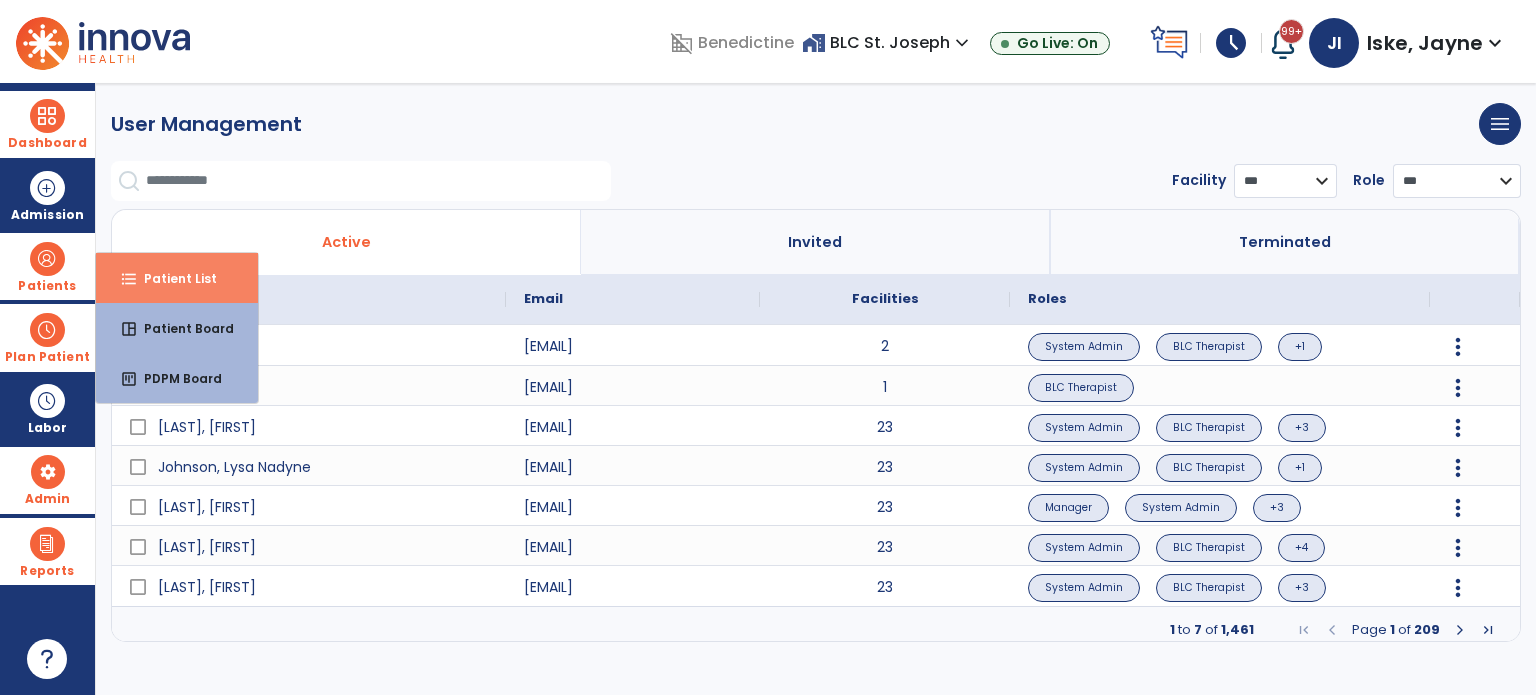 click on "format_list_bulleted" at bounding box center (129, 279) 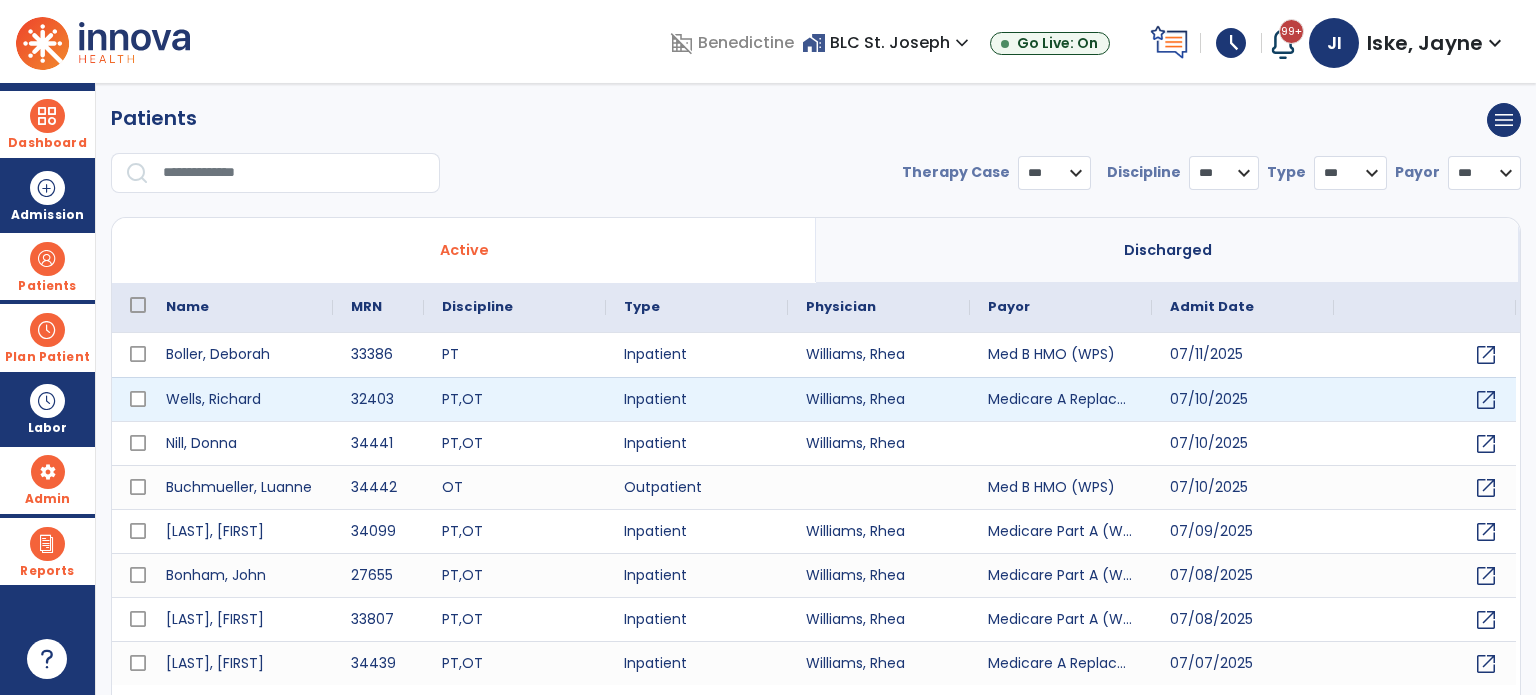 select on "***" 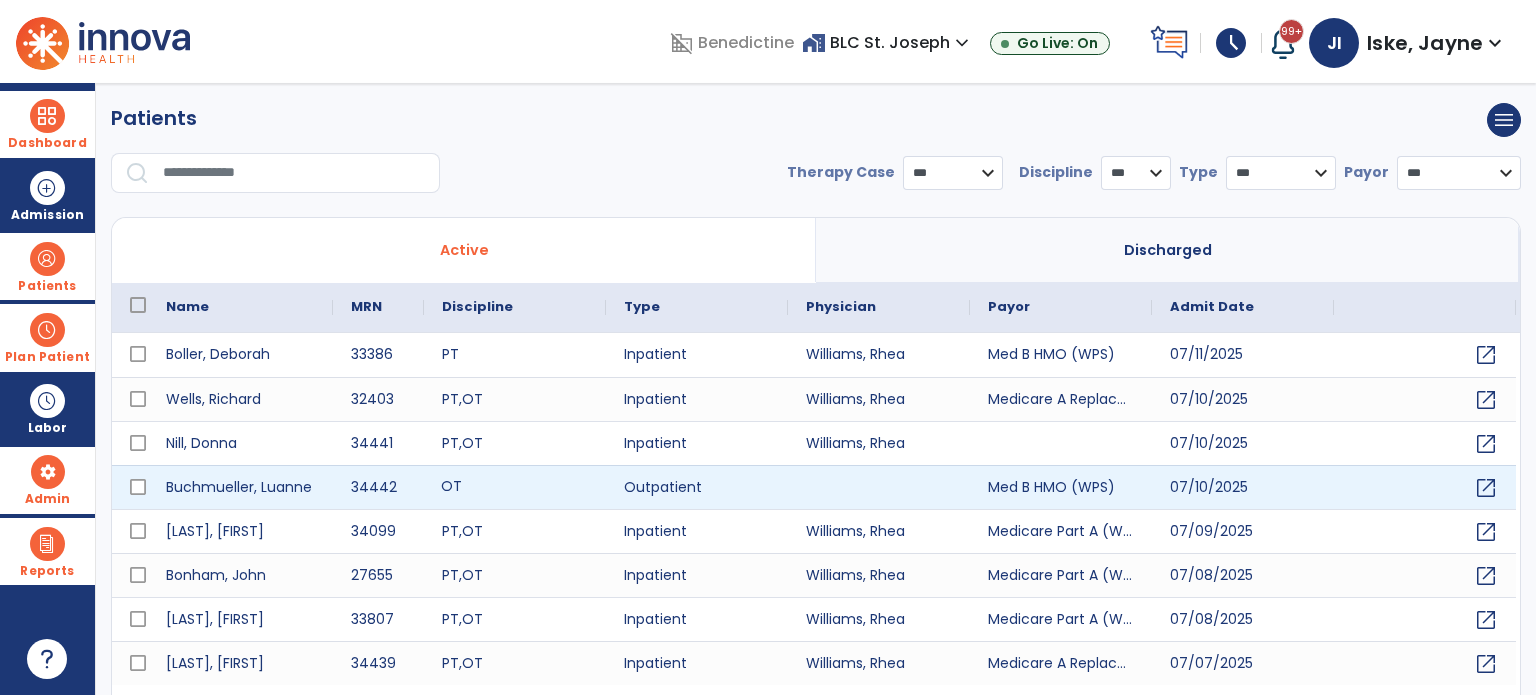 click on "OT" at bounding box center [515, 487] 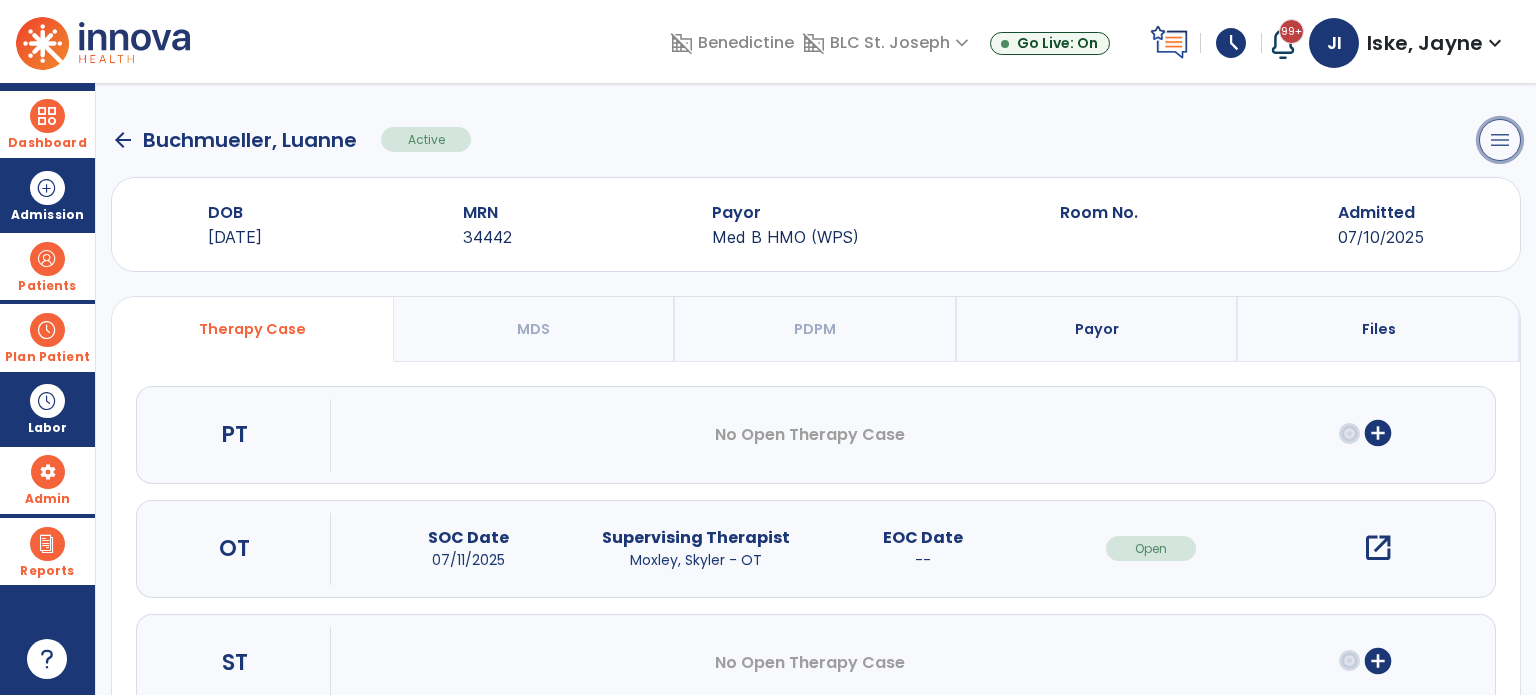 click on "menu" at bounding box center [1500, 140] 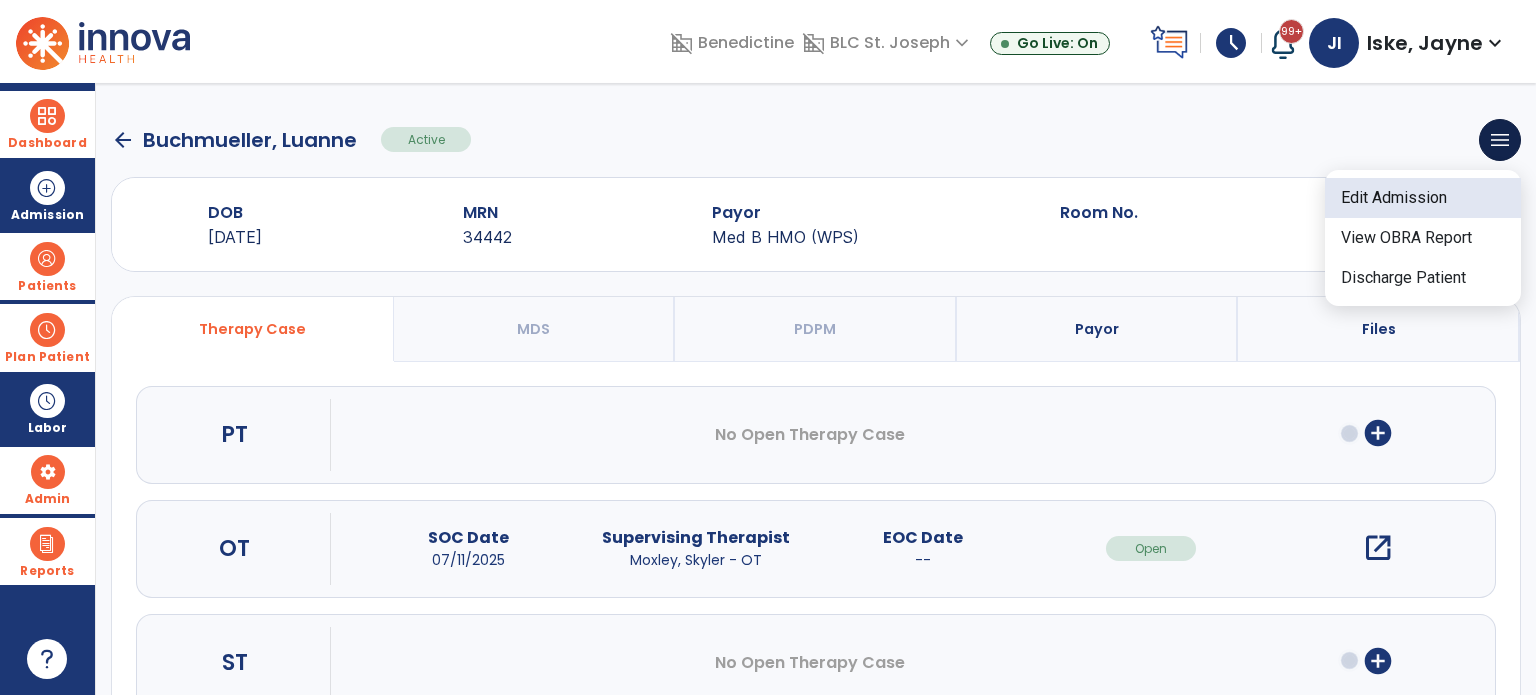 click on "Edit Admission" 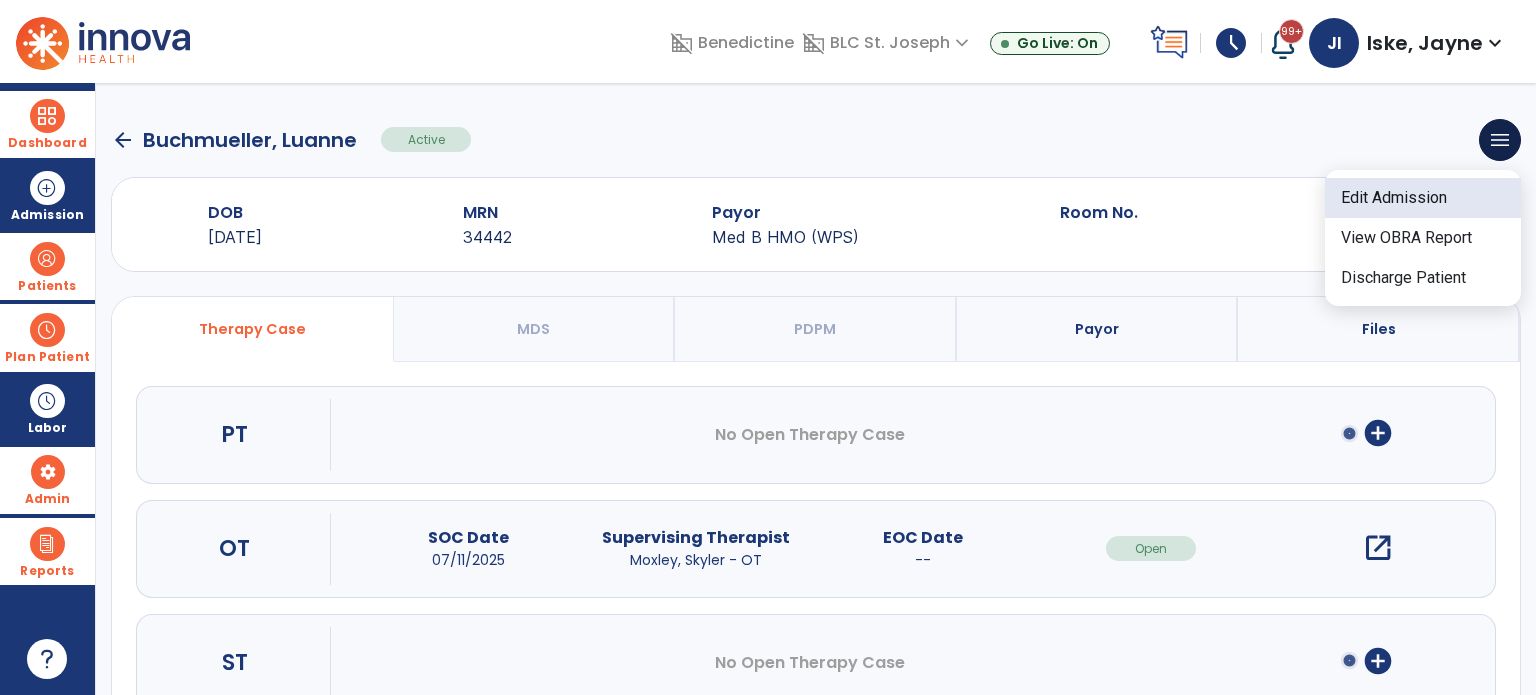 select on "******" 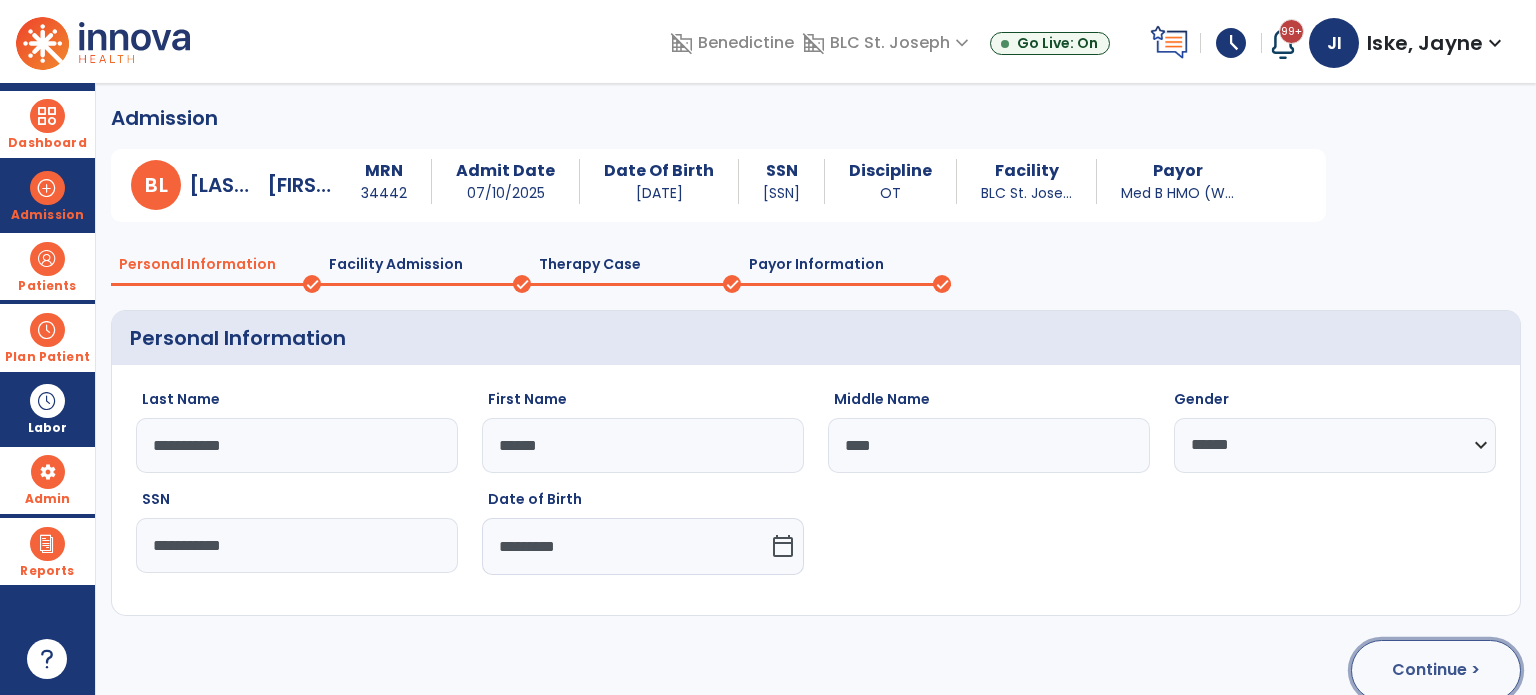 click on "Continue >" 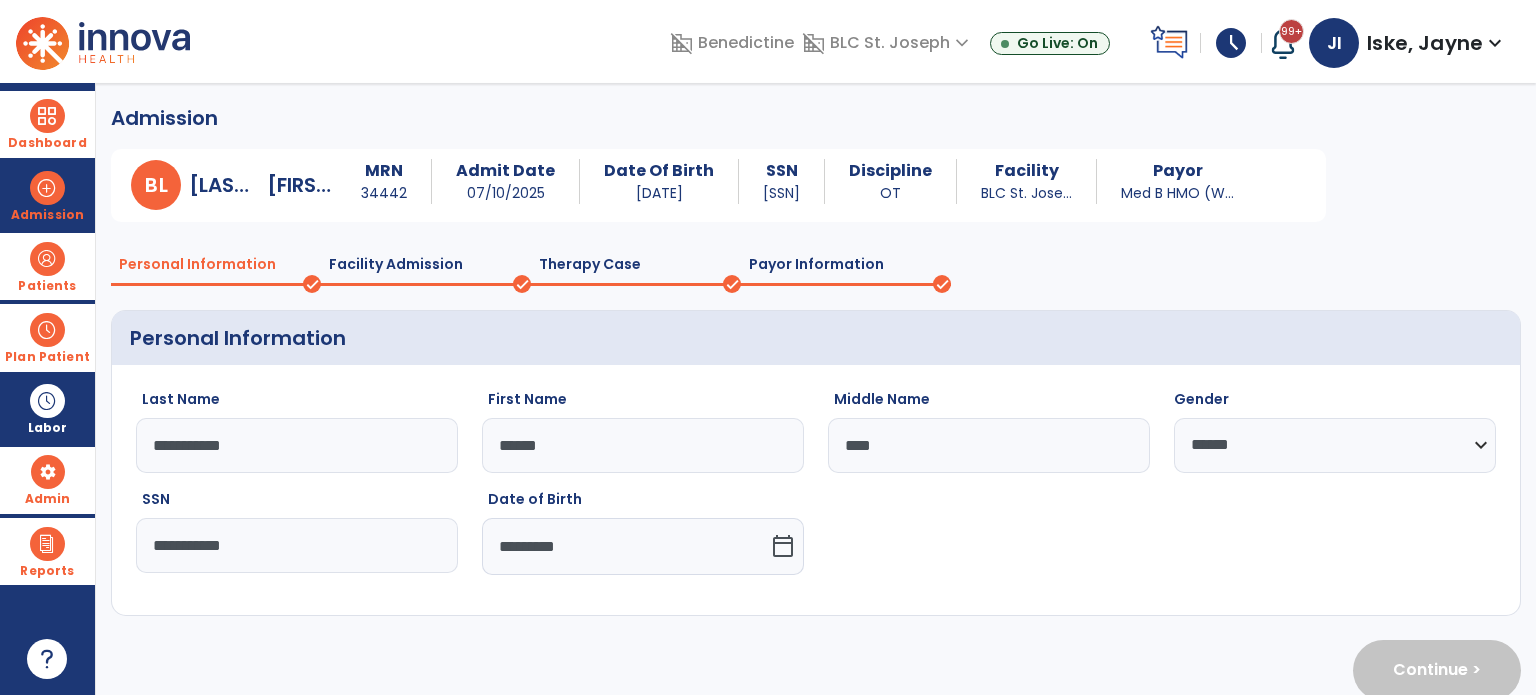 select on "**********" 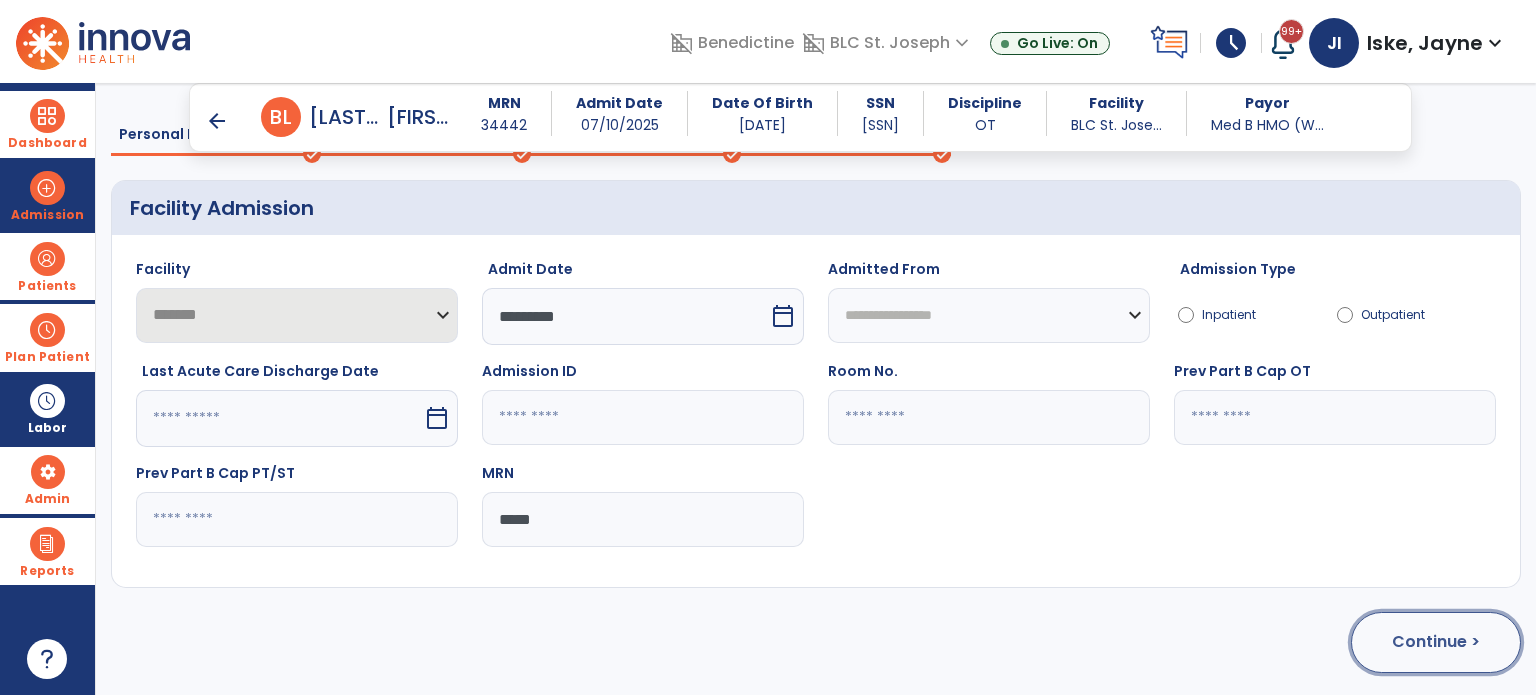 click on "Continue >" 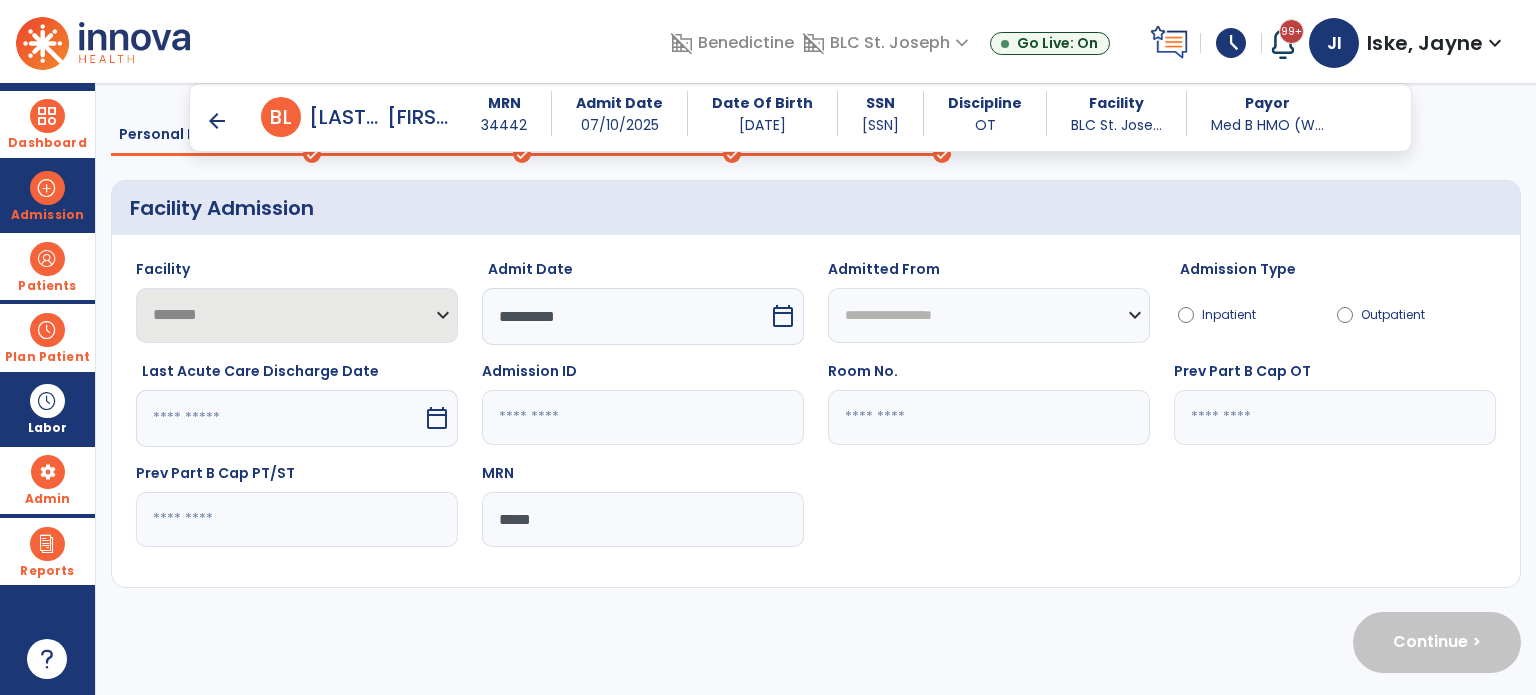scroll, scrollTop: 20, scrollLeft: 0, axis: vertical 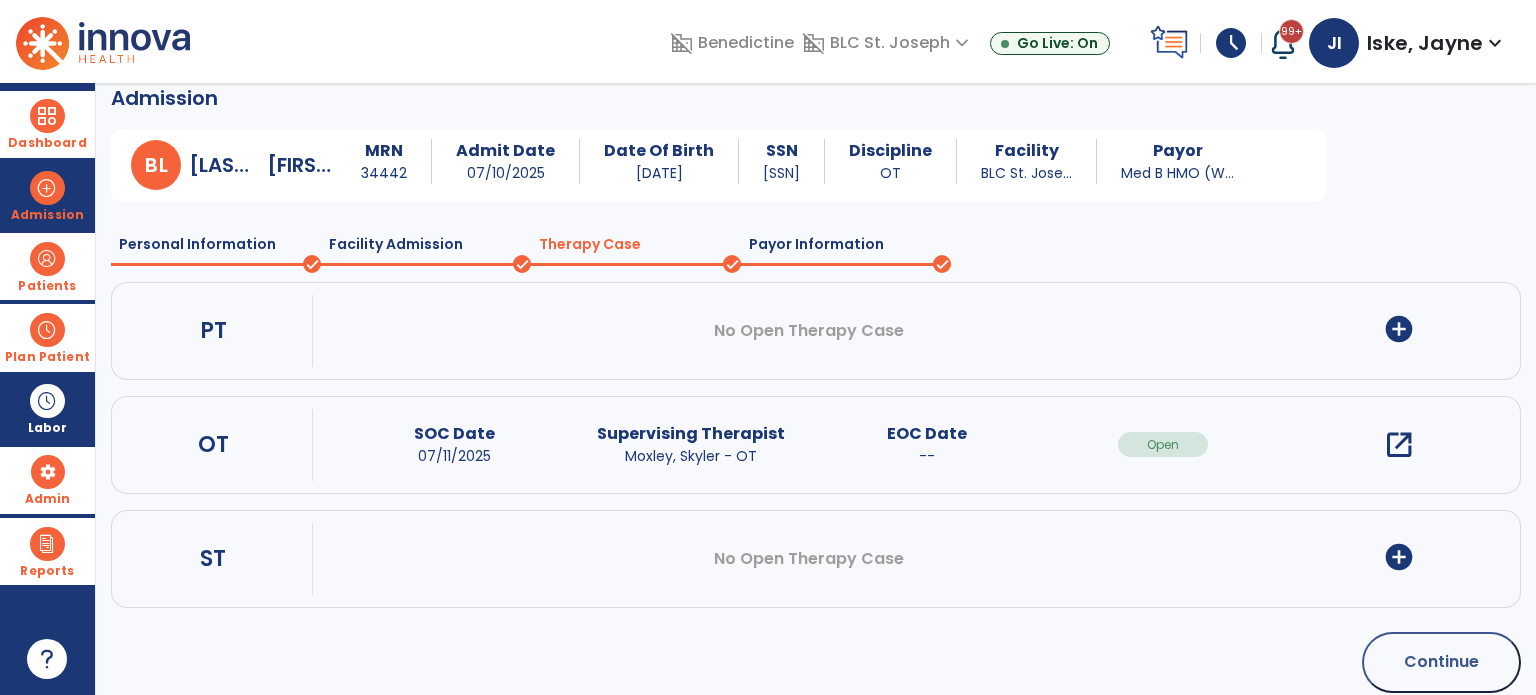 click on "open_in_new" at bounding box center (1399, 445) 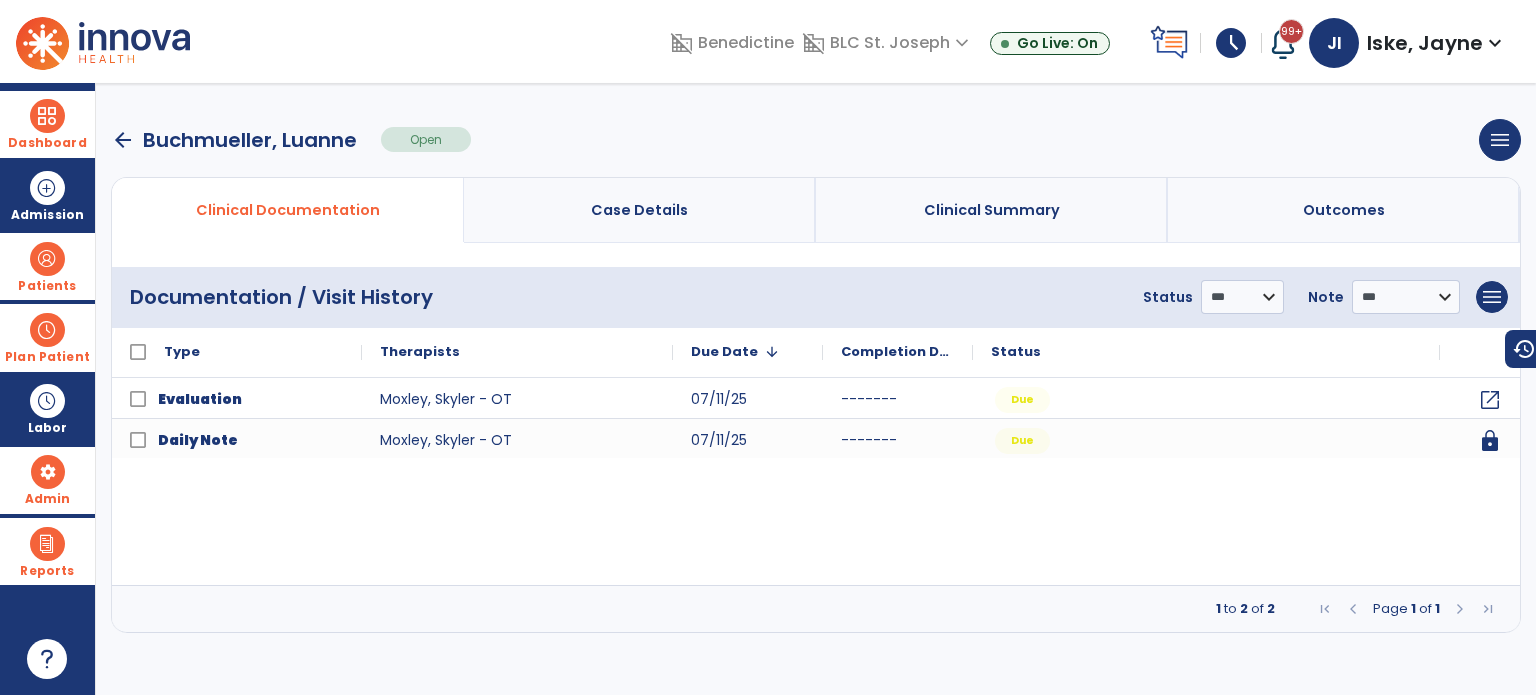 click on "arrow_back   [LAST], [FIRST]  Open  menu   Edit Therapy Case   Delete Therapy Case   Close Therapy Case" at bounding box center [816, 140] 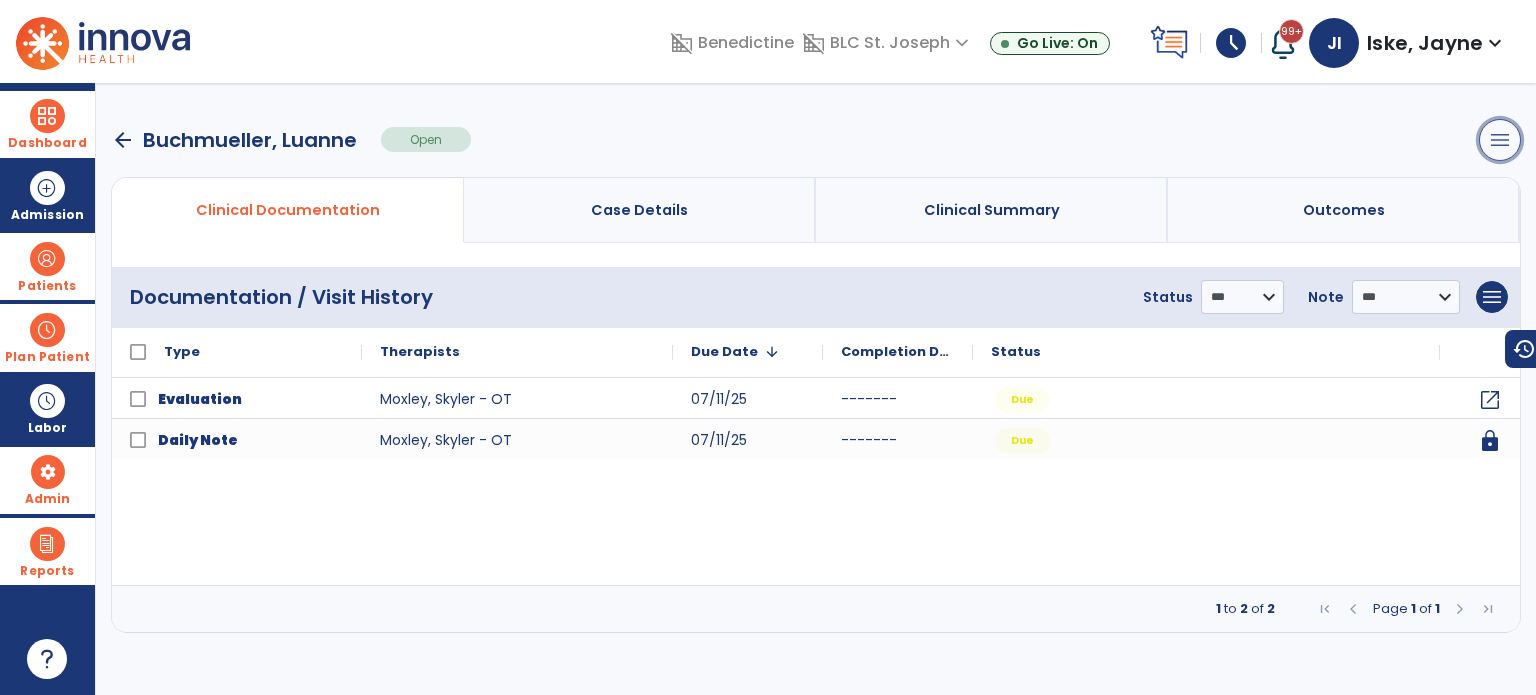 click on "menu" at bounding box center (1500, 140) 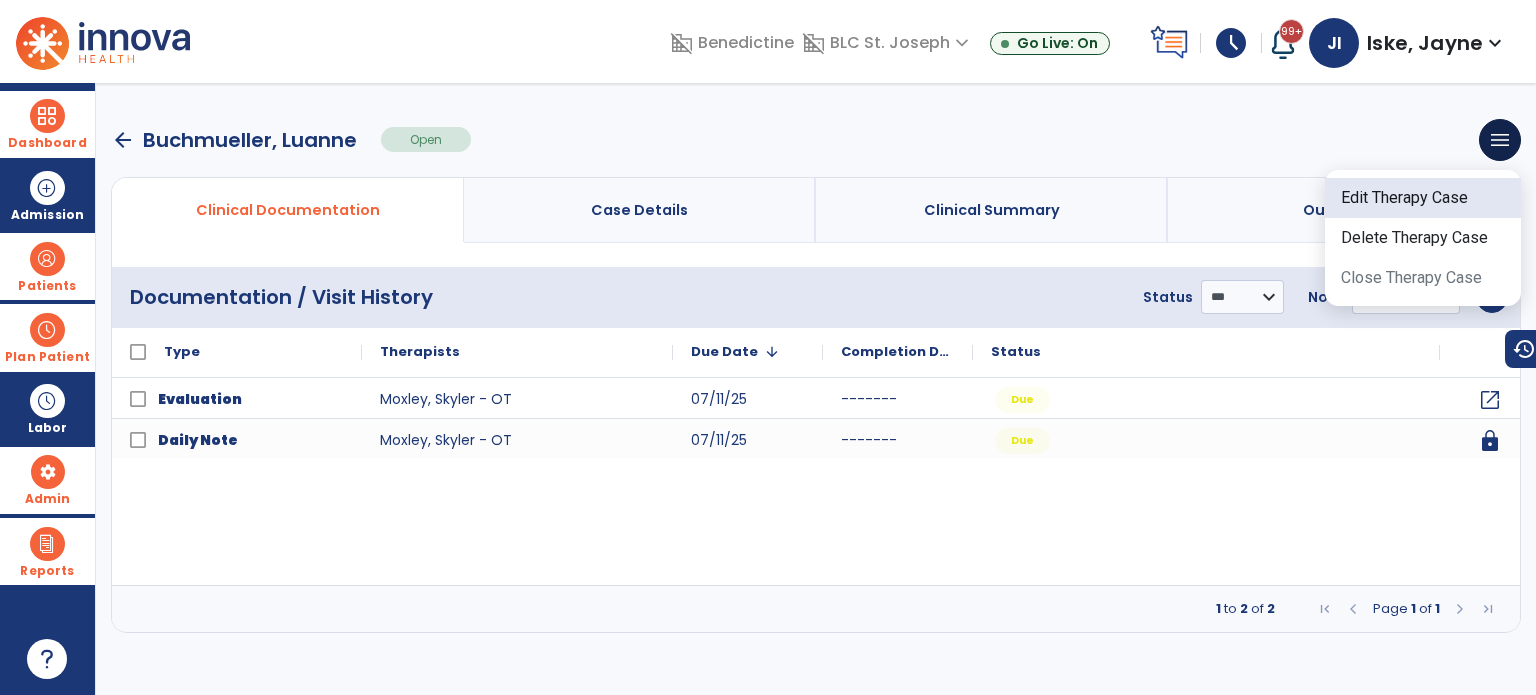 click on "Edit Therapy Case" at bounding box center (1423, 198) 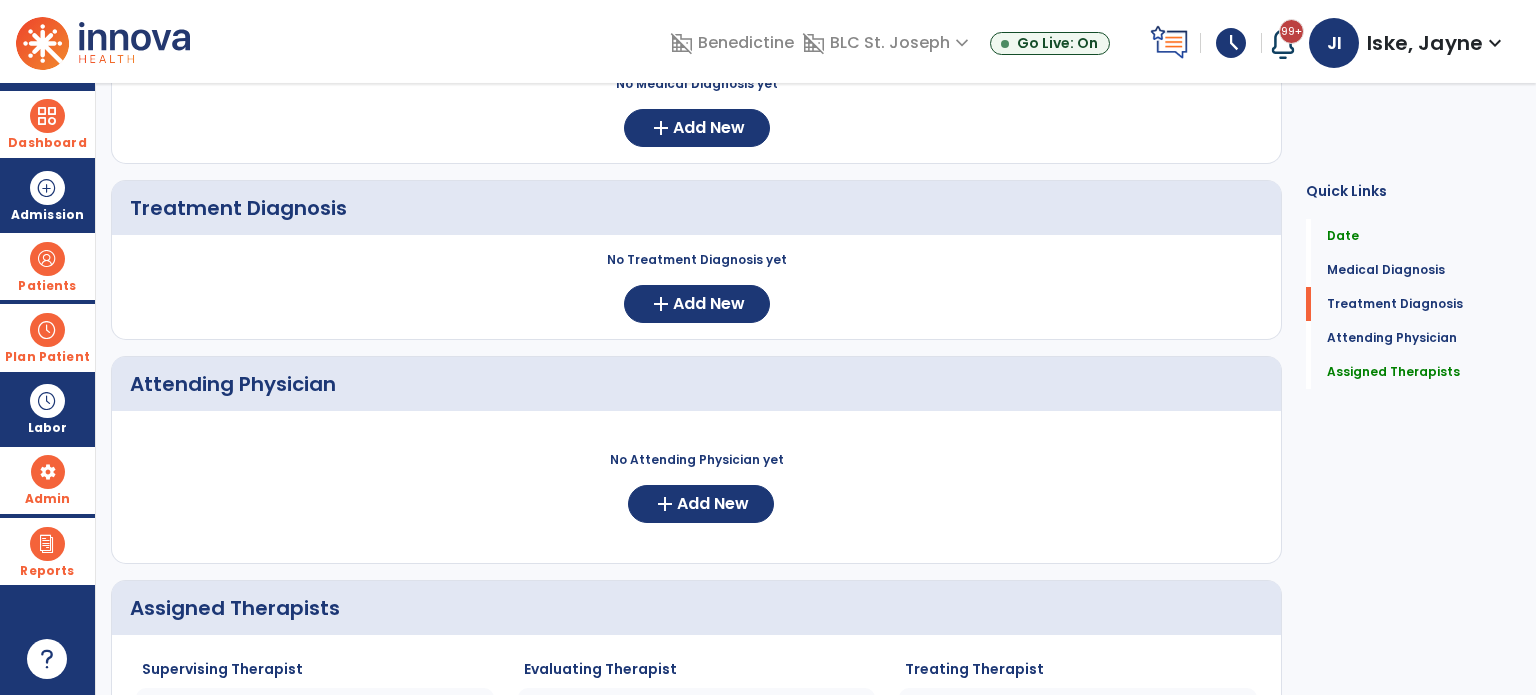 scroll, scrollTop: 448, scrollLeft: 0, axis: vertical 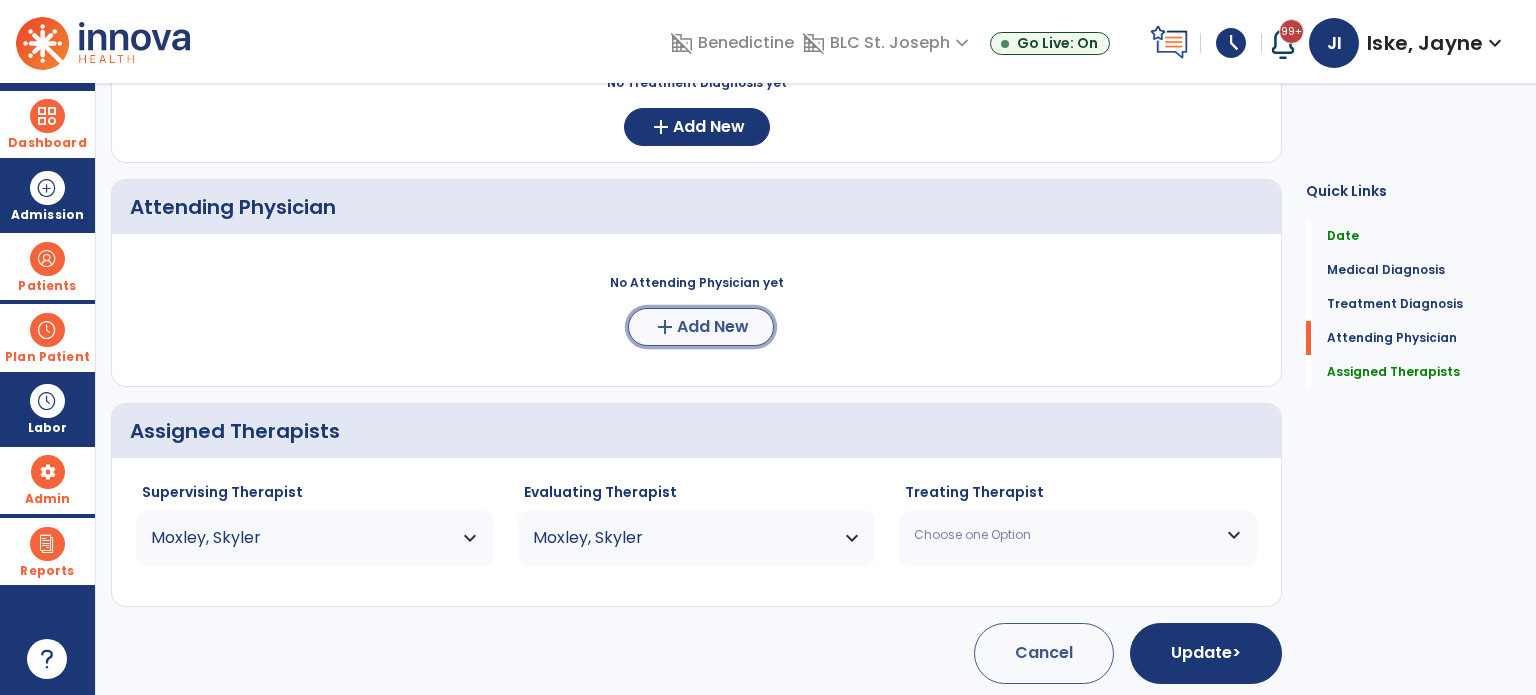 click on "Add New" 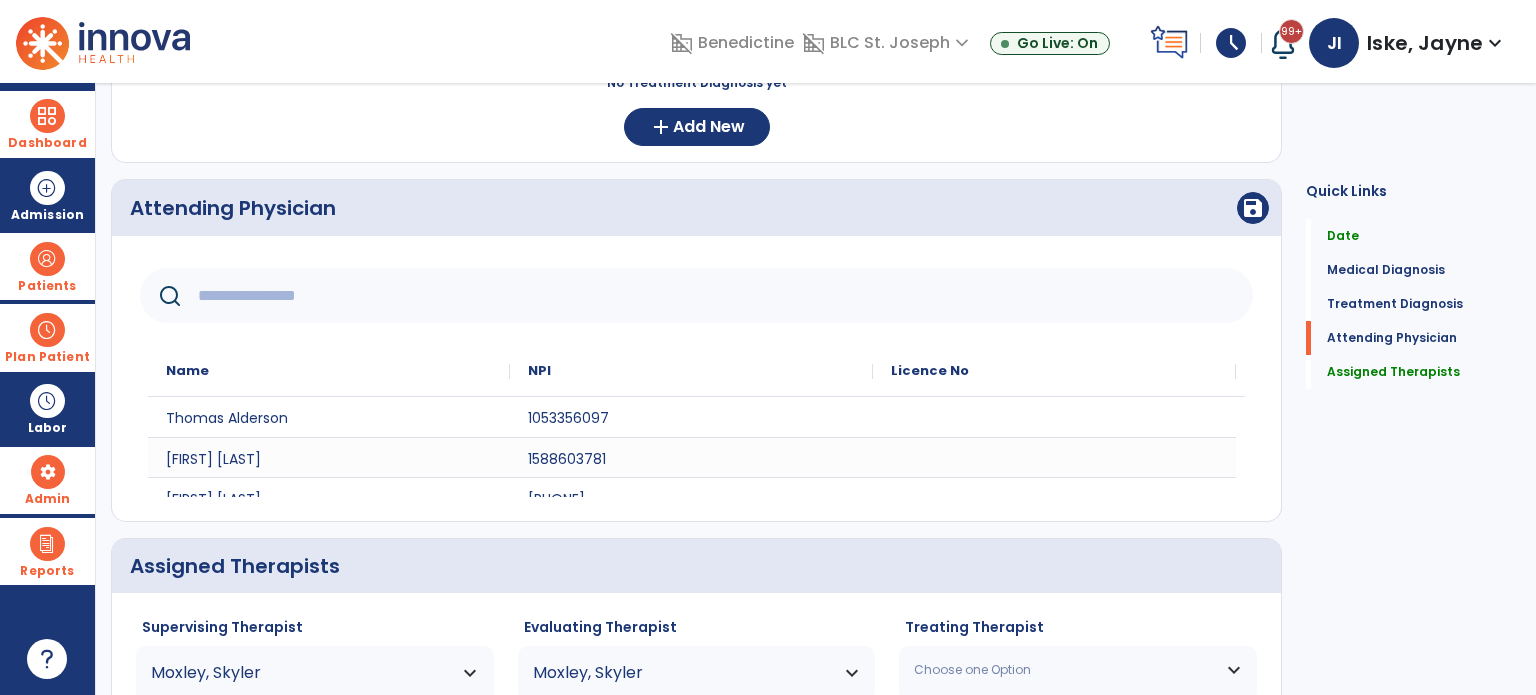 click 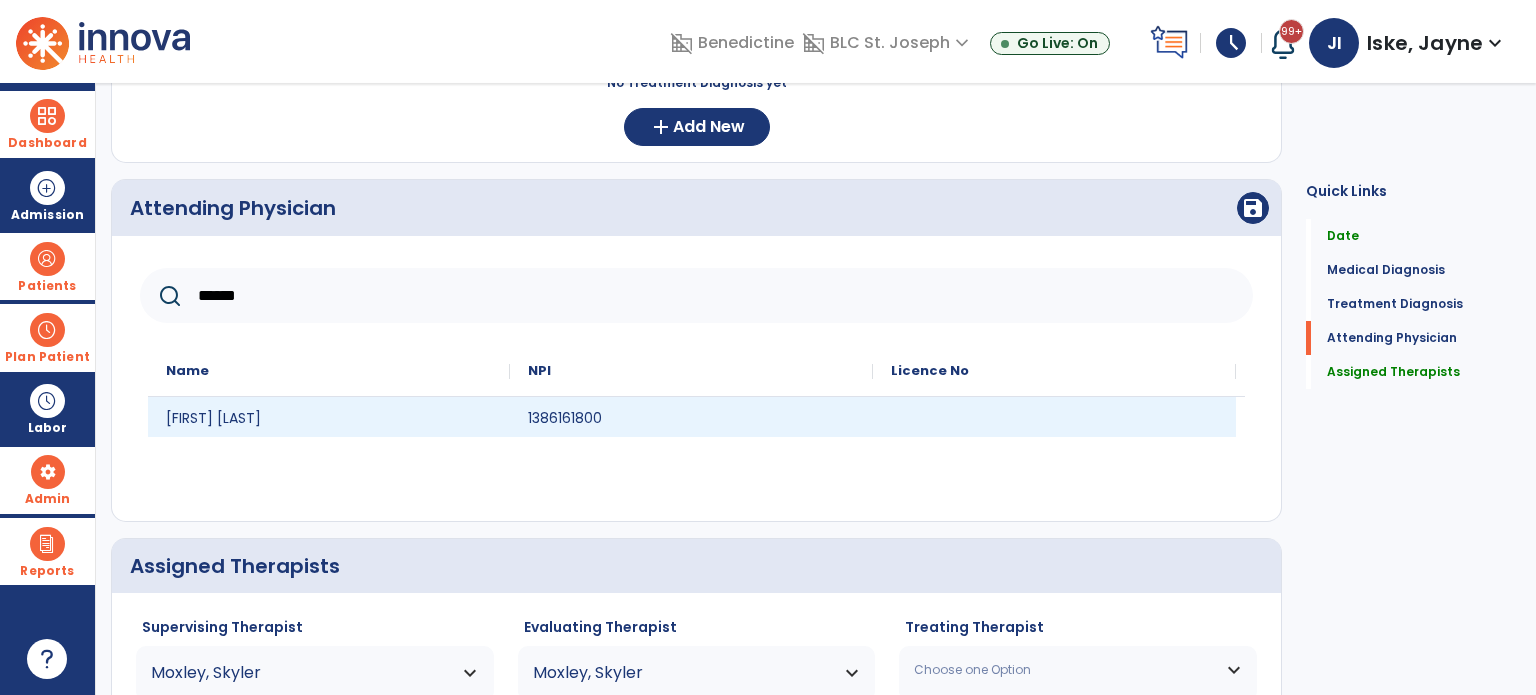 type on "******" 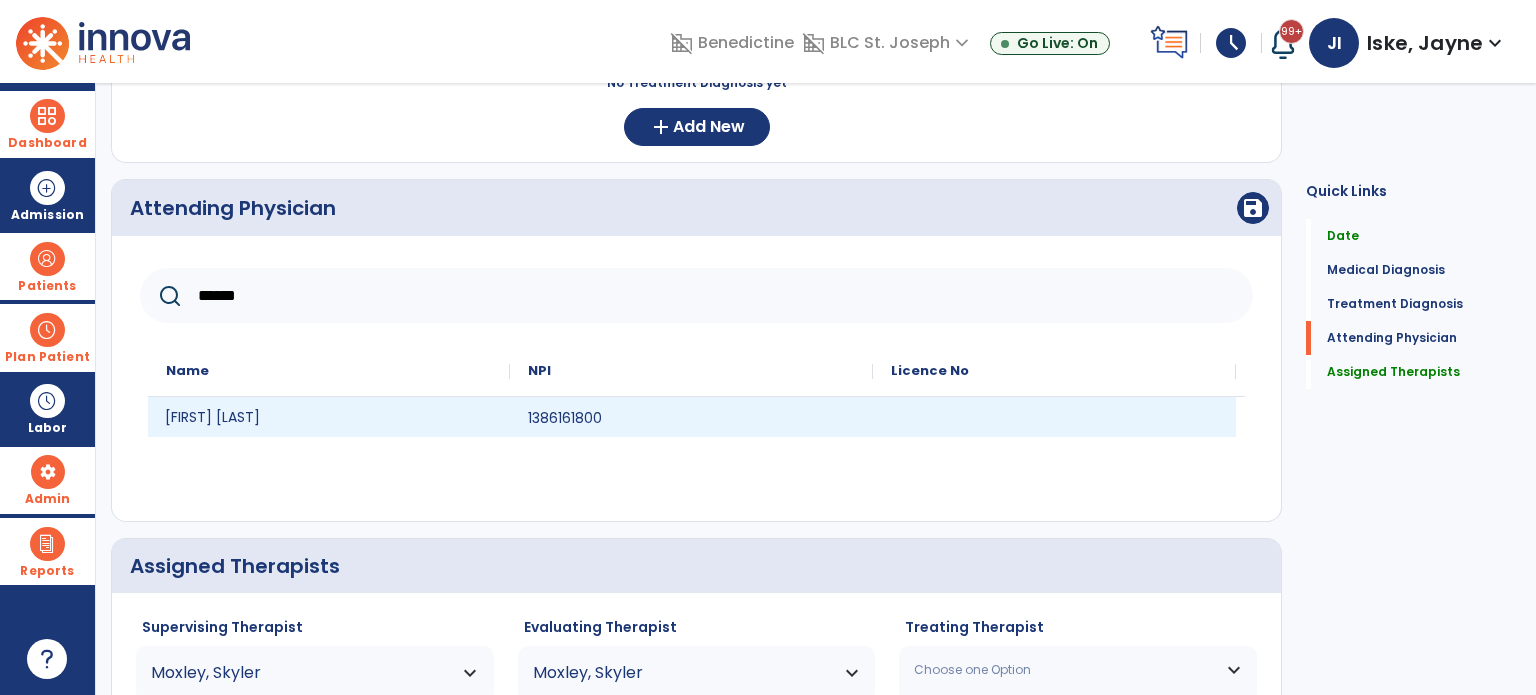 click on "[FIRST] [LAST]" 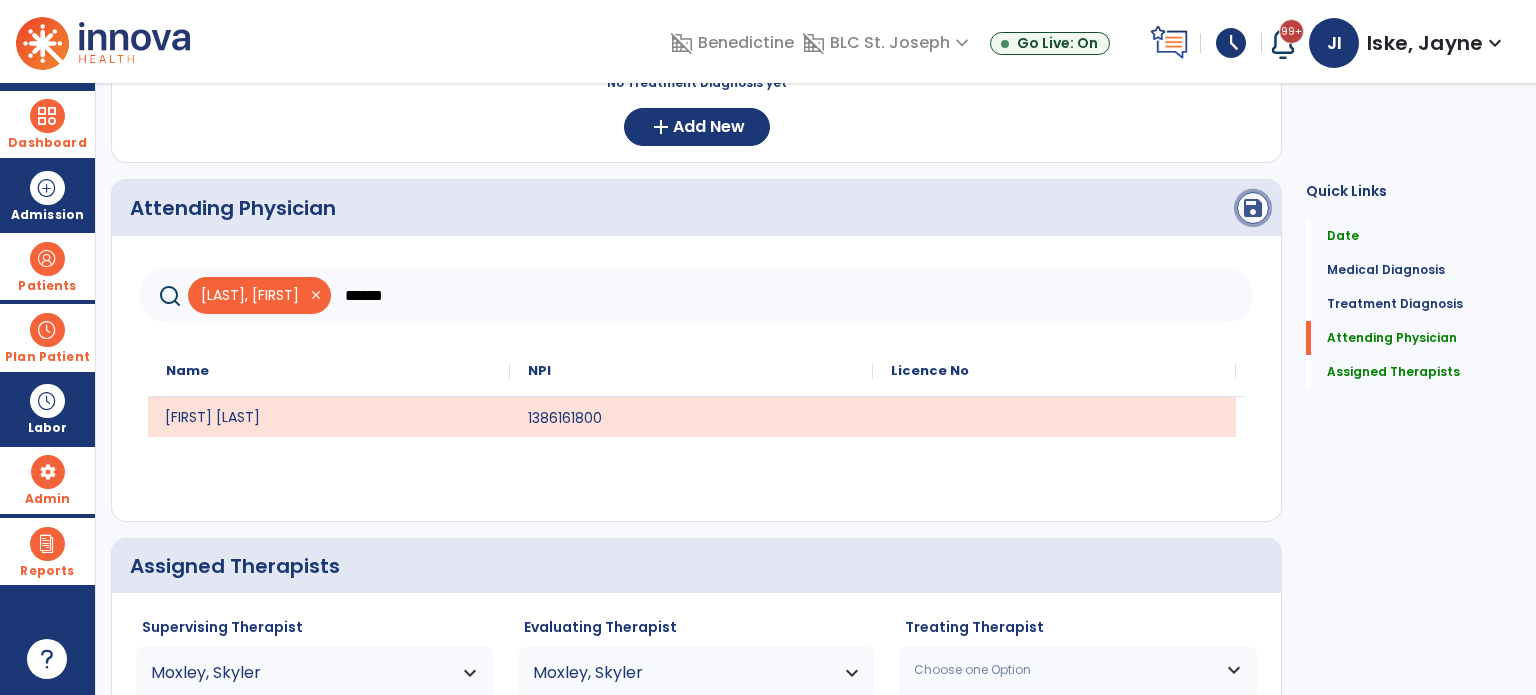 click on "save" 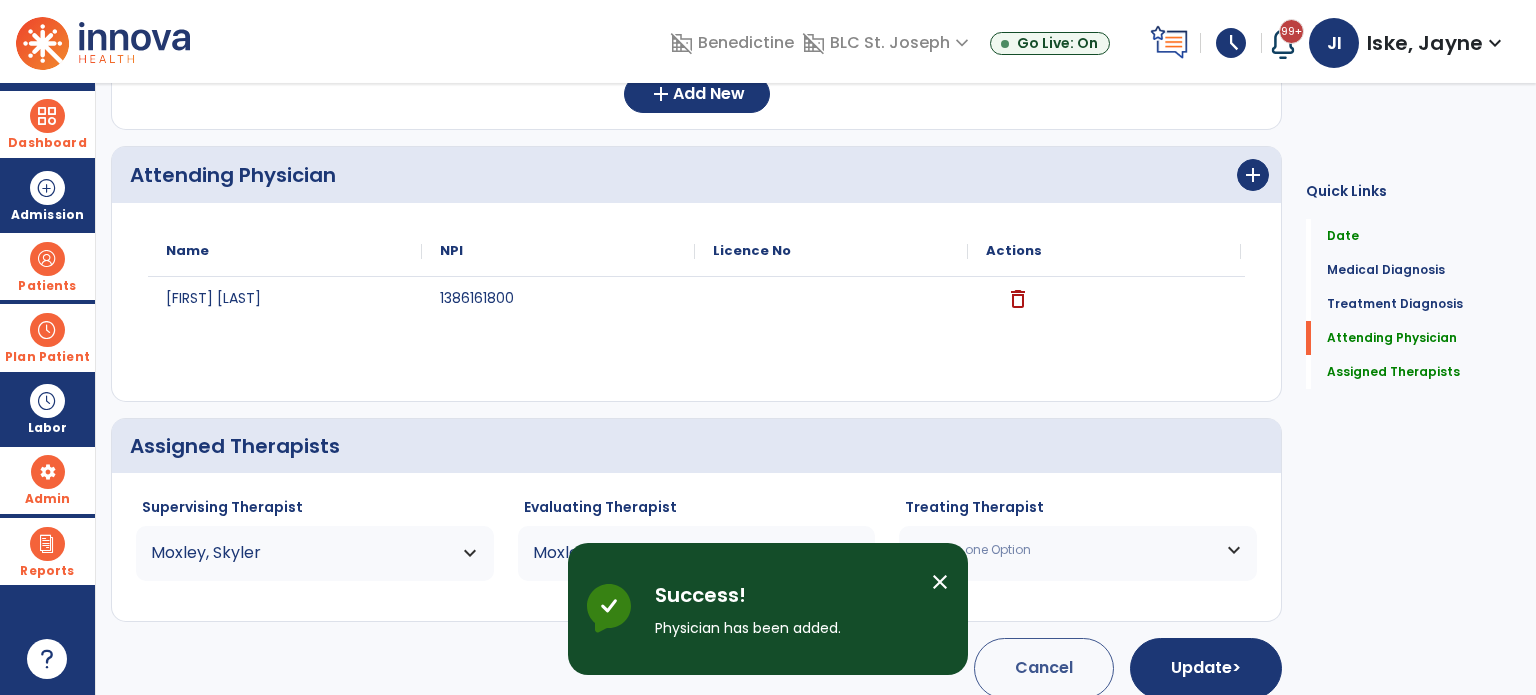 scroll, scrollTop: 497, scrollLeft: 0, axis: vertical 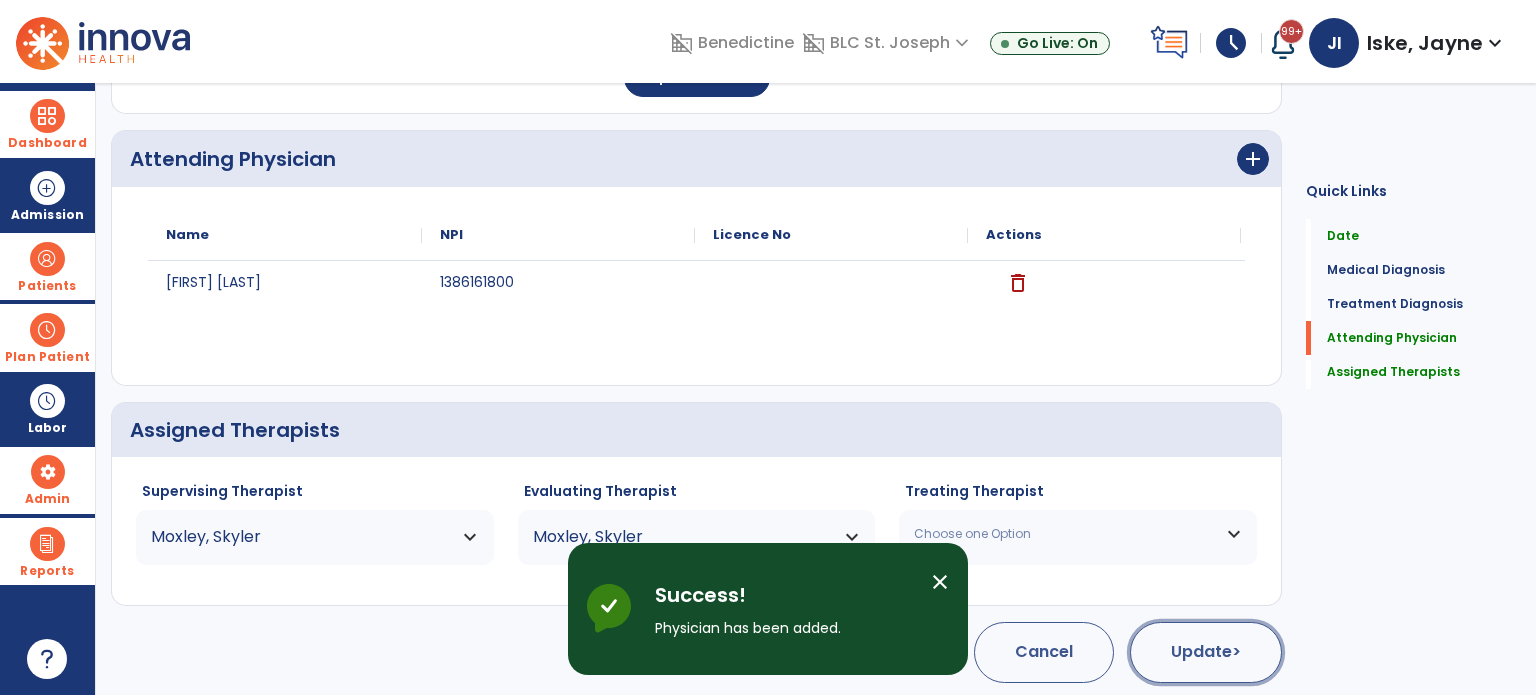 click on "Update  >" 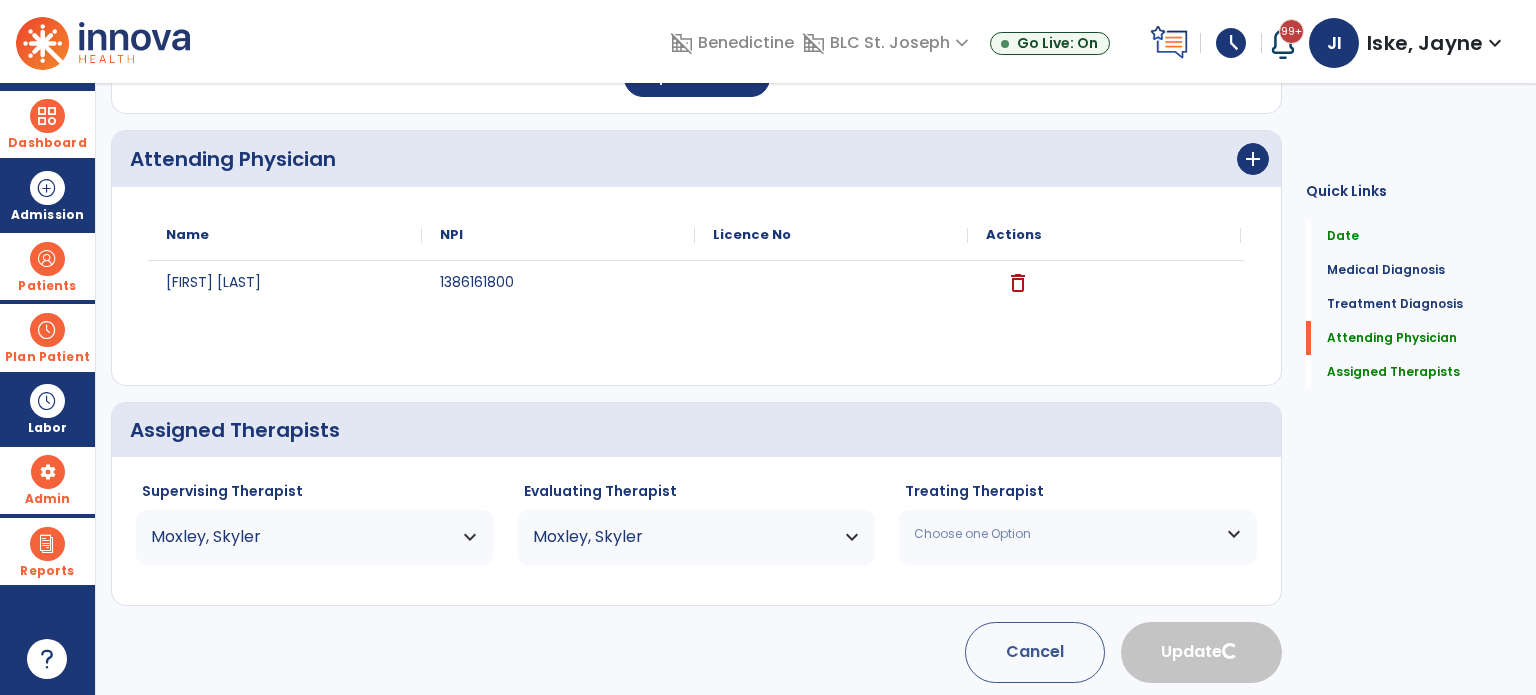 scroll, scrollTop: 0, scrollLeft: 0, axis: both 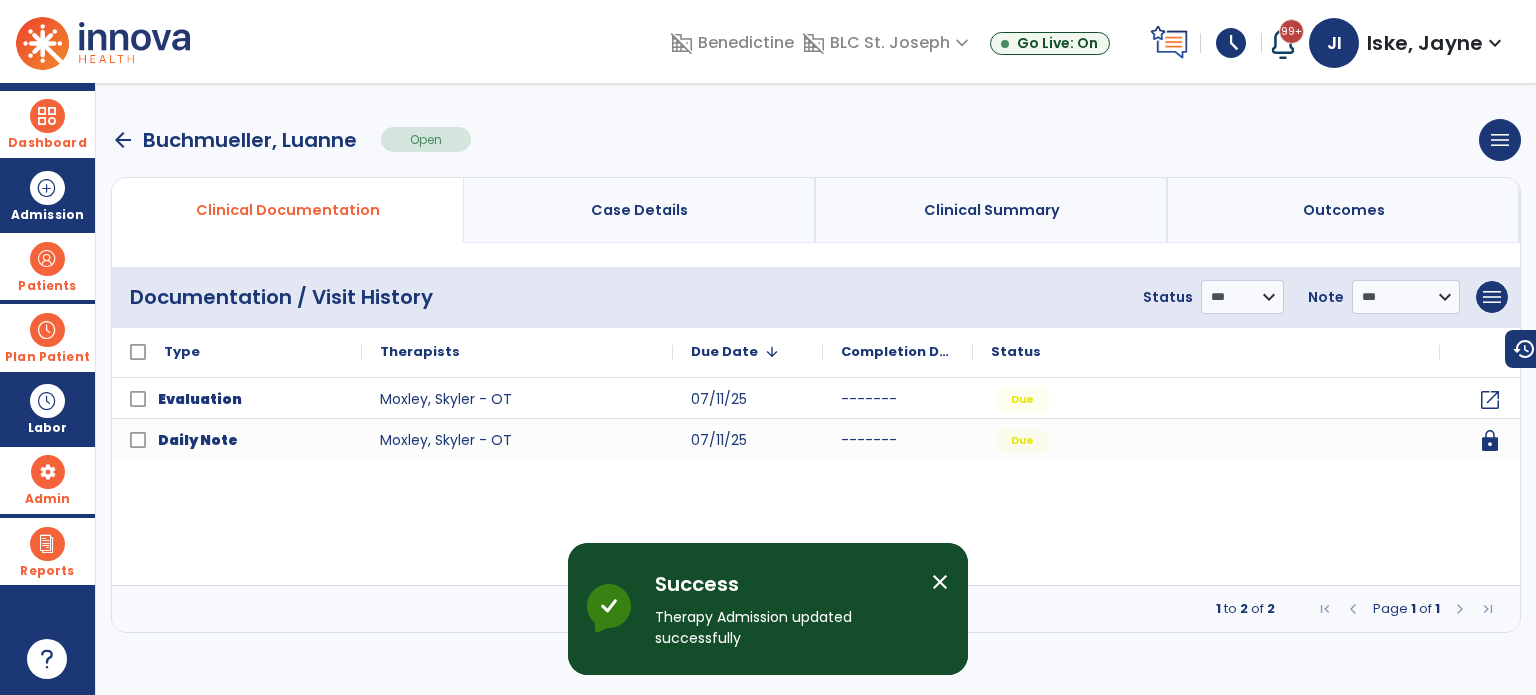 click on "arrow_back" at bounding box center [123, 140] 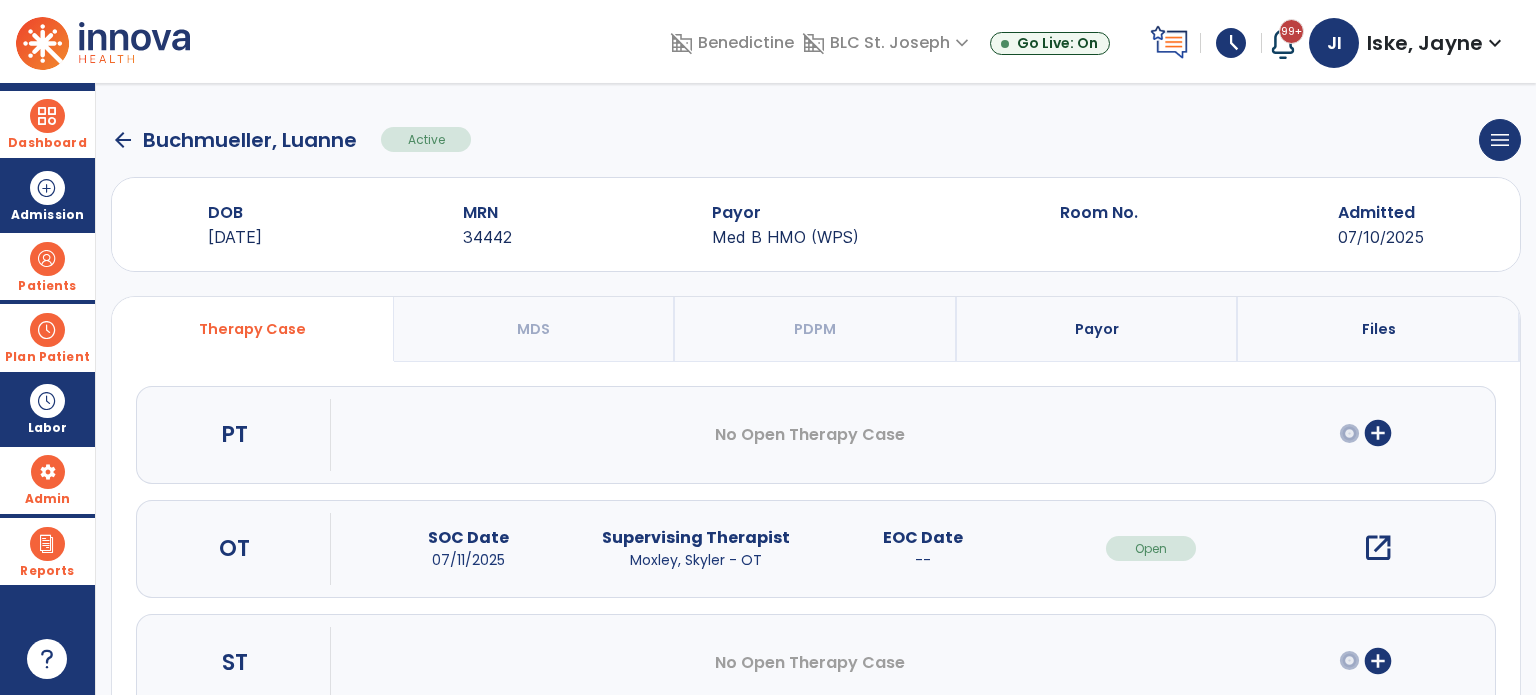 click at bounding box center (47, 259) 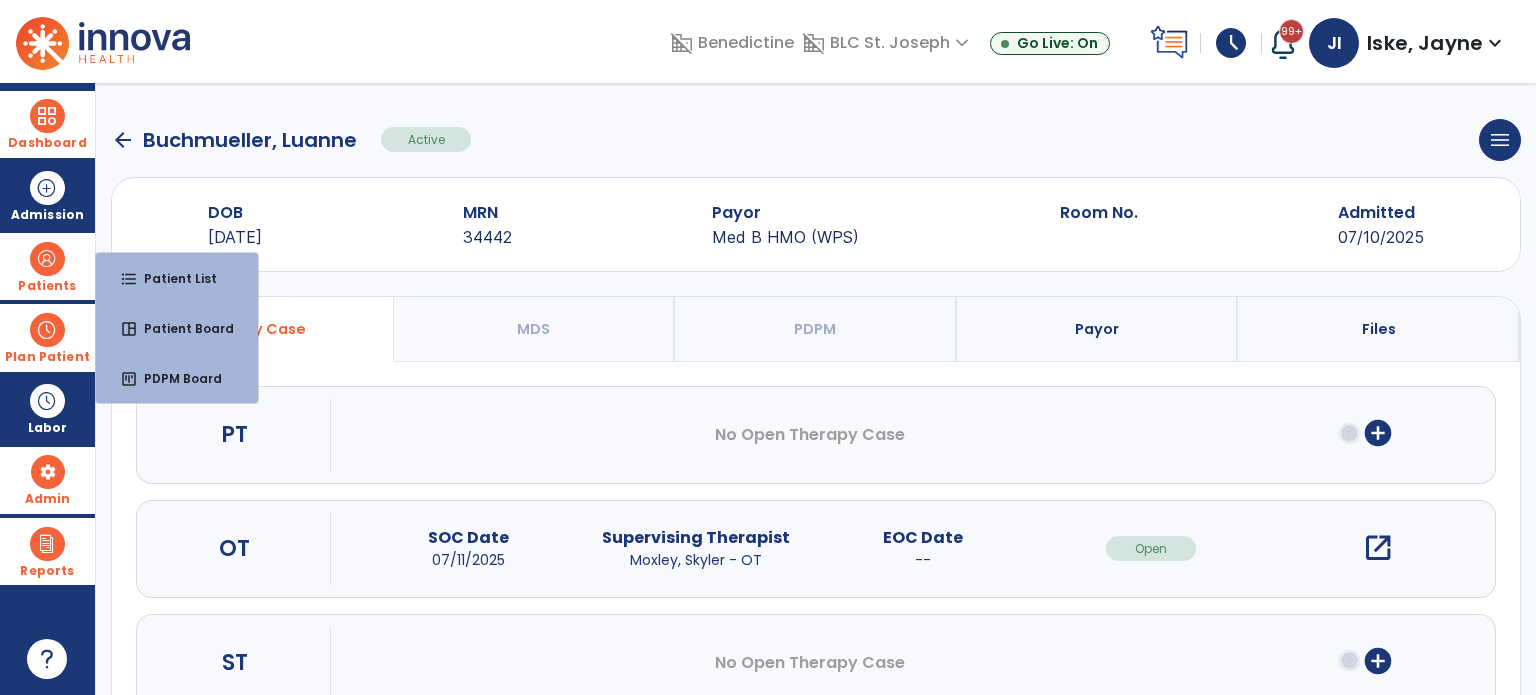 click on "format_list_bulleted  Patient List" at bounding box center (177, 278) 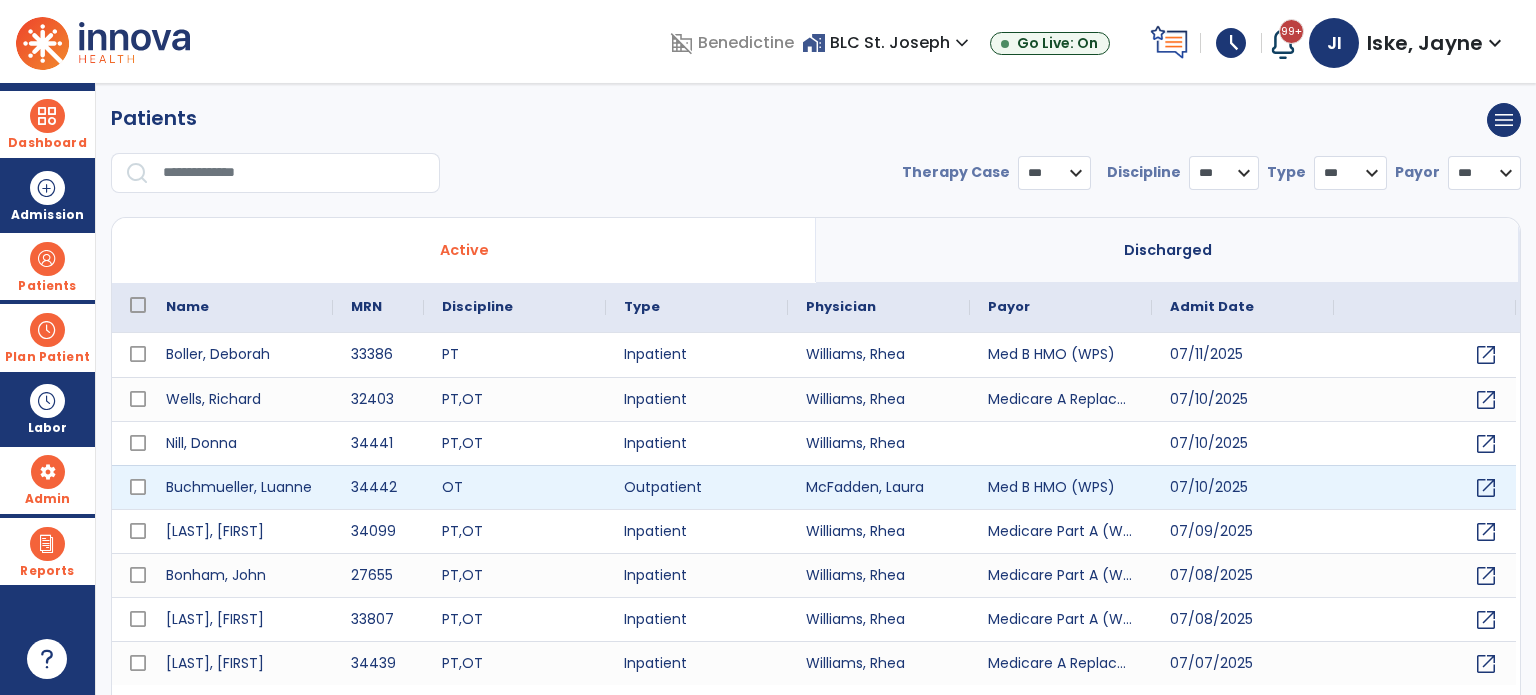 select on "***" 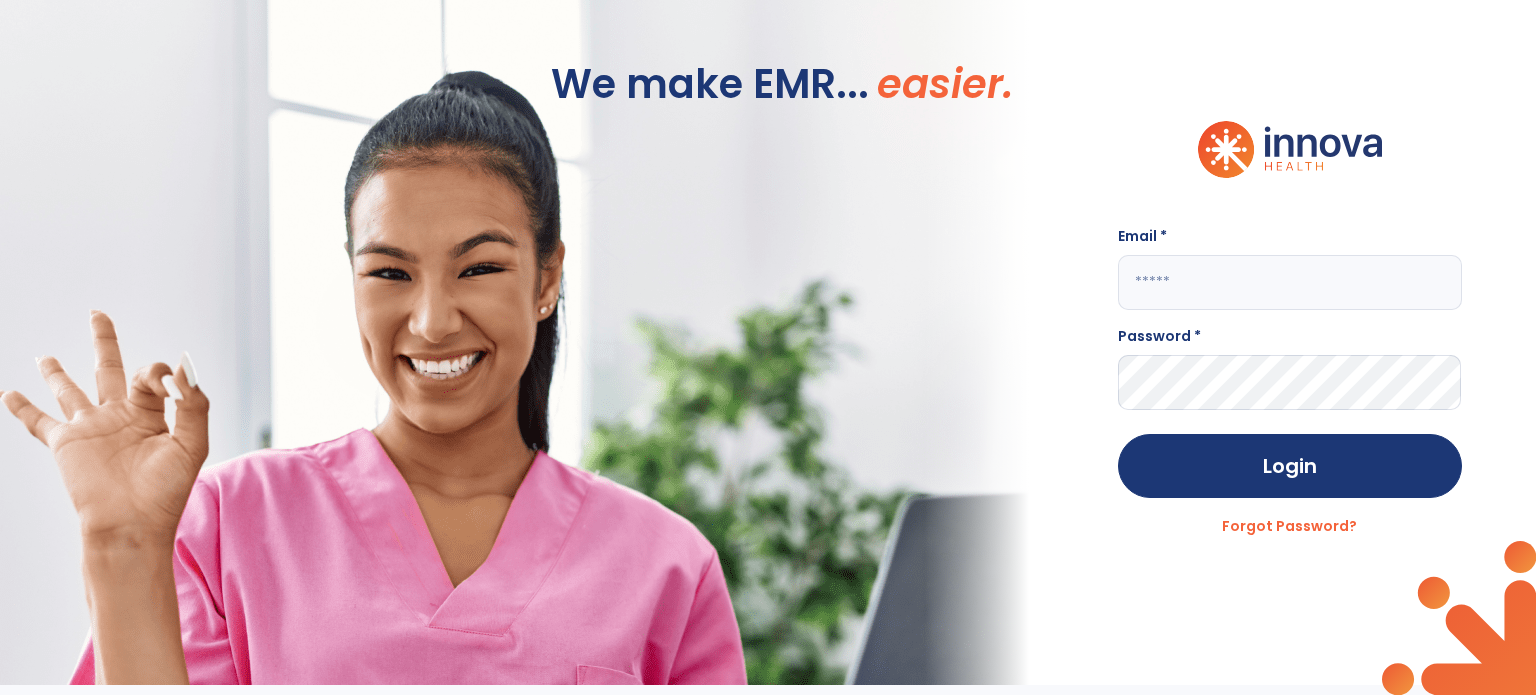 click on "Email *" 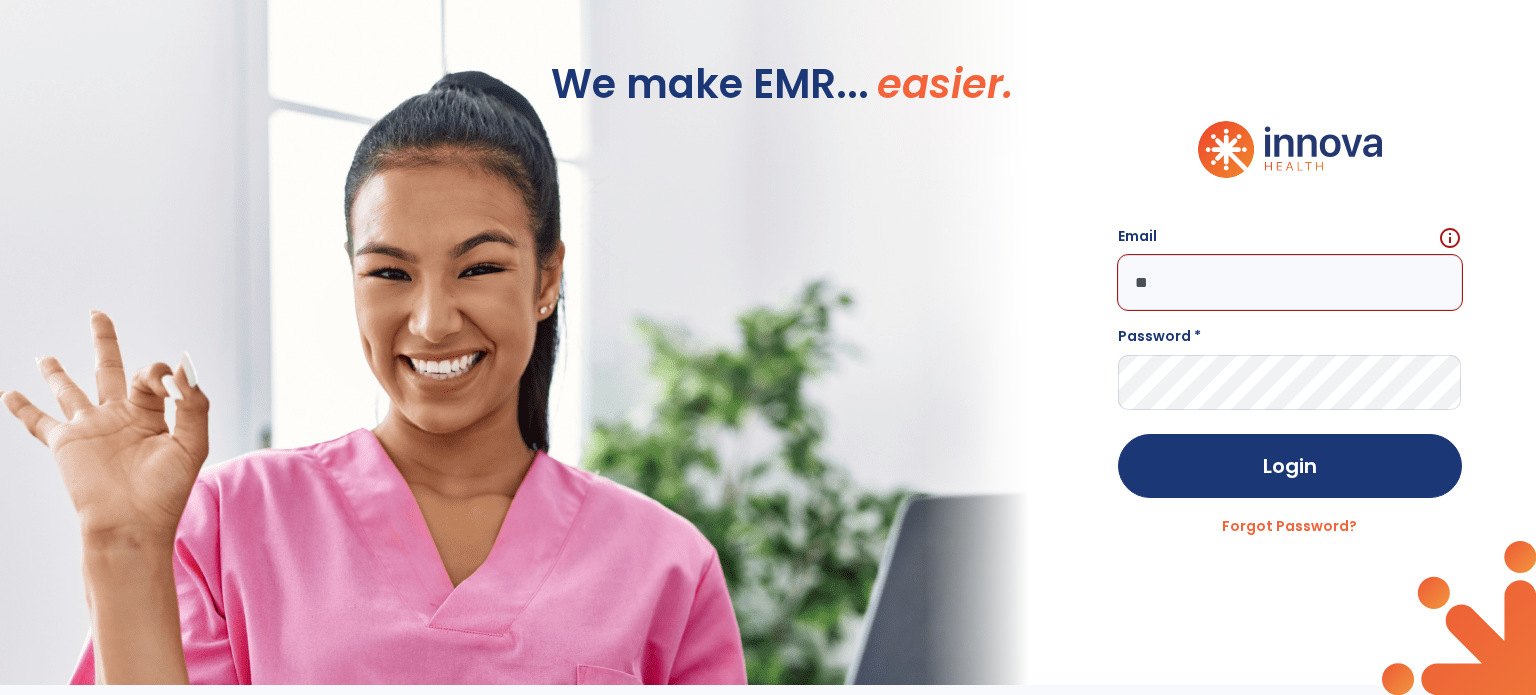 type on "*" 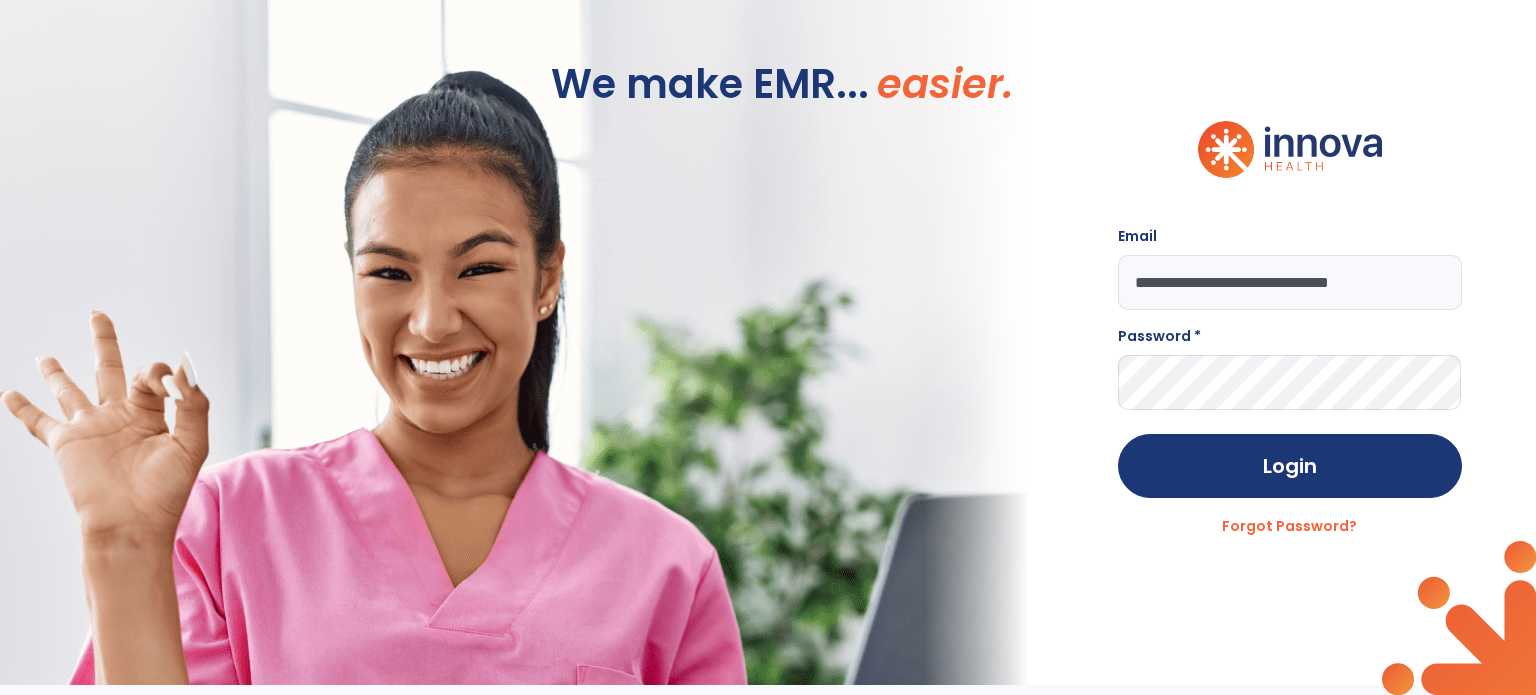 type on "**********" 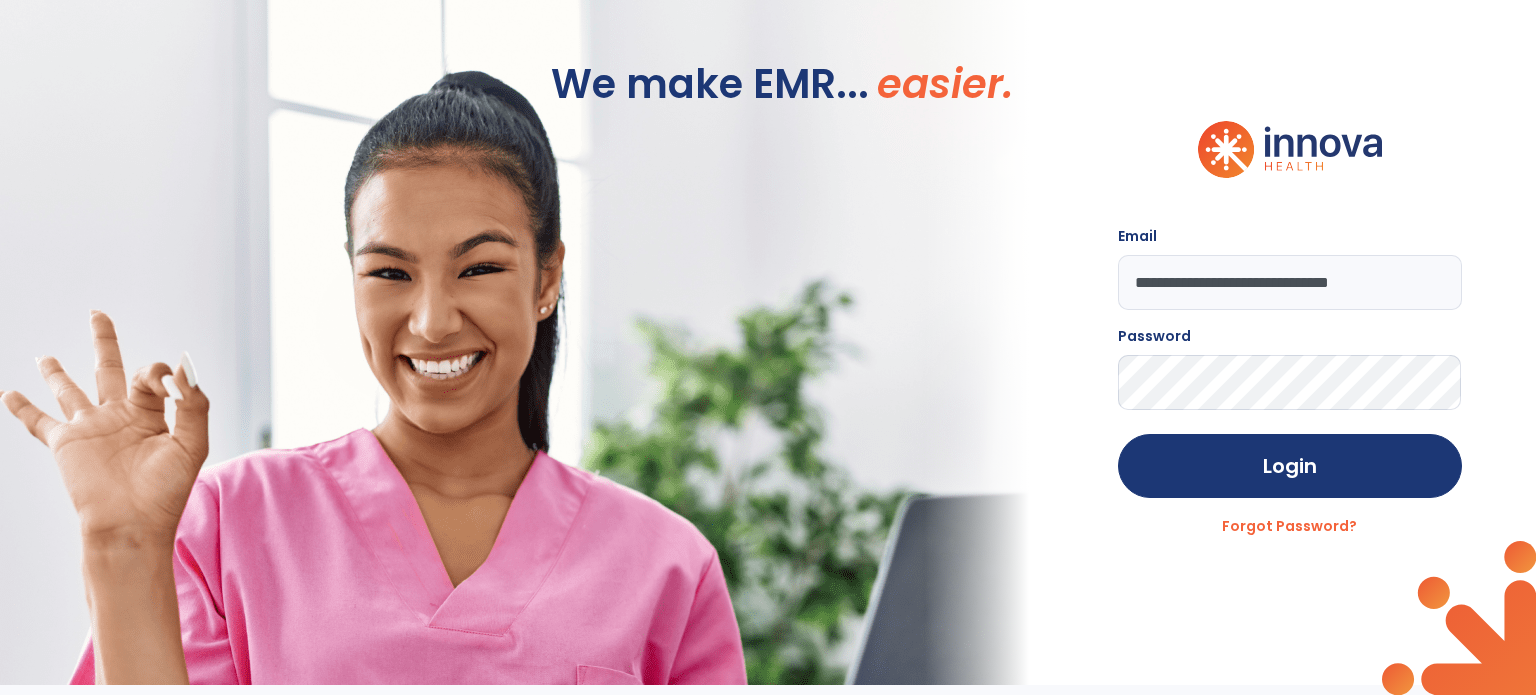 click on "Login" 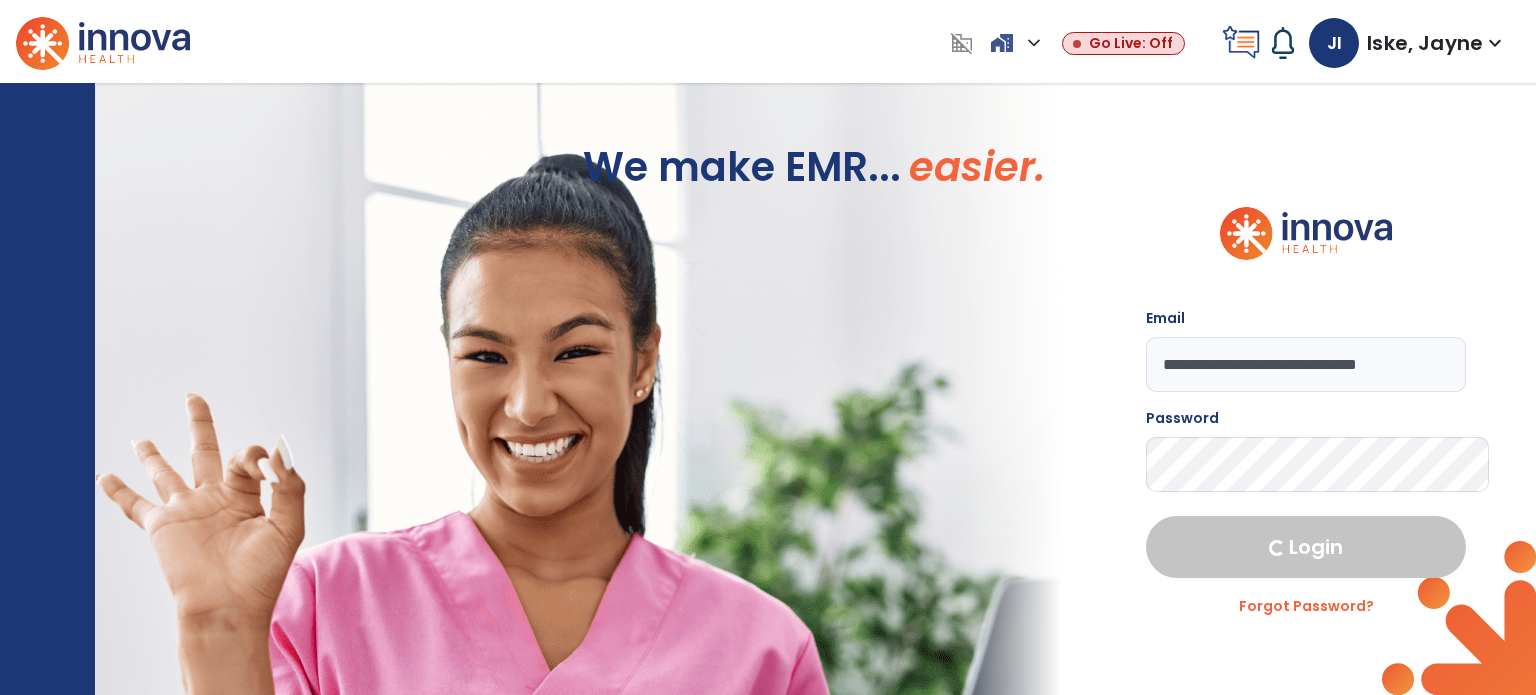 select on "***" 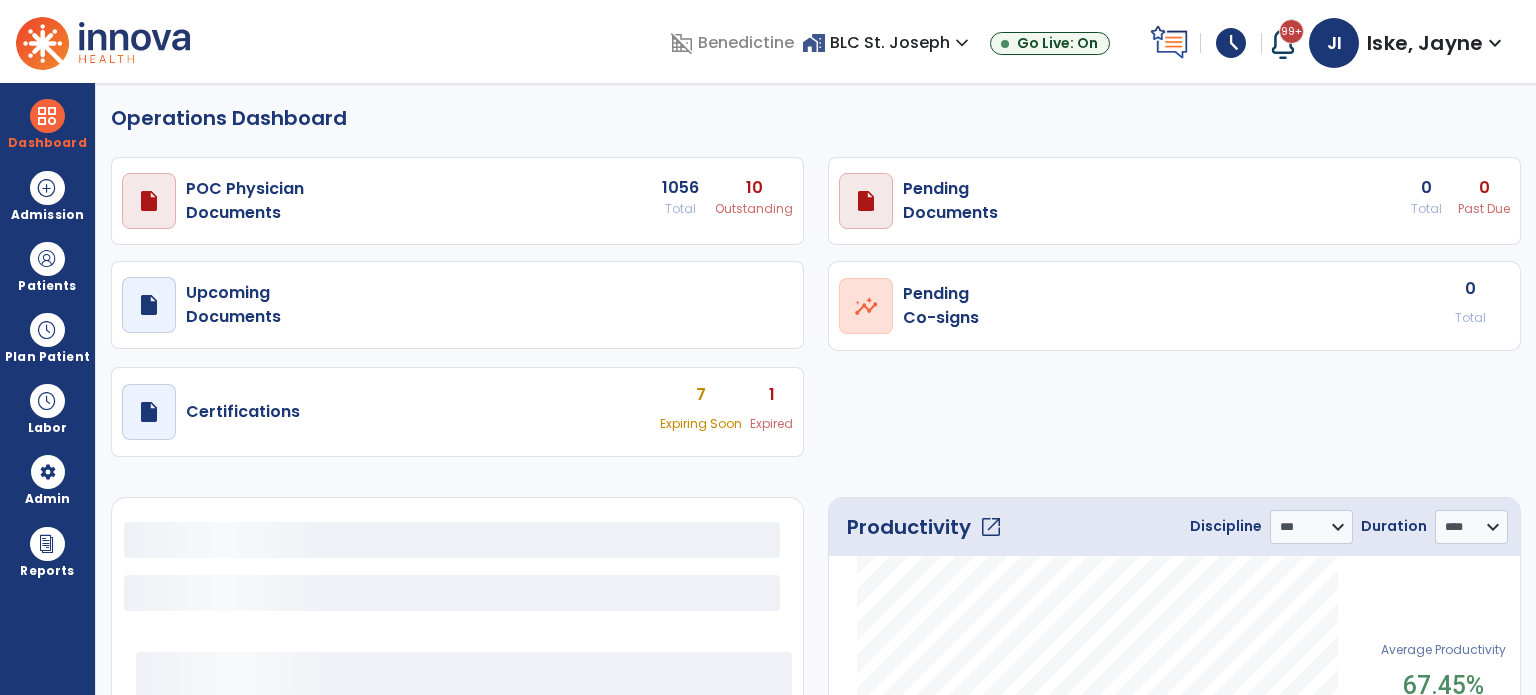 select on "***" 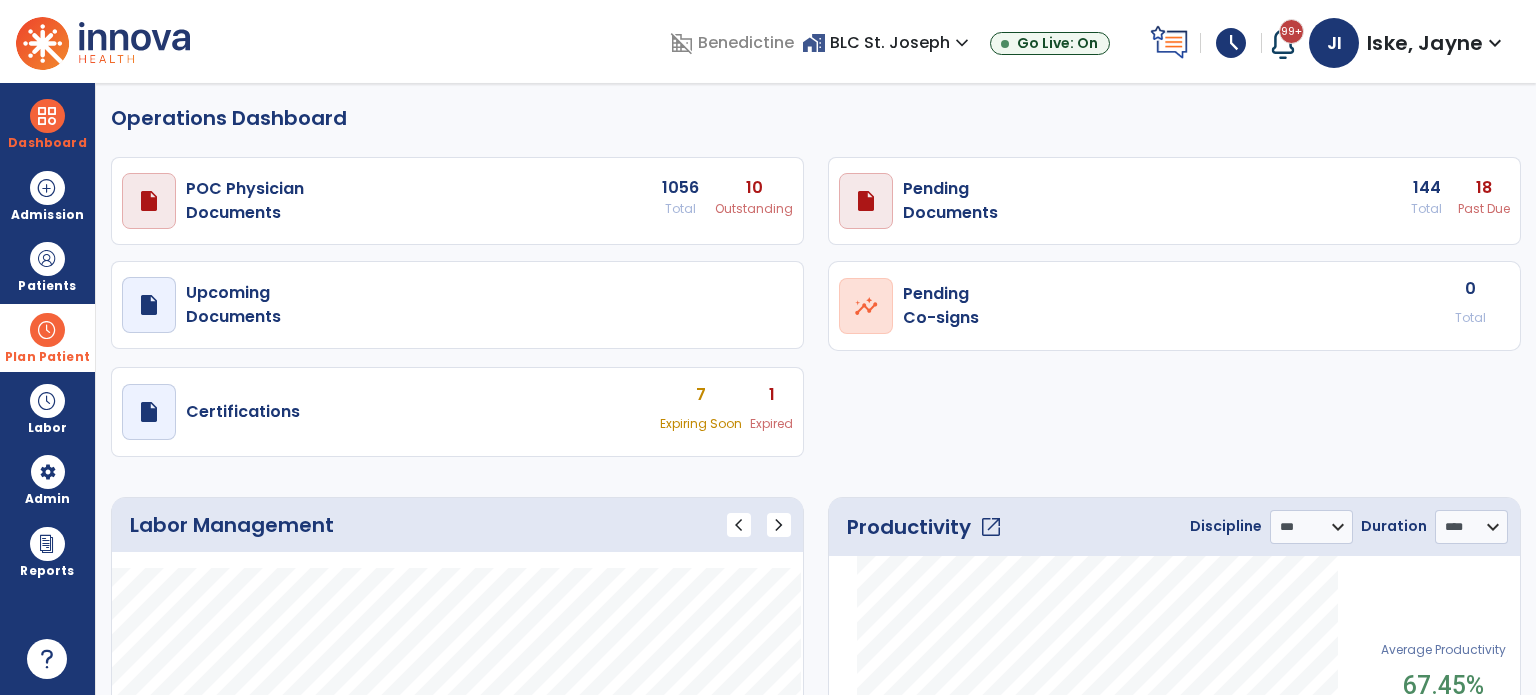 click on "Plan Patient" at bounding box center [47, 266] 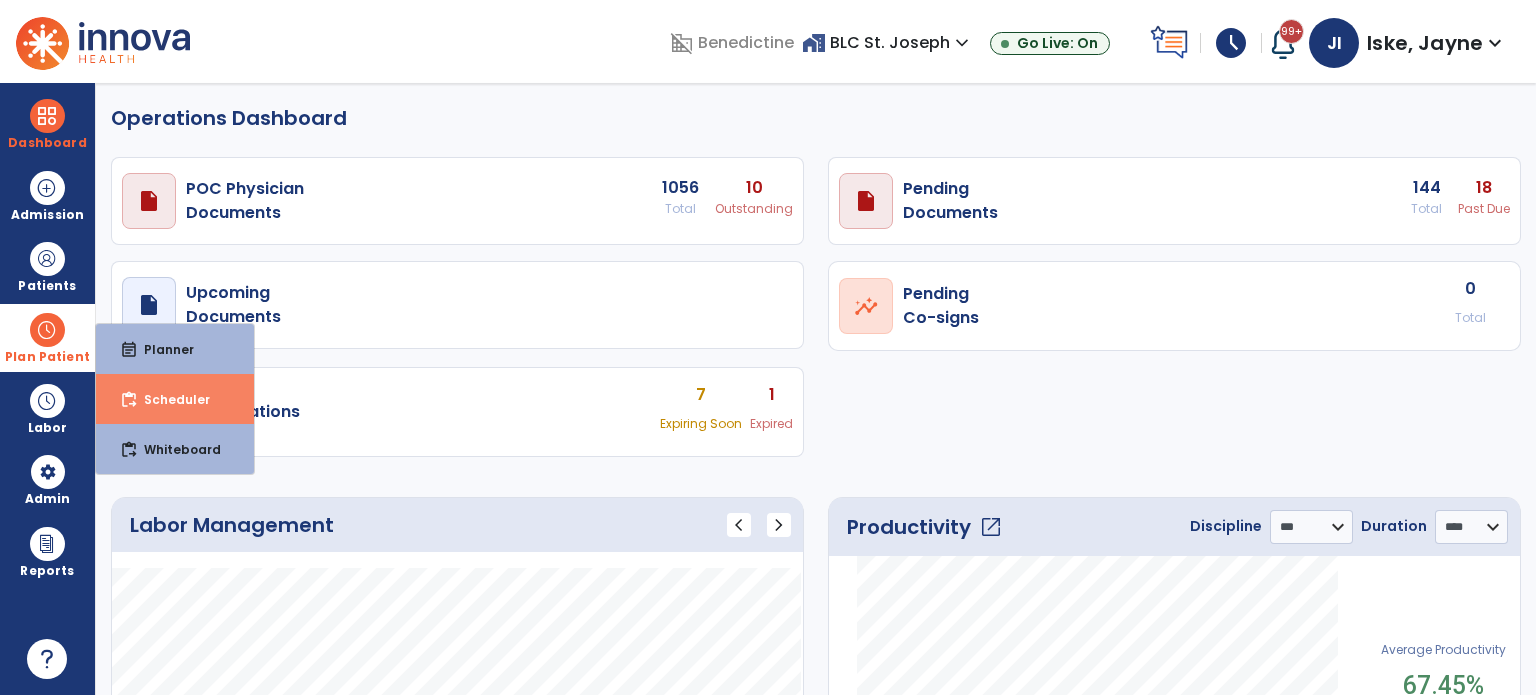 click on "content_paste_go  Scheduler" at bounding box center [175, 399] 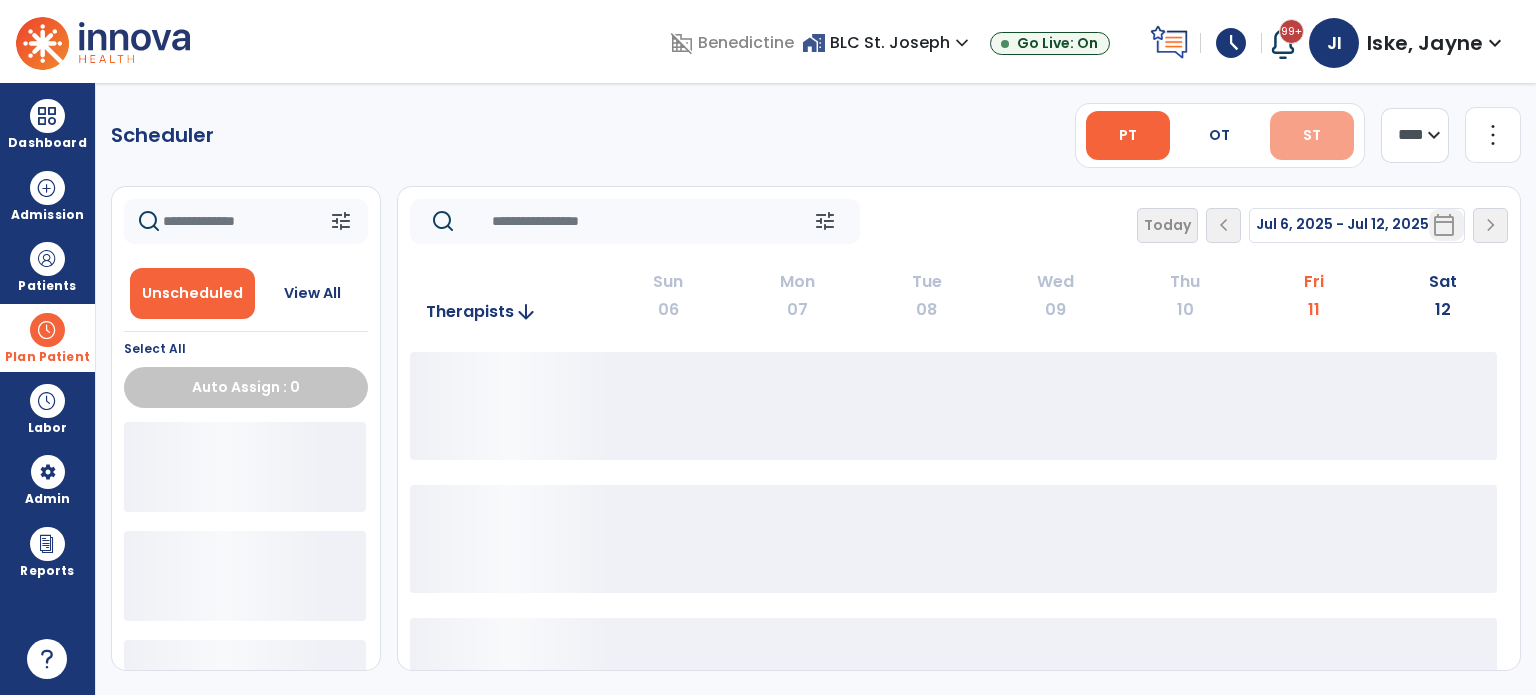drag, startPoint x: 1189, startPoint y: 121, endPoint x: 1332, endPoint y: 119, distance: 143.01399 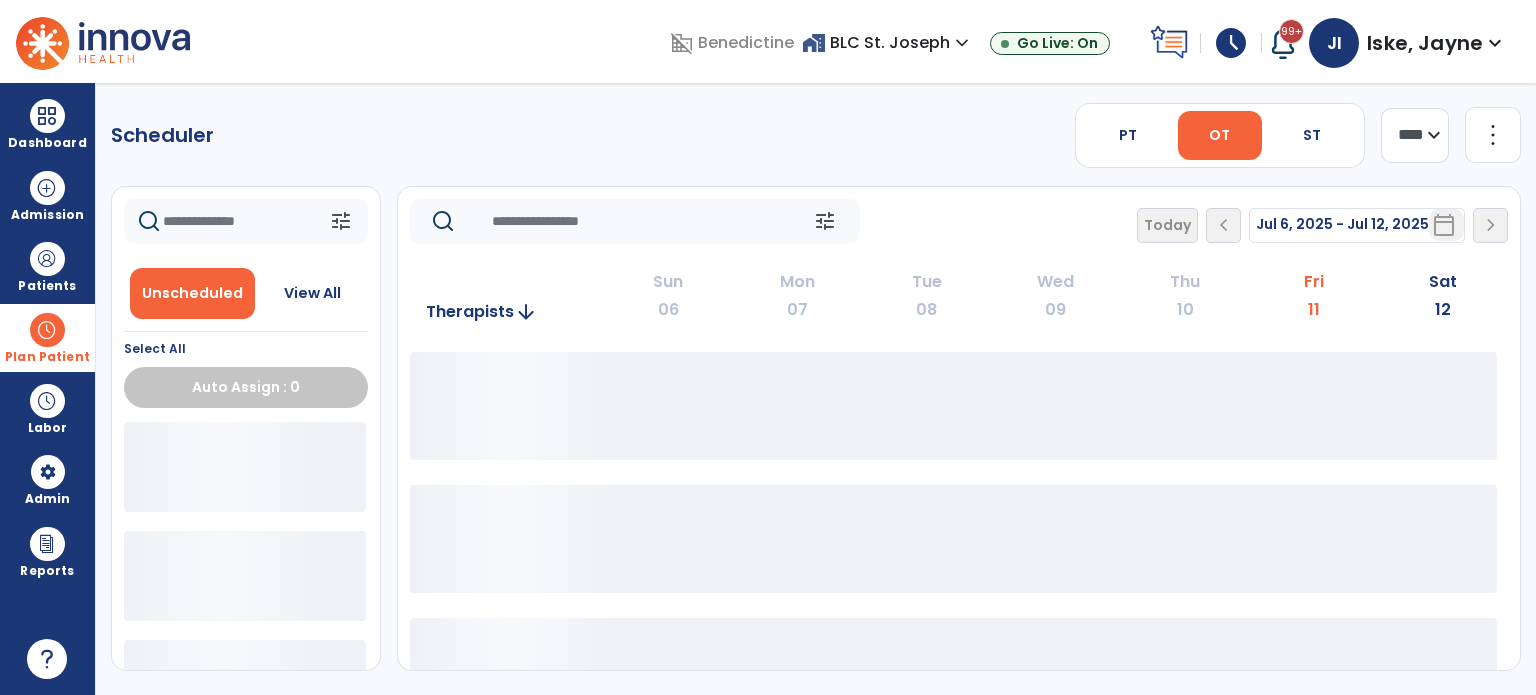 drag, startPoint x: 1418, startPoint y: 124, endPoint x: 1420, endPoint y: 162, distance: 38.052597 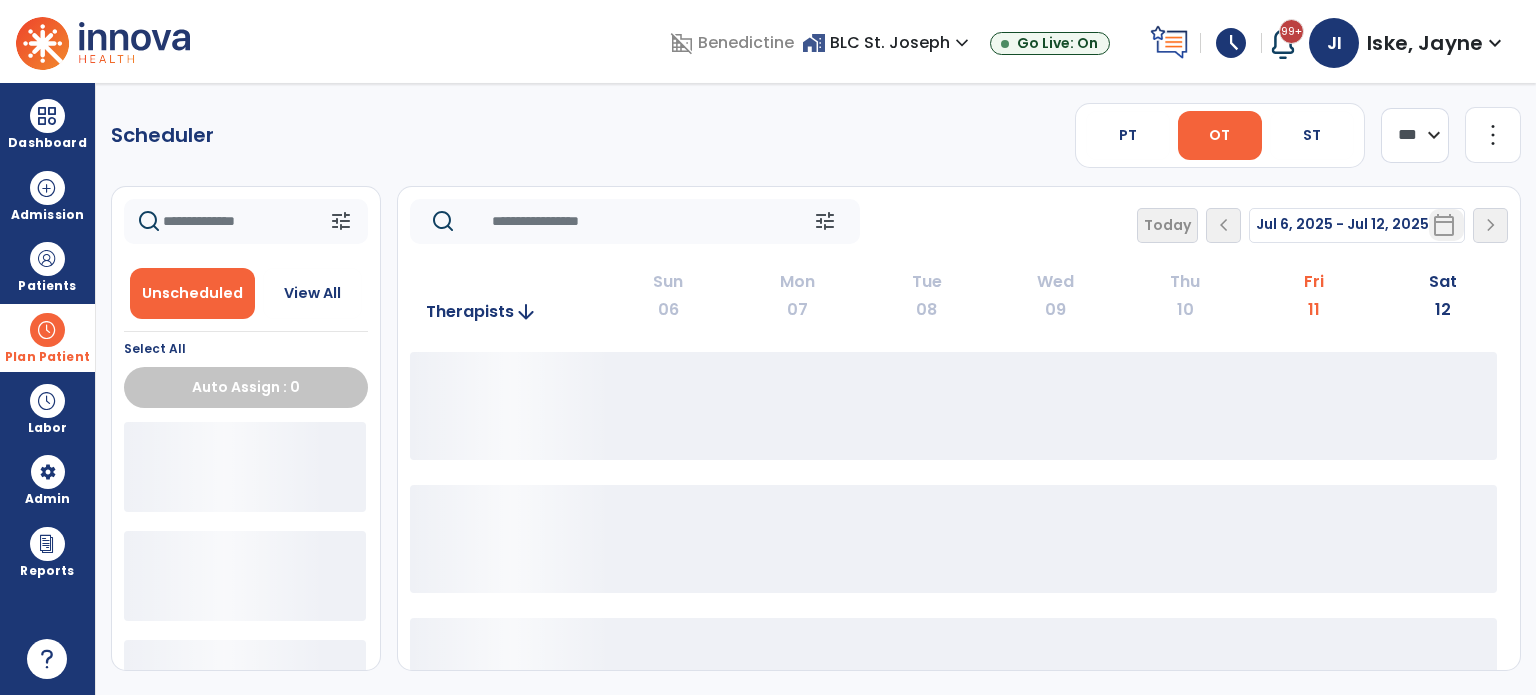 click on "**** ***" 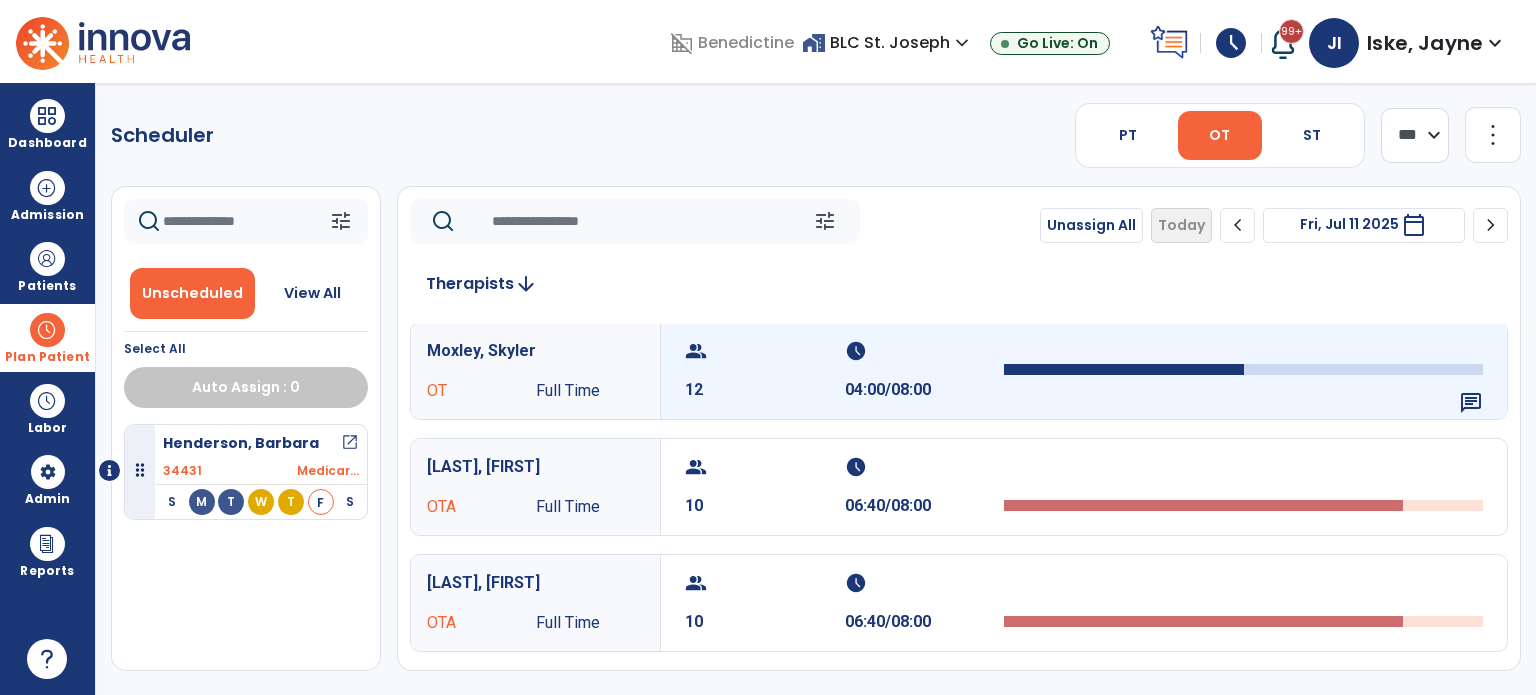 scroll, scrollTop: 0, scrollLeft: 0, axis: both 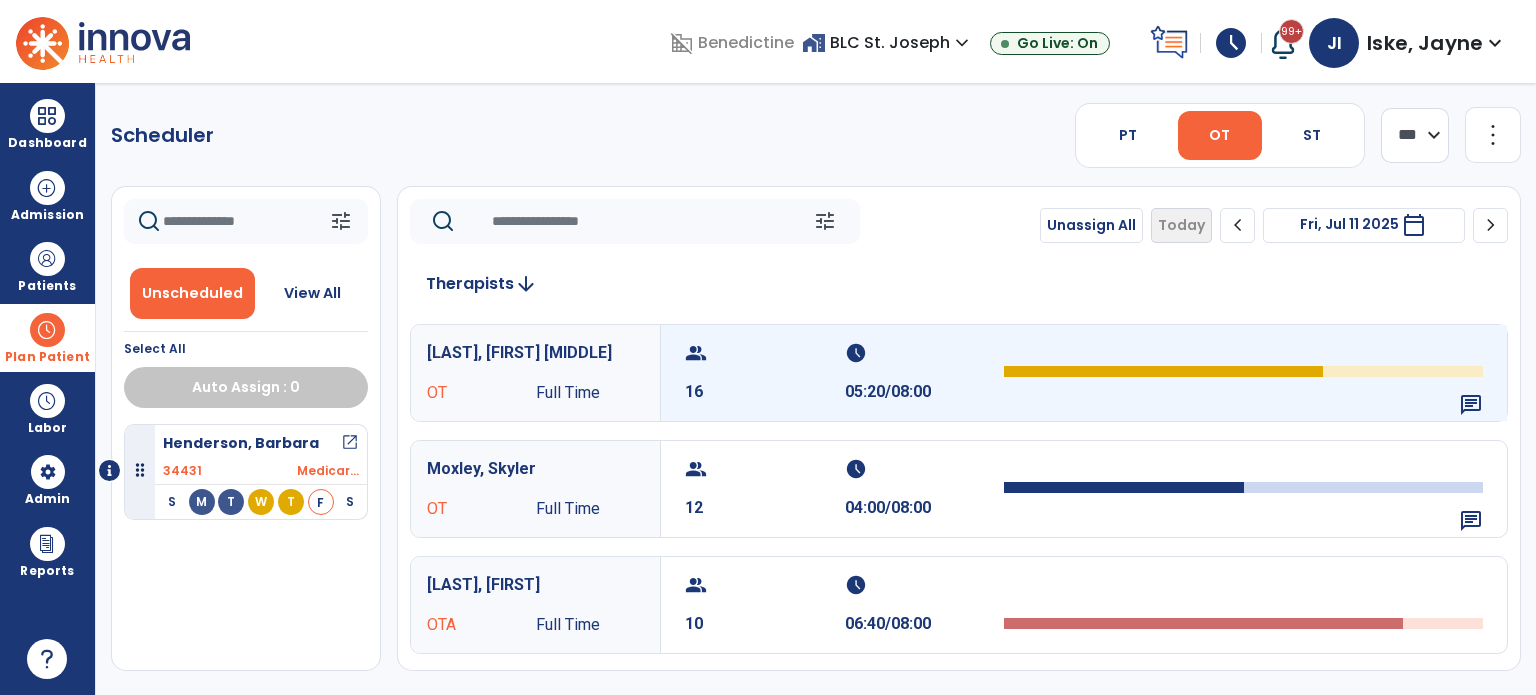 click at bounding box center [1163, 371] 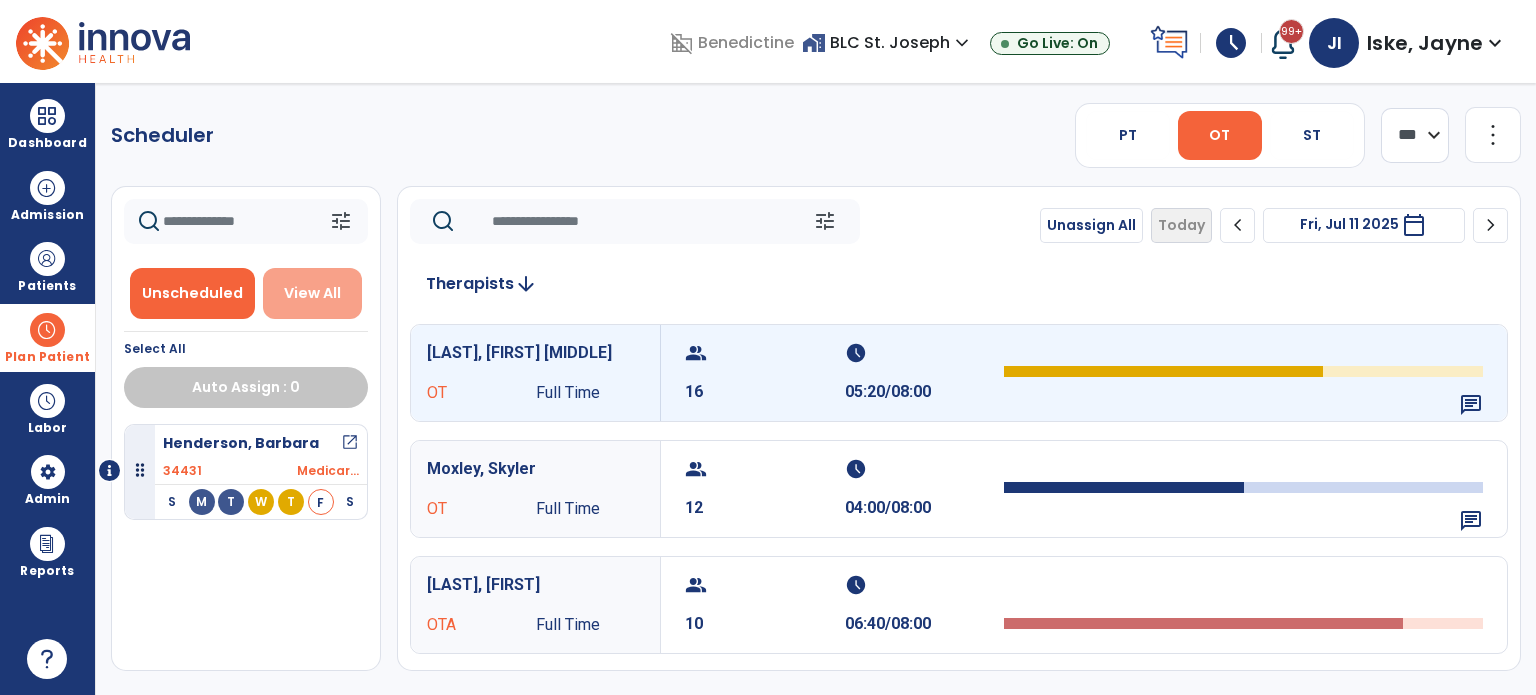 click on "View All" at bounding box center (313, 293) 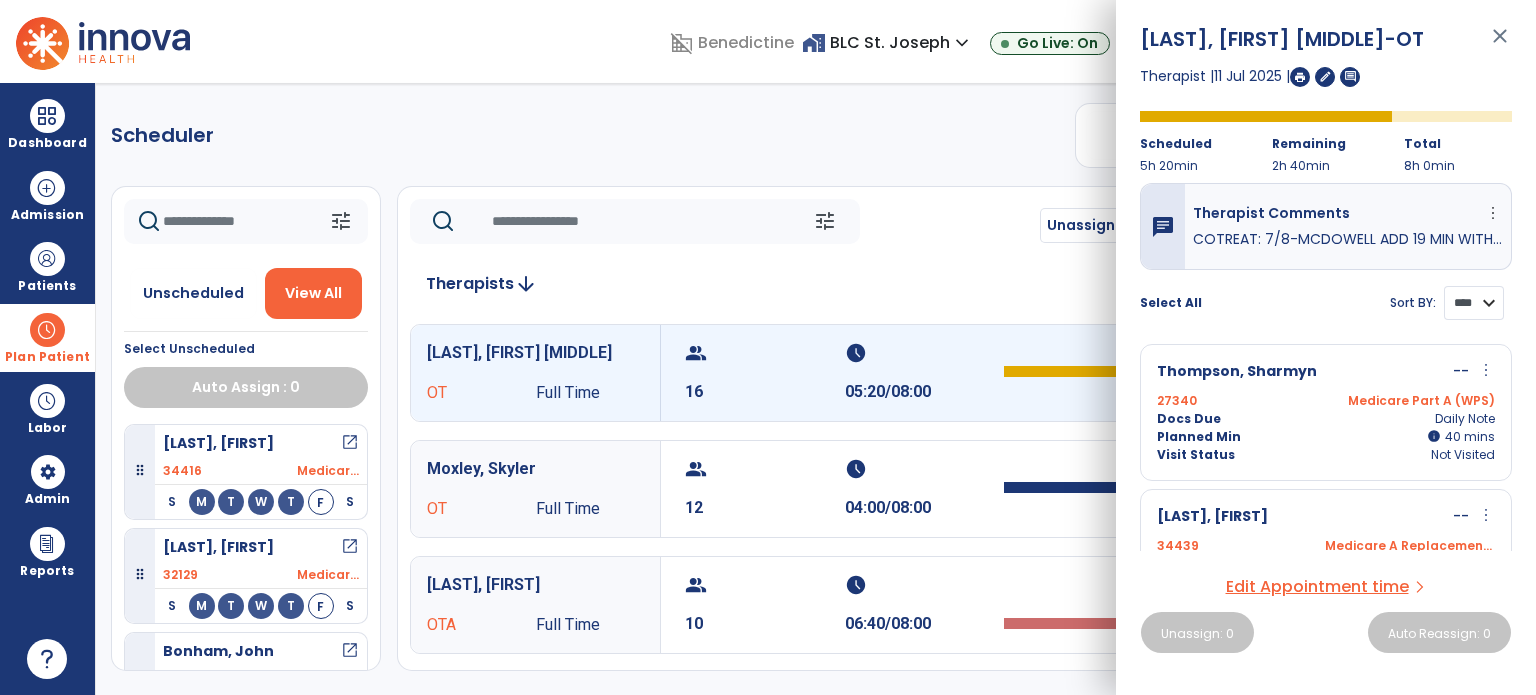 click on "**** ****" at bounding box center (1474, 303) 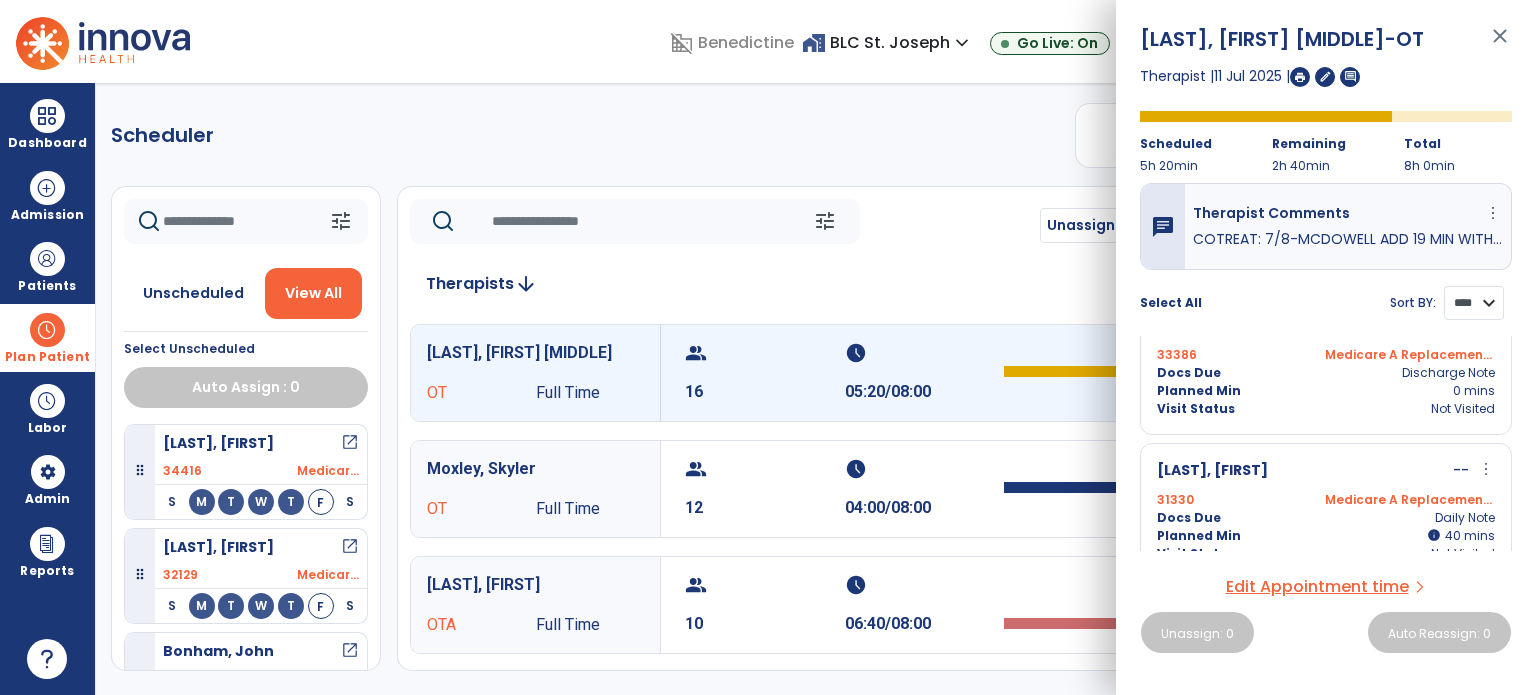 scroll, scrollTop: 0, scrollLeft: 0, axis: both 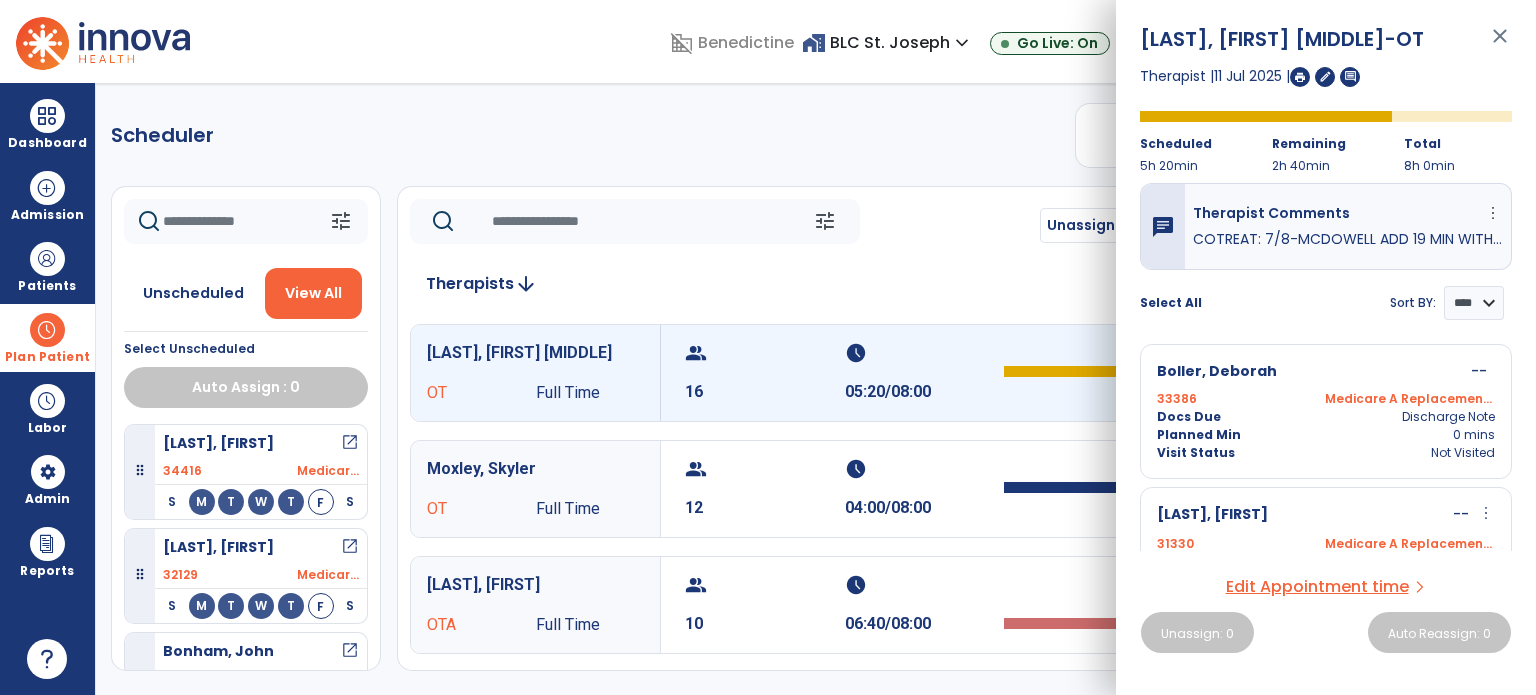 click on "33386 Medicare A Replacement WPS" at bounding box center [1326, 399] 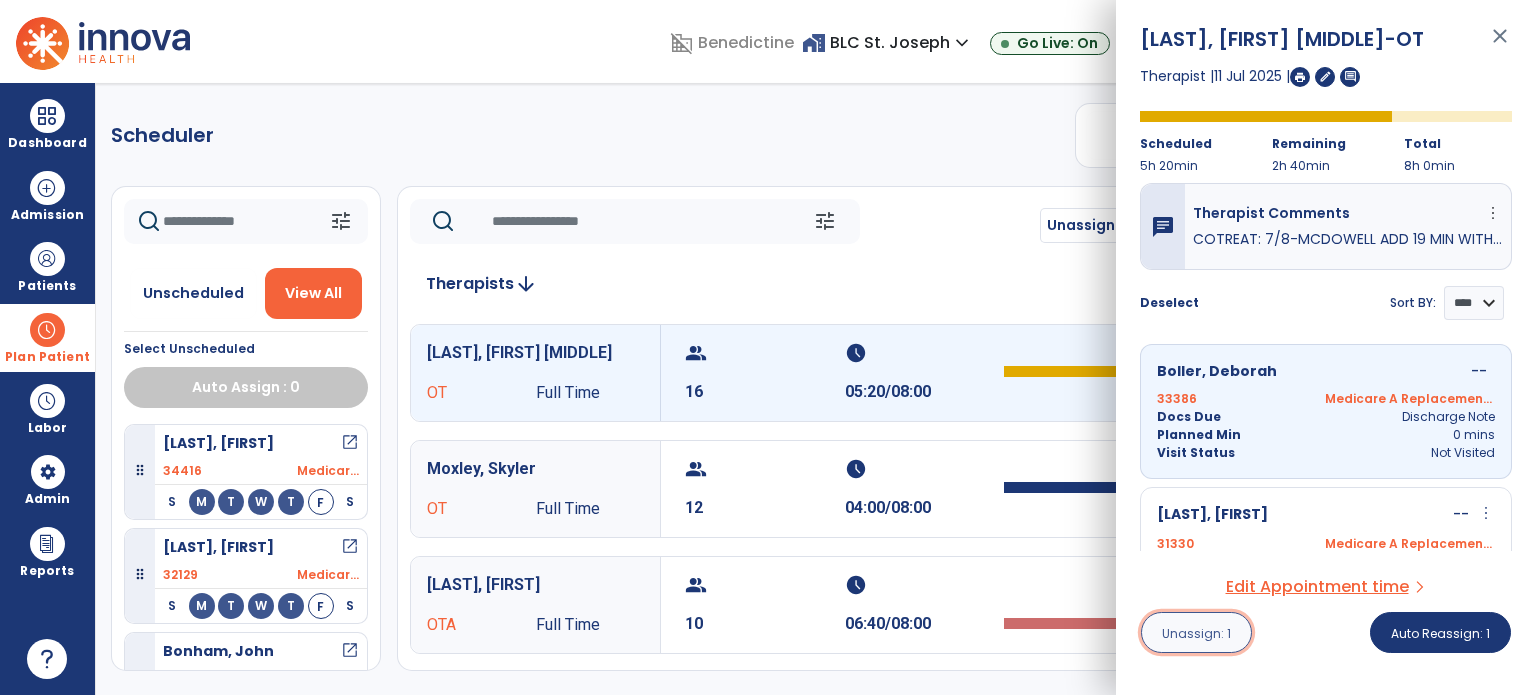 click on "Unassign: 1" at bounding box center [1196, 633] 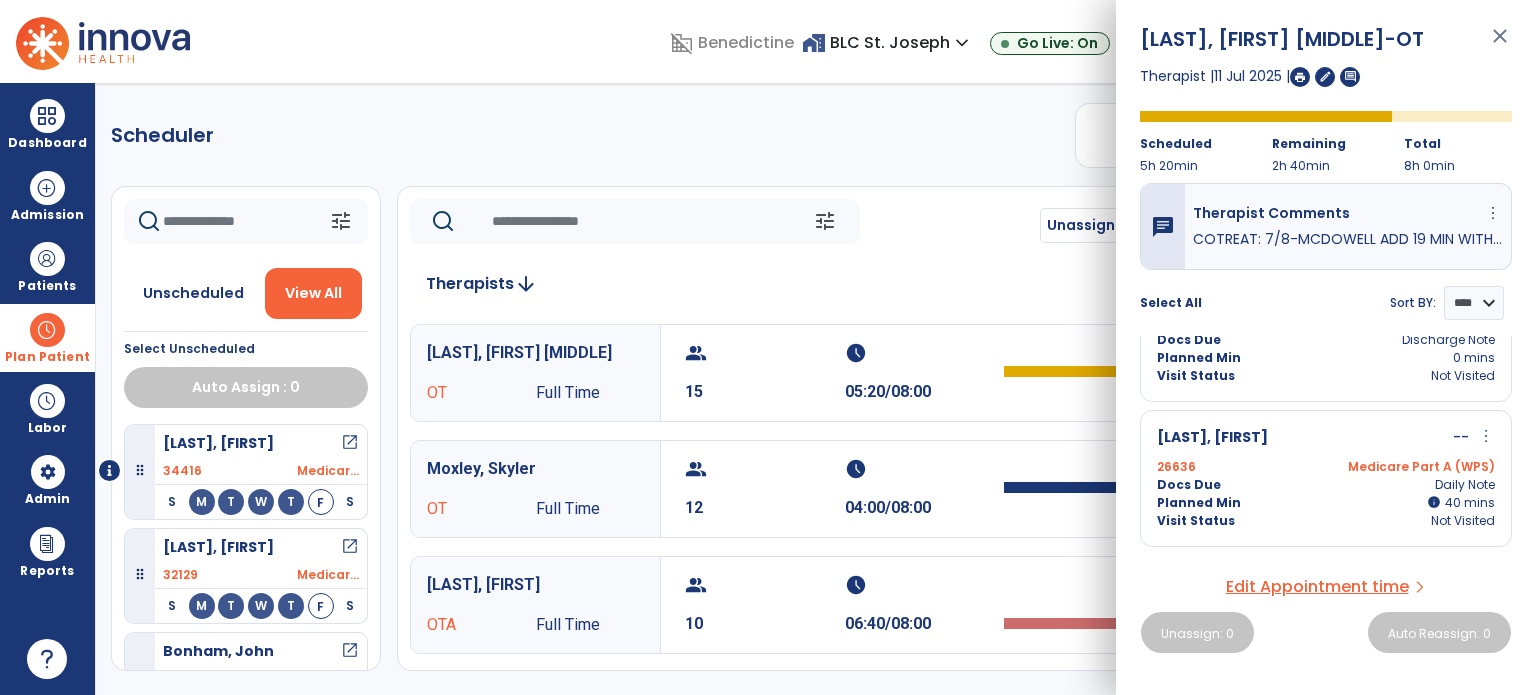 scroll, scrollTop: 400, scrollLeft: 0, axis: vertical 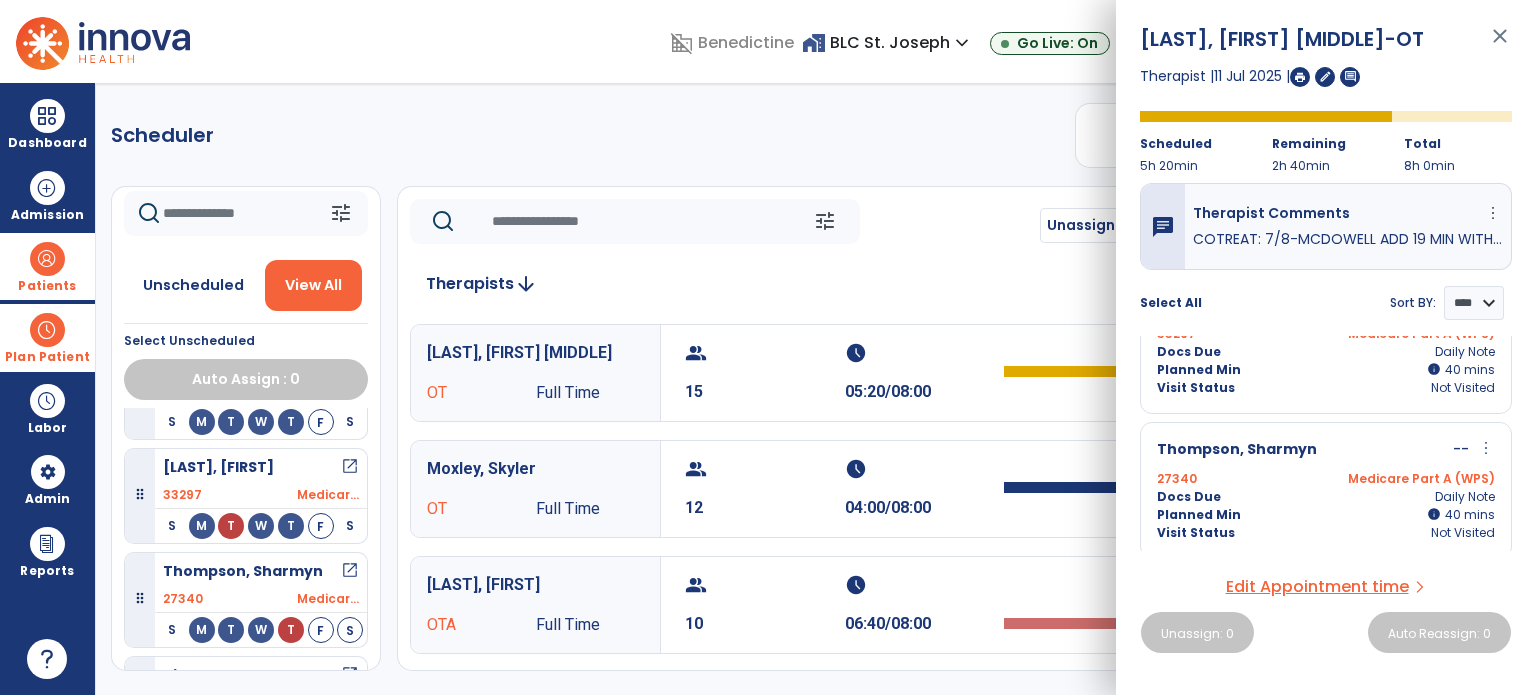 click on "Patients" at bounding box center (47, 266) 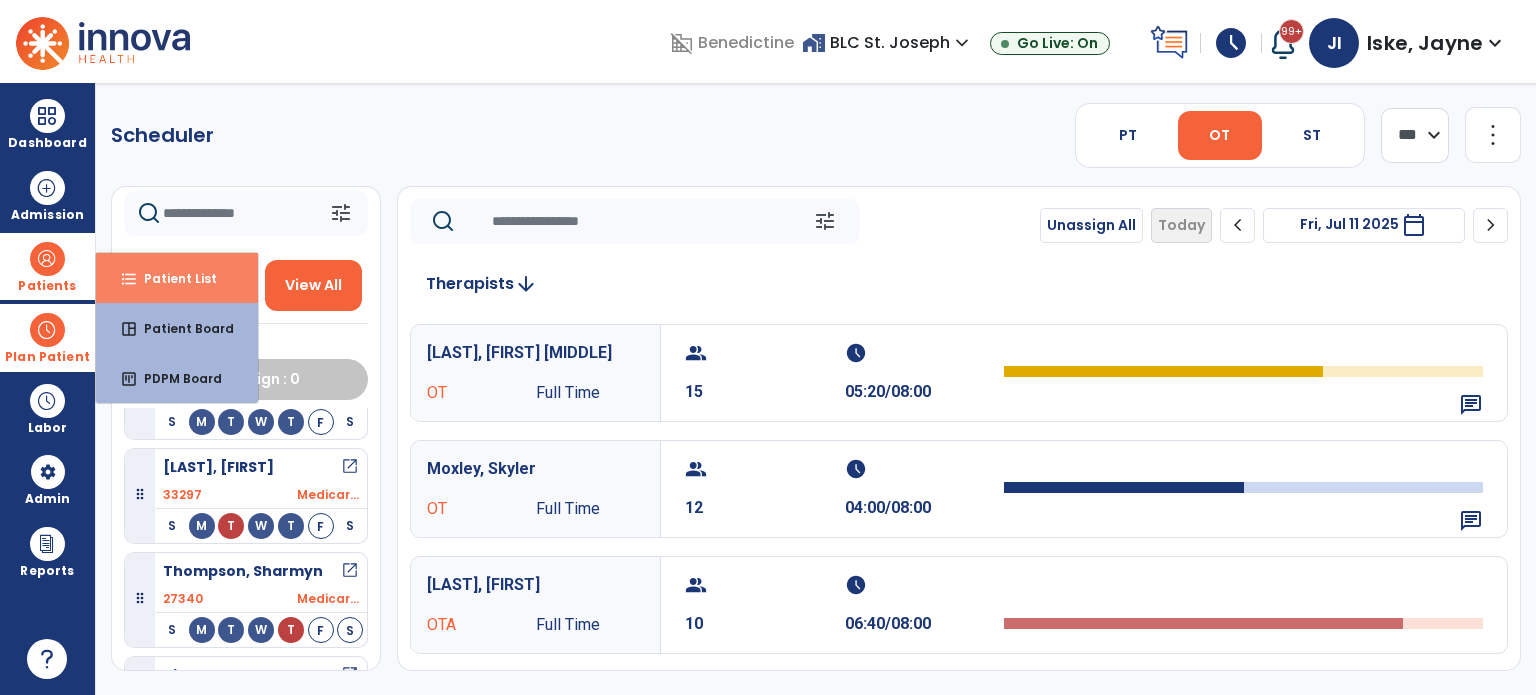 click on "Patient List" at bounding box center (172, 278) 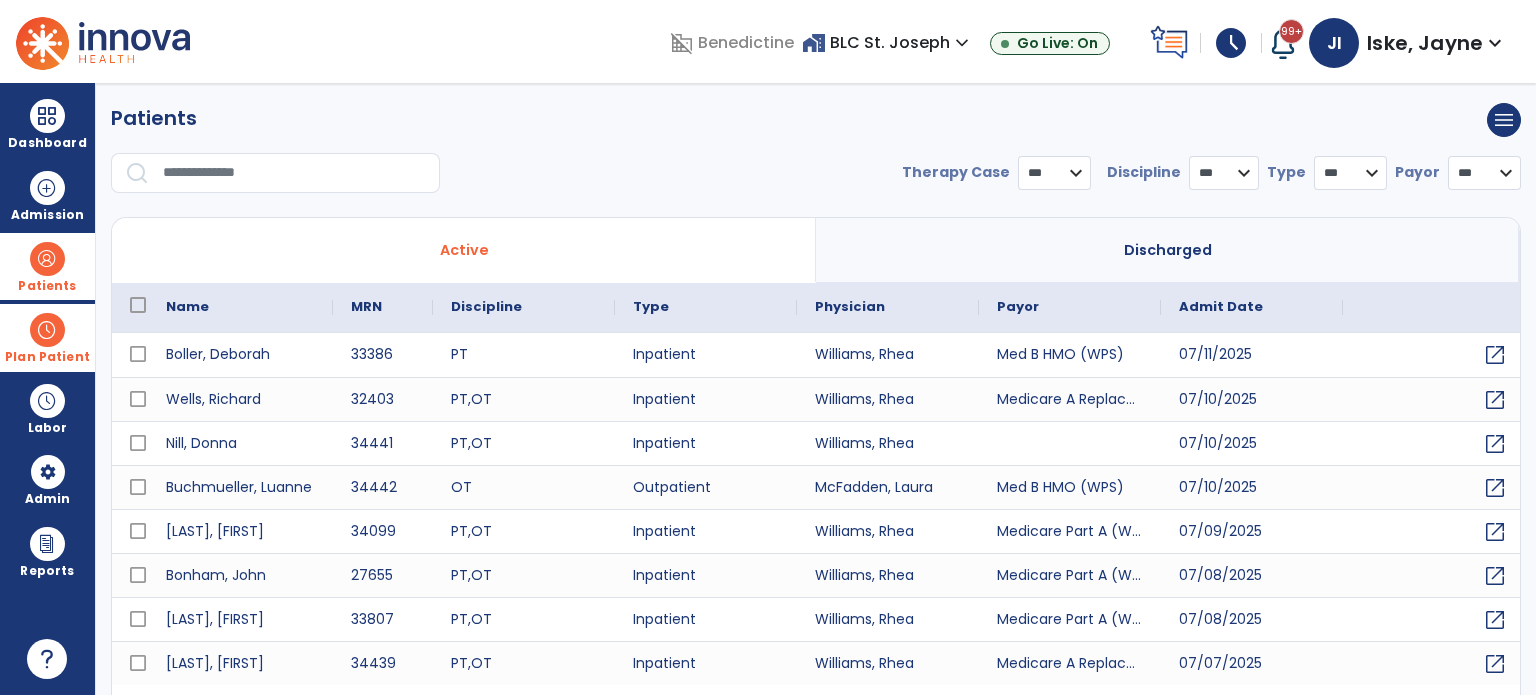click at bounding box center [294, 173] 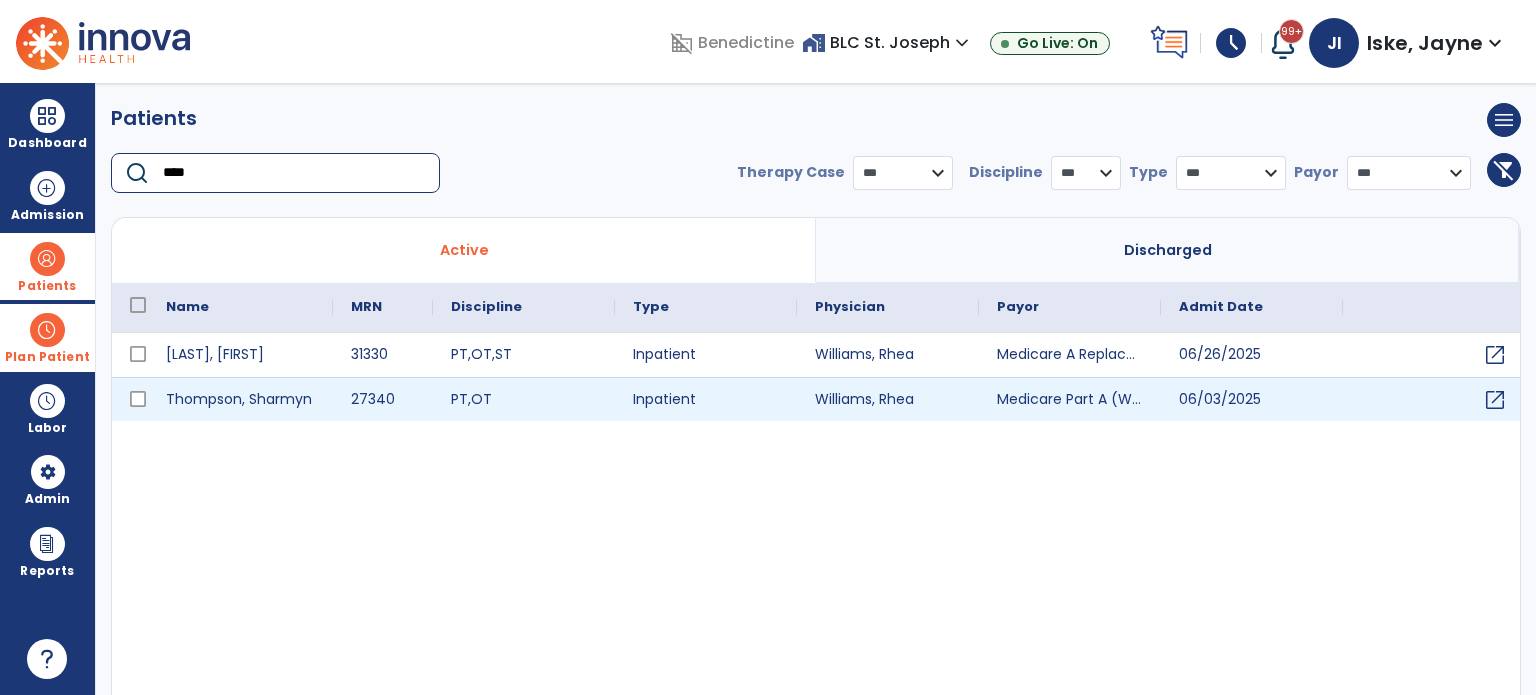 type on "****" 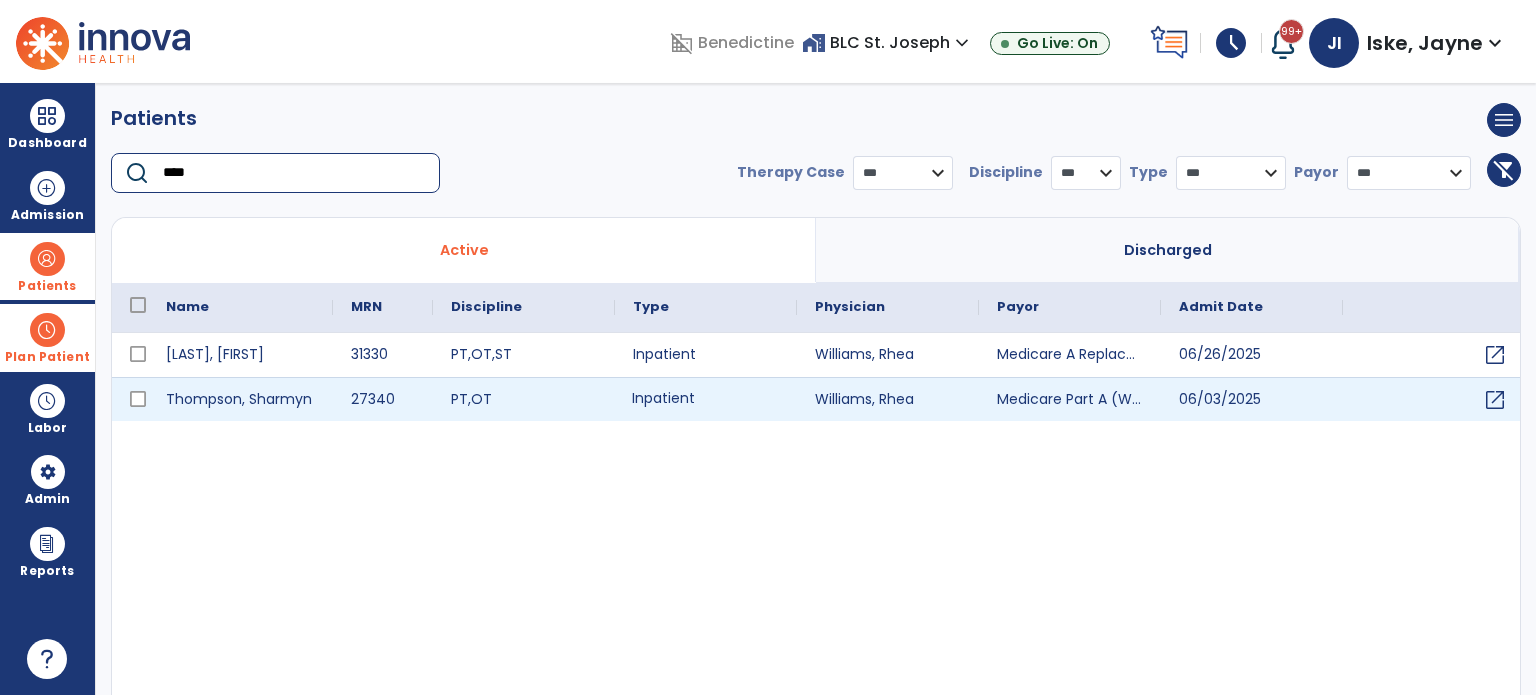 click on "Inpatient" at bounding box center (706, 399) 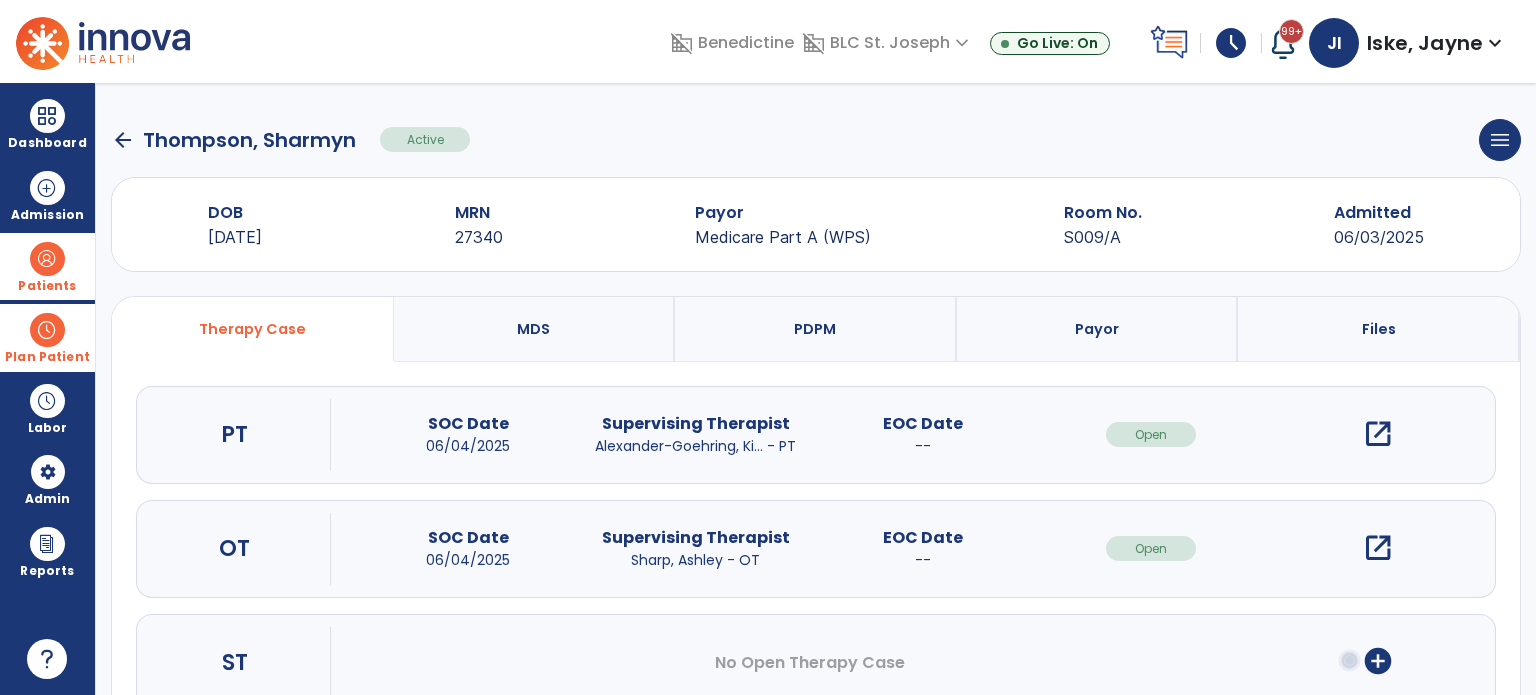 click on "open_in_new" at bounding box center [1378, 548] 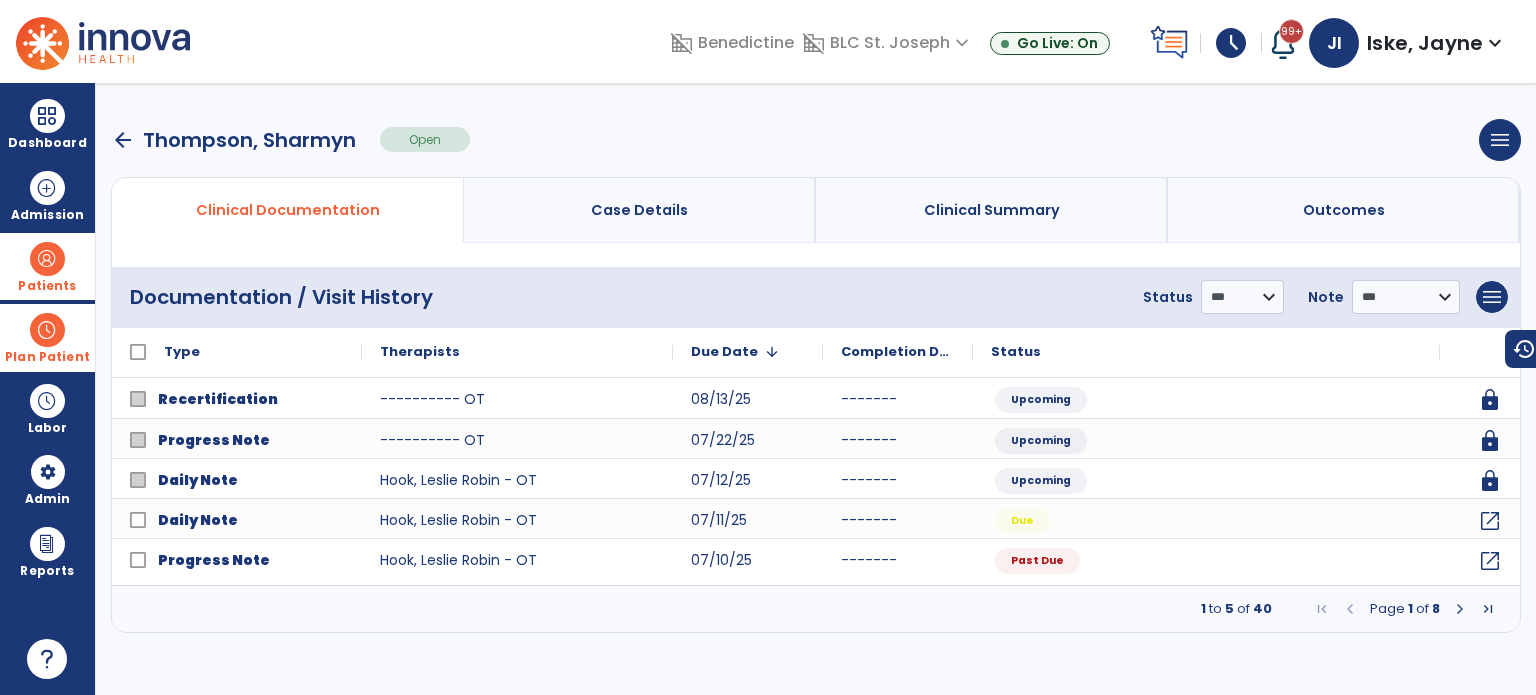 click at bounding box center [1460, 609] 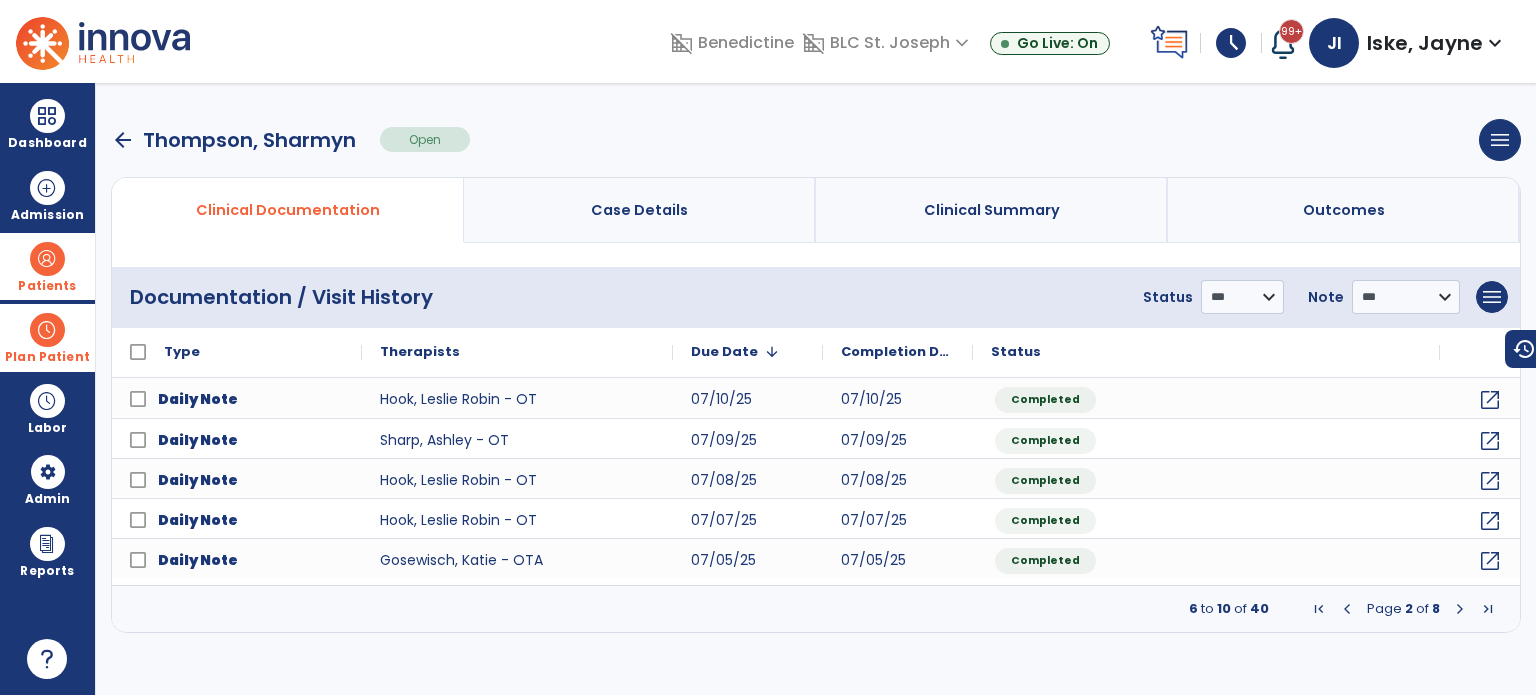 click at bounding box center [1347, 609] 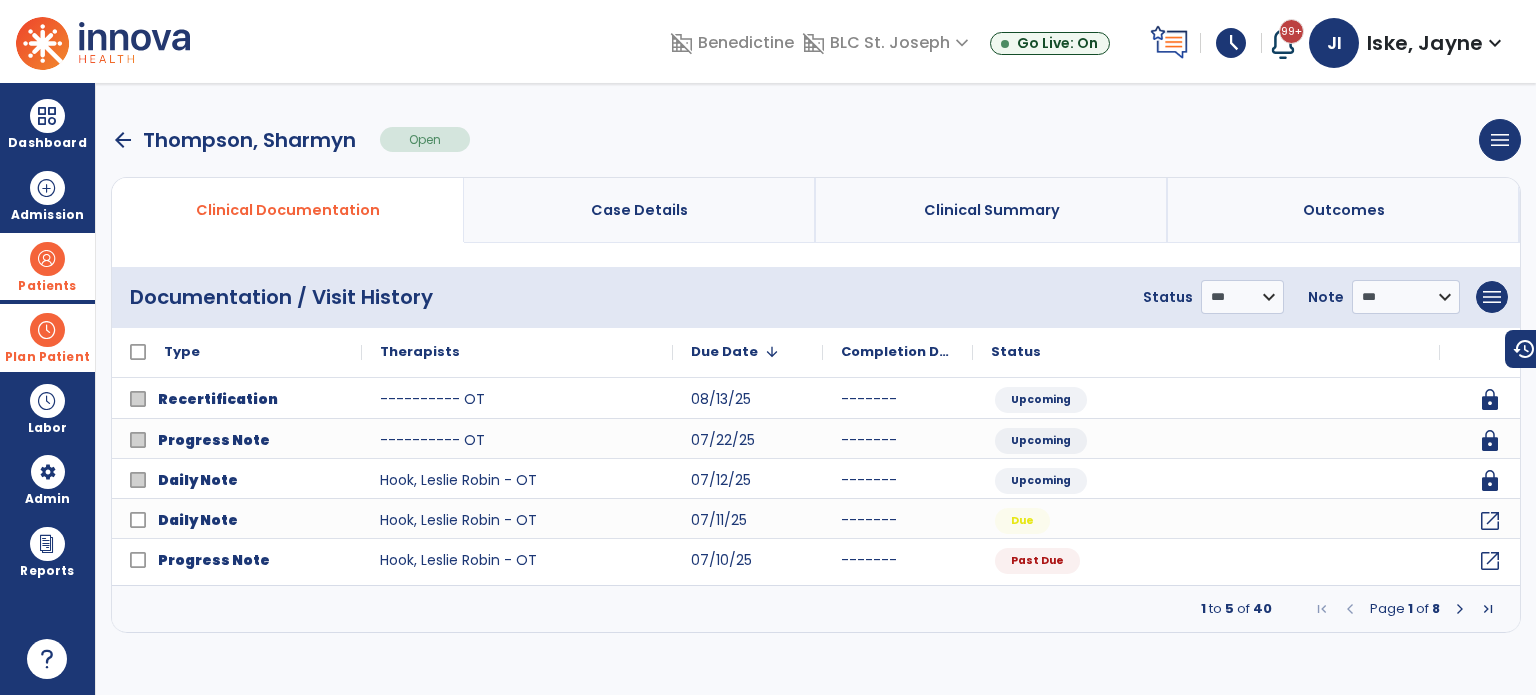 click at bounding box center (47, 259) 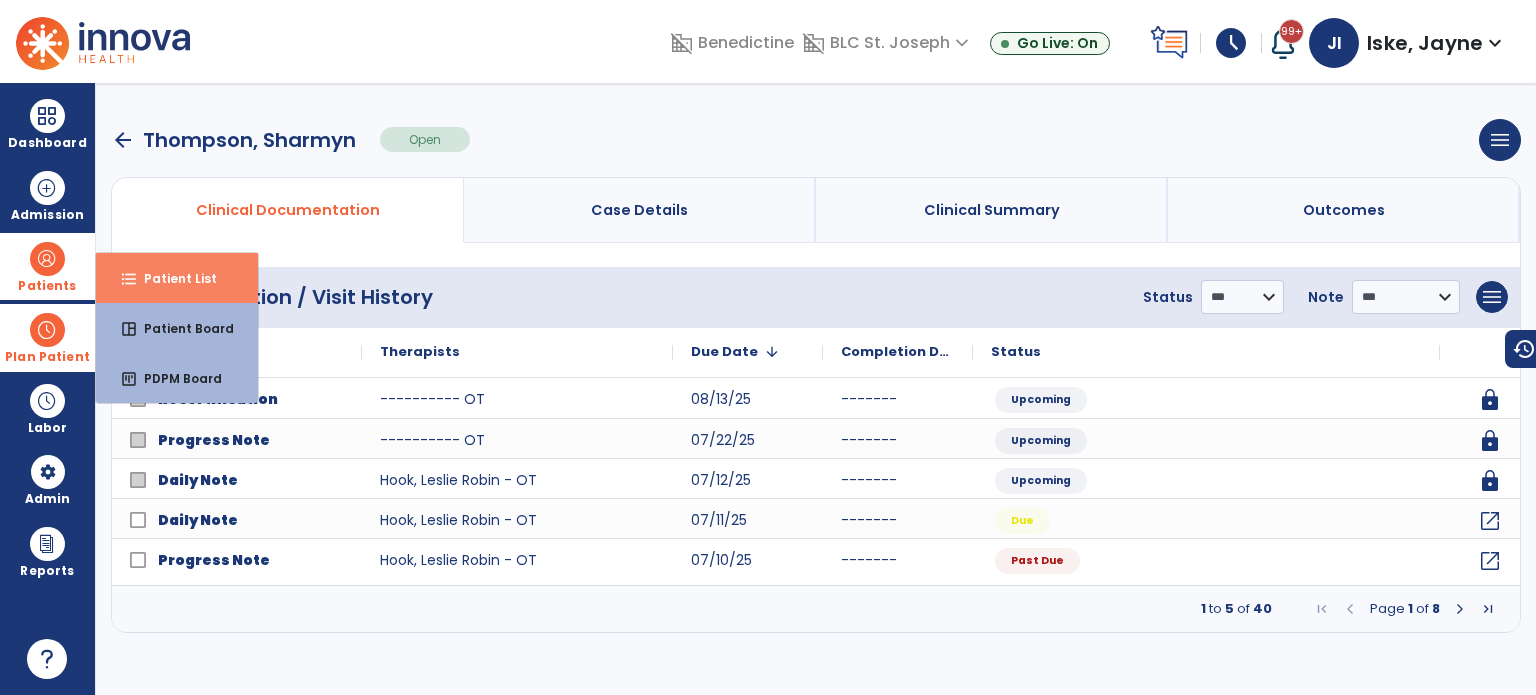 click on "format_list_bulleted  Patient List" at bounding box center (177, 278) 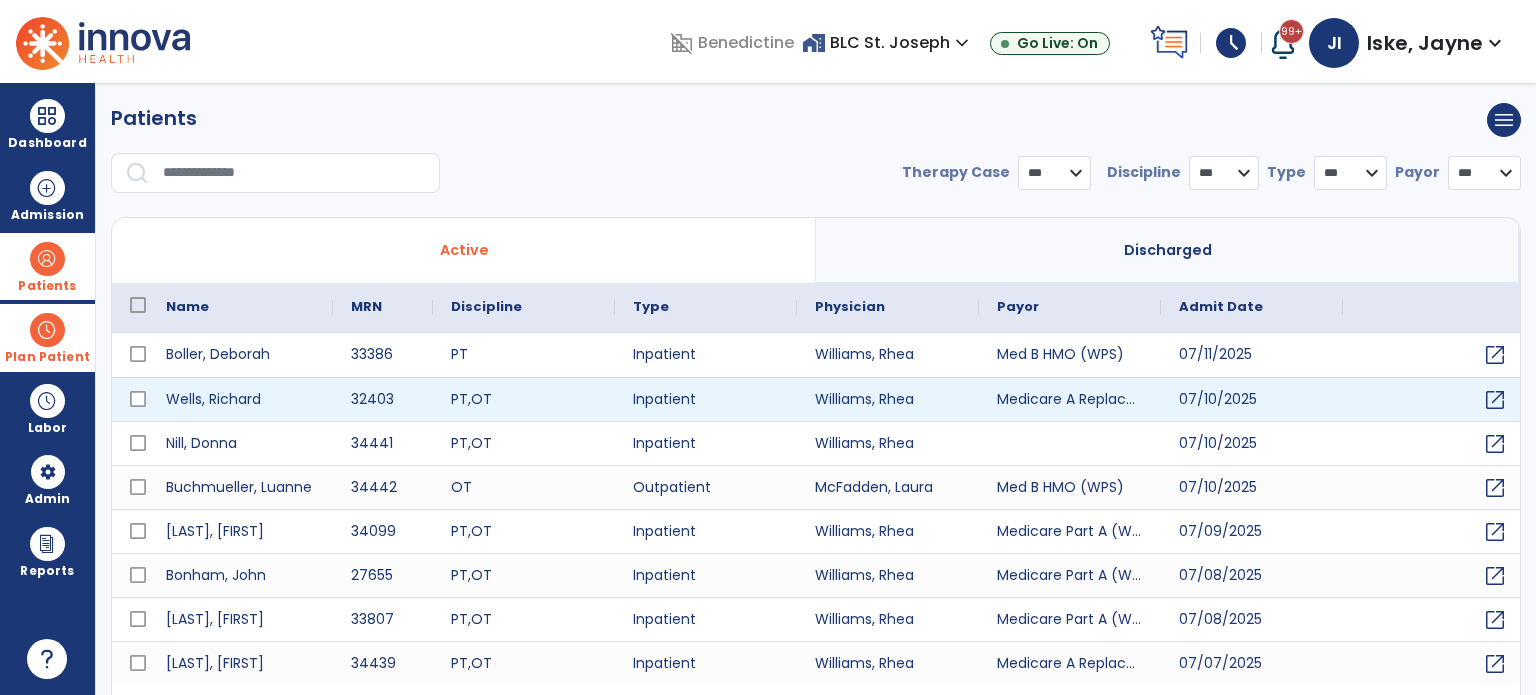 select on "***" 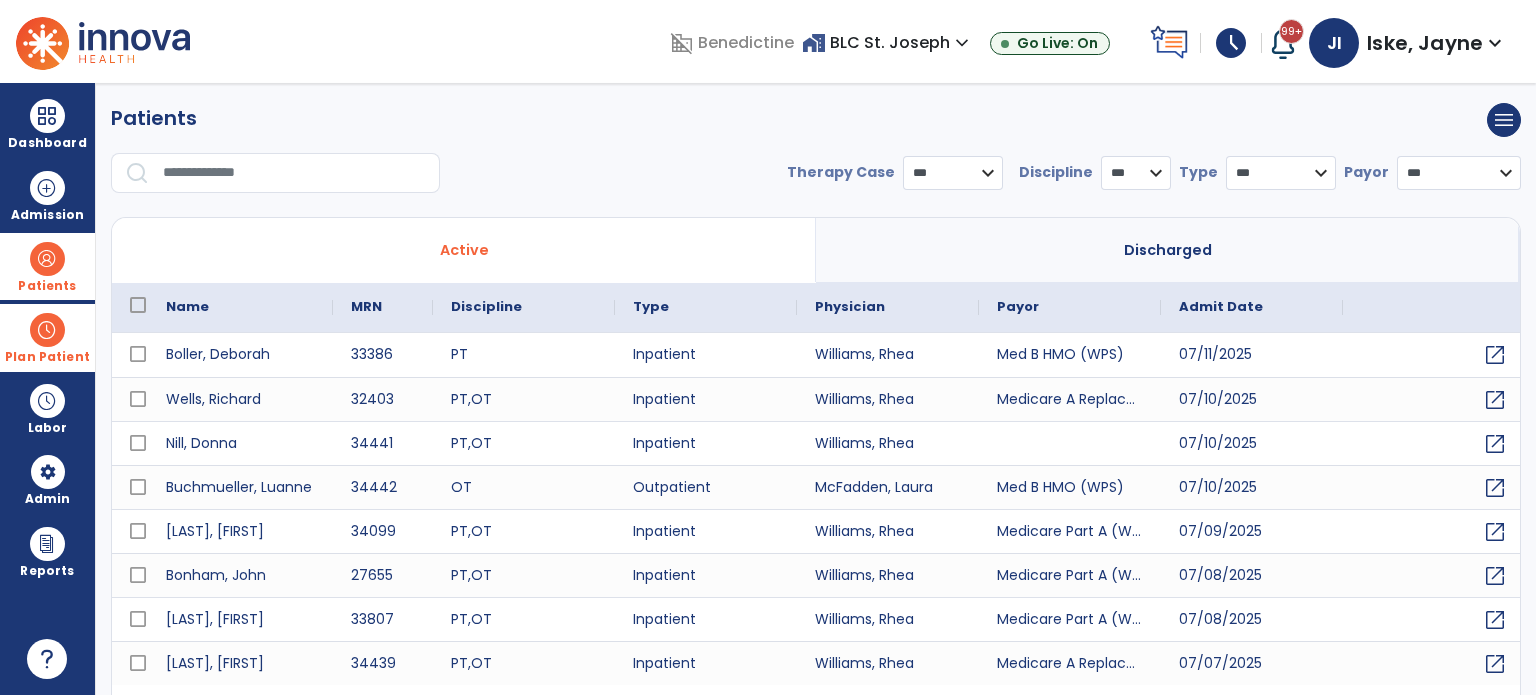 click at bounding box center (294, 173) 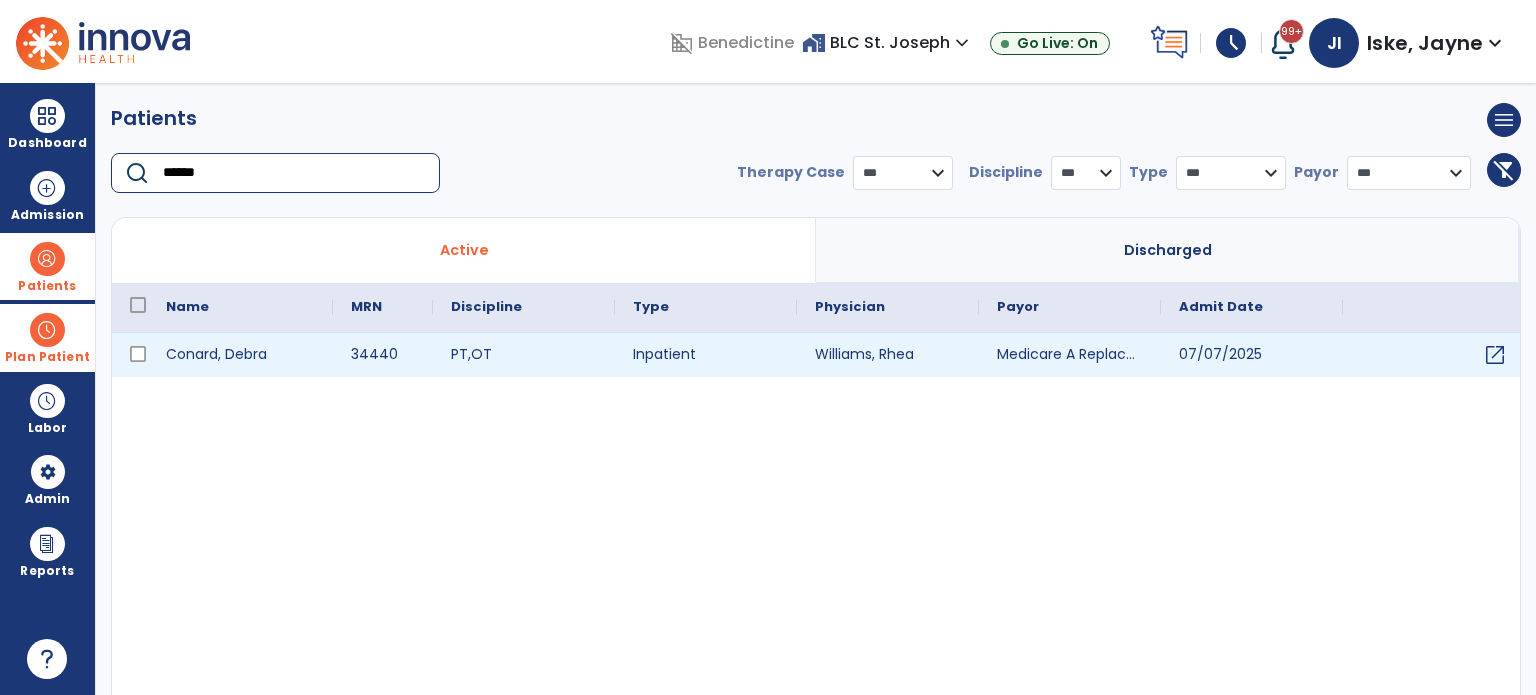 type on "******" 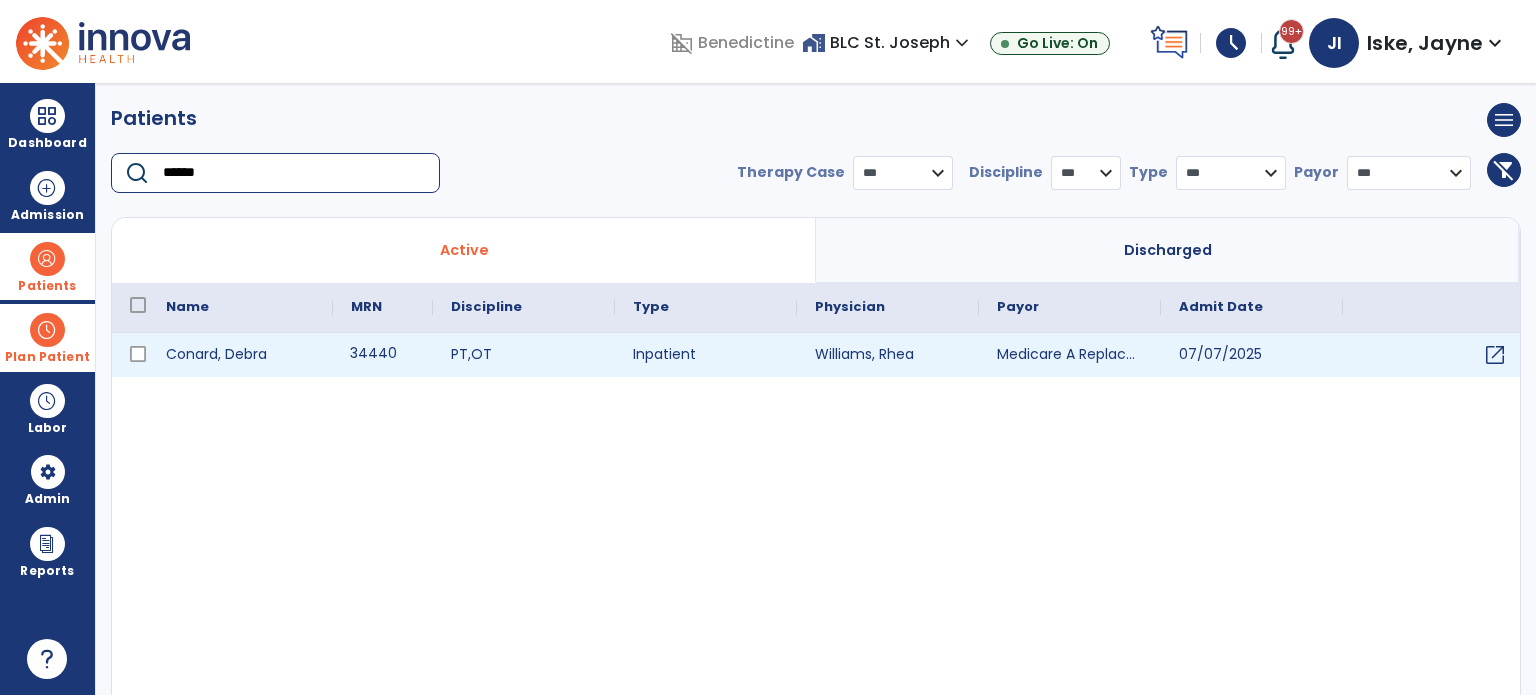 click on "34440" at bounding box center [383, 355] 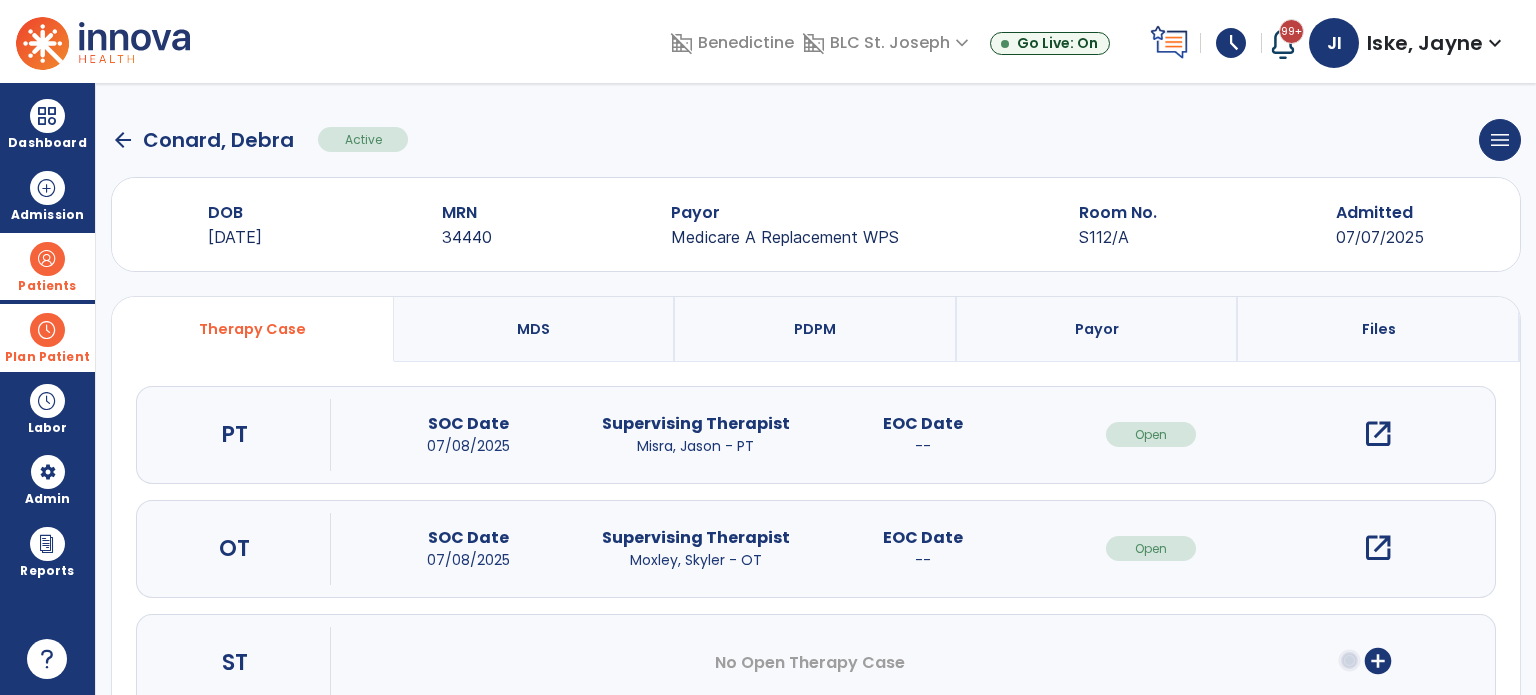 click on "open_in_new" at bounding box center (1378, 434) 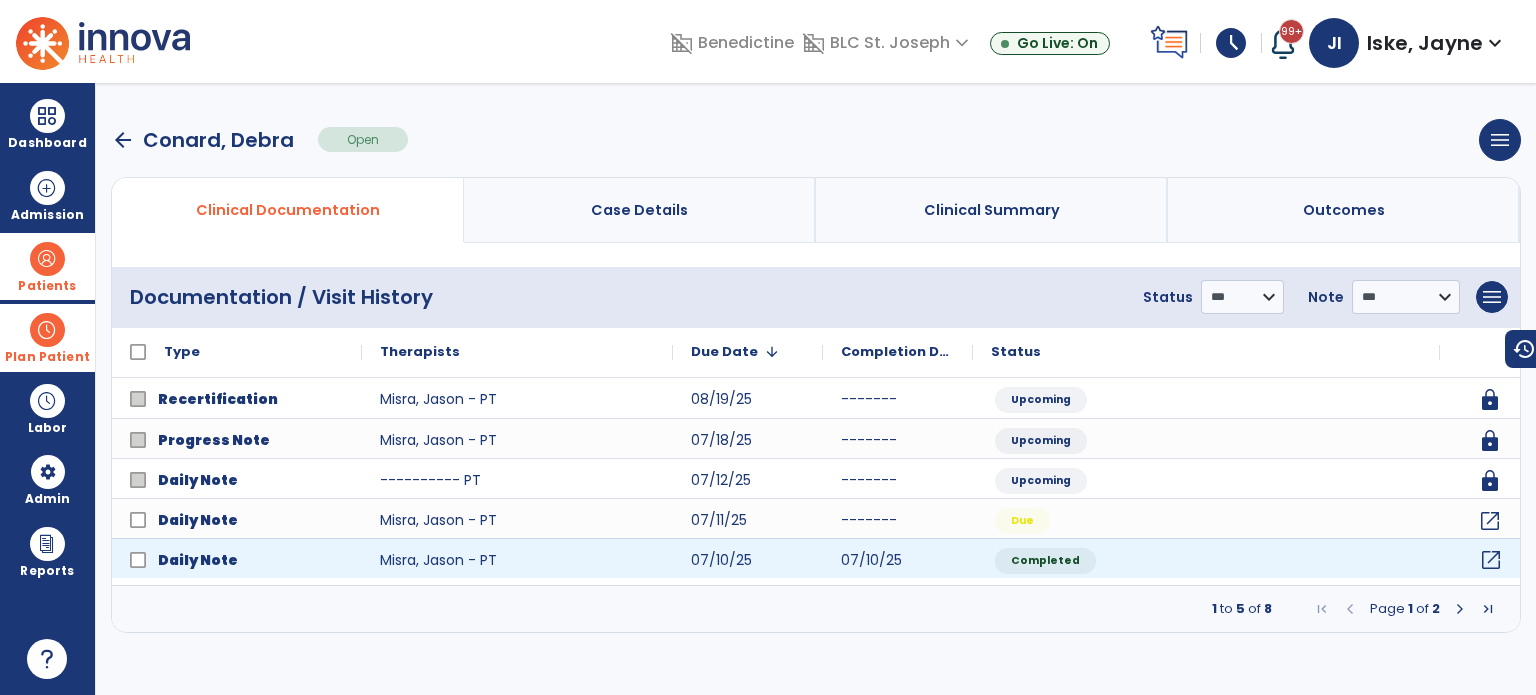 click on "open_in_new" 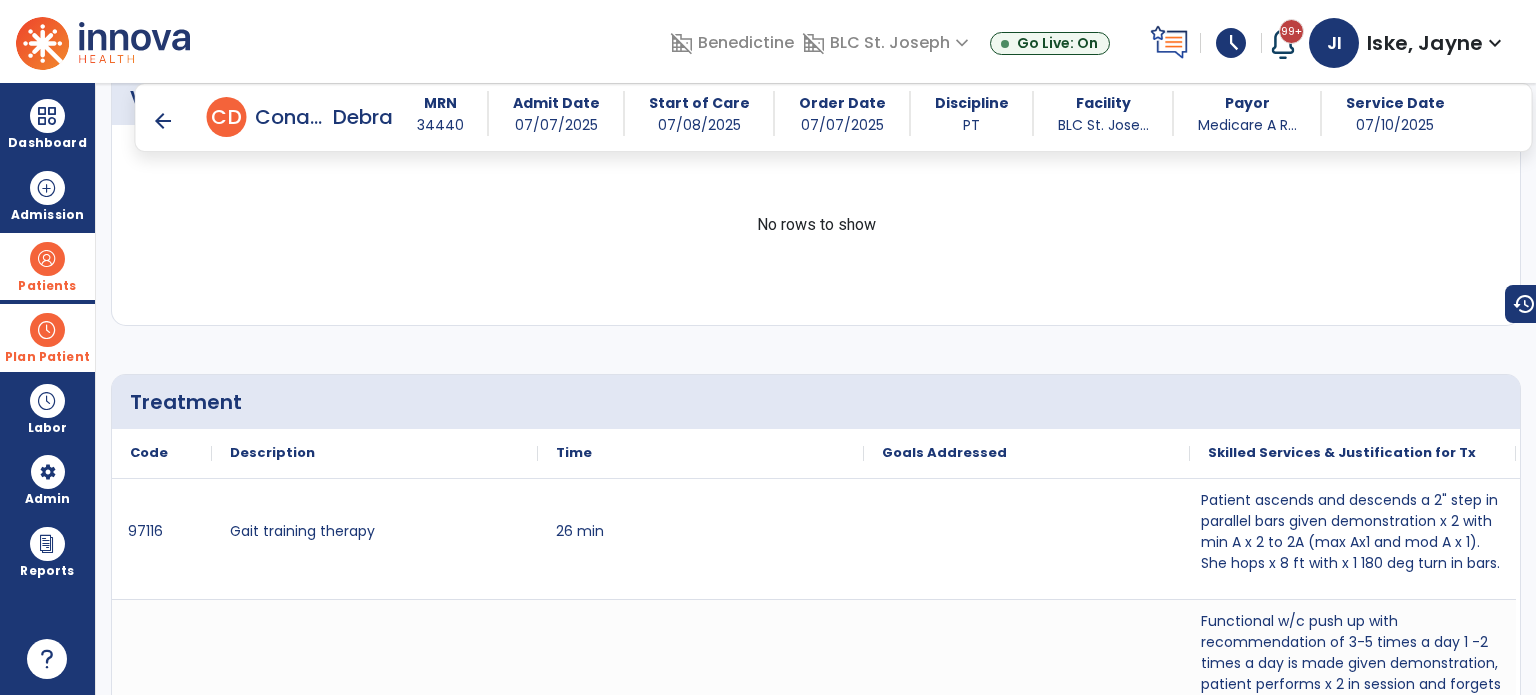 scroll, scrollTop: 1500, scrollLeft: 0, axis: vertical 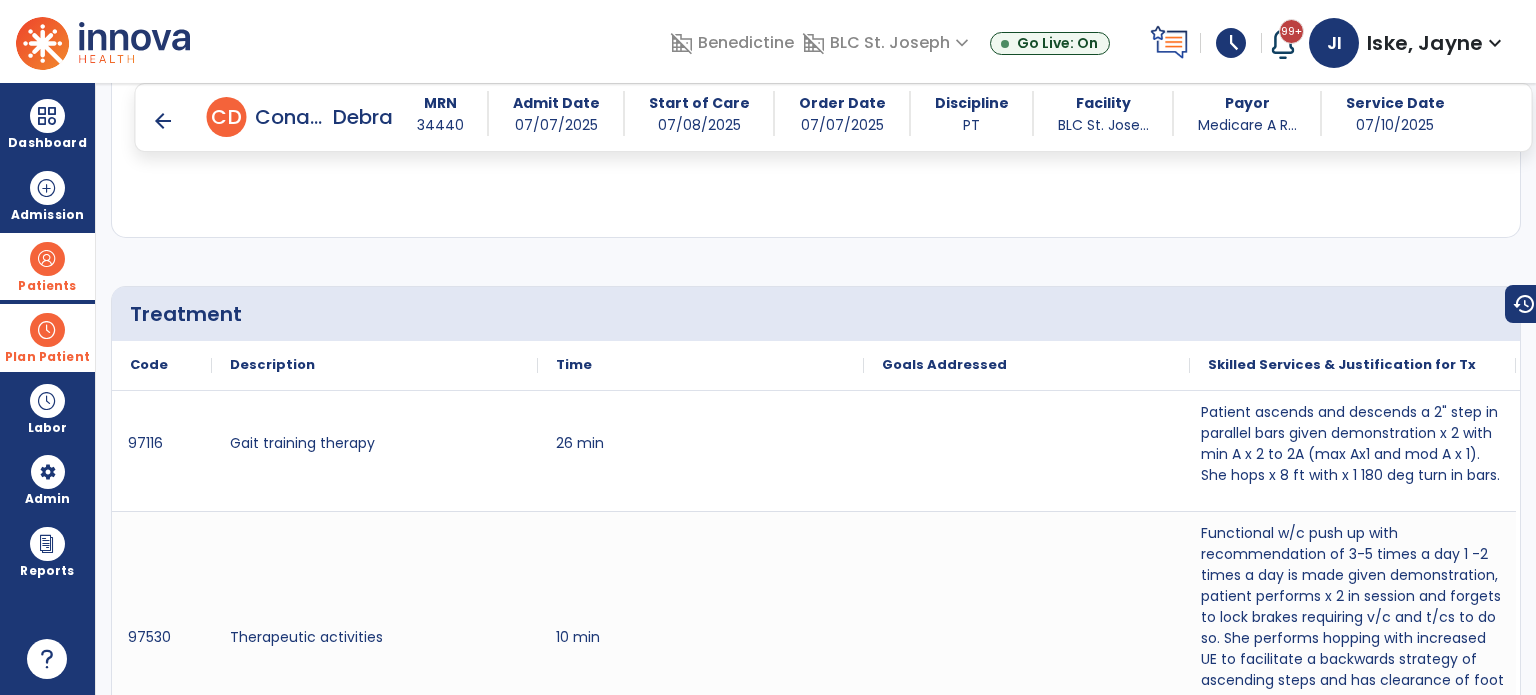 click on "arrow_back" at bounding box center (163, 121) 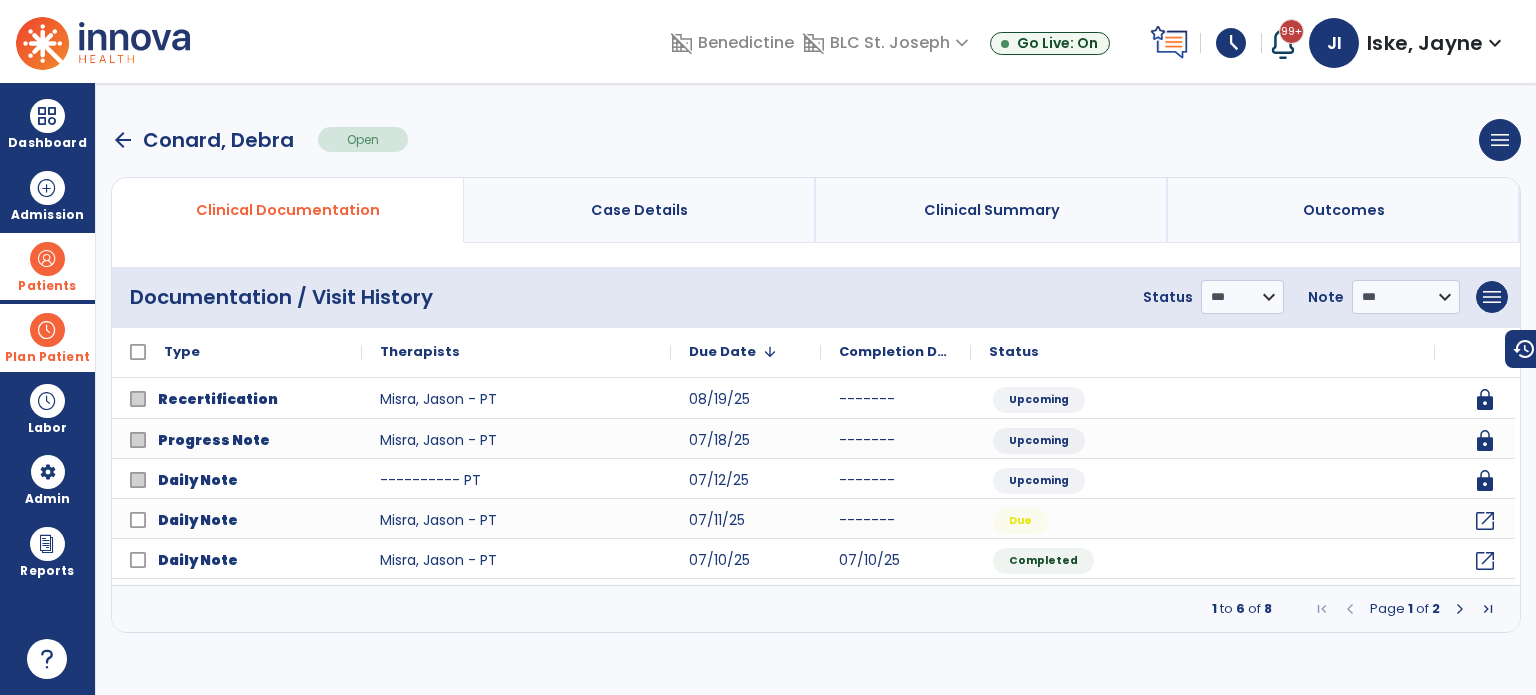 scroll, scrollTop: 0, scrollLeft: 0, axis: both 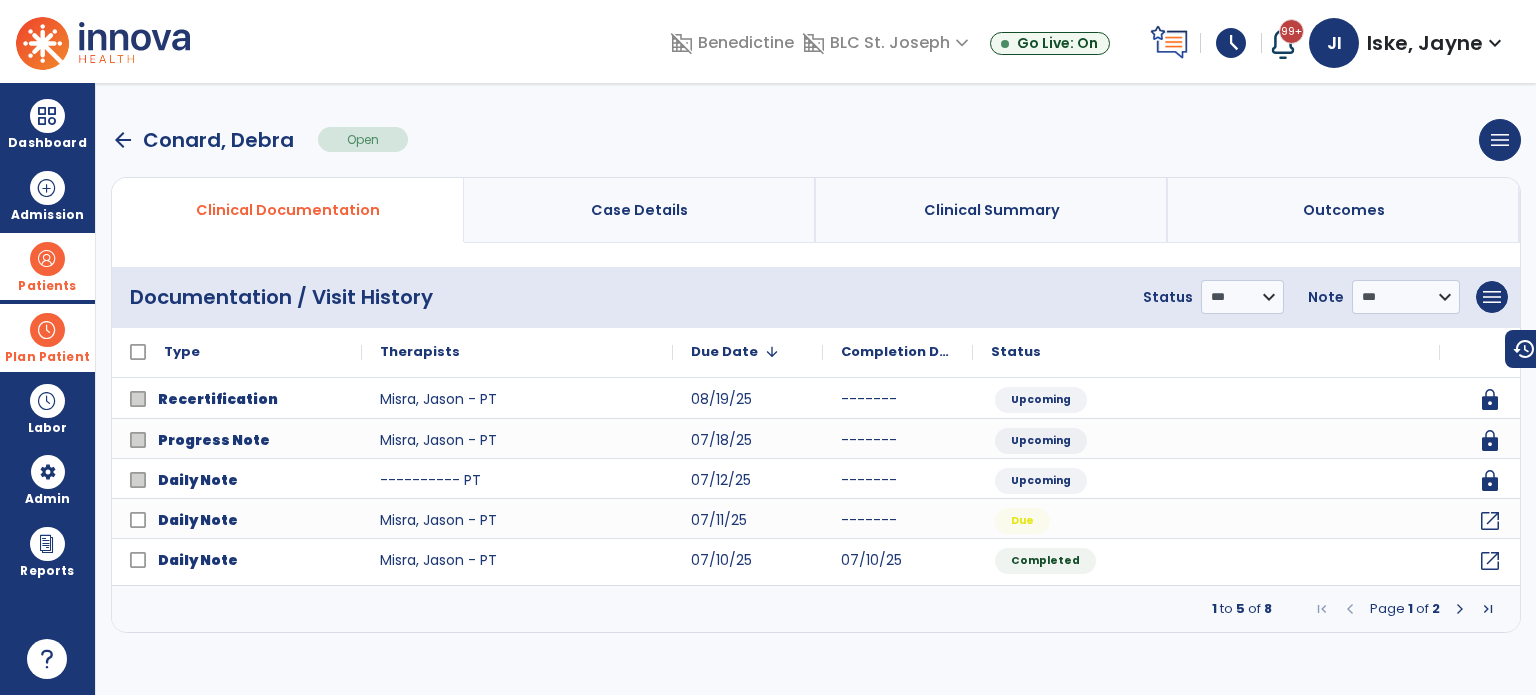 click at bounding box center (1460, 609) 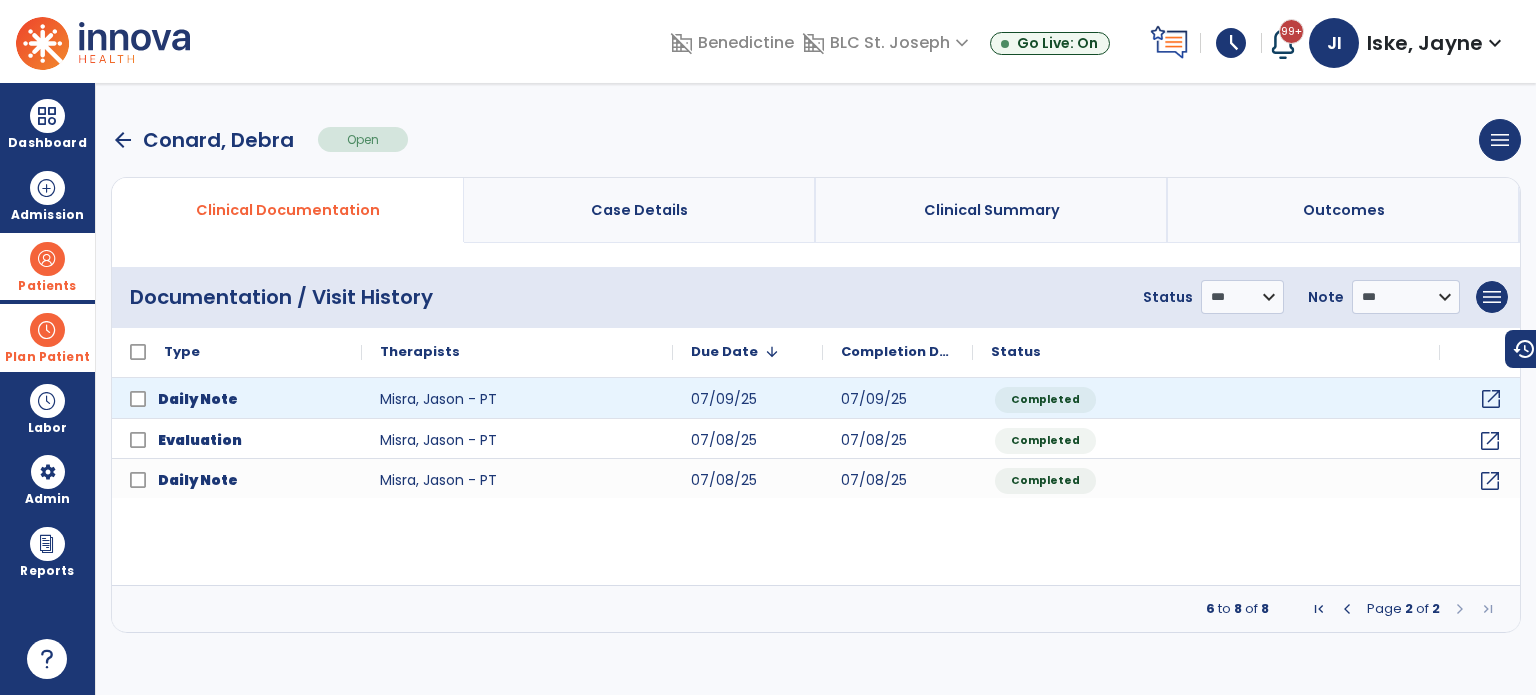 click on "open_in_new" 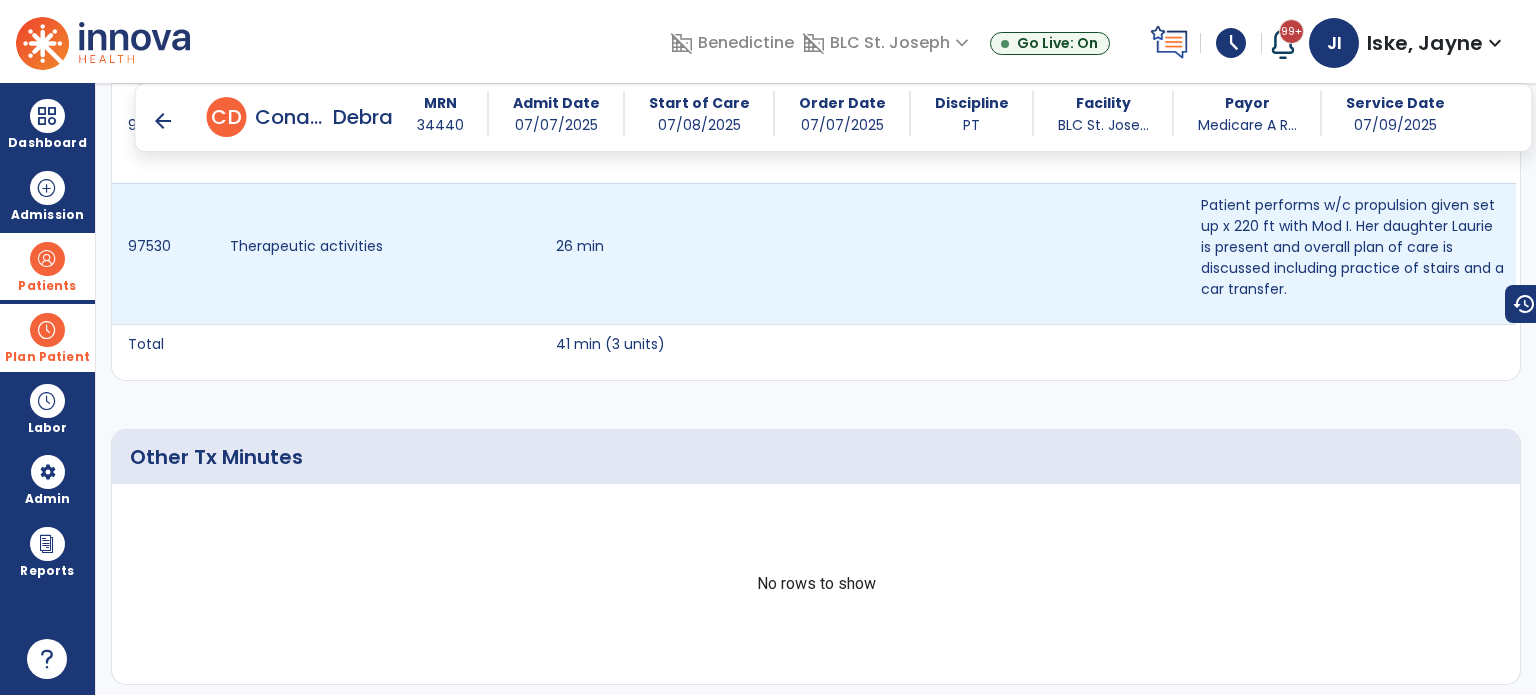 scroll, scrollTop: 1700, scrollLeft: 0, axis: vertical 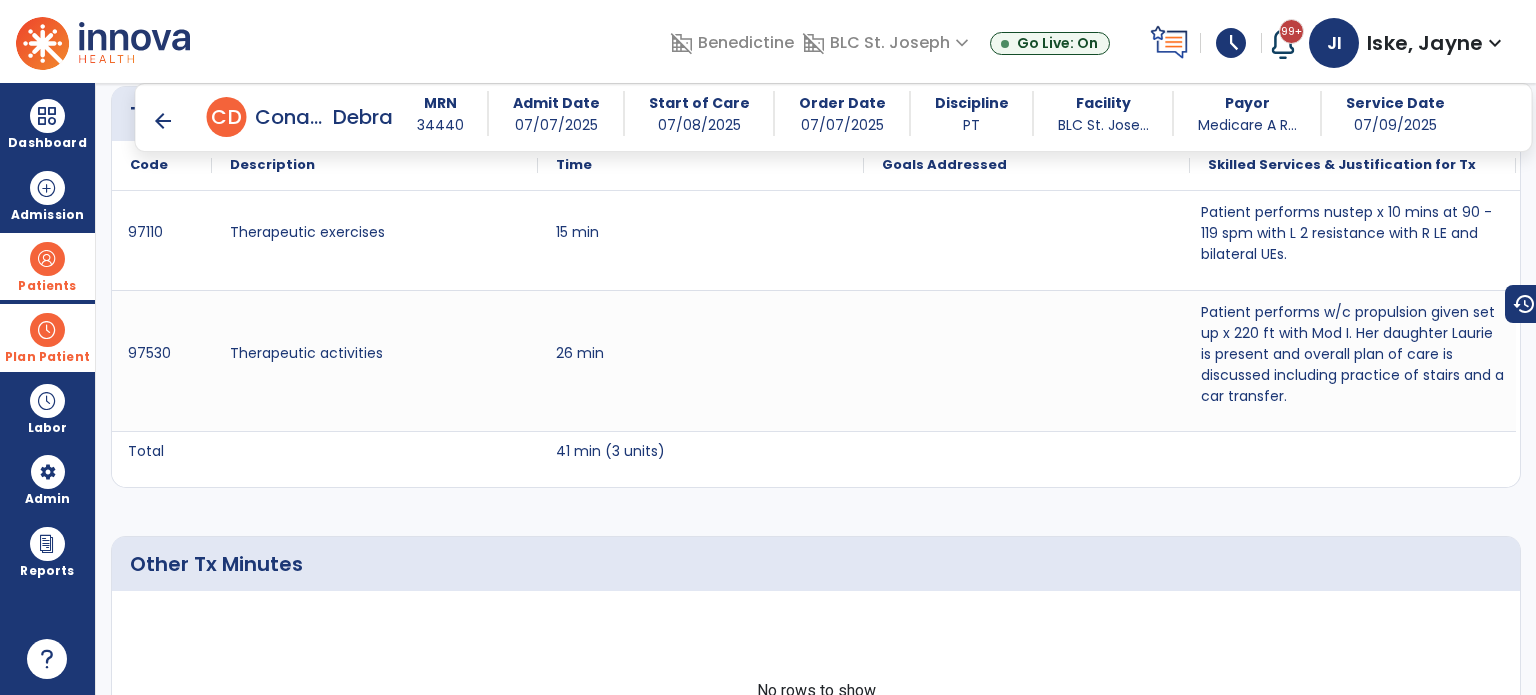 click on "arrow_back" at bounding box center (163, 121) 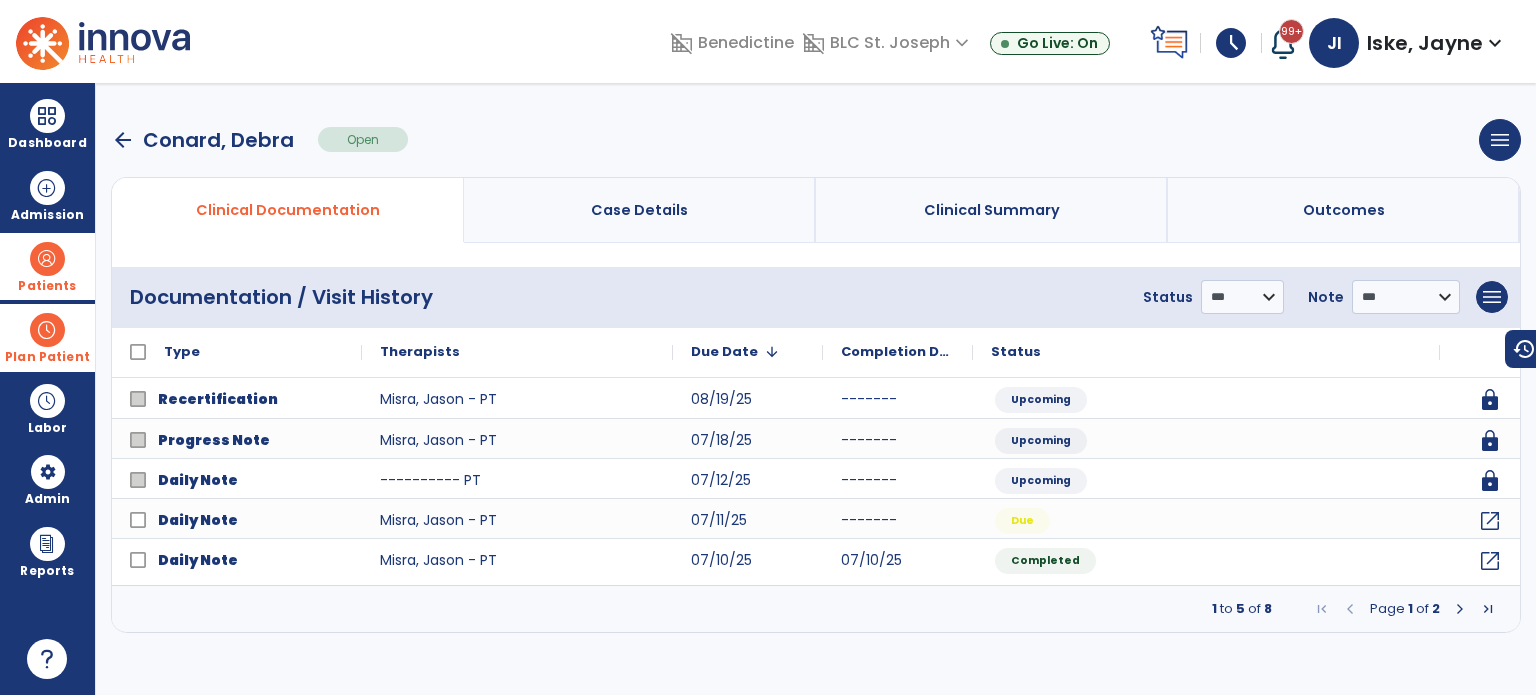 scroll, scrollTop: 0, scrollLeft: 0, axis: both 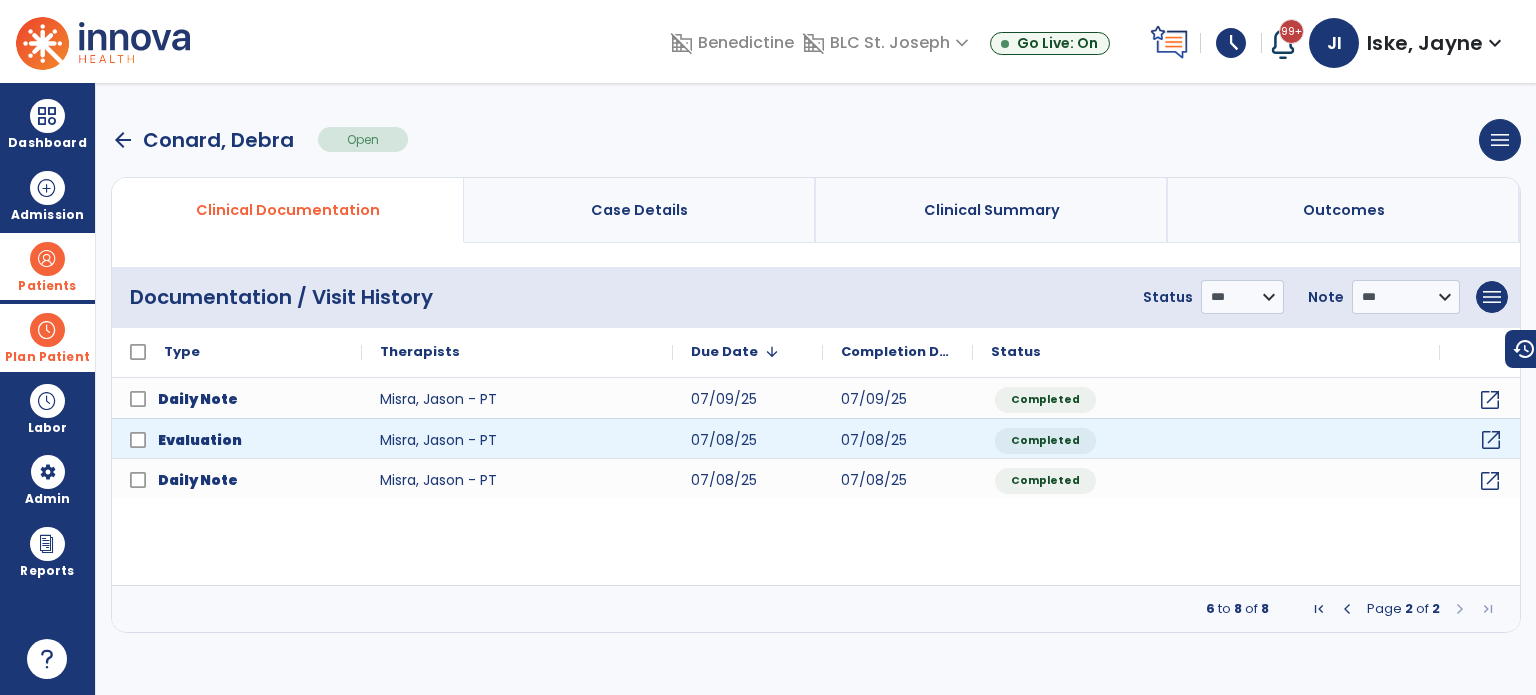 click on "open_in_new" 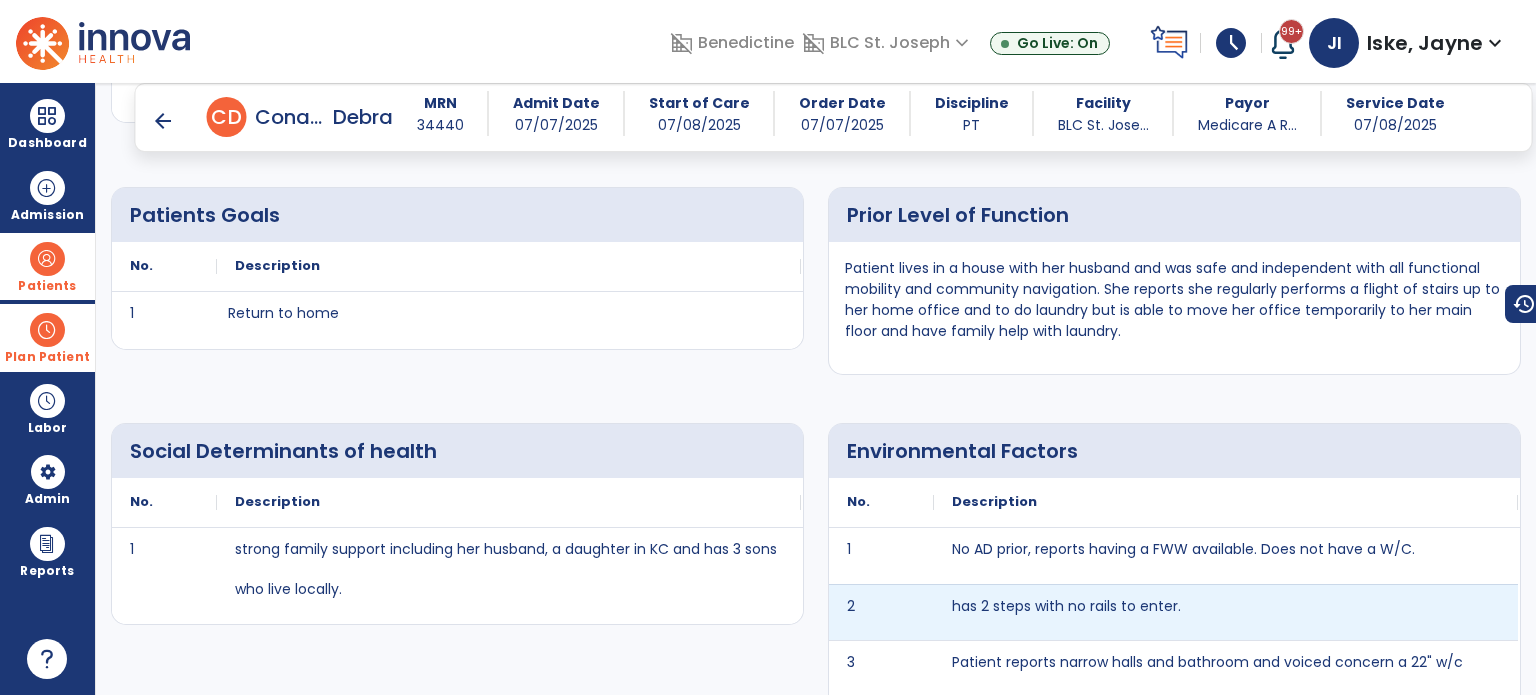 scroll, scrollTop: 2148, scrollLeft: 0, axis: vertical 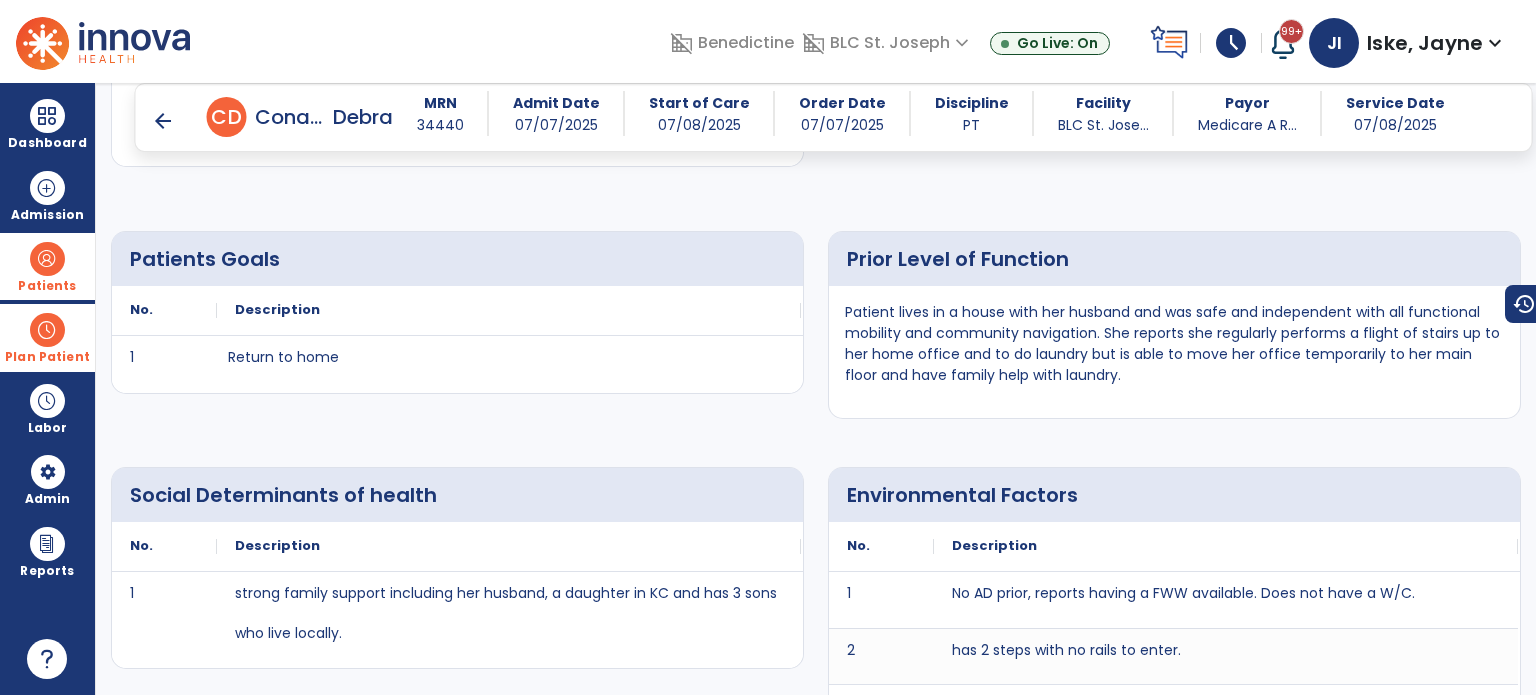 click on "arrow_back" at bounding box center [163, 121] 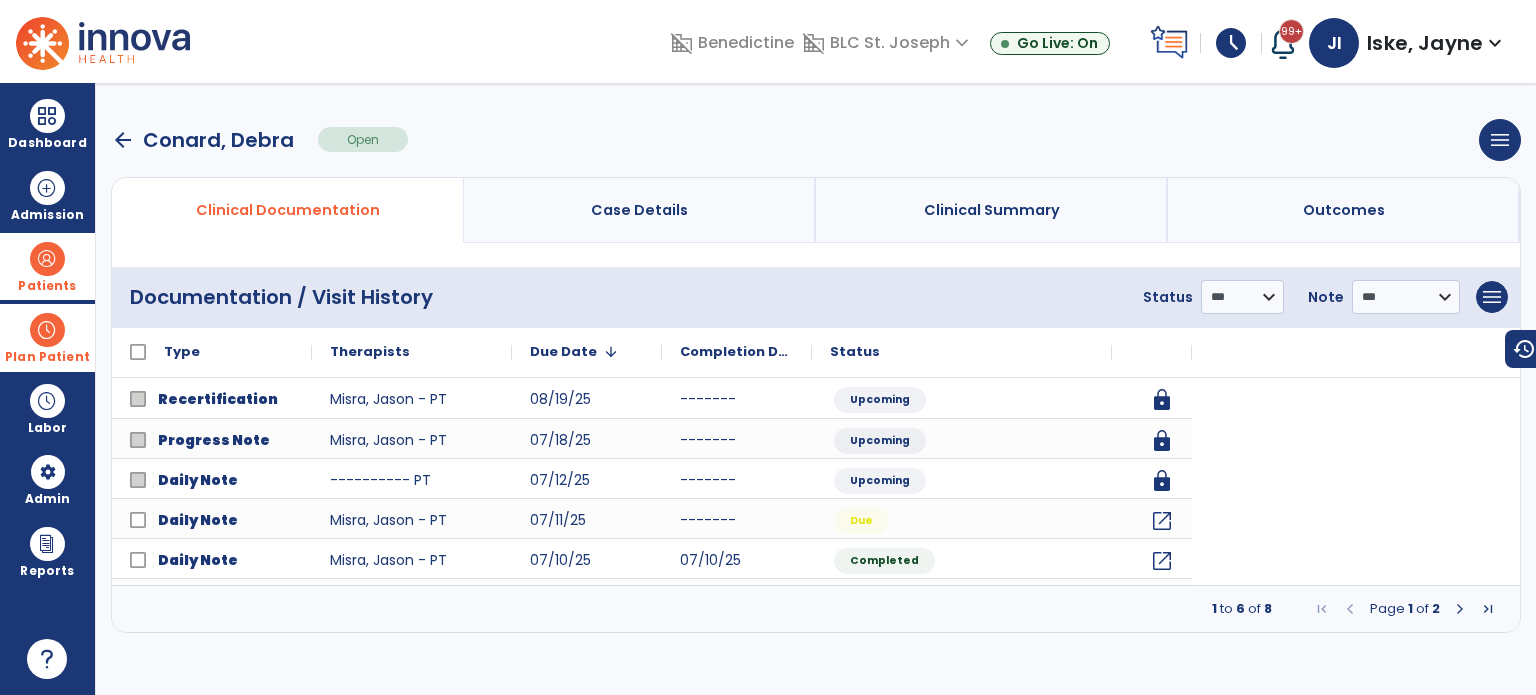 scroll, scrollTop: 0, scrollLeft: 0, axis: both 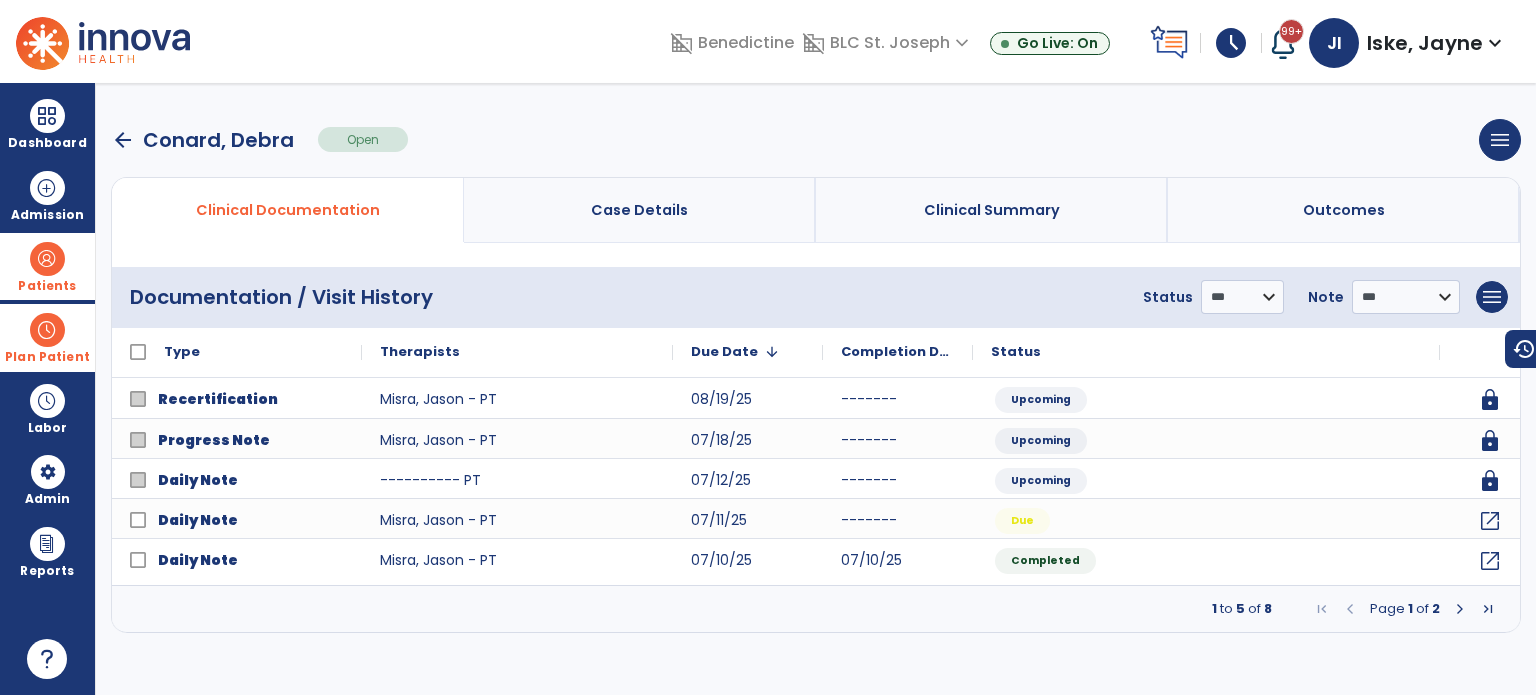 click on "arrow_back" at bounding box center [123, 140] 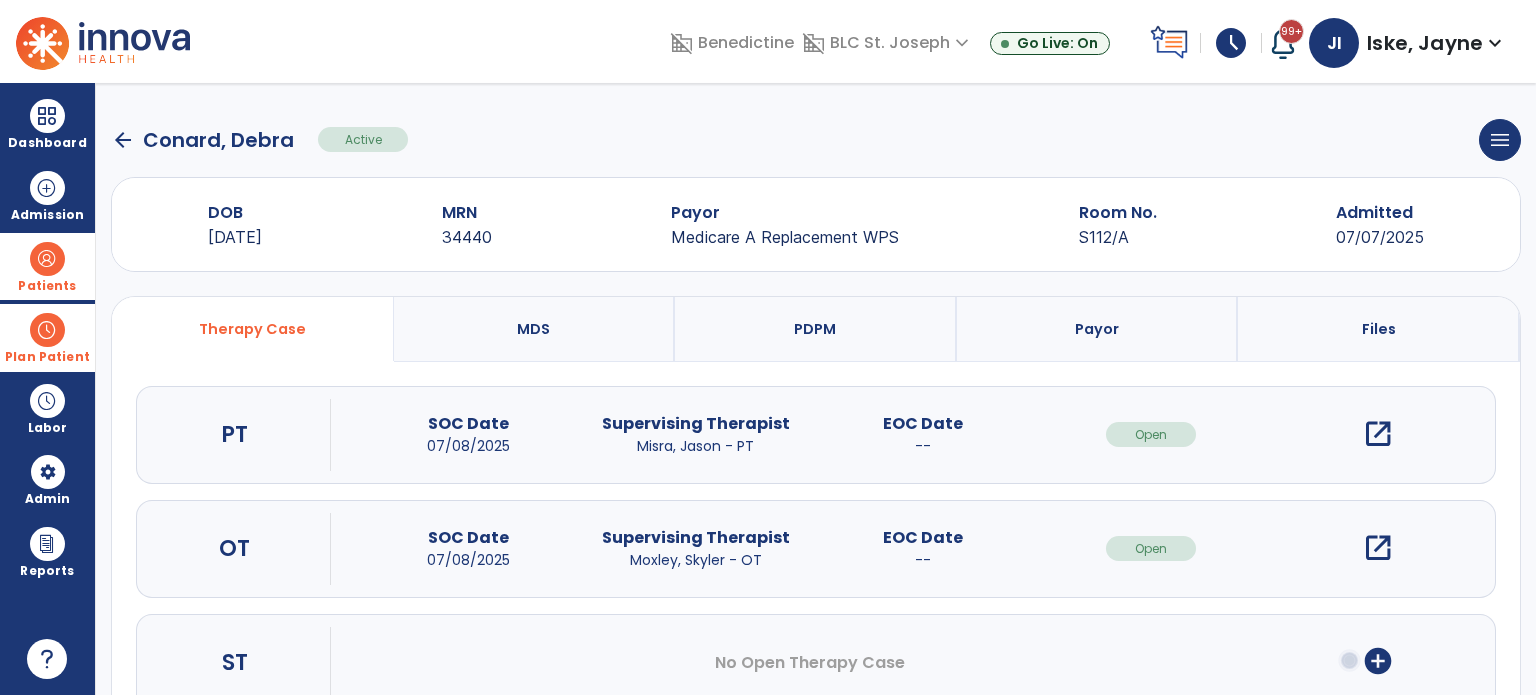click on "MDS" at bounding box center [535, 329] 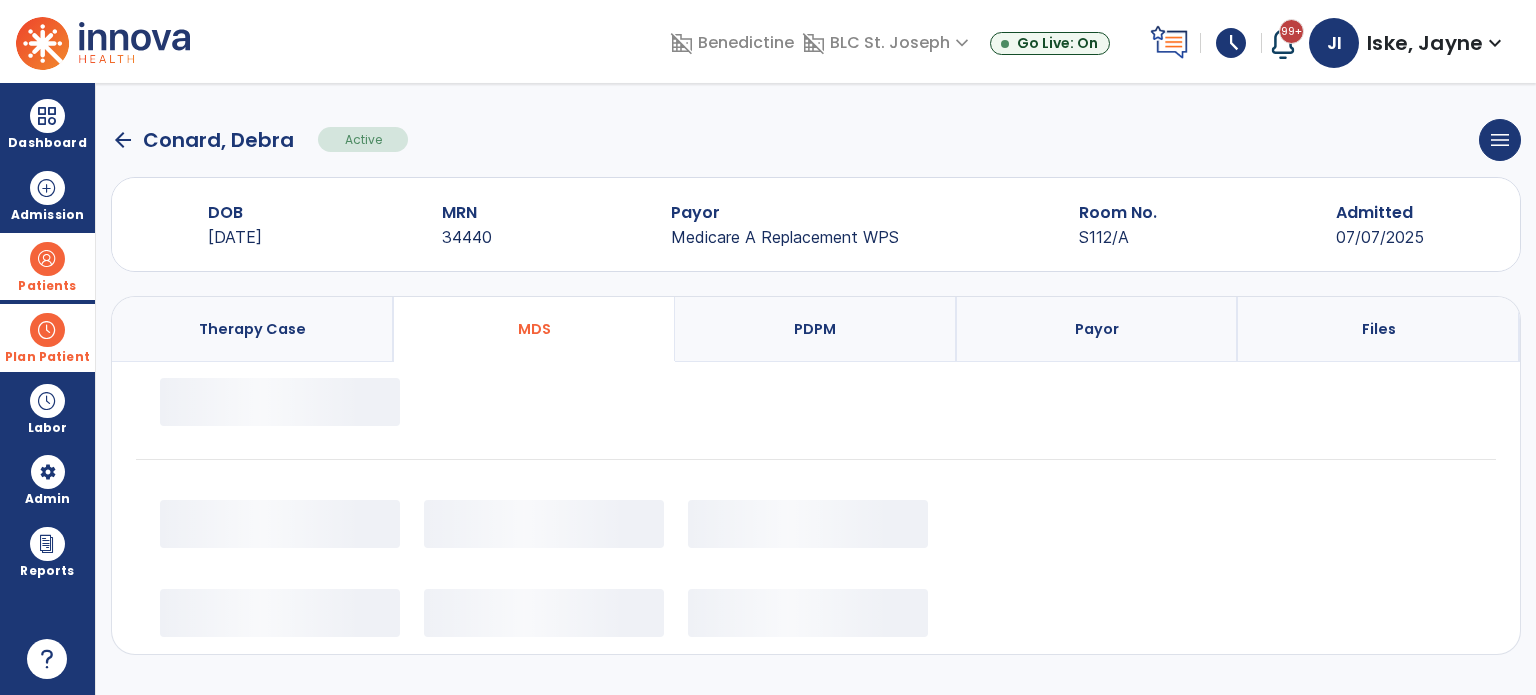 select on "*********" 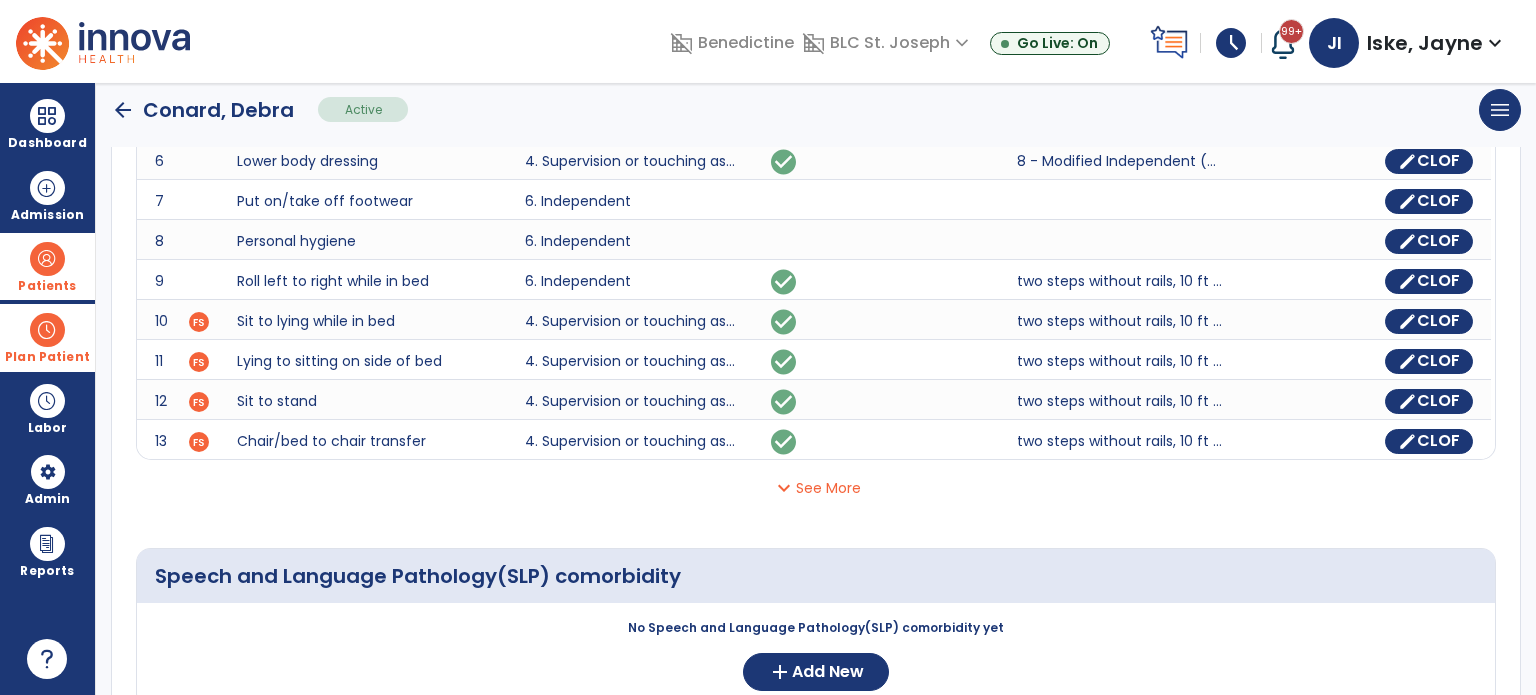 scroll, scrollTop: 600, scrollLeft: 0, axis: vertical 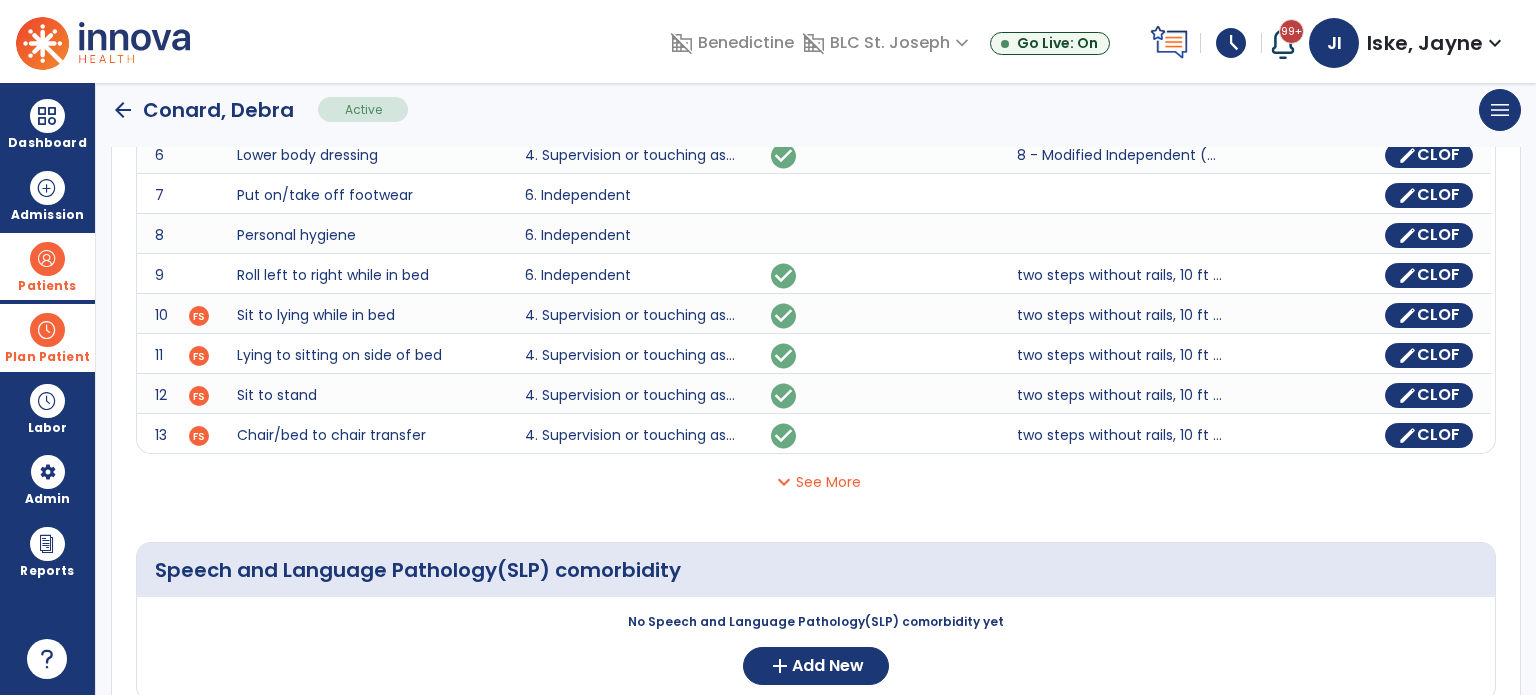 click on "expand_more  See More" 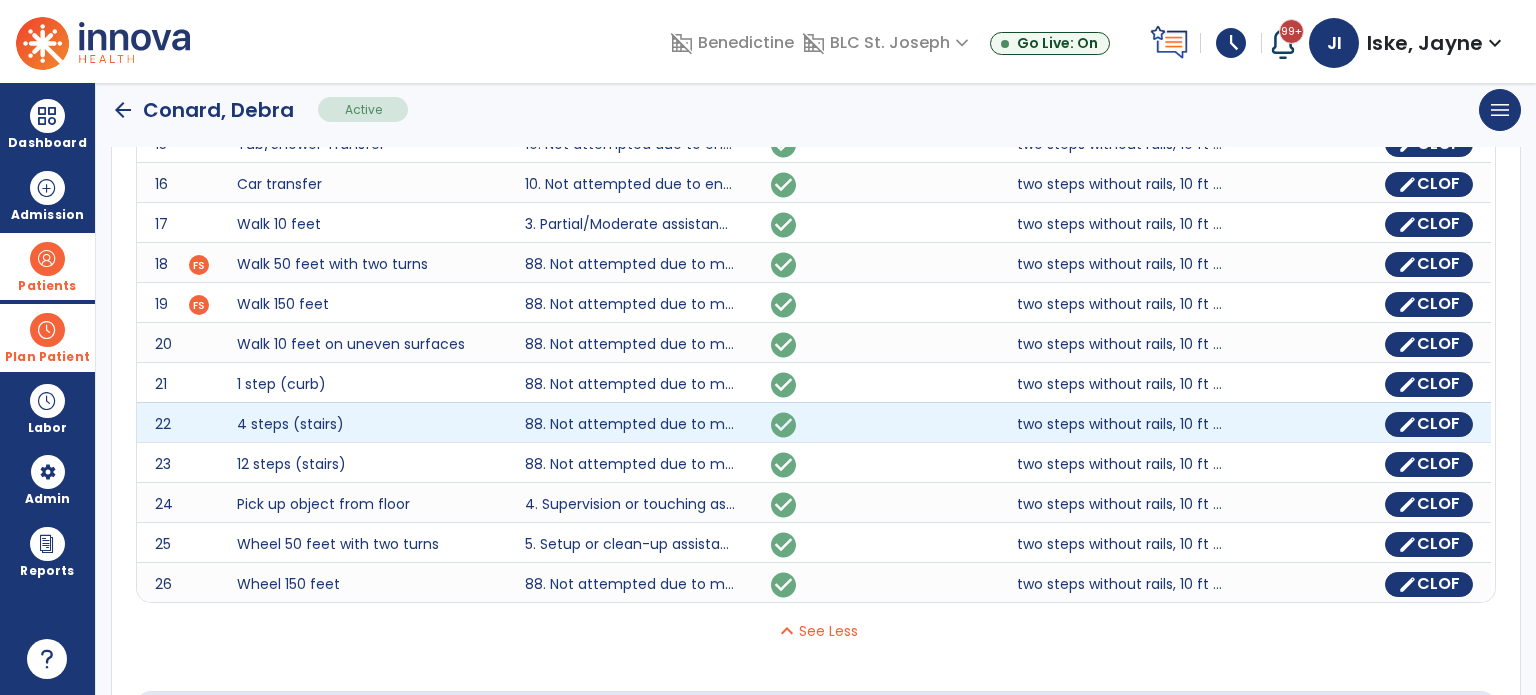 scroll, scrollTop: 1000, scrollLeft: 0, axis: vertical 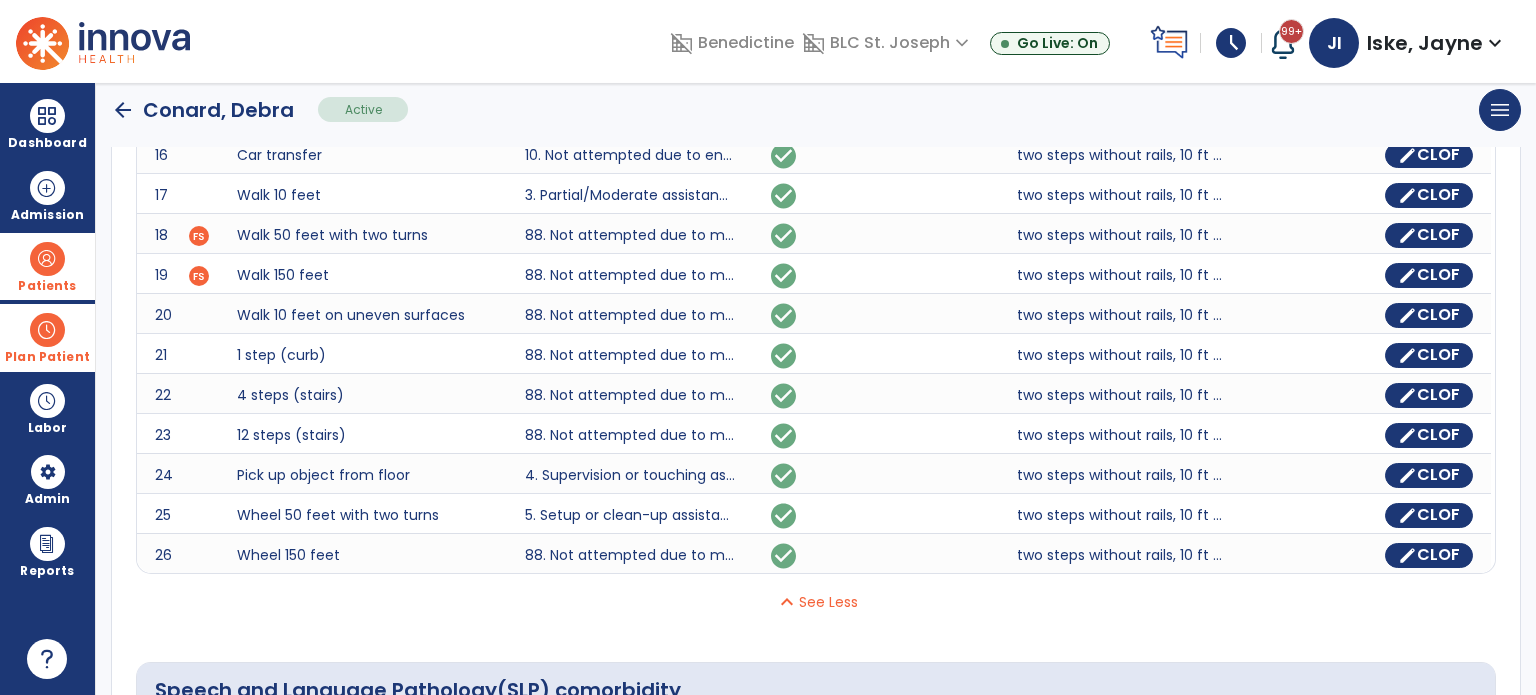 click on "arrow_back" 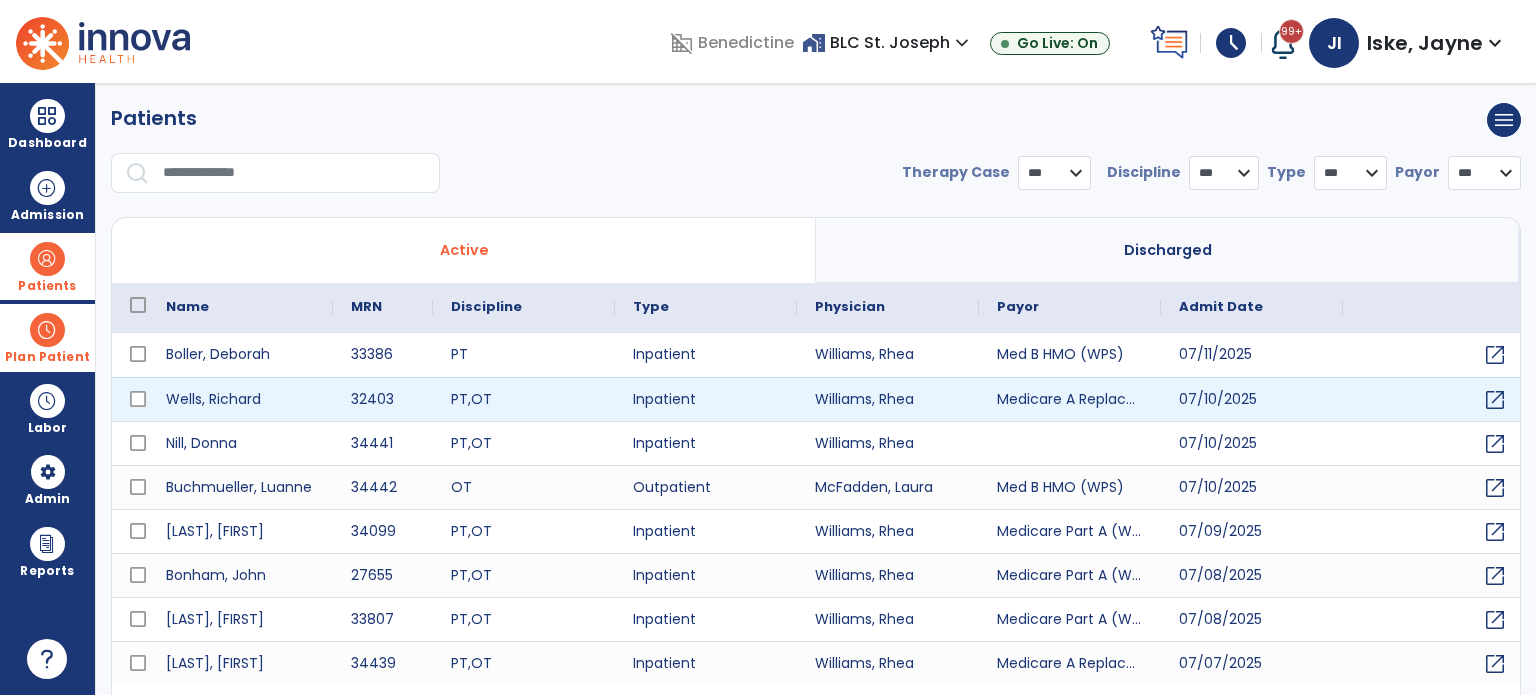 select on "***" 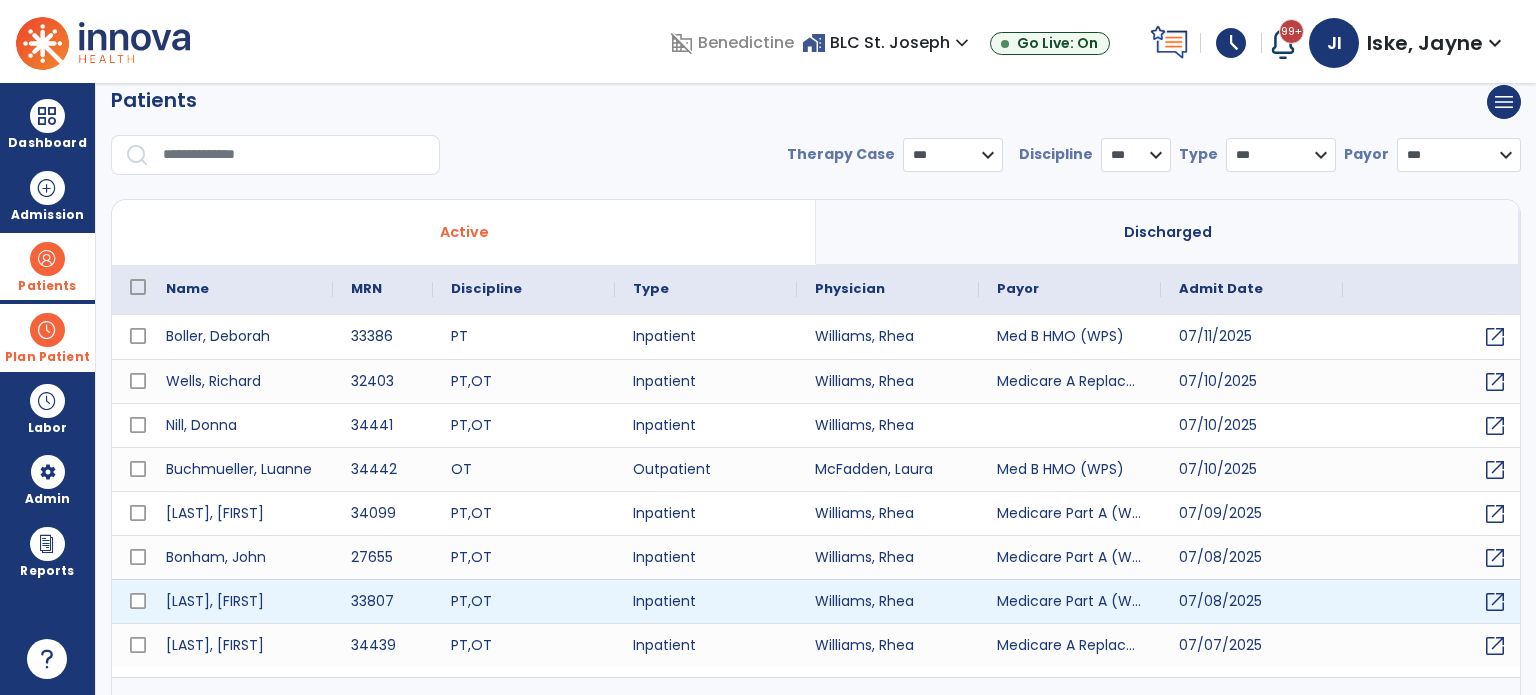 scroll, scrollTop: 46, scrollLeft: 0, axis: vertical 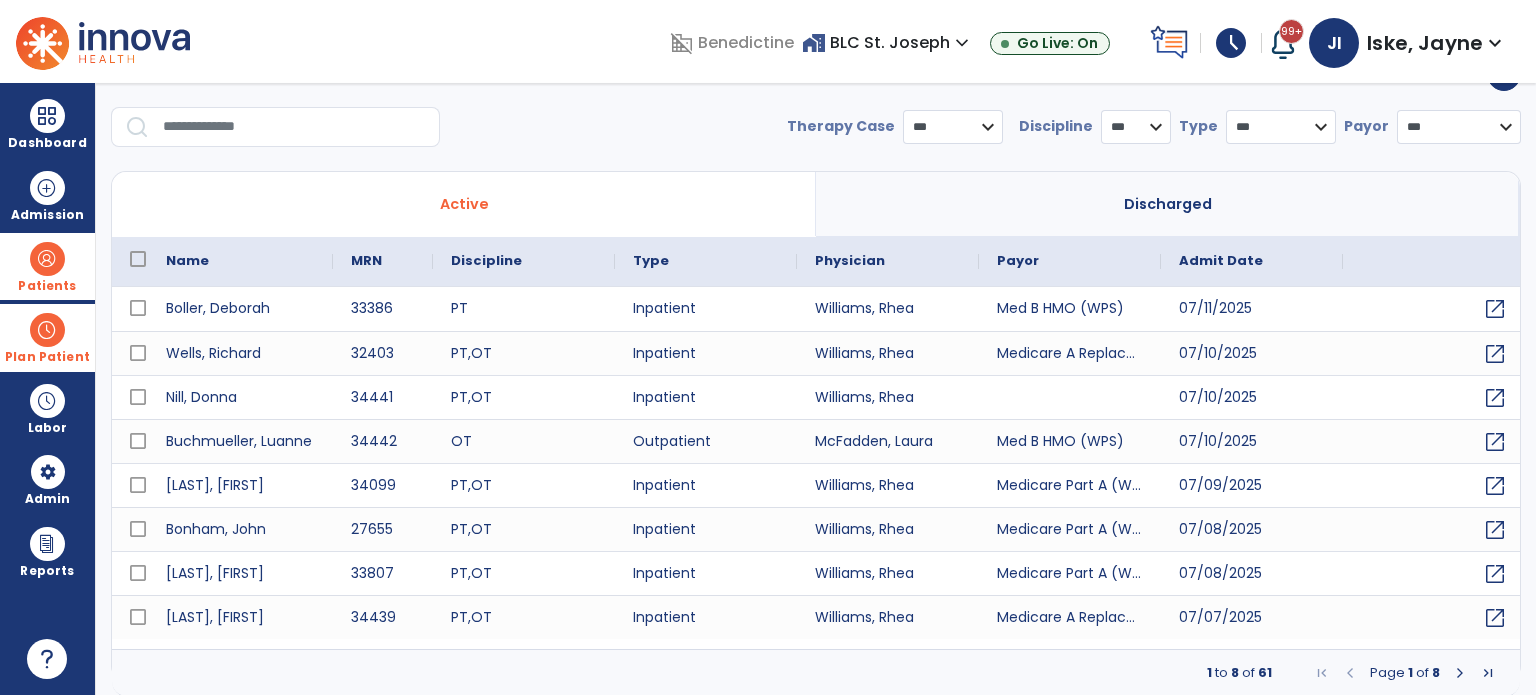 click at bounding box center [1460, 673] 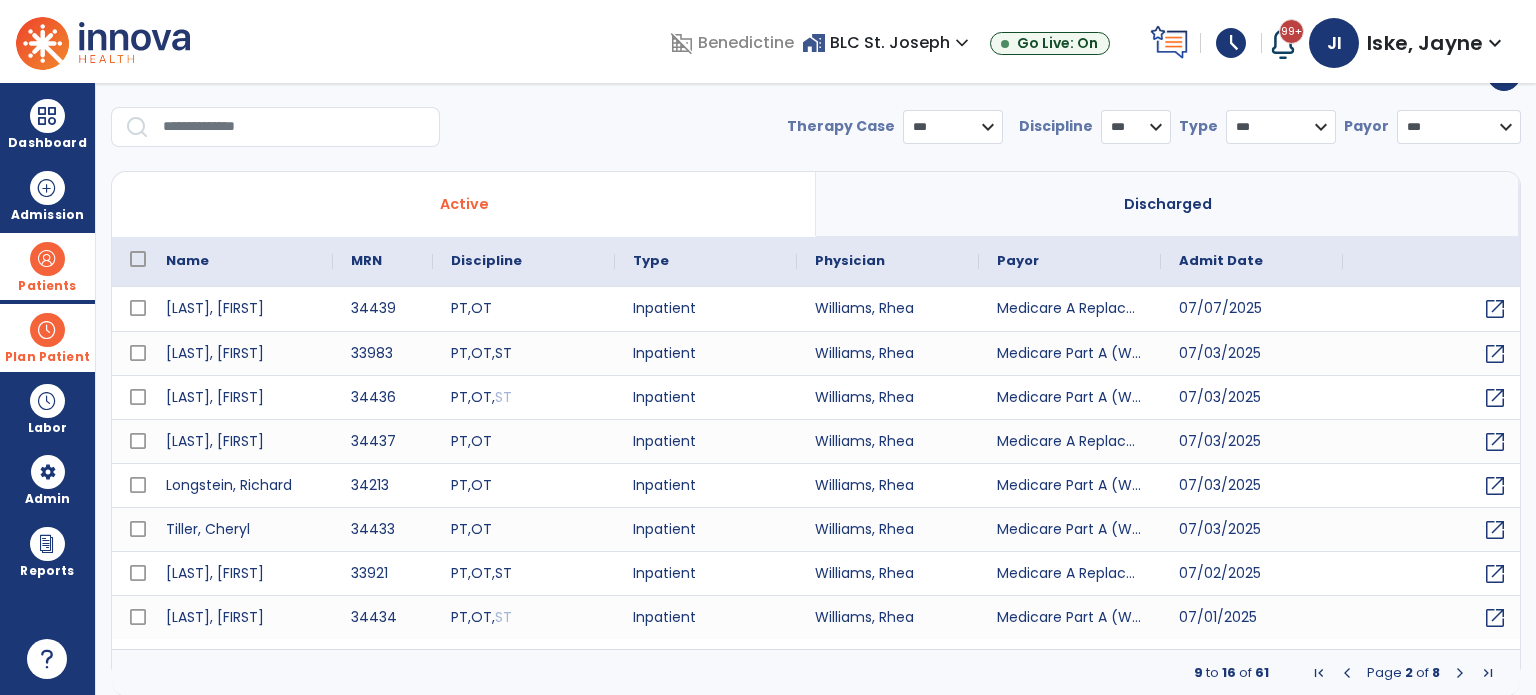 click at bounding box center [1347, 673] 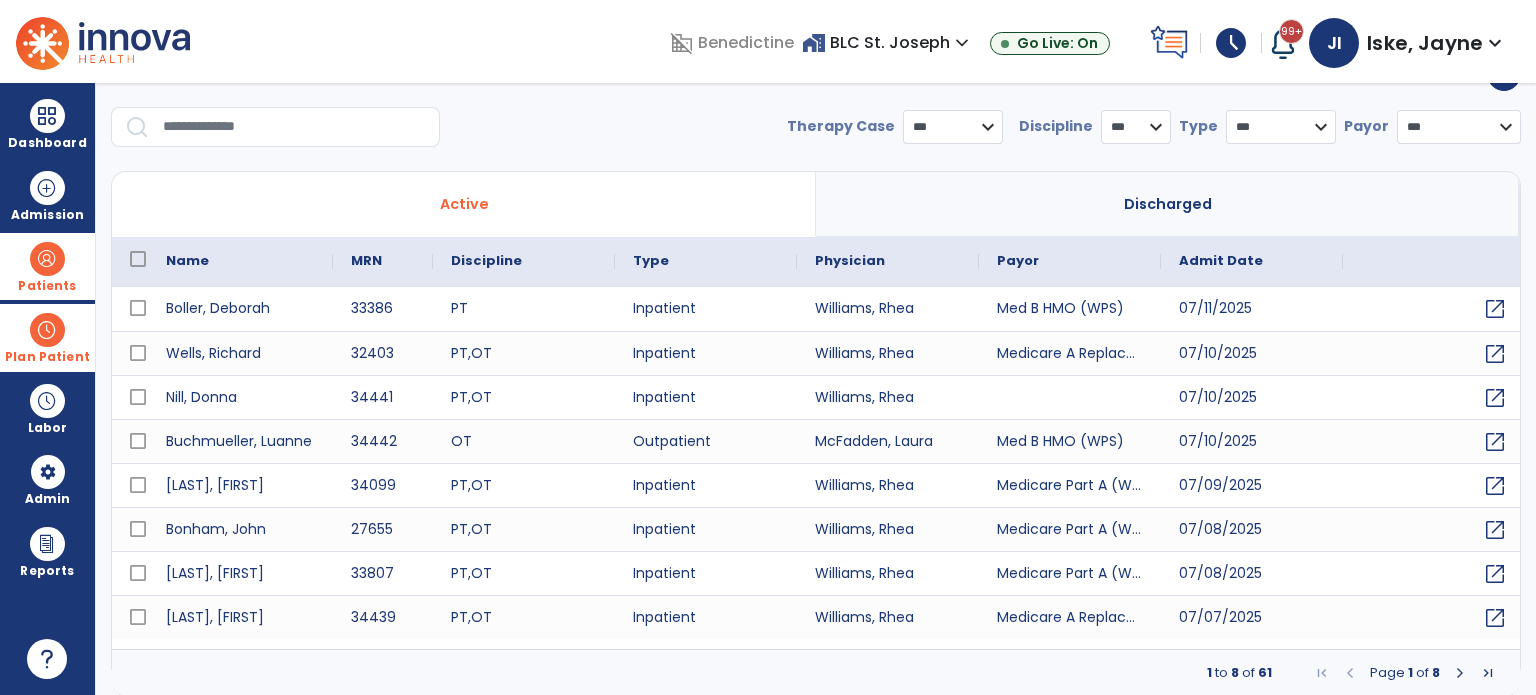 click at bounding box center [294, 127] 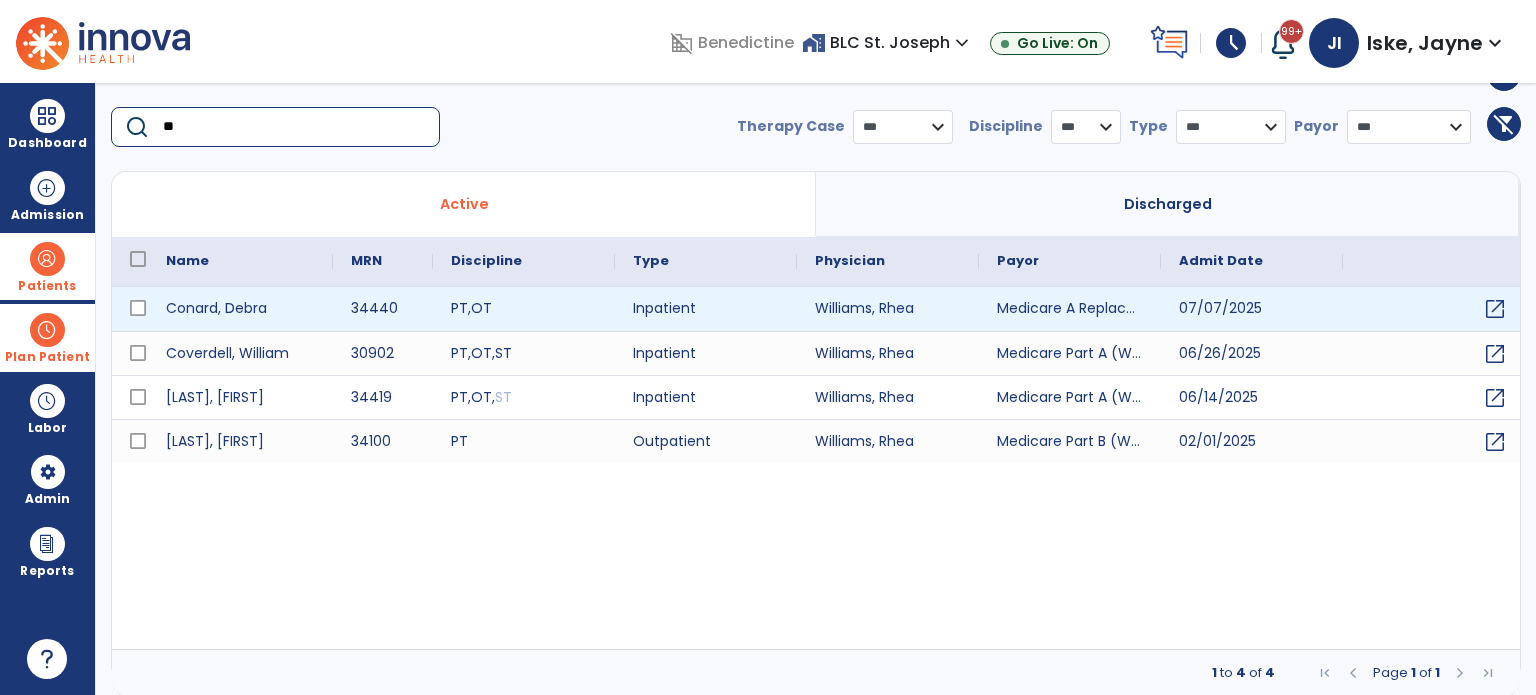 type on "**" 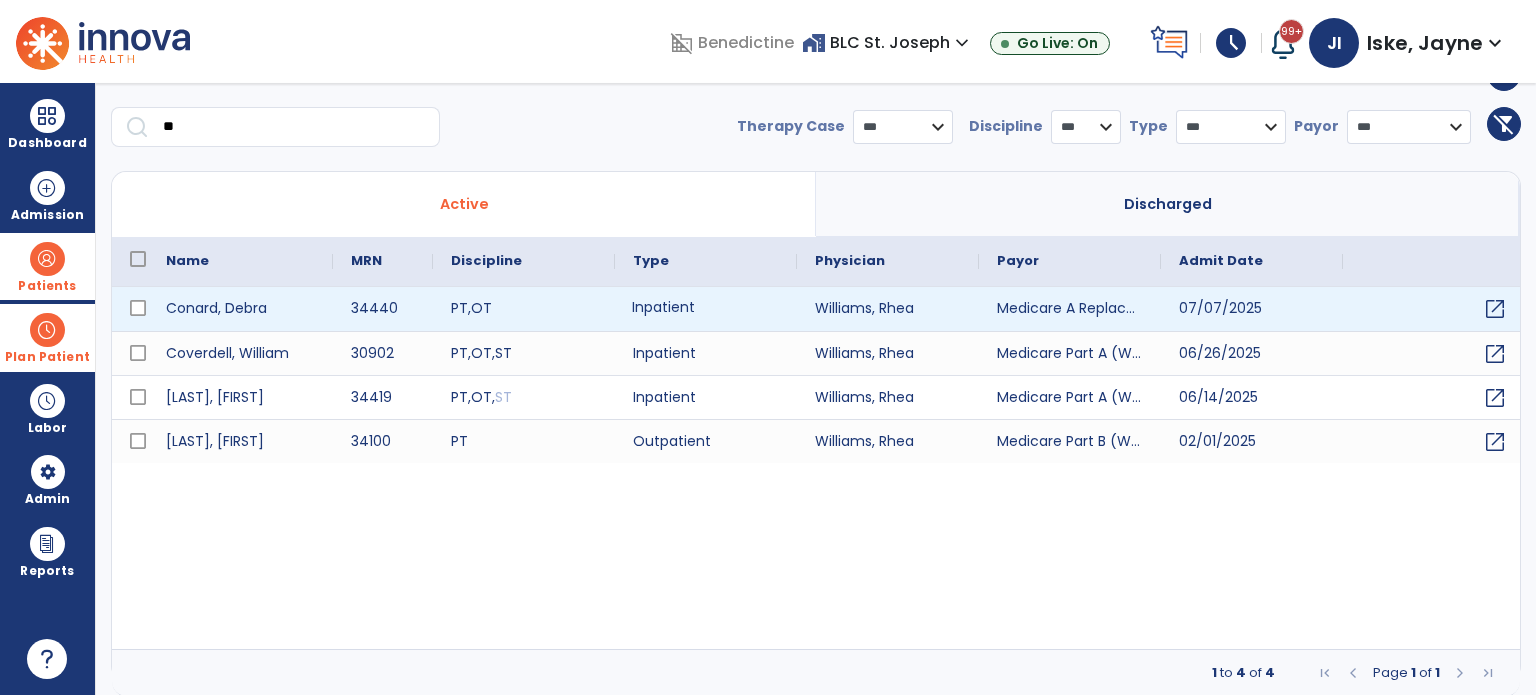click on "Inpatient" at bounding box center [706, 309] 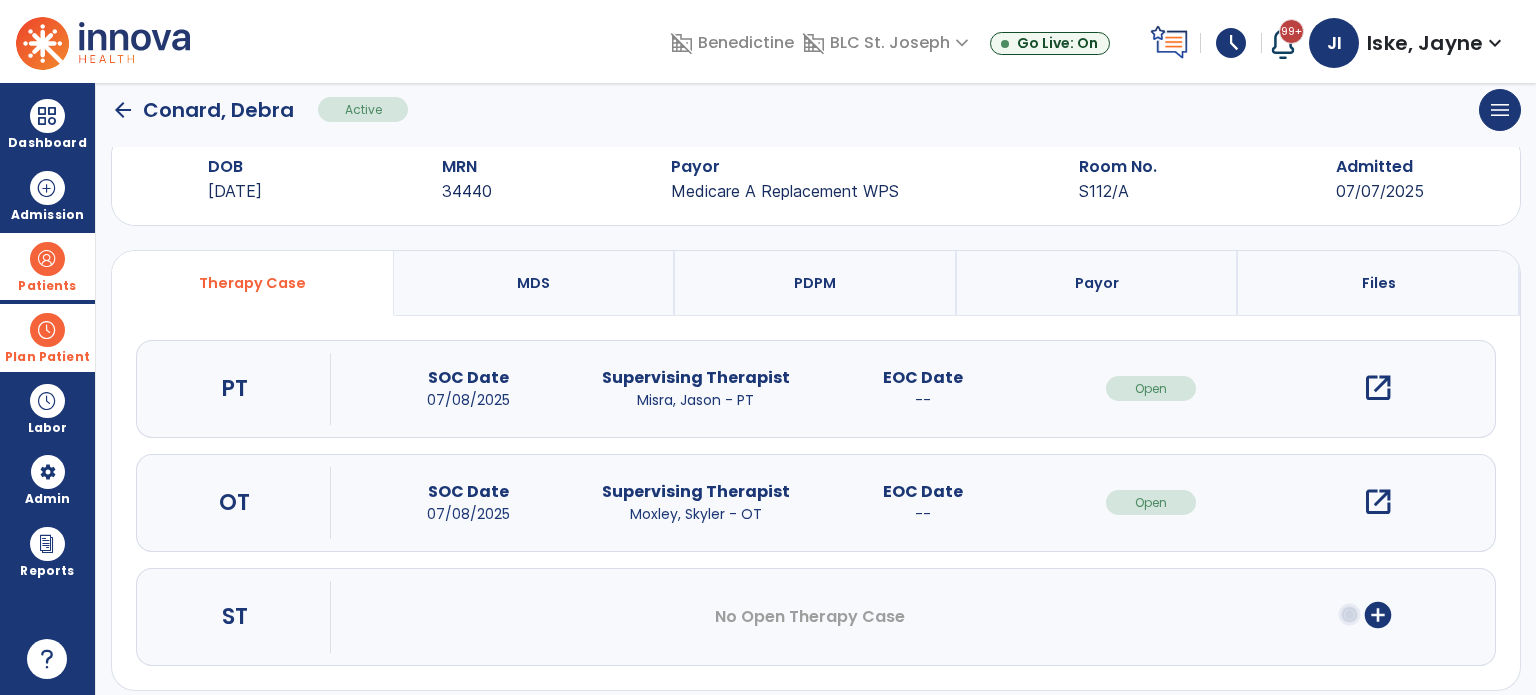 click on "open_in_new" at bounding box center [1378, 388] 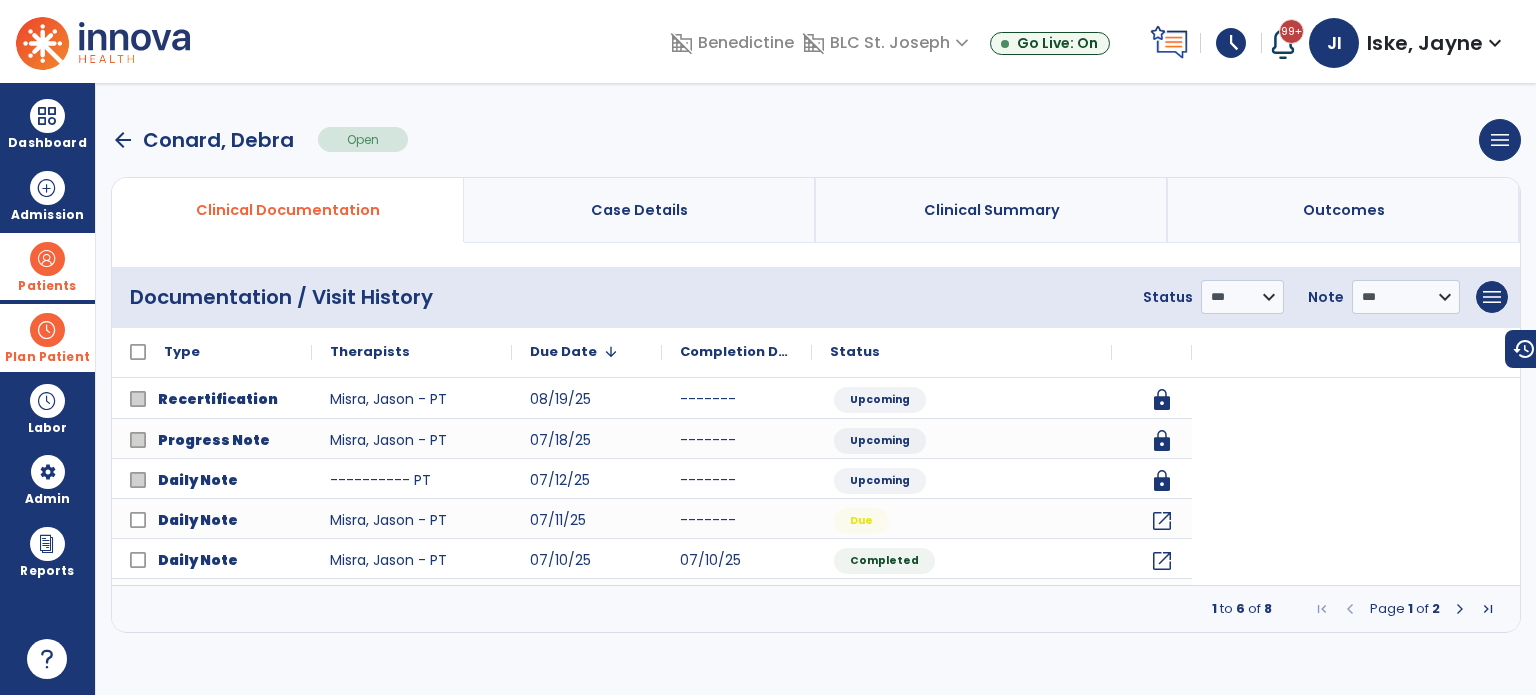 scroll, scrollTop: 0, scrollLeft: 0, axis: both 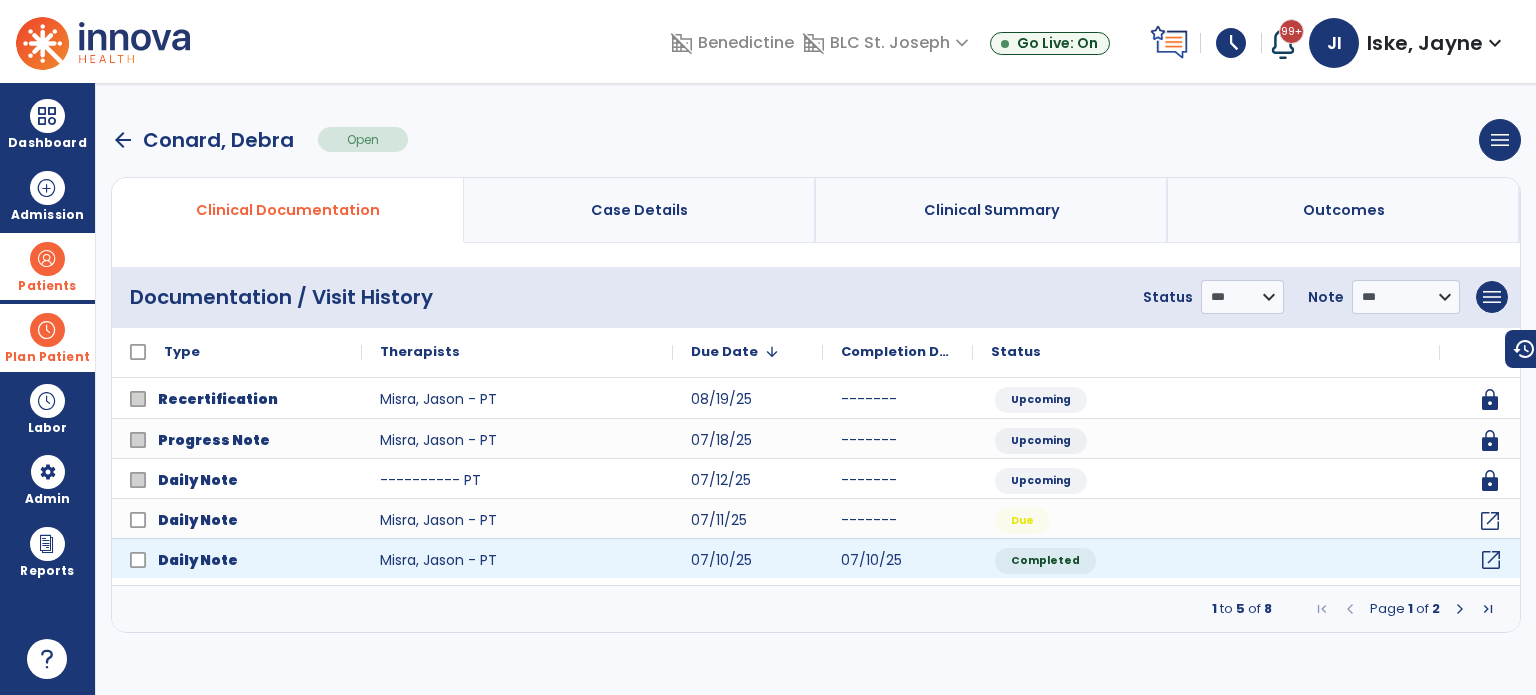 click on "open_in_new" 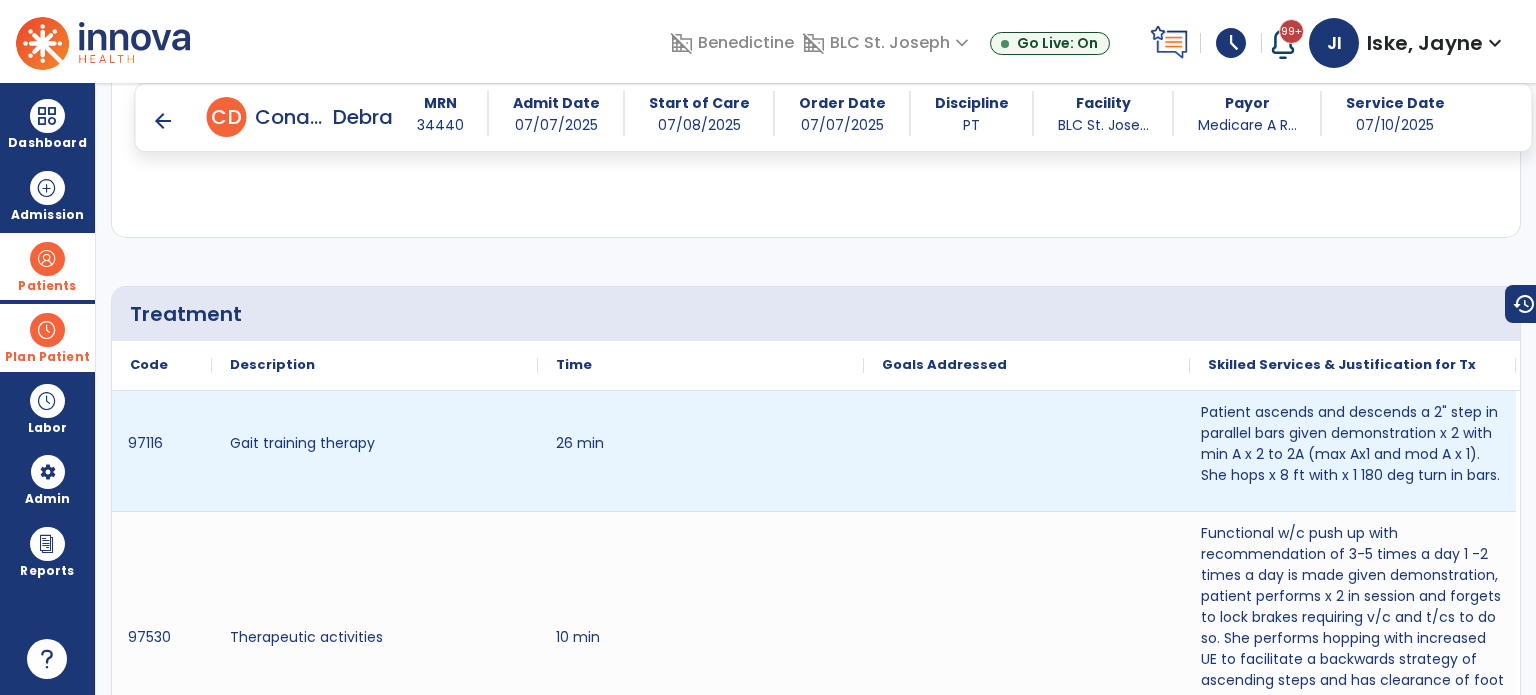 scroll, scrollTop: 1600, scrollLeft: 0, axis: vertical 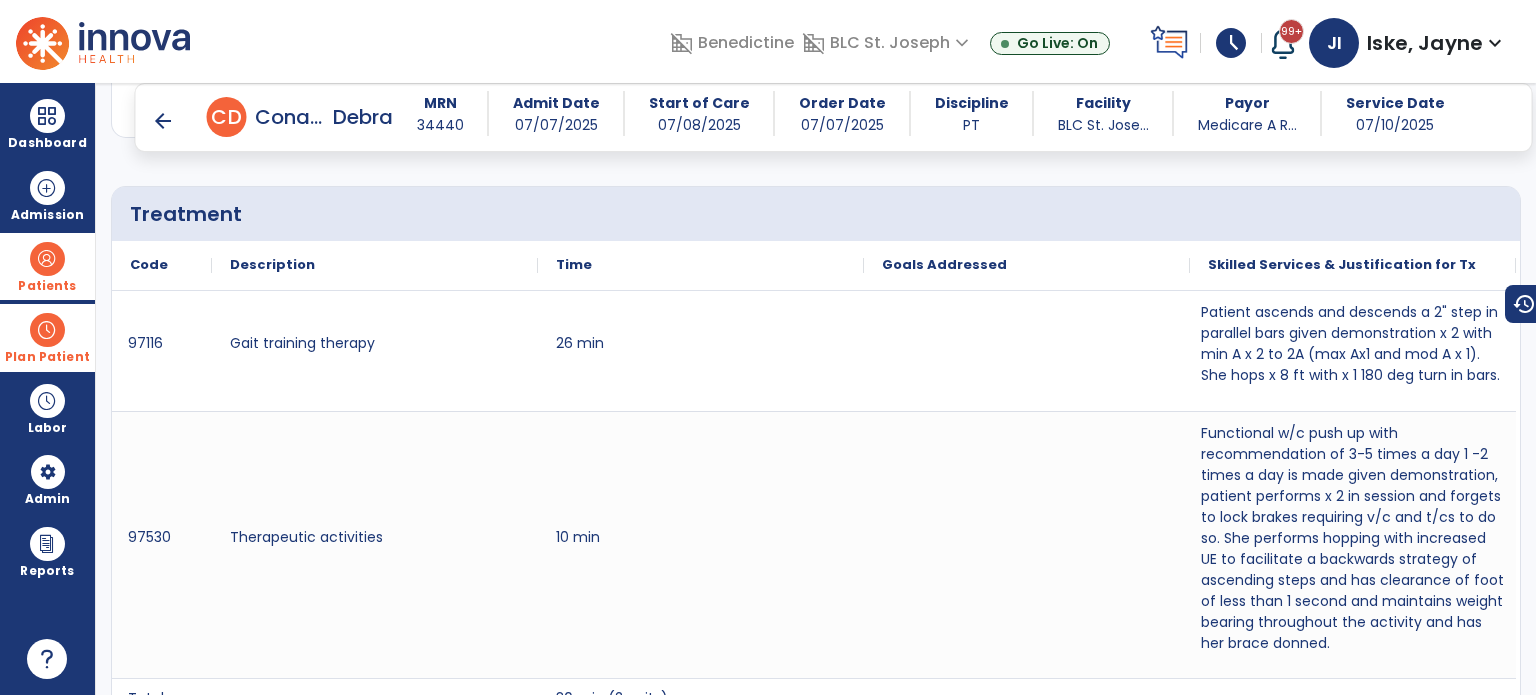 click on "Plan Patient" at bounding box center [47, 266] 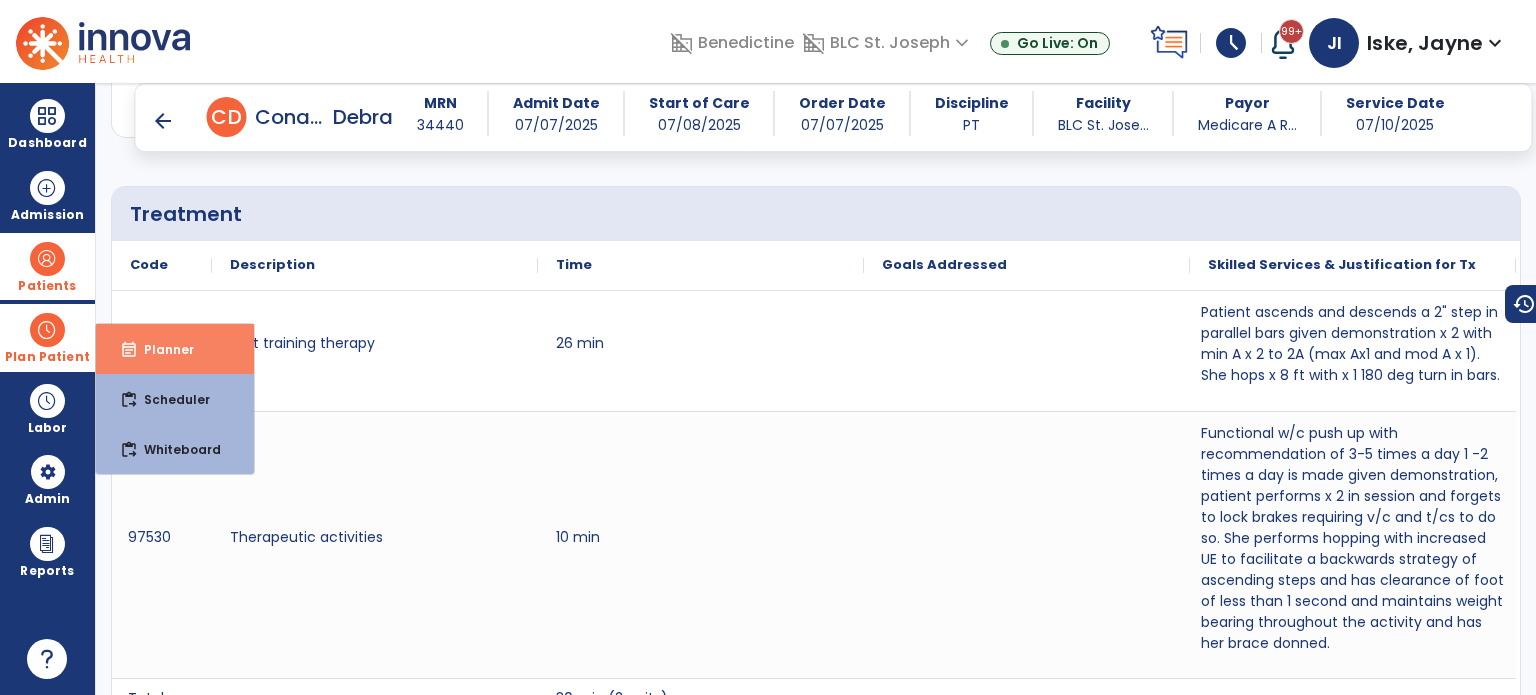 click on "event_note  Planner" at bounding box center (175, 349) 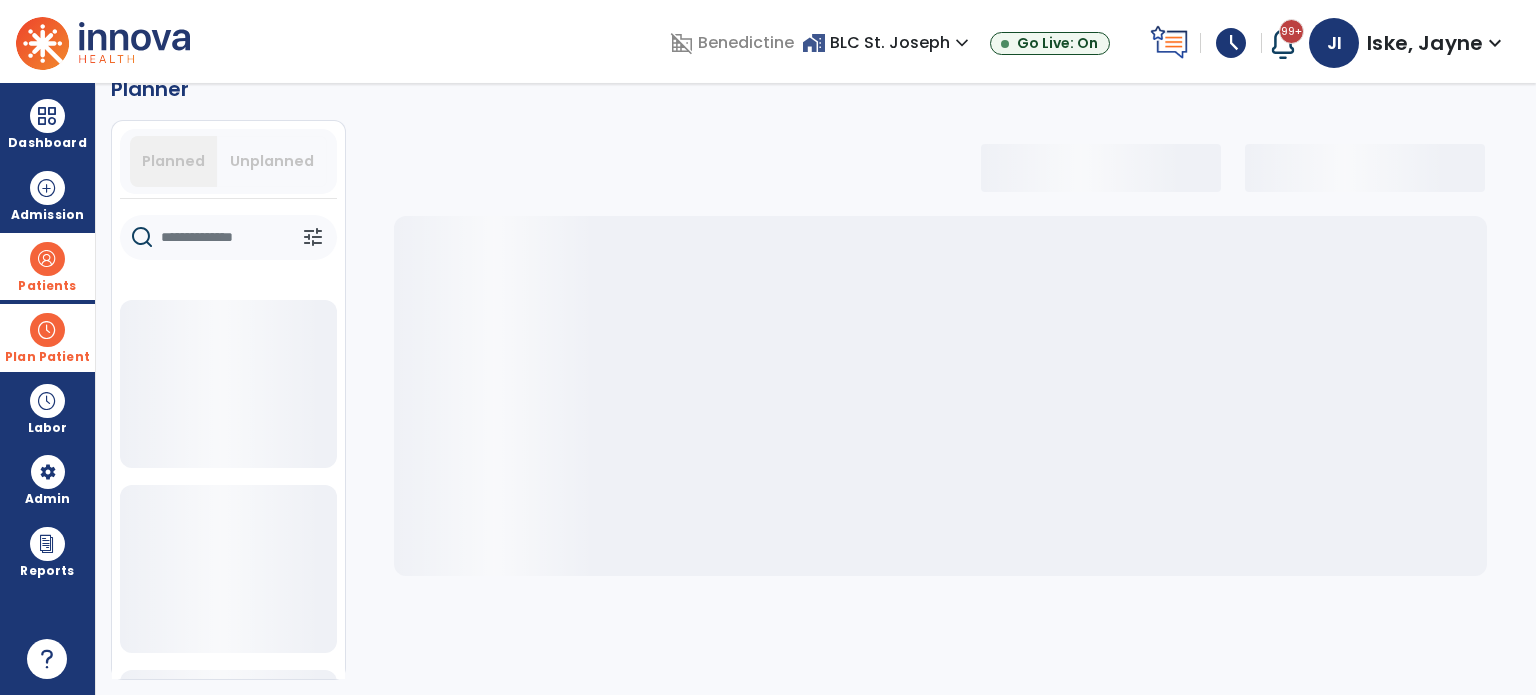 scroll, scrollTop: 36, scrollLeft: 0, axis: vertical 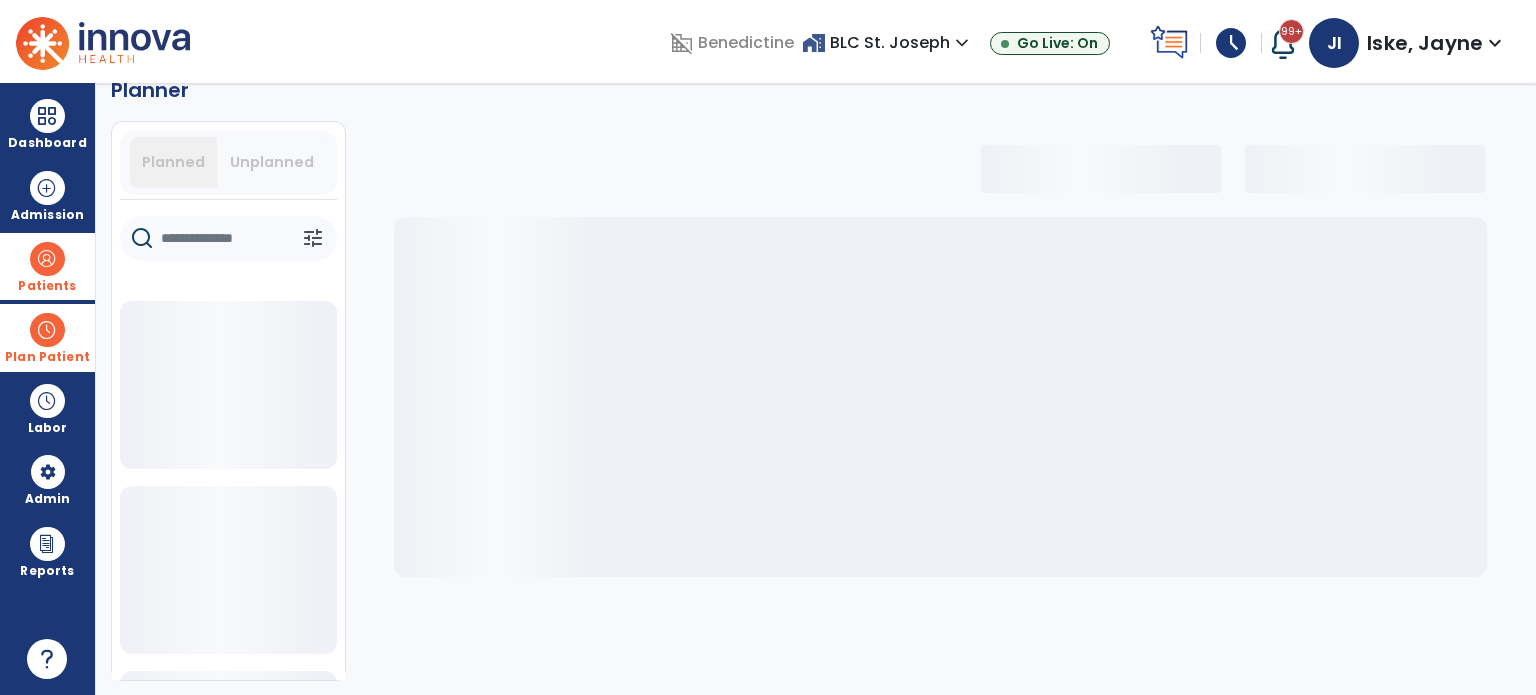 click on "Plan Patient" at bounding box center [47, 337] 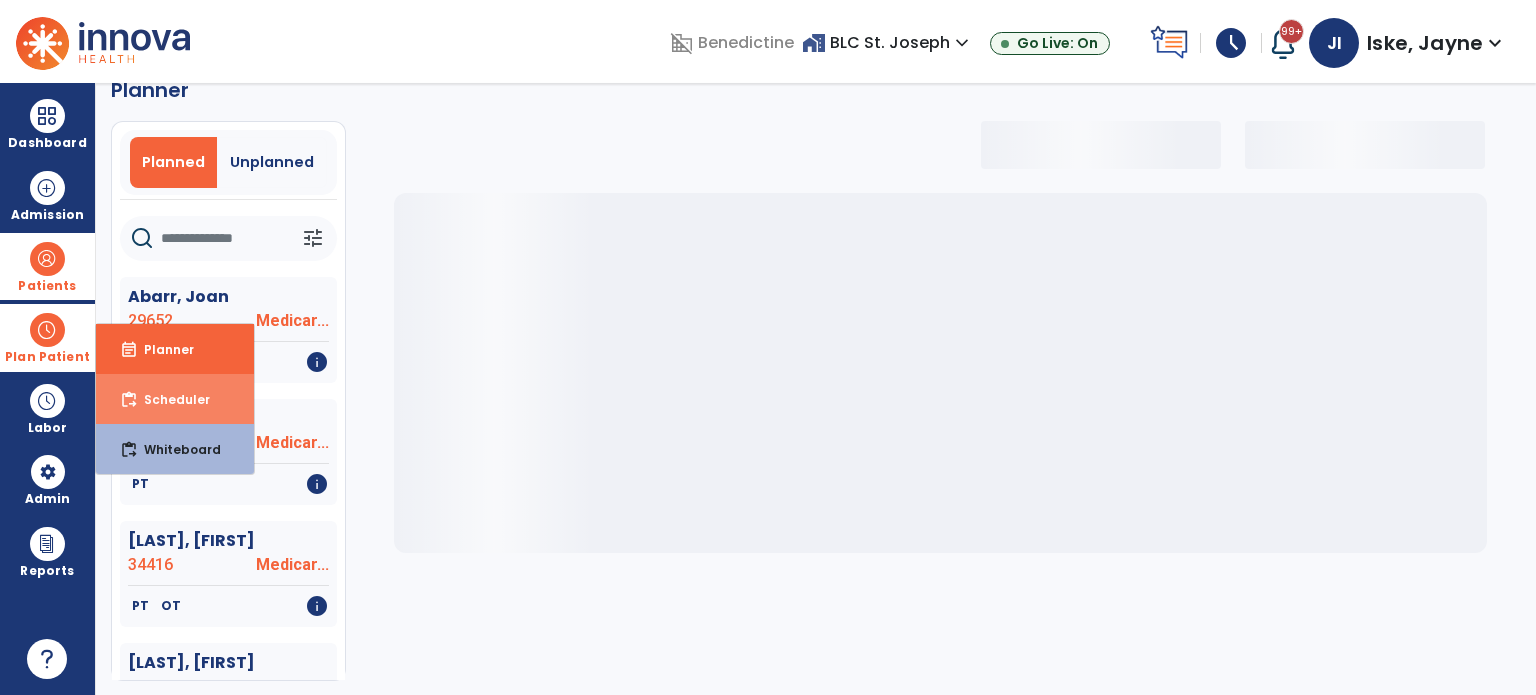 click on "Scheduler" at bounding box center [169, 399] 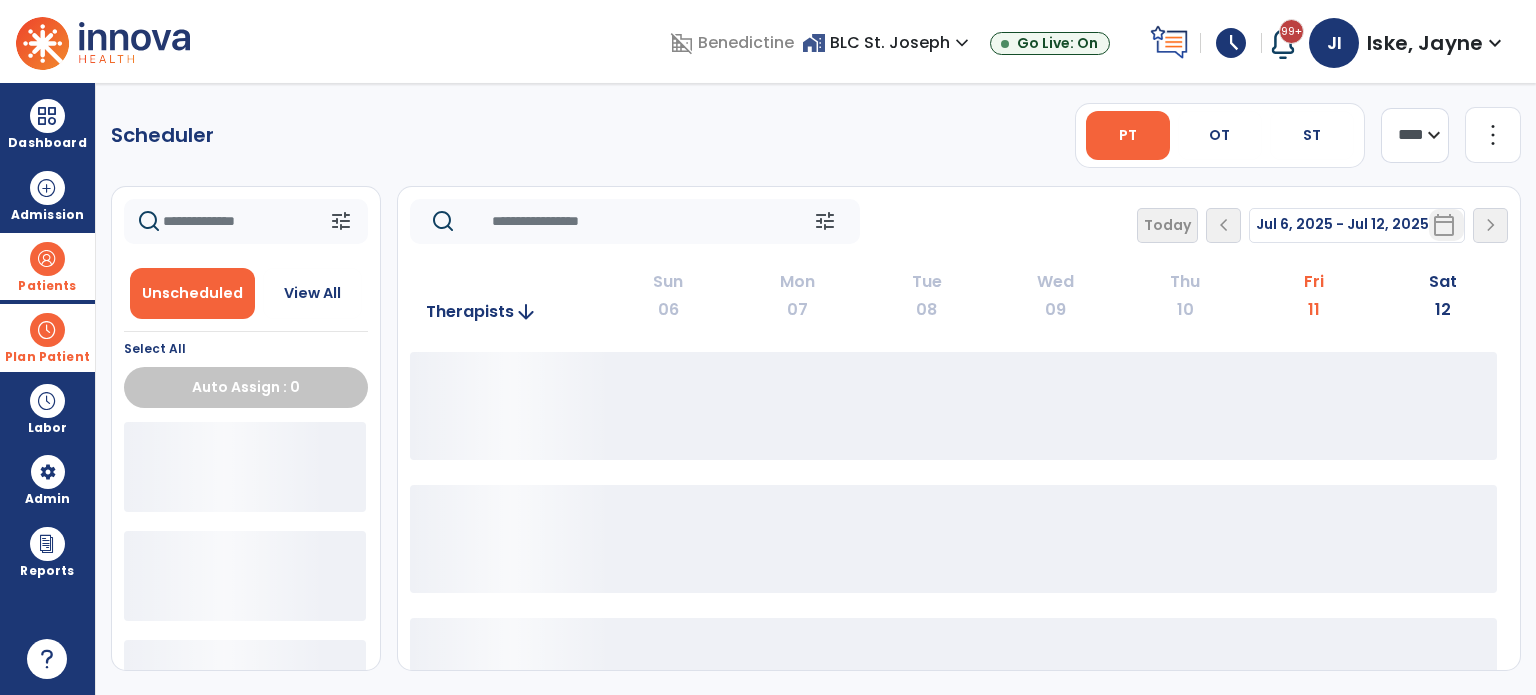 scroll, scrollTop: 0, scrollLeft: 0, axis: both 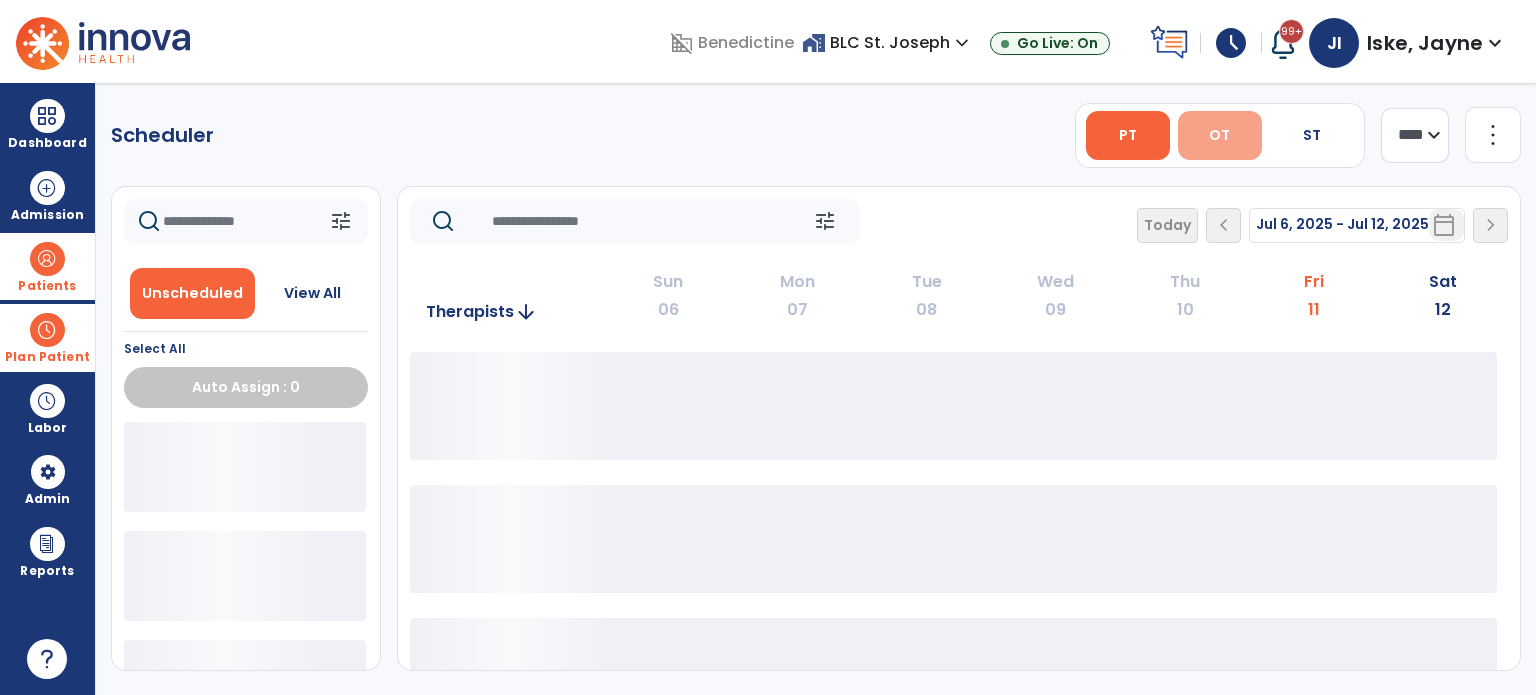 click on "OT" at bounding box center [1219, 135] 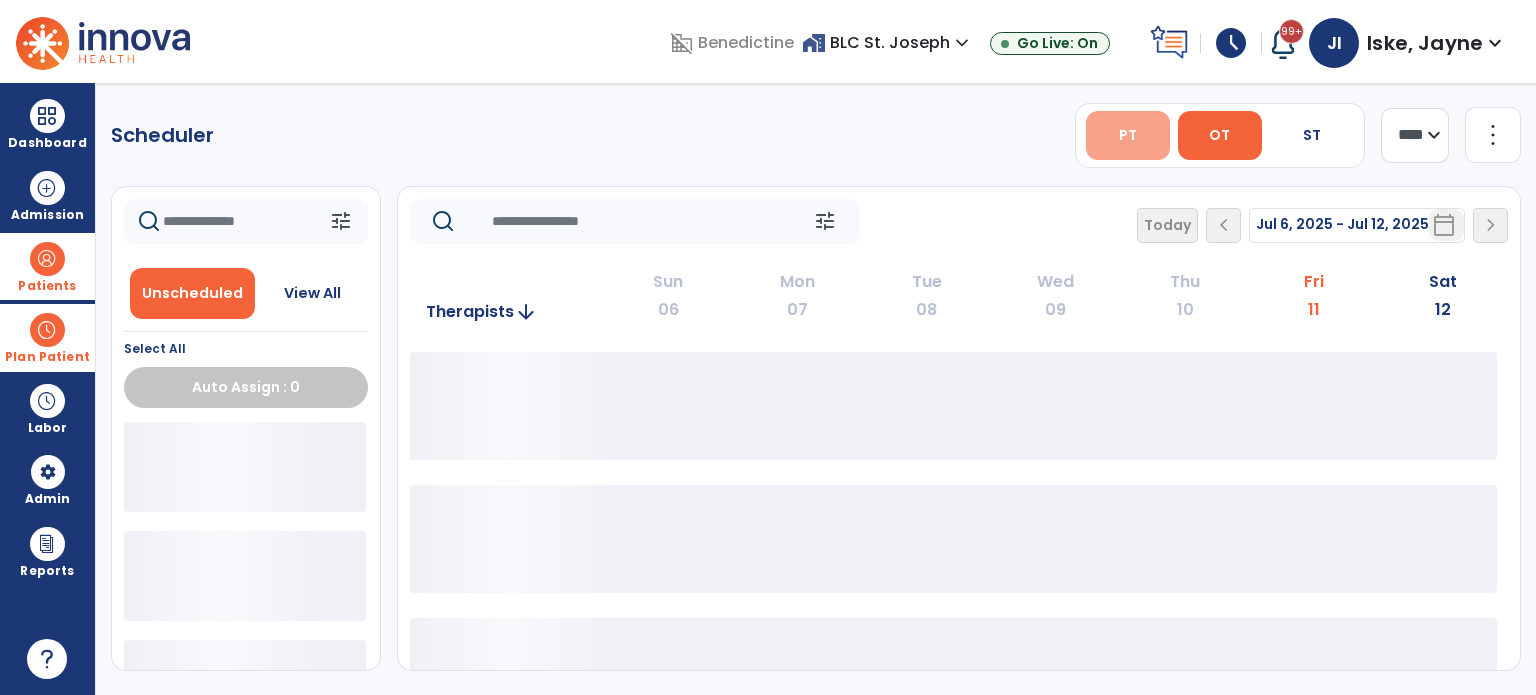 click on "PT" at bounding box center [1128, 135] 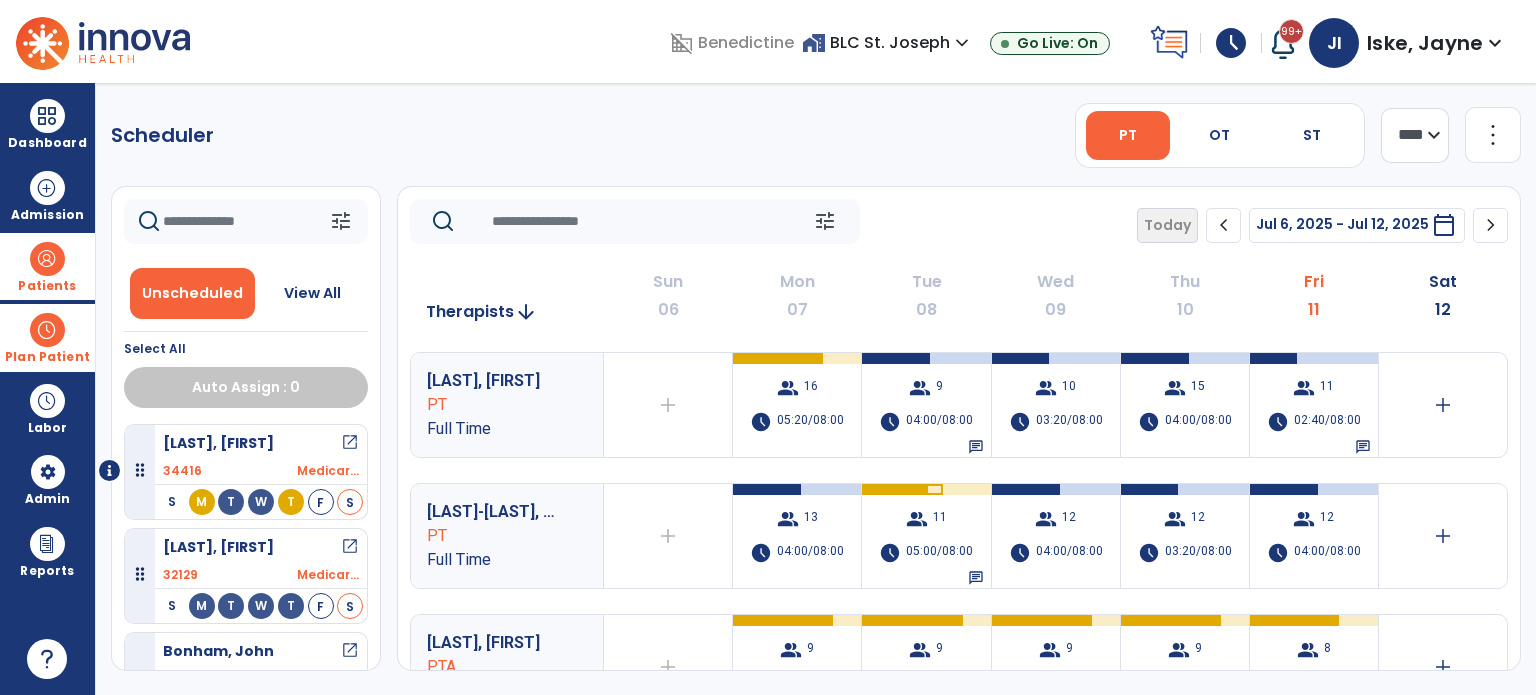 click on "**** ***" 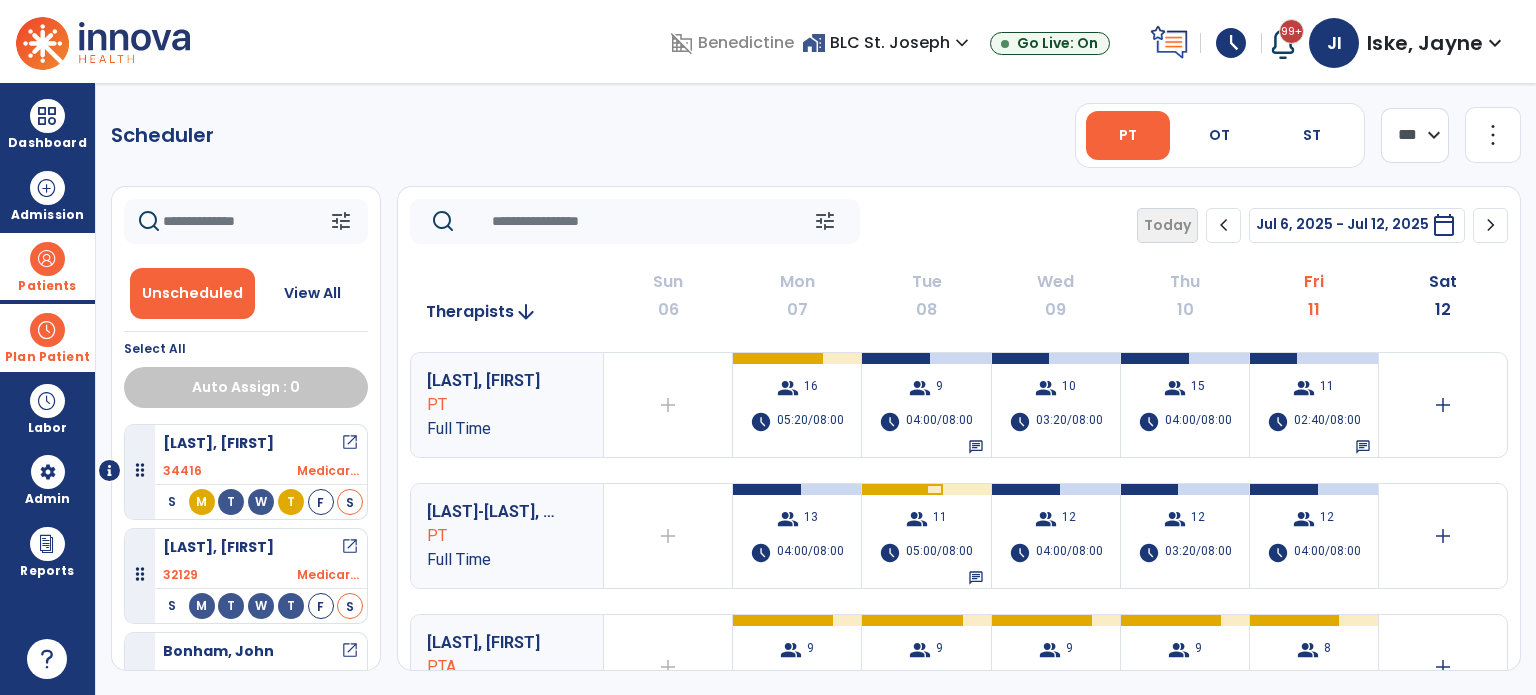 click on "**** ***" 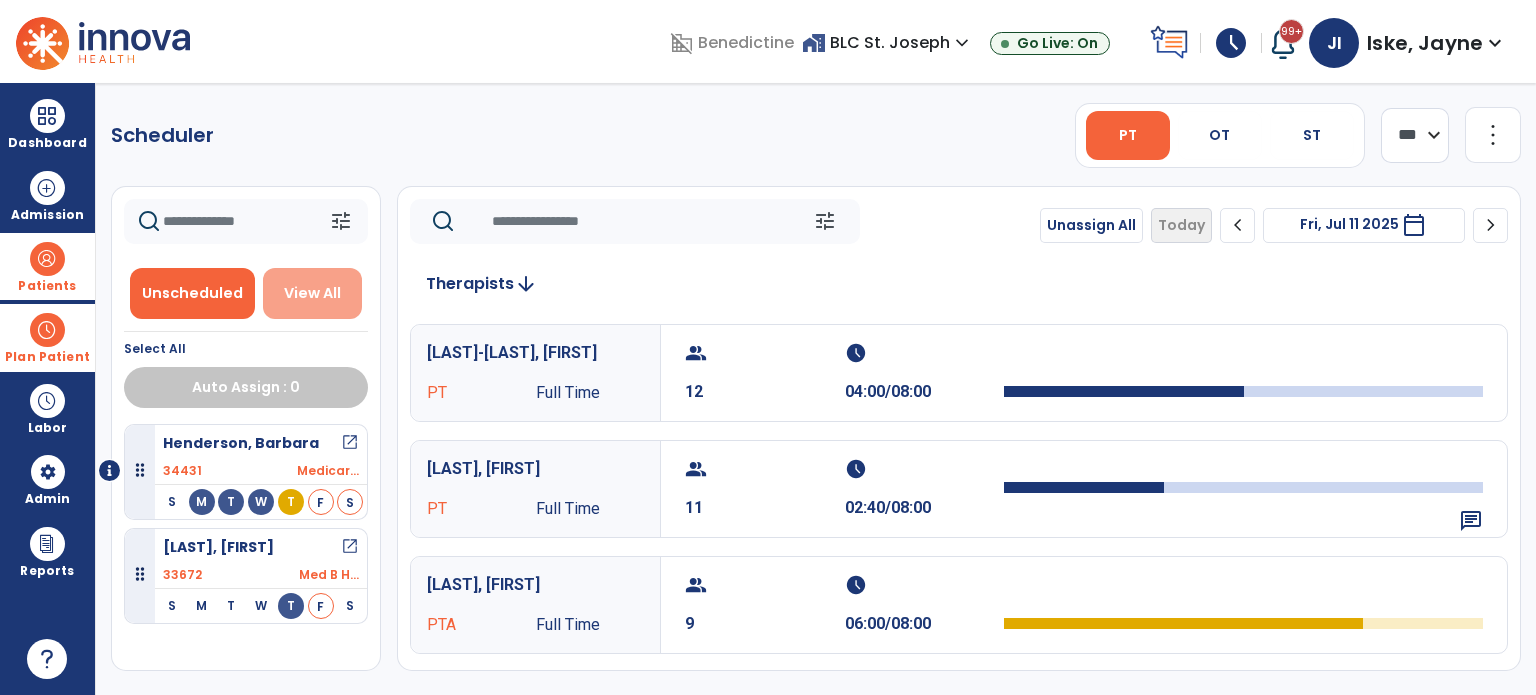 click on "View All" at bounding box center [313, 293] 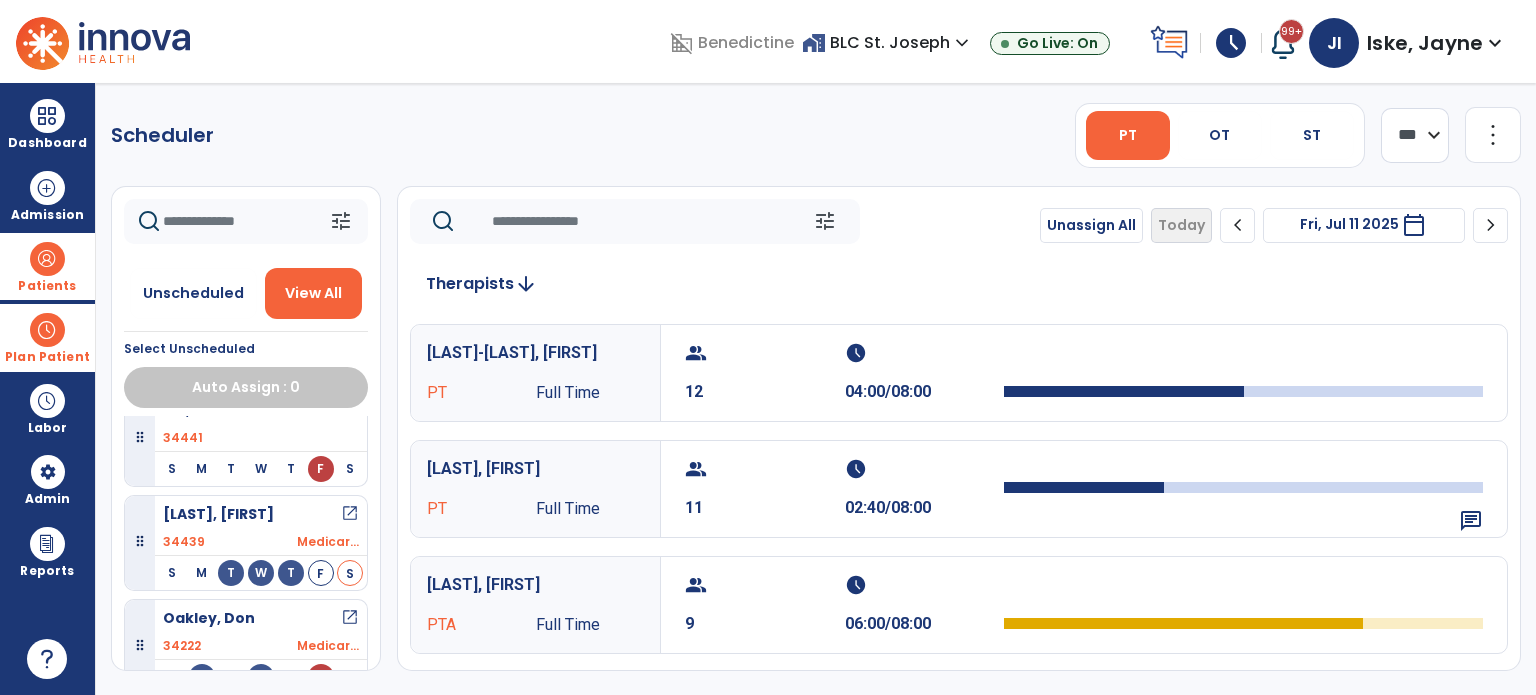 scroll, scrollTop: 3300, scrollLeft: 0, axis: vertical 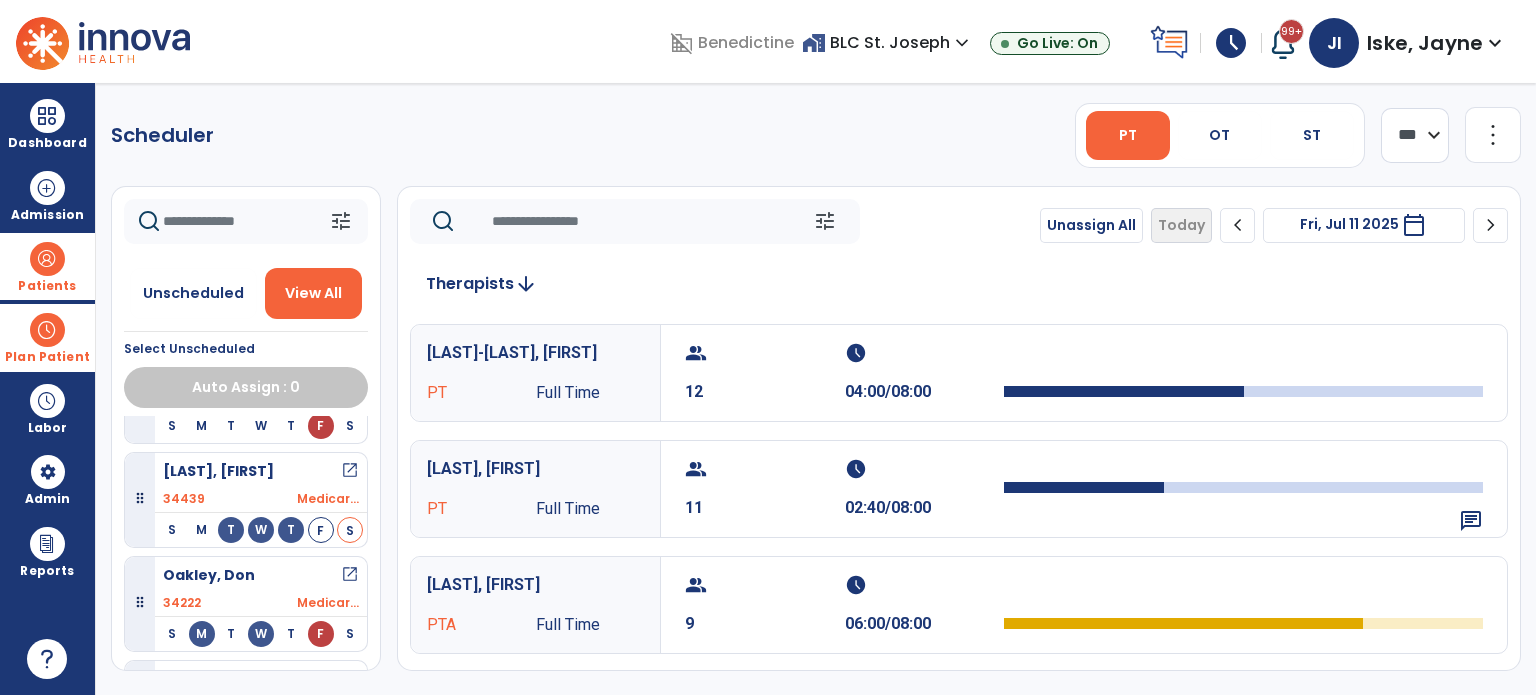 click at bounding box center [47, 259] 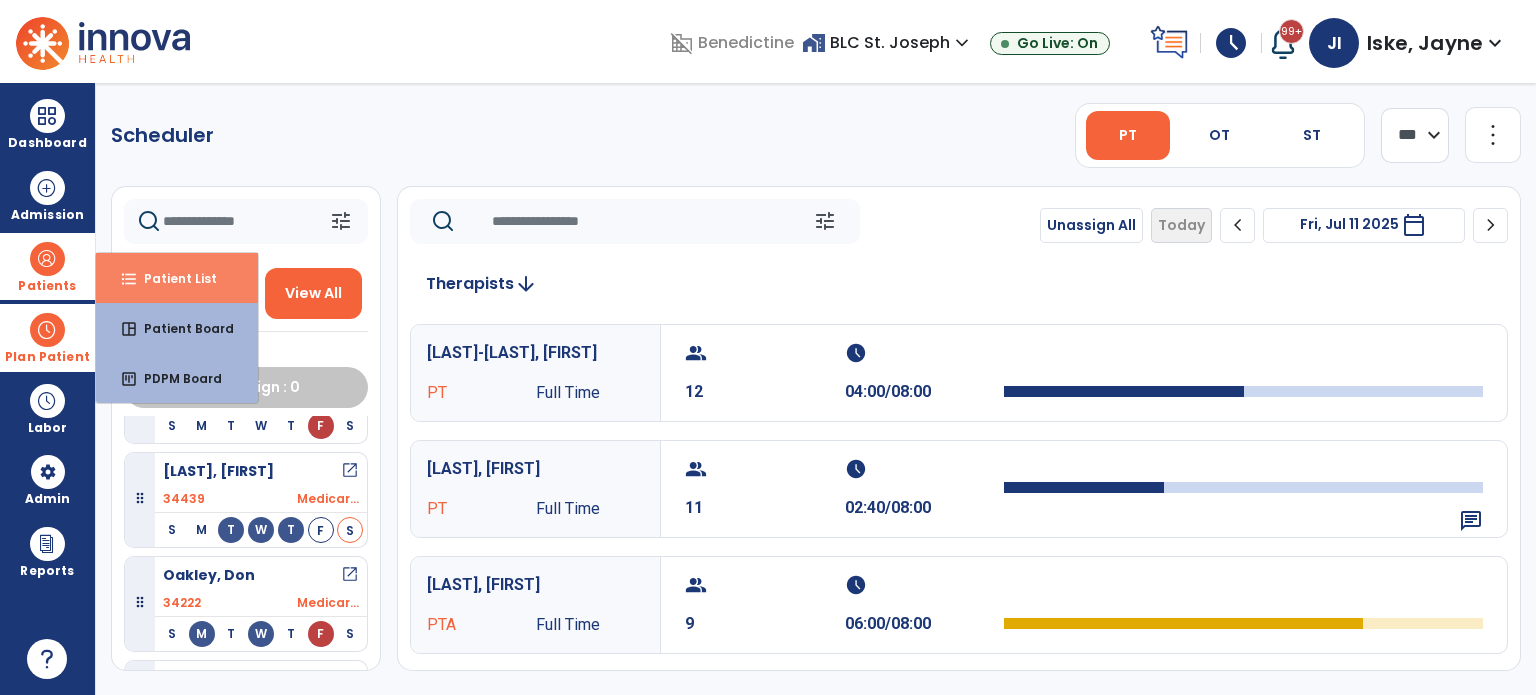 click on "format_list_bulleted  Patient List" at bounding box center [177, 278] 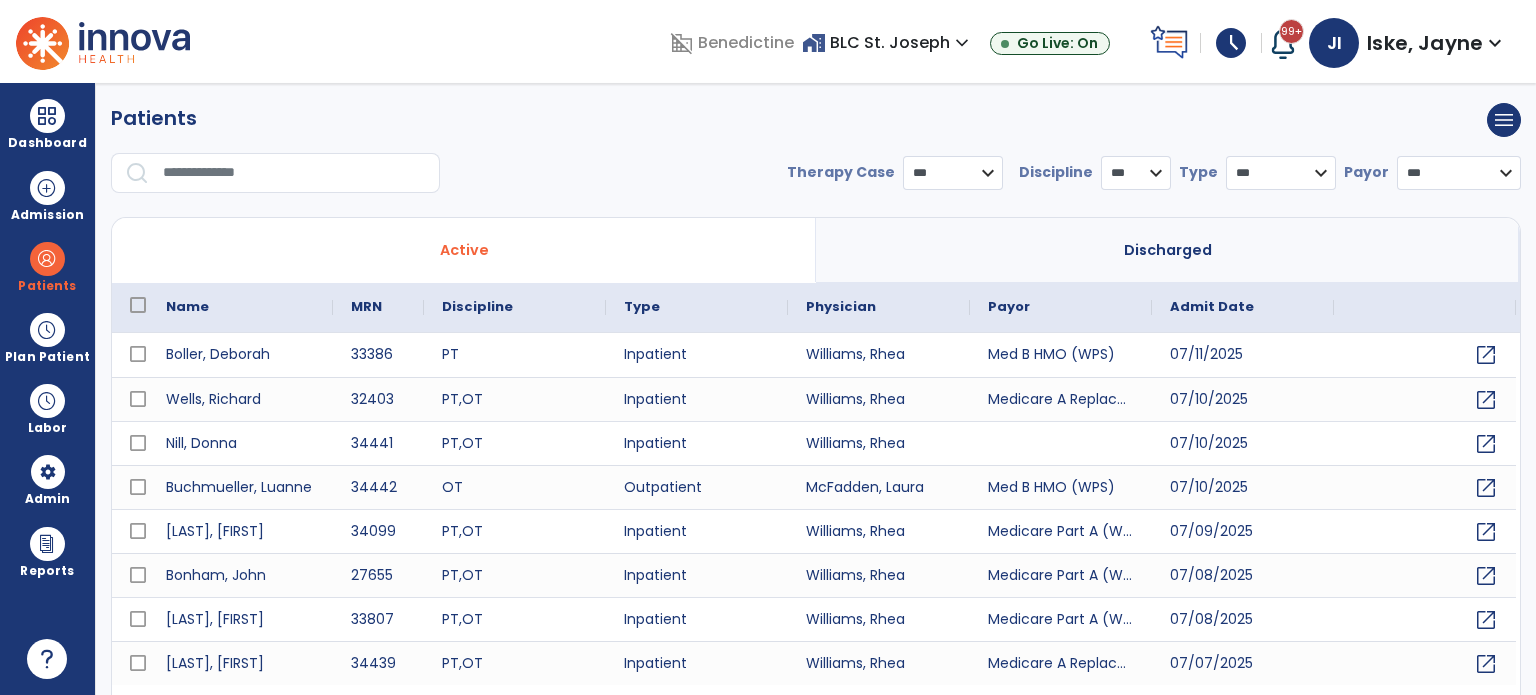 scroll, scrollTop: 0, scrollLeft: 0, axis: both 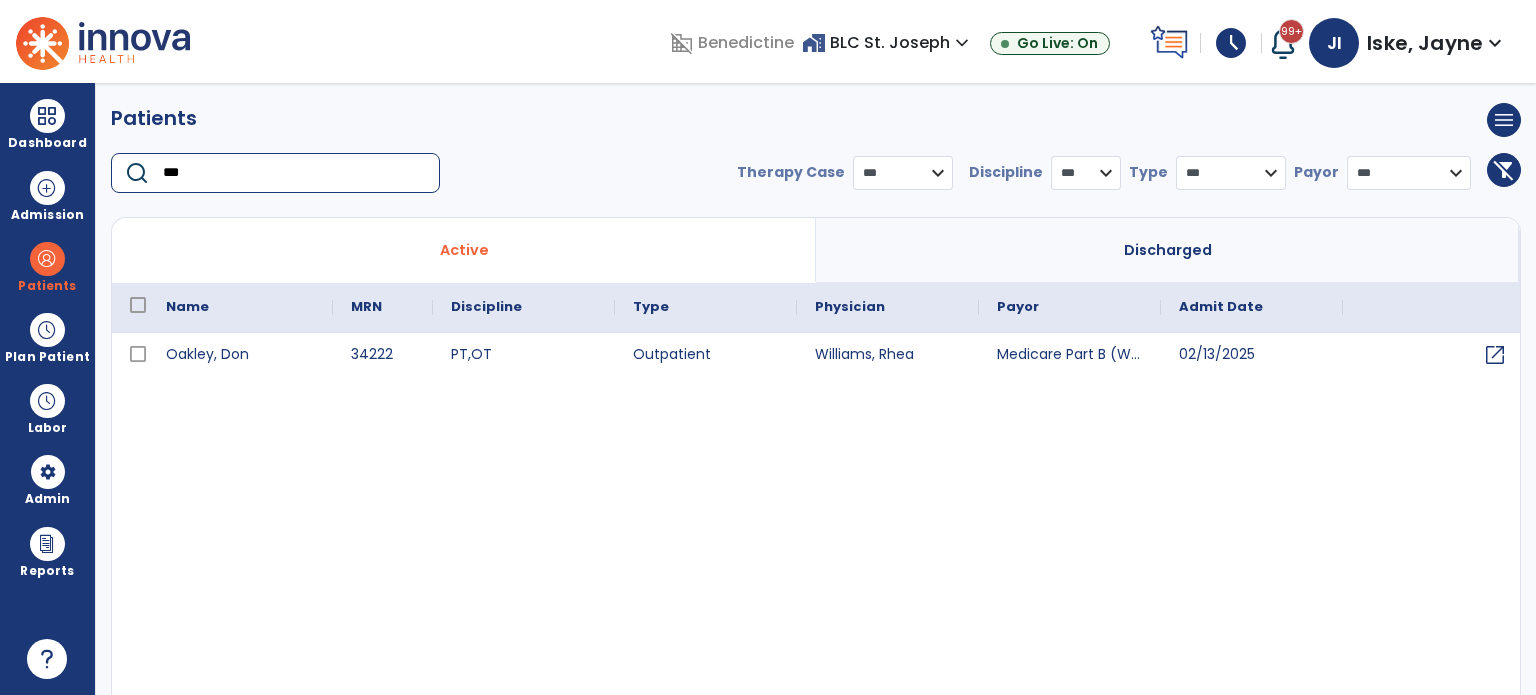type on "***" 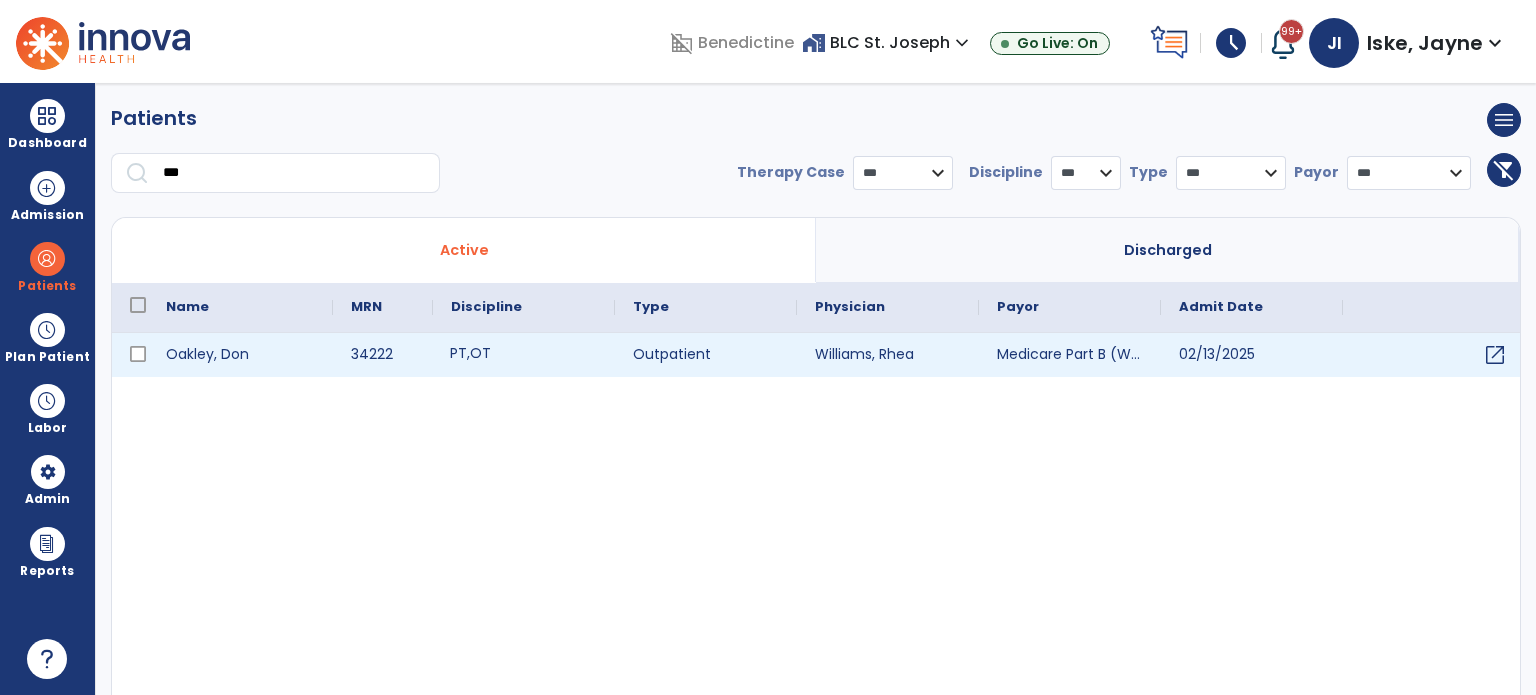 click on "PT , OT" at bounding box center (524, 355) 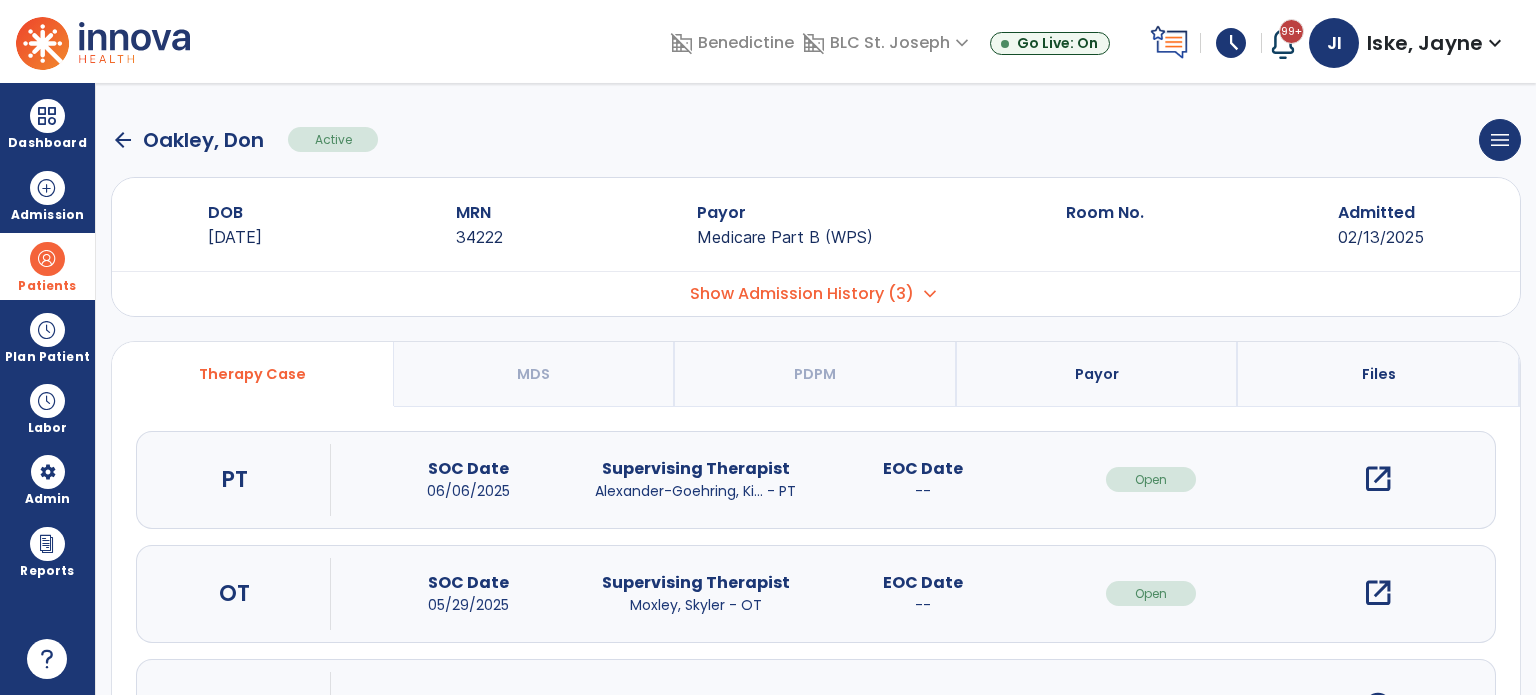click at bounding box center (47, 259) 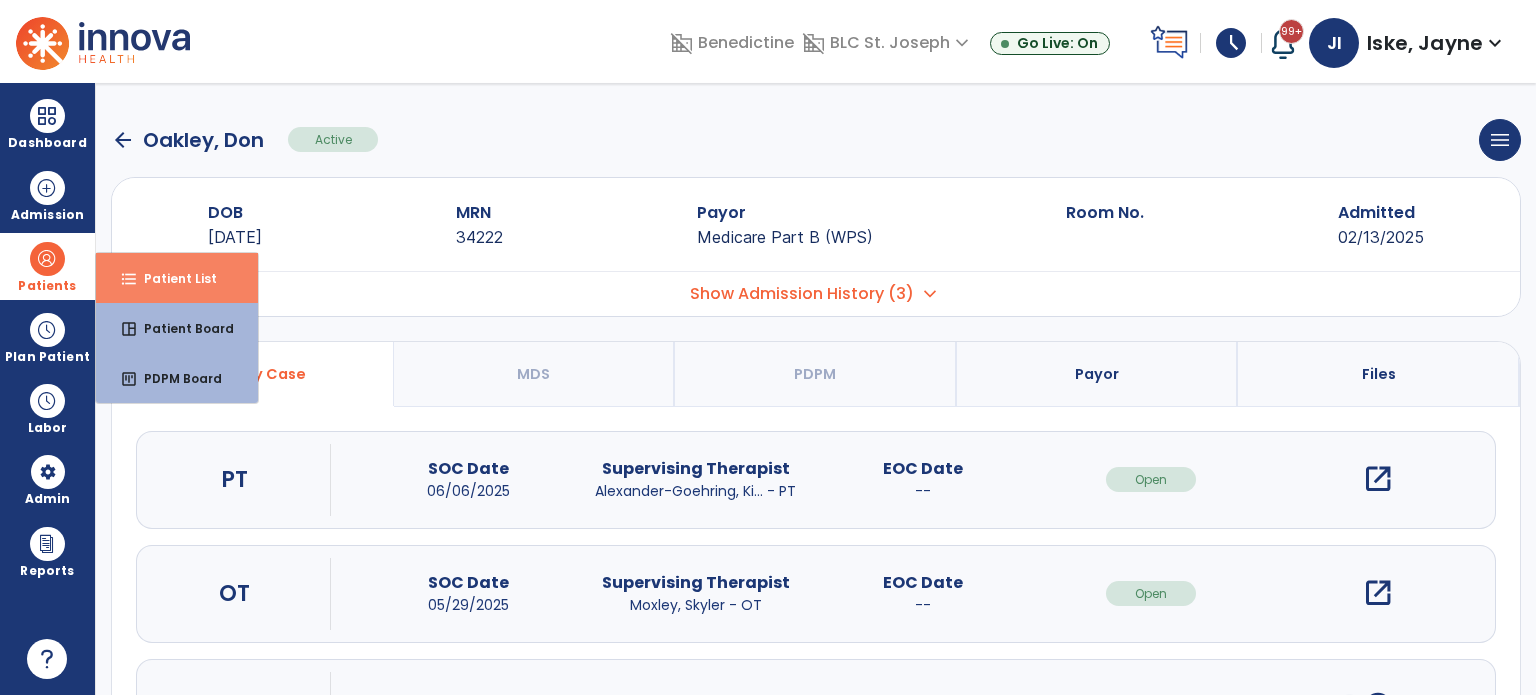 click on "Patient List" at bounding box center [172, 278] 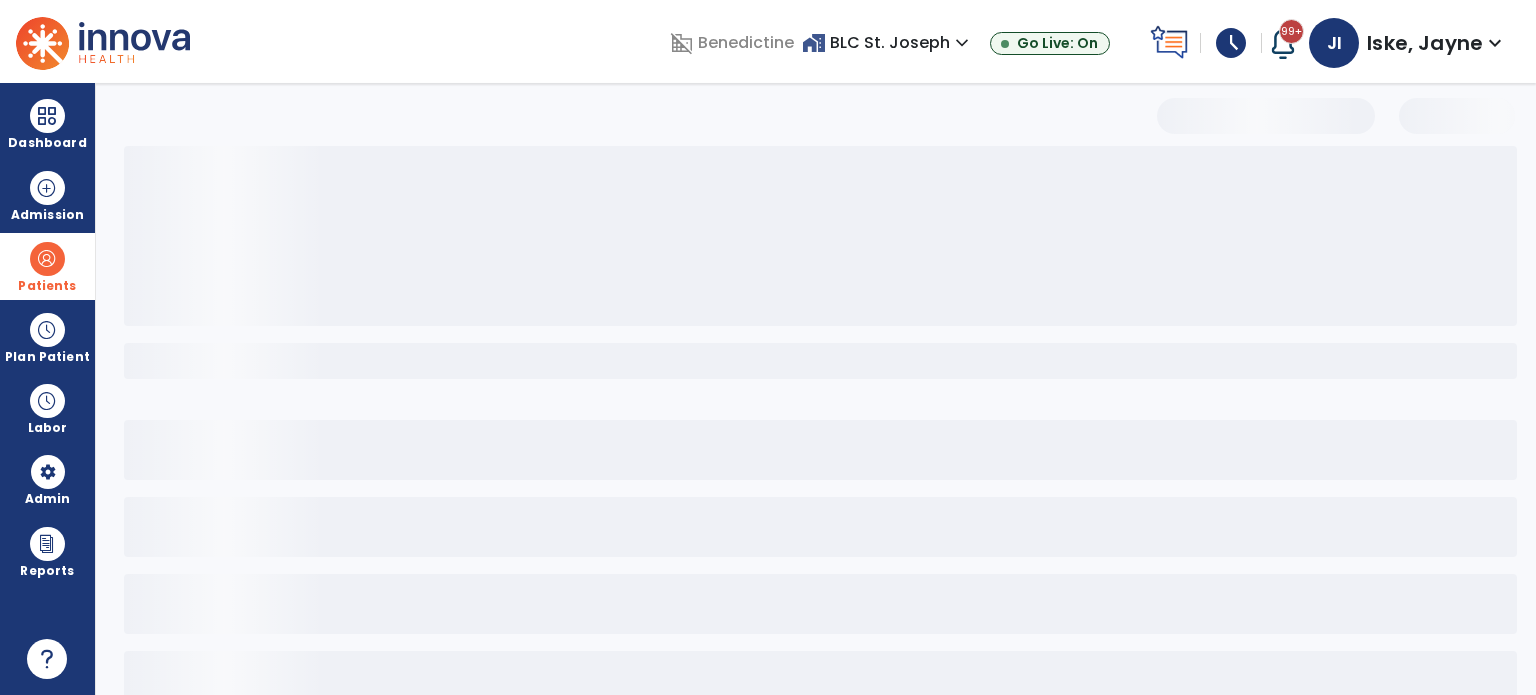 select on "***" 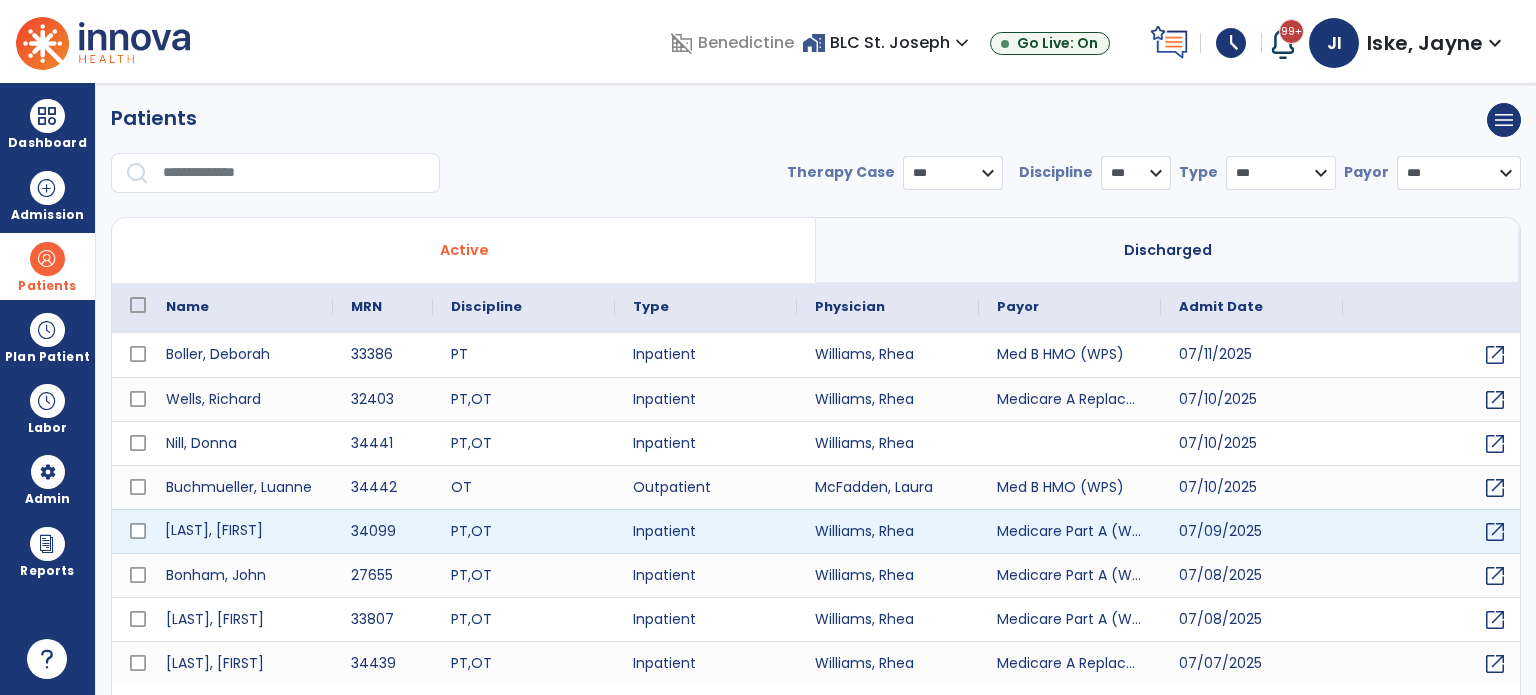 click on "[LAST], [FIRST]" at bounding box center (240, 531) 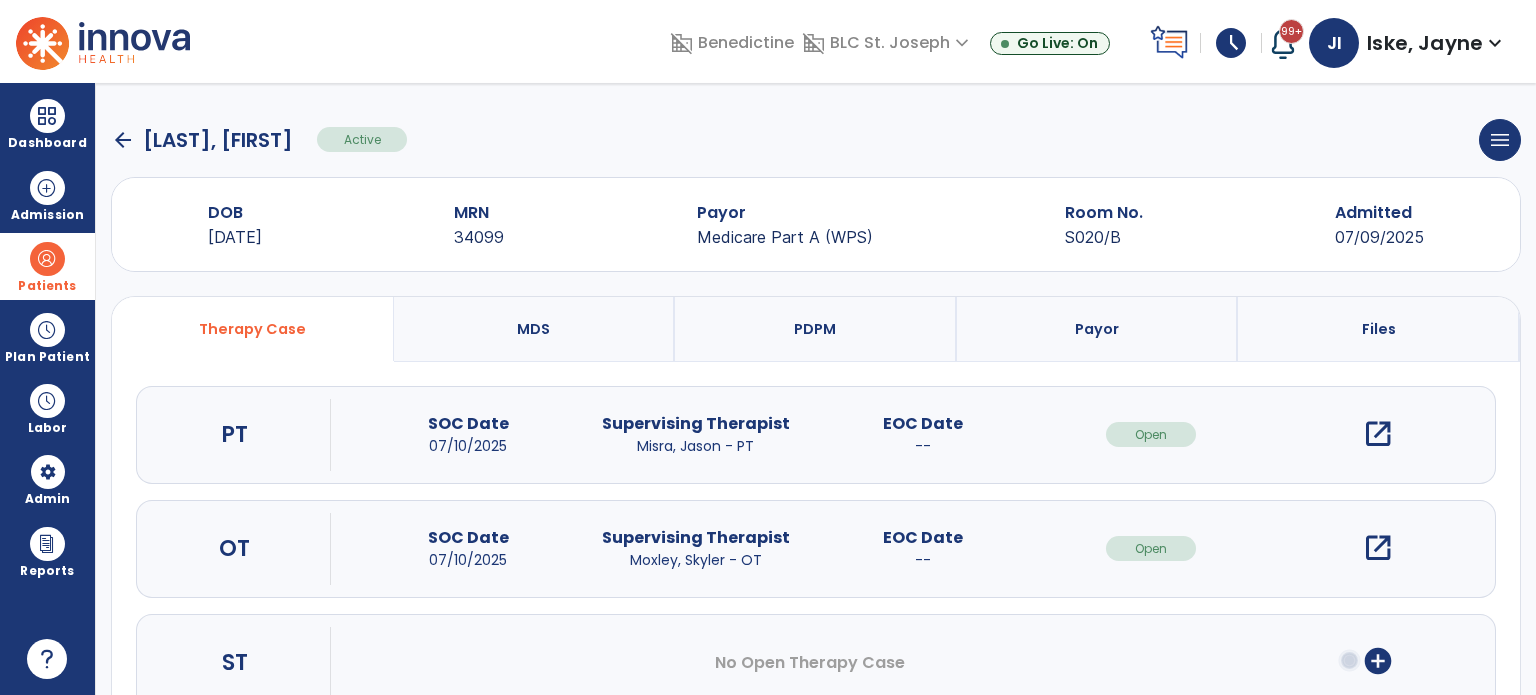 click on "open_in_new" at bounding box center (1378, 434) 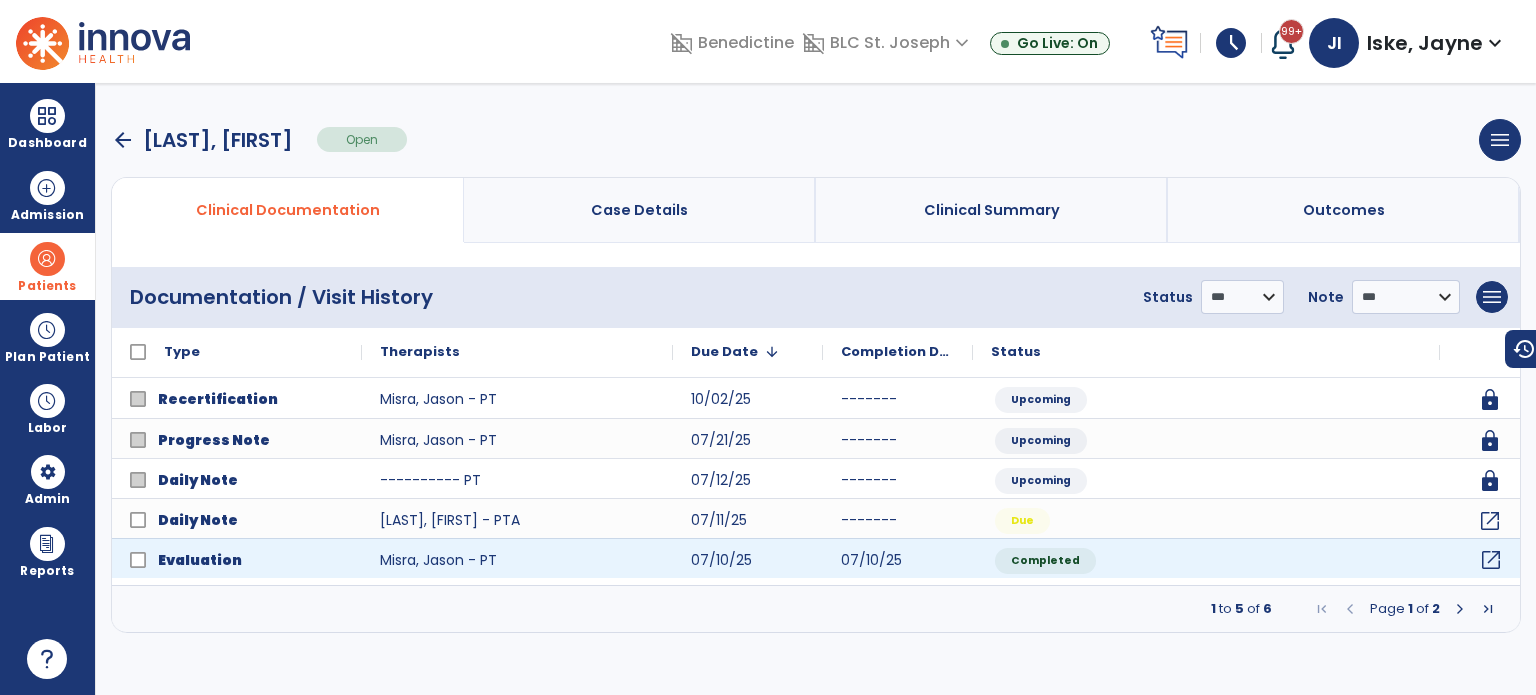 click on "open_in_new" 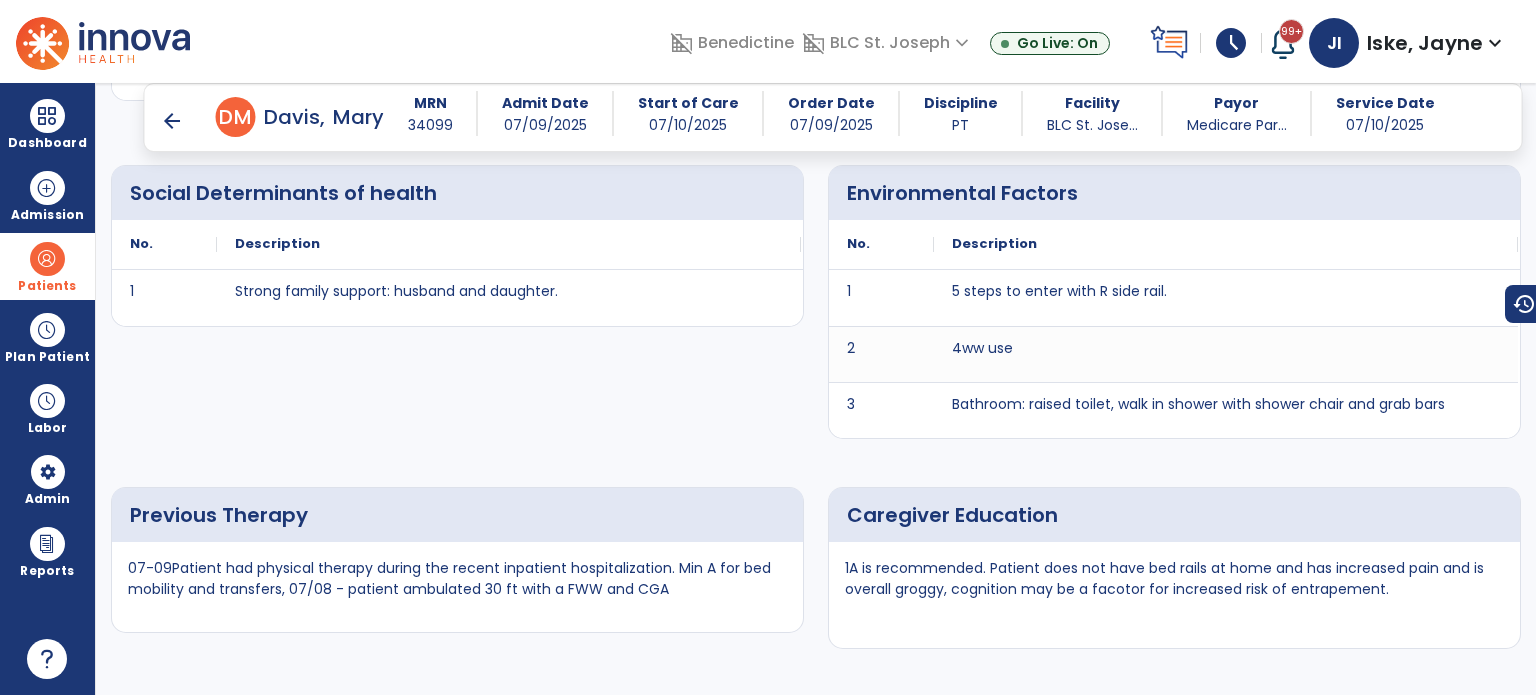 scroll, scrollTop: 3770, scrollLeft: 0, axis: vertical 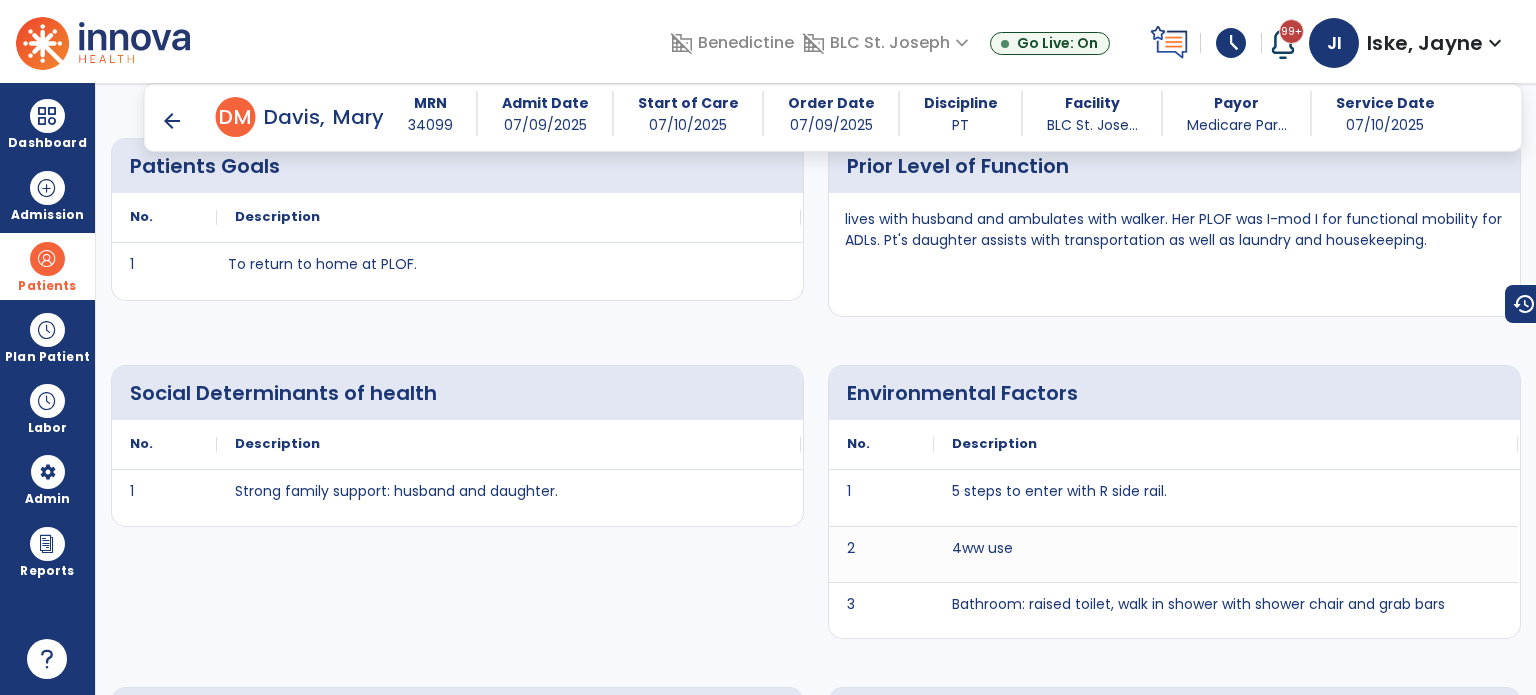 click at bounding box center (47, 259) 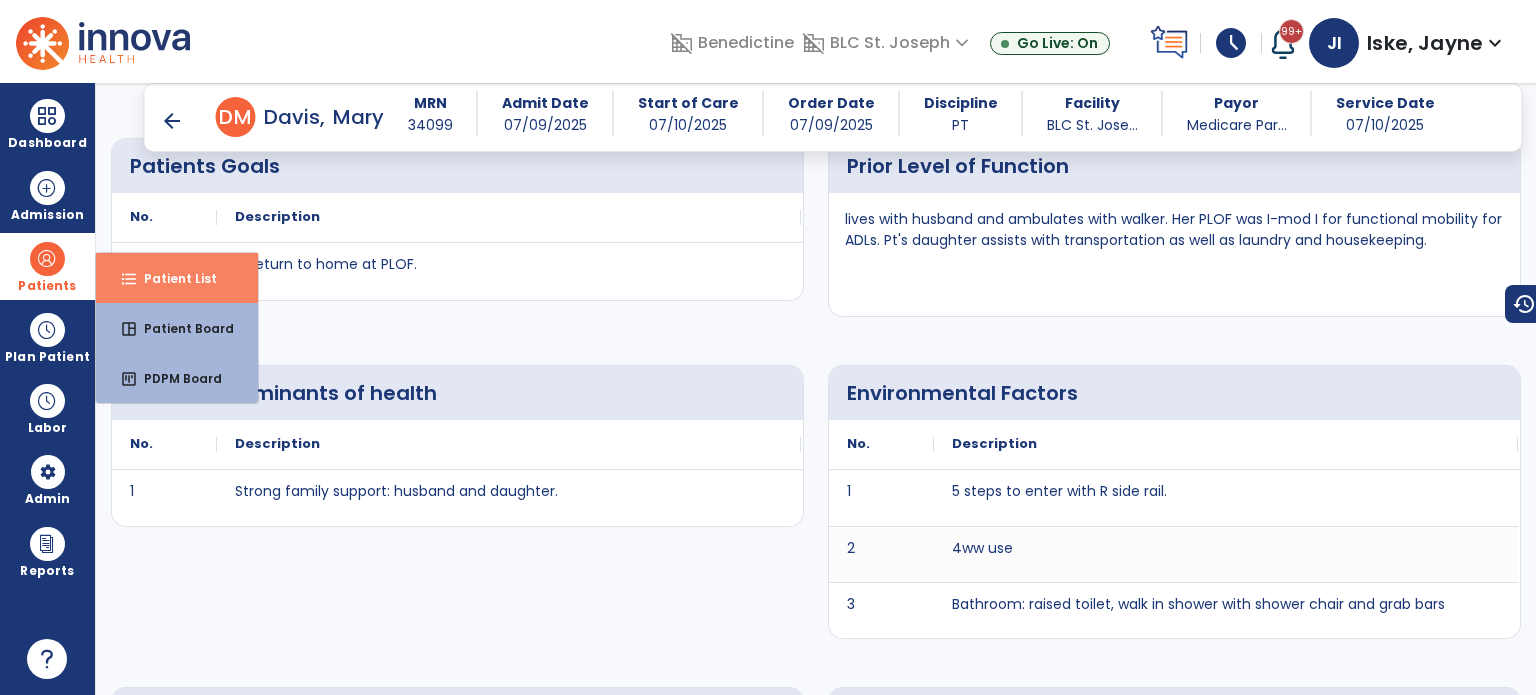 click on "format_list_bulleted  Patient List" at bounding box center [177, 278] 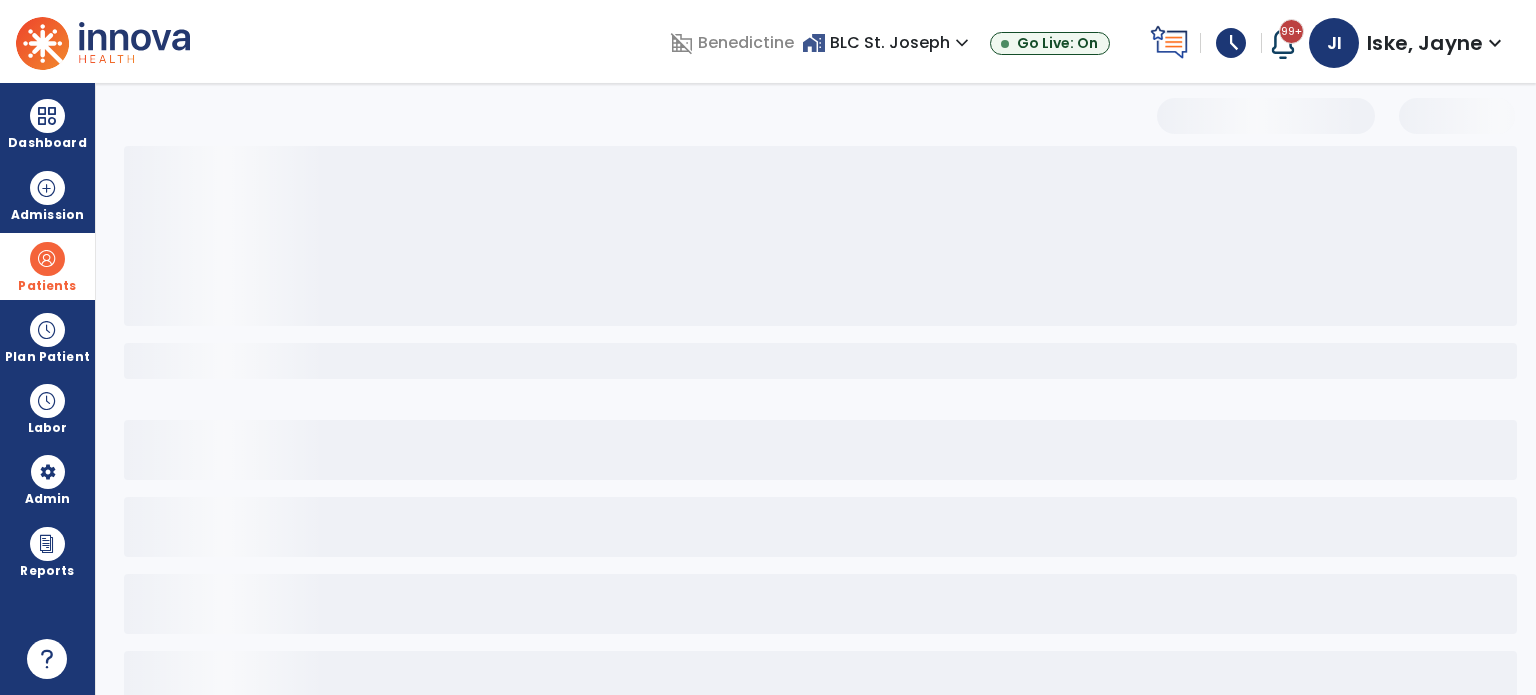 scroll, scrollTop: 46, scrollLeft: 0, axis: vertical 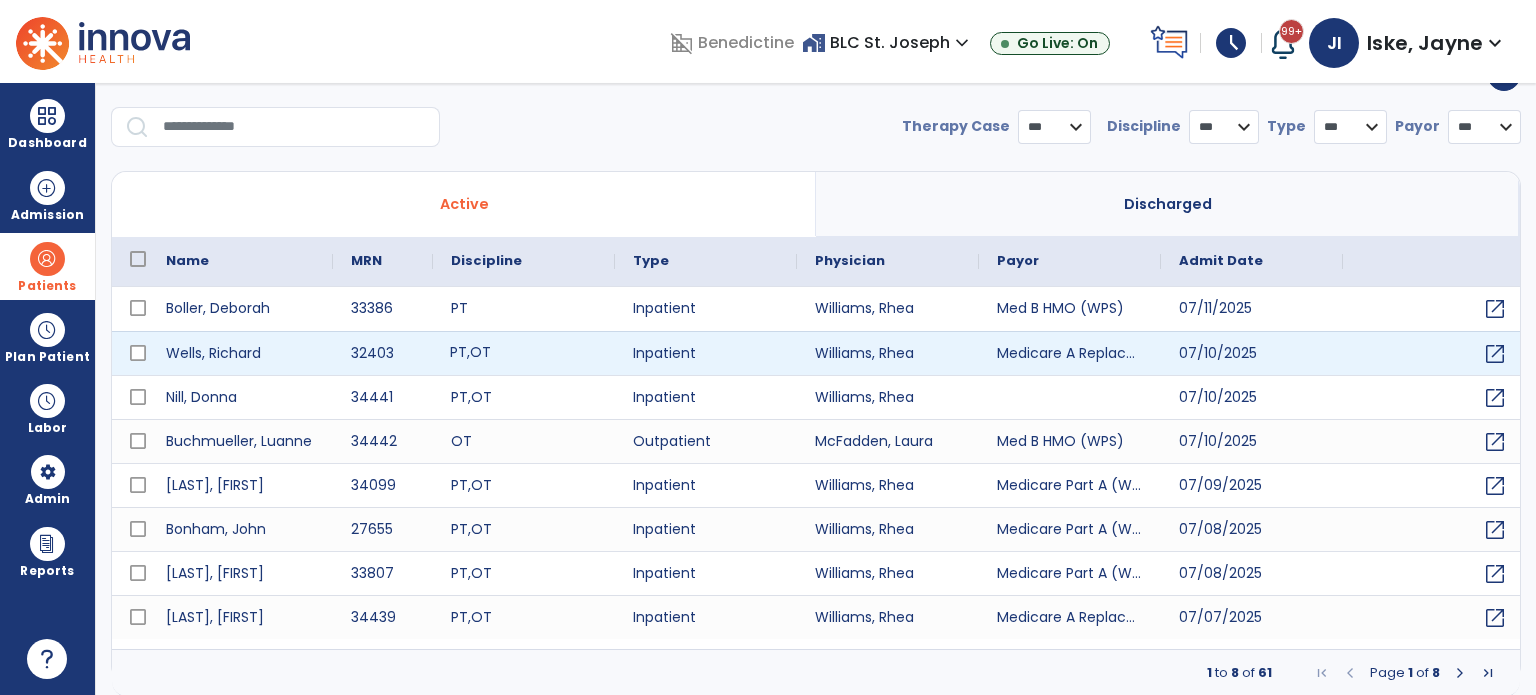 click on "PT , OT" at bounding box center (524, 353) 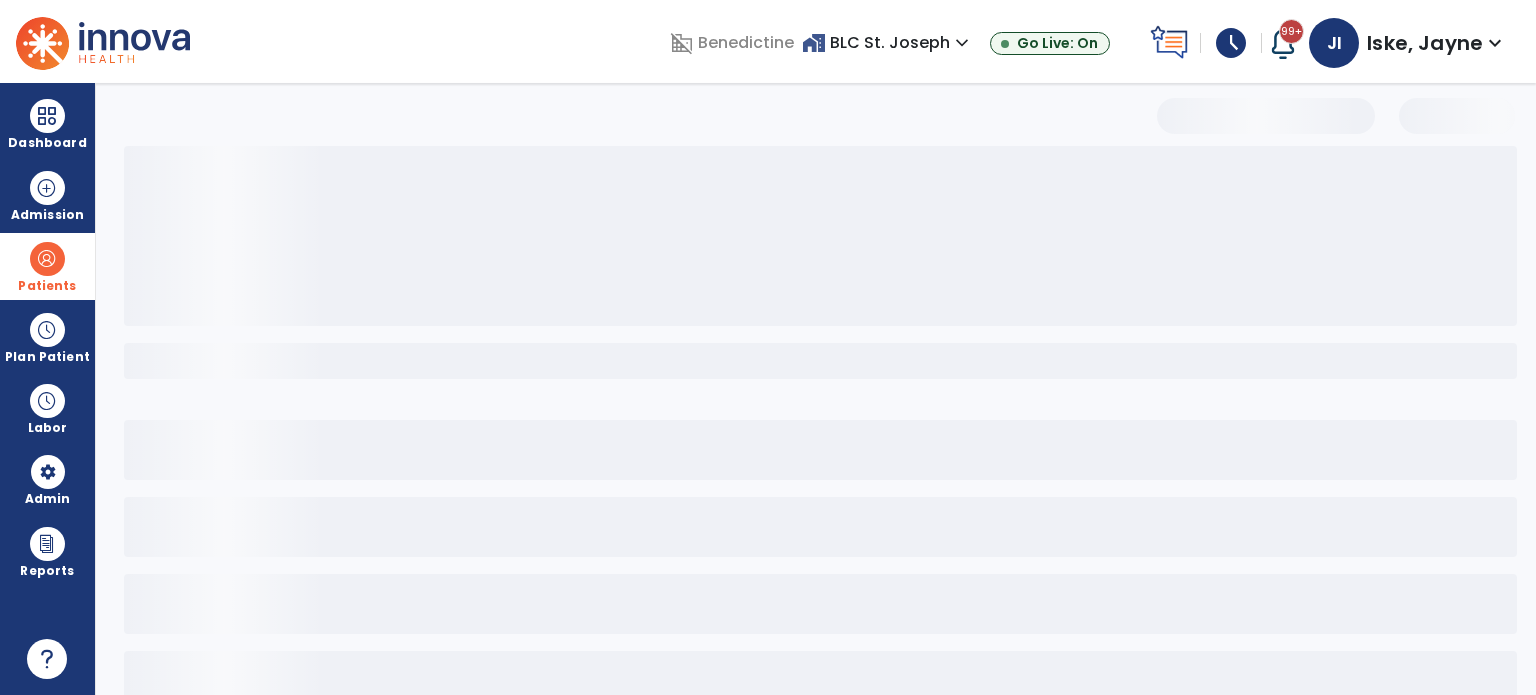 select on "***" 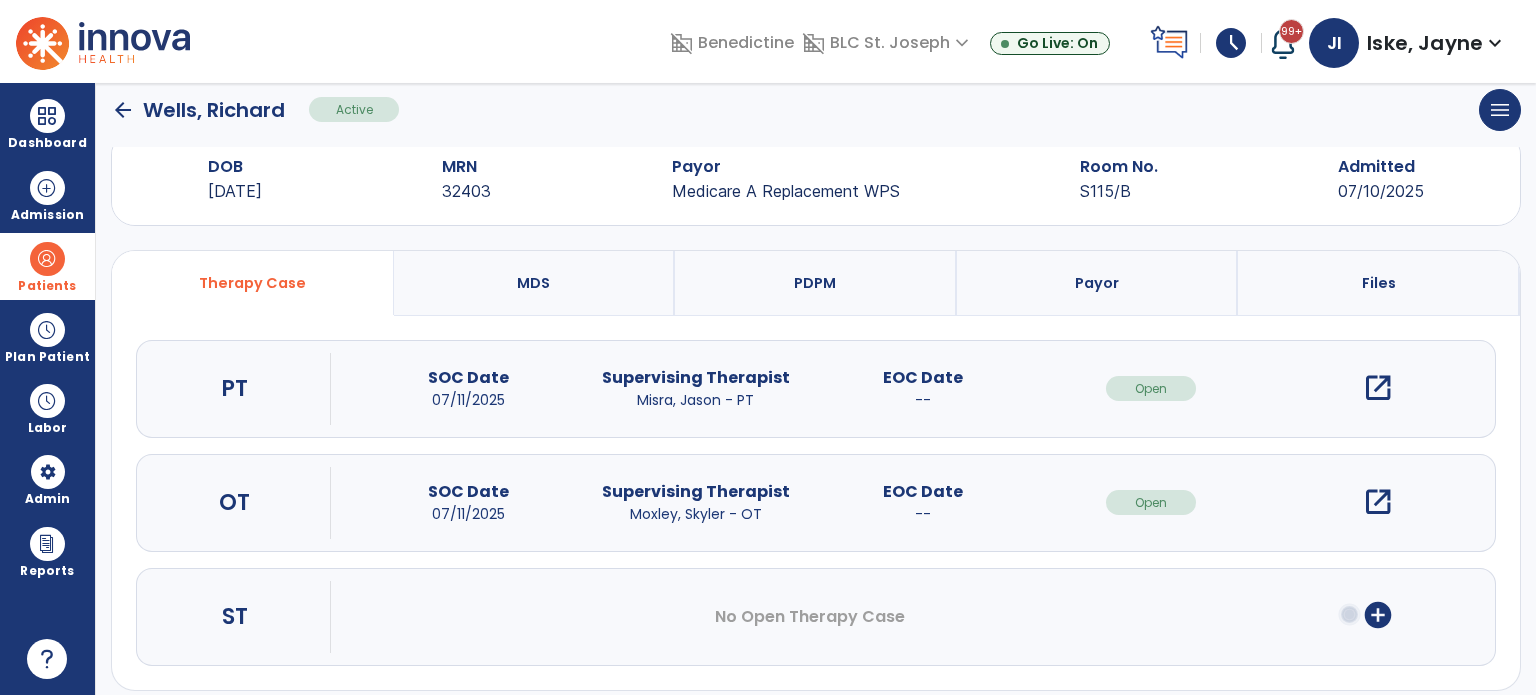 click on "open_in_new" at bounding box center [1378, 388] 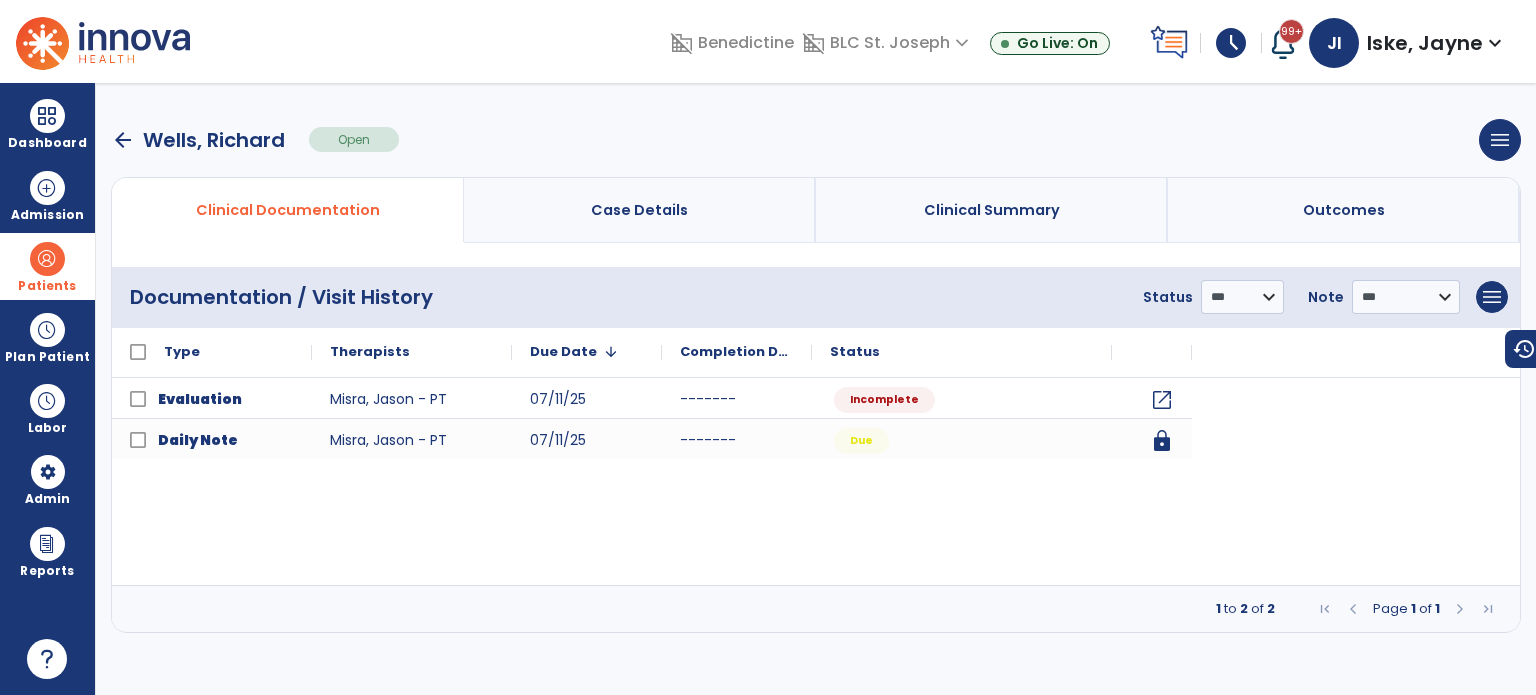 scroll, scrollTop: 0, scrollLeft: 0, axis: both 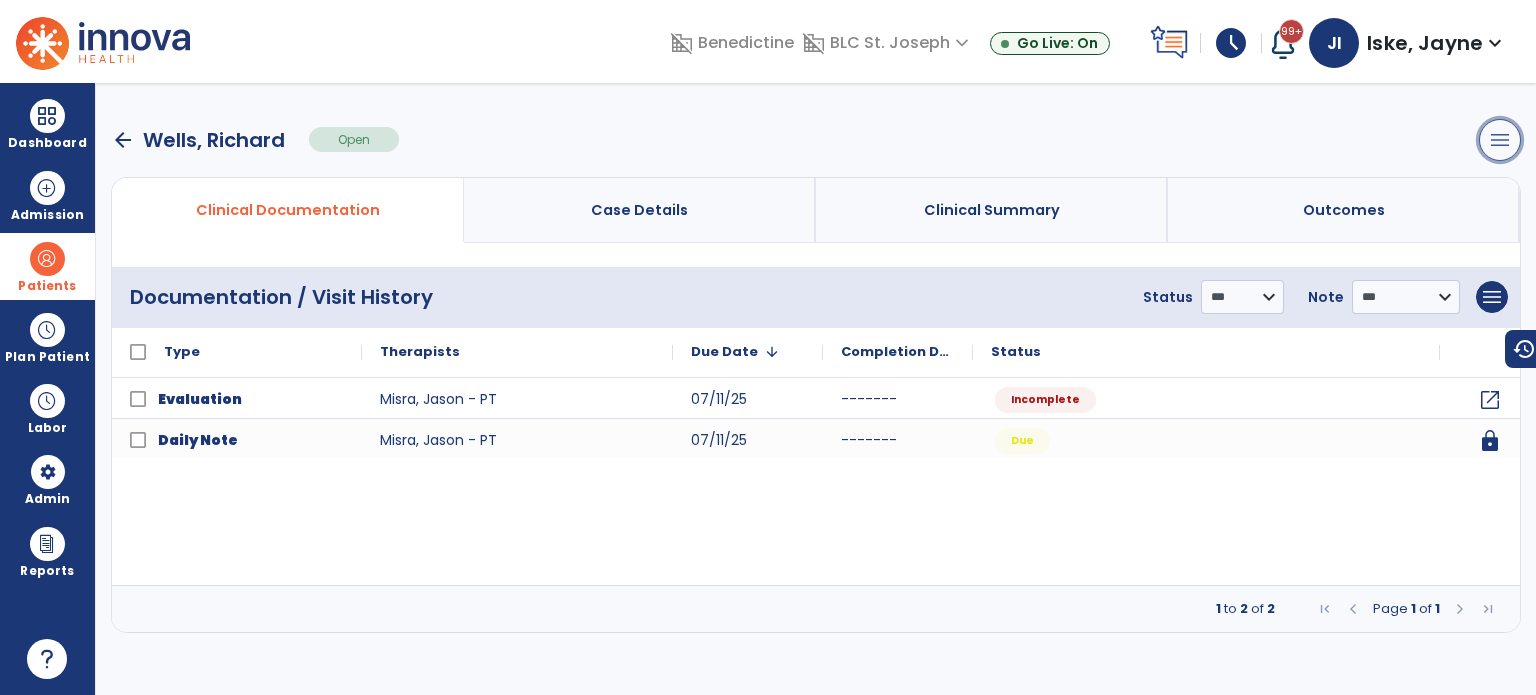 click on "menu" at bounding box center (1500, 140) 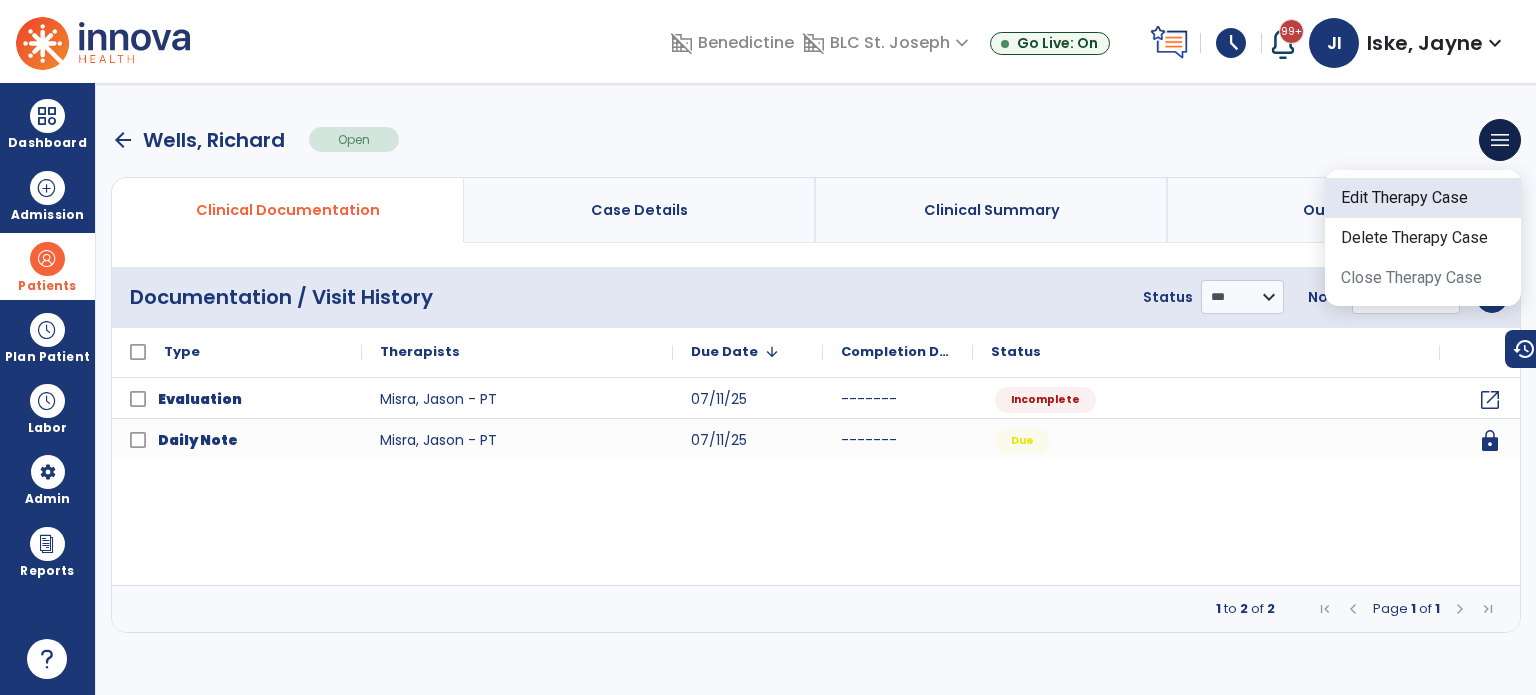 click on "Edit Therapy Case" at bounding box center (1423, 198) 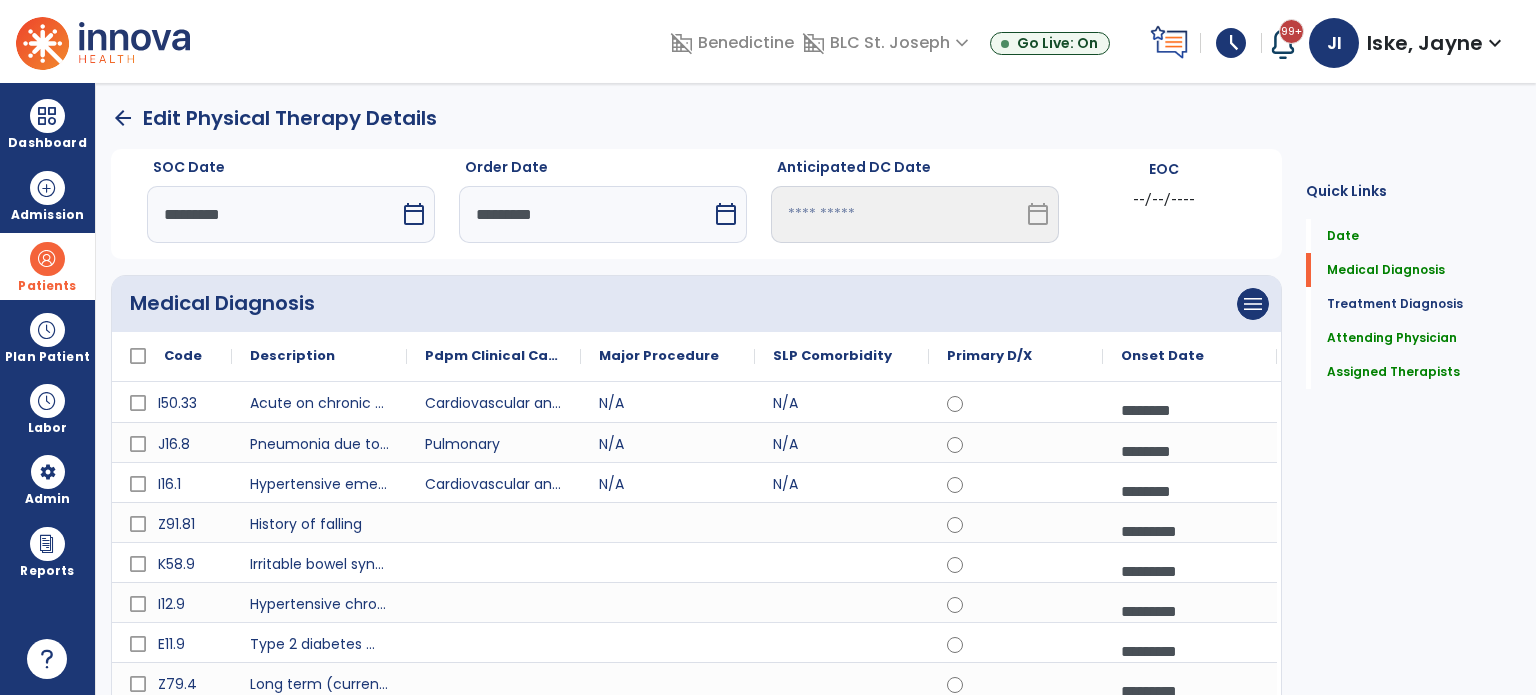 click at bounding box center [47, 259] 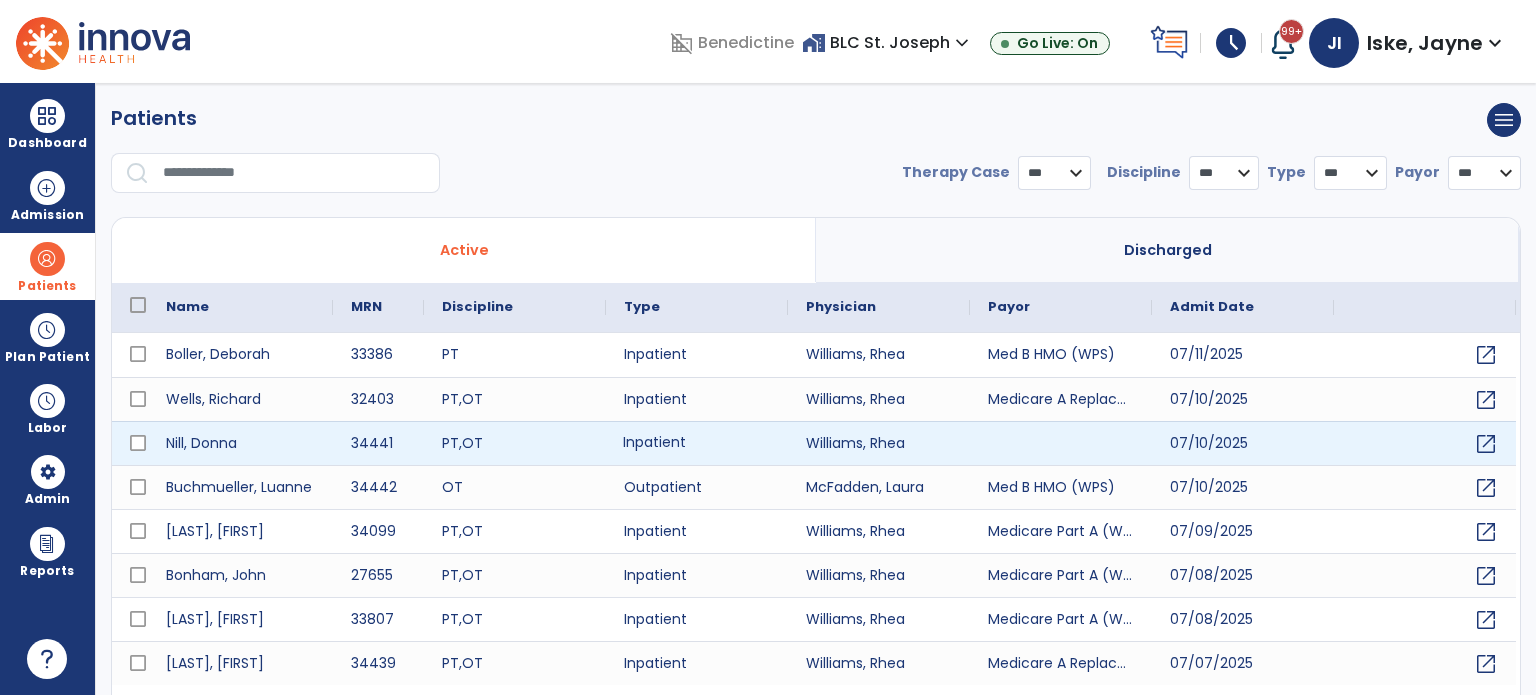 click on "Inpatient" at bounding box center (697, 443) 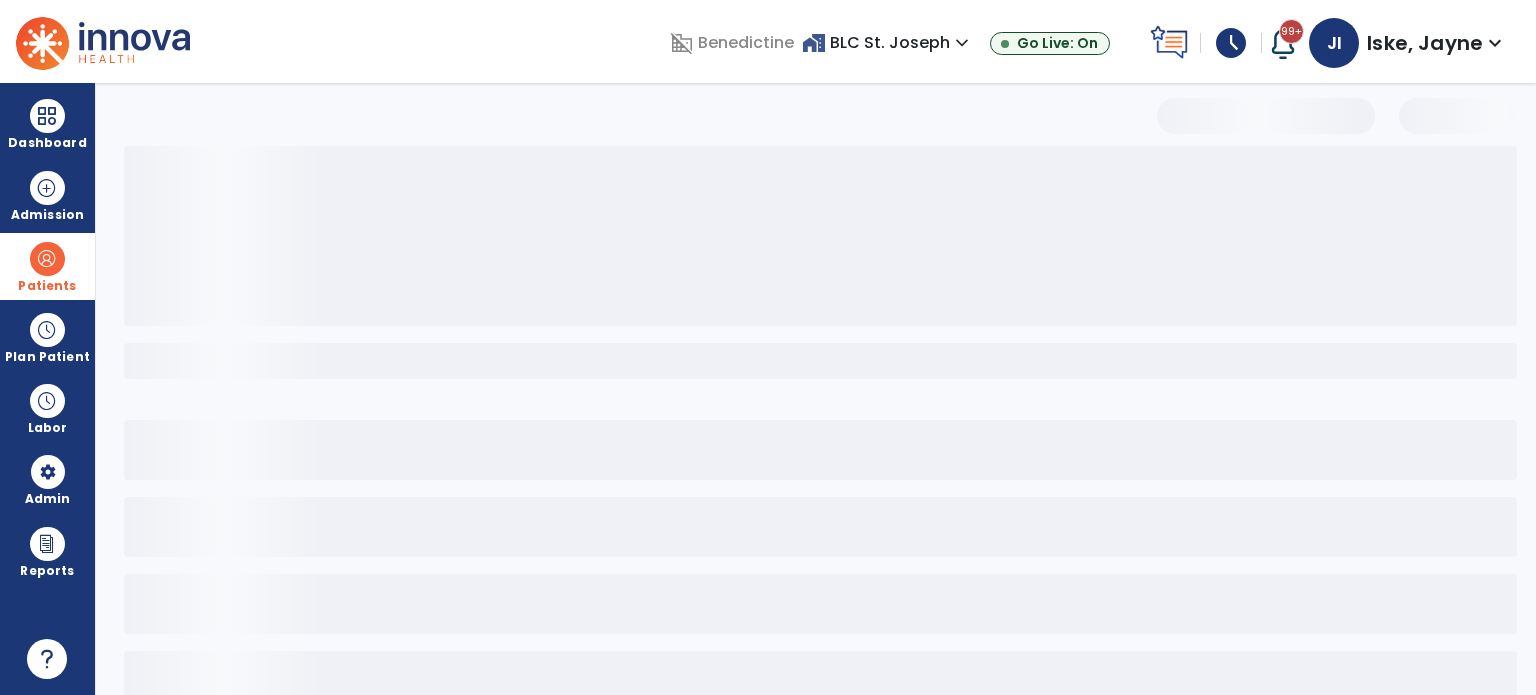 select on "***" 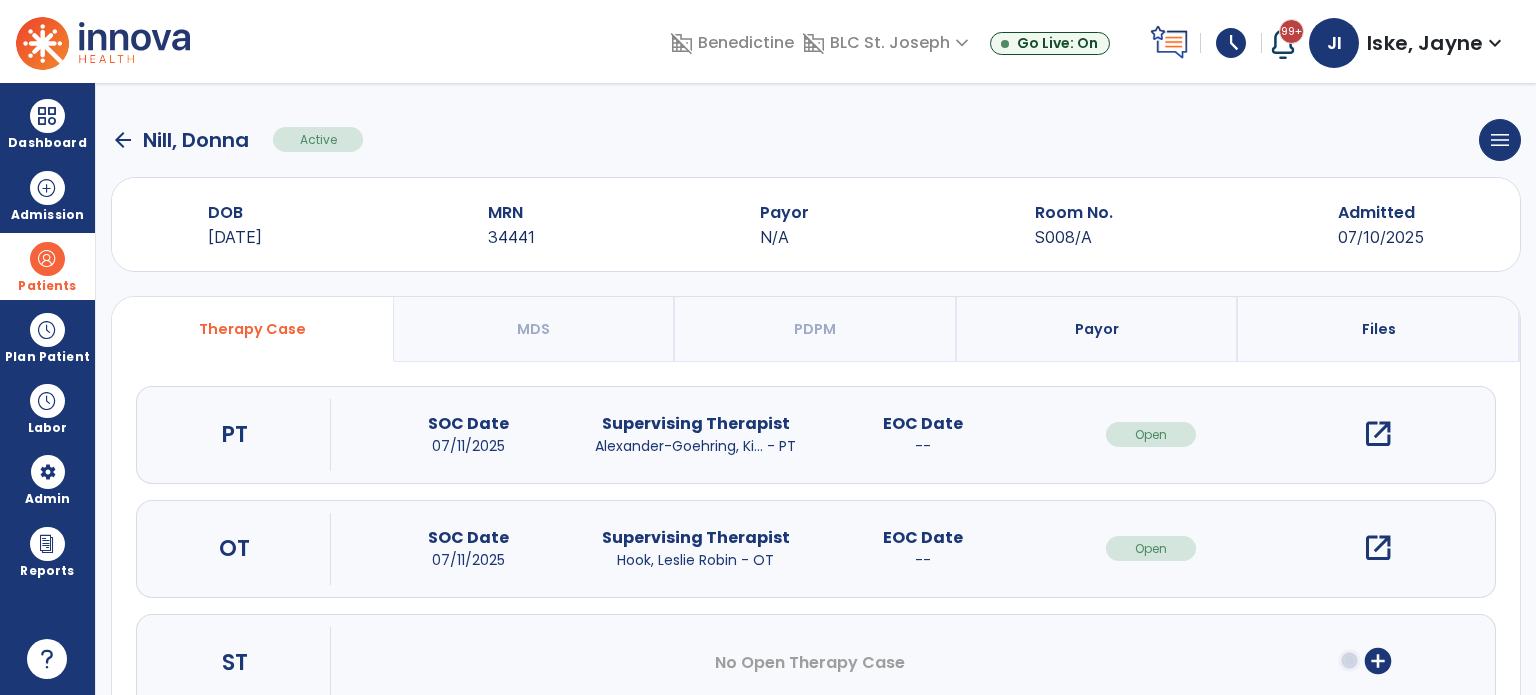 click on "open_in_new" at bounding box center [1378, 434] 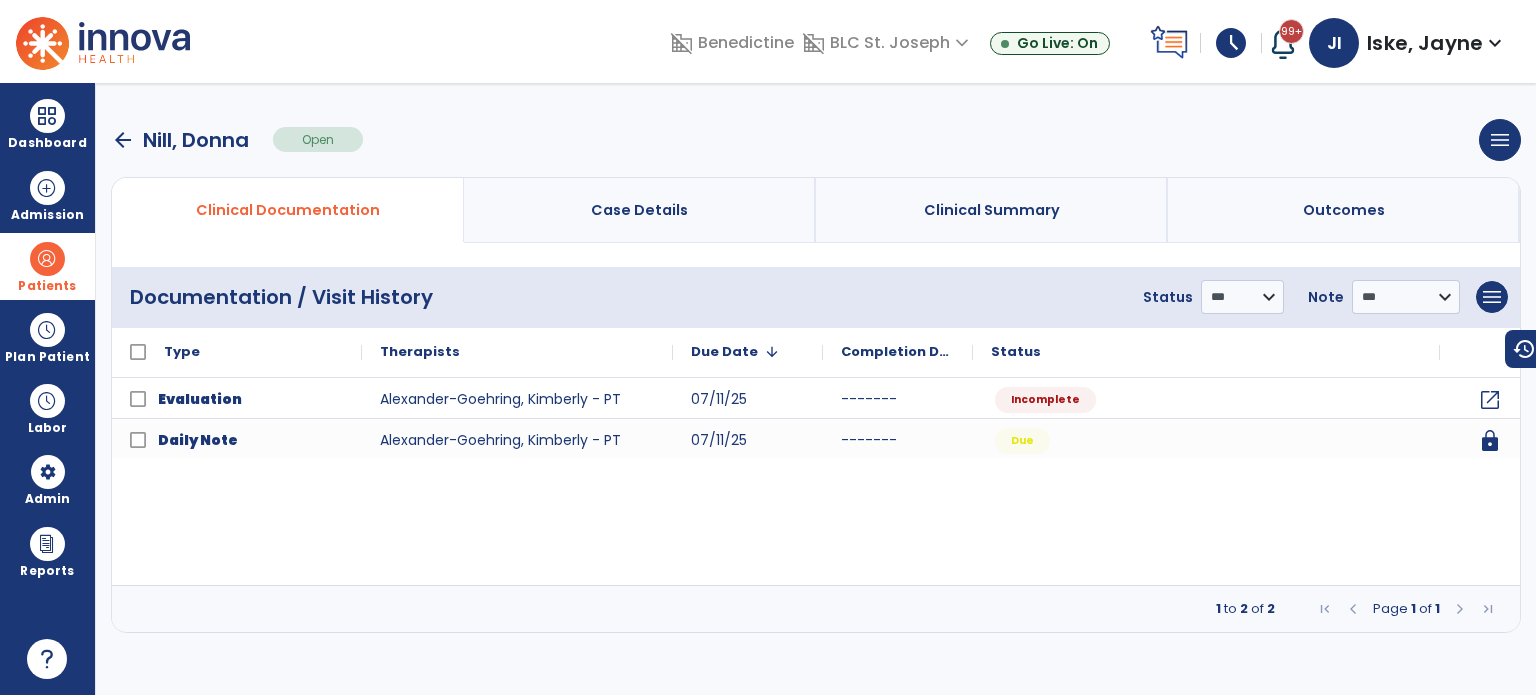 click on "Case Details" at bounding box center [640, 210] 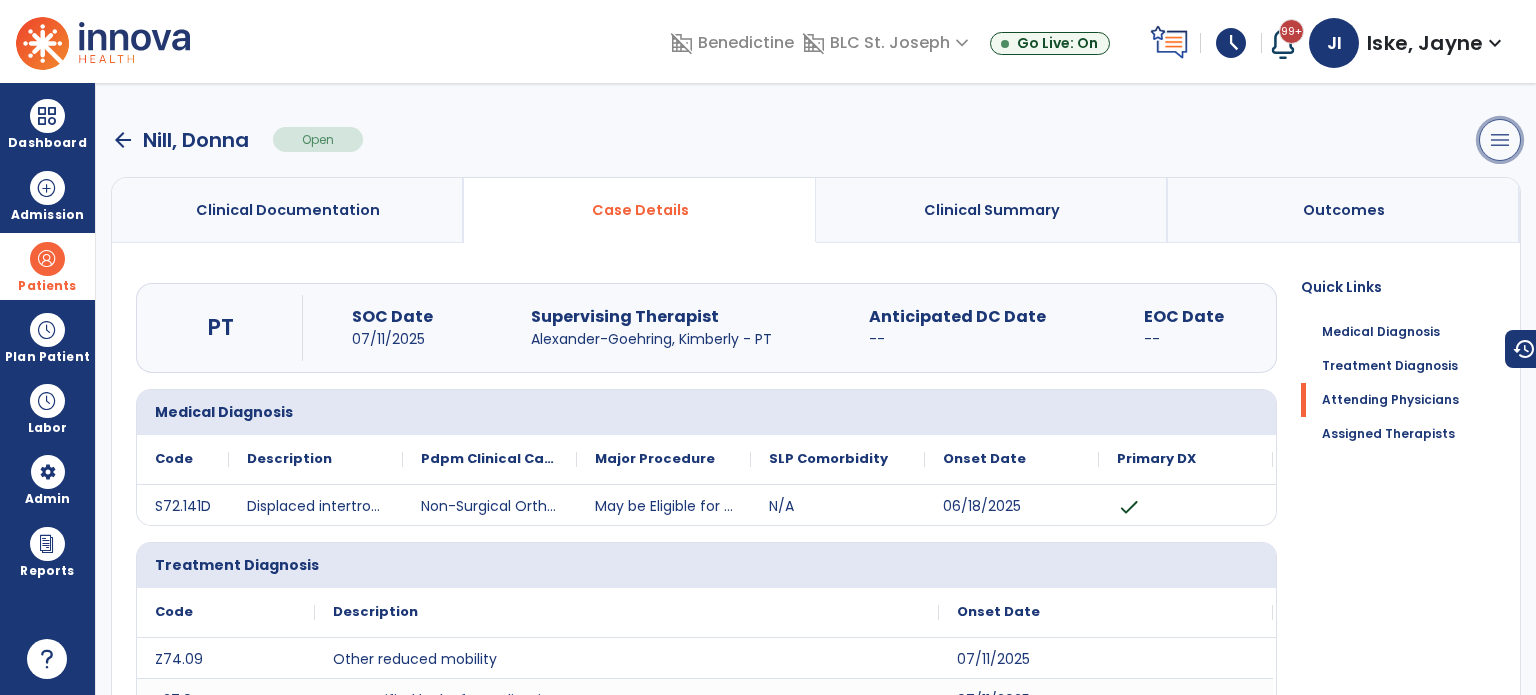 click on "menu" at bounding box center [1500, 140] 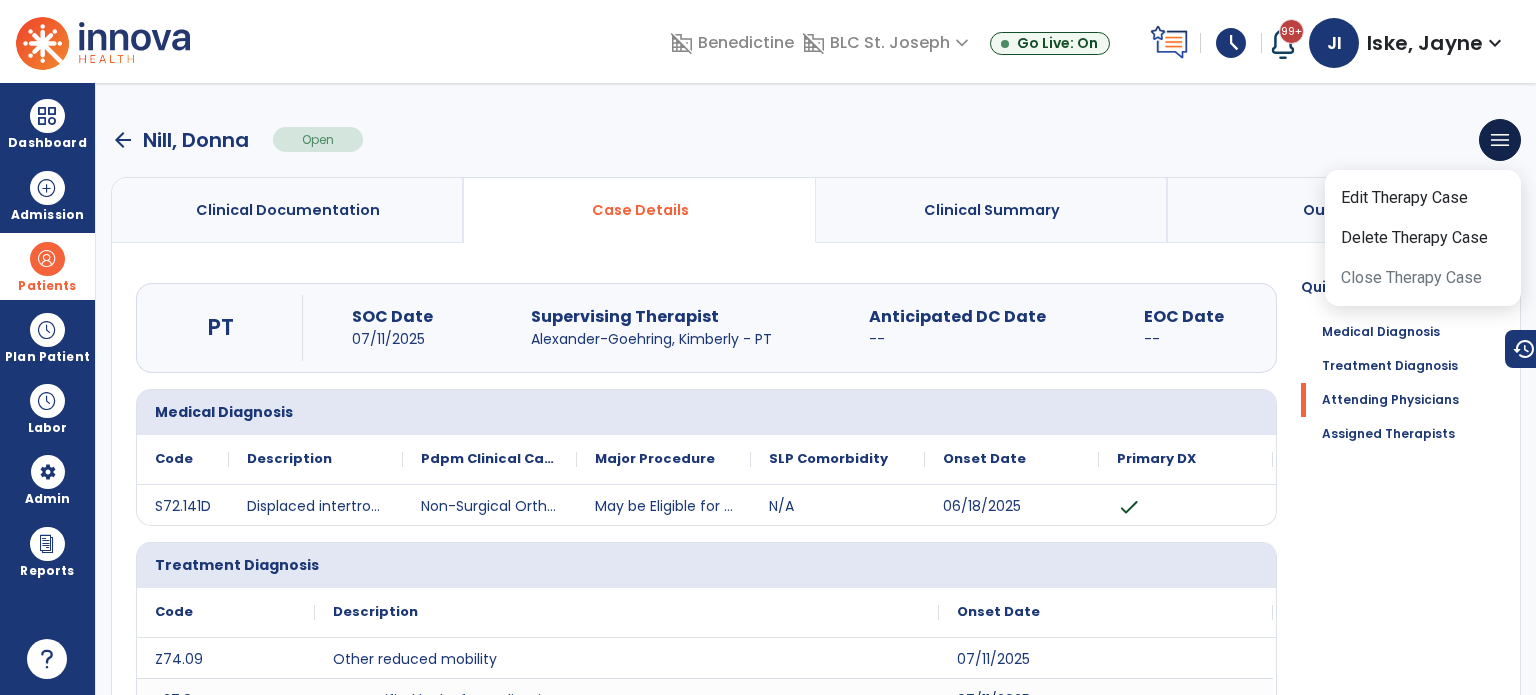 click on "Primary DX" 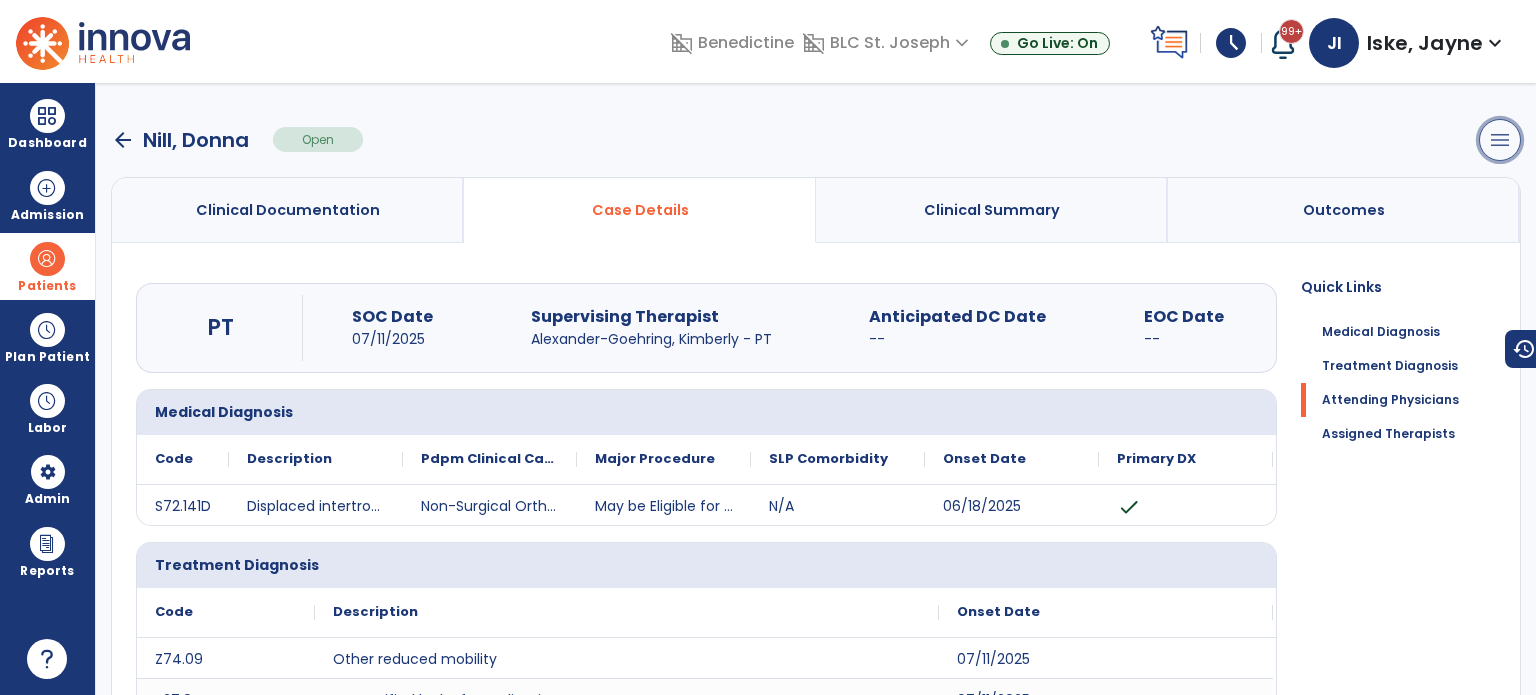 click on "menu" at bounding box center [1500, 140] 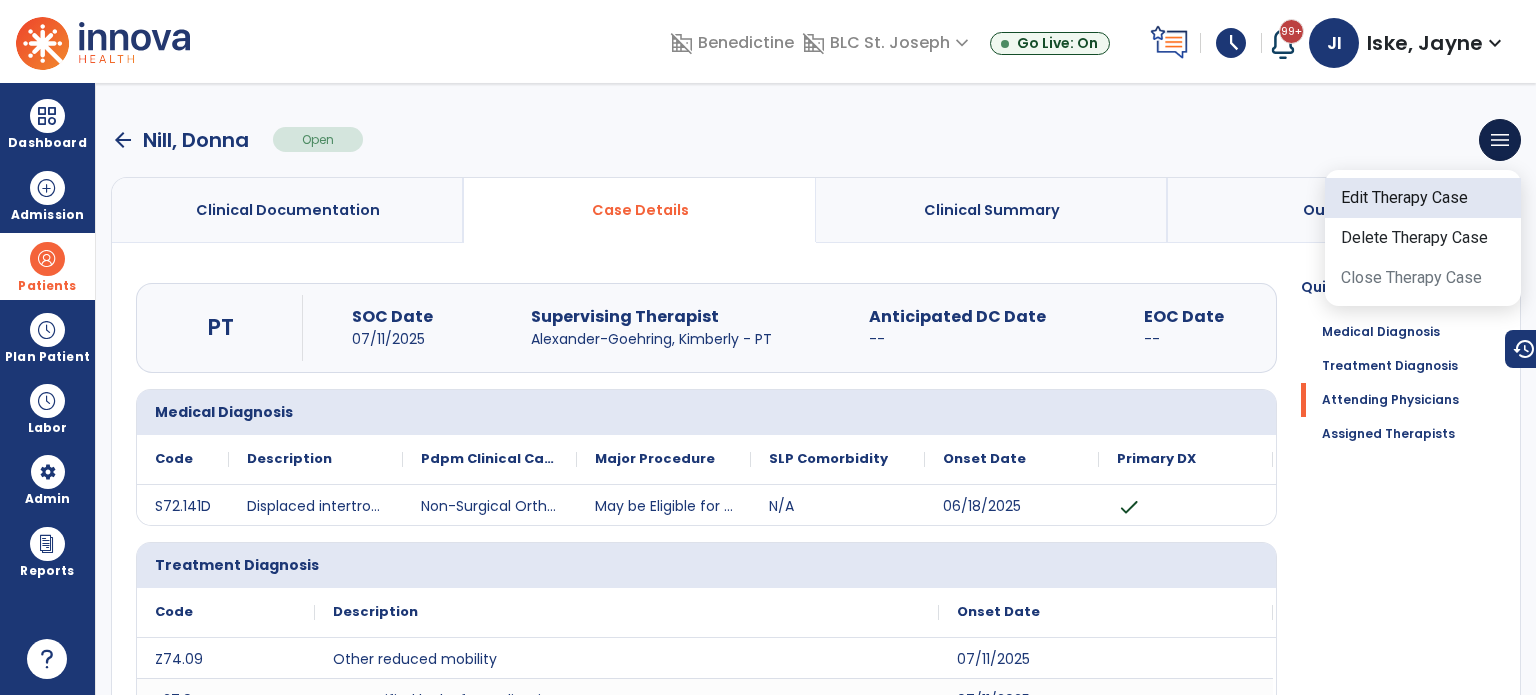 click on "Edit Therapy Case" at bounding box center [1423, 198] 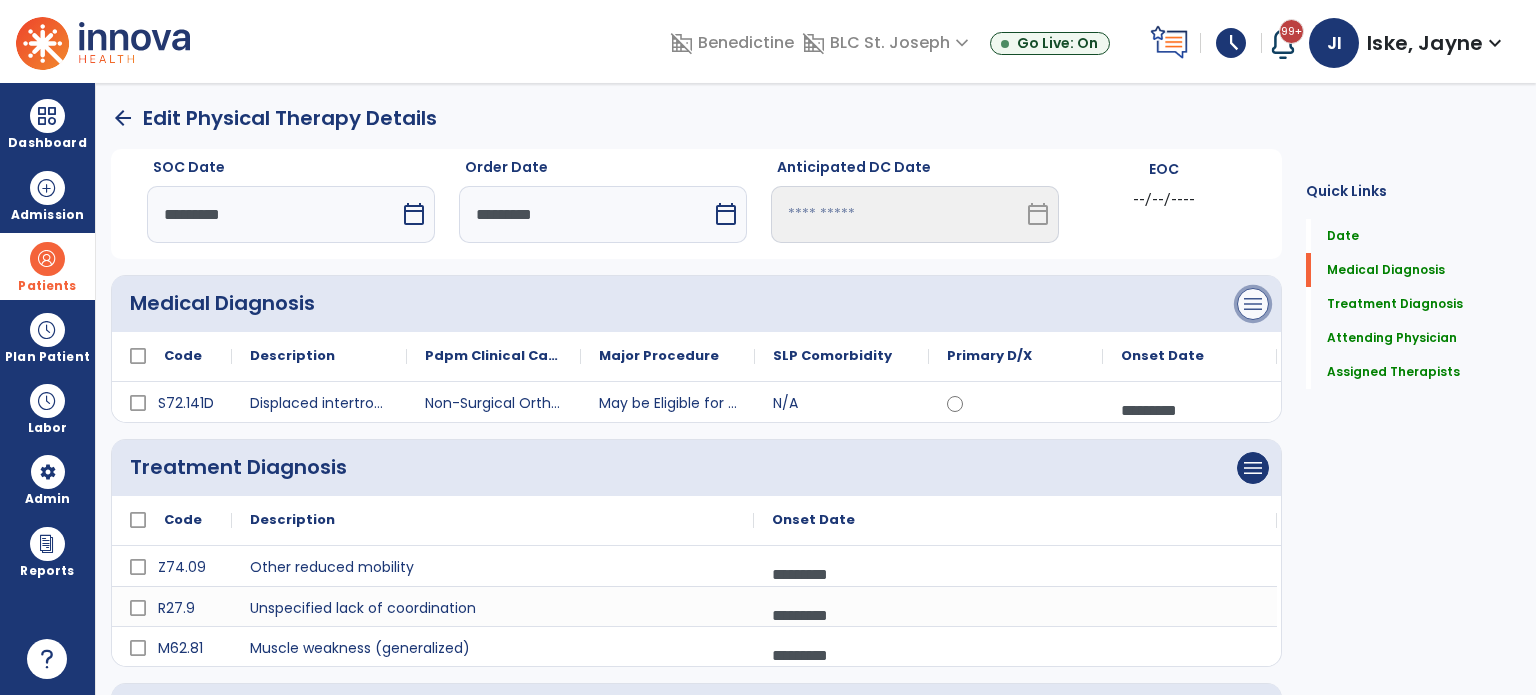 click on "menu" at bounding box center (1253, 304) 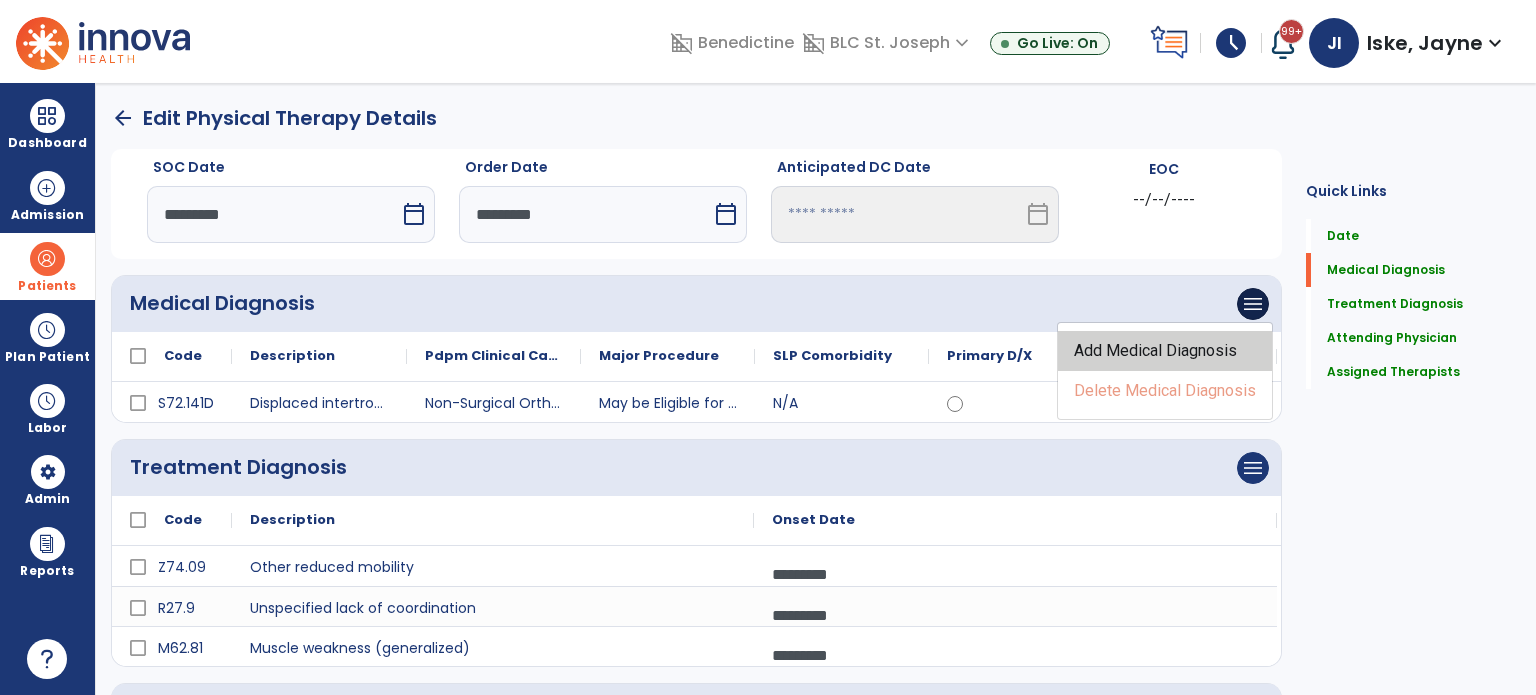 click on "Add Medical Diagnosis" 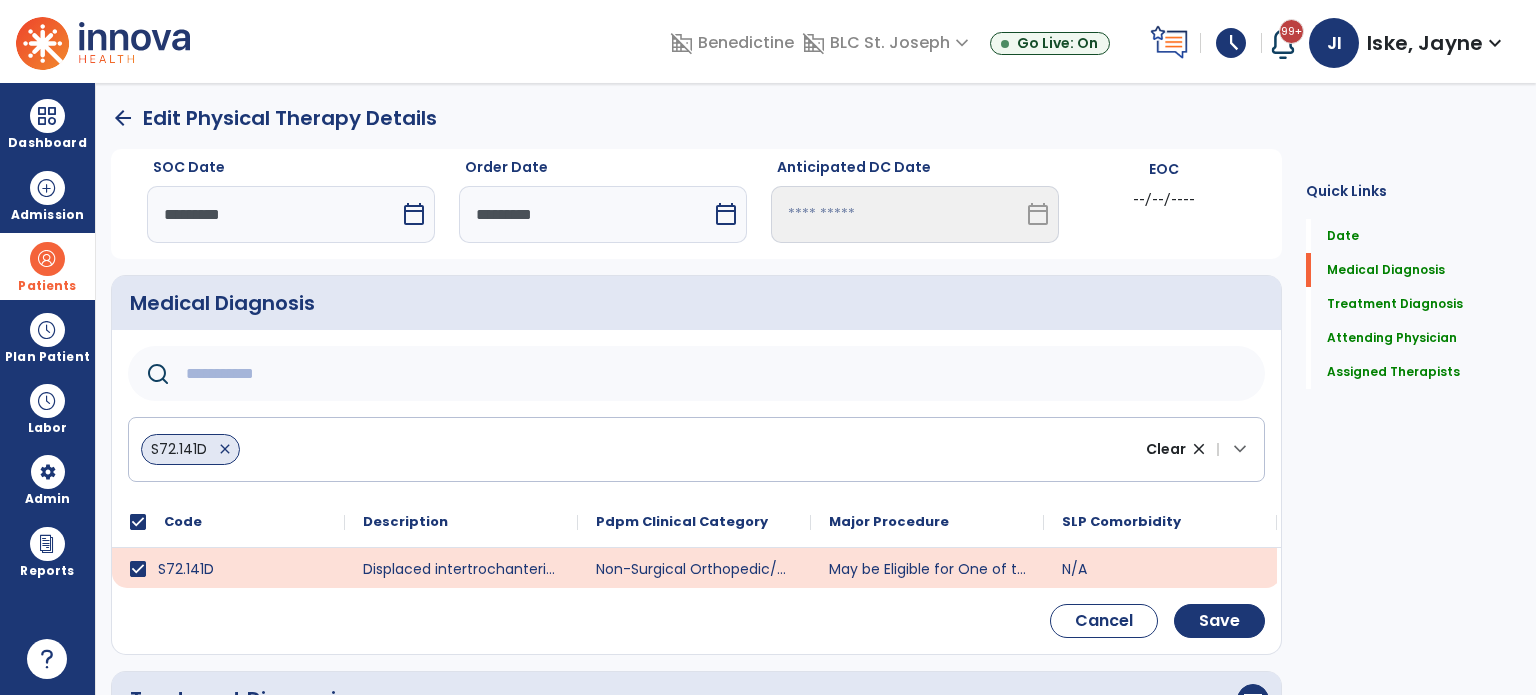 click 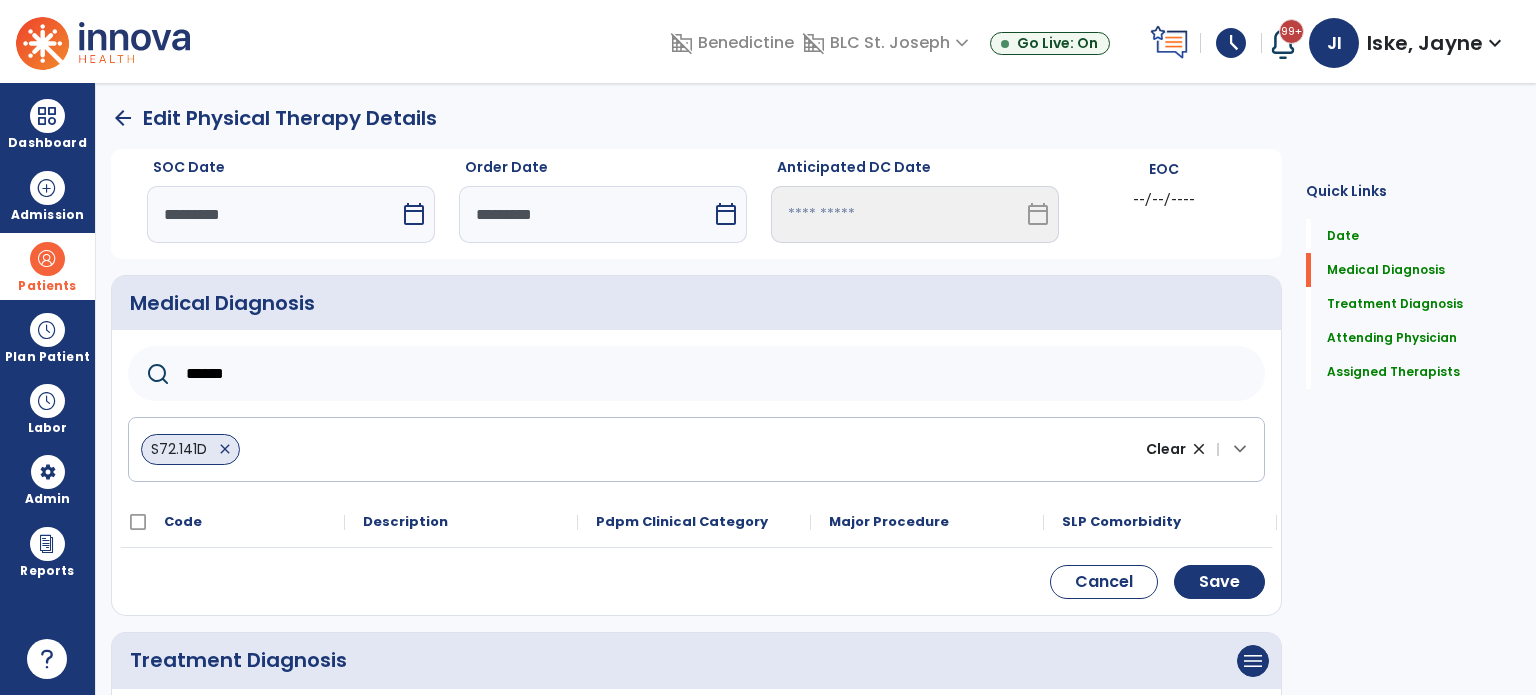 click on "******" 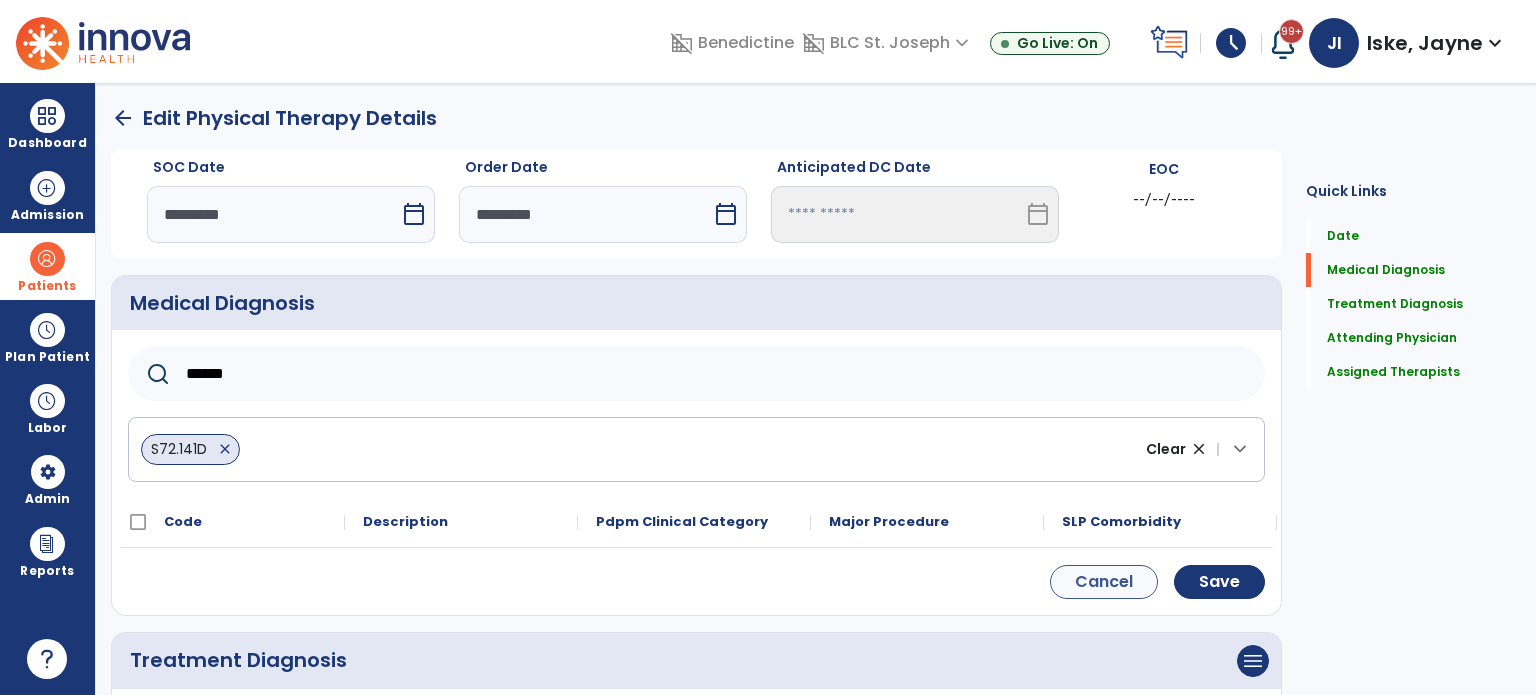 type on "******" 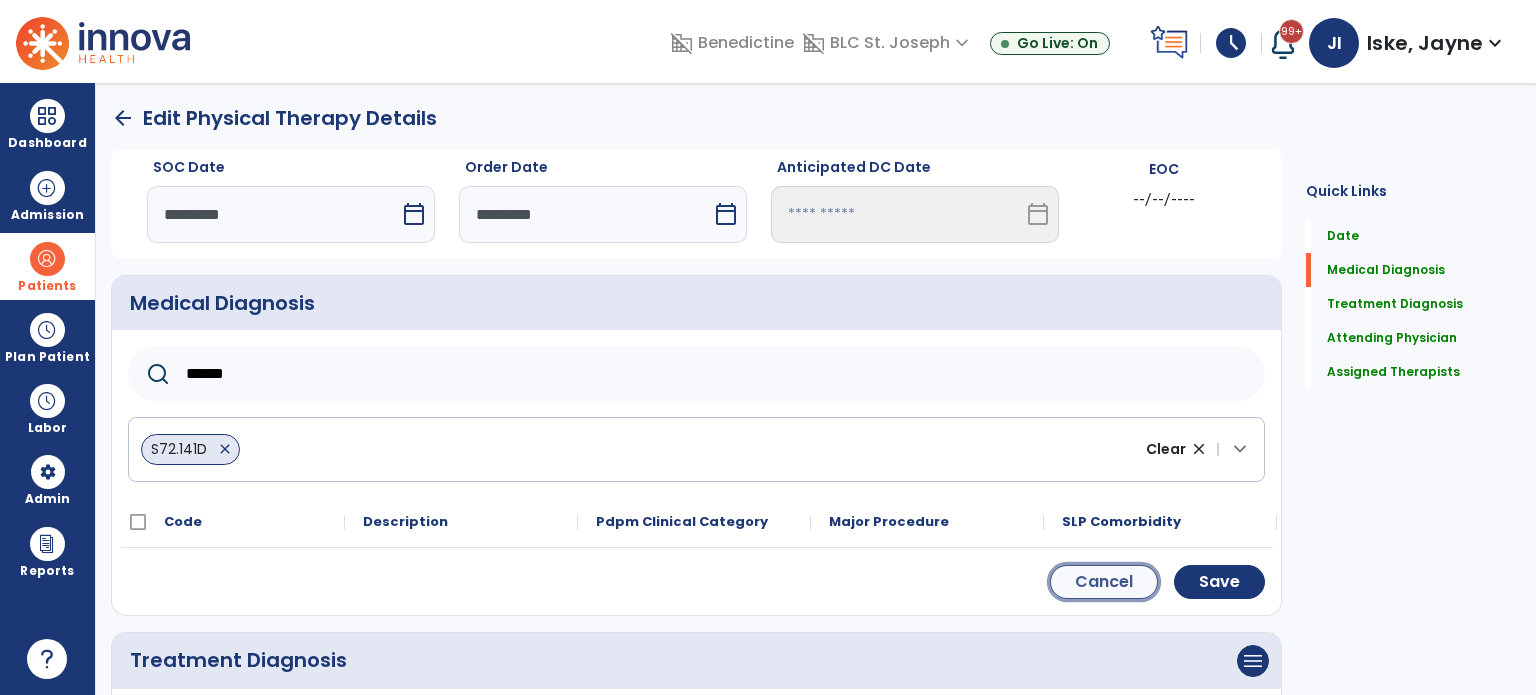 click on "Cancel" 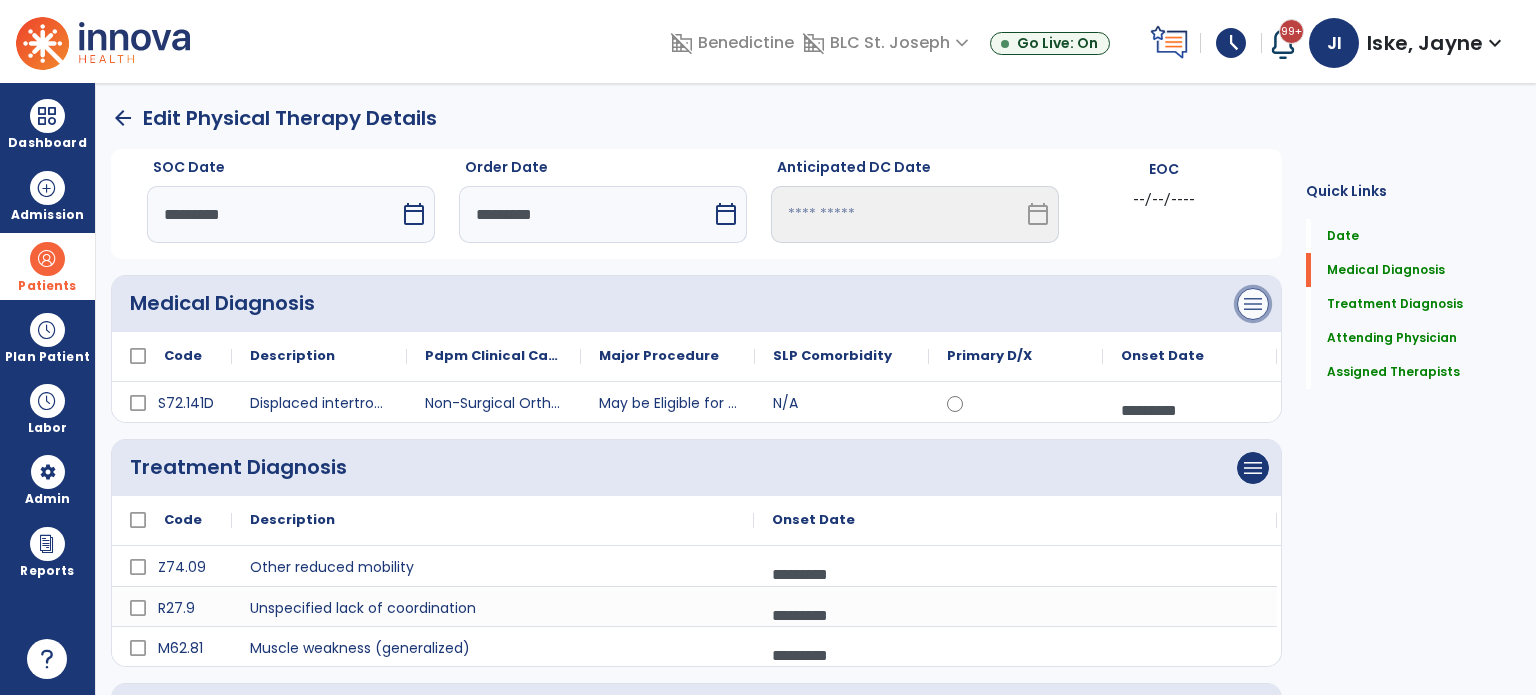 click on "menu" at bounding box center [1253, 304] 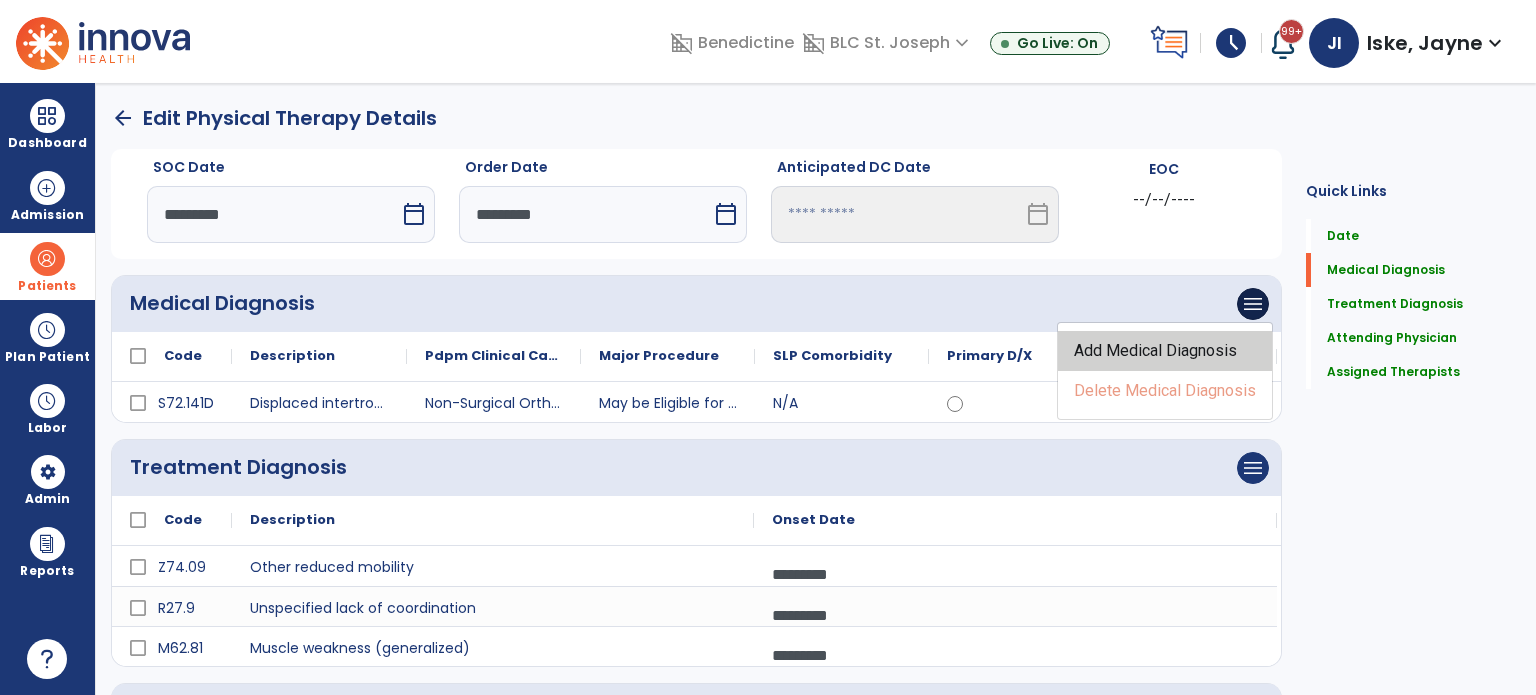 click on "Add Medical Diagnosis" 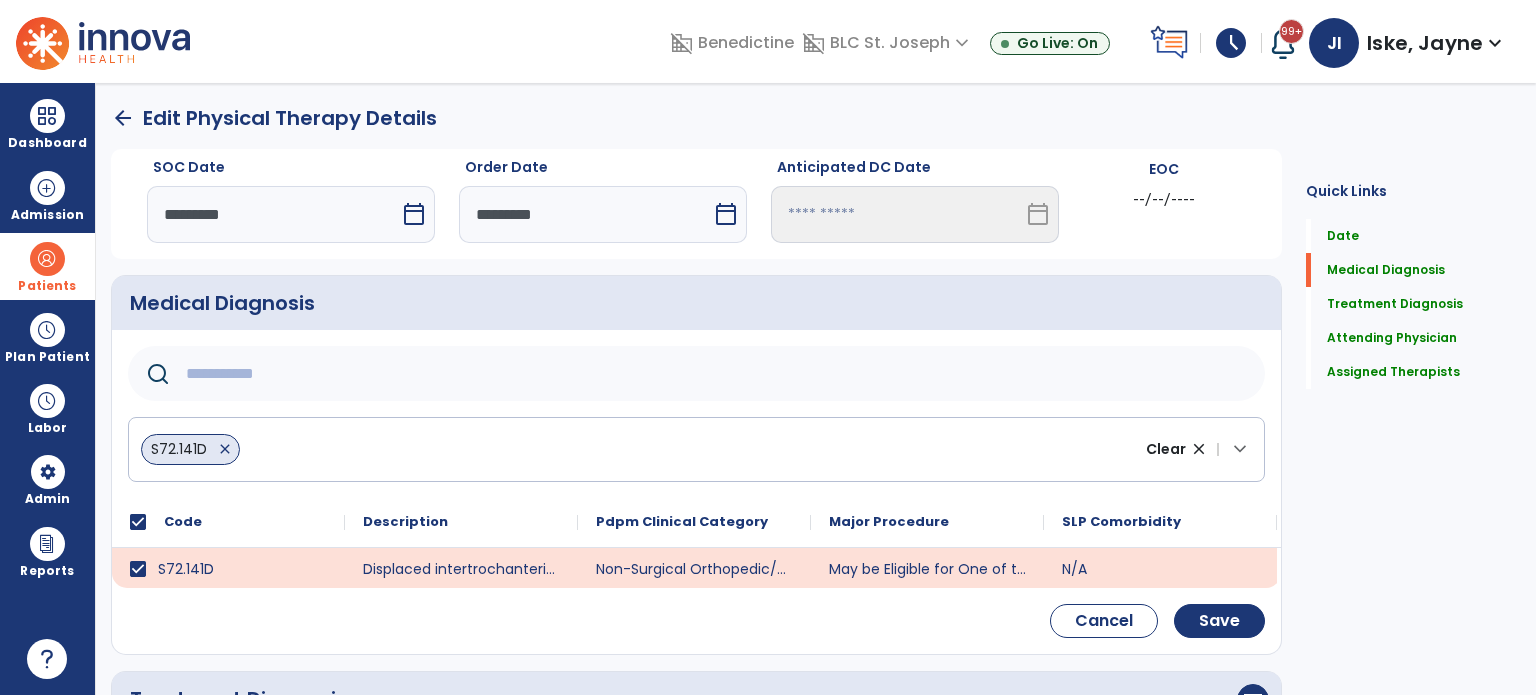 click 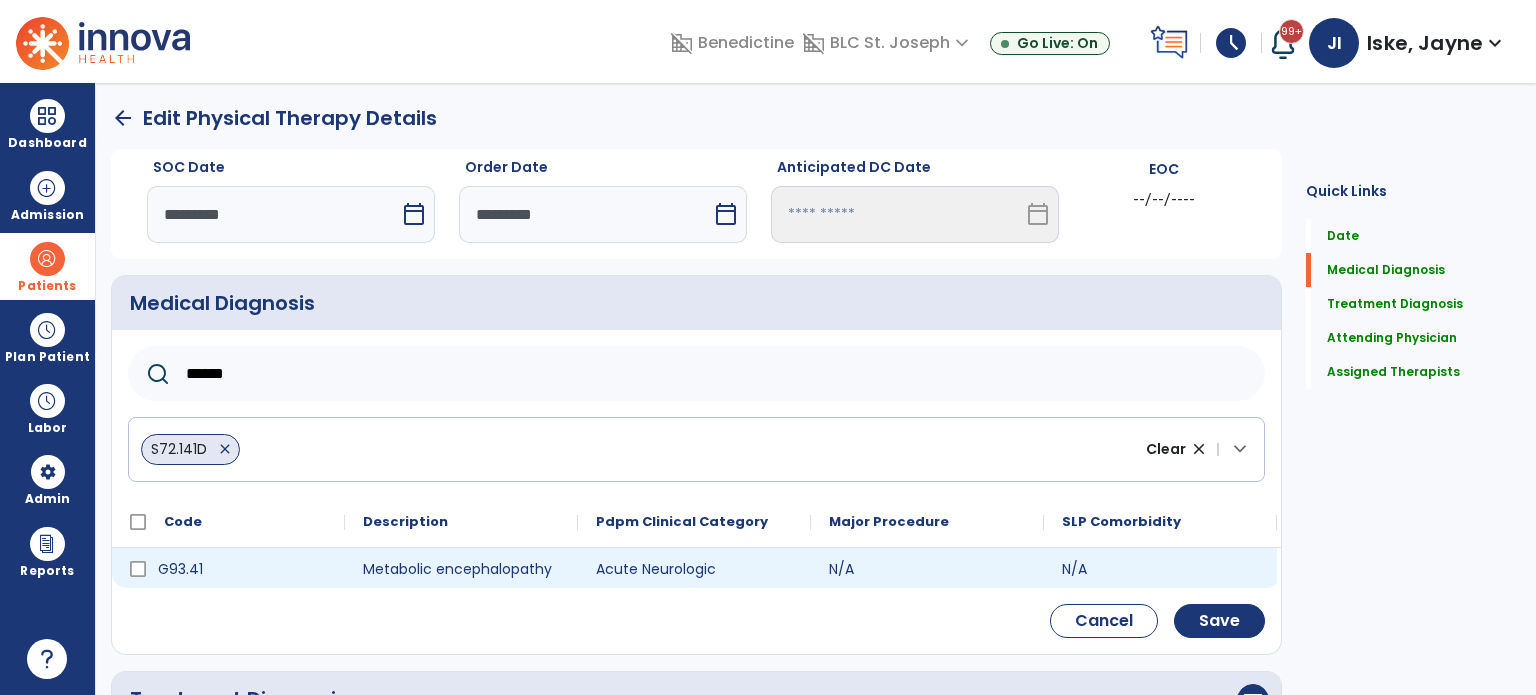 type on "******" 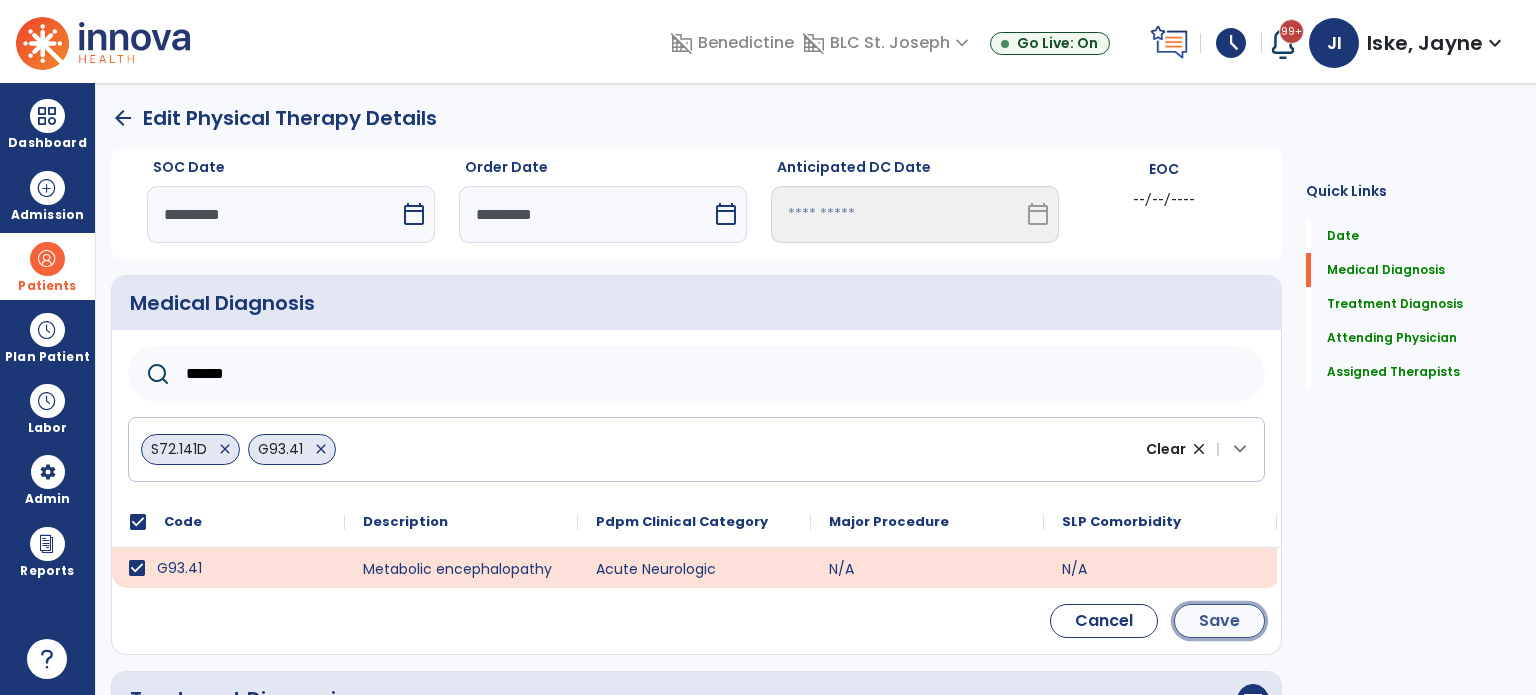 click on "Save" 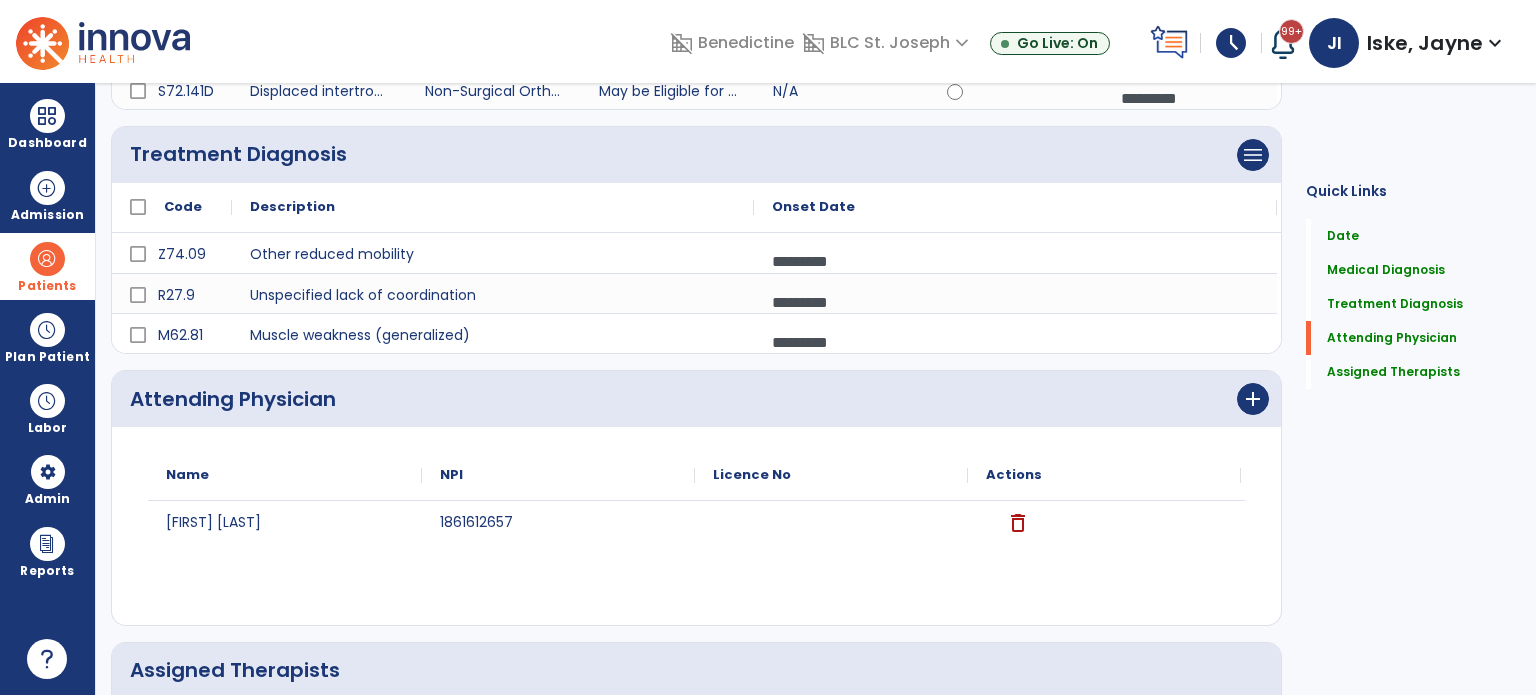 scroll, scrollTop: 594, scrollLeft: 0, axis: vertical 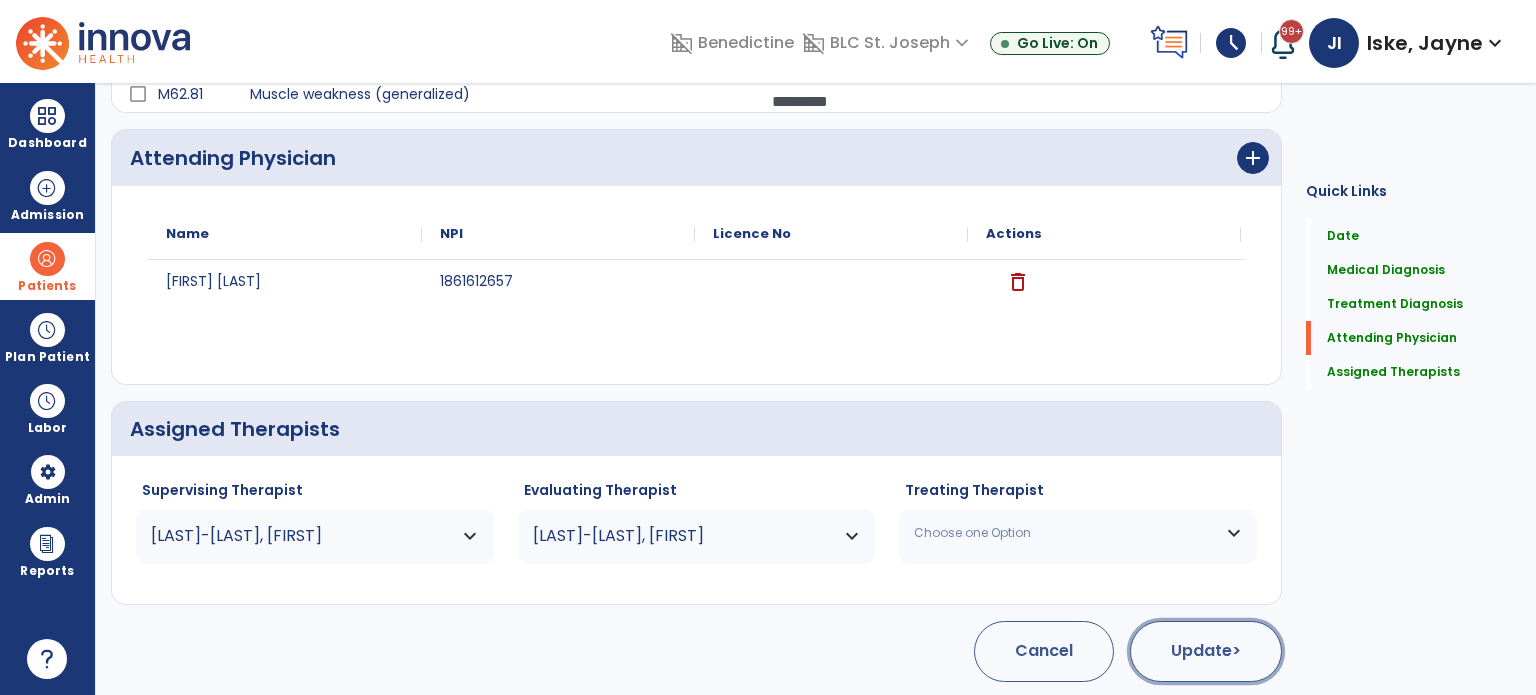 click on "Update  >" 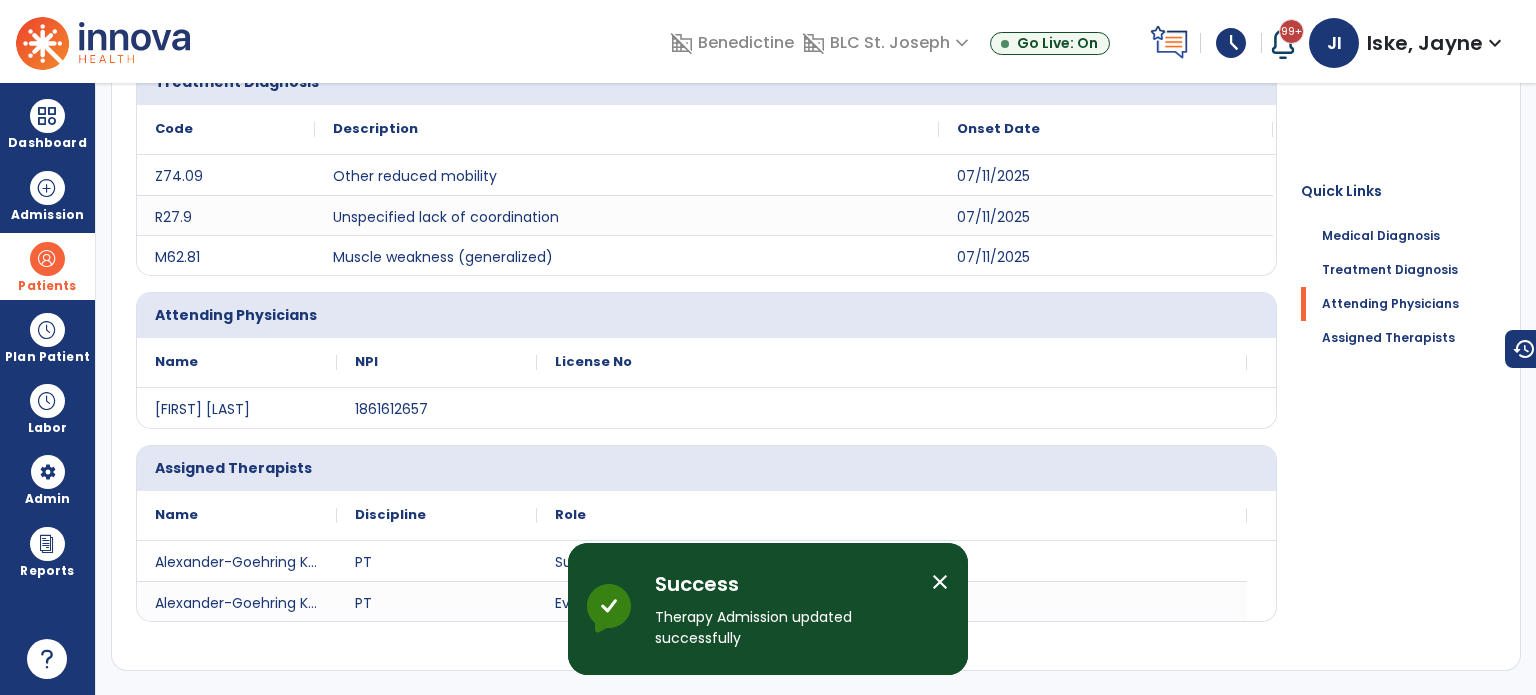 scroll, scrollTop: 0, scrollLeft: 0, axis: both 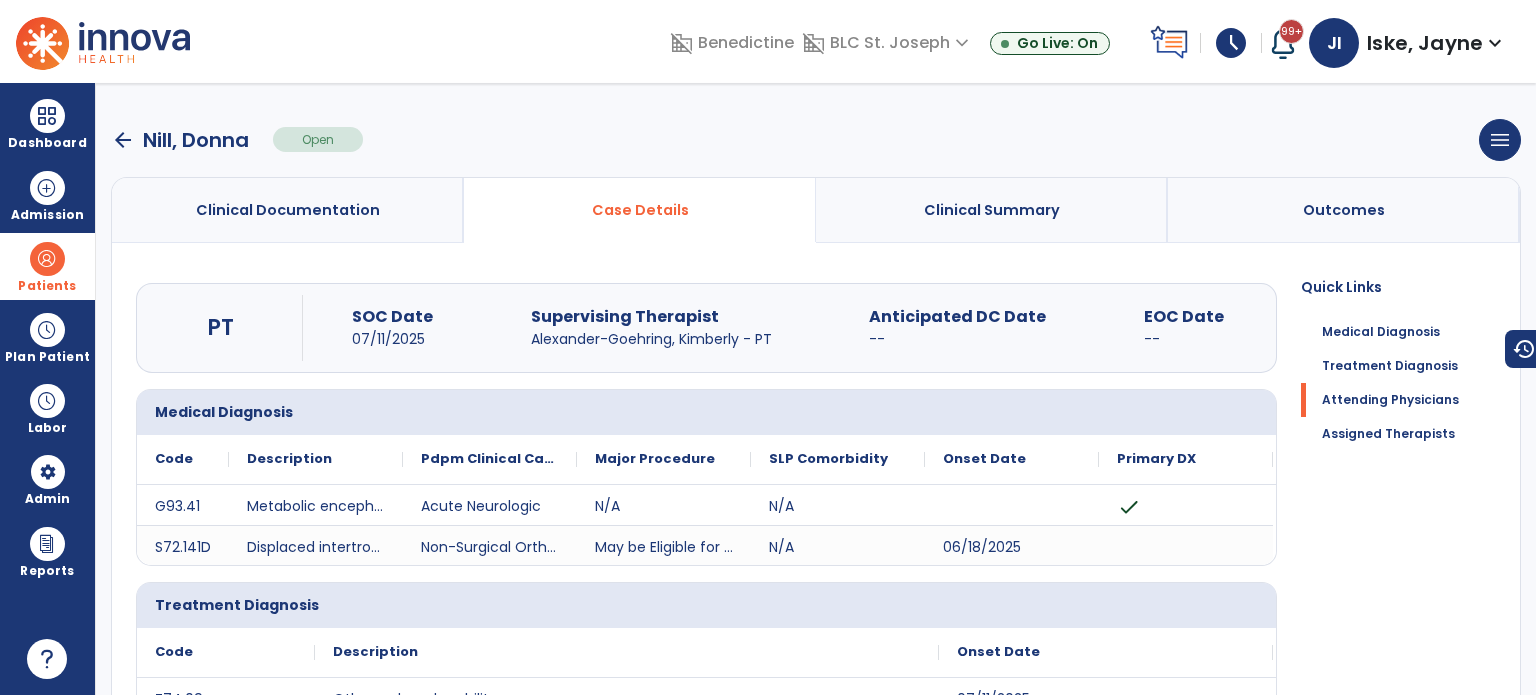 click on "arrow_back" at bounding box center (123, 140) 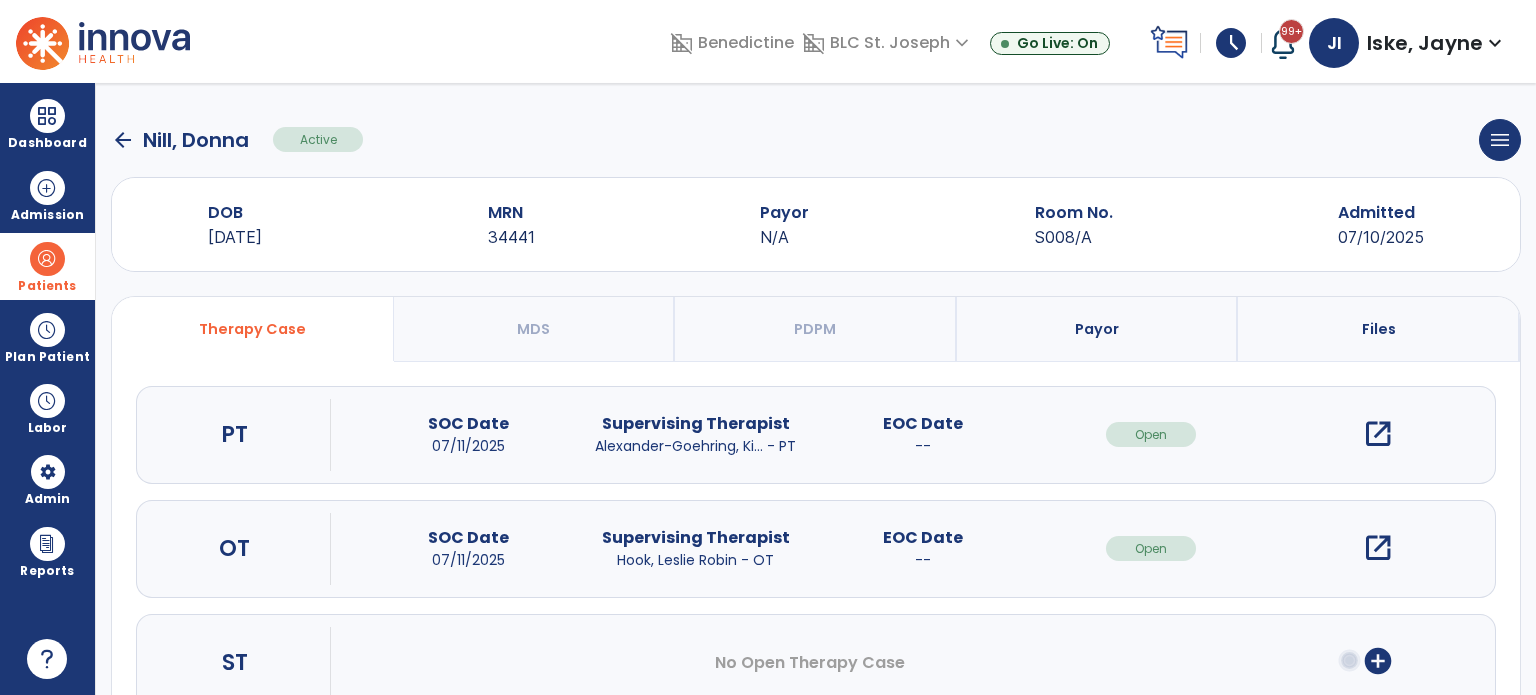 click on "arrow_back" 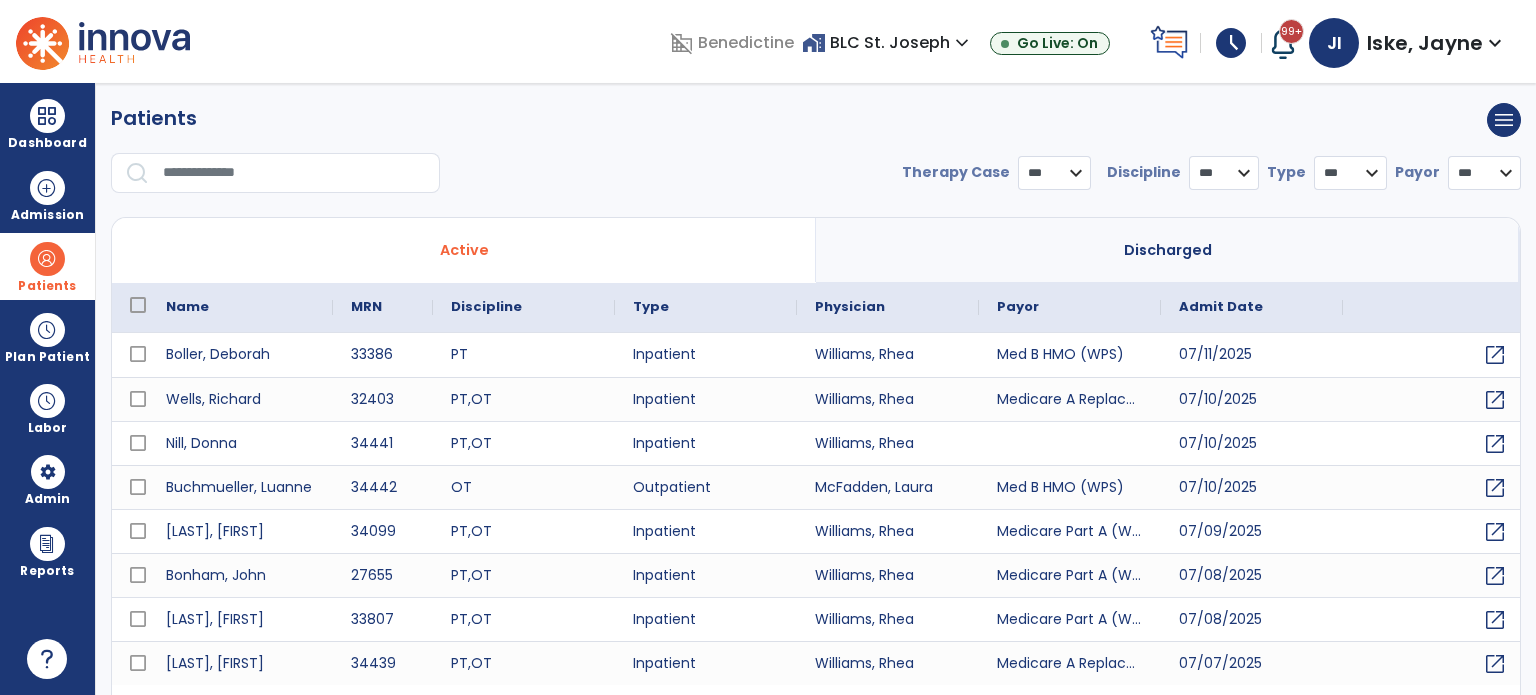 select on "***" 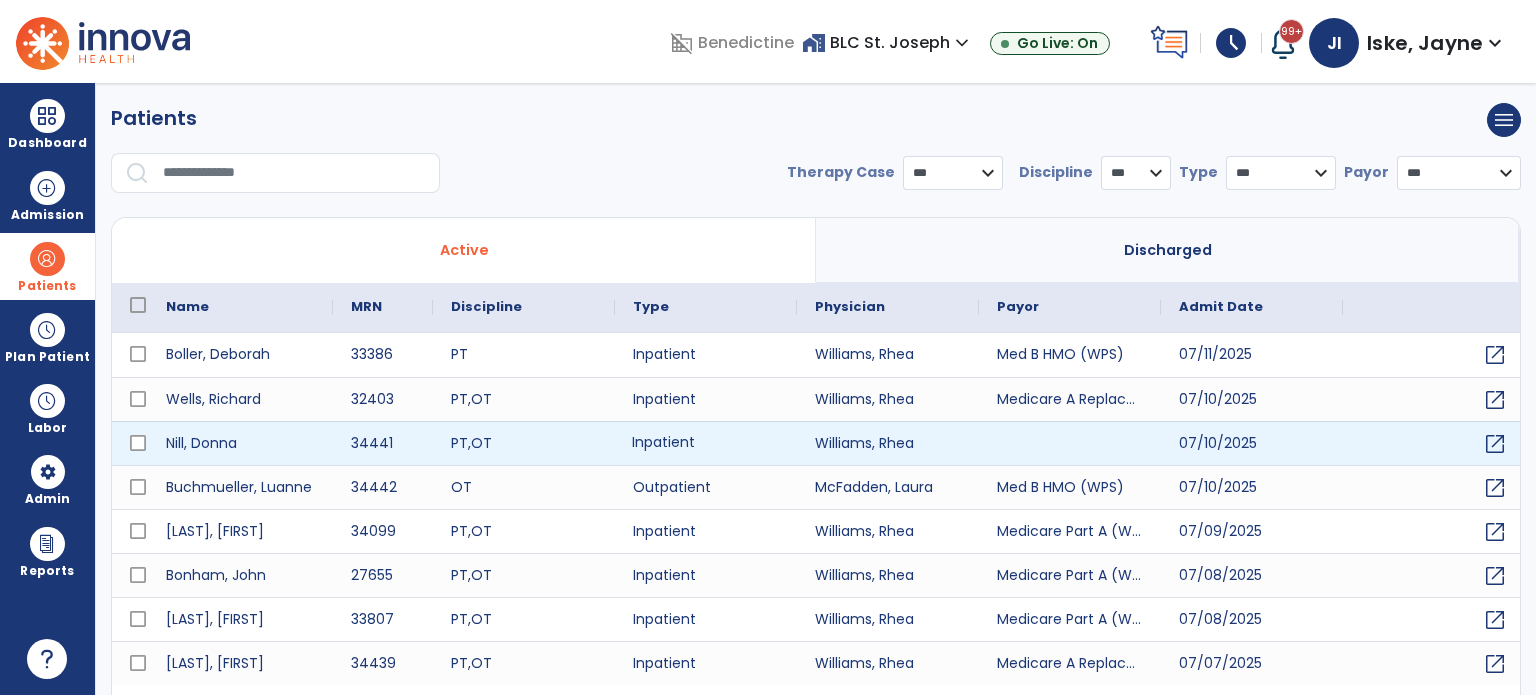 click on "Inpatient" at bounding box center (706, 443) 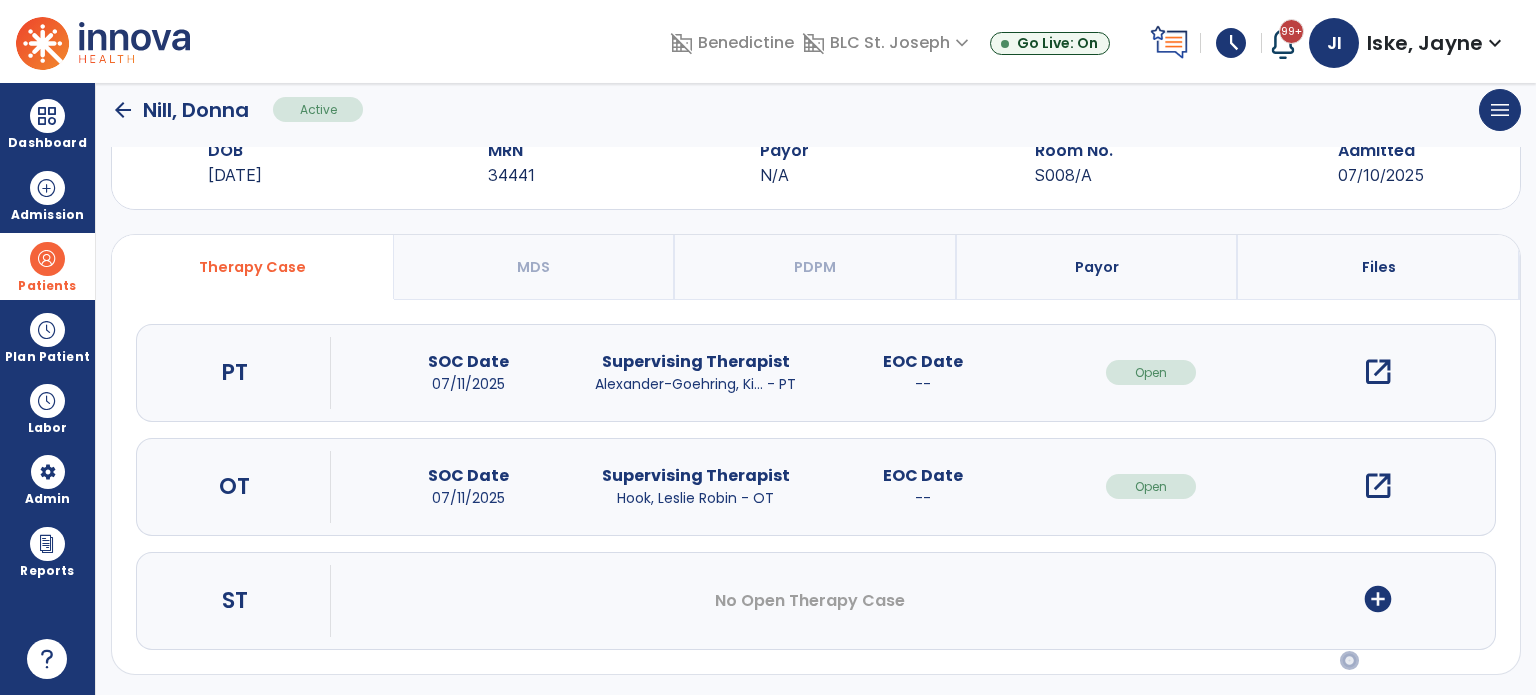 scroll, scrollTop: 0, scrollLeft: 0, axis: both 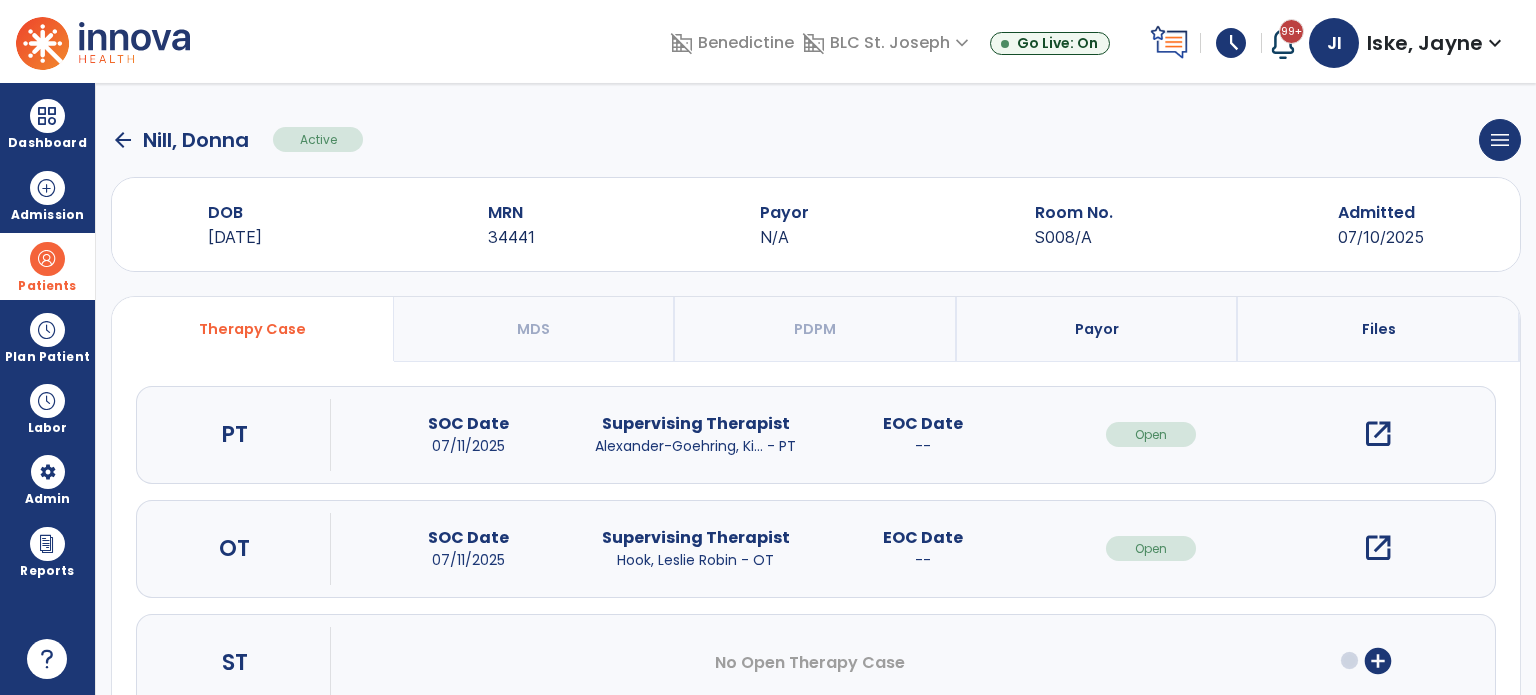 click on "Payor" at bounding box center [1097, 329] 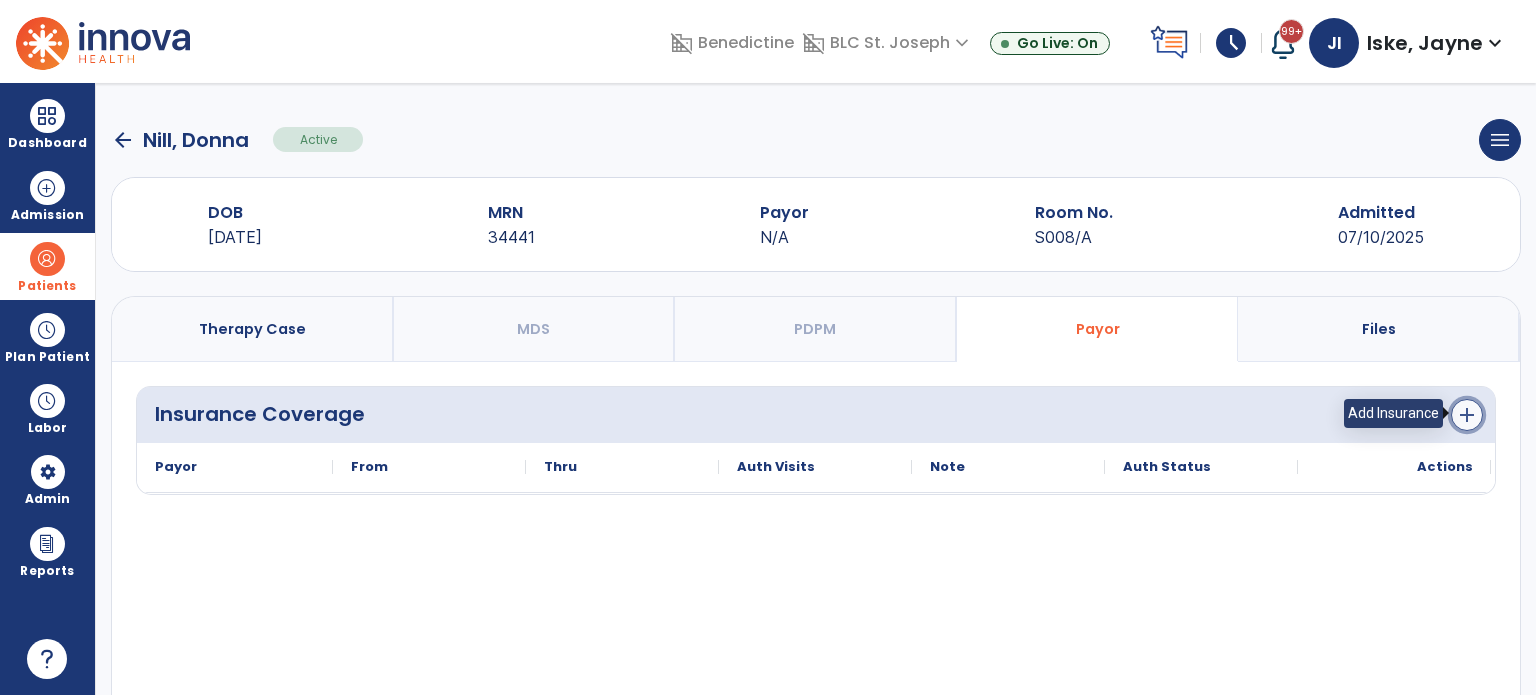 click on "add" 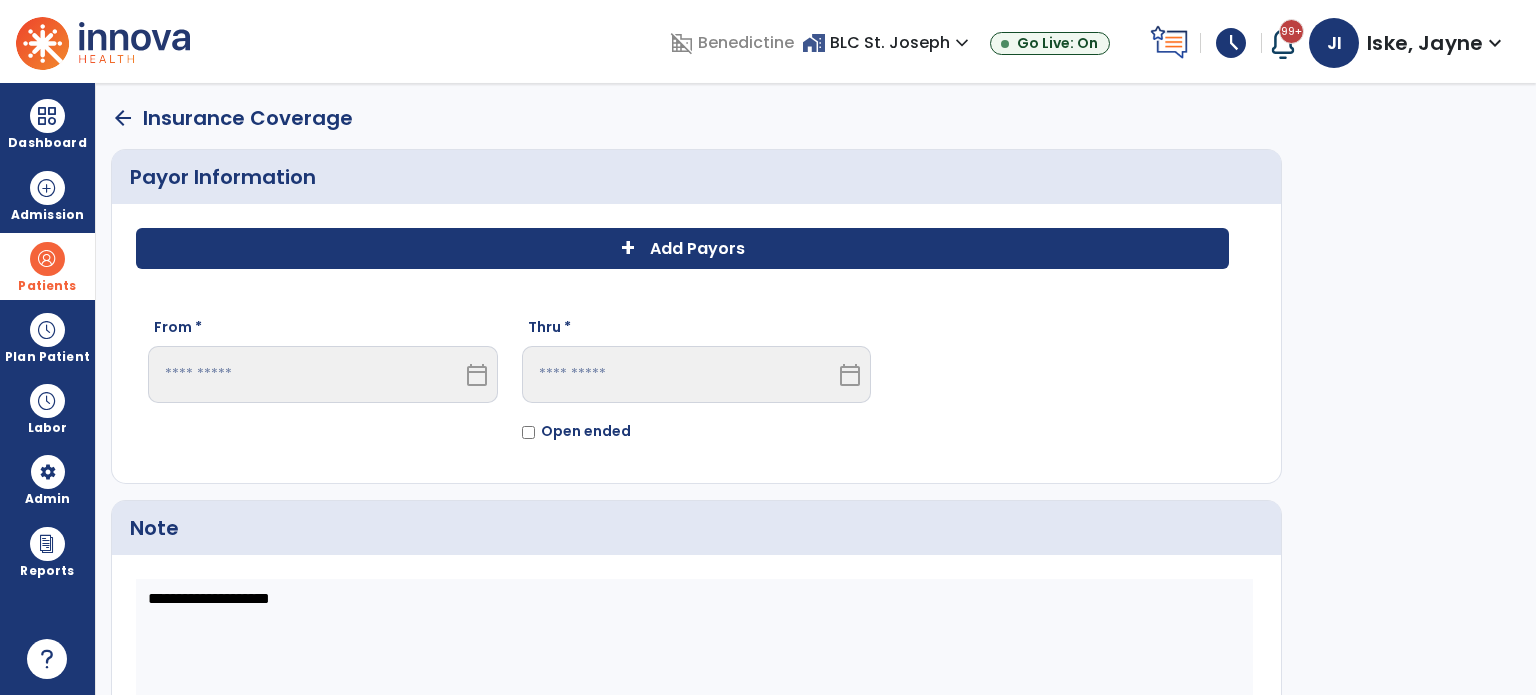 click on "+ Add Payors" 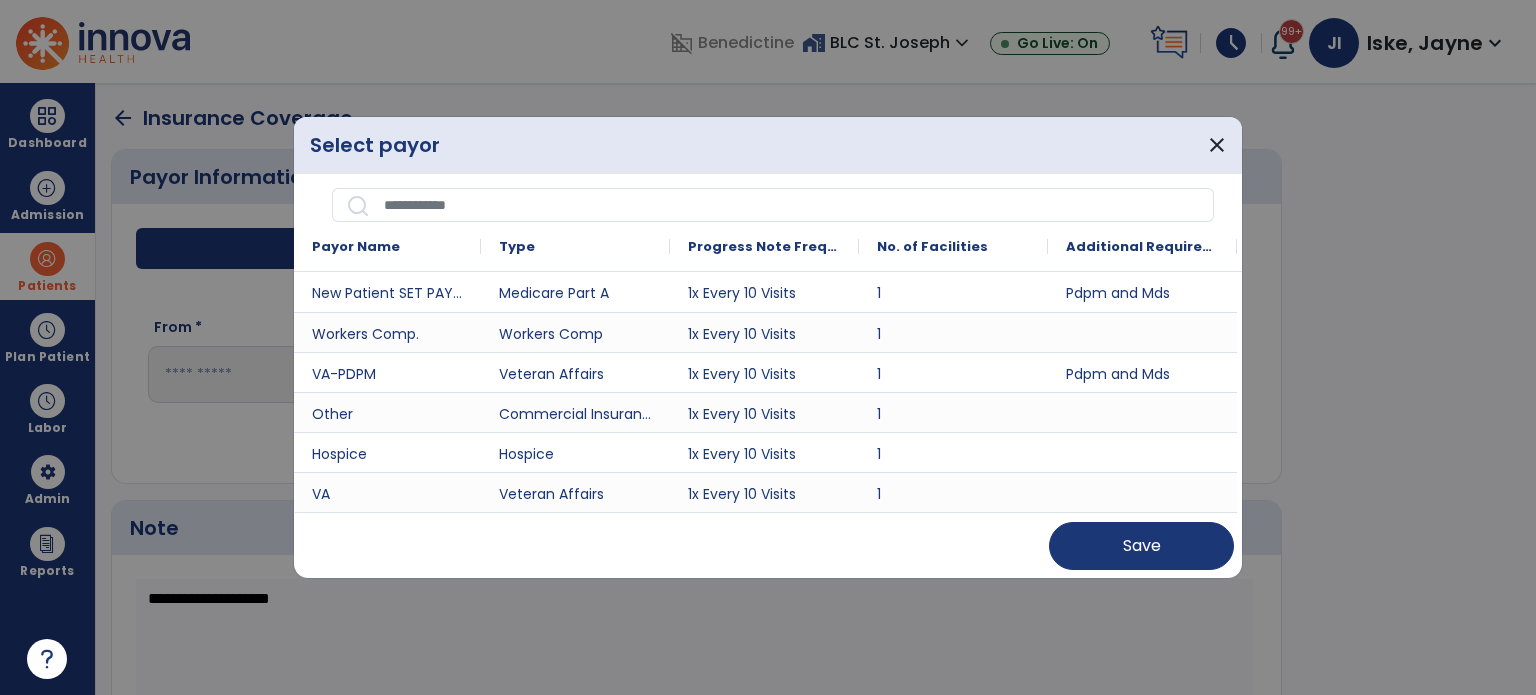 scroll, scrollTop: 309, scrollLeft: 0, axis: vertical 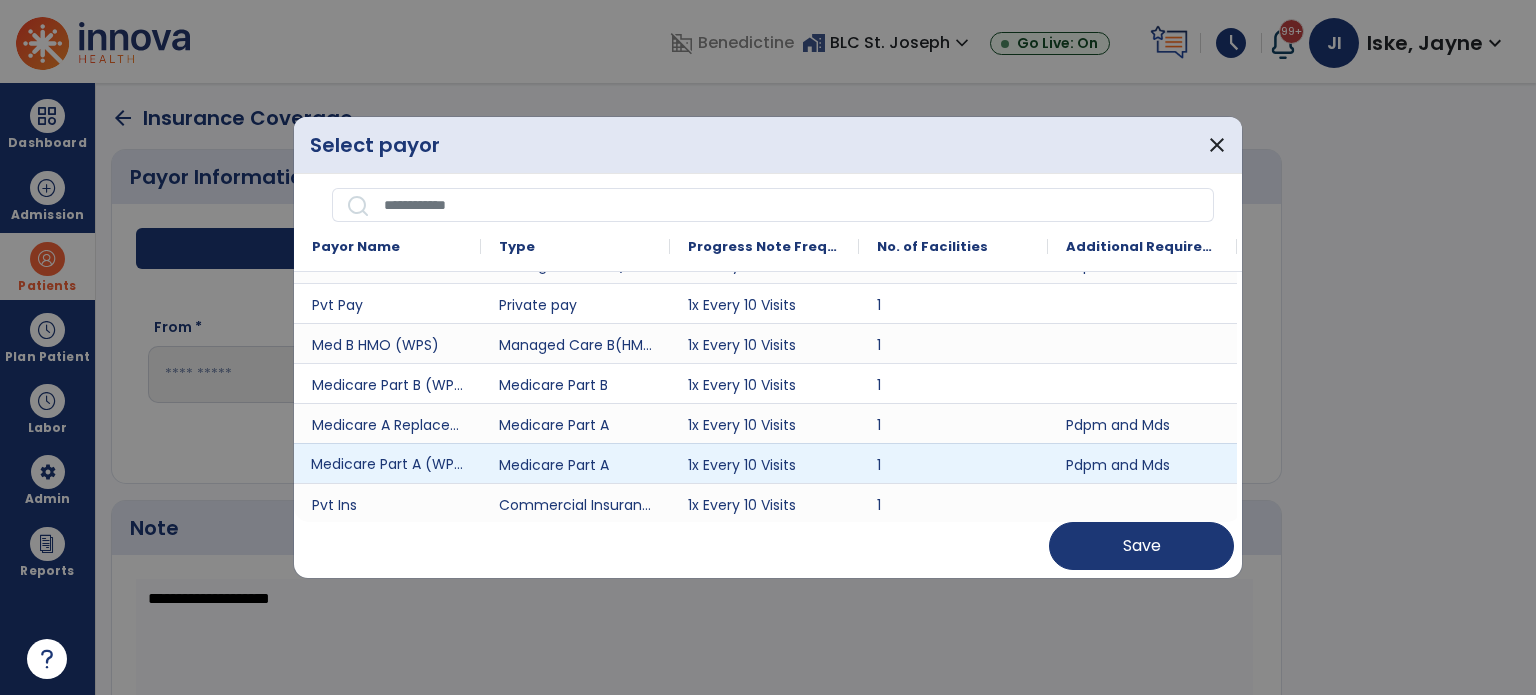 click on "Medicare Part A (WPS)" at bounding box center [387, 463] 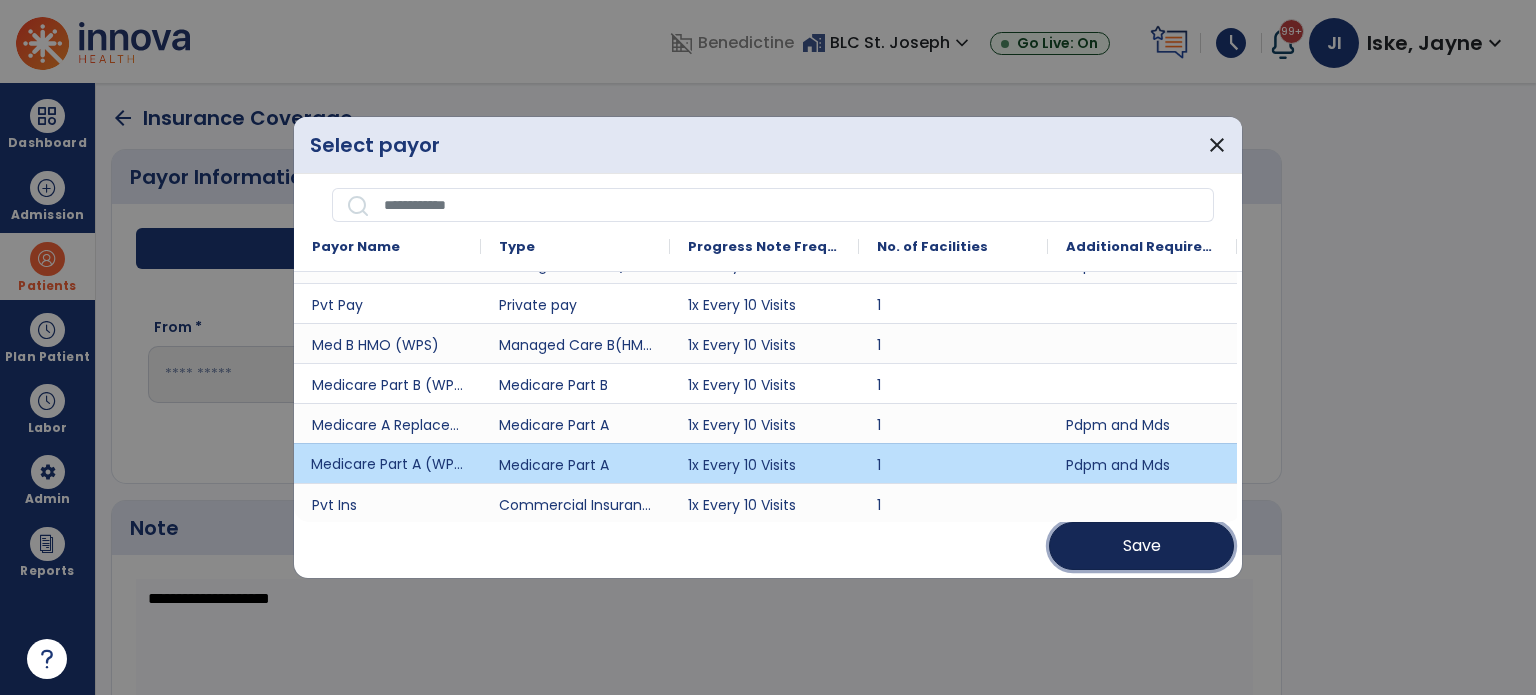 click on "Save" at bounding box center [1141, 546] 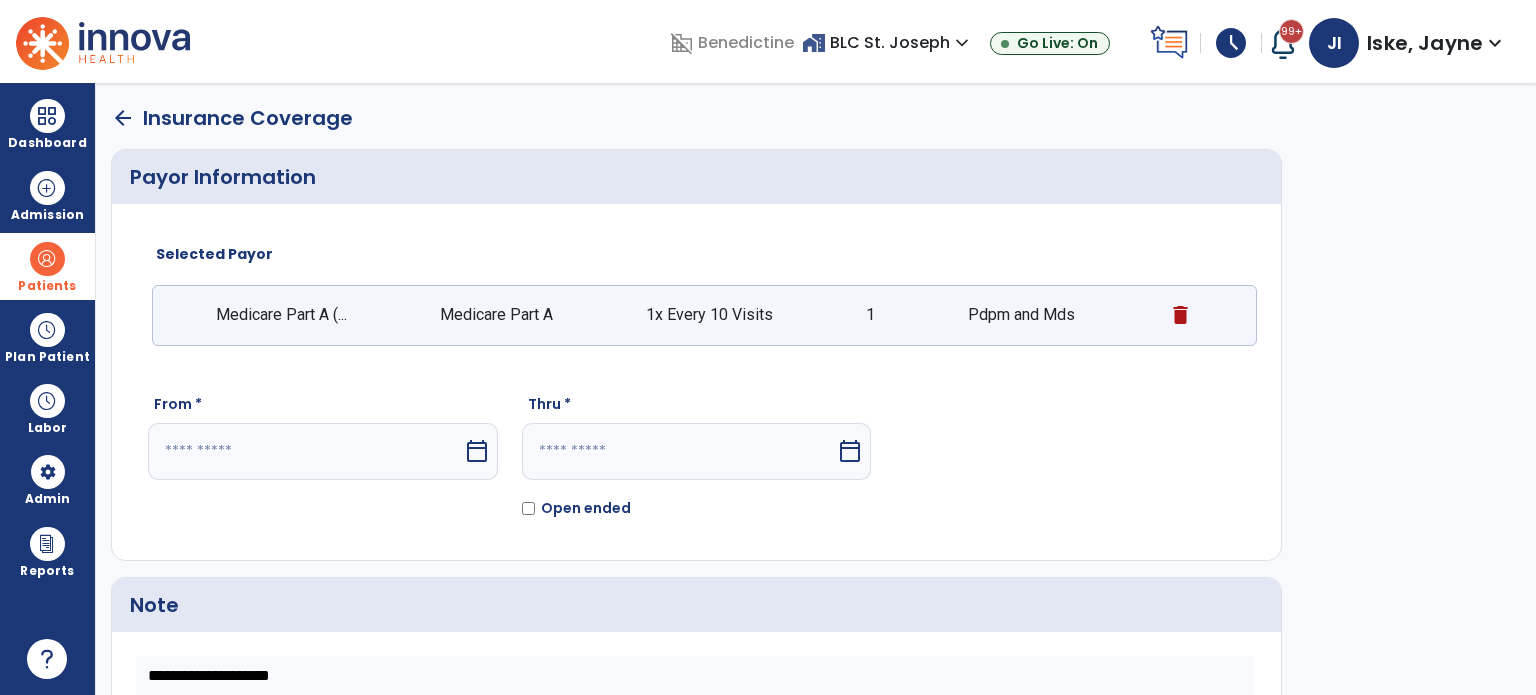 click on "calendar_today" at bounding box center (477, 451) 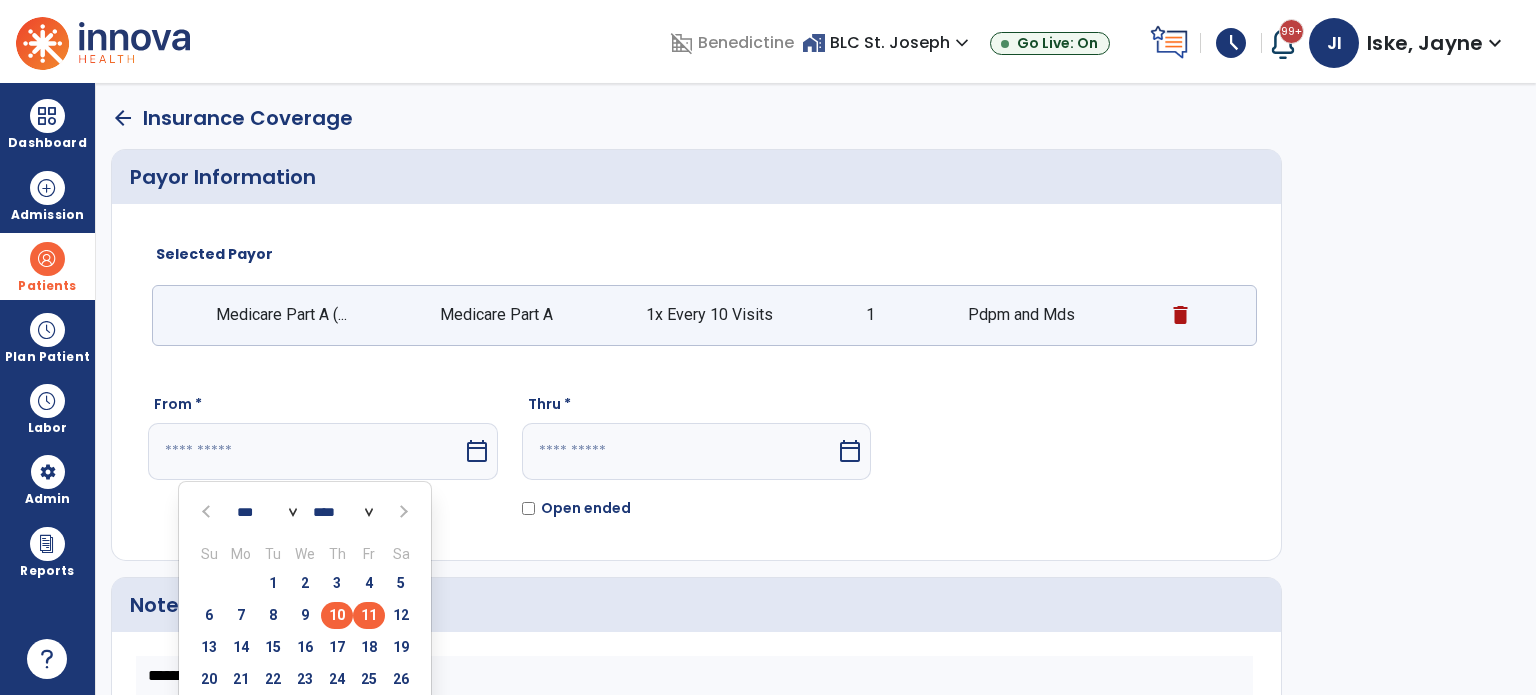 click on "10" at bounding box center (337, 615) 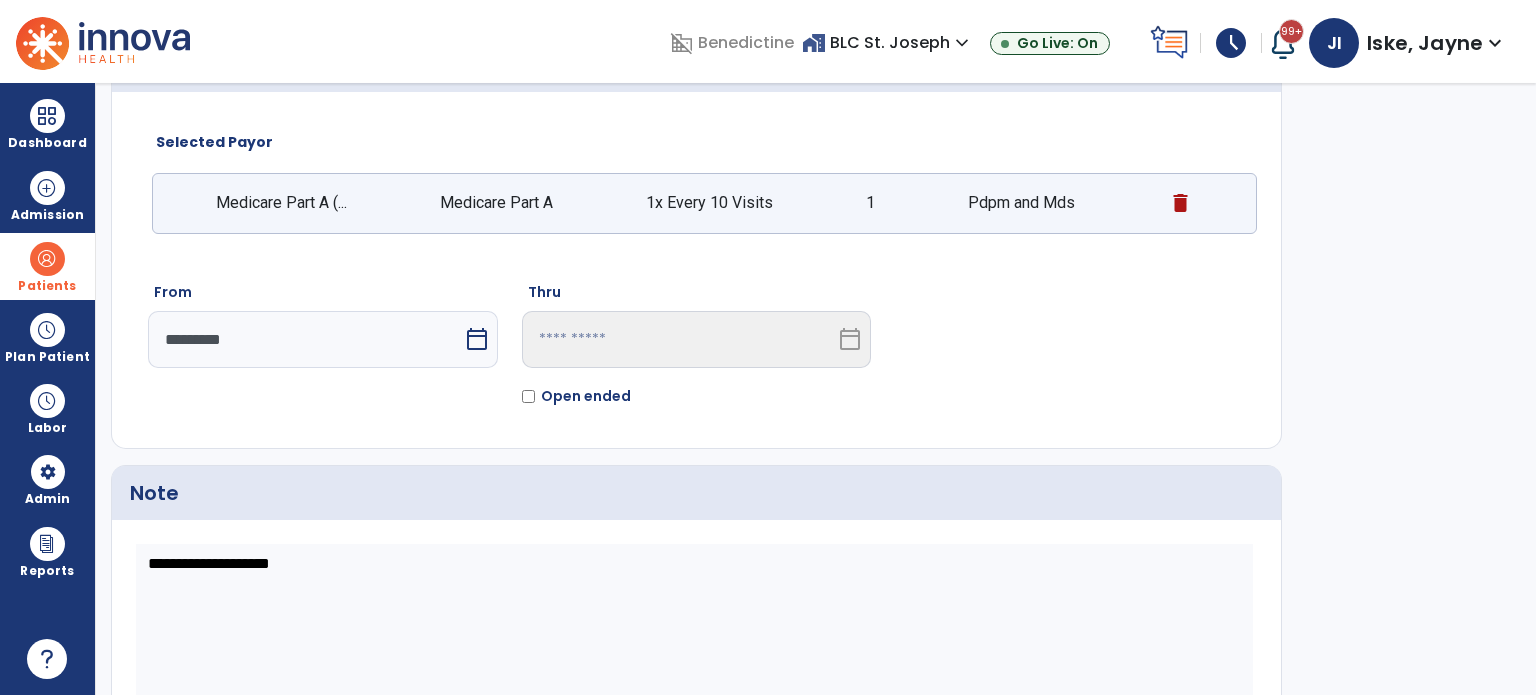 scroll, scrollTop: 210, scrollLeft: 0, axis: vertical 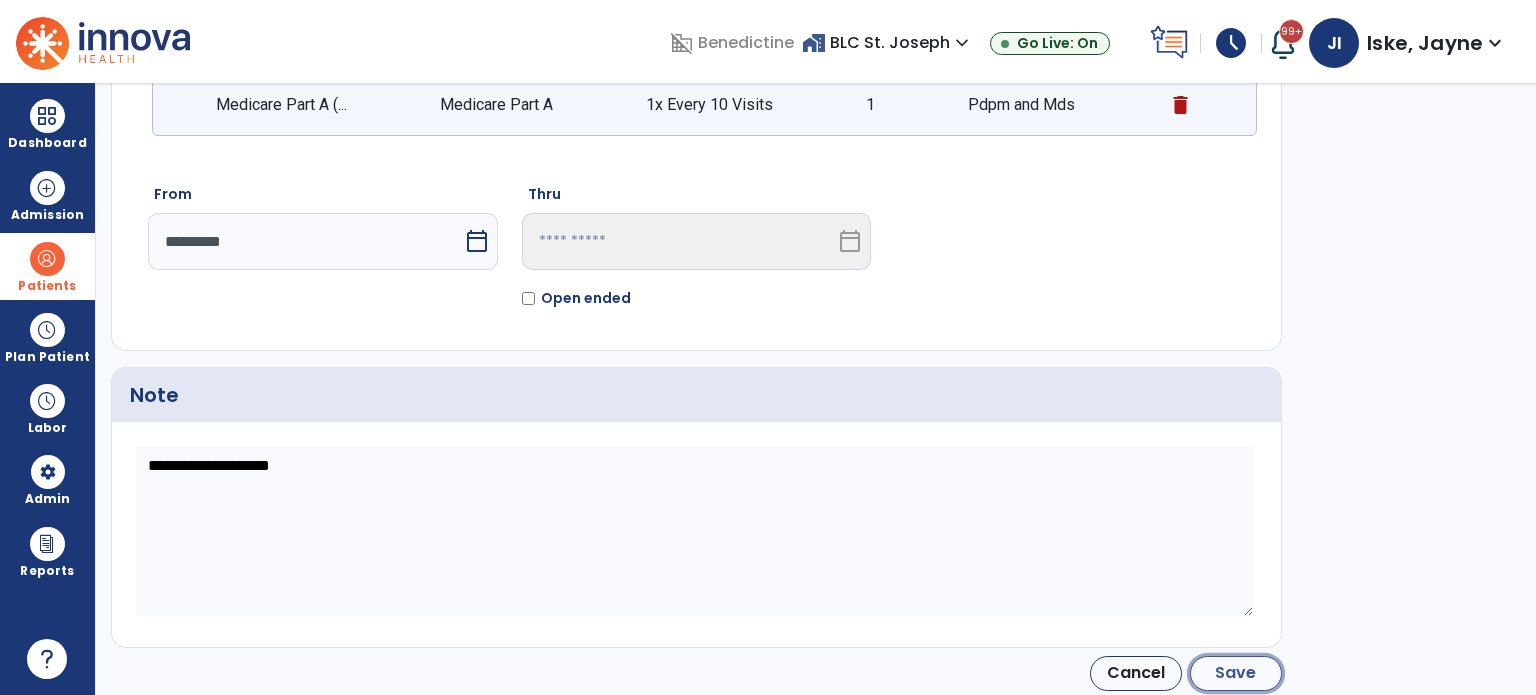 click on "Save" 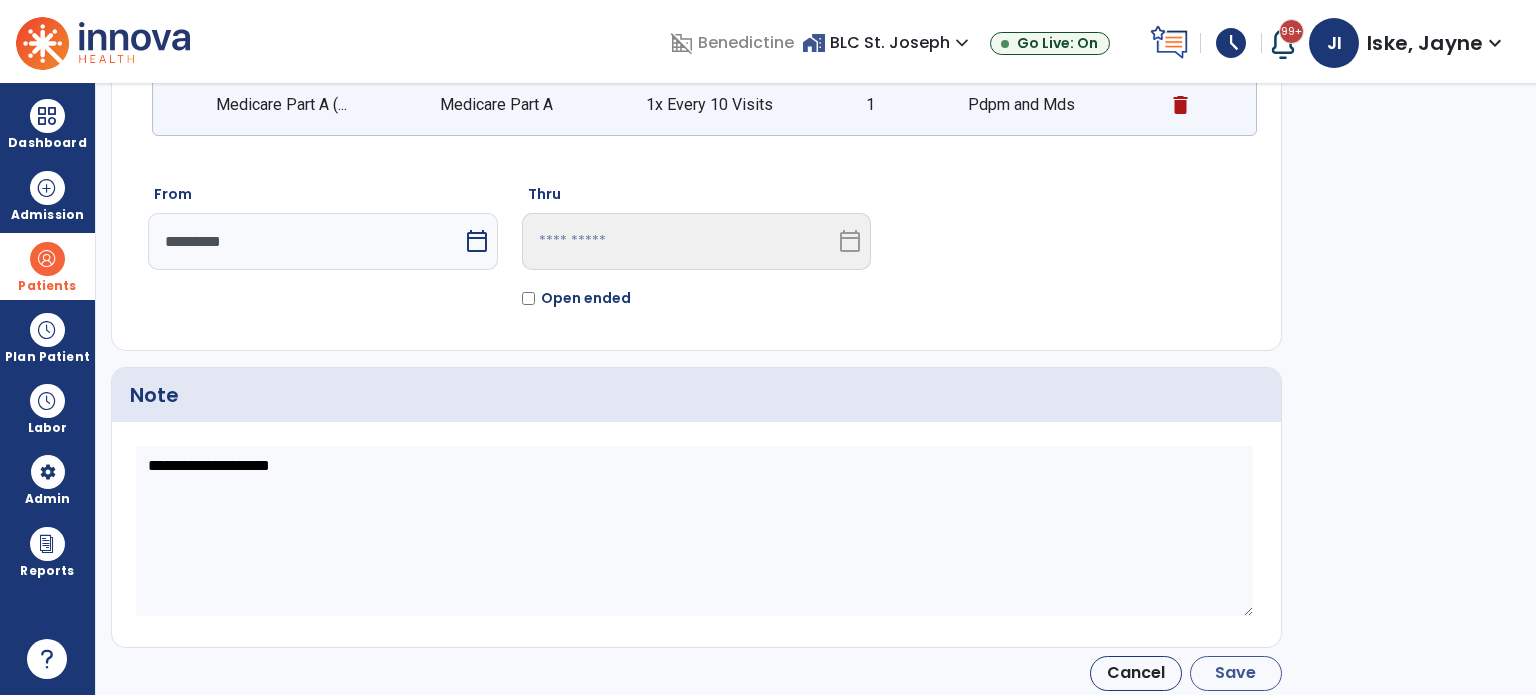 type on "*********" 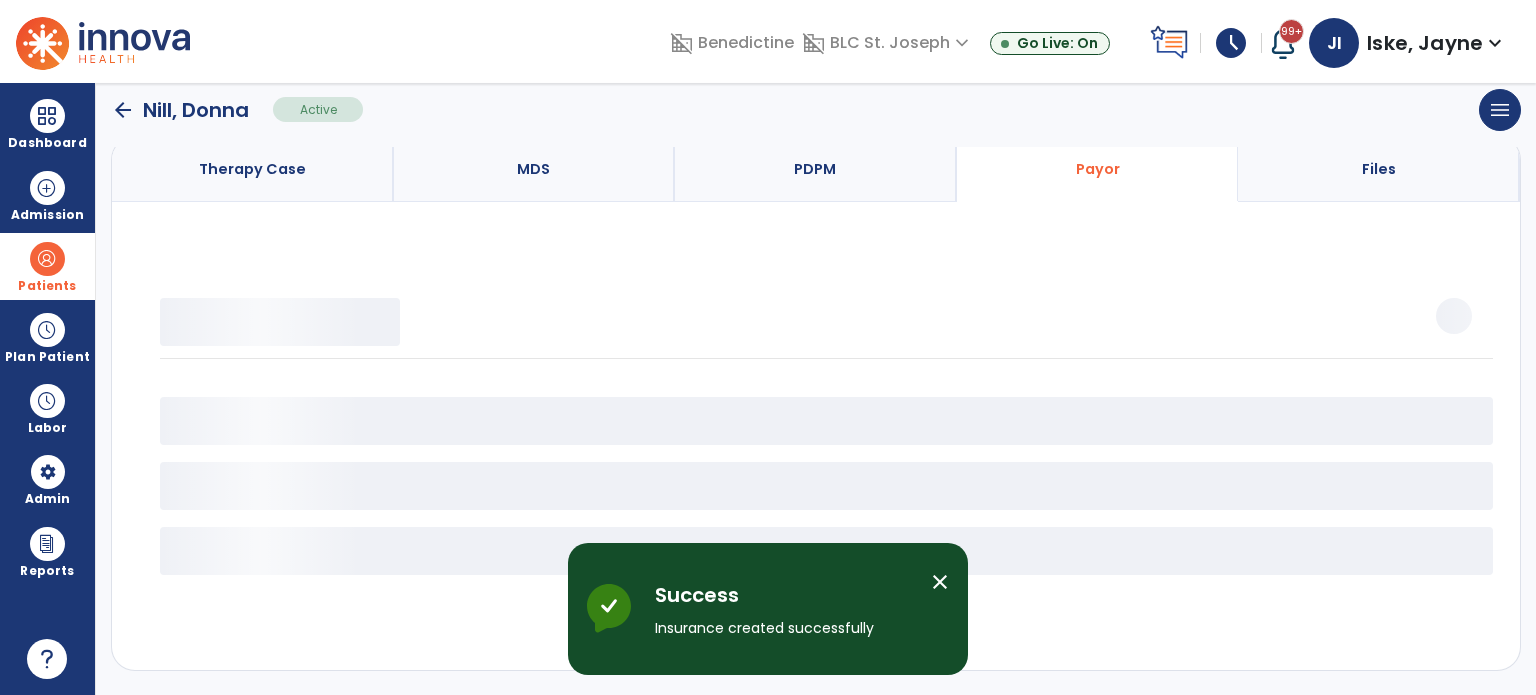 scroll, scrollTop: 158, scrollLeft: 0, axis: vertical 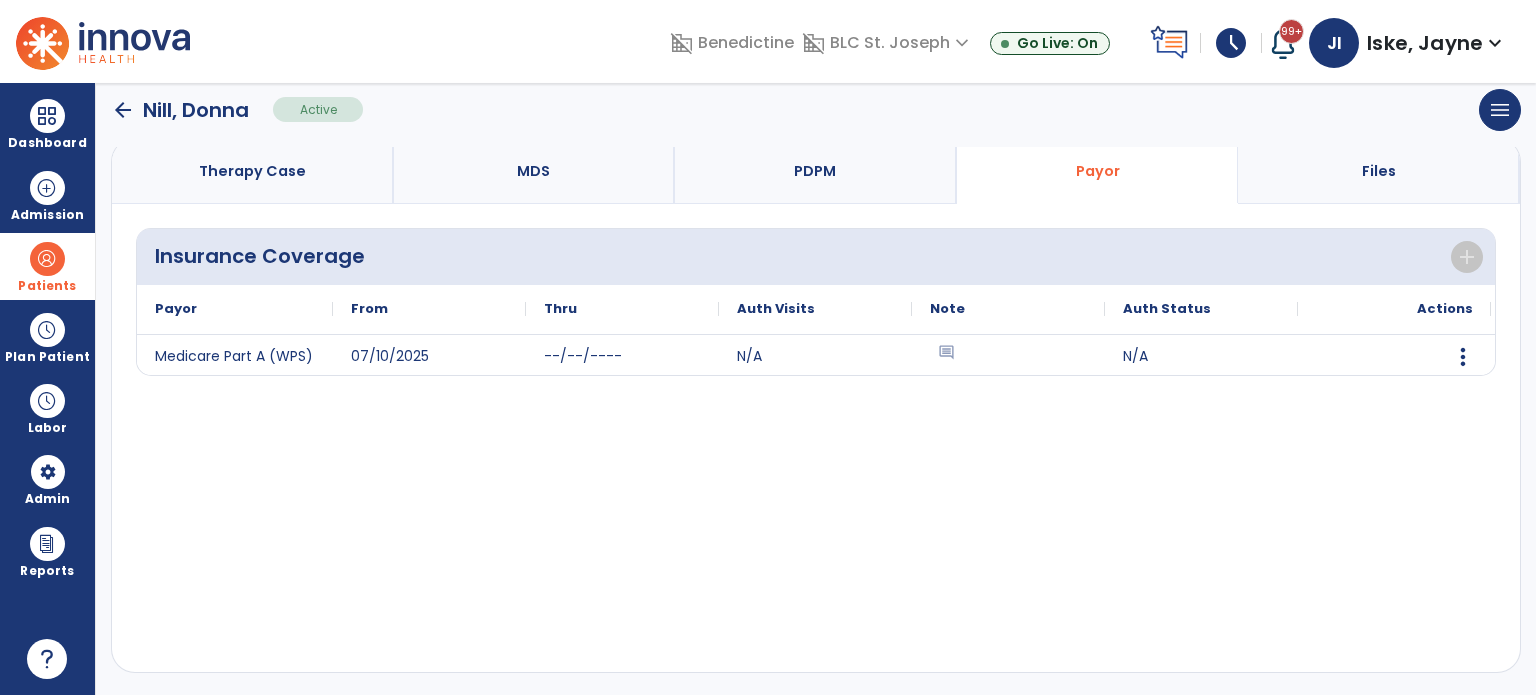 click on "Patients" at bounding box center [47, 266] 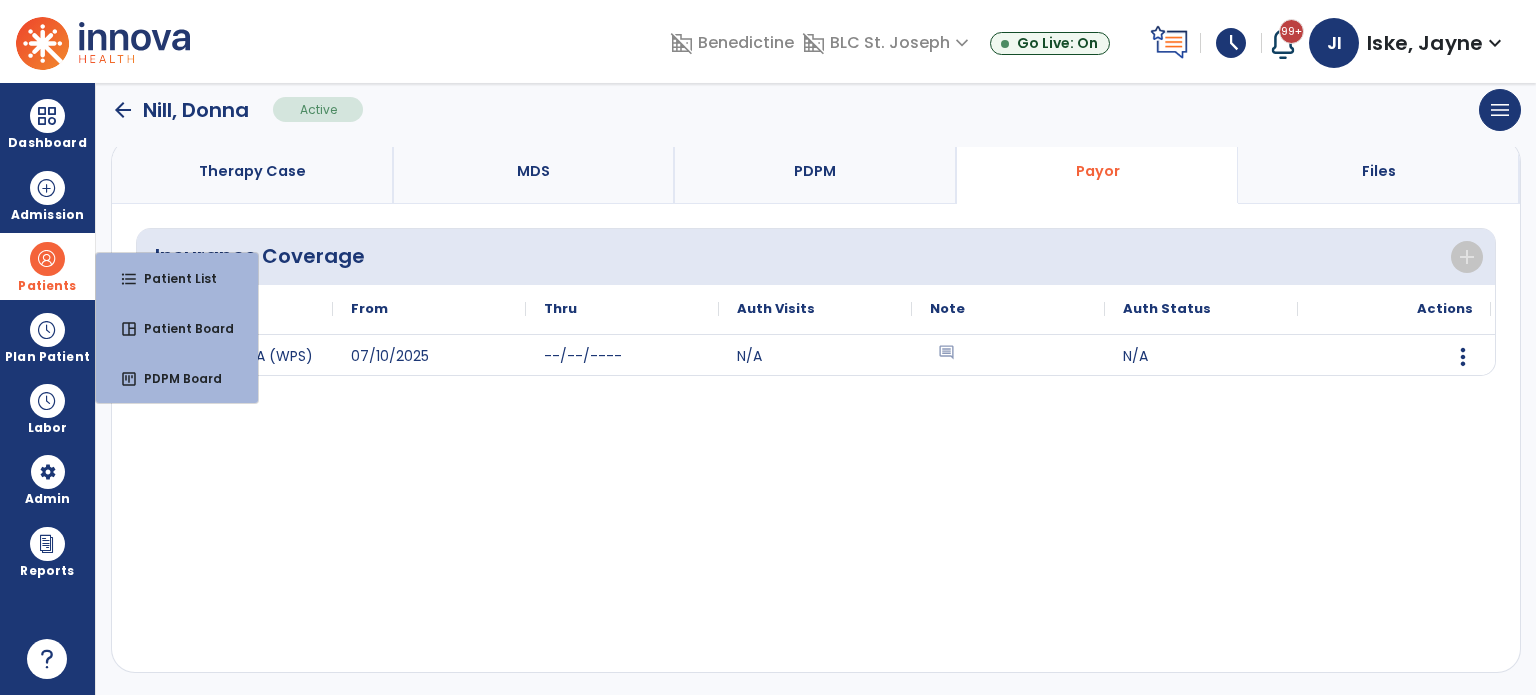 click at bounding box center (47, 259) 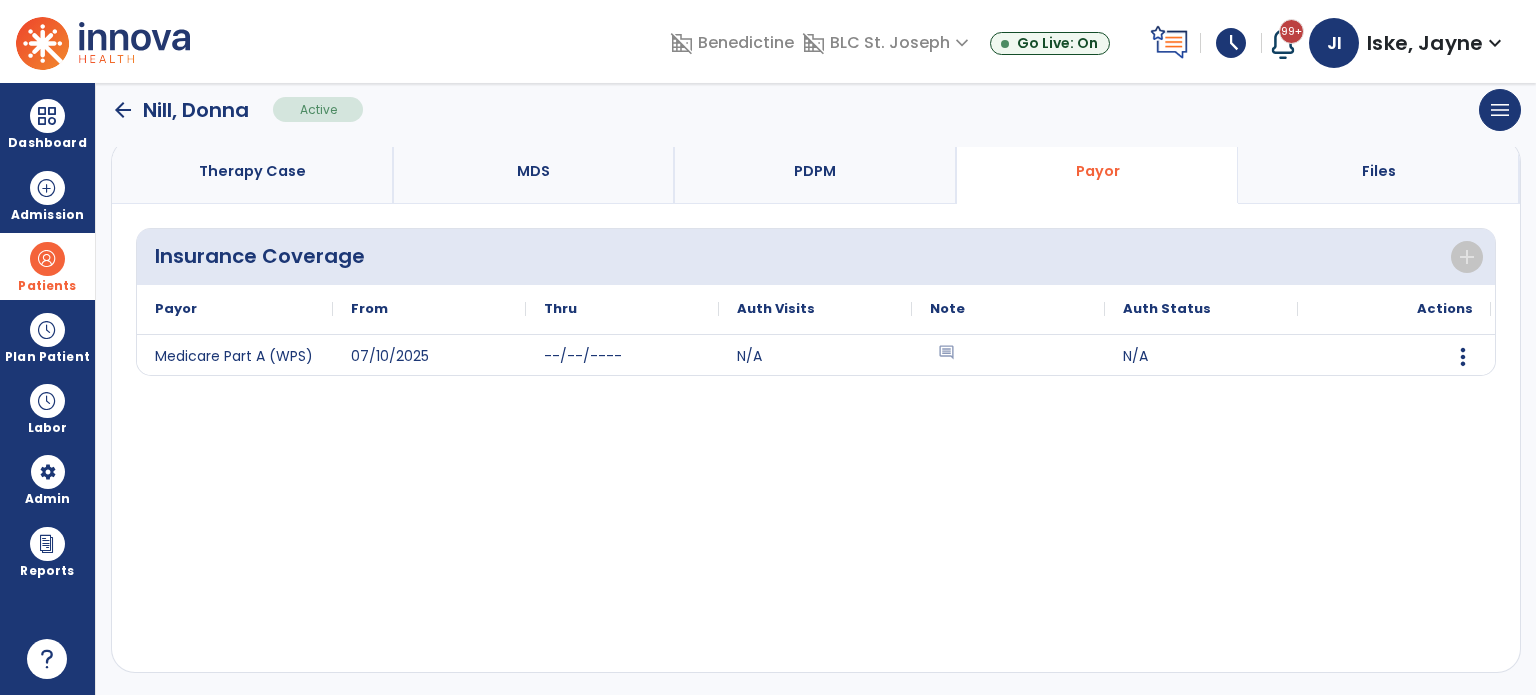 click on "Patients" at bounding box center (47, 266) 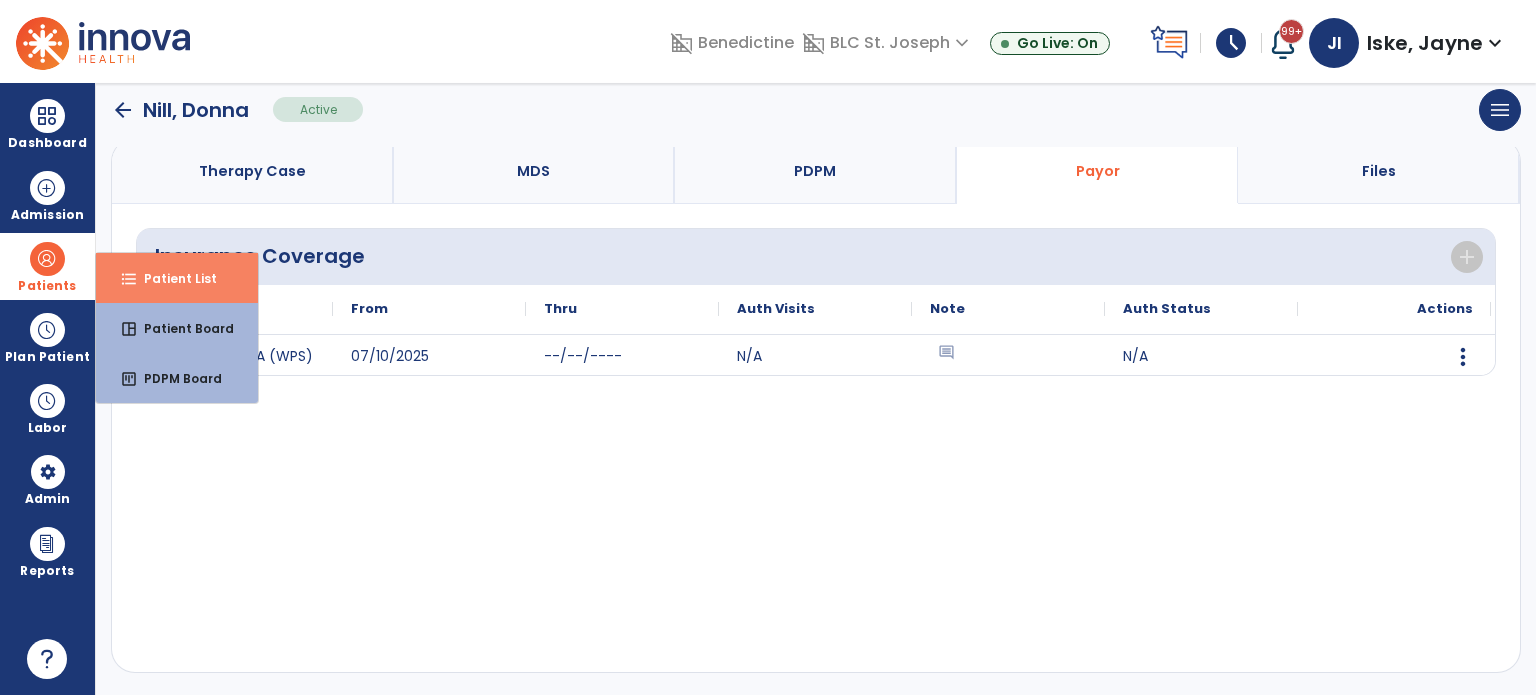 click on "Patient List" at bounding box center [172, 278] 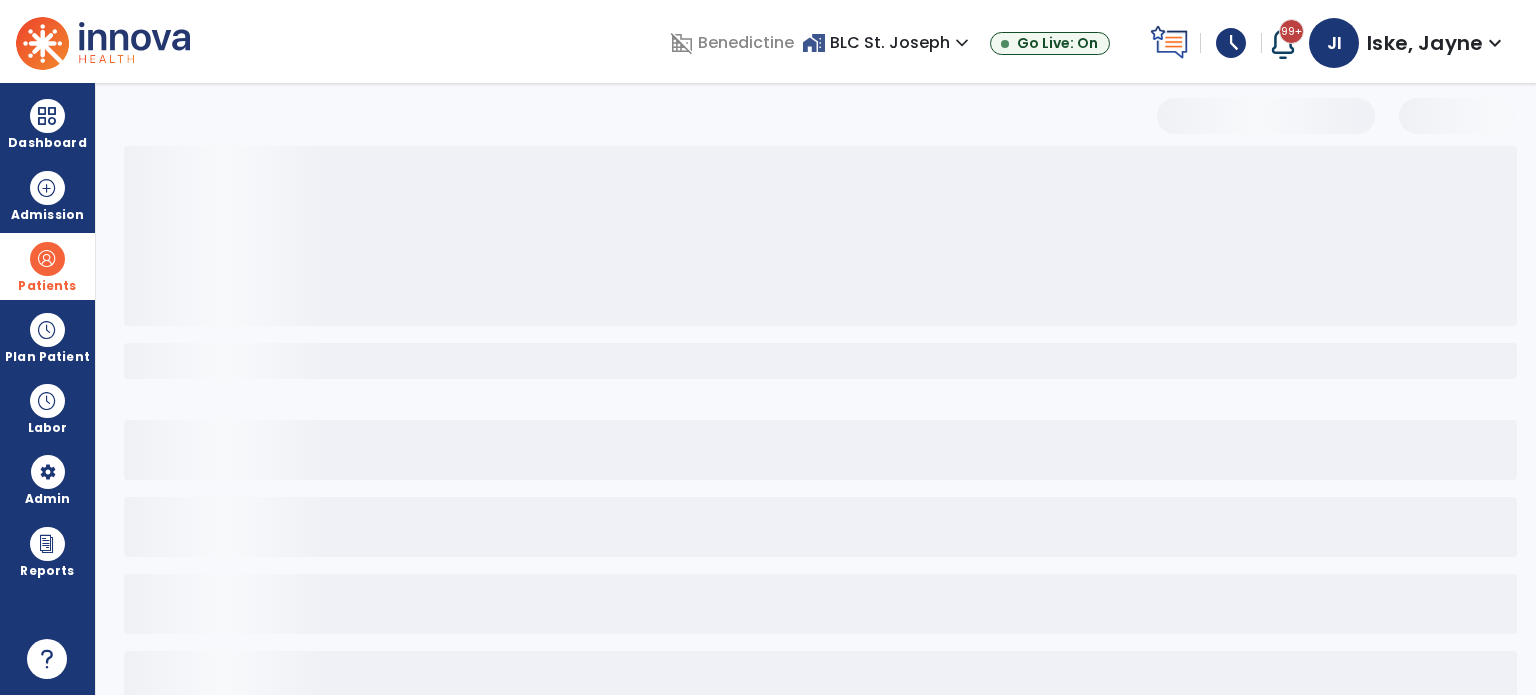 scroll, scrollTop: 46, scrollLeft: 0, axis: vertical 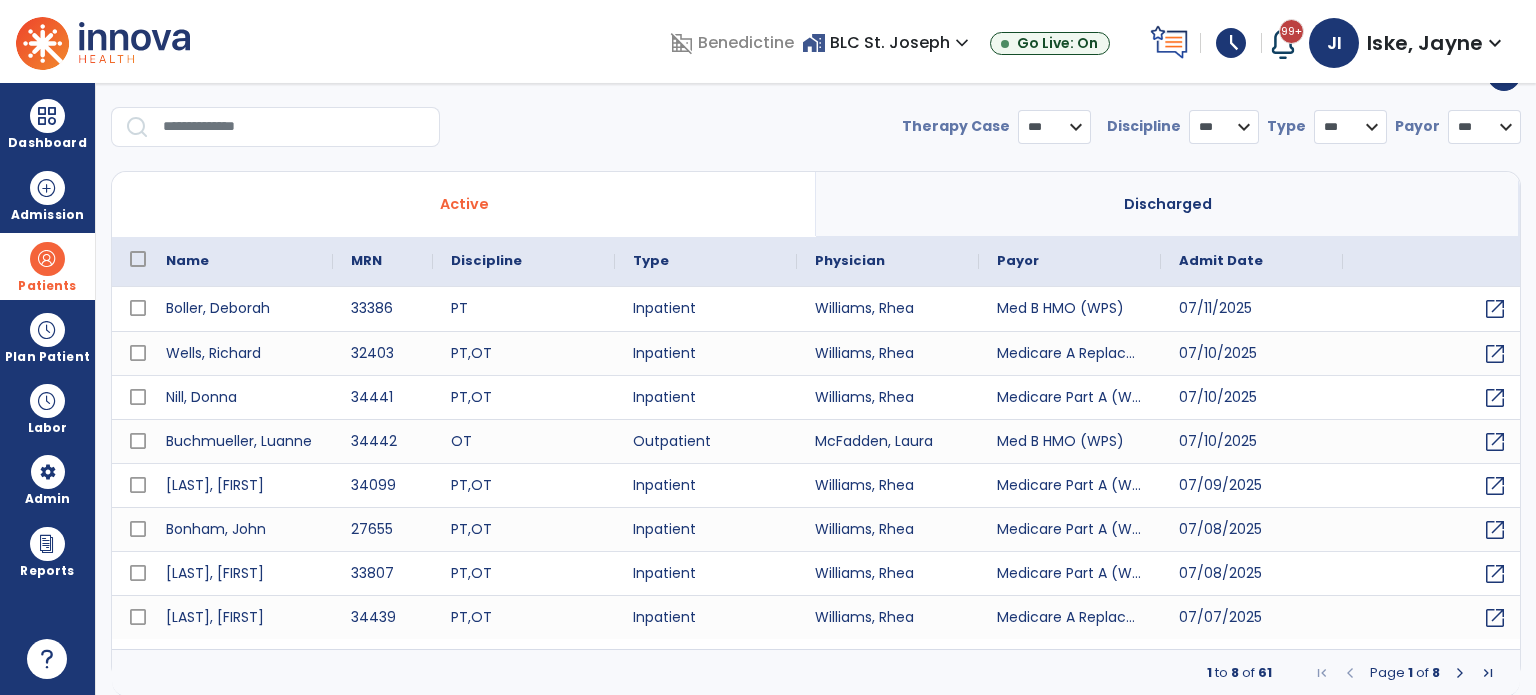 click at bounding box center (294, 127) 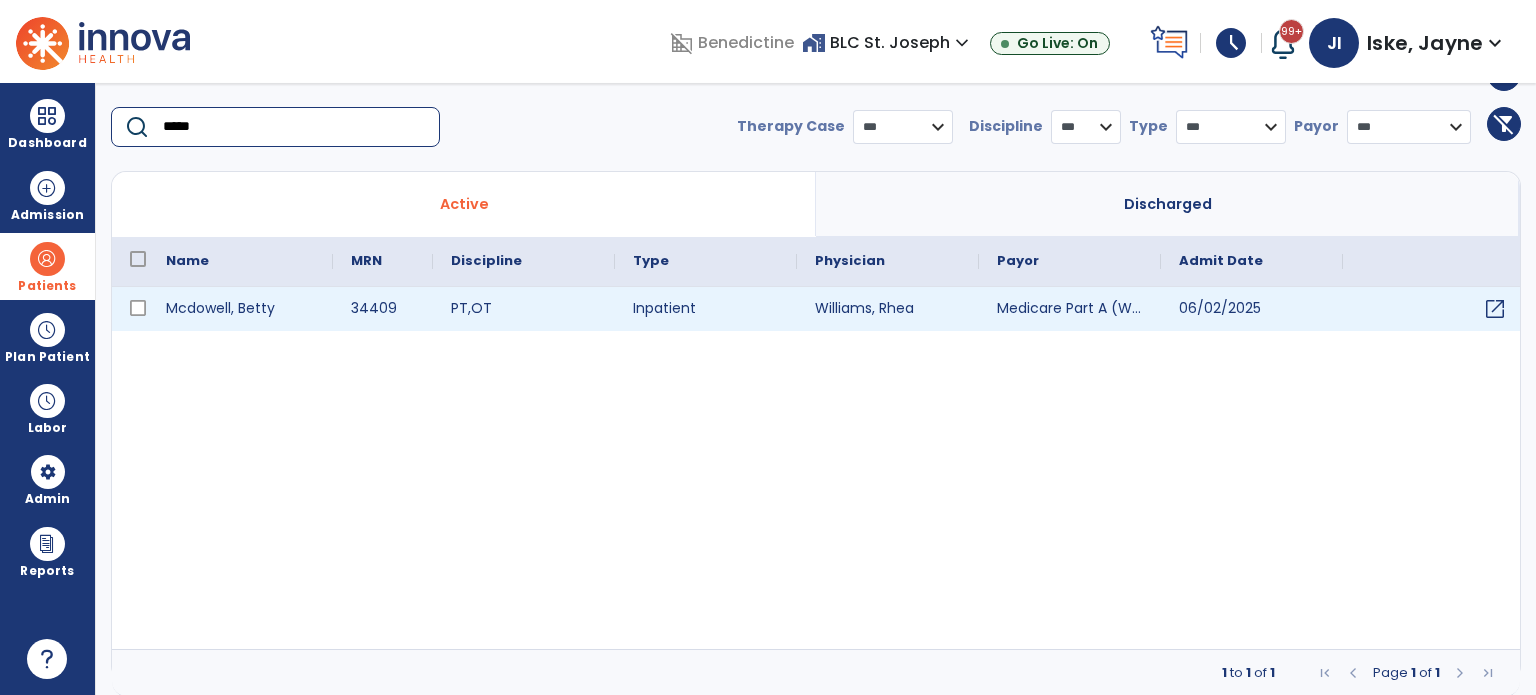 type on "*****" 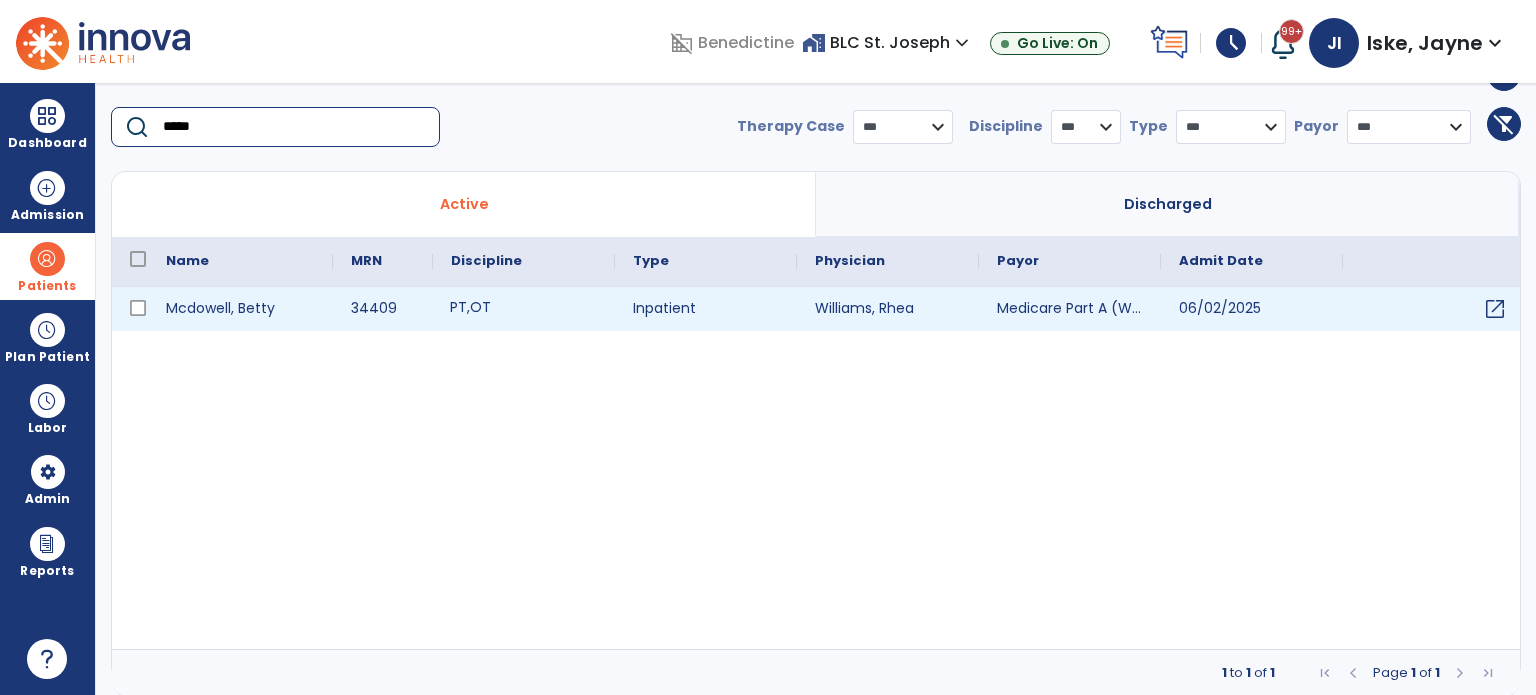 click on "PT , OT" at bounding box center [524, 309] 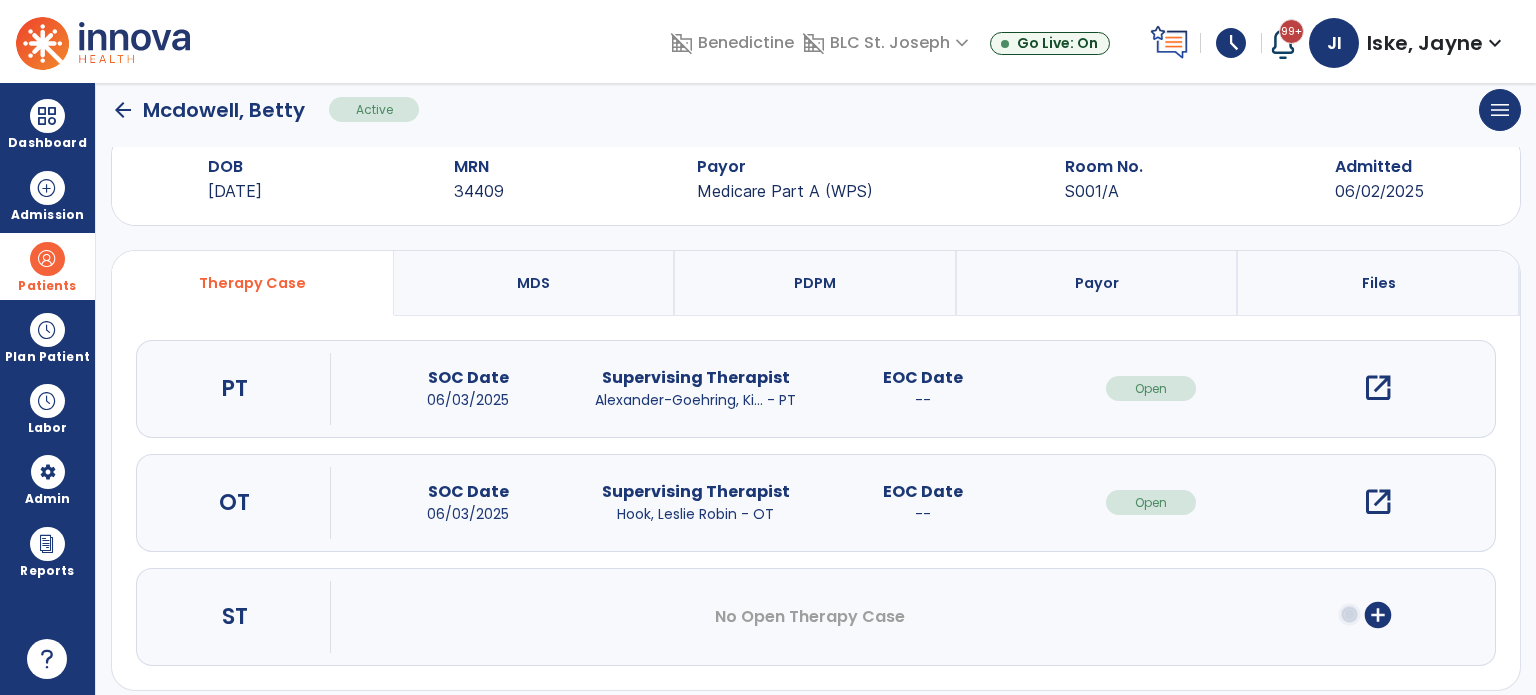 click on "open_in_new" at bounding box center (1378, 388) 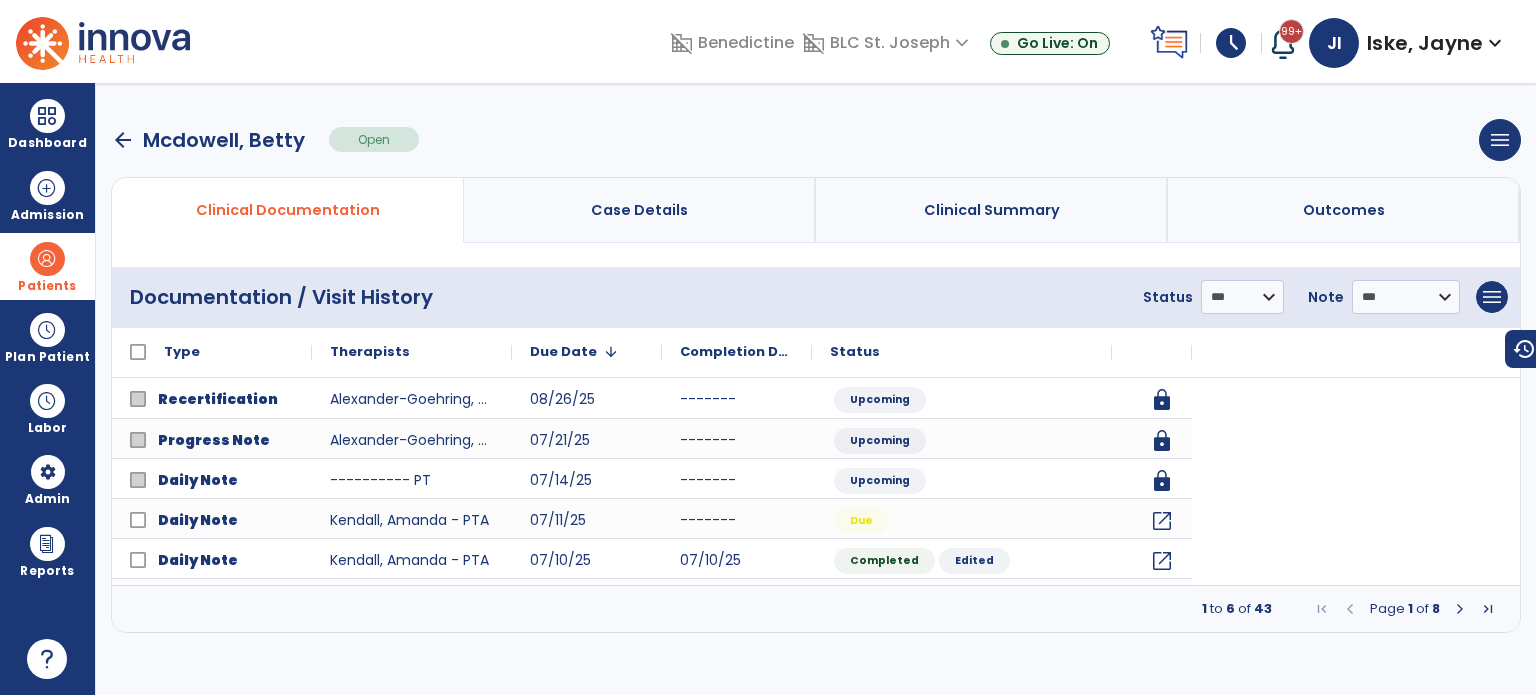 scroll, scrollTop: 0, scrollLeft: 0, axis: both 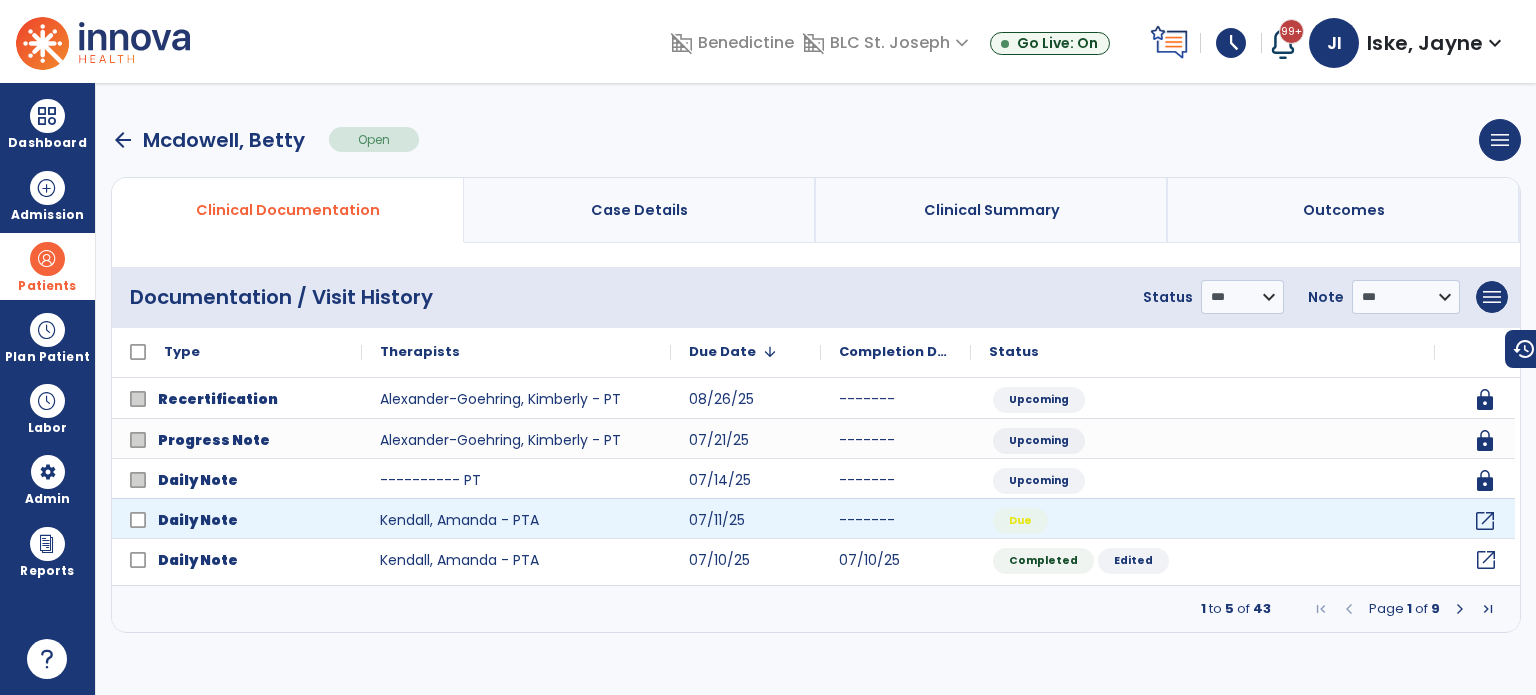 click on "open_in_new" 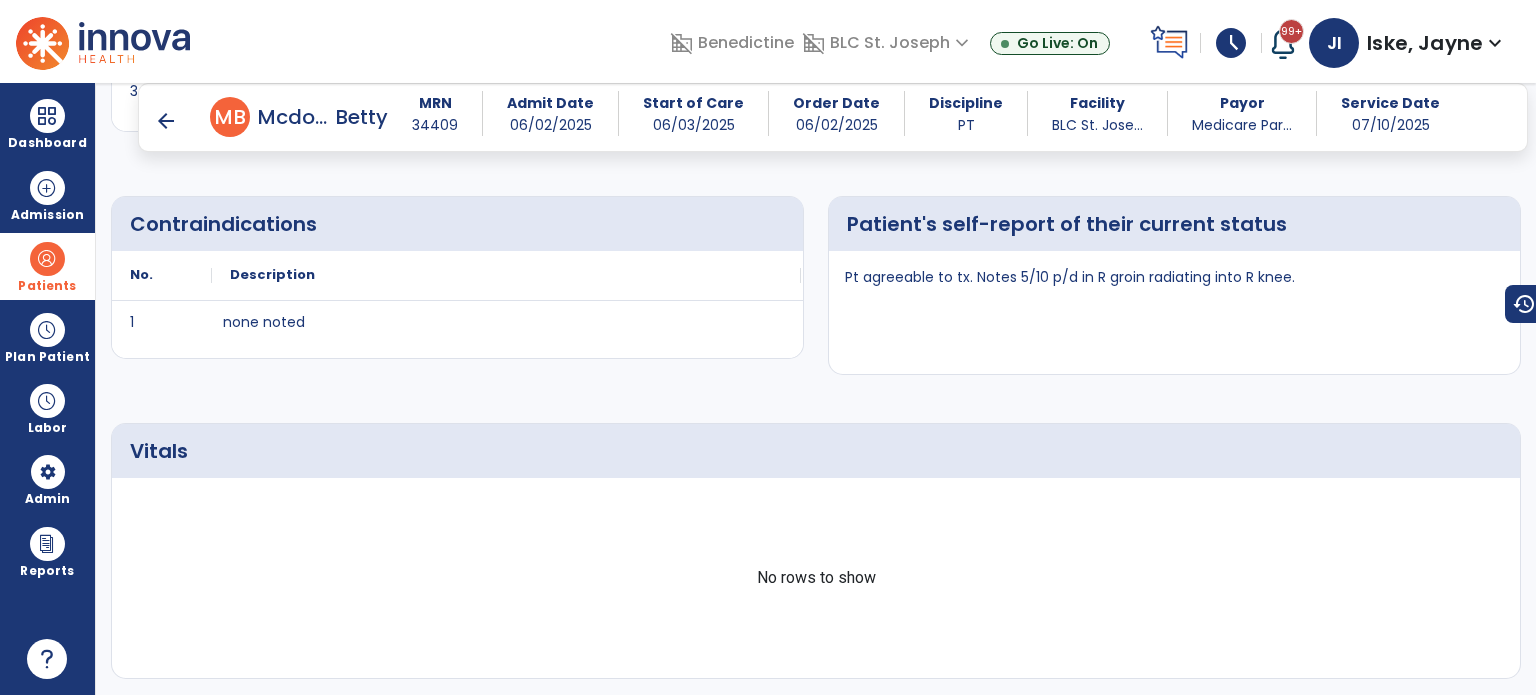 scroll, scrollTop: 0, scrollLeft: 0, axis: both 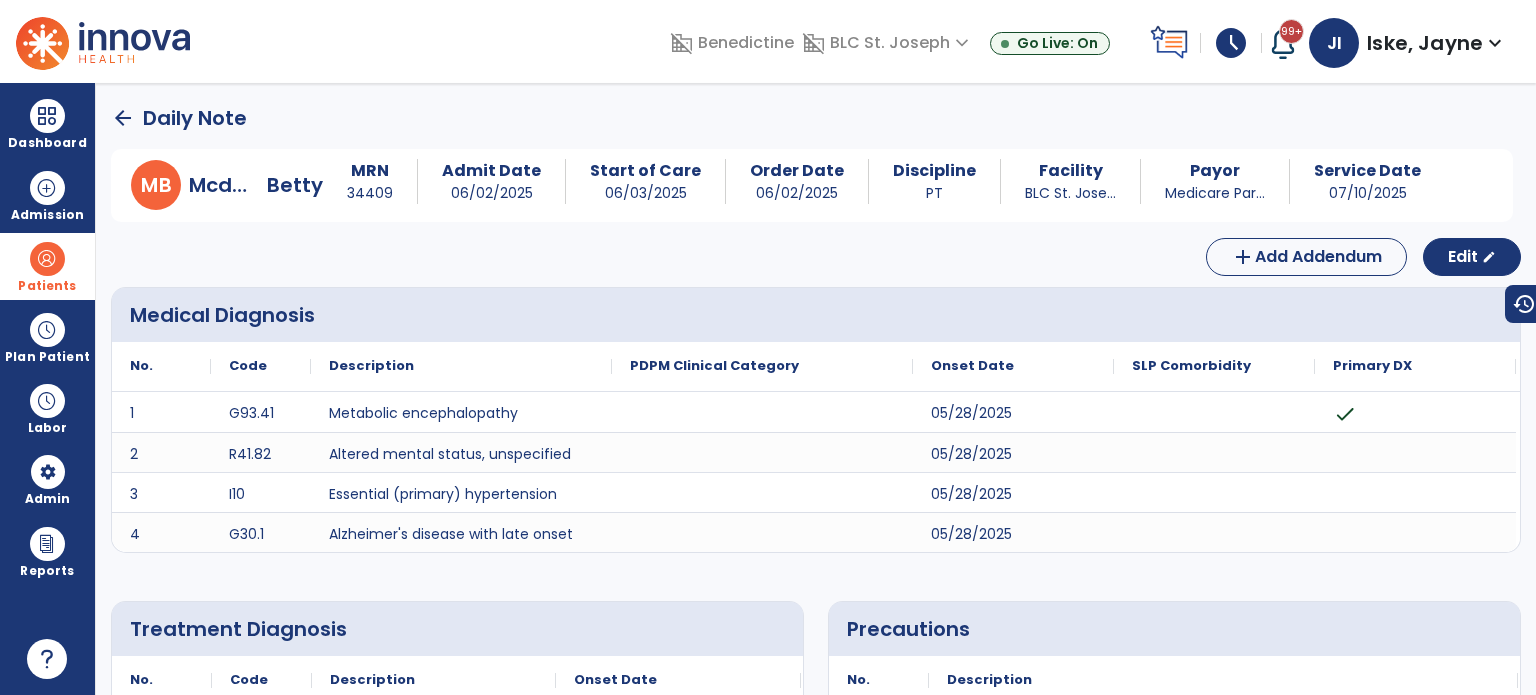 click on "arrow_back" 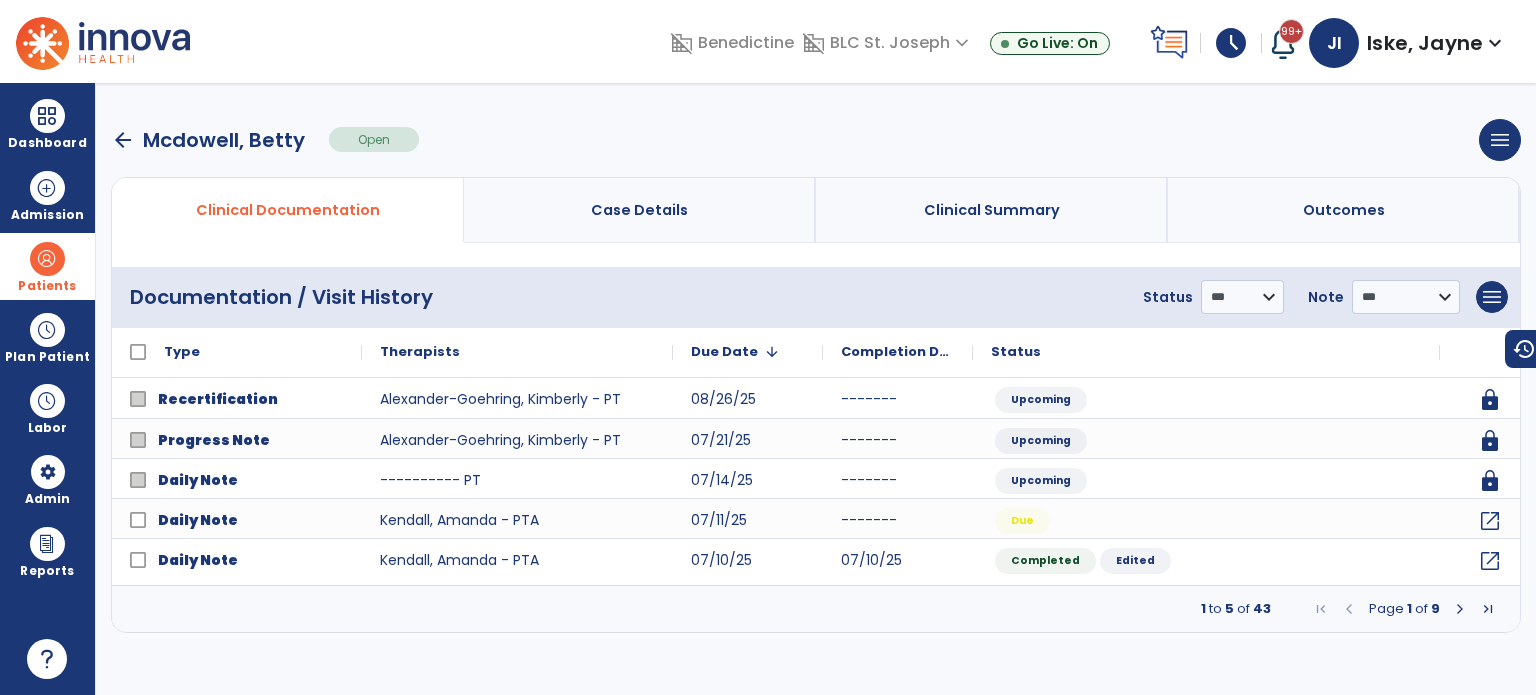 click at bounding box center (1460, 609) 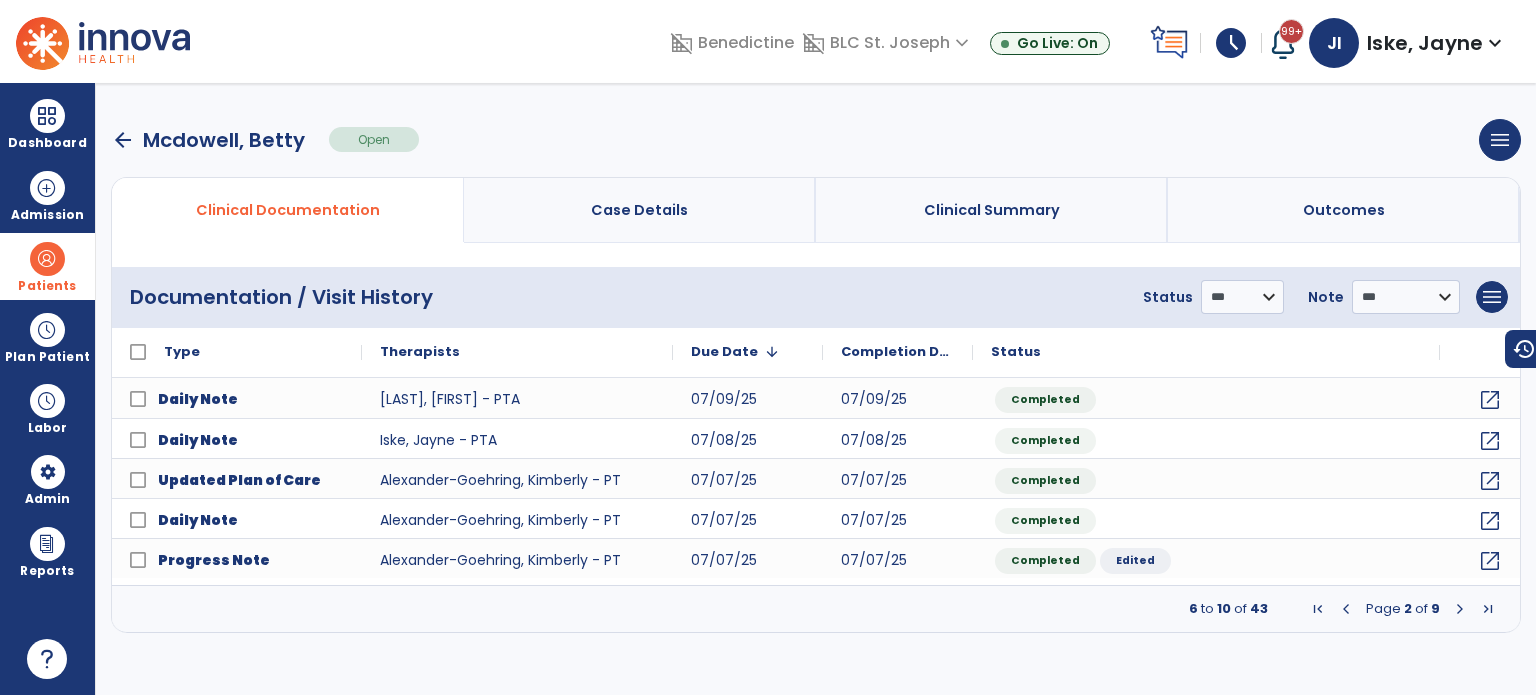 click at bounding box center (1346, 609) 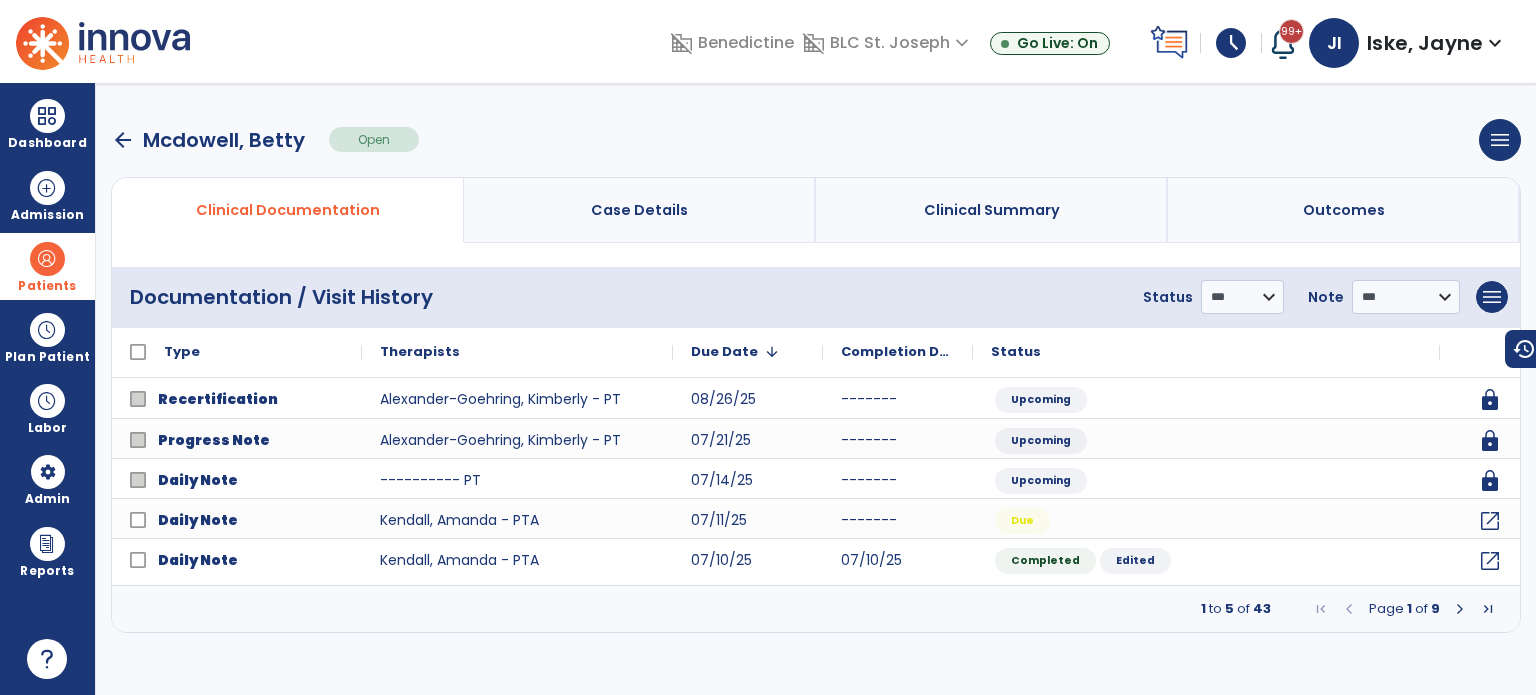 click on "Patients" at bounding box center (47, 266) 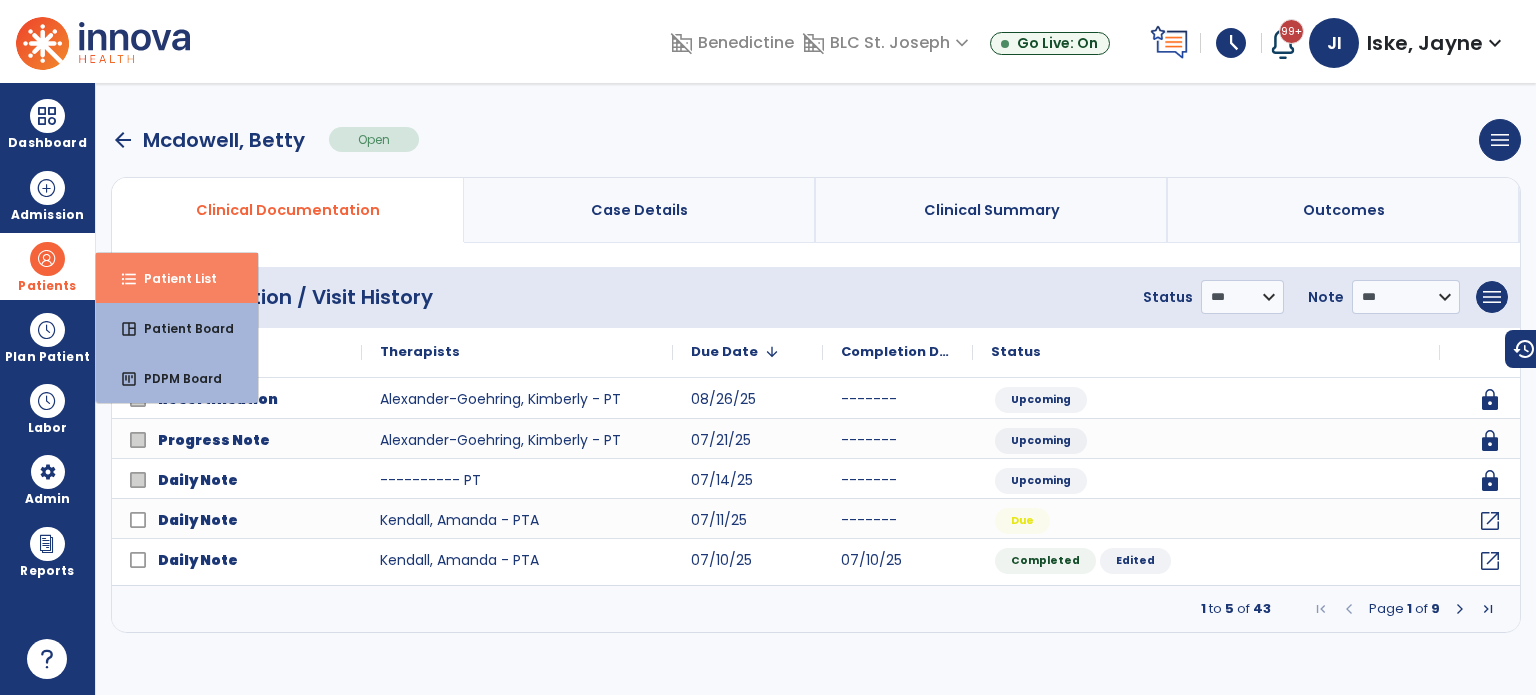 click on "format_list_bulleted  Patient List" at bounding box center (177, 278) 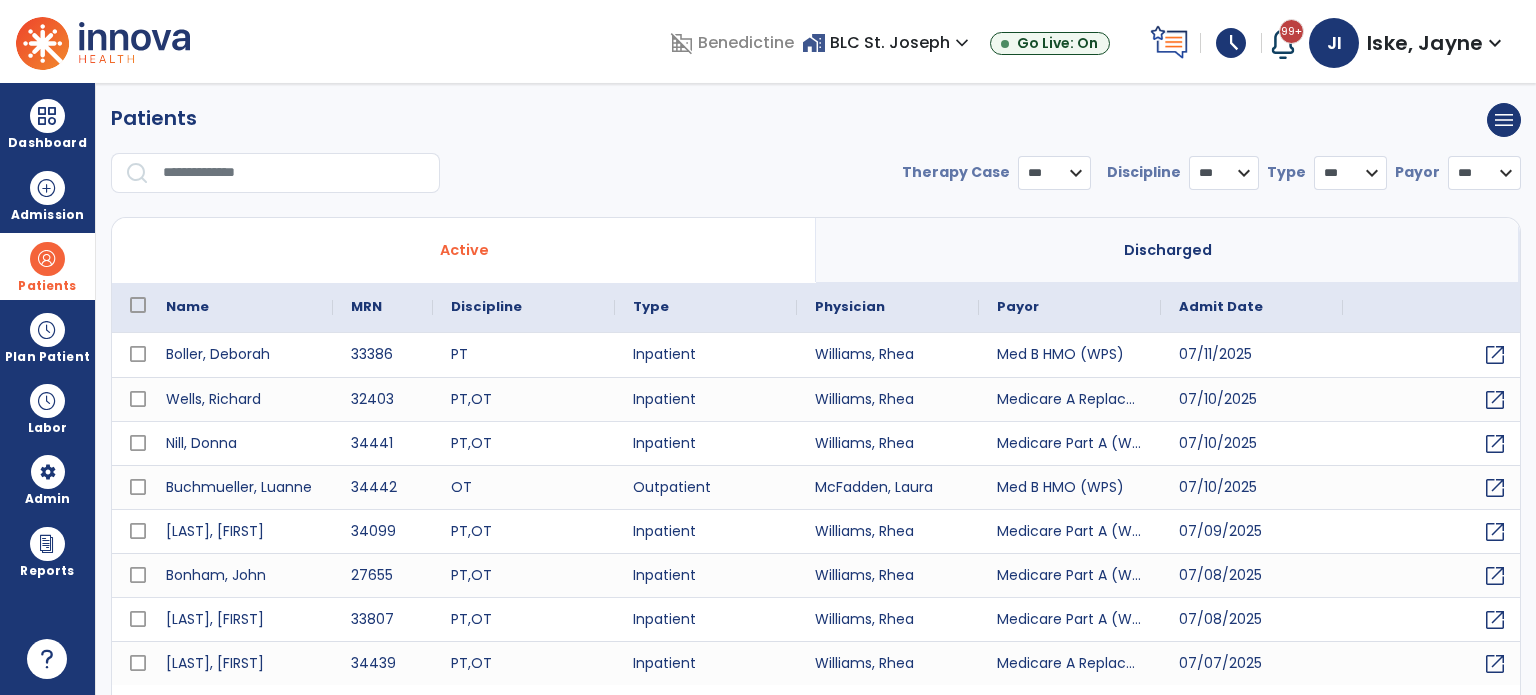 select on "***" 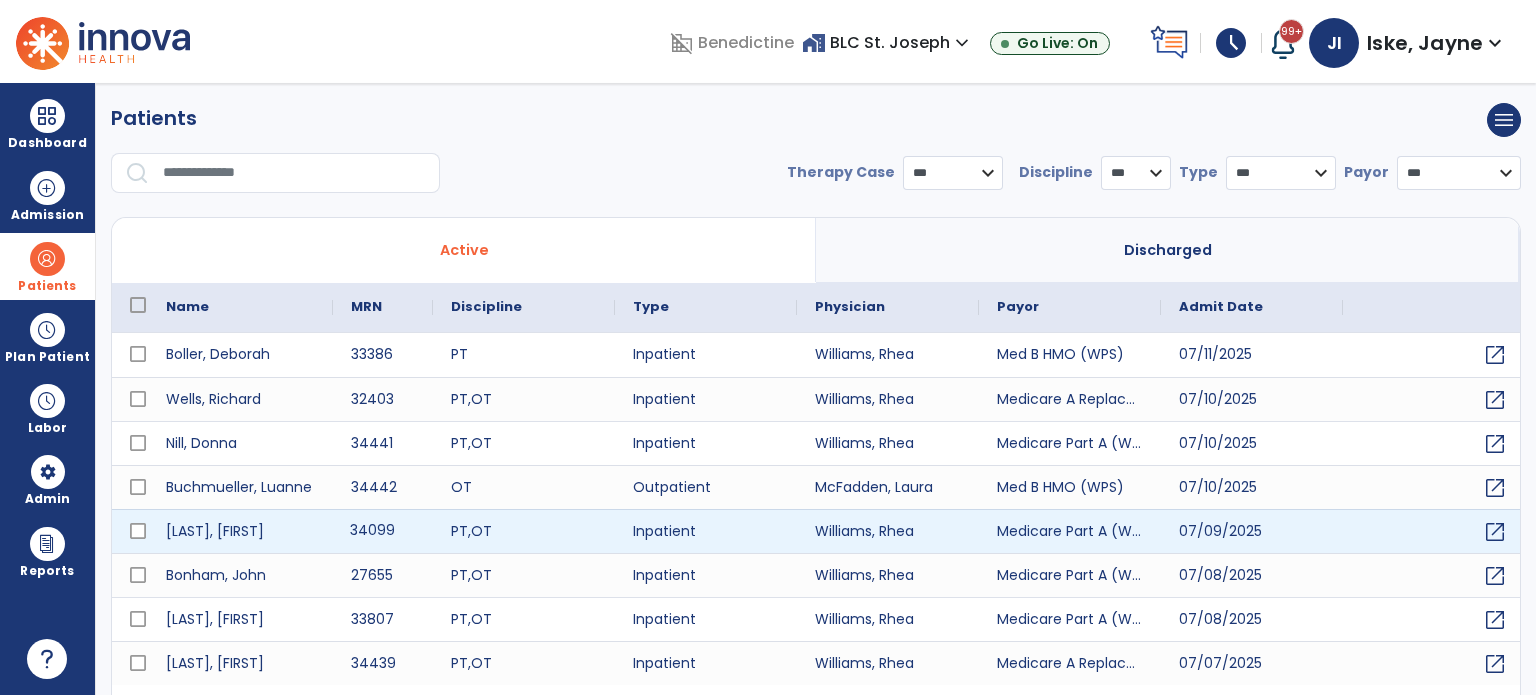 click on "34099" at bounding box center [383, 531] 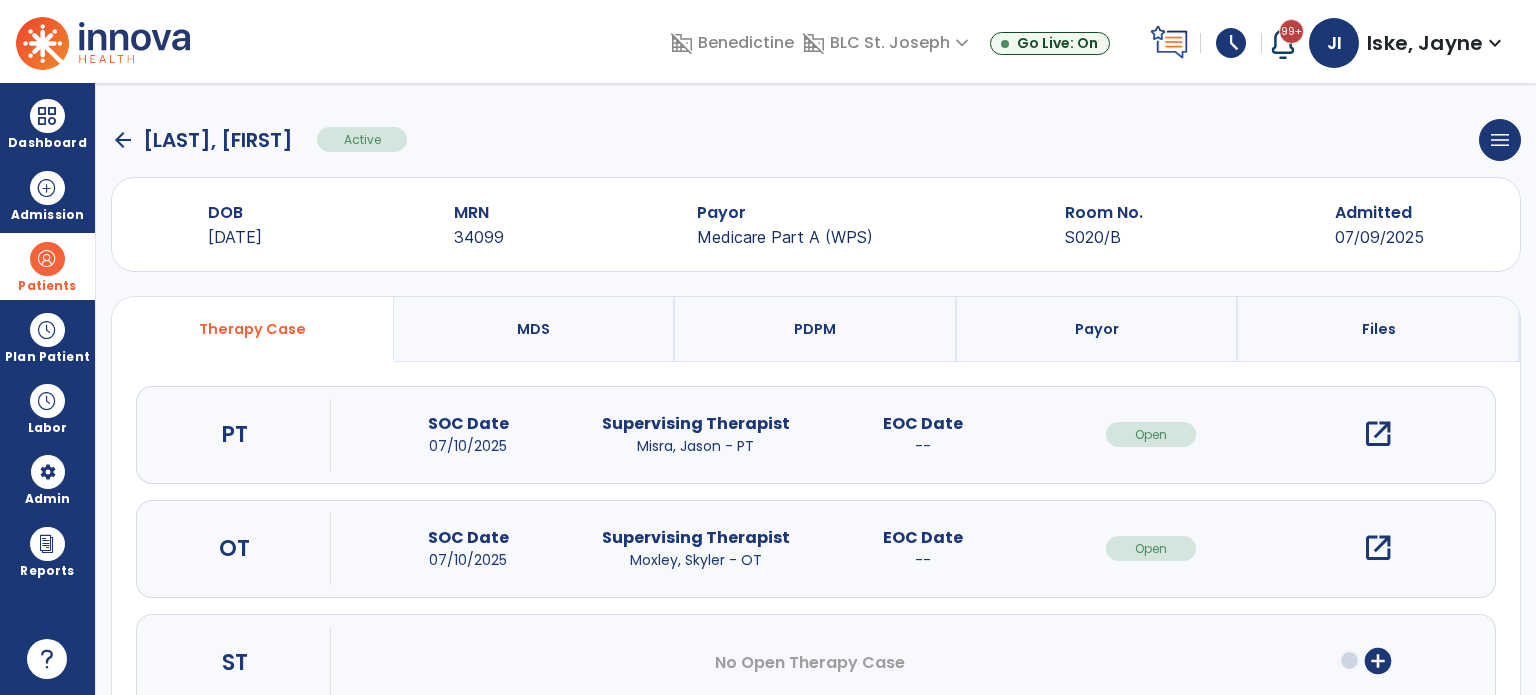 click on "MDS" at bounding box center [533, 329] 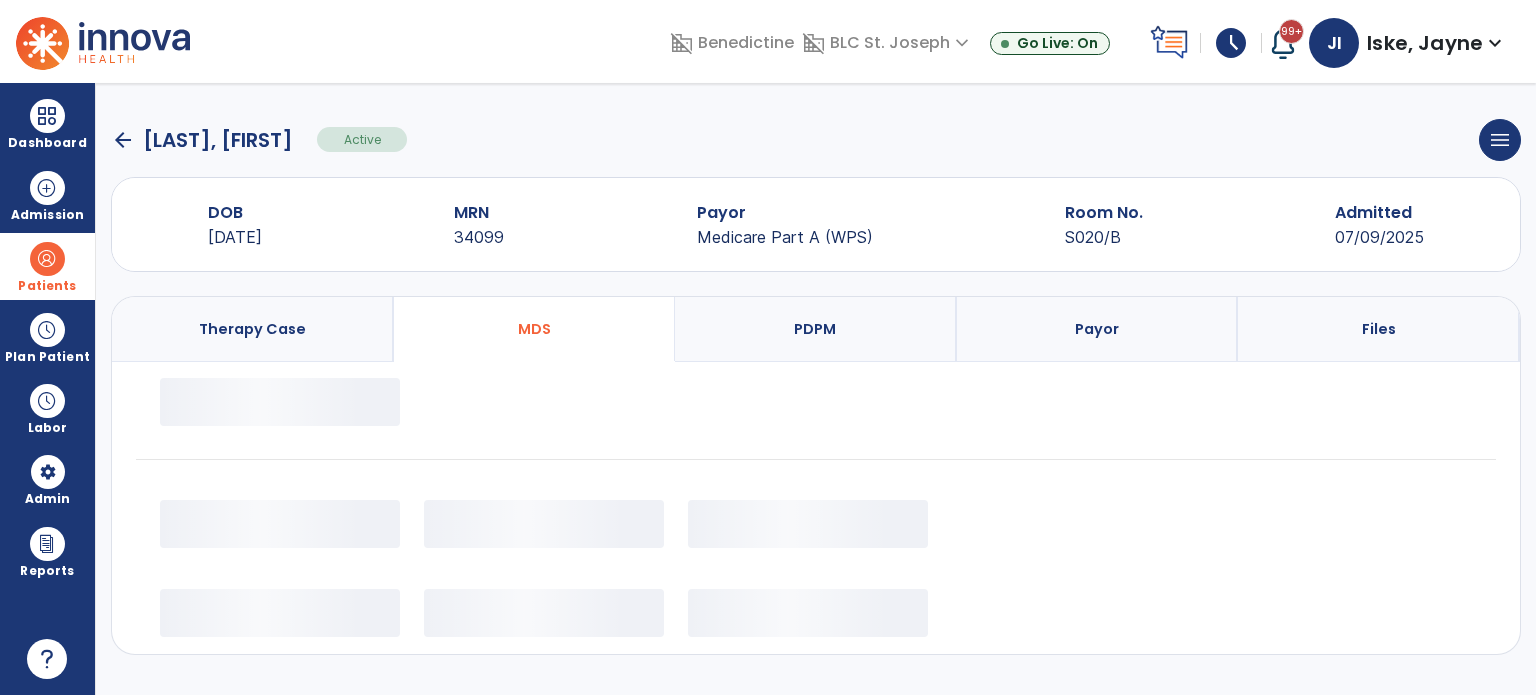 select on "*********" 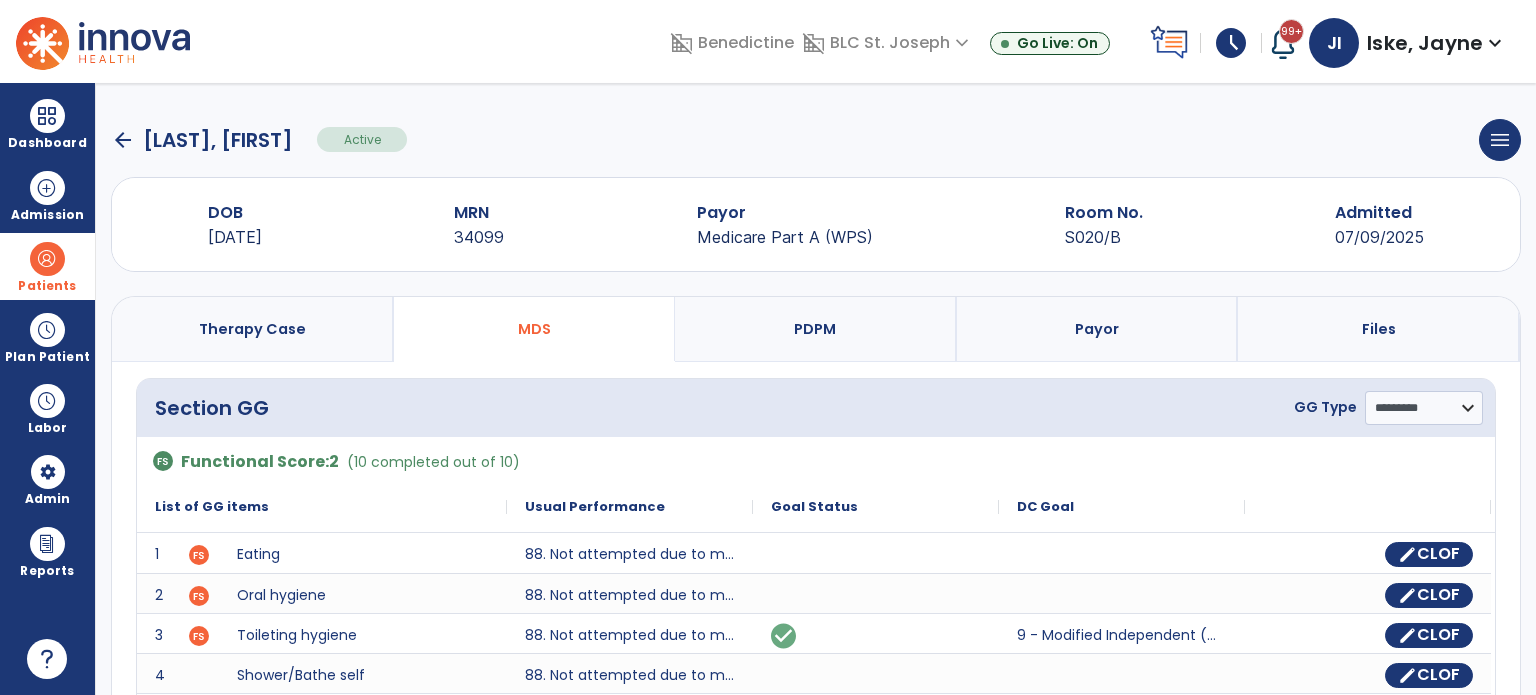 click on "Therapy Case" at bounding box center [252, 329] 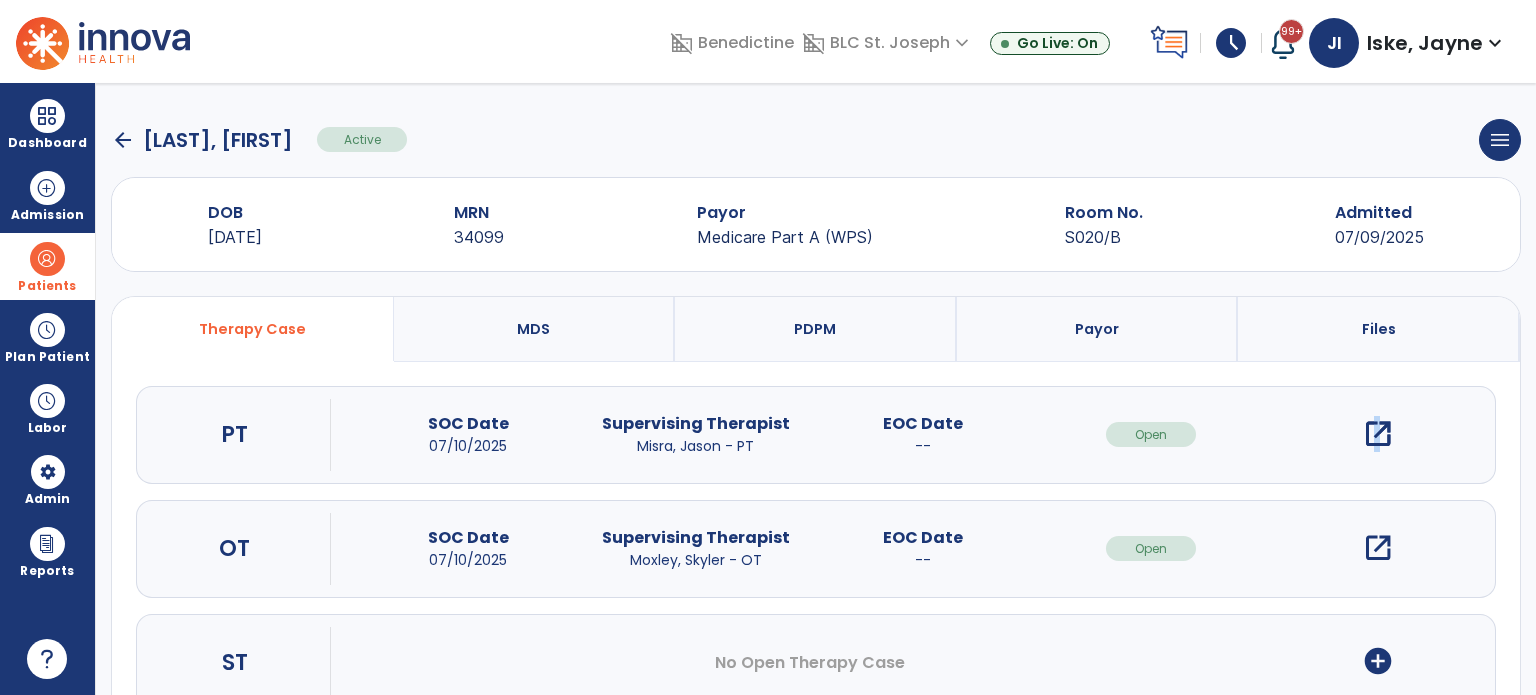 click on "open_in_new" at bounding box center (1378, 434) 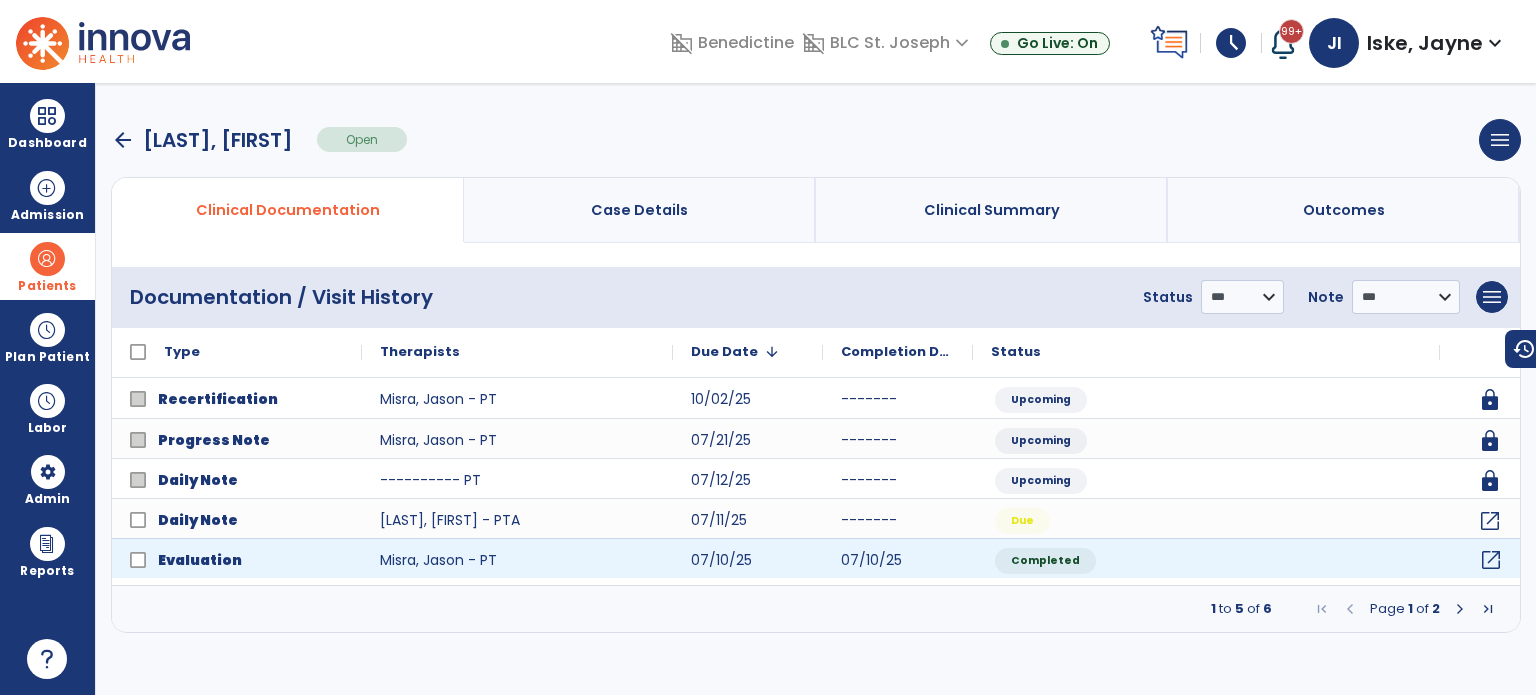click on "open_in_new" 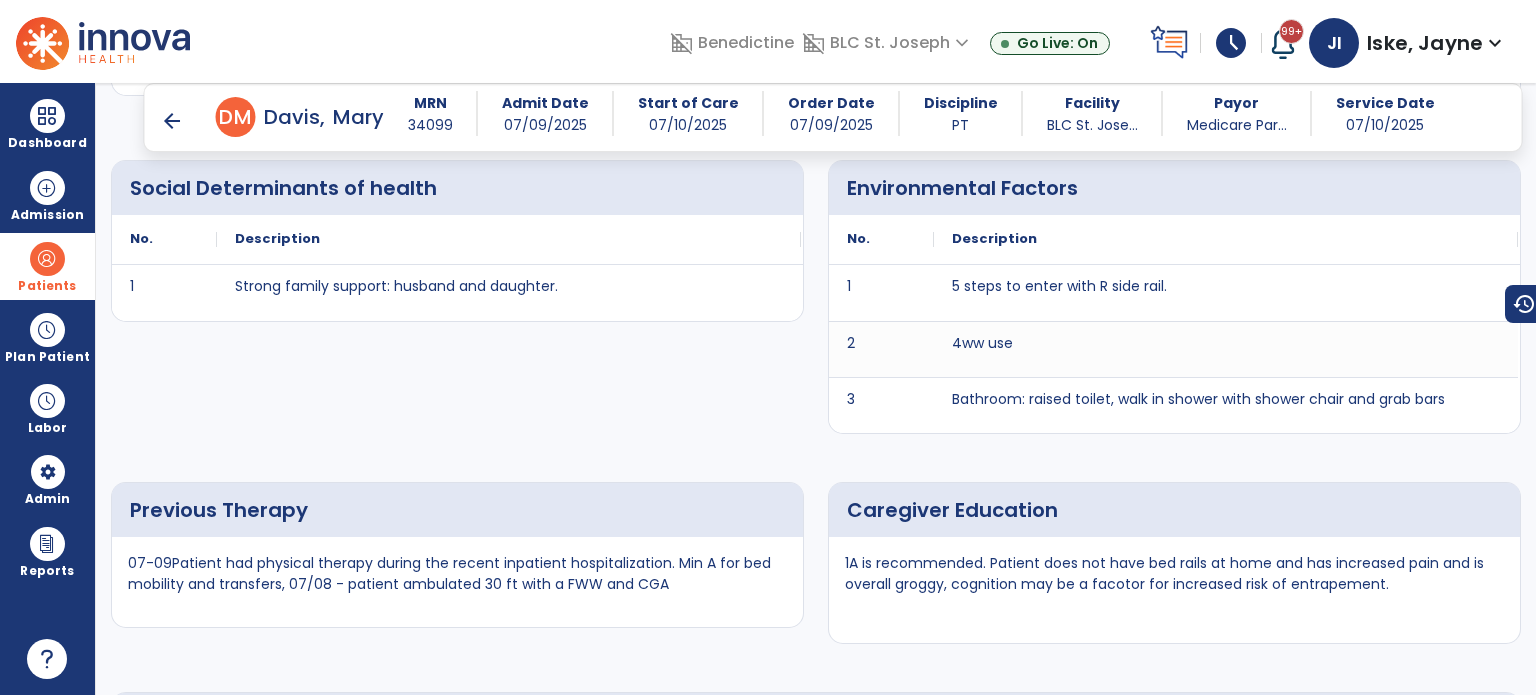 scroll, scrollTop: 4045, scrollLeft: 0, axis: vertical 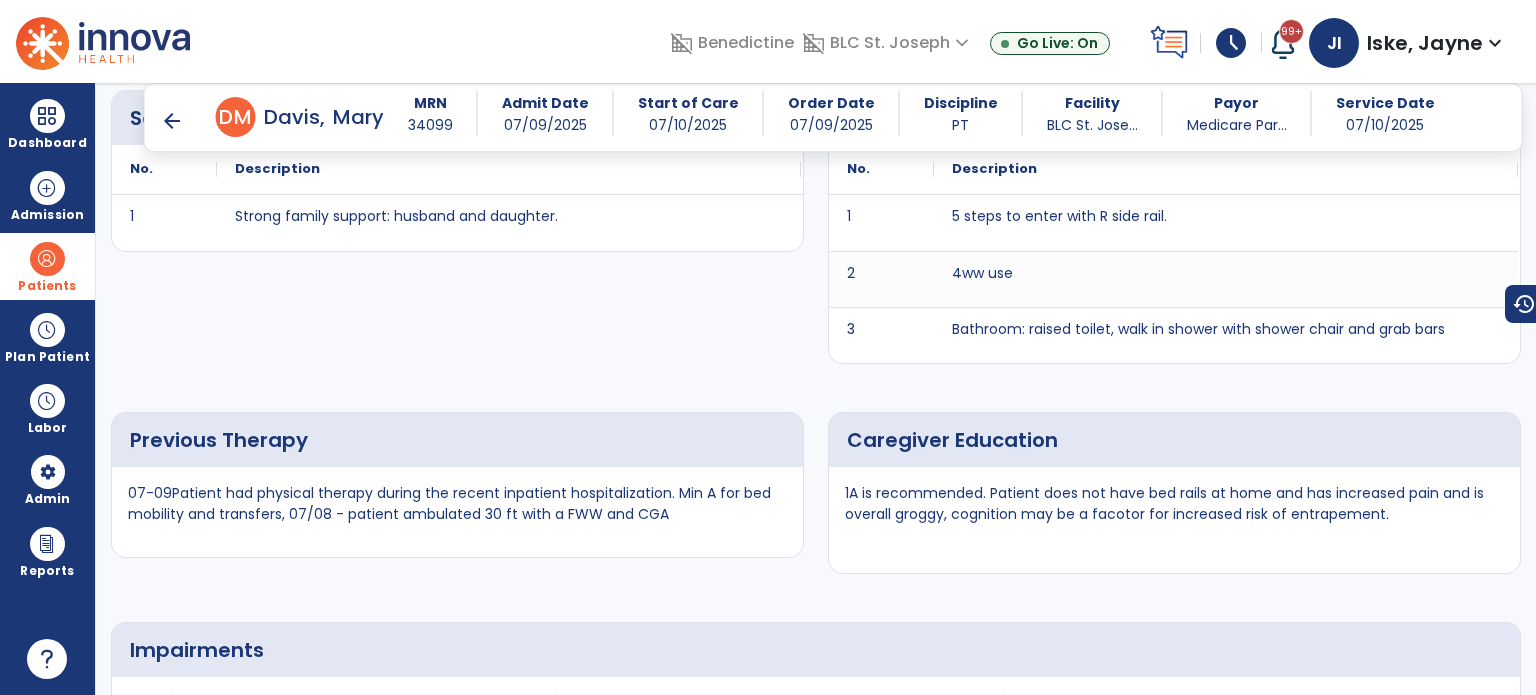 click on "arrow_back" at bounding box center [172, 121] 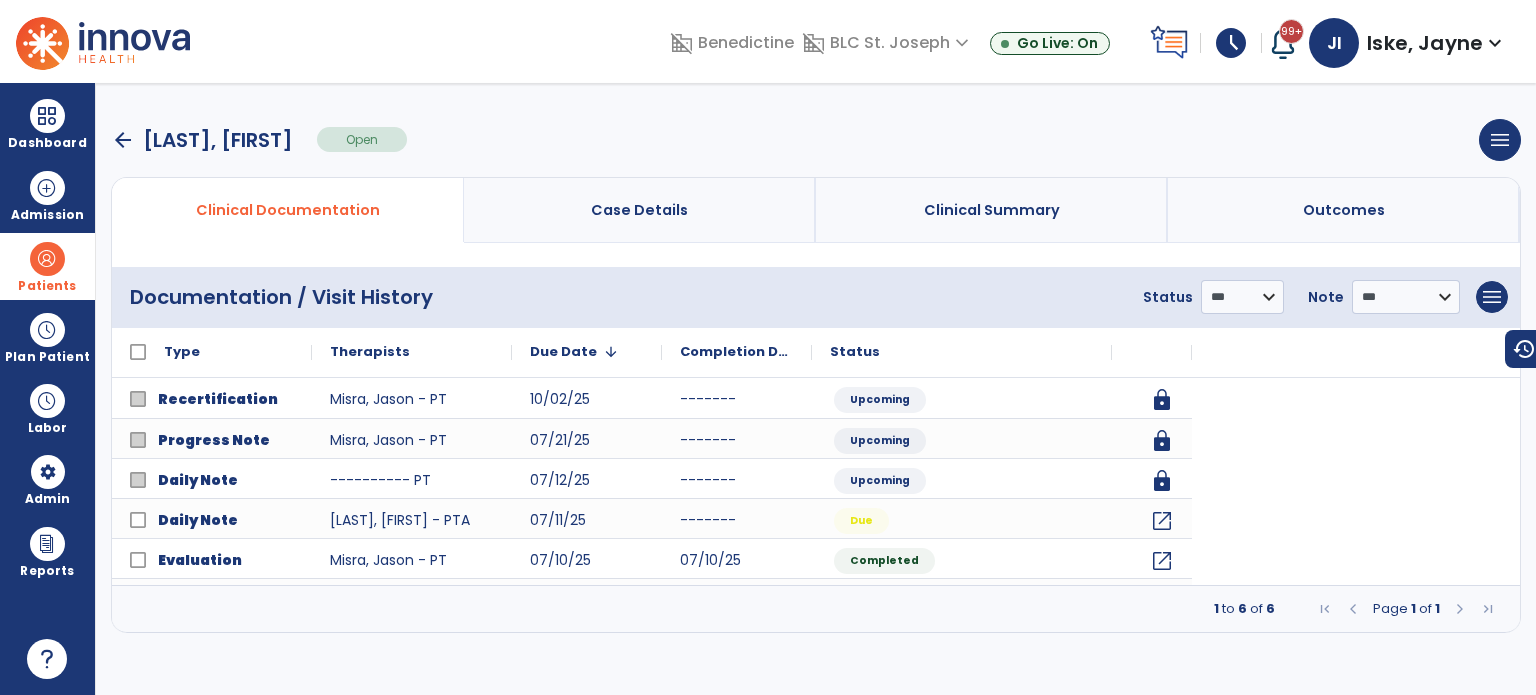 scroll, scrollTop: 0, scrollLeft: 0, axis: both 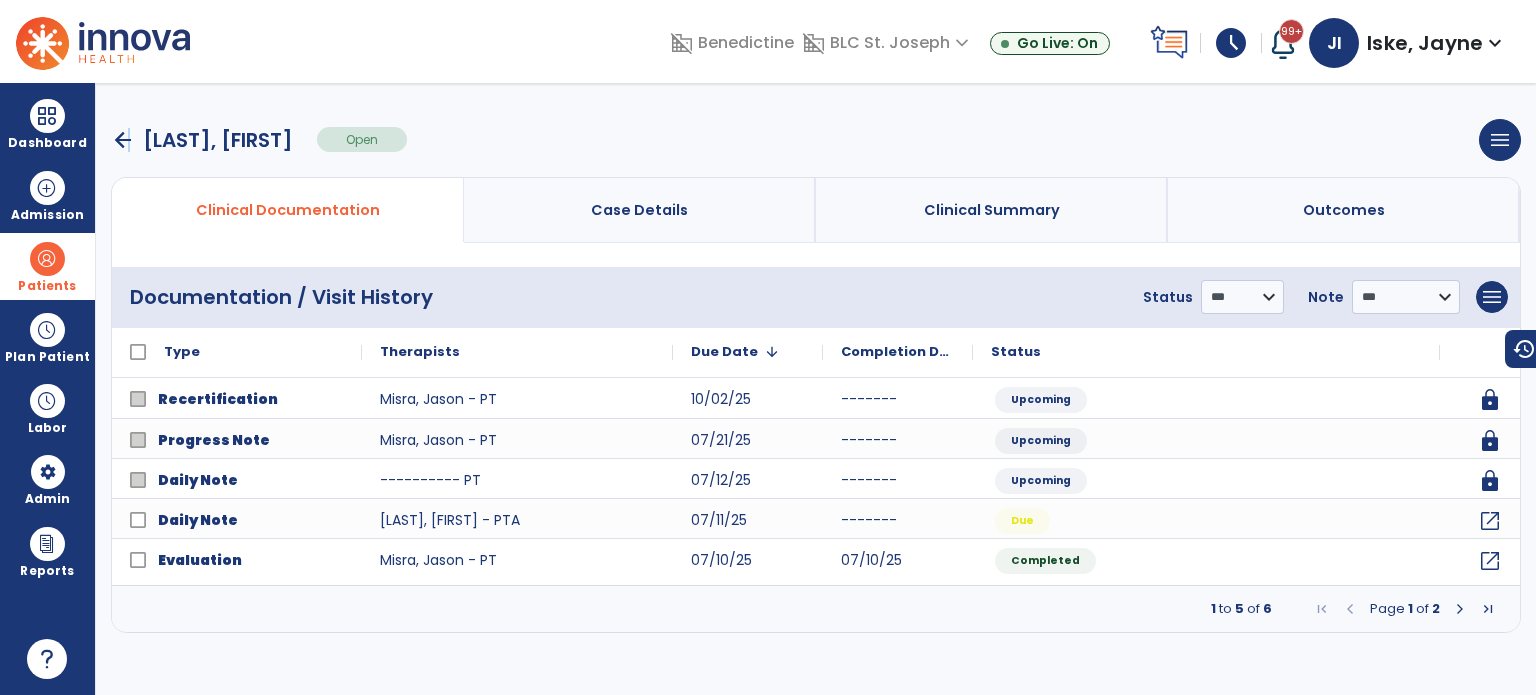 drag, startPoint x: 126, startPoint y: 132, endPoint x: 228, endPoint y: 159, distance: 105.51303 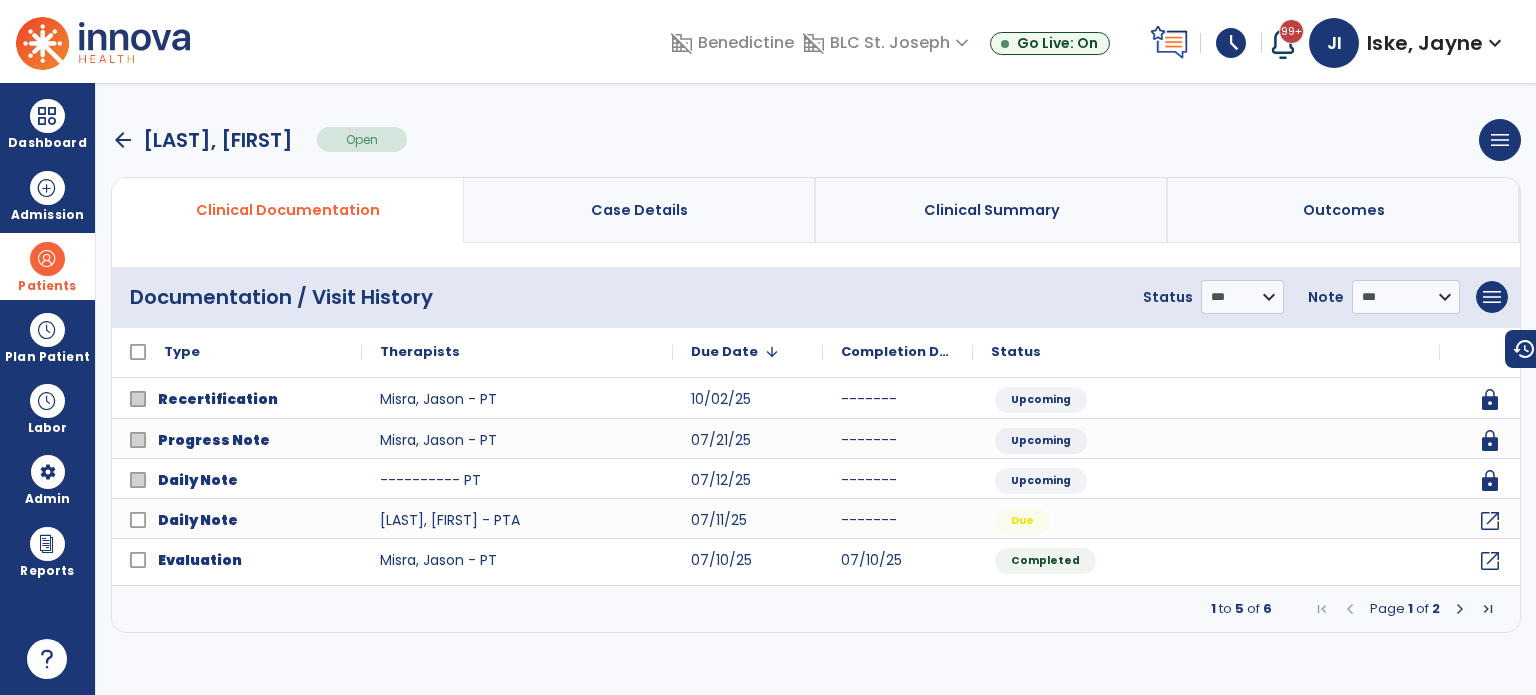 click on "arrow_back" at bounding box center [123, 140] 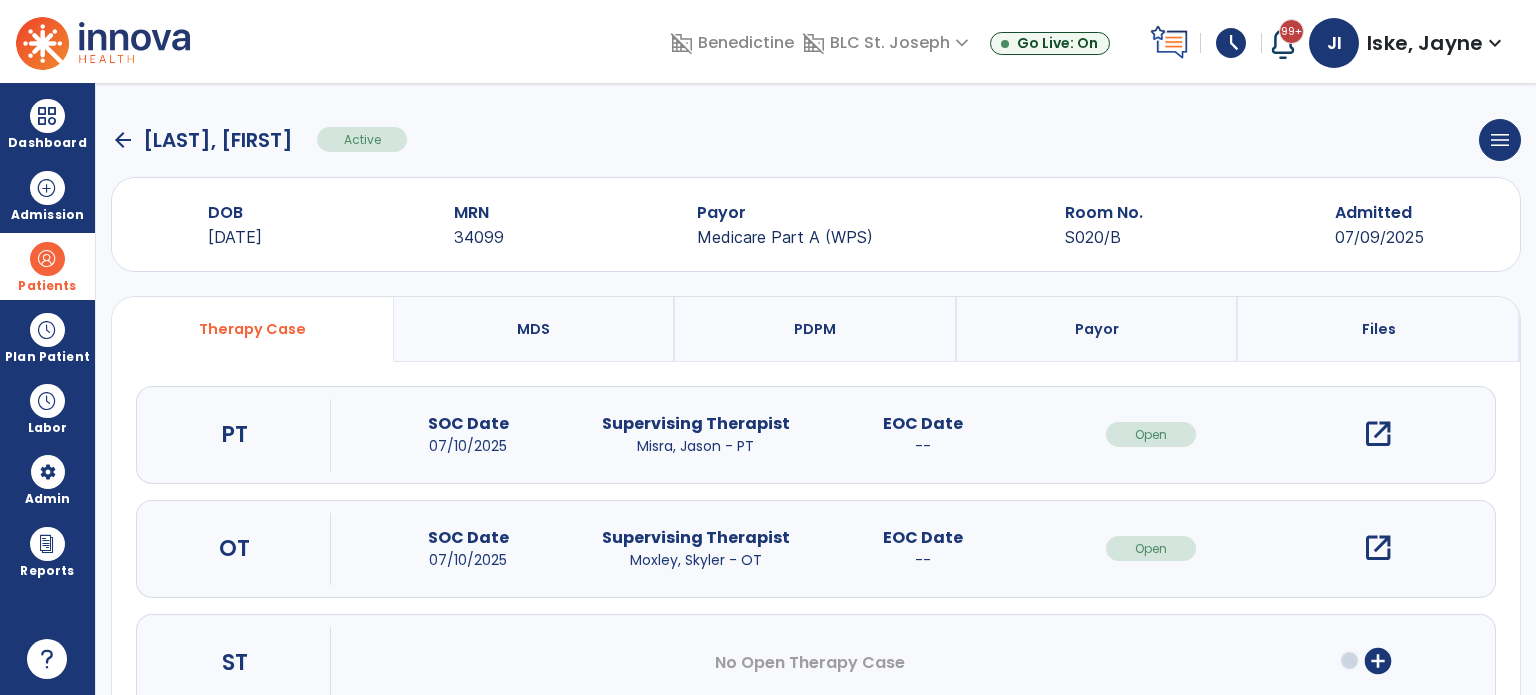 click on "MDS" at bounding box center (535, 329) 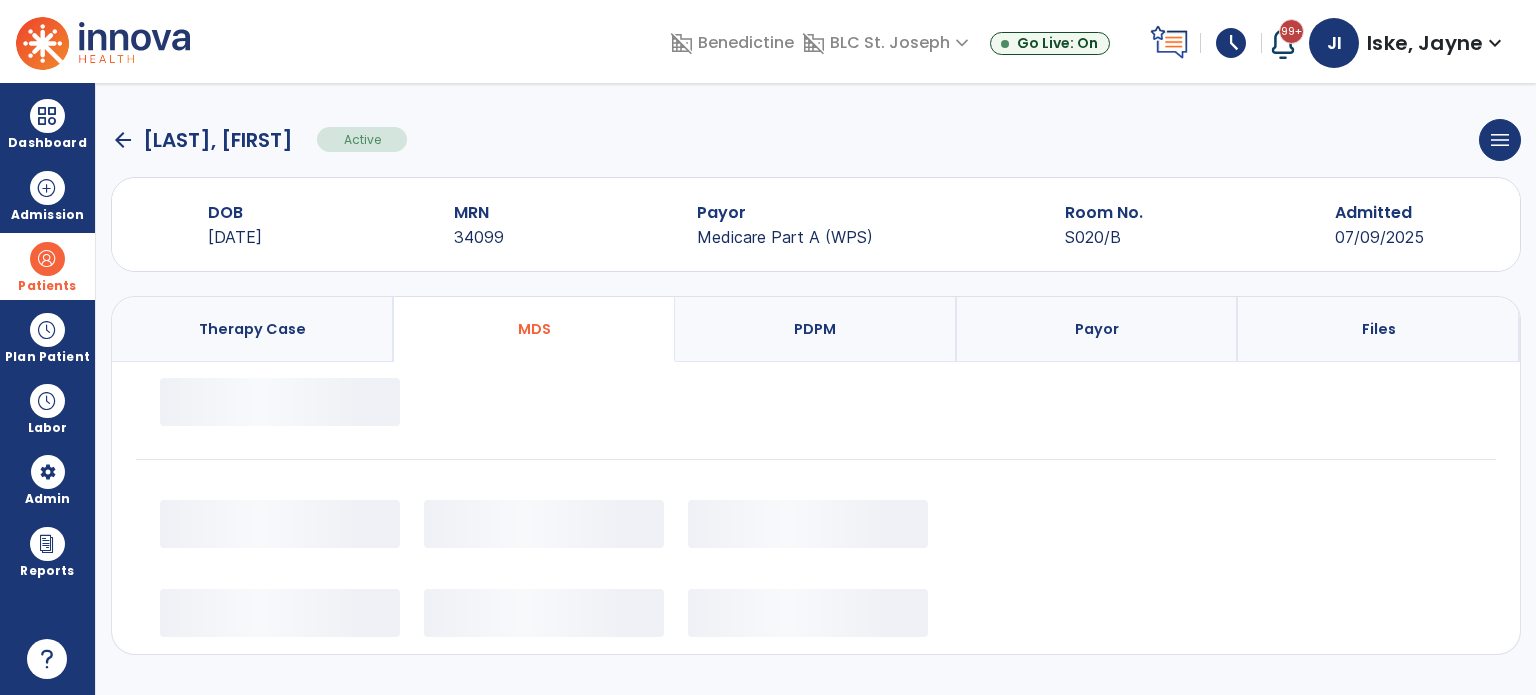 select on "*********" 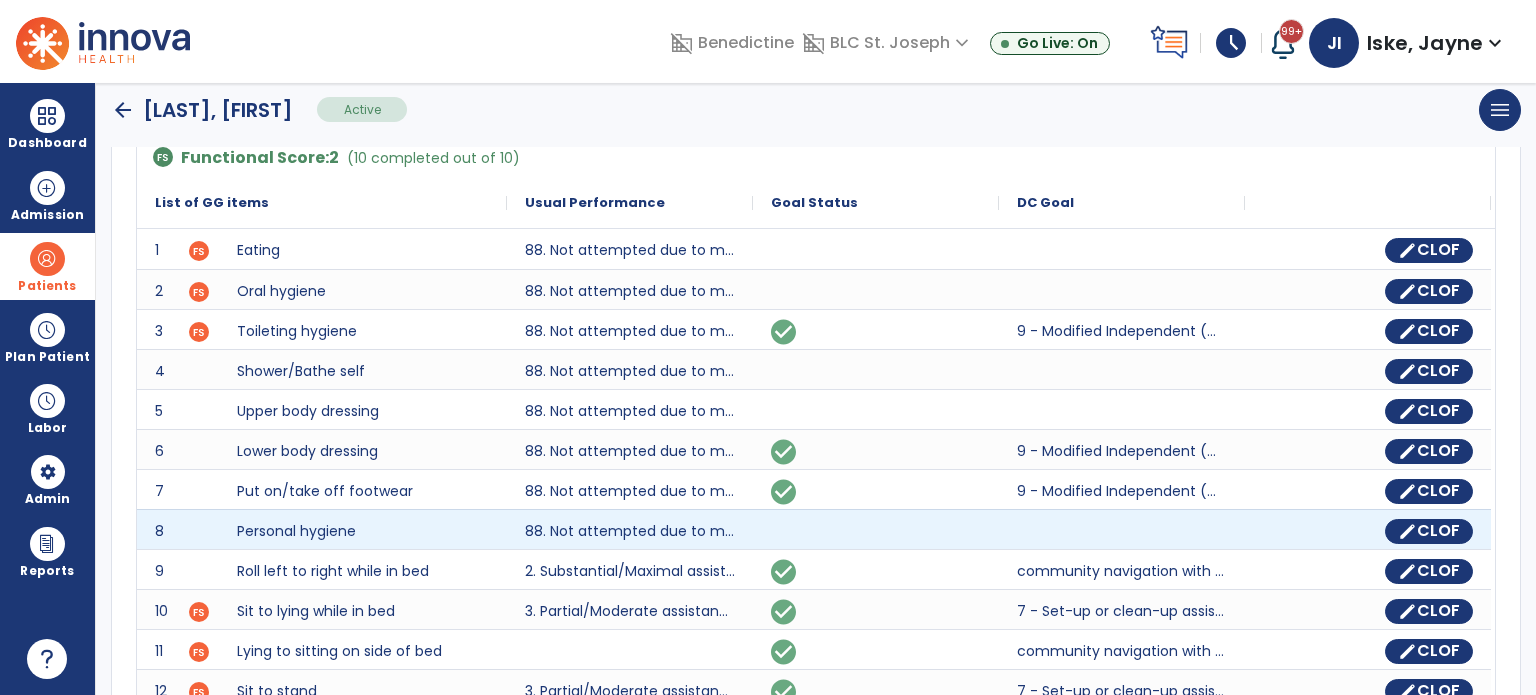 scroll, scrollTop: 400, scrollLeft: 0, axis: vertical 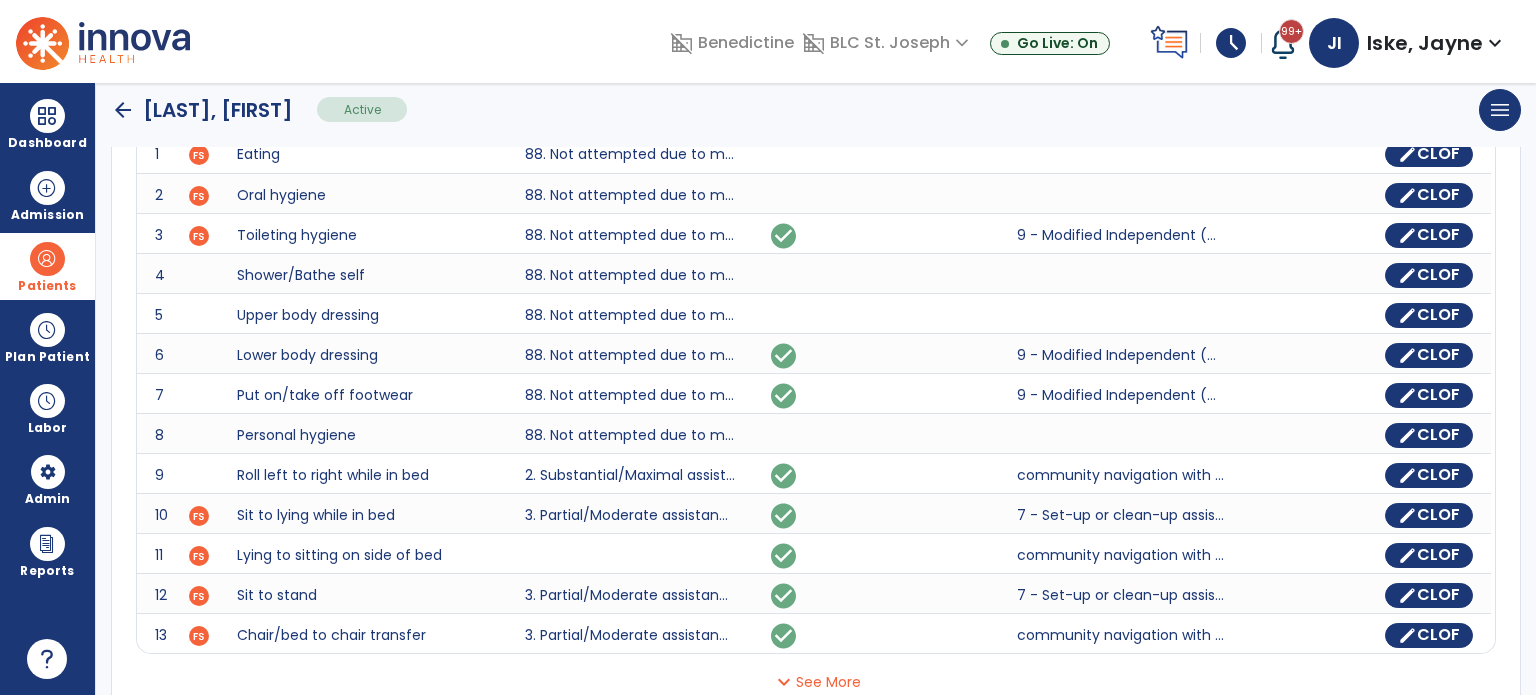 click on "expand_more  See More" 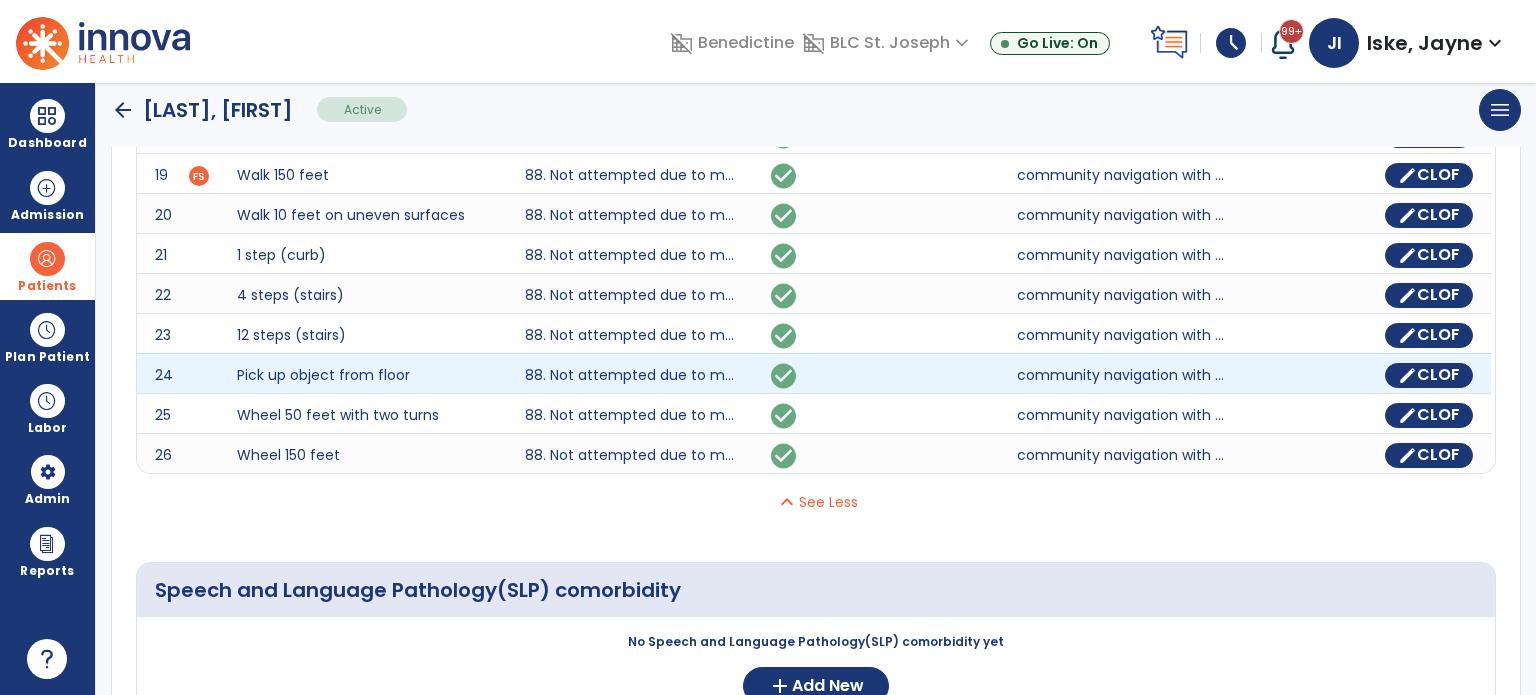 scroll, scrollTop: 1000, scrollLeft: 0, axis: vertical 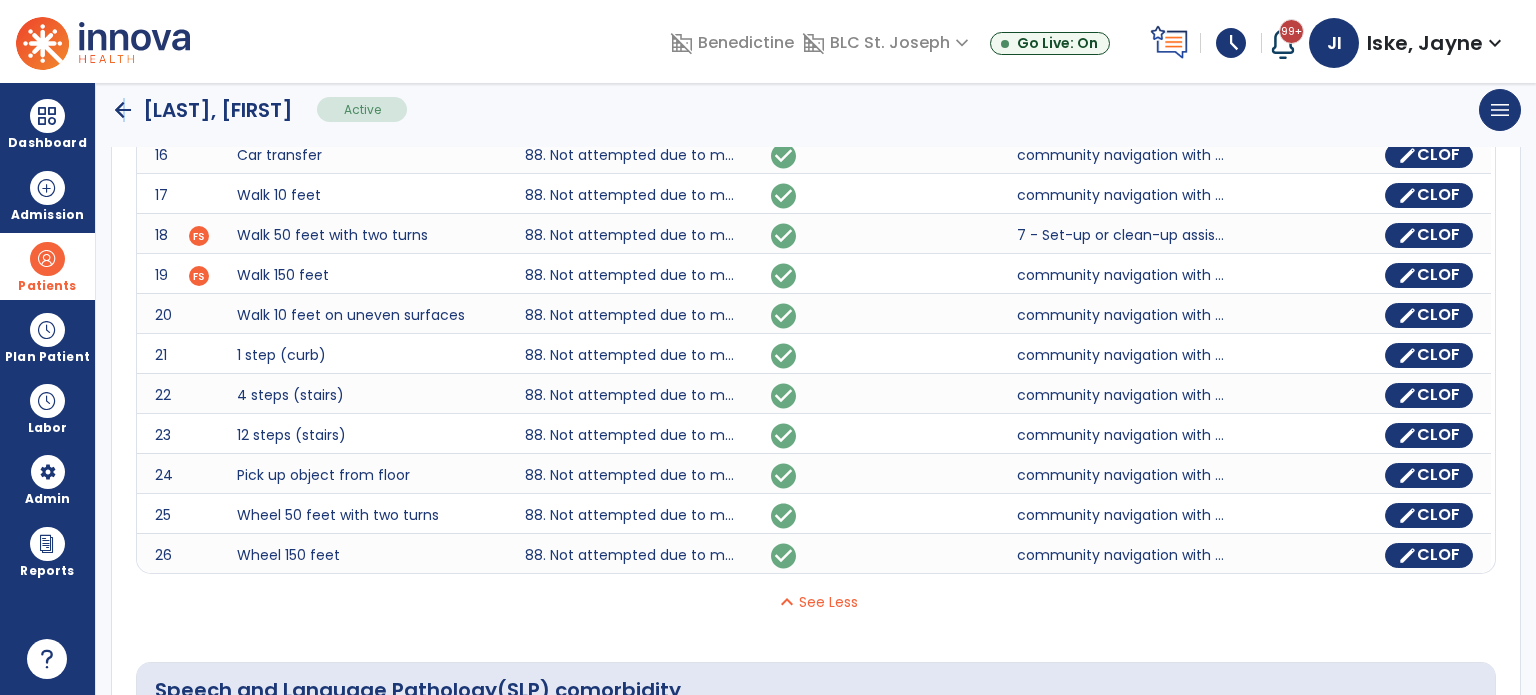 click on "arrow_back" 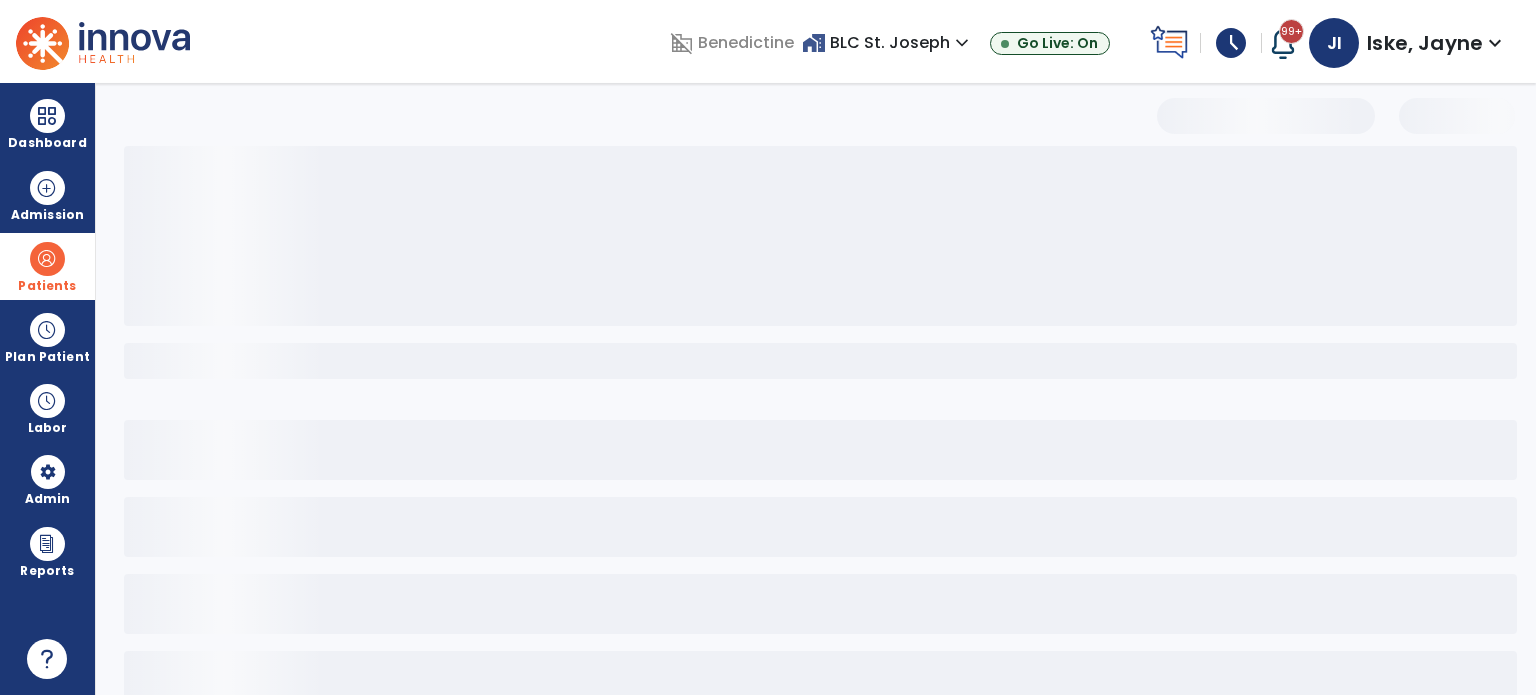scroll, scrollTop: 0, scrollLeft: 0, axis: both 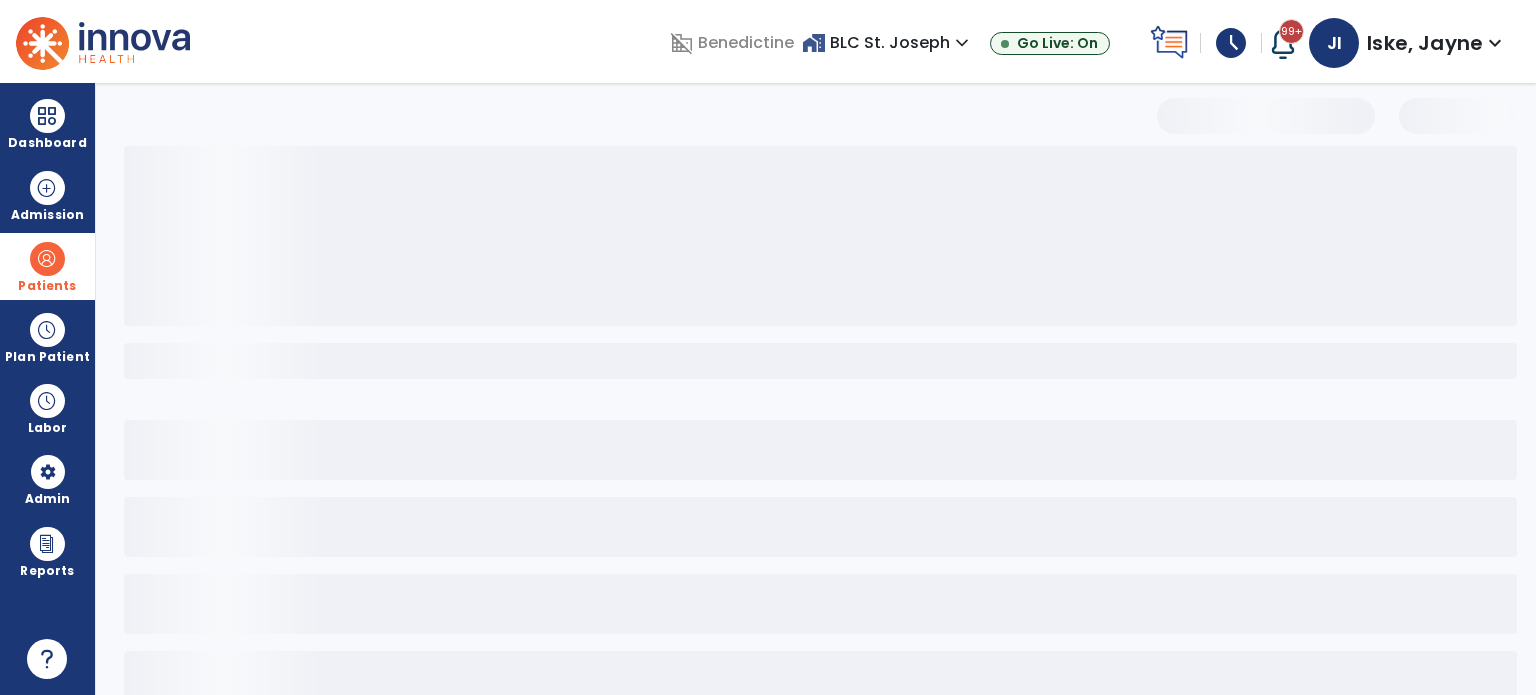 click at bounding box center [47, 259] 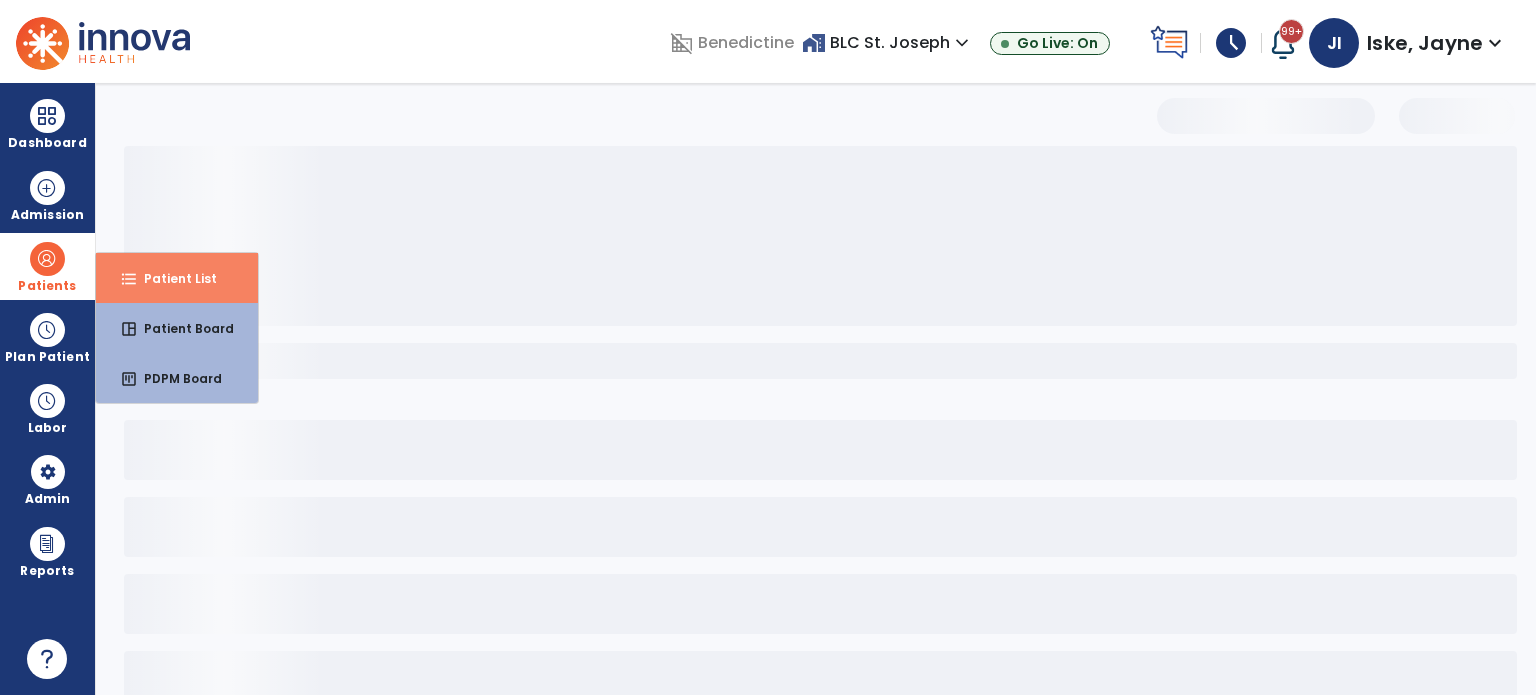 click on "Patient List" at bounding box center (172, 278) 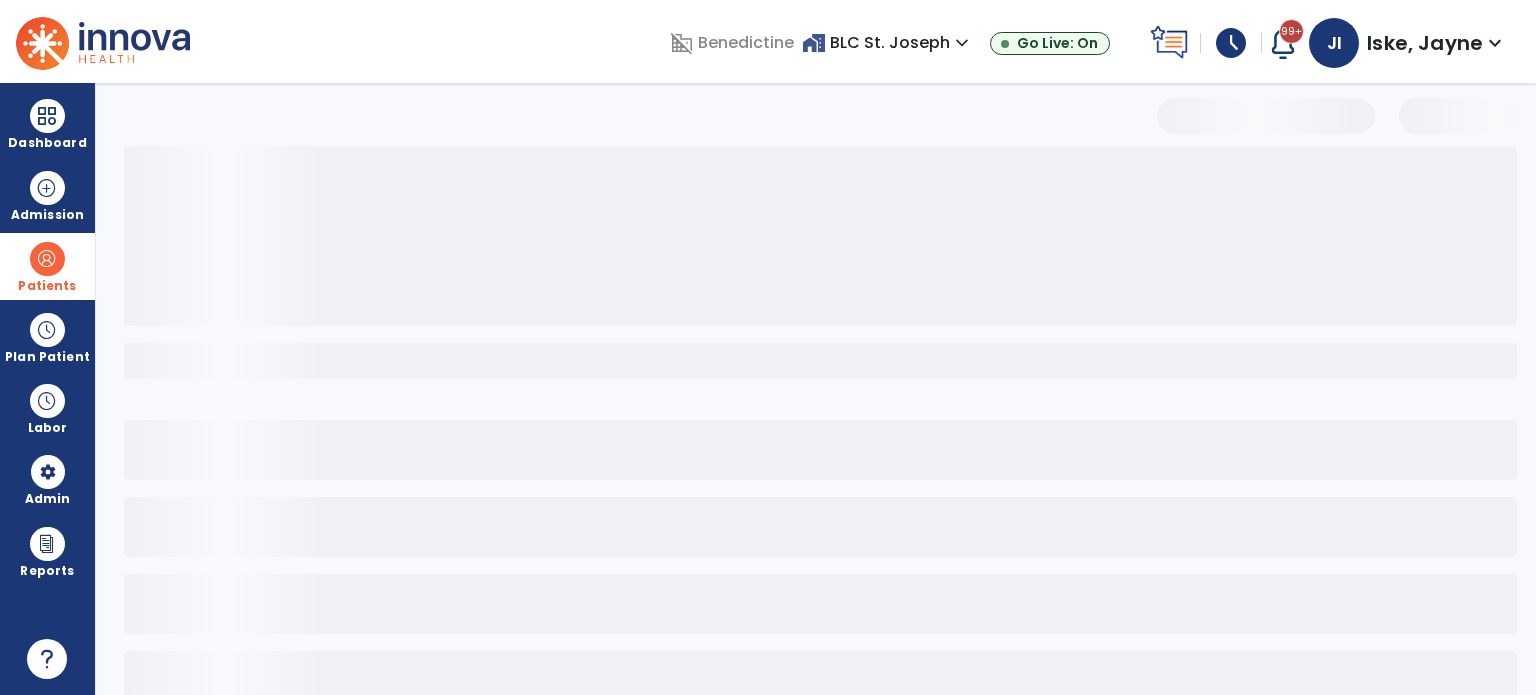 select on "***" 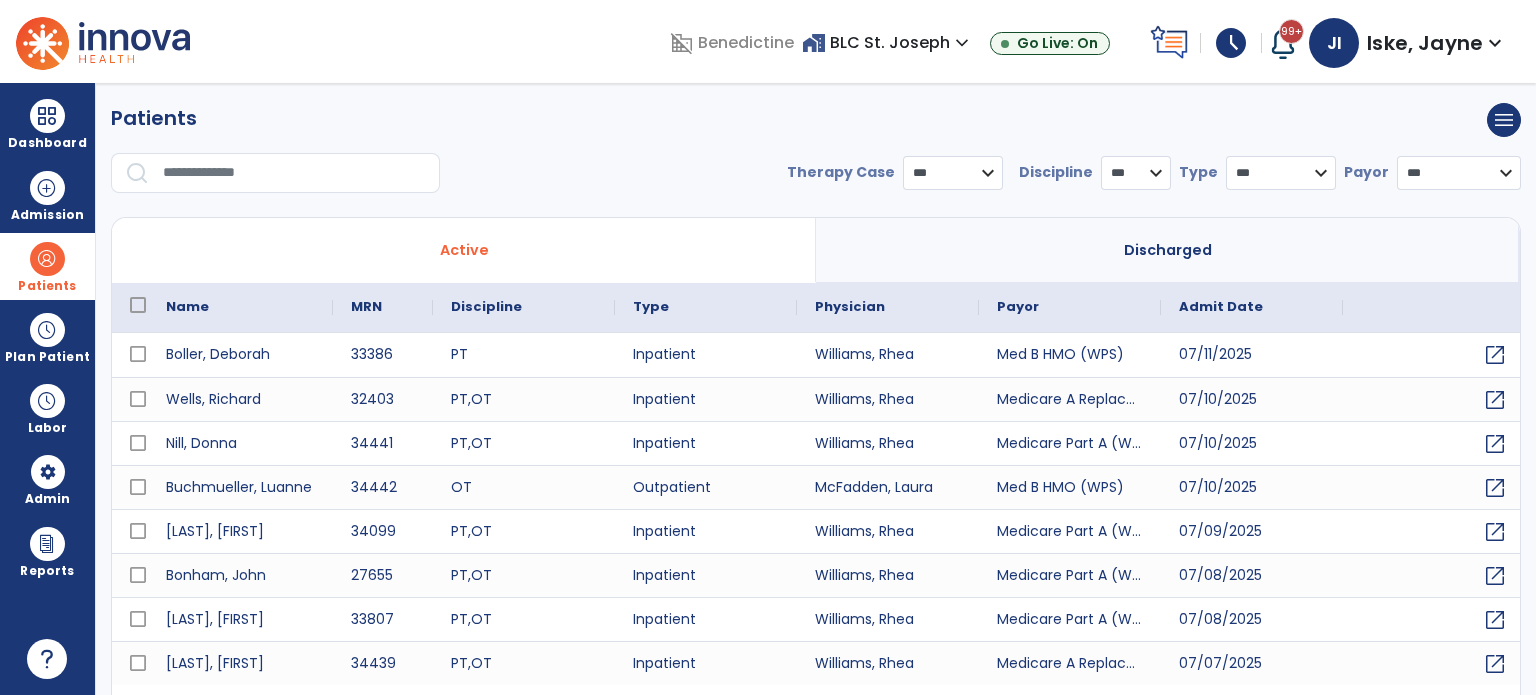 click at bounding box center [294, 173] 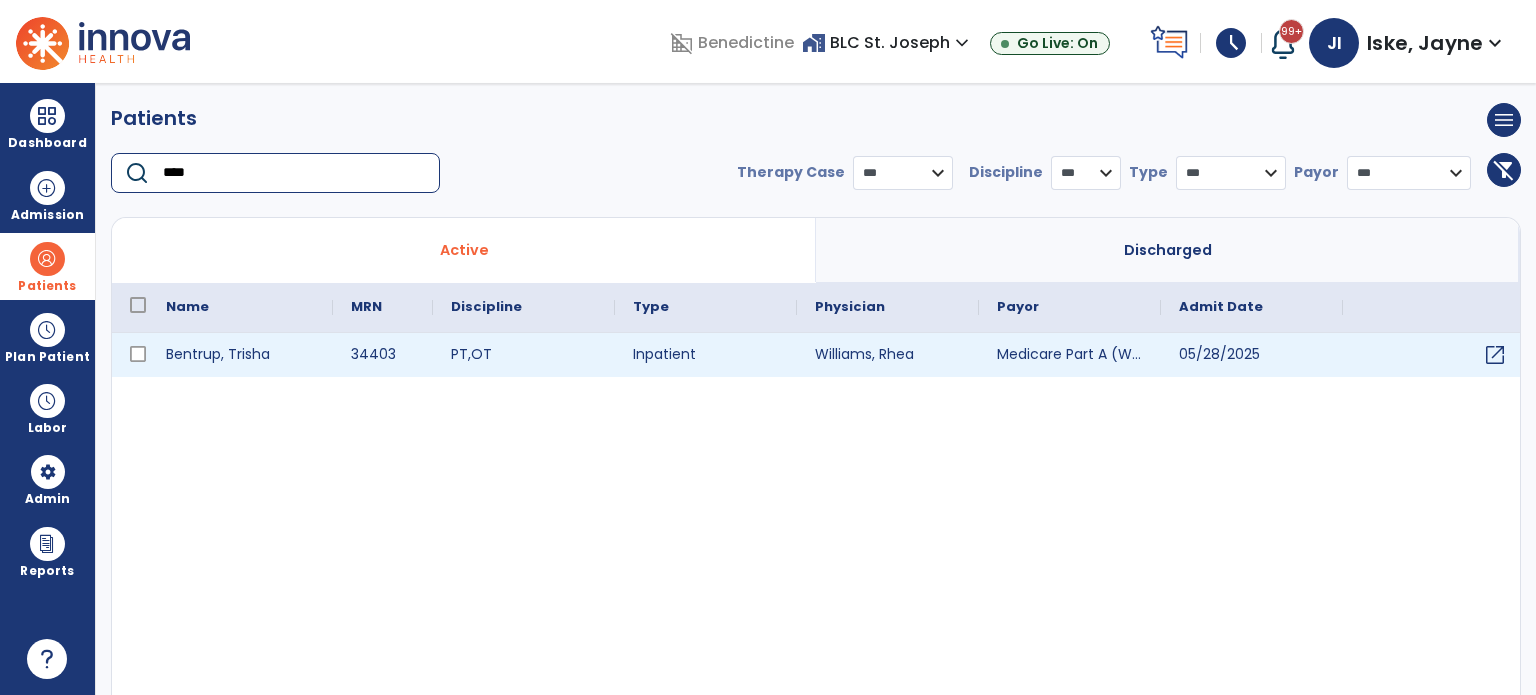 type on "****" 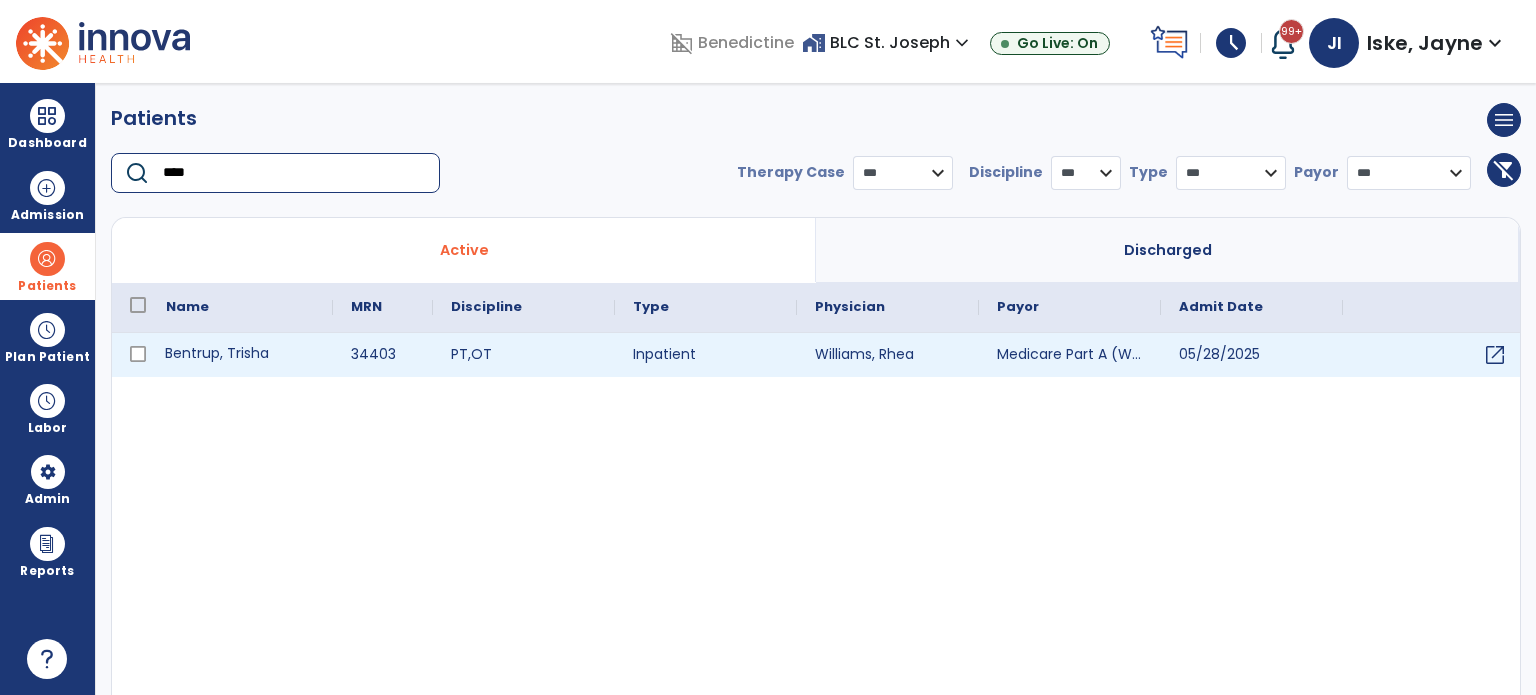 click on "Bentrup, Trisha" at bounding box center [240, 355] 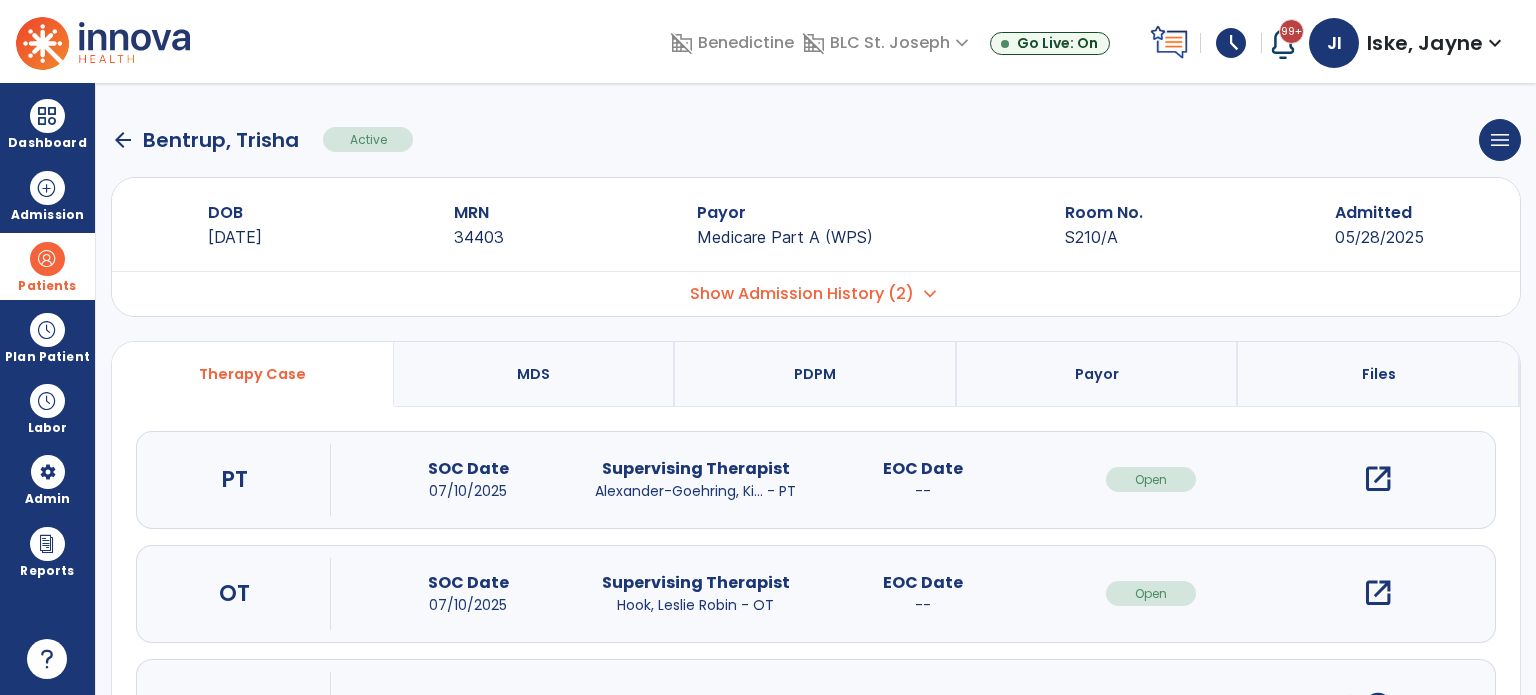 click on "open_in_new" at bounding box center (1378, 479) 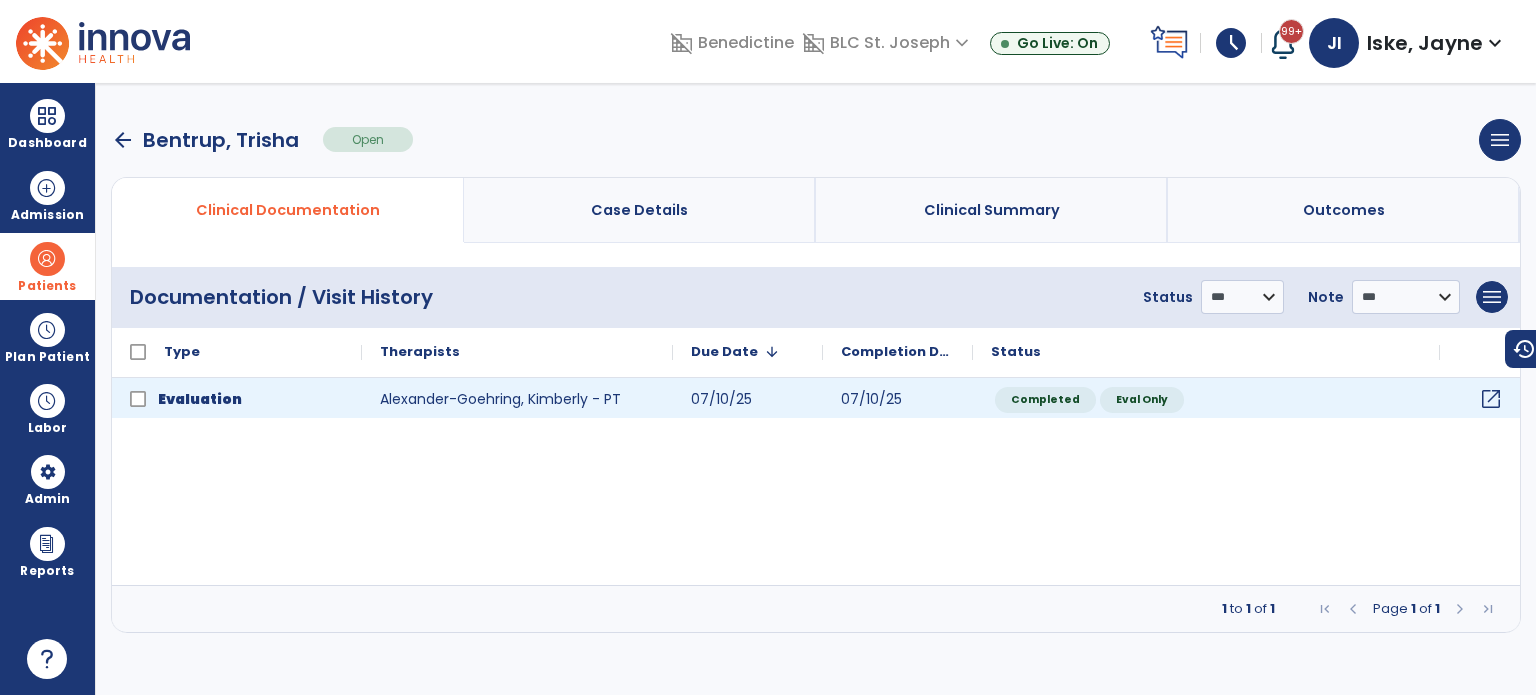 click on "open_in_new" 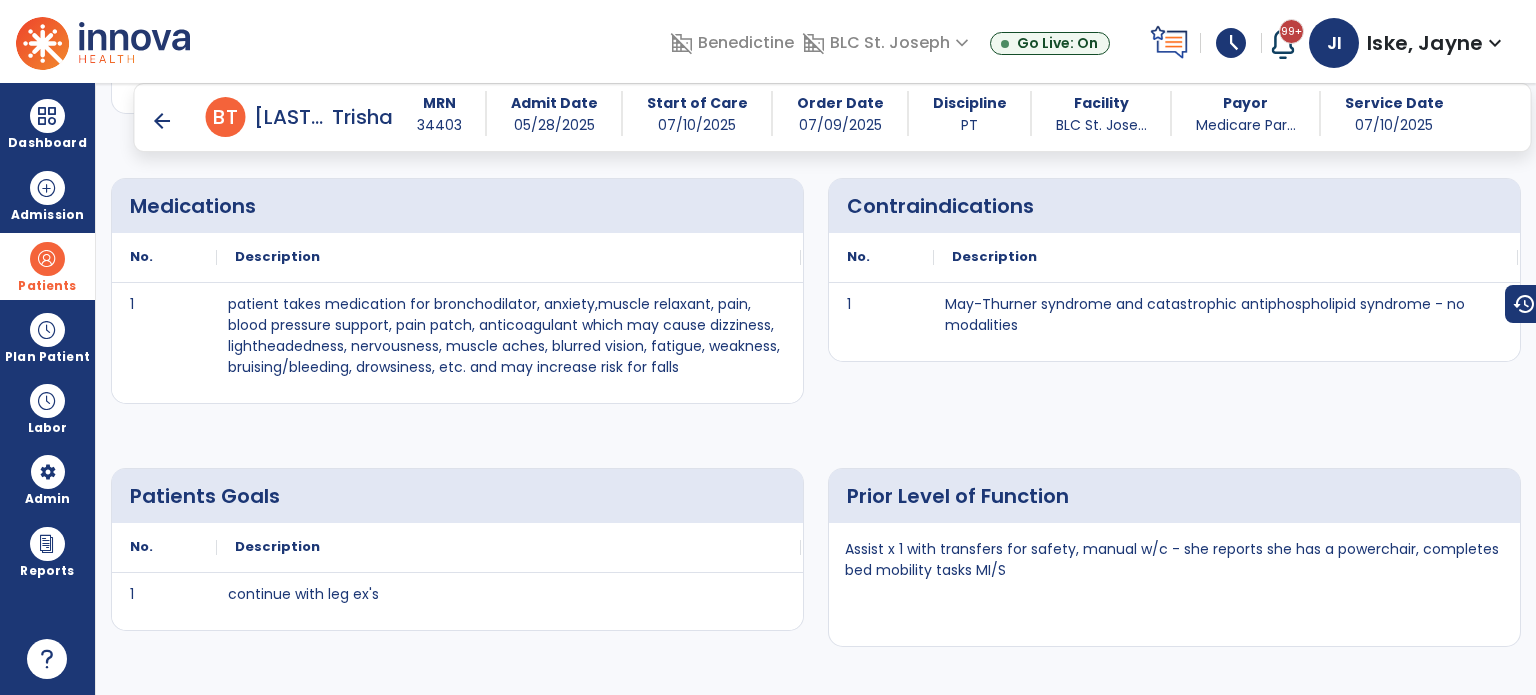 scroll, scrollTop: 1272, scrollLeft: 0, axis: vertical 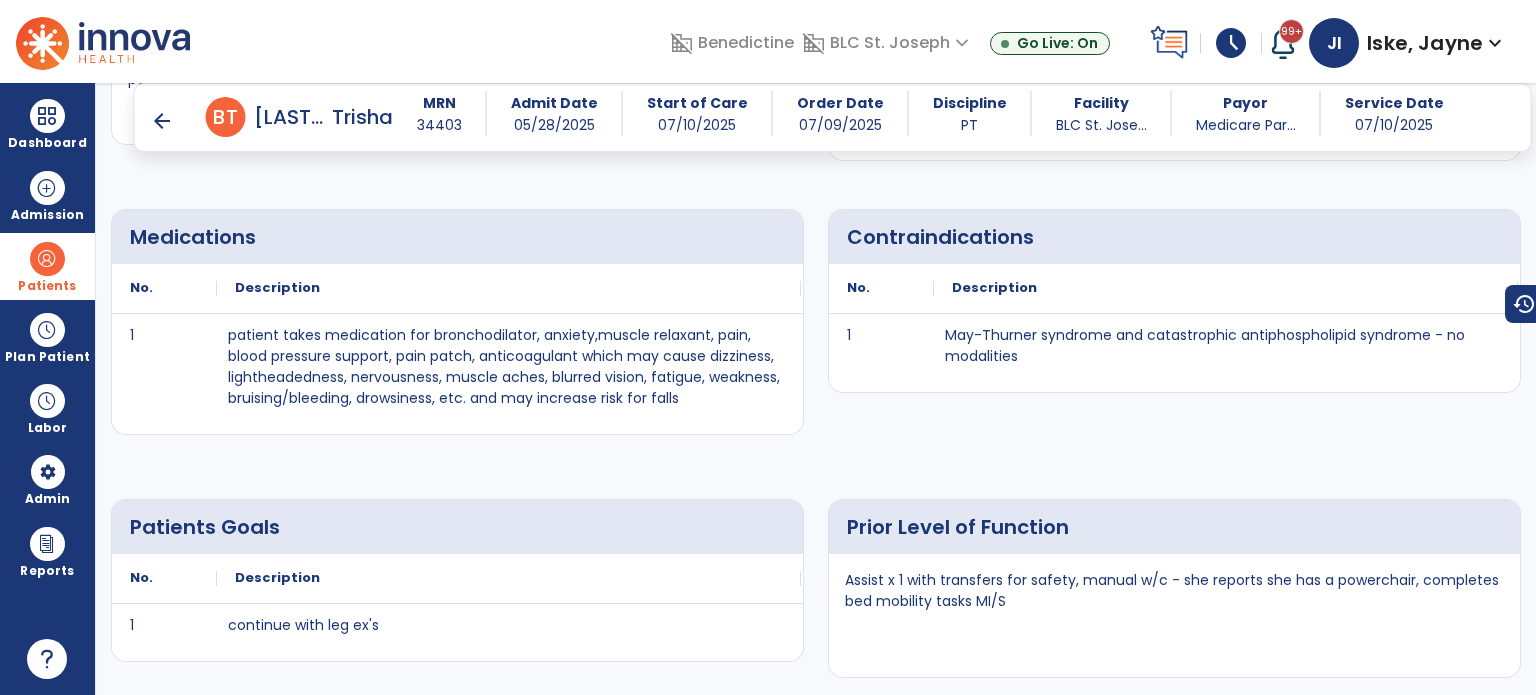 click on "arrow_back" at bounding box center (162, 121) 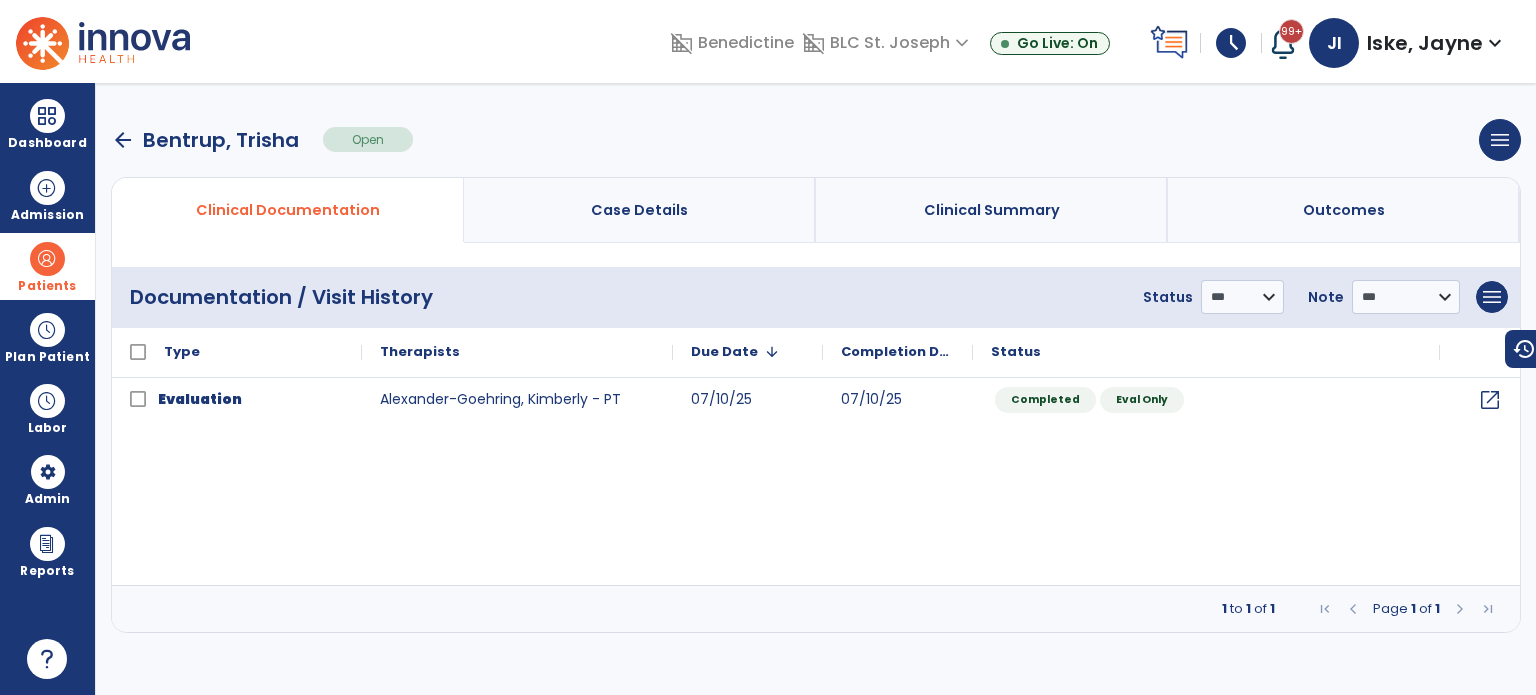 scroll, scrollTop: 0, scrollLeft: 0, axis: both 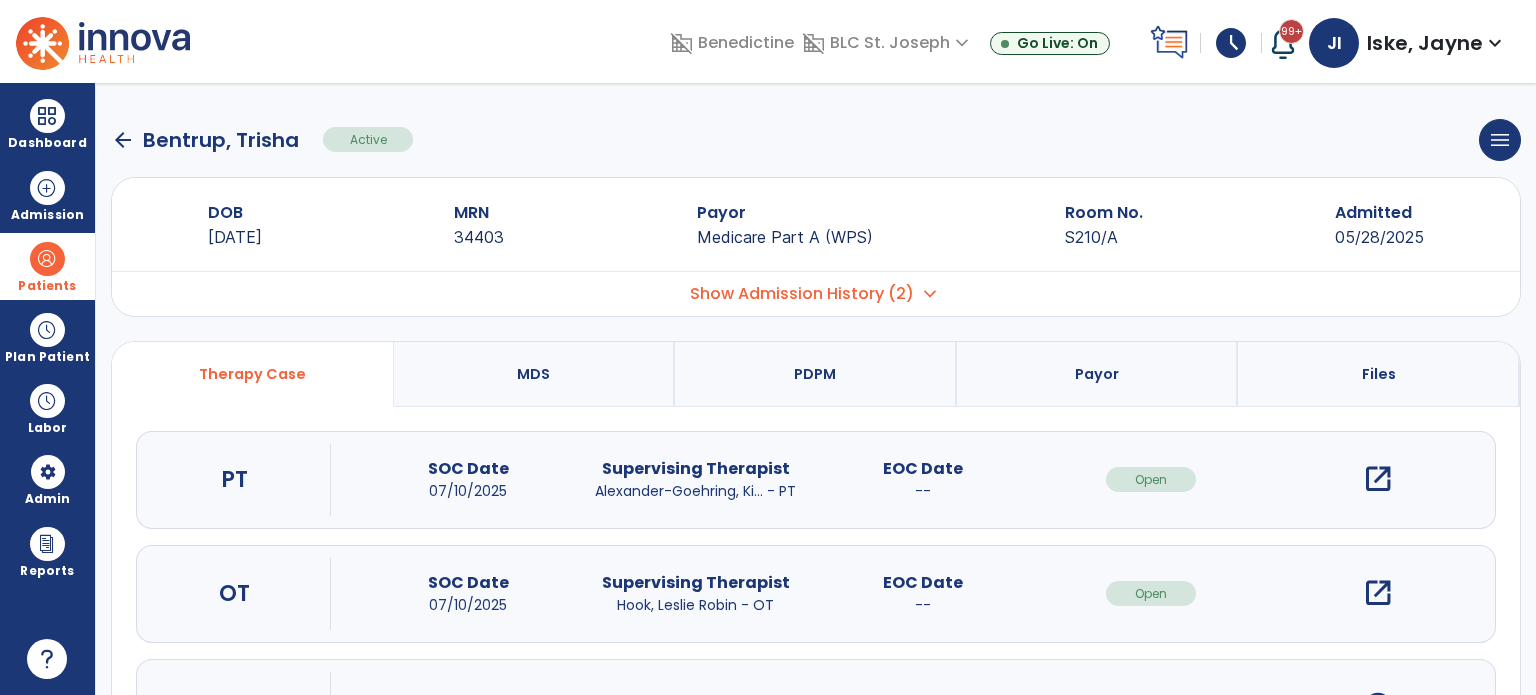 click on "MDS" at bounding box center (533, 374) 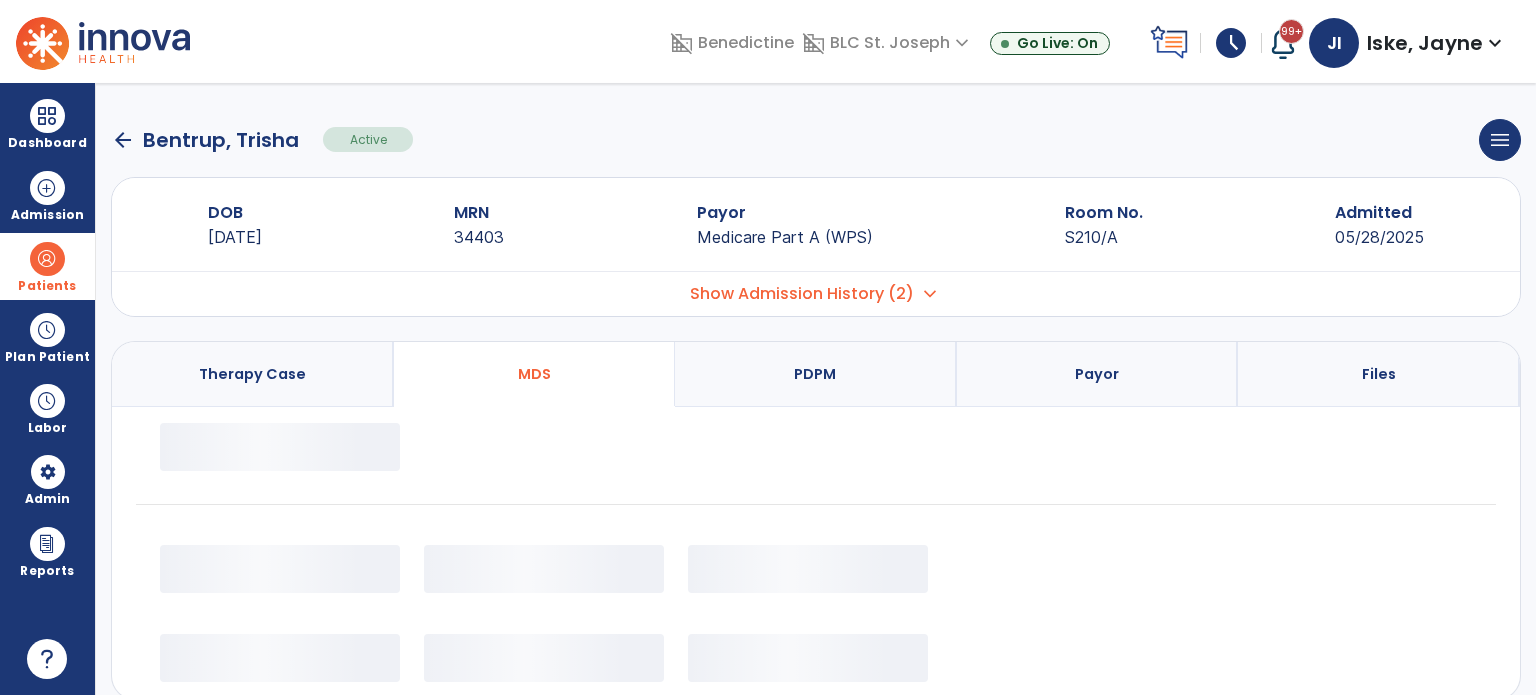 scroll, scrollTop: 22, scrollLeft: 0, axis: vertical 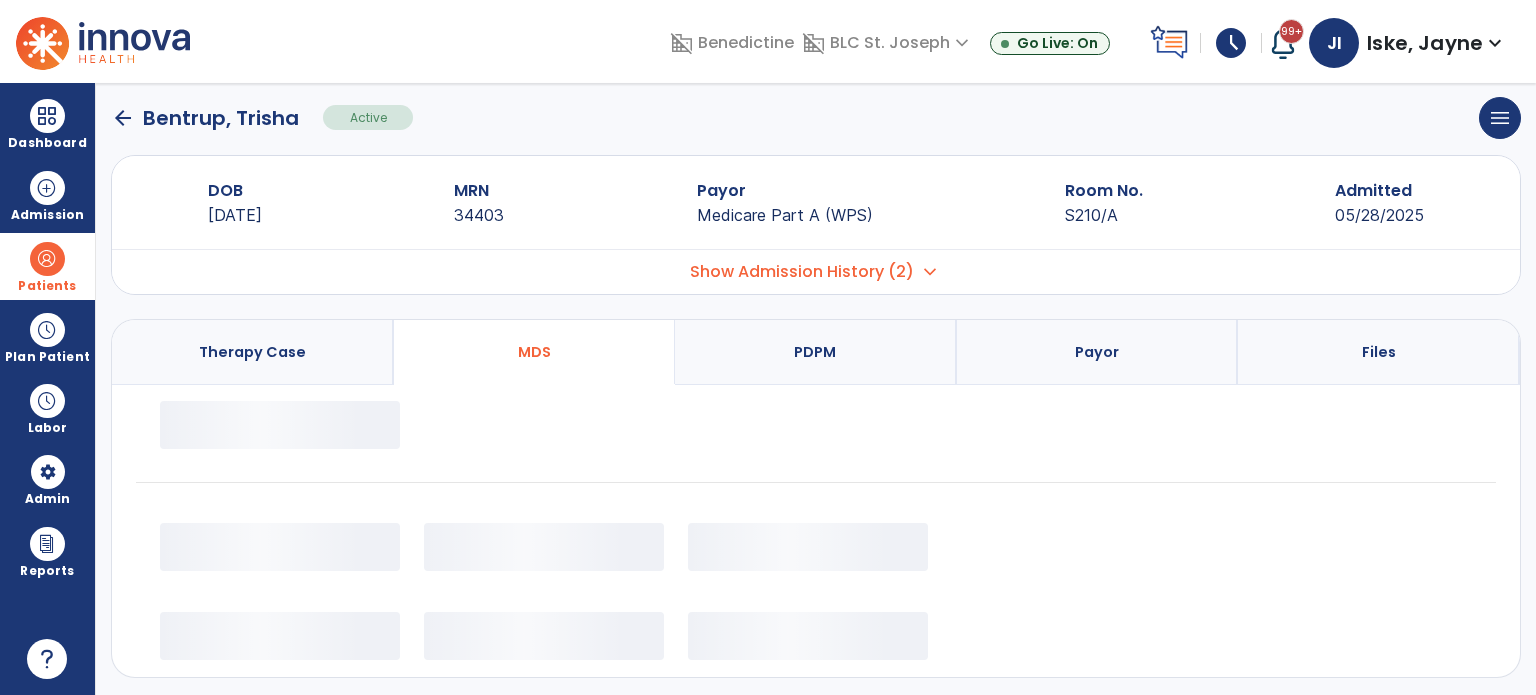 select on "*********" 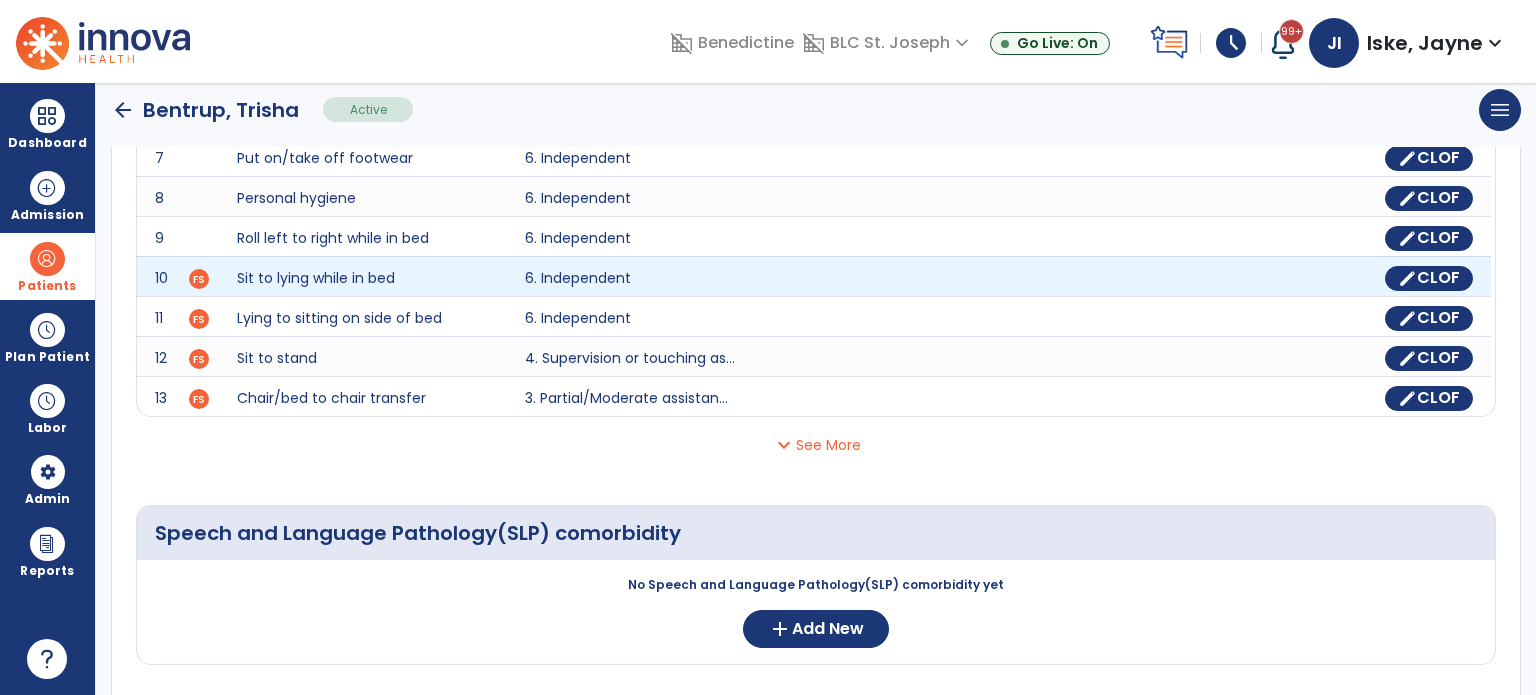 scroll, scrollTop: 722, scrollLeft: 0, axis: vertical 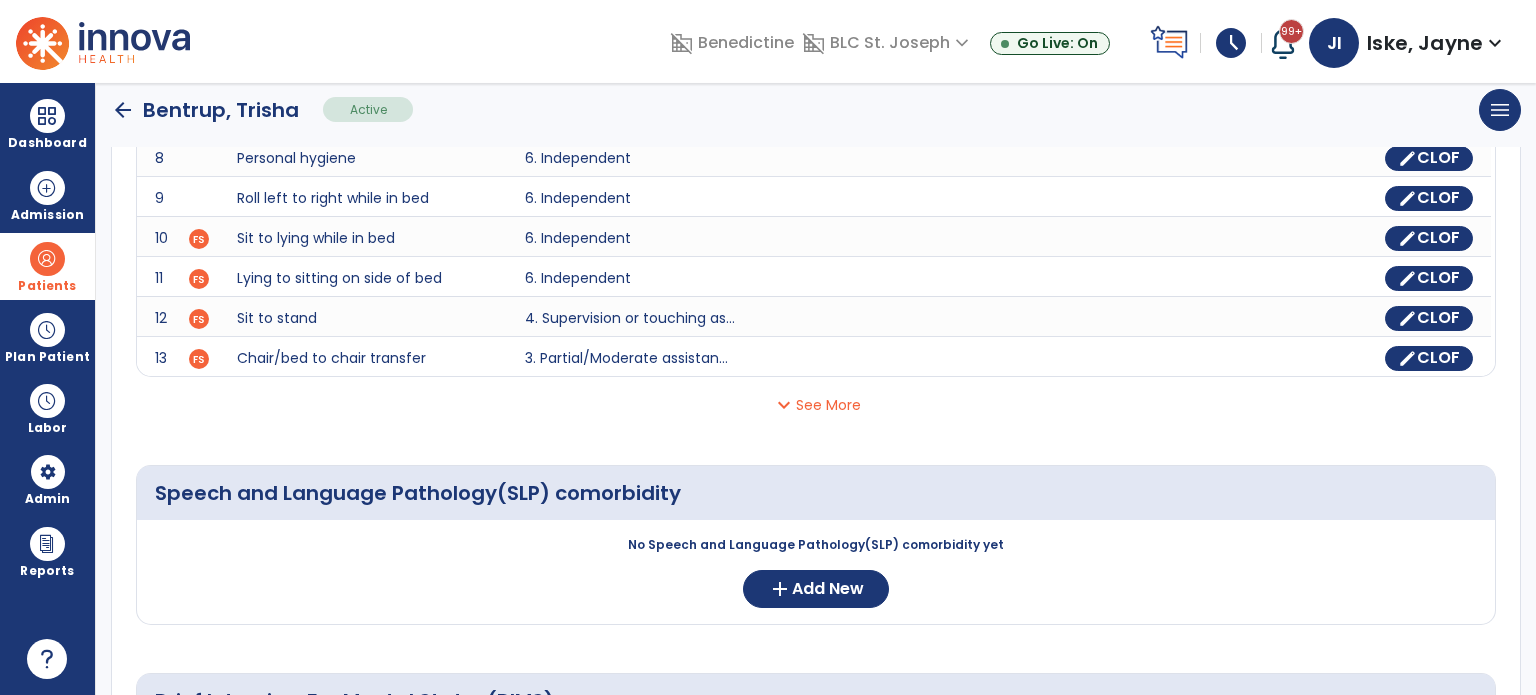 click on "expand_more  See More" 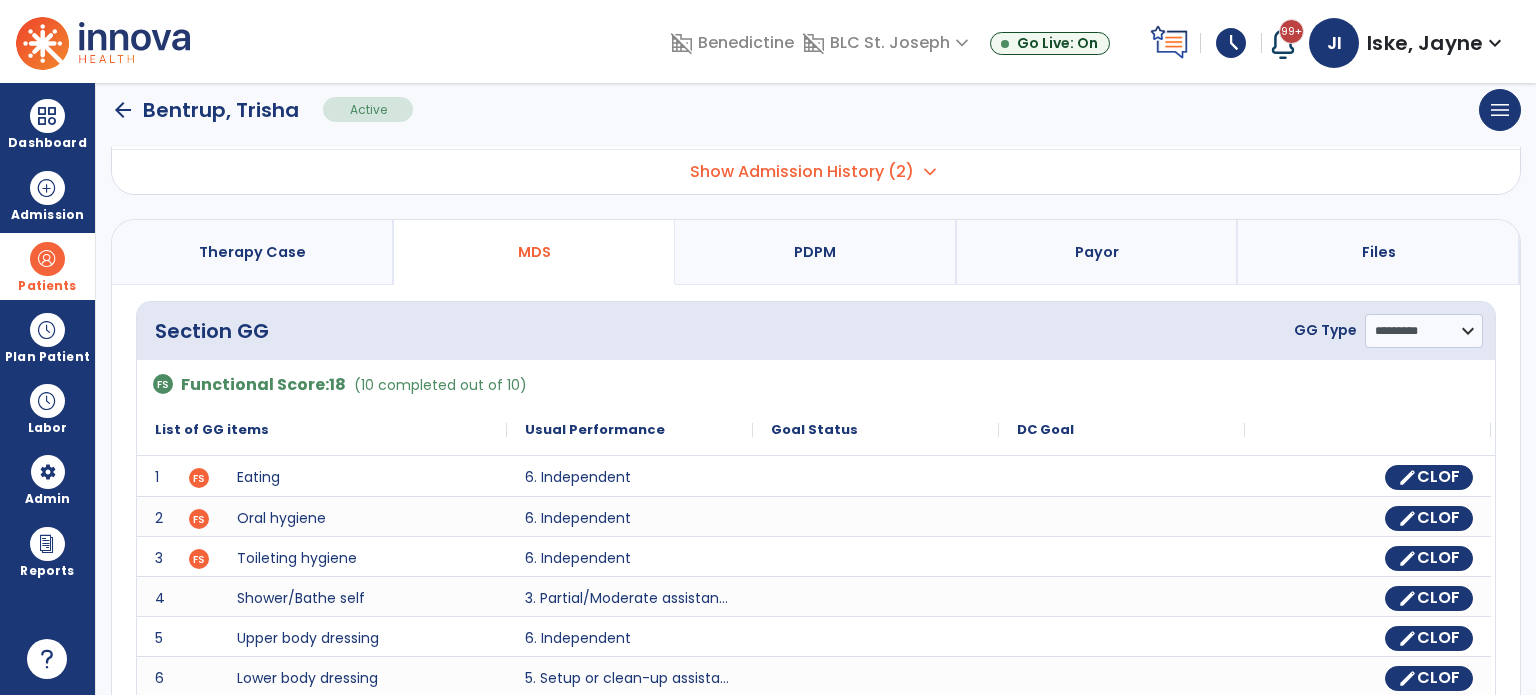 scroll, scrollTop: 0, scrollLeft: 0, axis: both 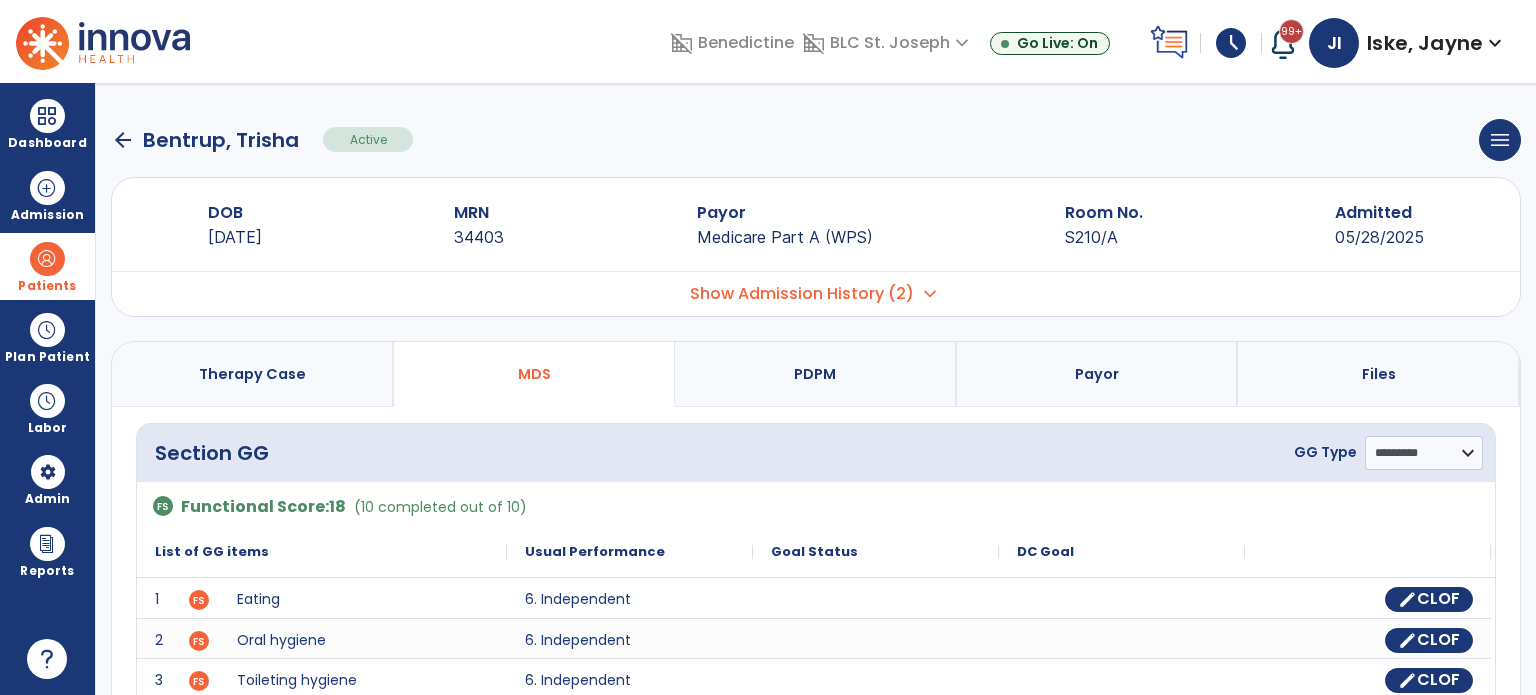 click on "arrow_back" 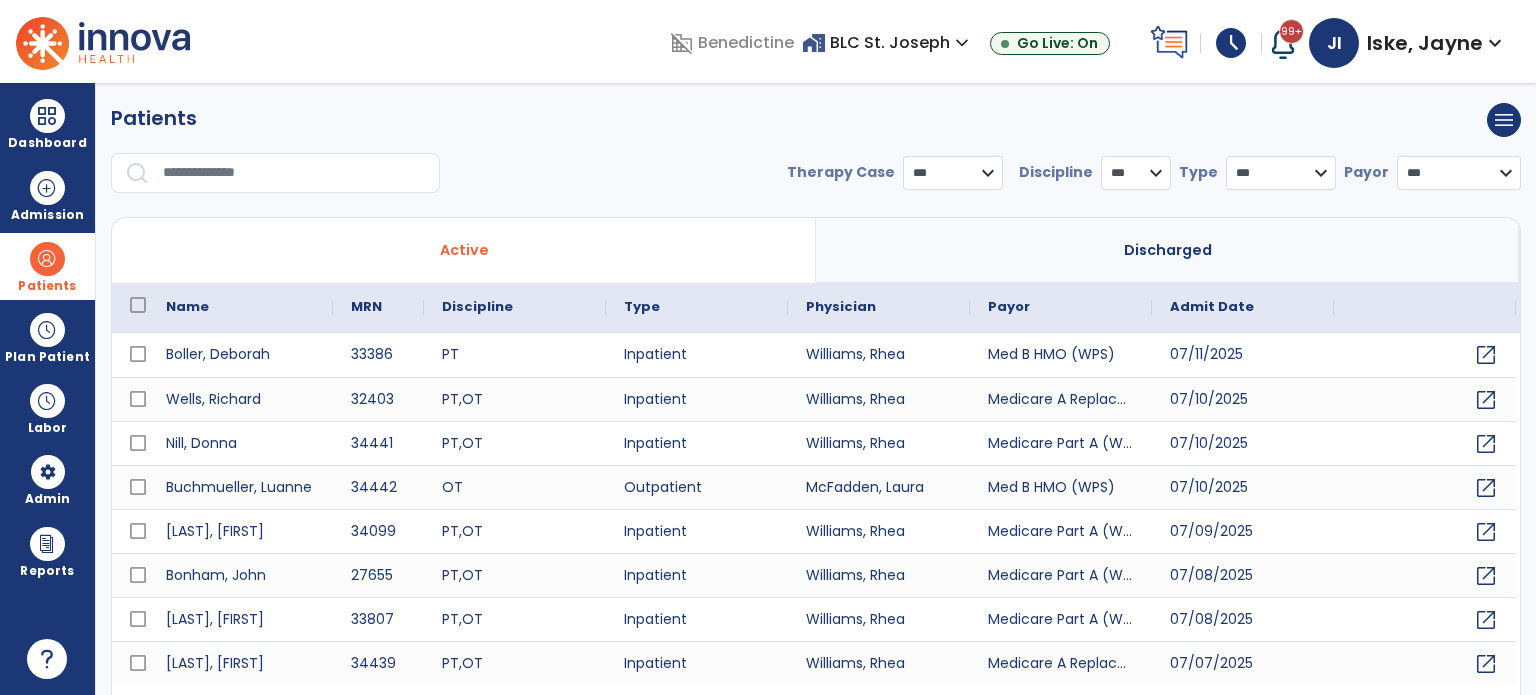 select on "***" 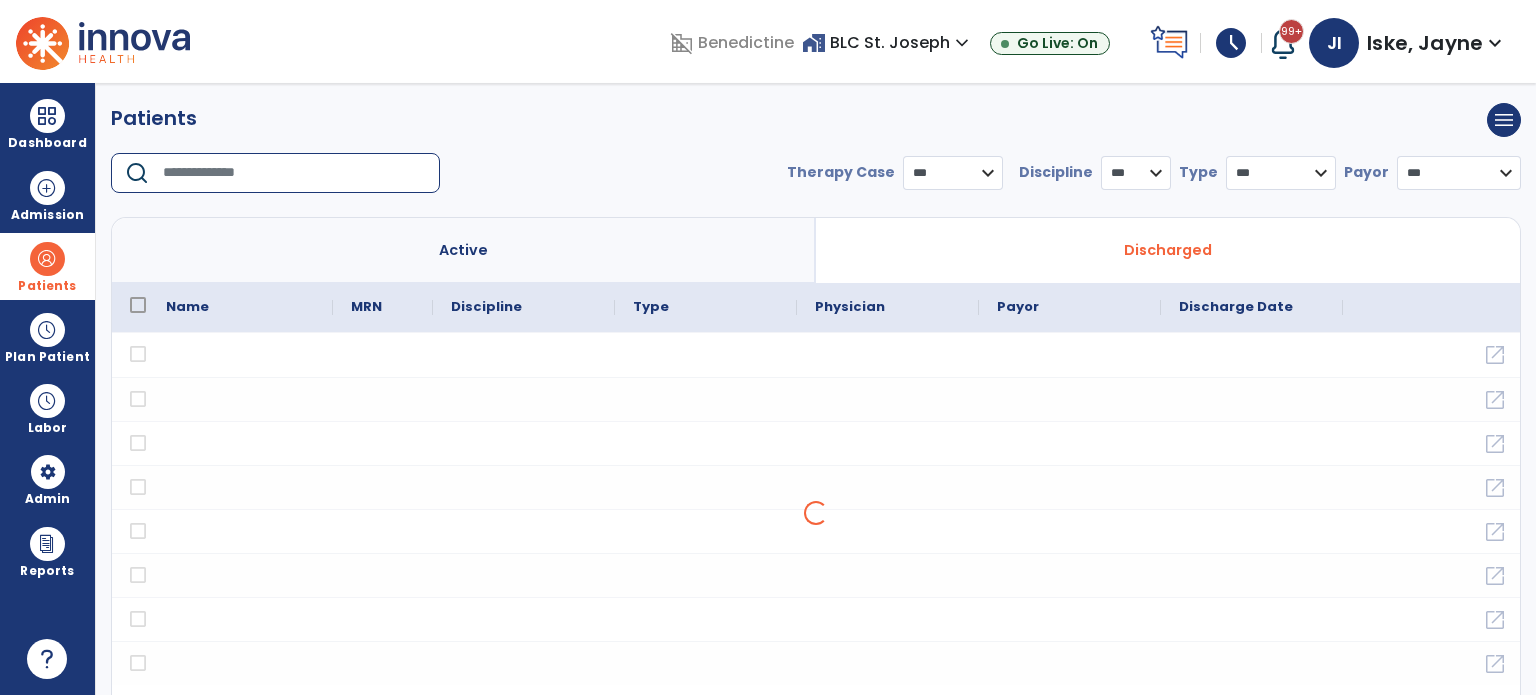 drag, startPoint x: 240, startPoint y: 174, endPoint x: 247, endPoint y: 165, distance: 11.401754 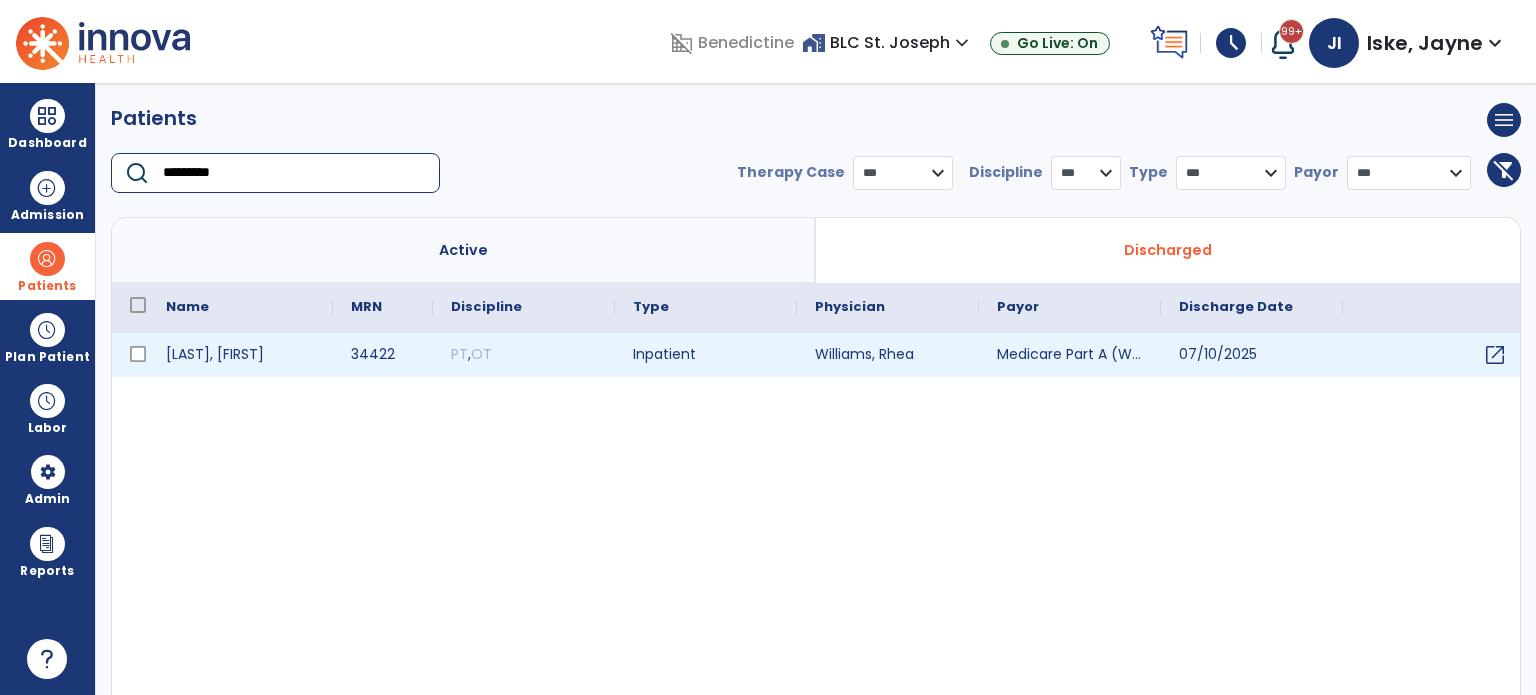 type on "*********" 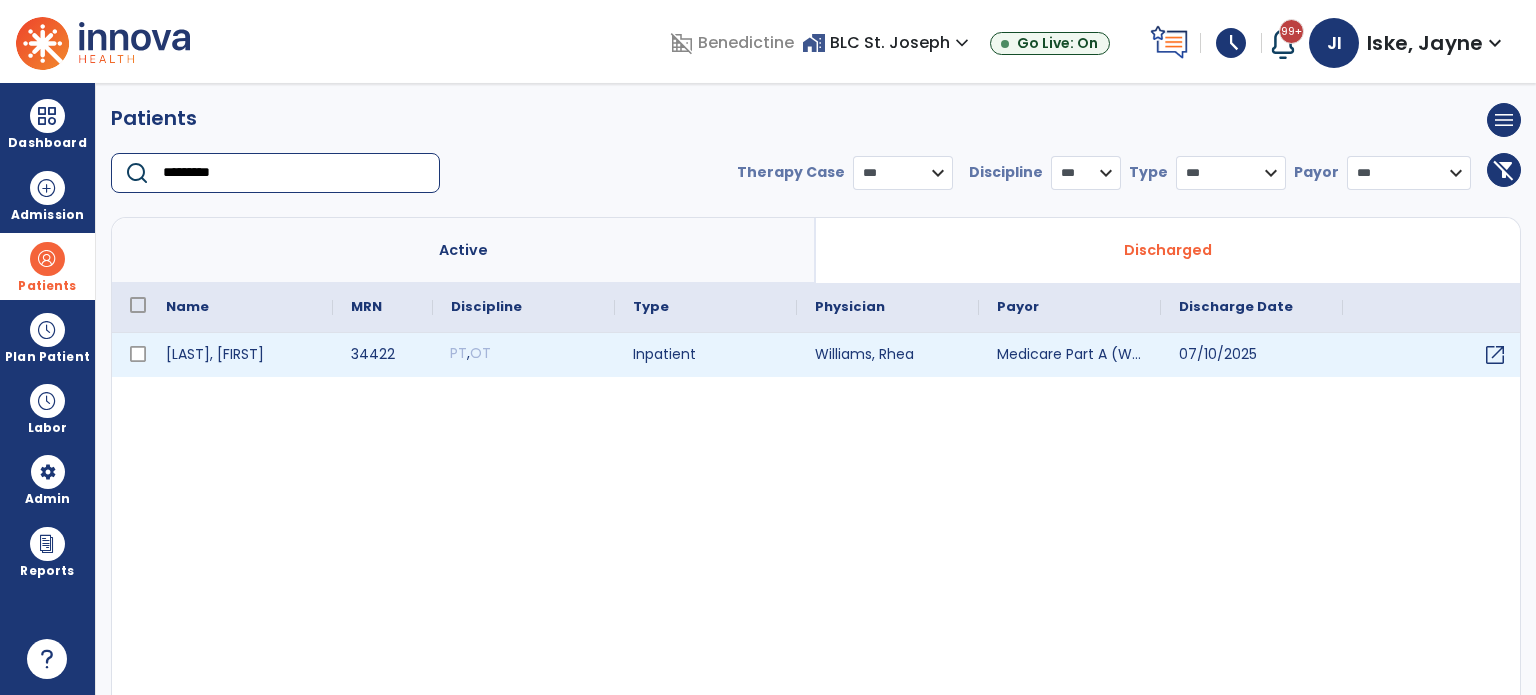 click on "PT , OT" at bounding box center [524, 355] 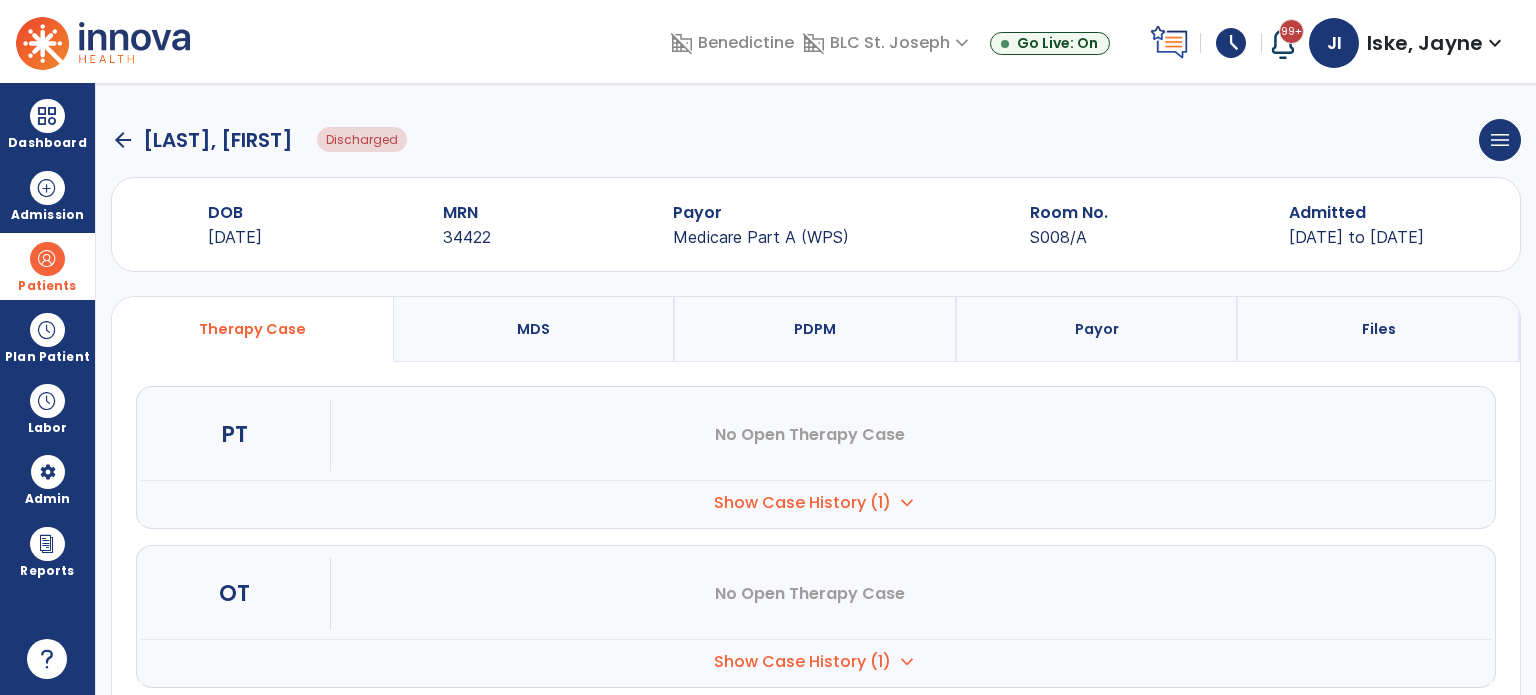 click on "MDS" at bounding box center (533, 329) 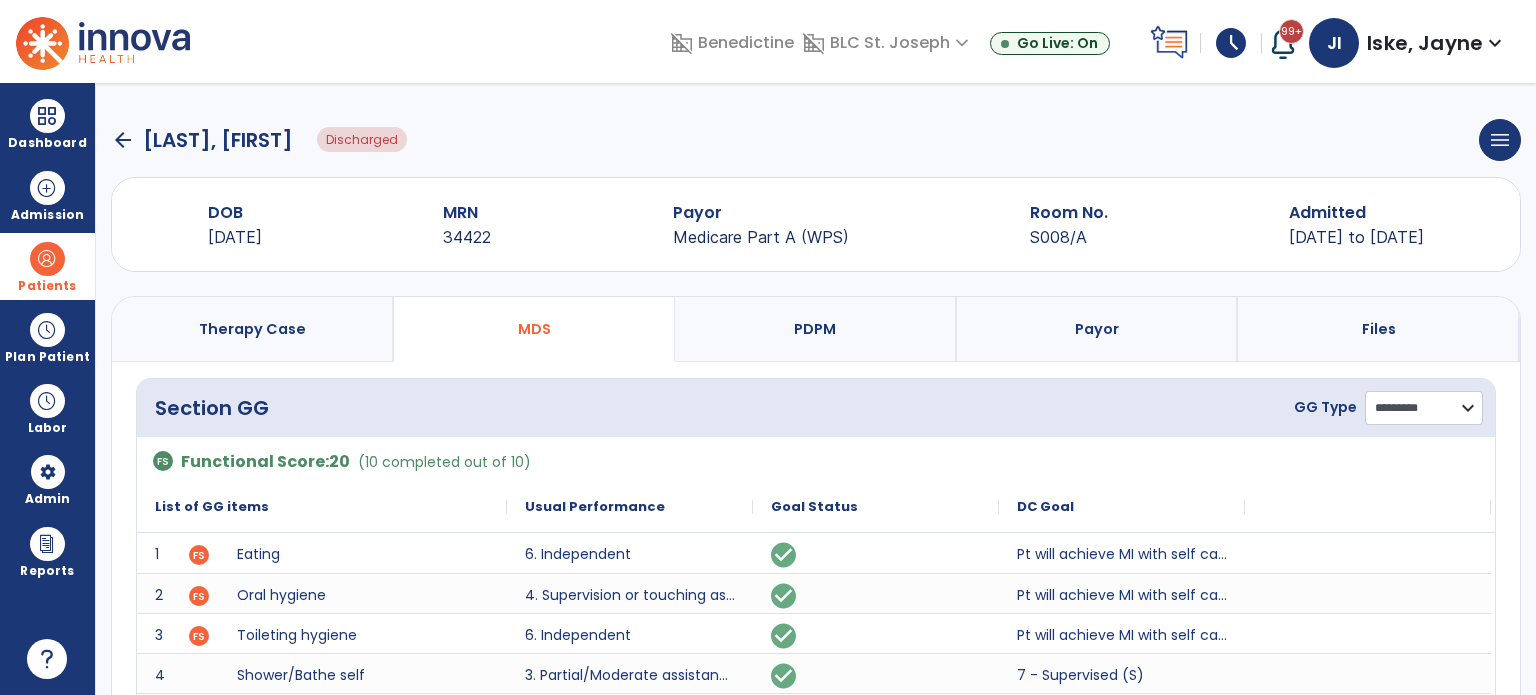 click on "**********" 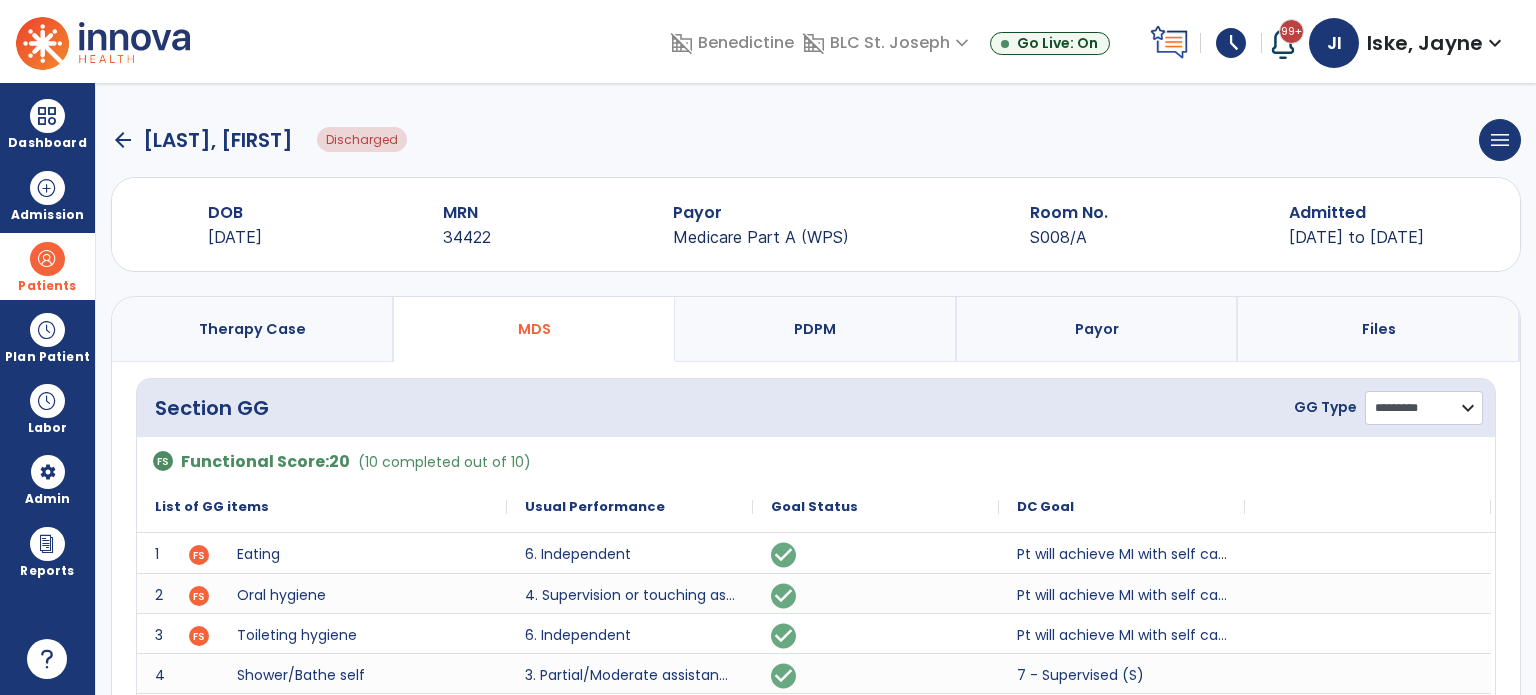 click on "**********" 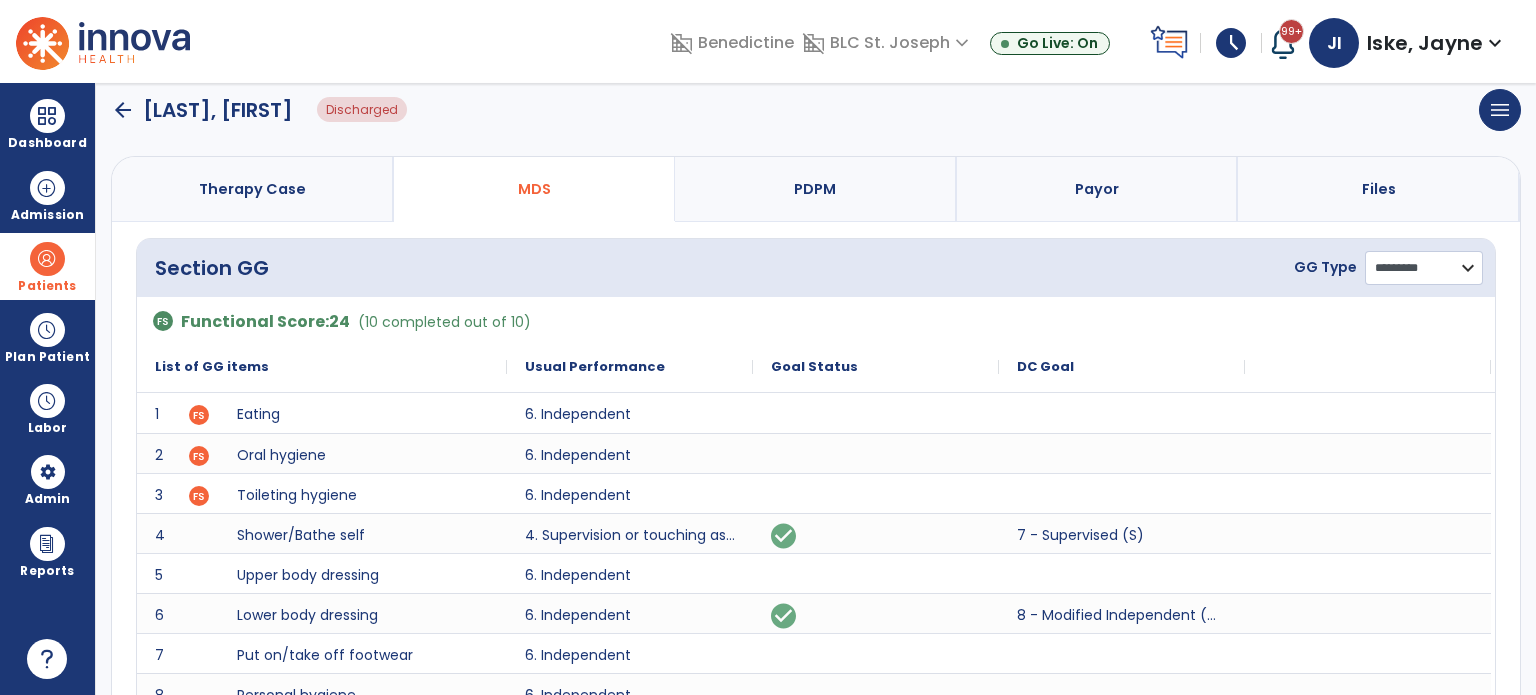 scroll, scrollTop: 0, scrollLeft: 0, axis: both 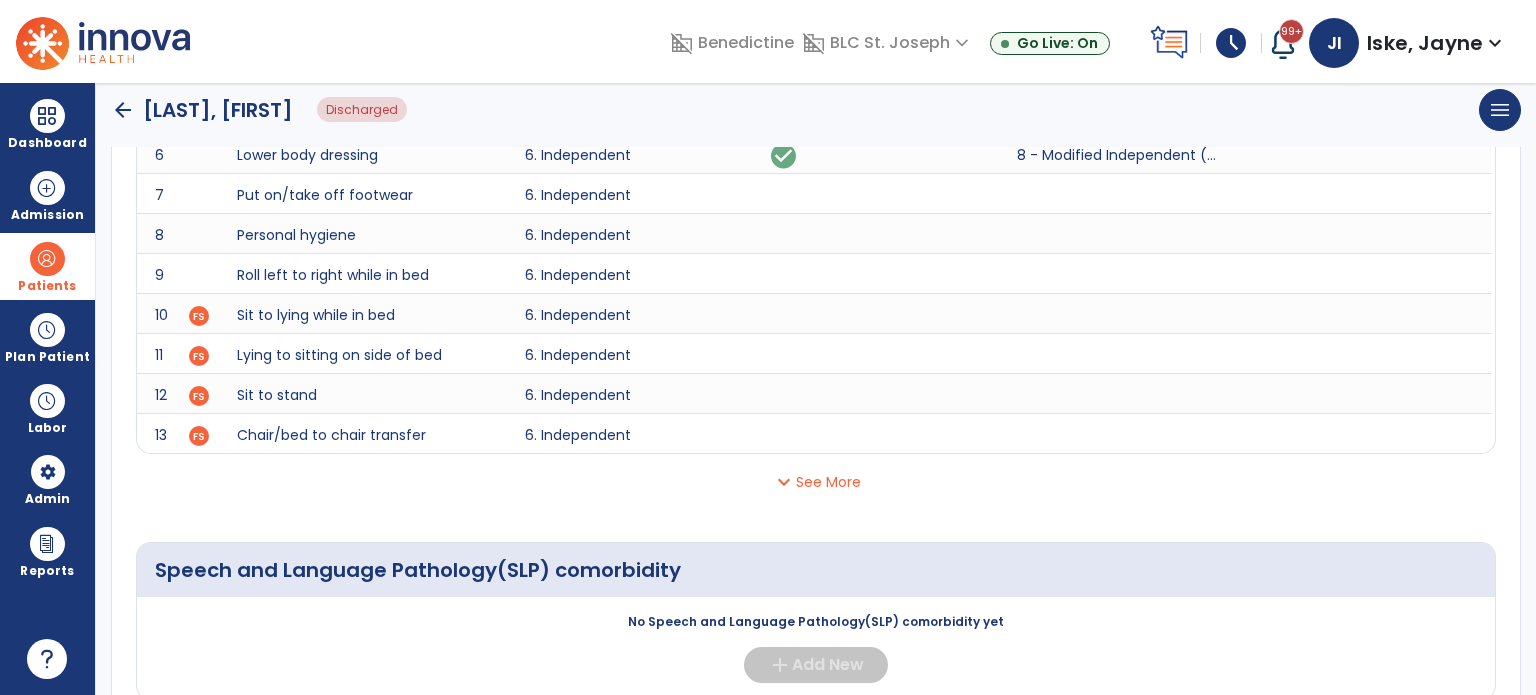 click on "expand_more  See More" 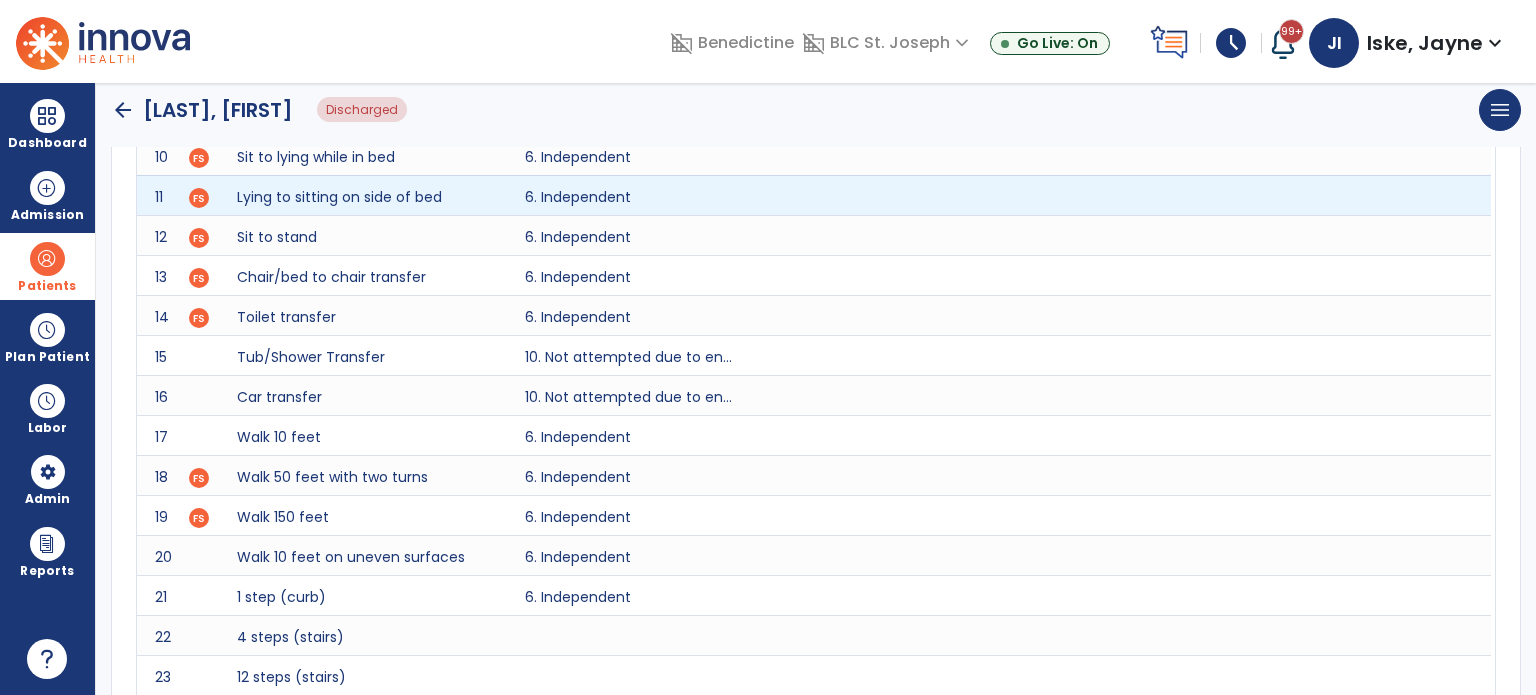 scroll, scrollTop: 700, scrollLeft: 0, axis: vertical 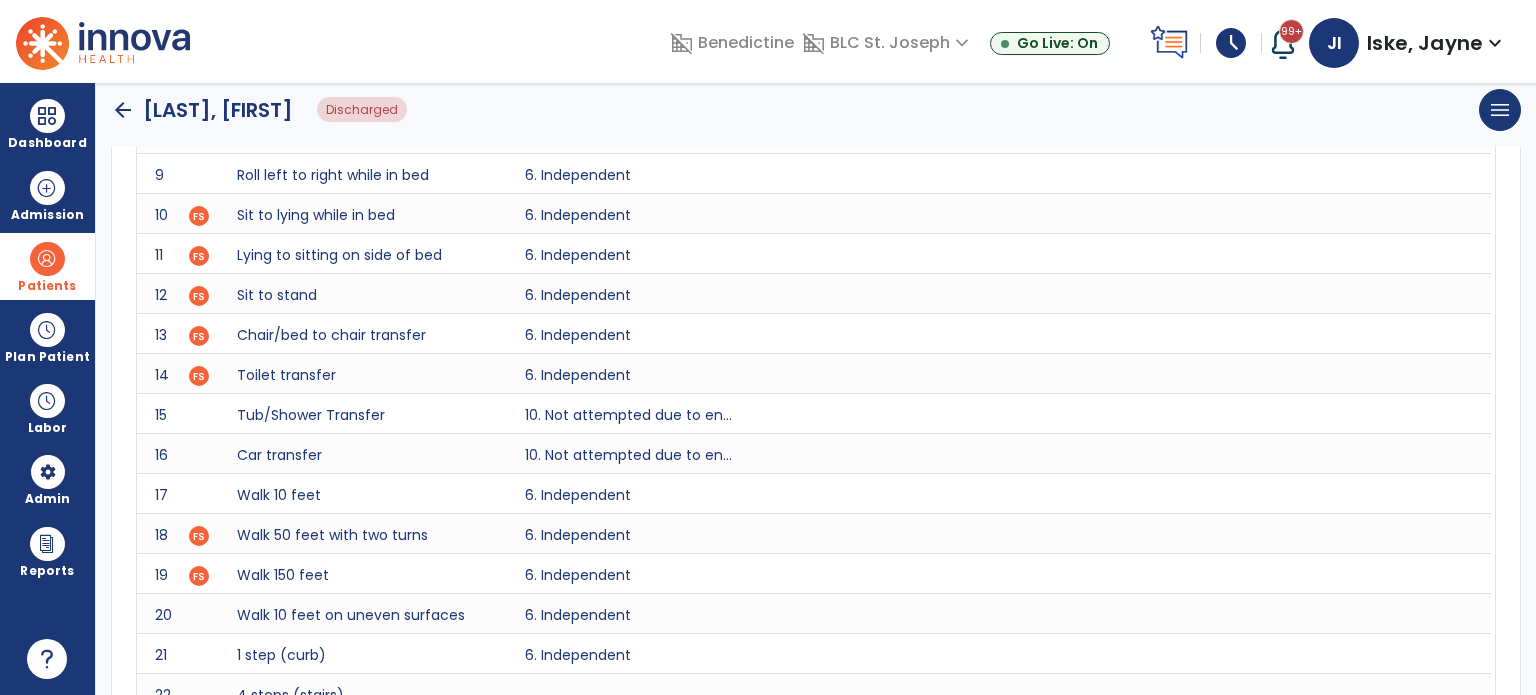 click at bounding box center [47, 259] 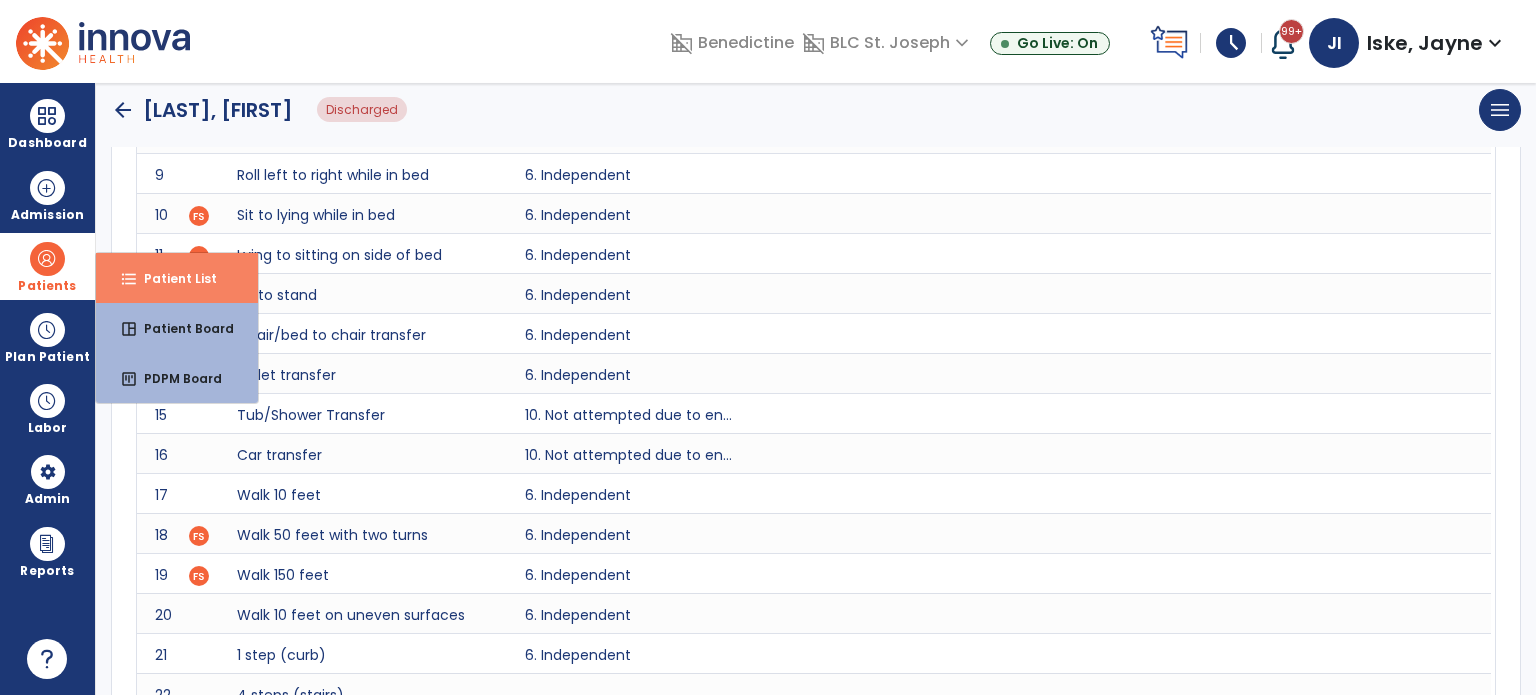 click on "Patient List" at bounding box center [172, 278] 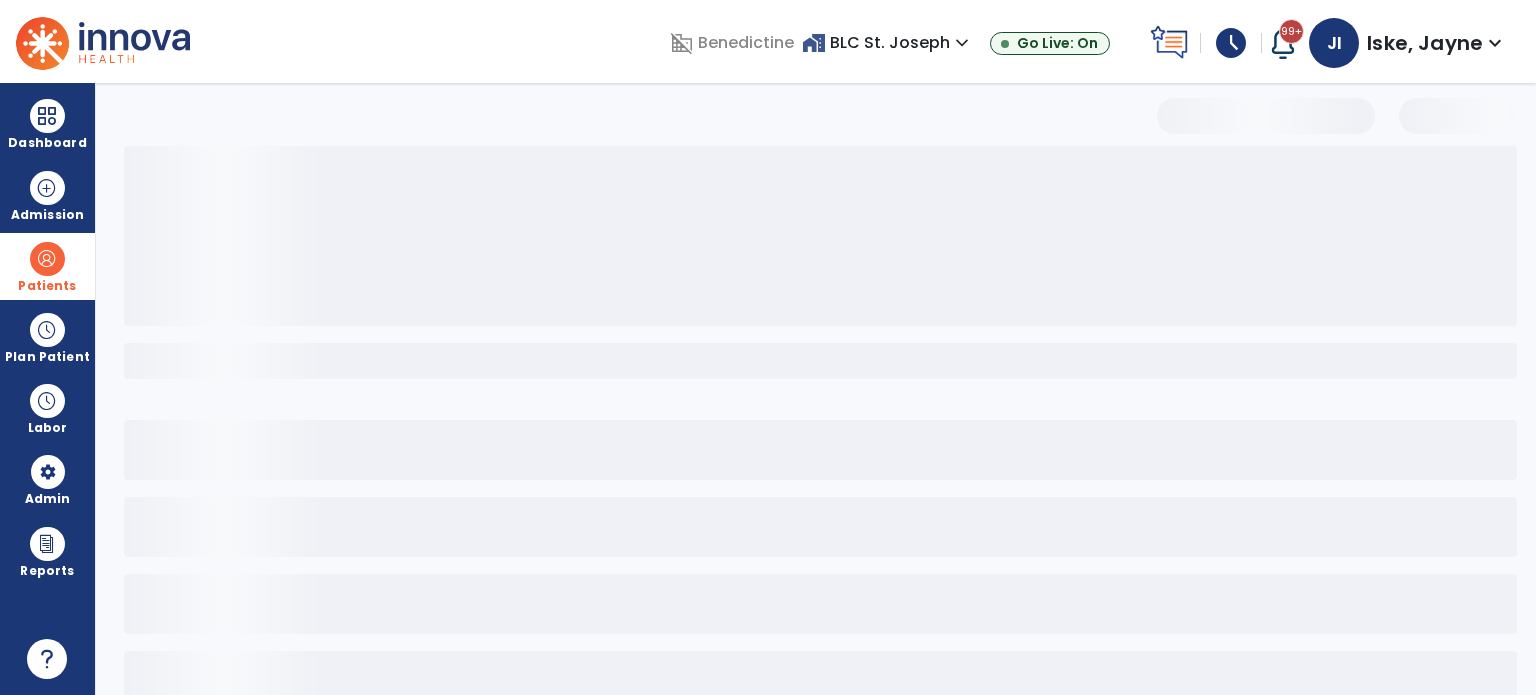 scroll, scrollTop: 46, scrollLeft: 0, axis: vertical 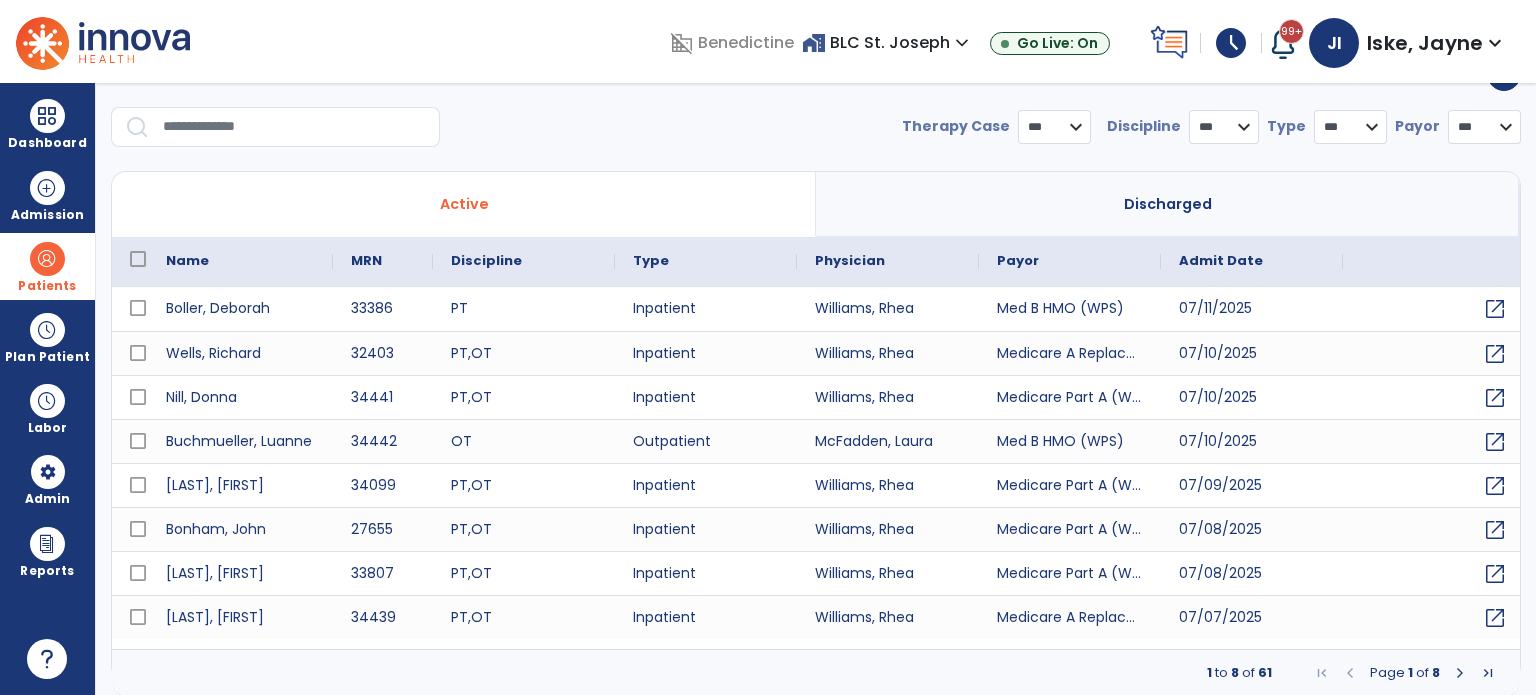 select on "***" 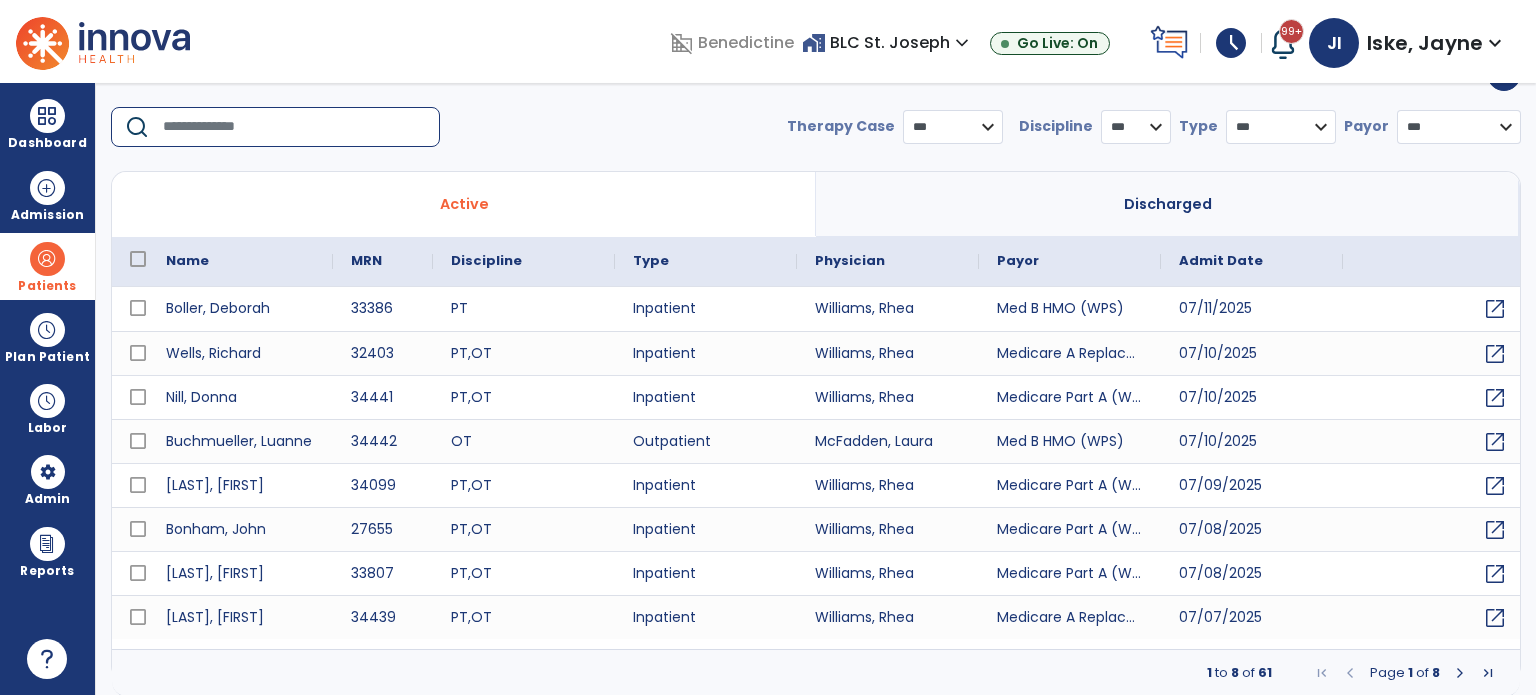 click at bounding box center [294, 127] 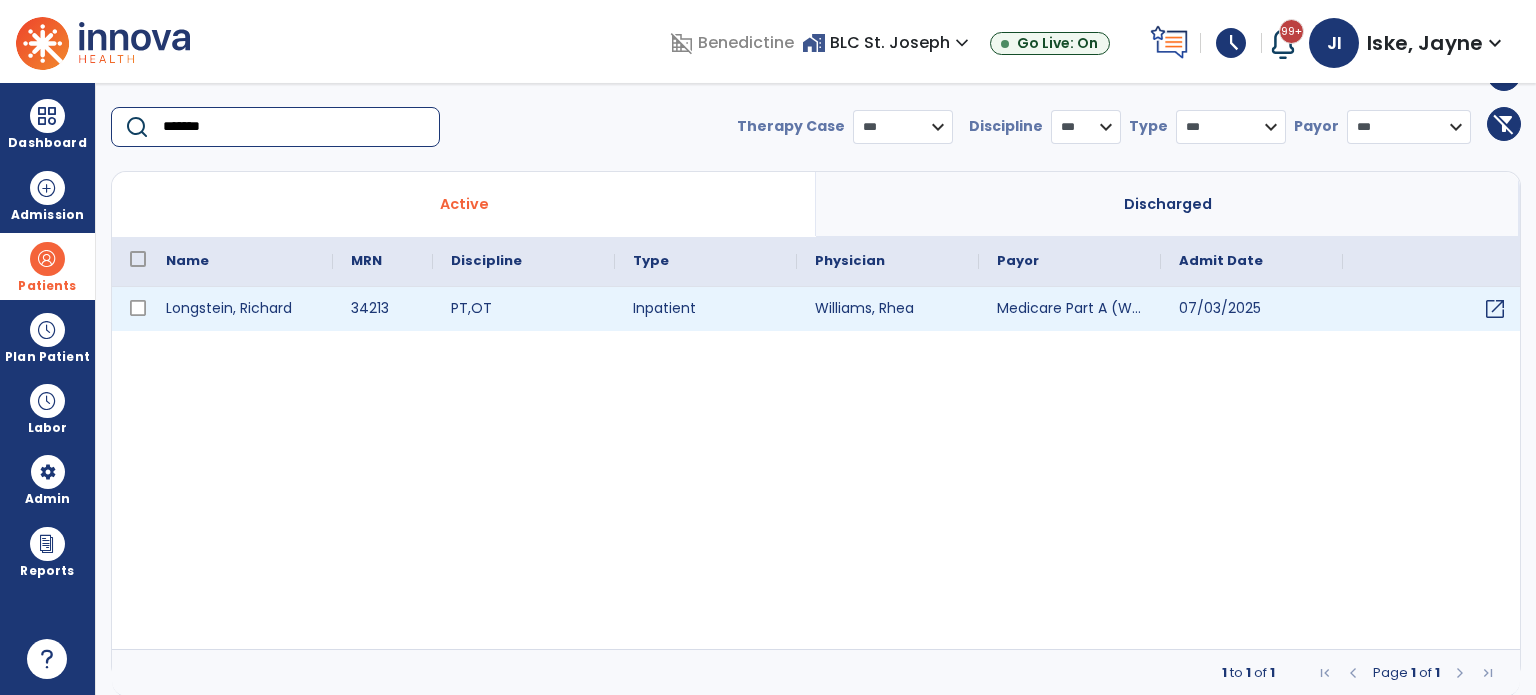 type on "*******" 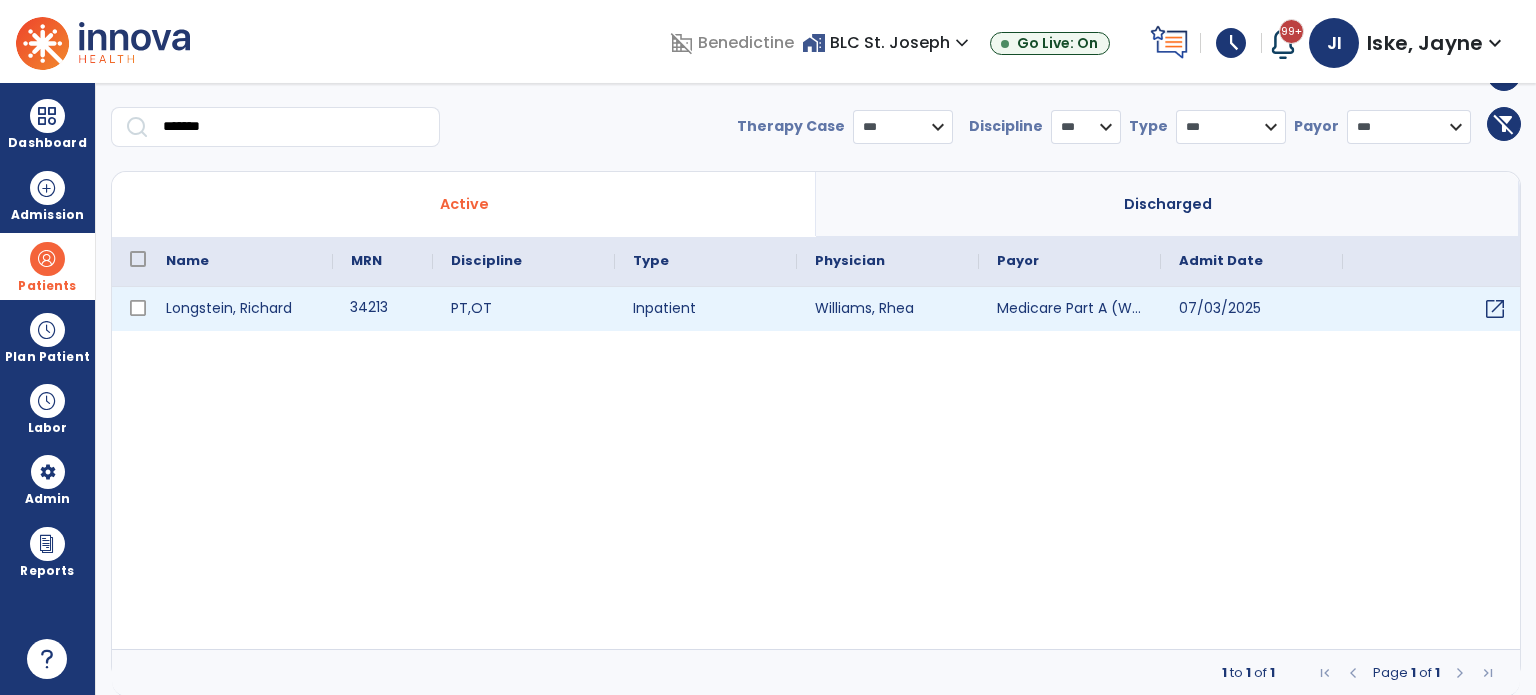click on "34213" at bounding box center (383, 309) 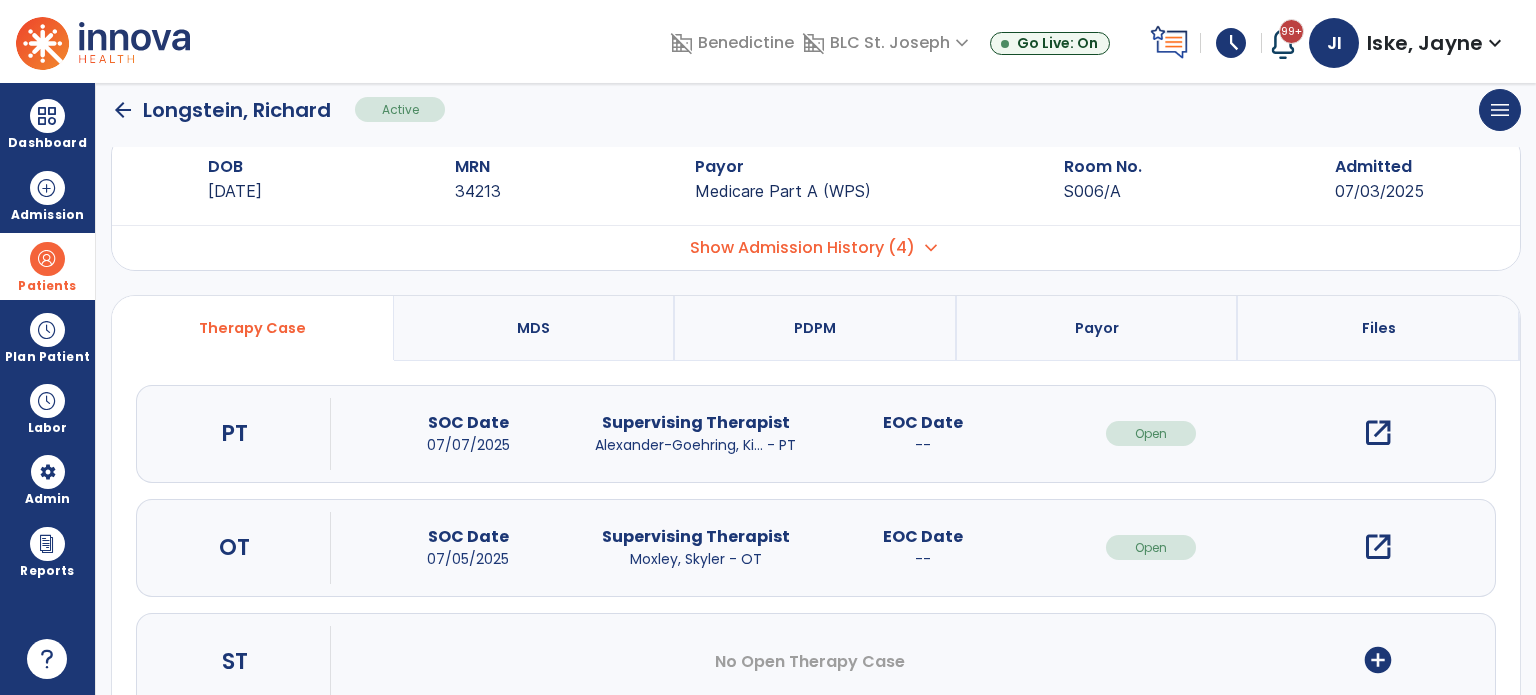scroll, scrollTop: 0, scrollLeft: 0, axis: both 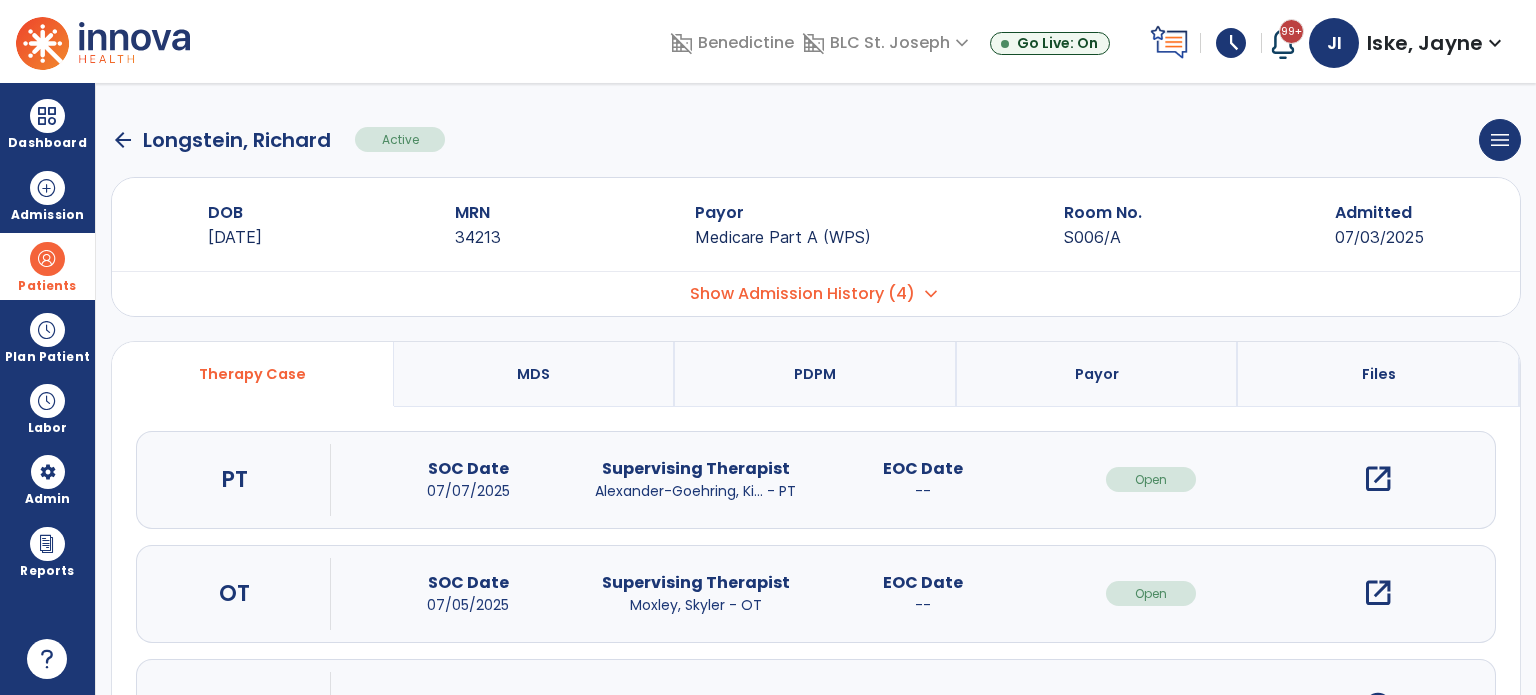 click on "open_in_new" at bounding box center [1378, 479] 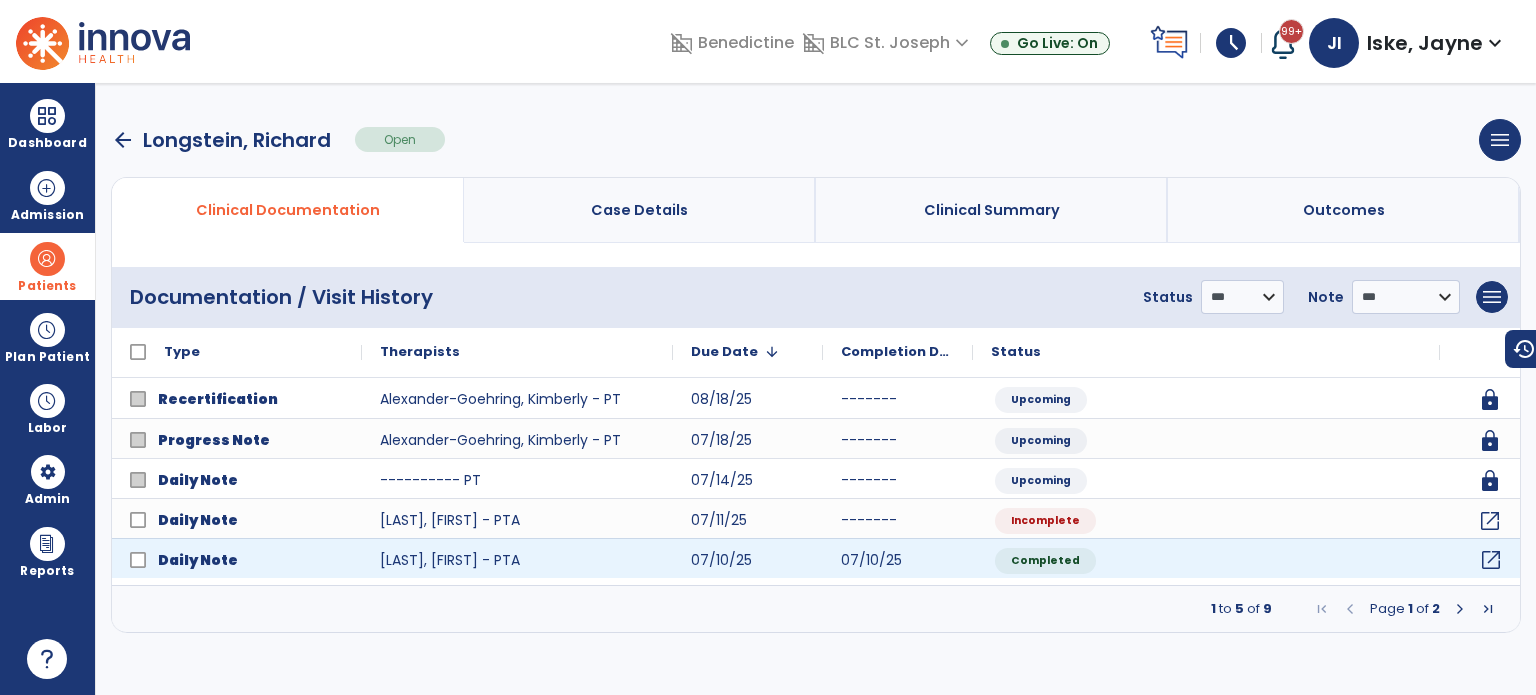 click on "open_in_new" 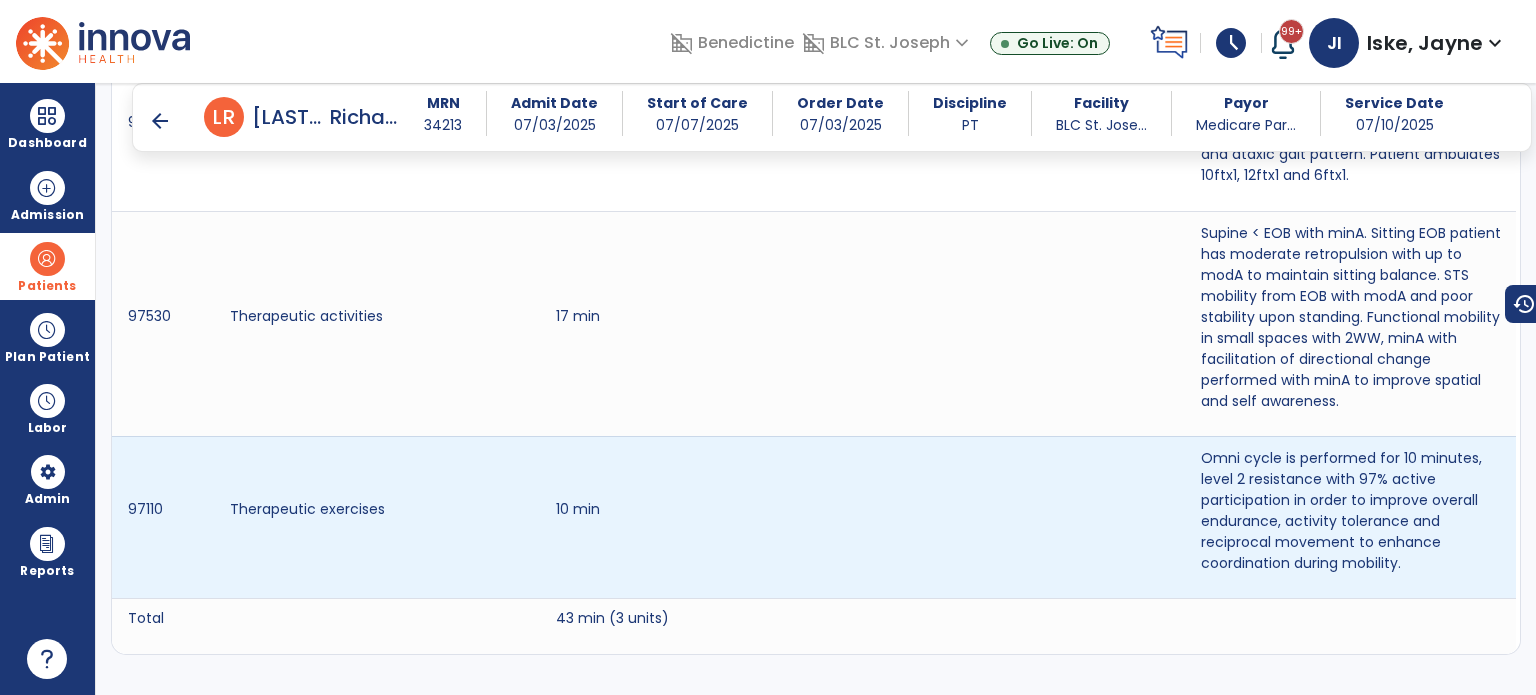 scroll, scrollTop: 1560, scrollLeft: 0, axis: vertical 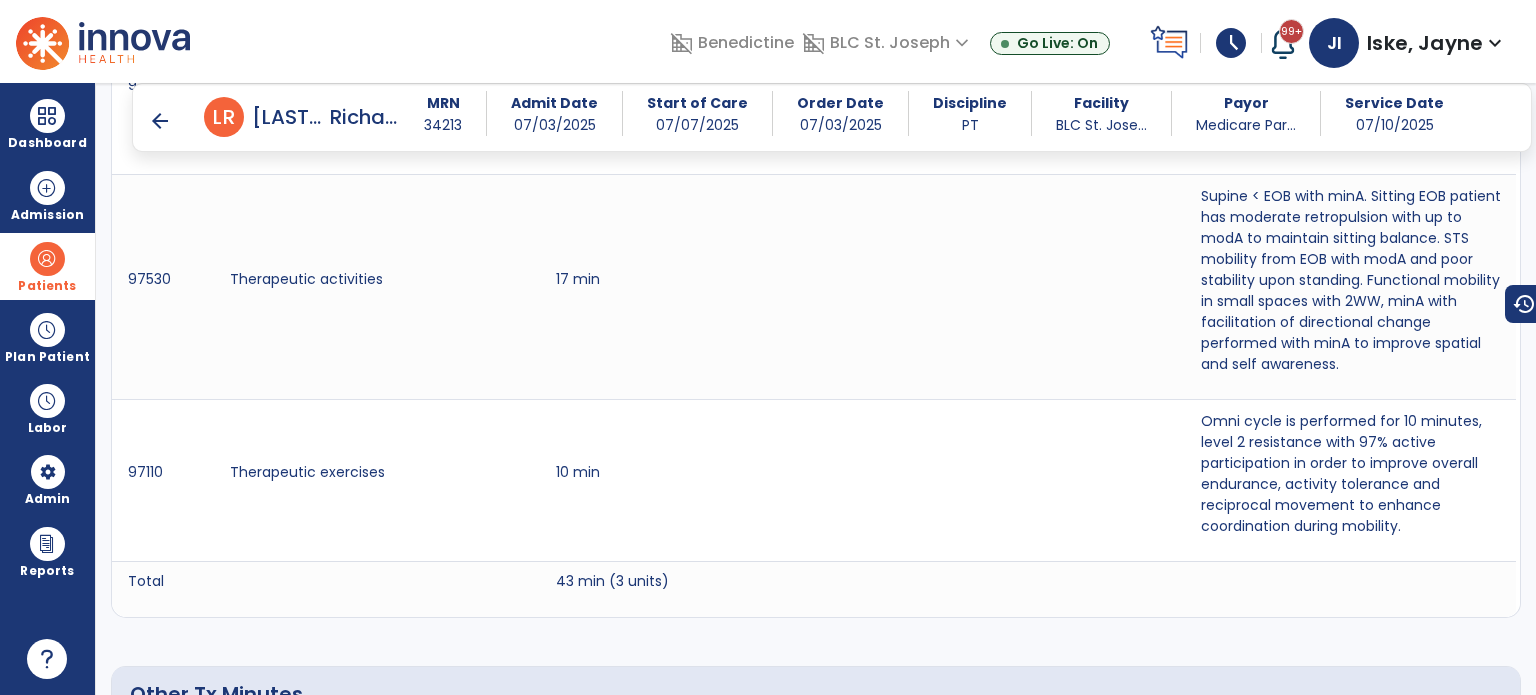 click on "arrow_back" at bounding box center (160, 121) 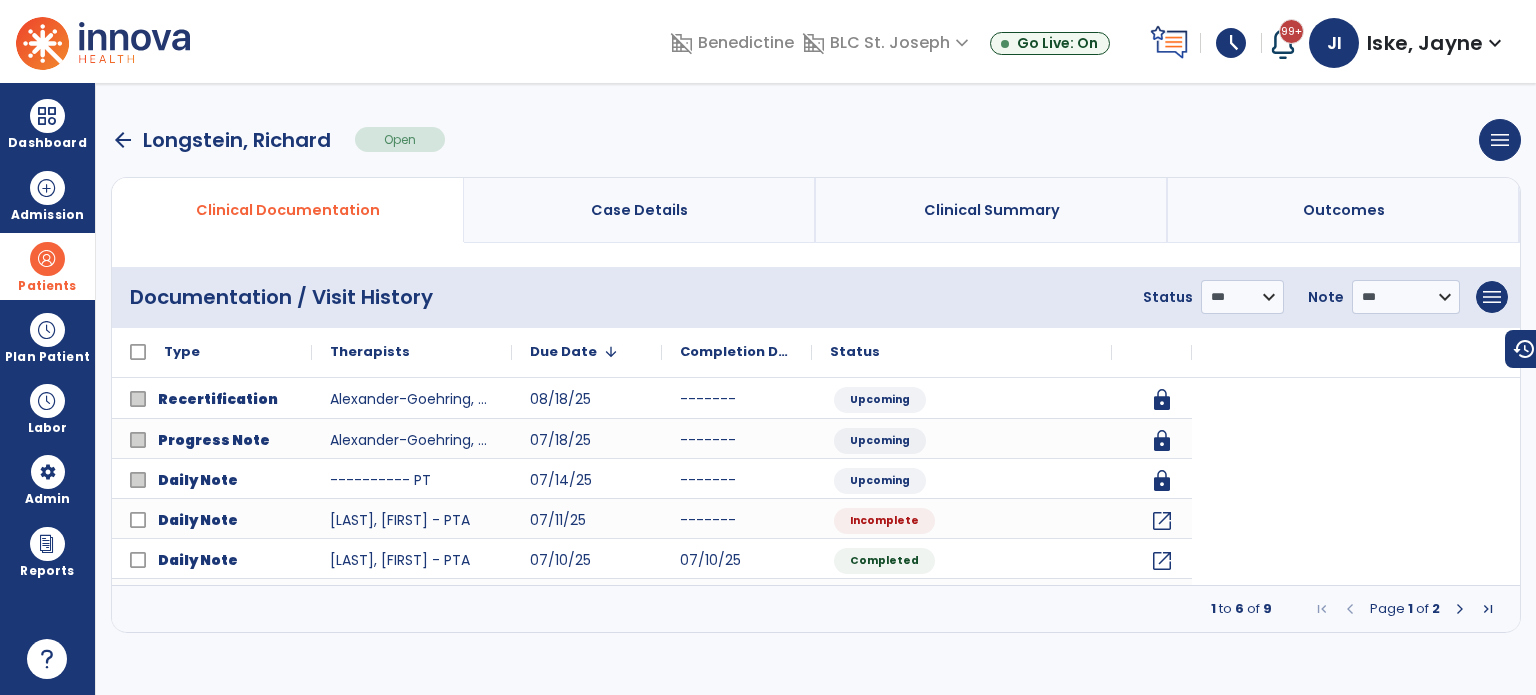 scroll, scrollTop: 0, scrollLeft: 0, axis: both 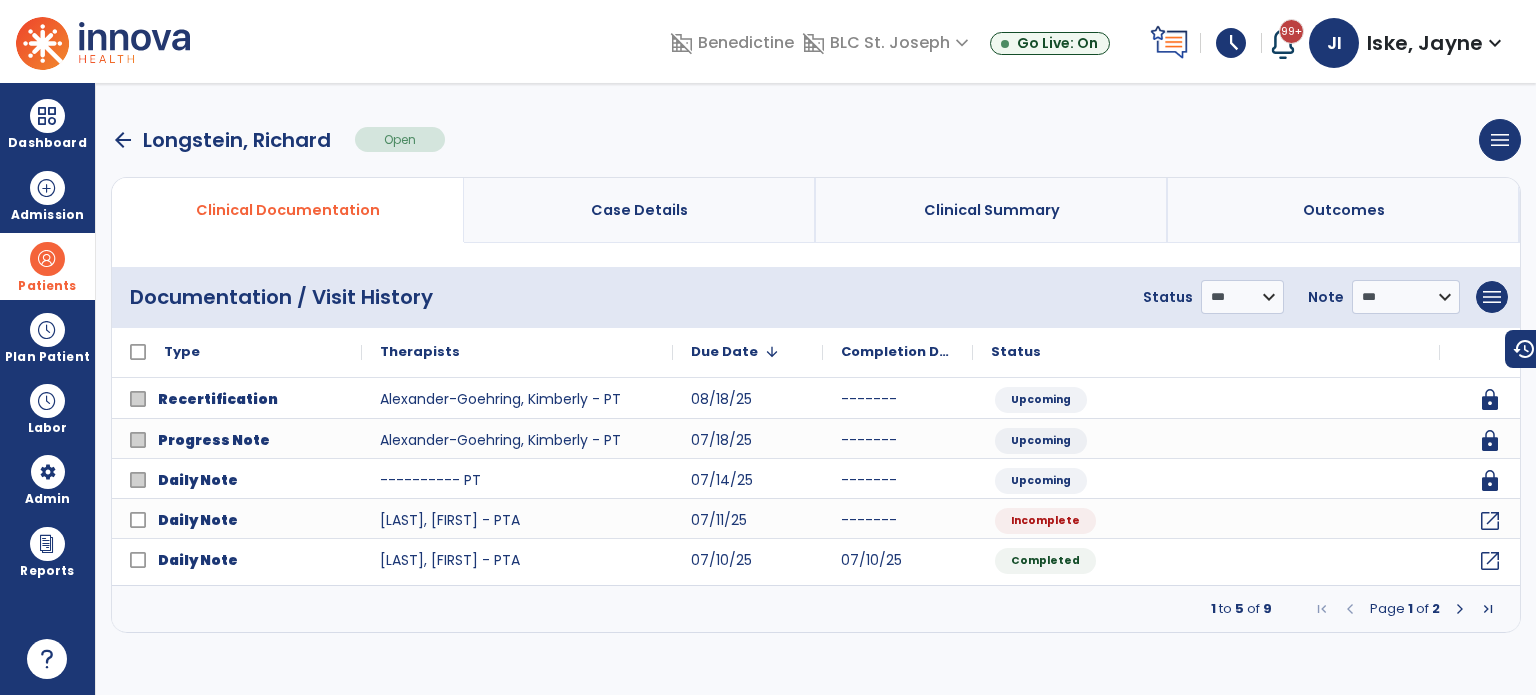 click on "arrow_back" at bounding box center (123, 140) 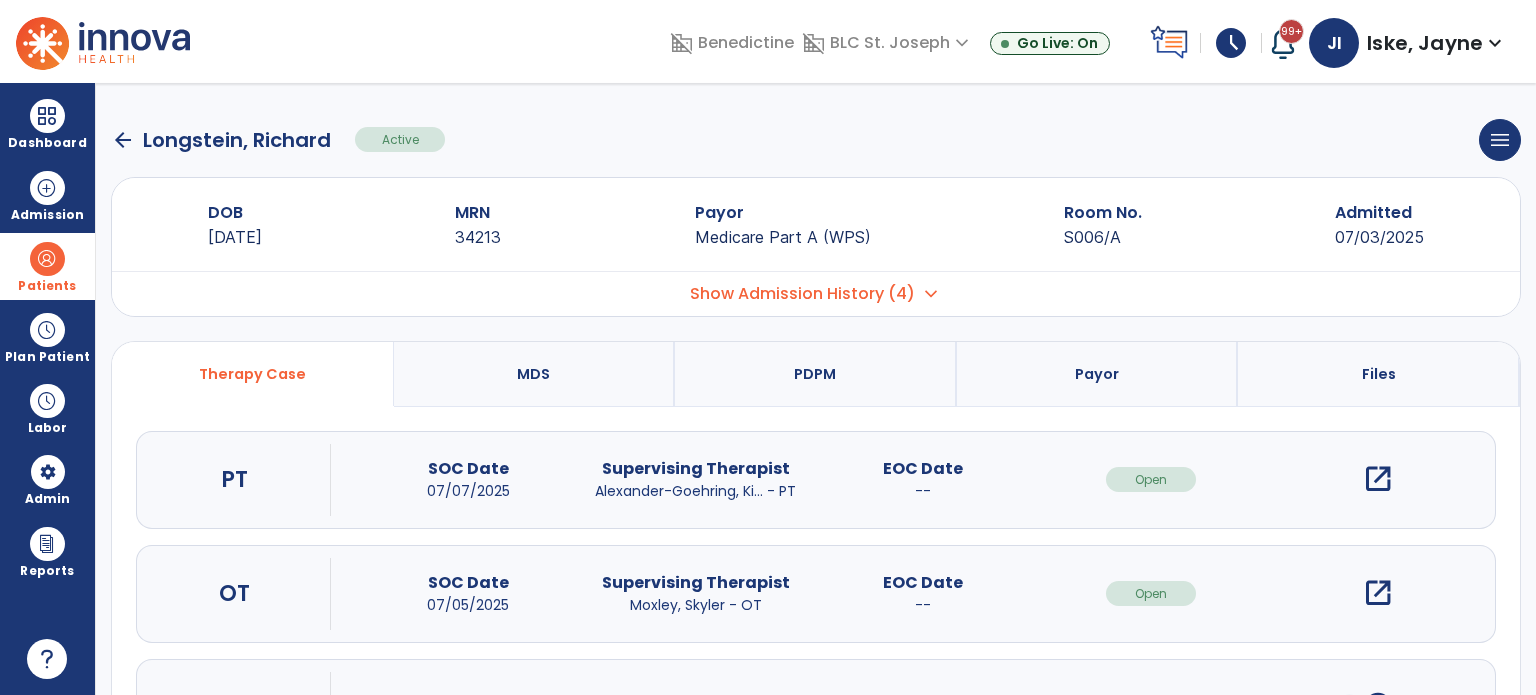 click on "open_in_new" at bounding box center (1378, 593) 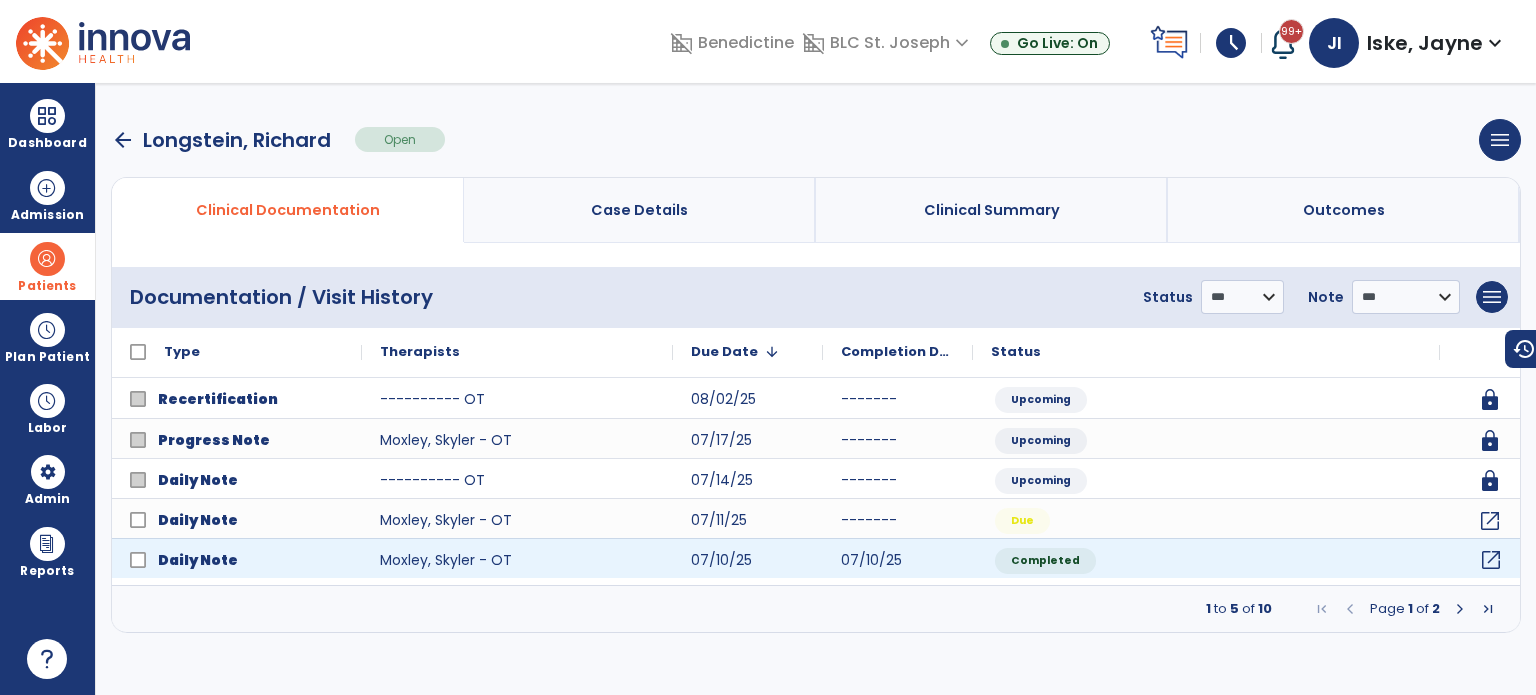 click on "open_in_new" 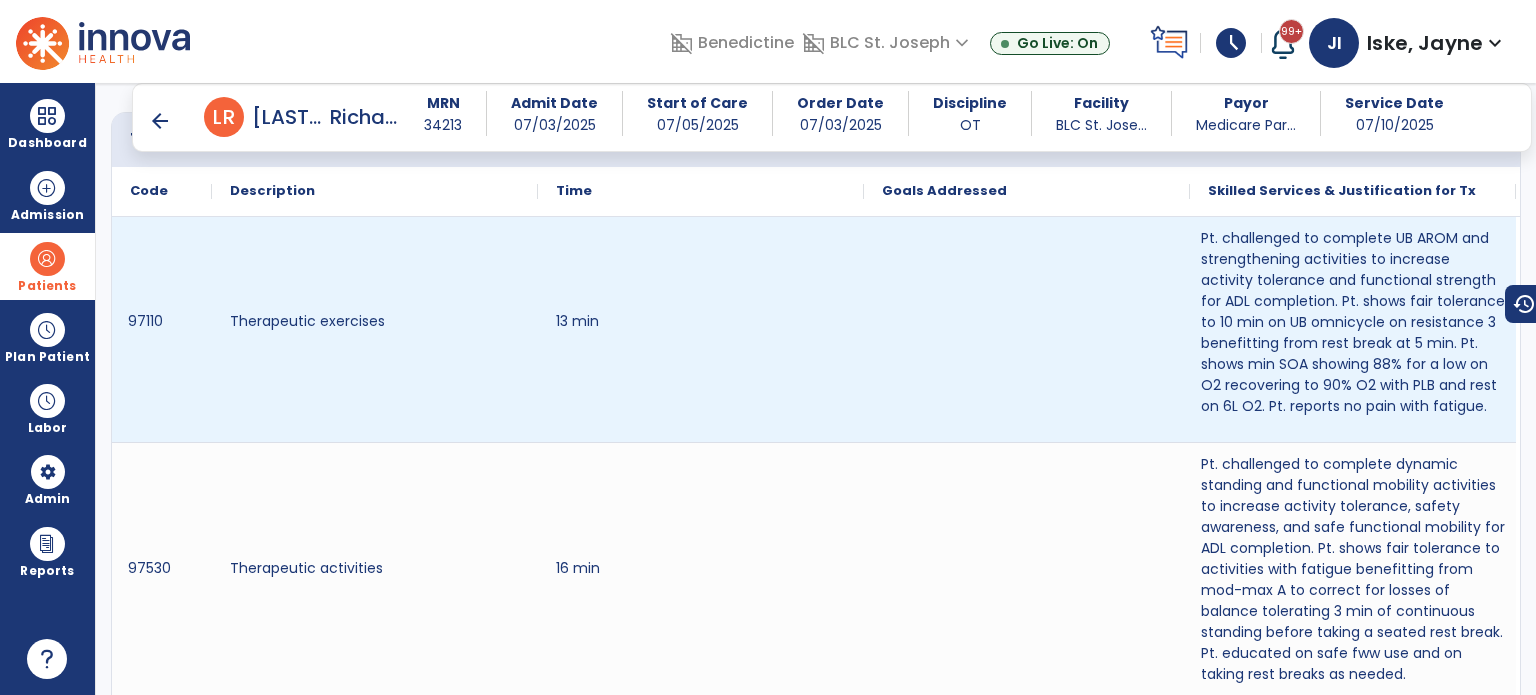 scroll, scrollTop: 1400, scrollLeft: 0, axis: vertical 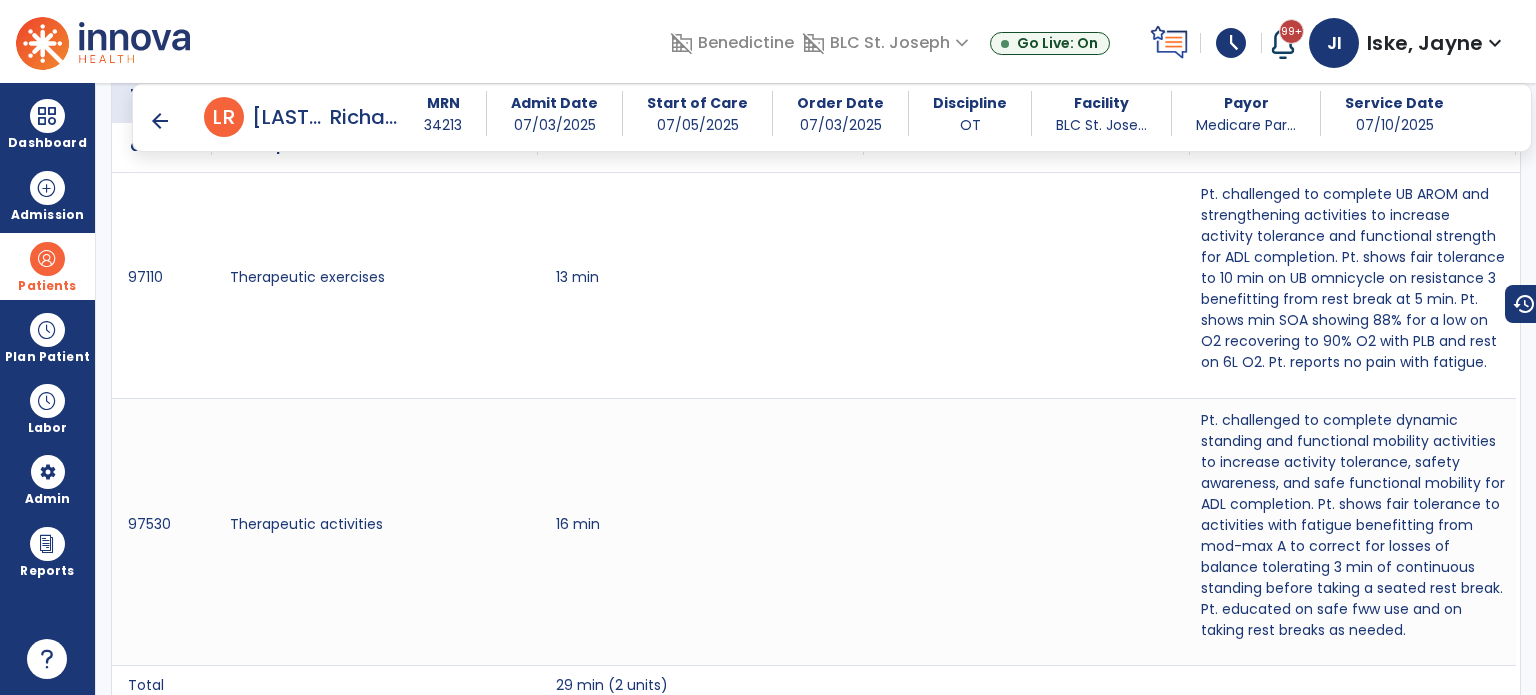 click on "arrow_back" at bounding box center [160, 121] 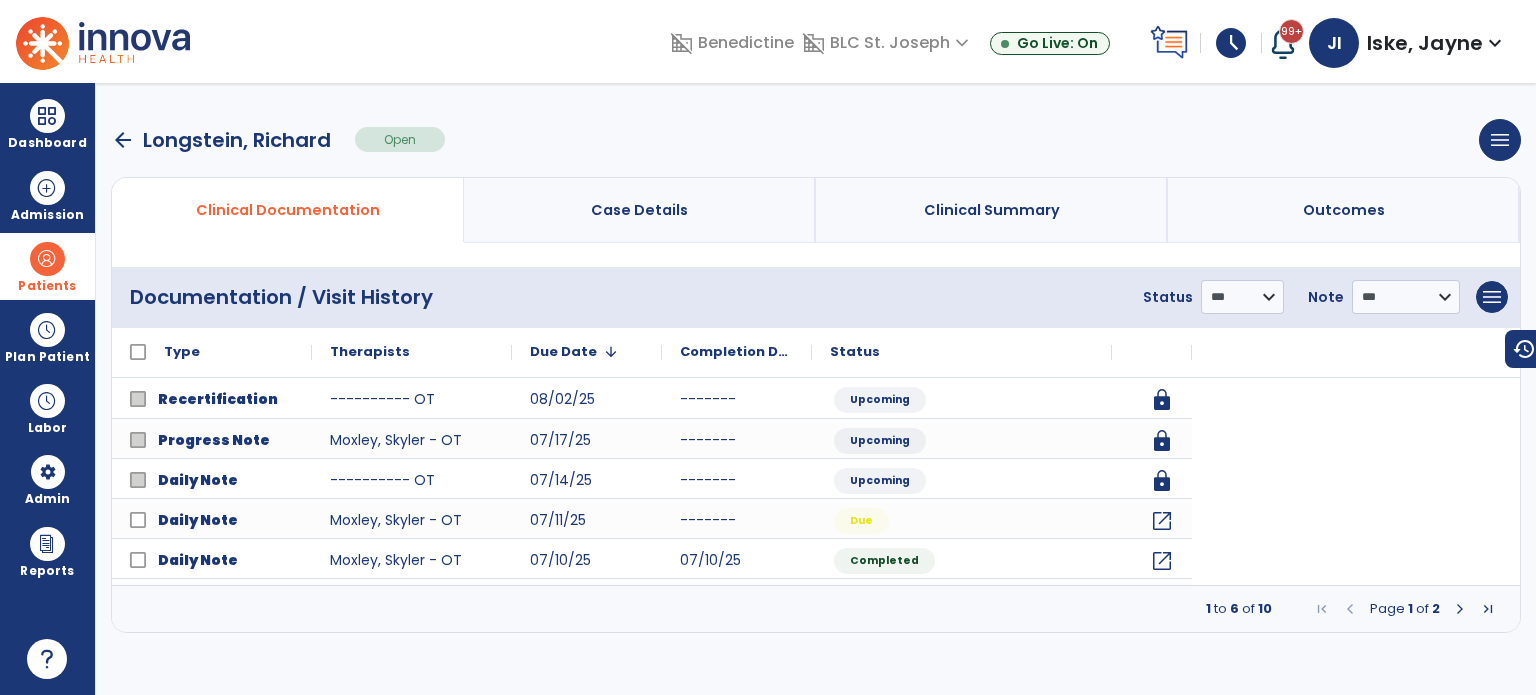 scroll, scrollTop: 0, scrollLeft: 0, axis: both 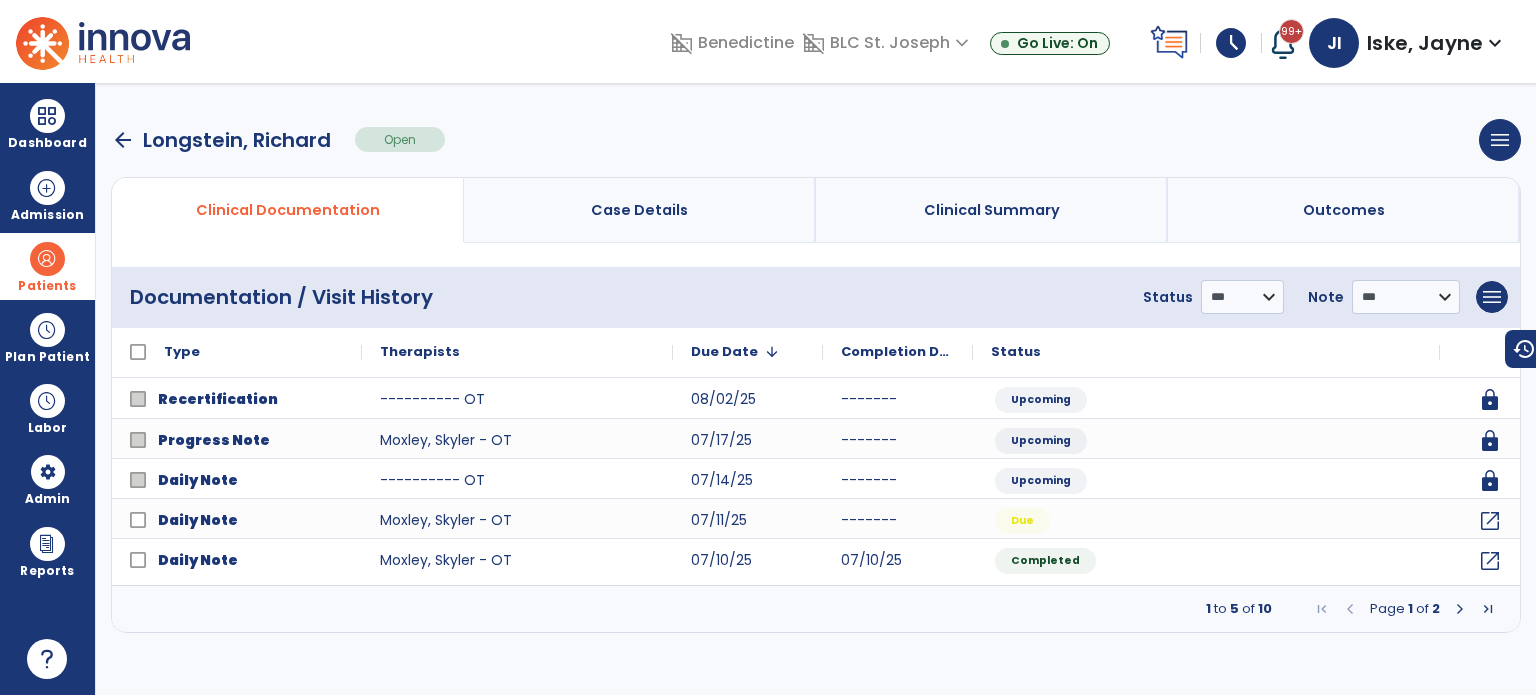 click on "arrow_back" at bounding box center (123, 140) 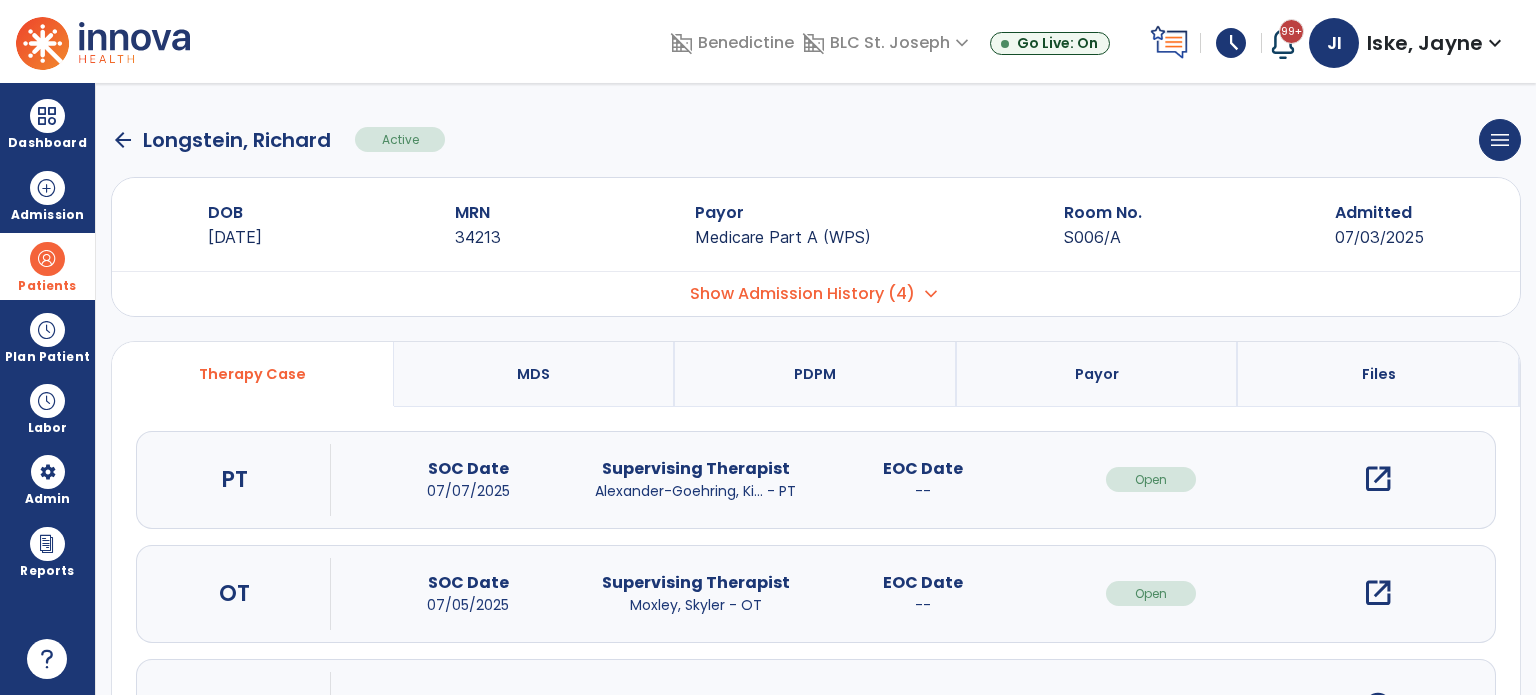 click on "MDS" at bounding box center [535, 374] 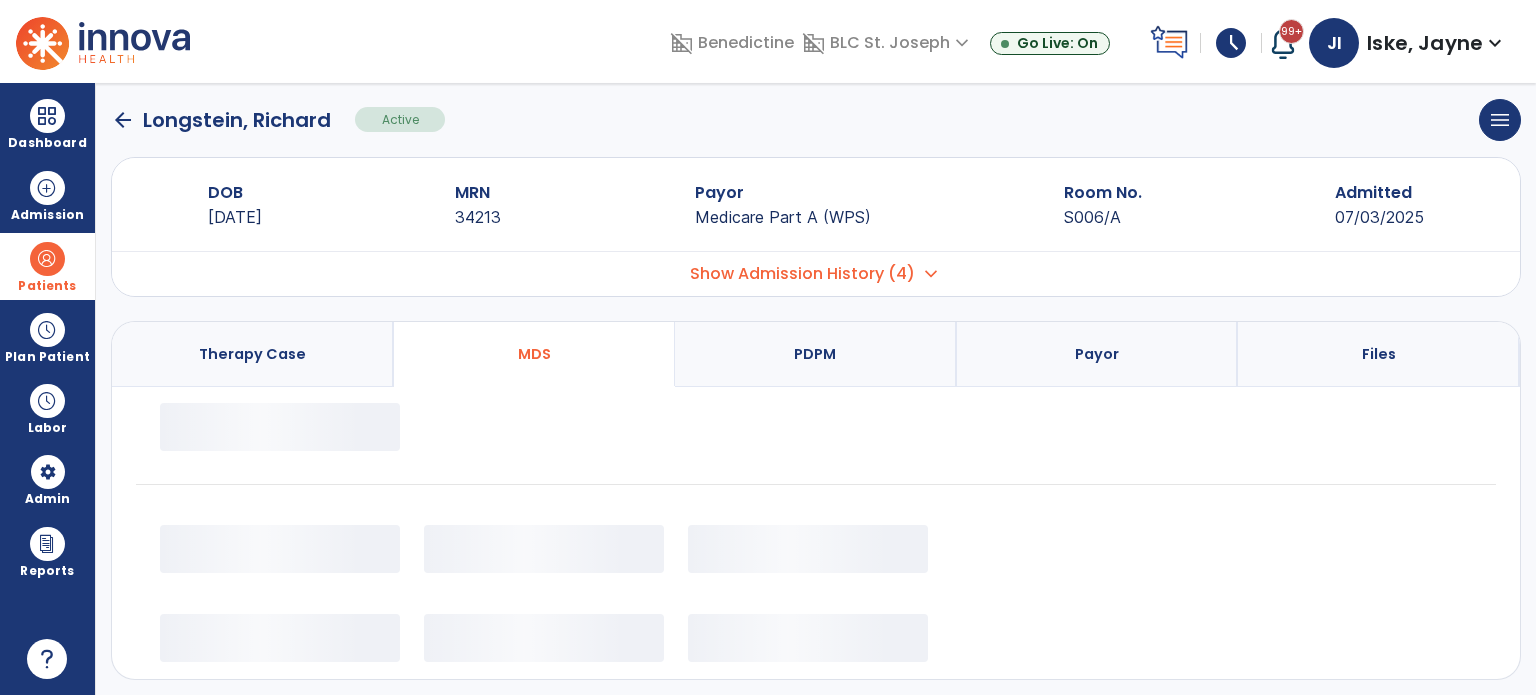 scroll, scrollTop: 22, scrollLeft: 0, axis: vertical 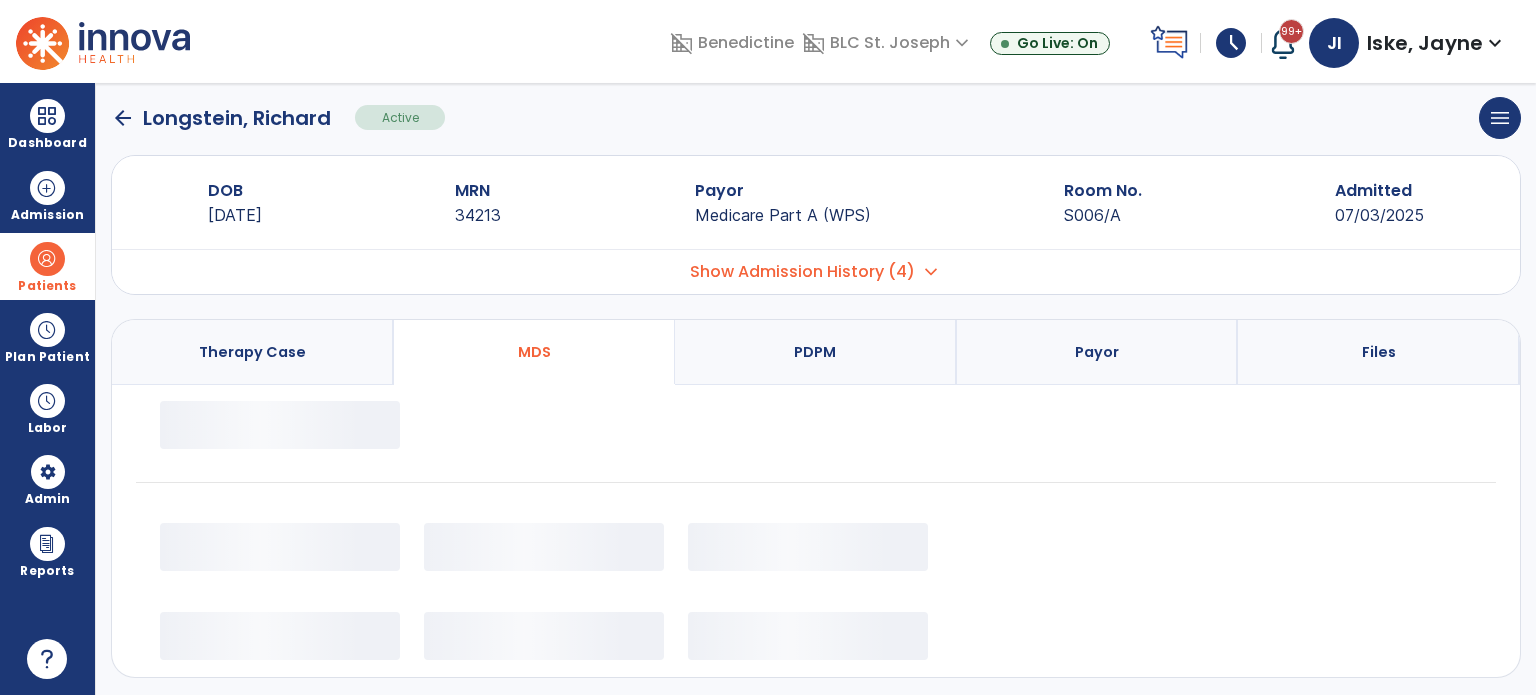 select on "*********" 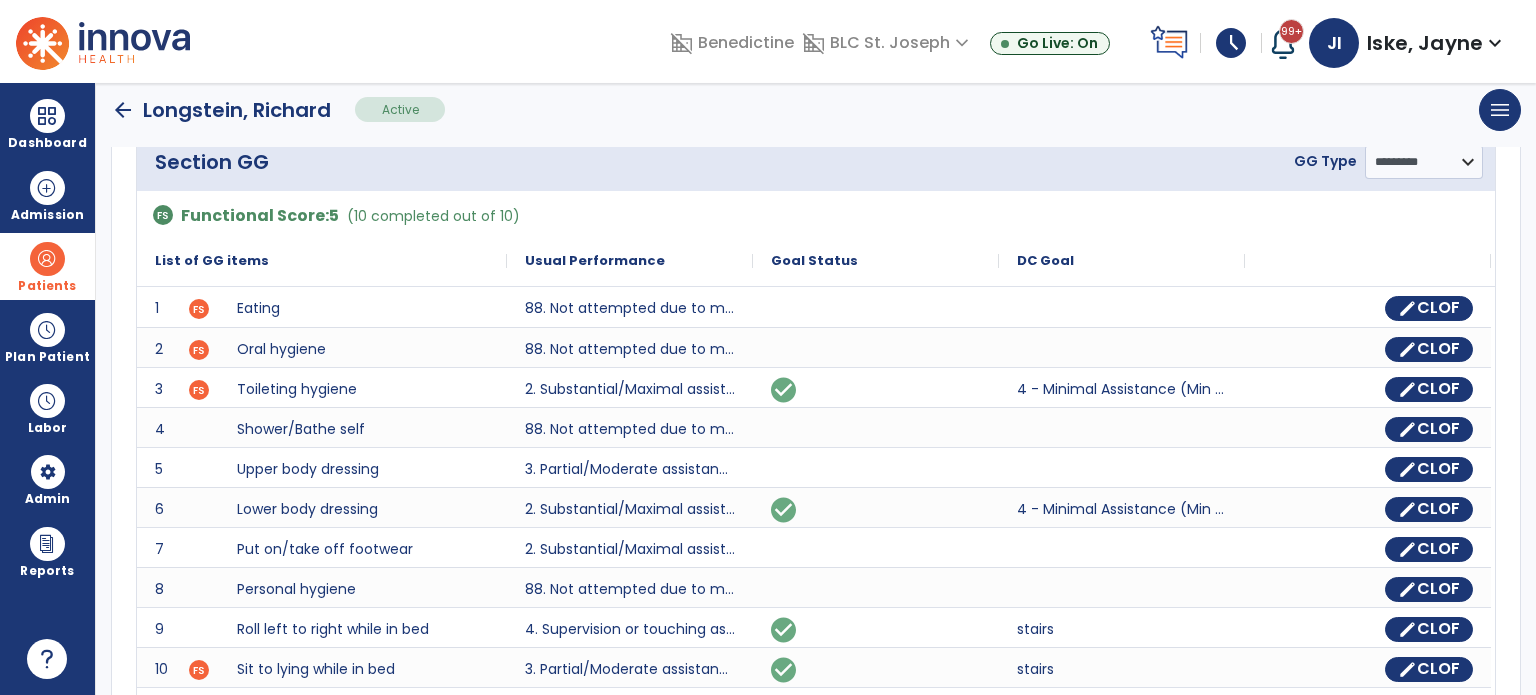 scroll, scrollTop: 322, scrollLeft: 0, axis: vertical 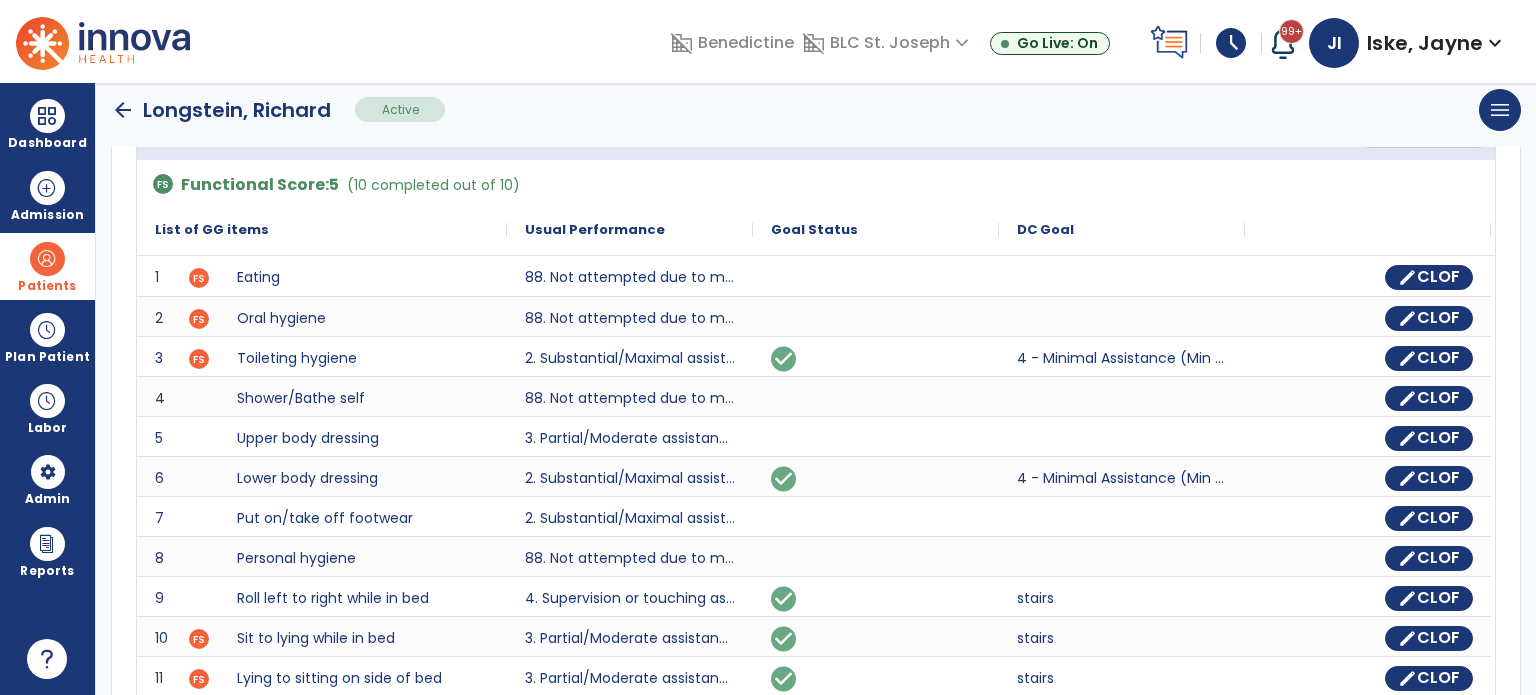 click on "arrow_back" 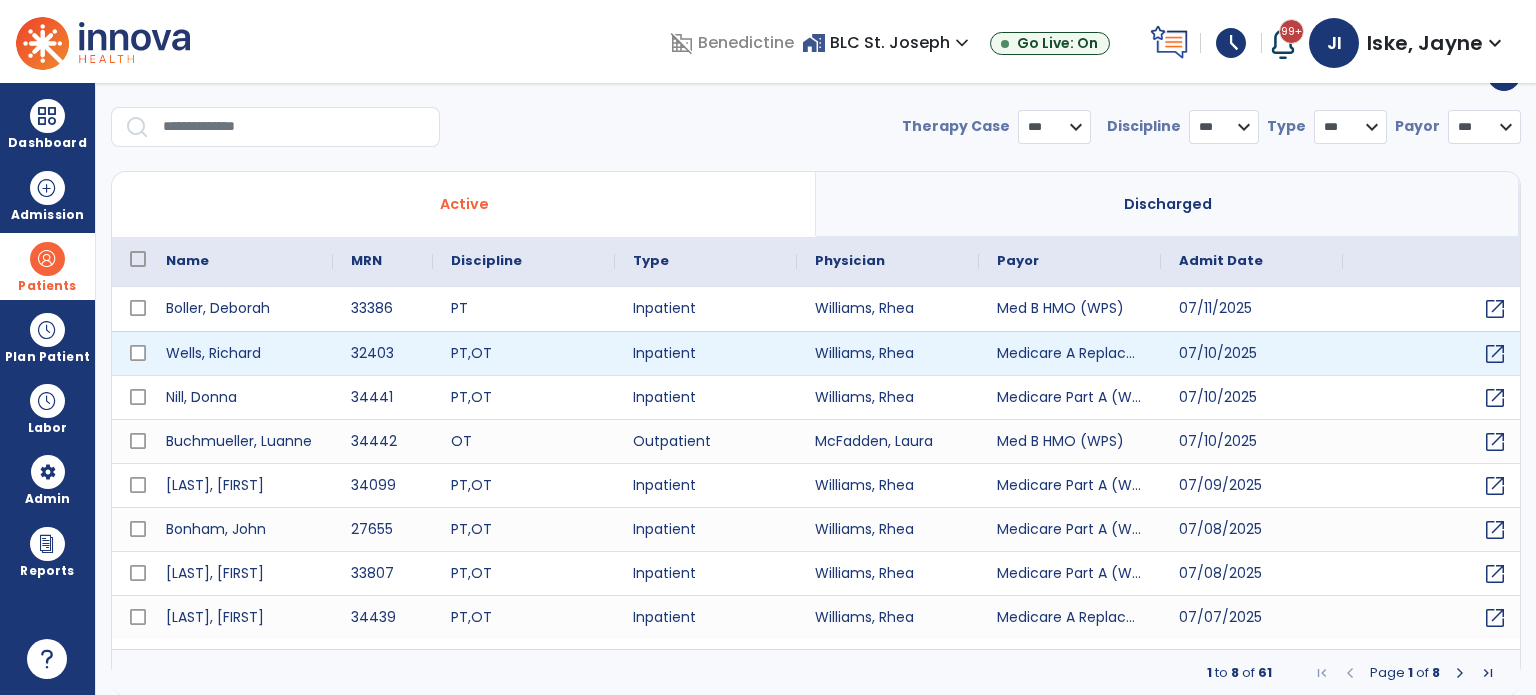 select on "***" 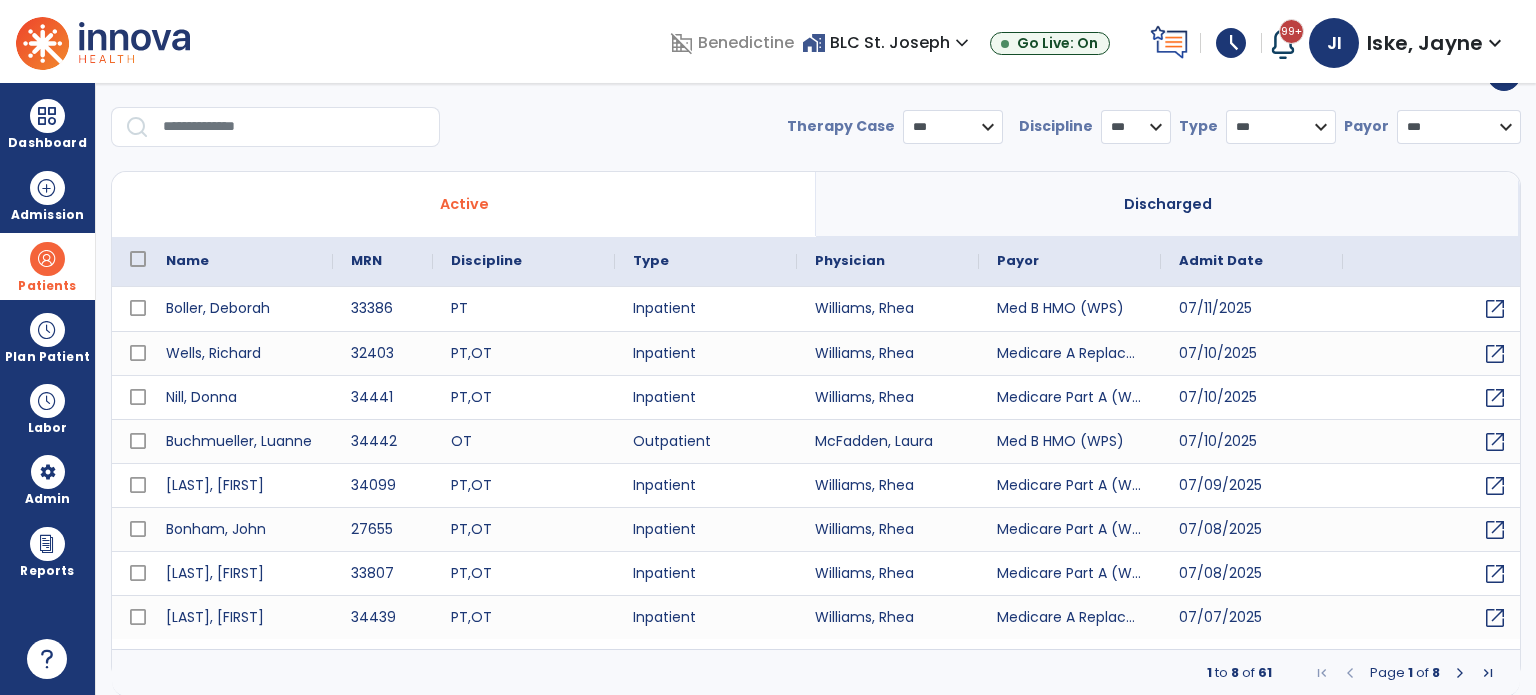click at bounding box center [294, 127] 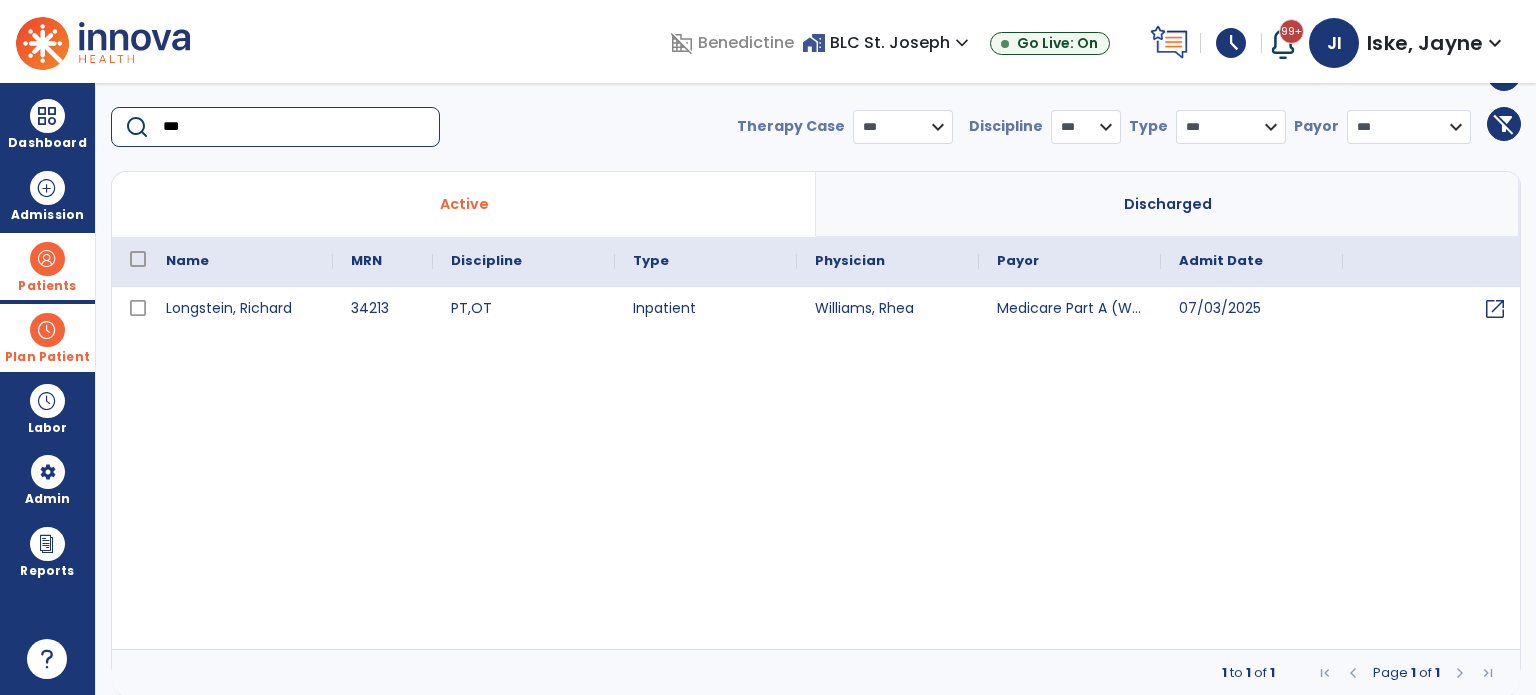 type on "***" 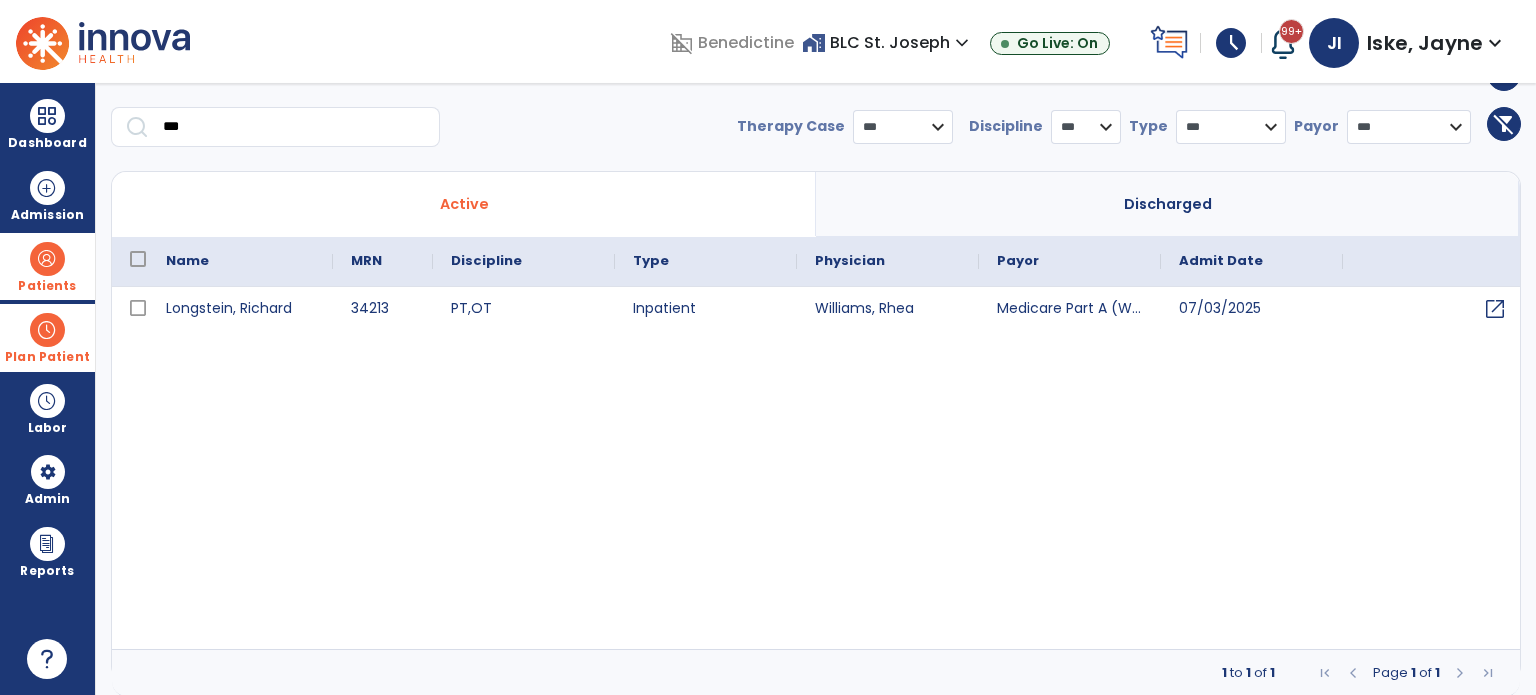 click at bounding box center [47, 330] 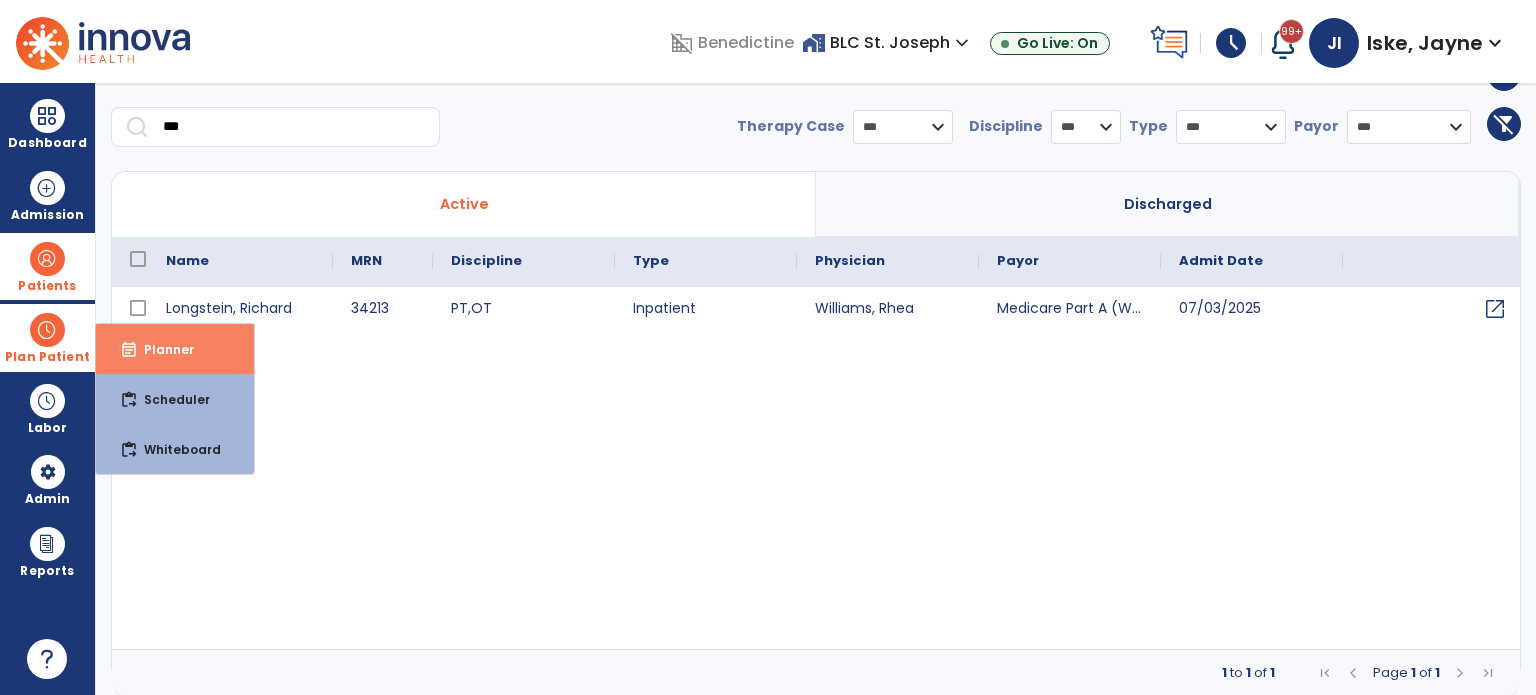 click on "event_note  Planner" at bounding box center [175, 349] 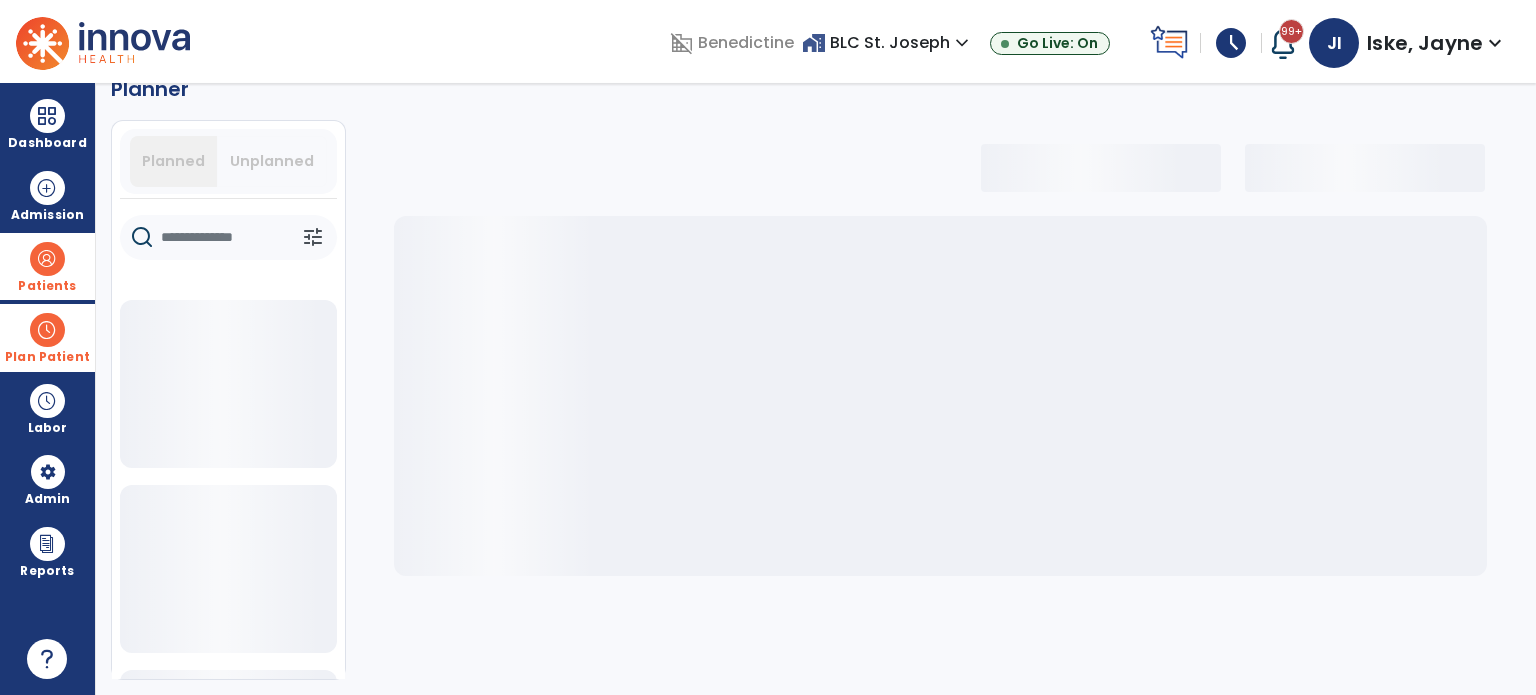 scroll, scrollTop: 36, scrollLeft: 0, axis: vertical 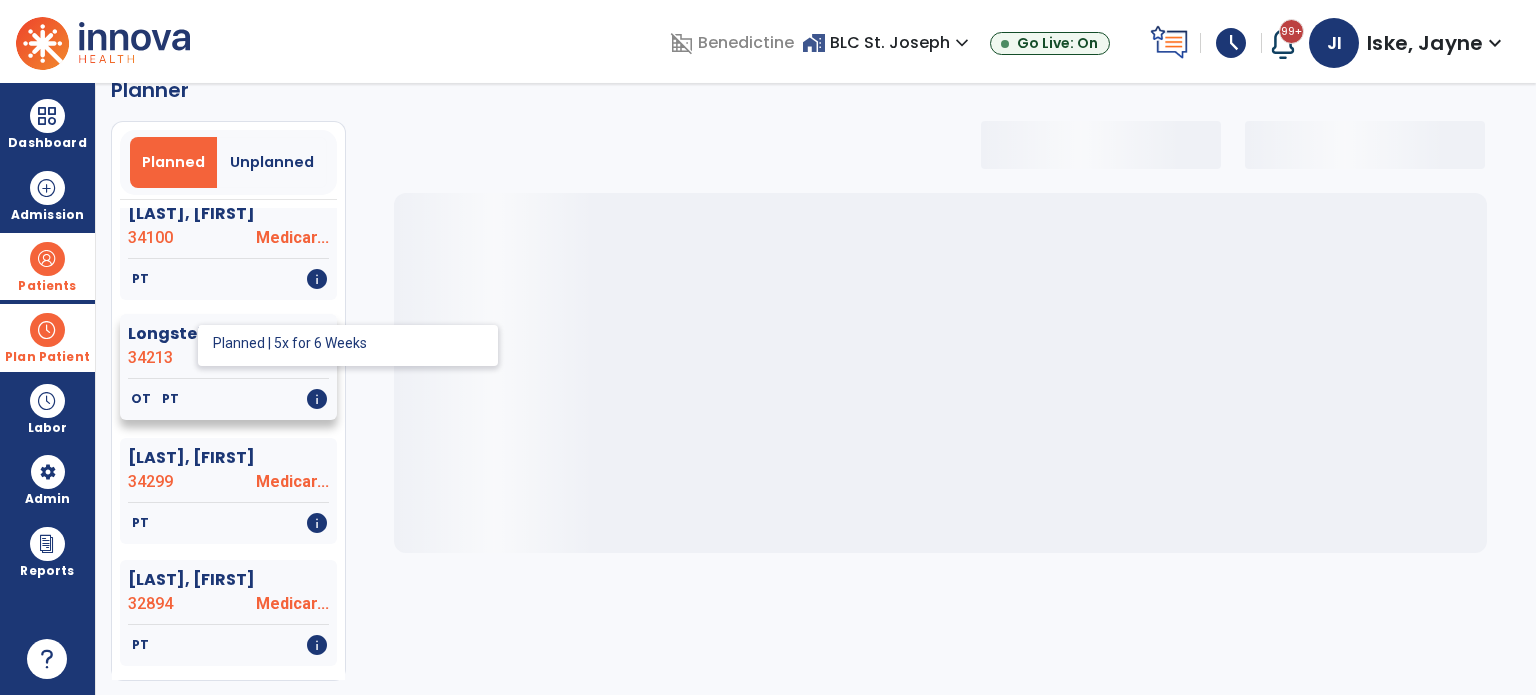select on "***" 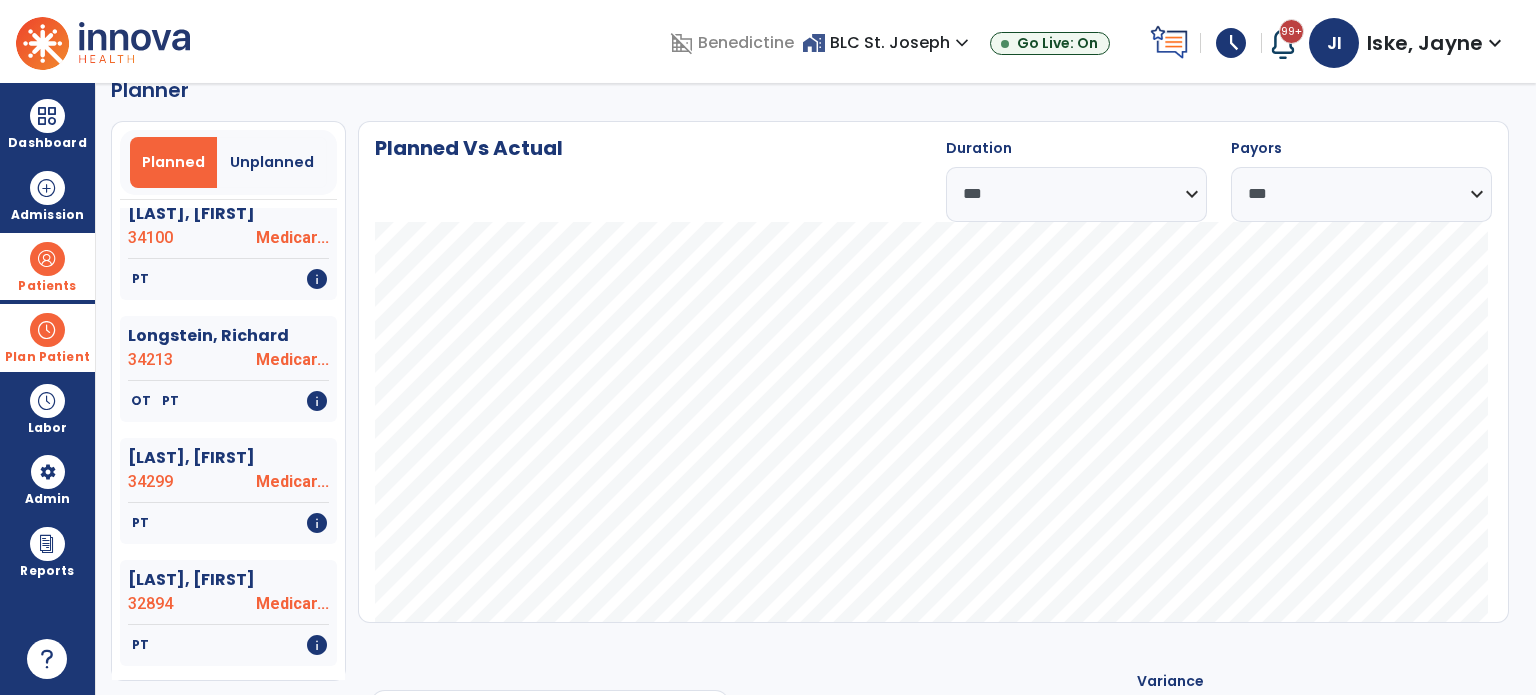 click at bounding box center [47, 259] 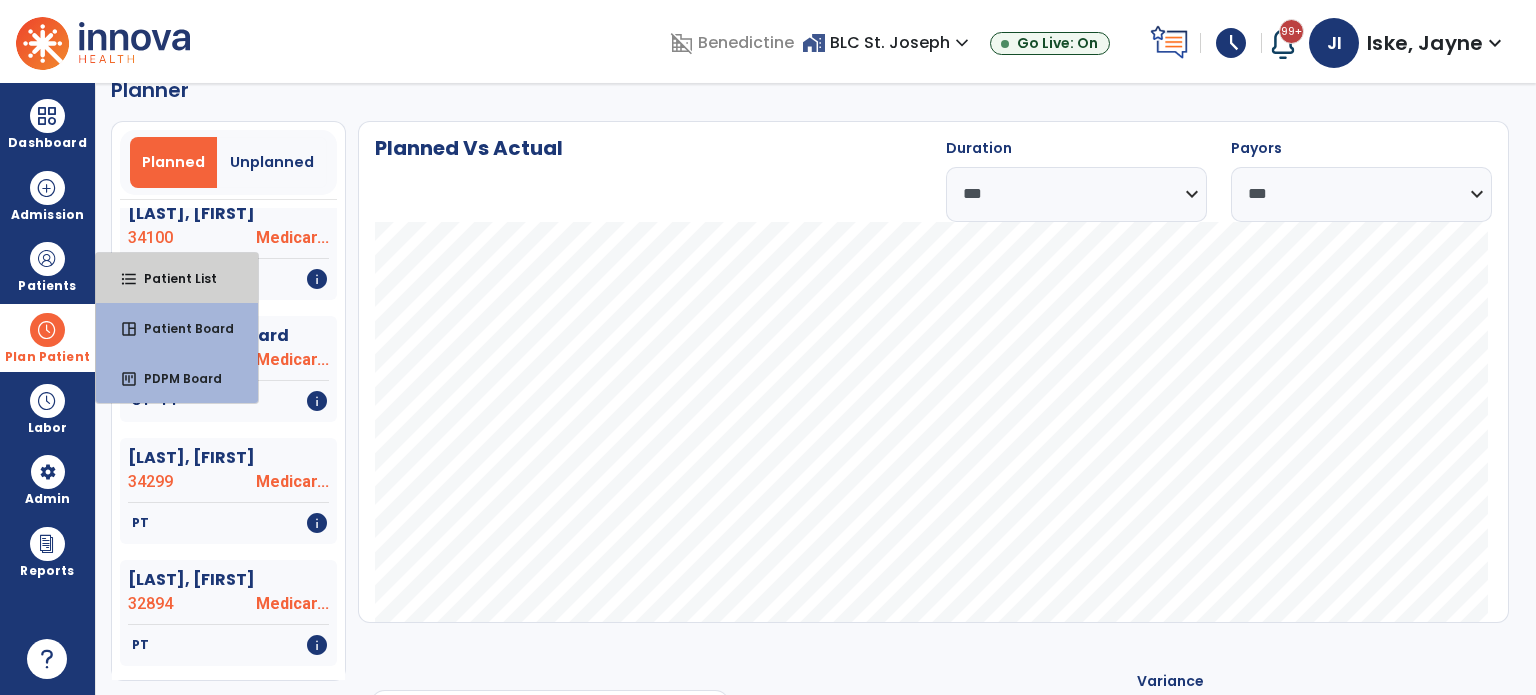 click on "Patient List" at bounding box center (172, 278) 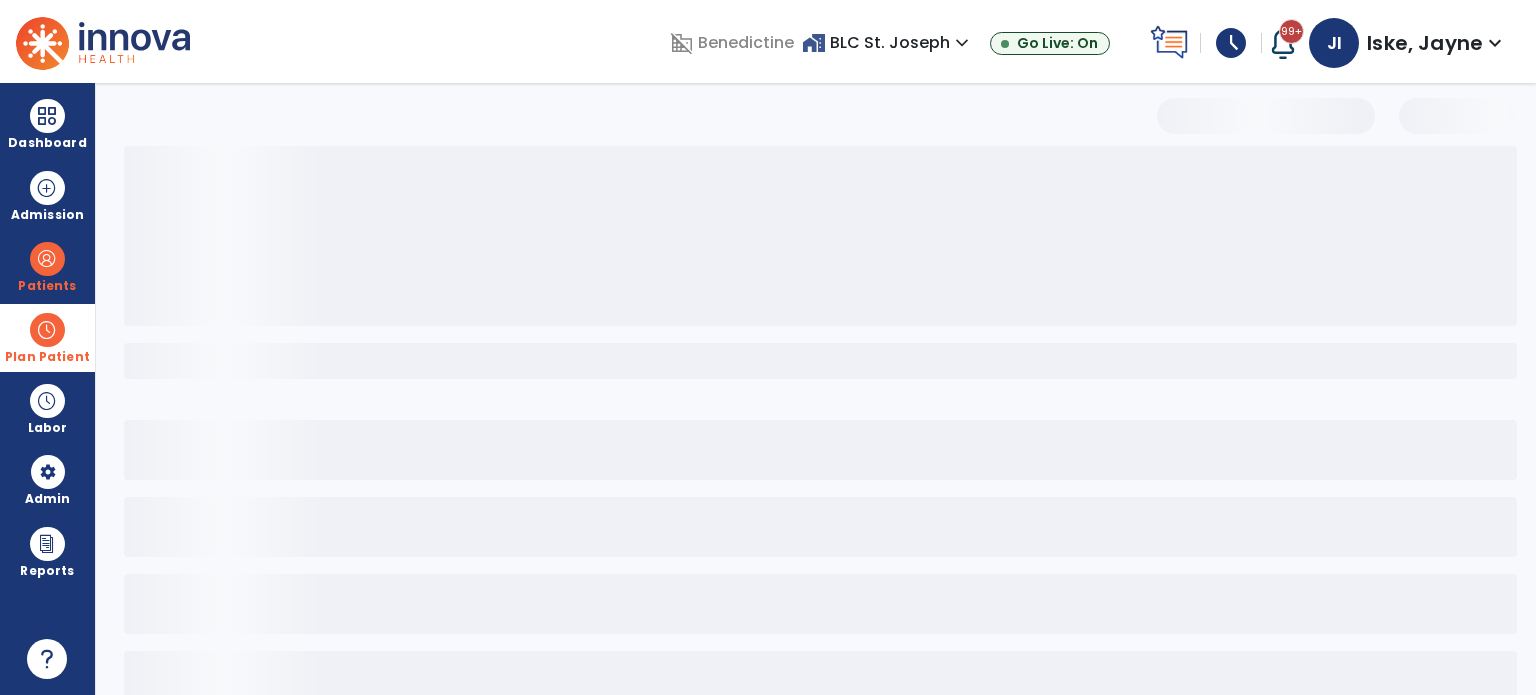 scroll, scrollTop: 0, scrollLeft: 0, axis: both 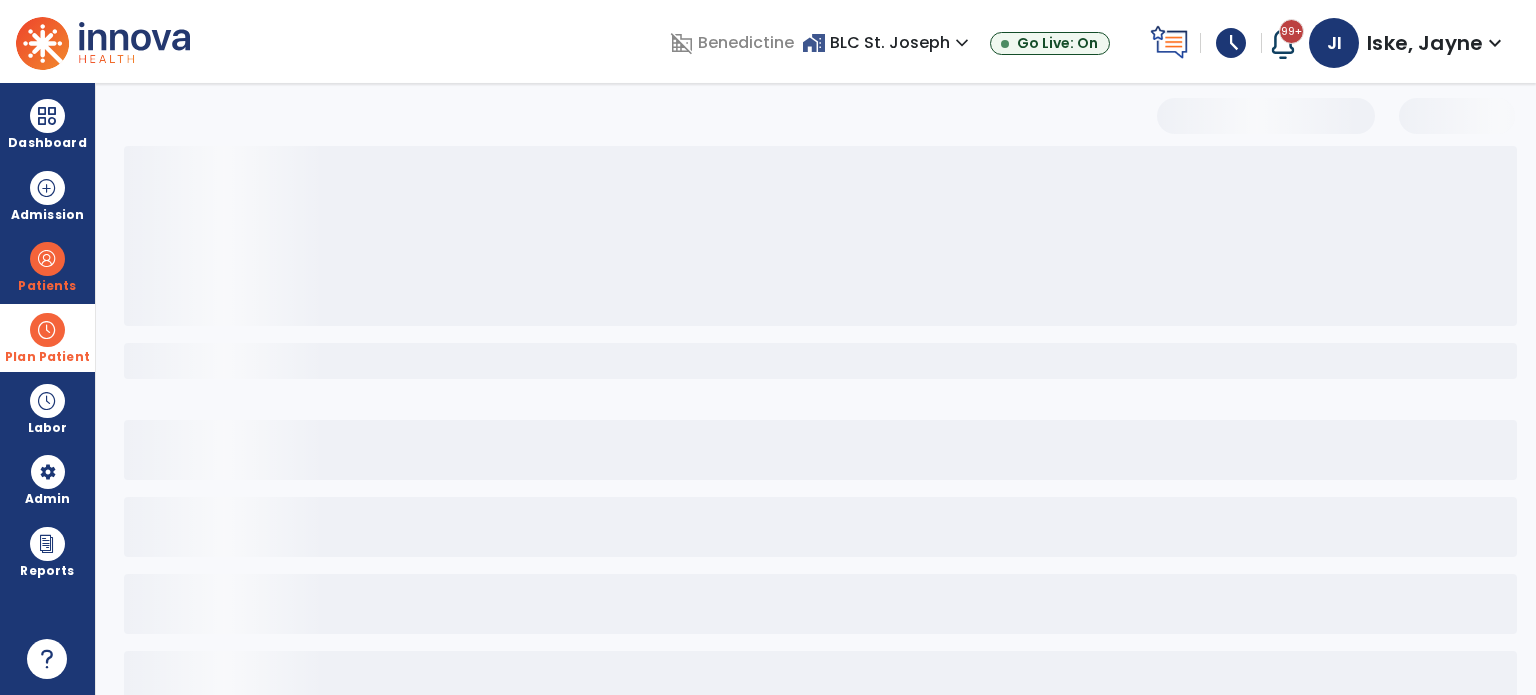select on "***" 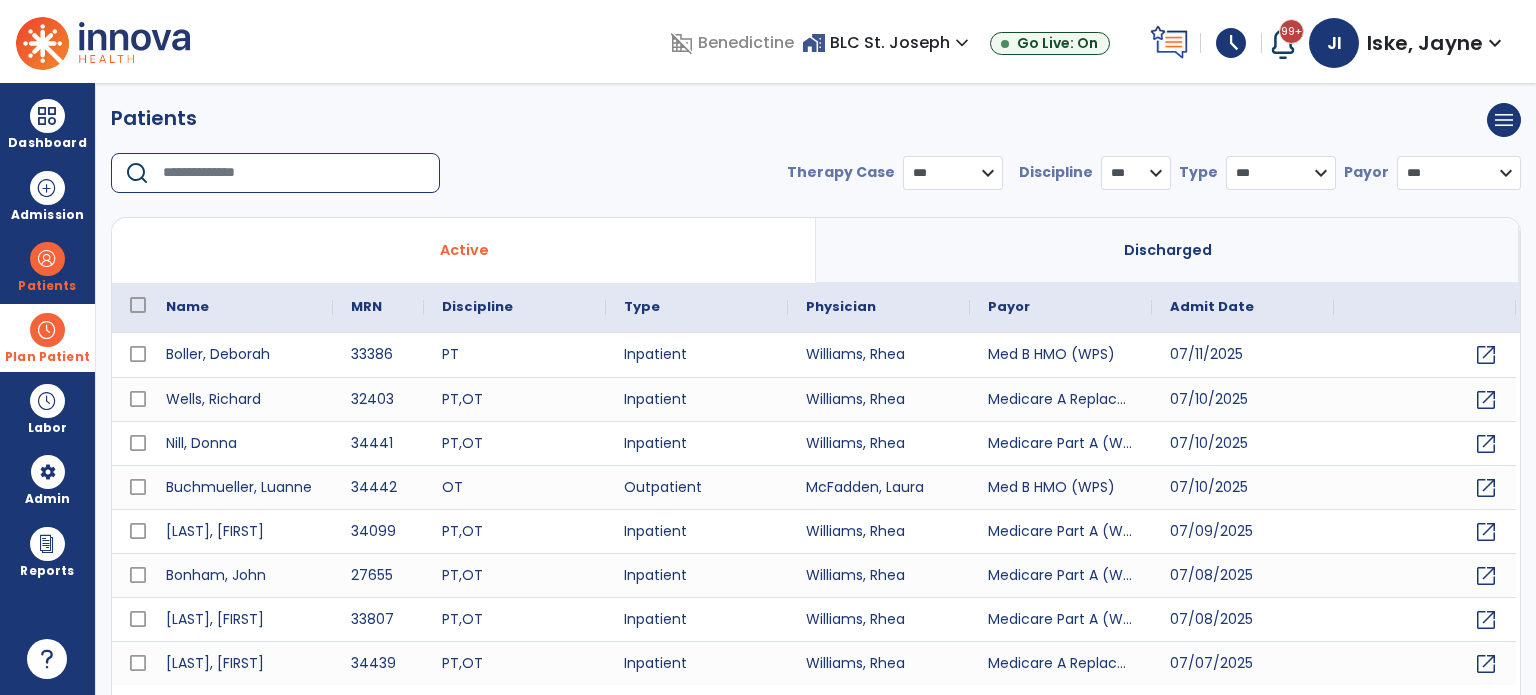 click at bounding box center [294, 173] 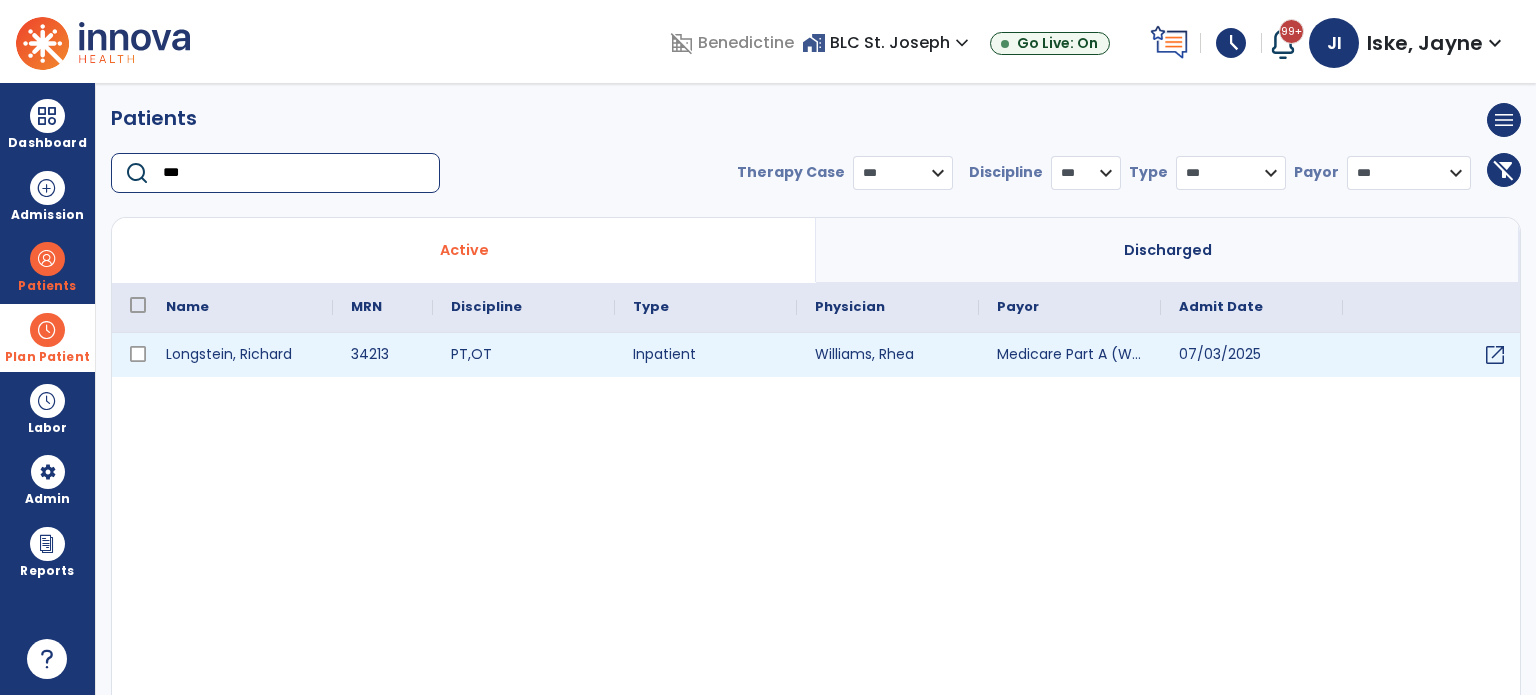 type on "***" 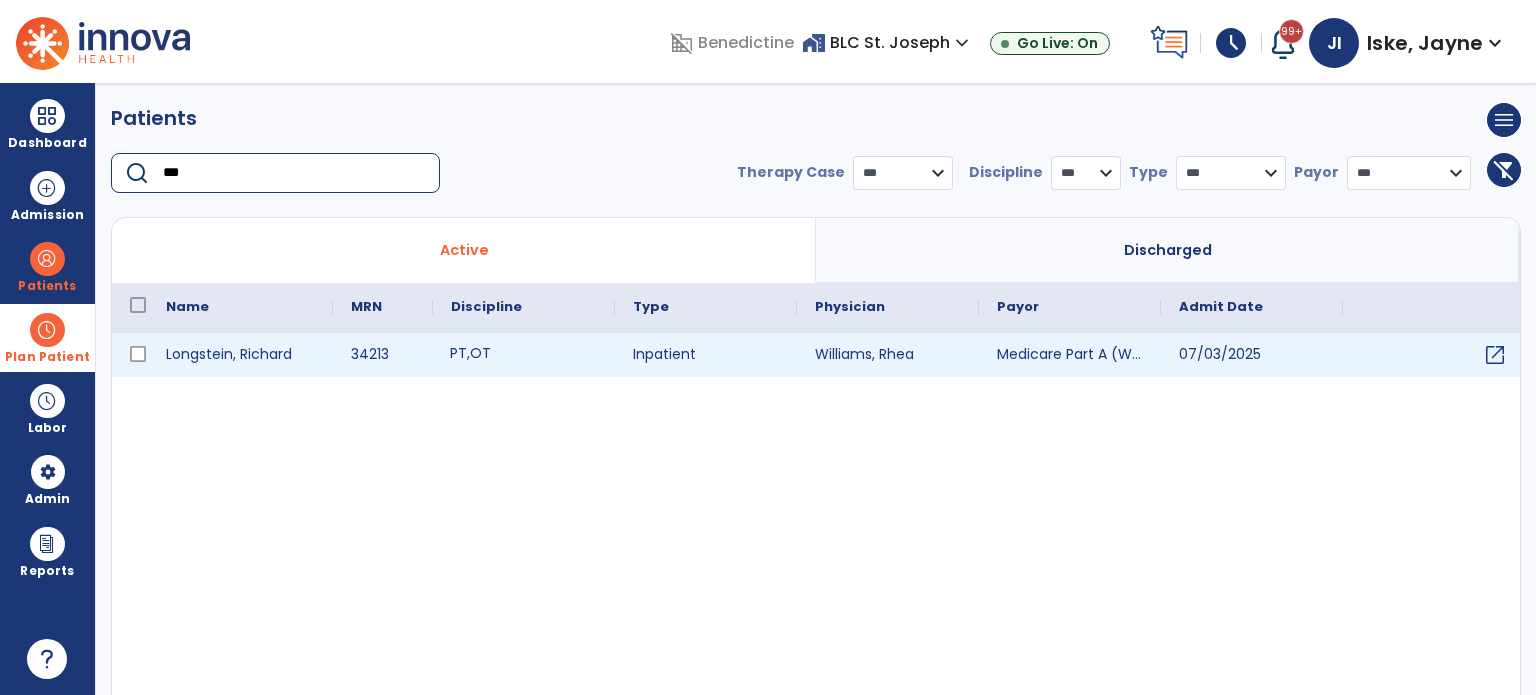 click on "PT , OT" at bounding box center [524, 355] 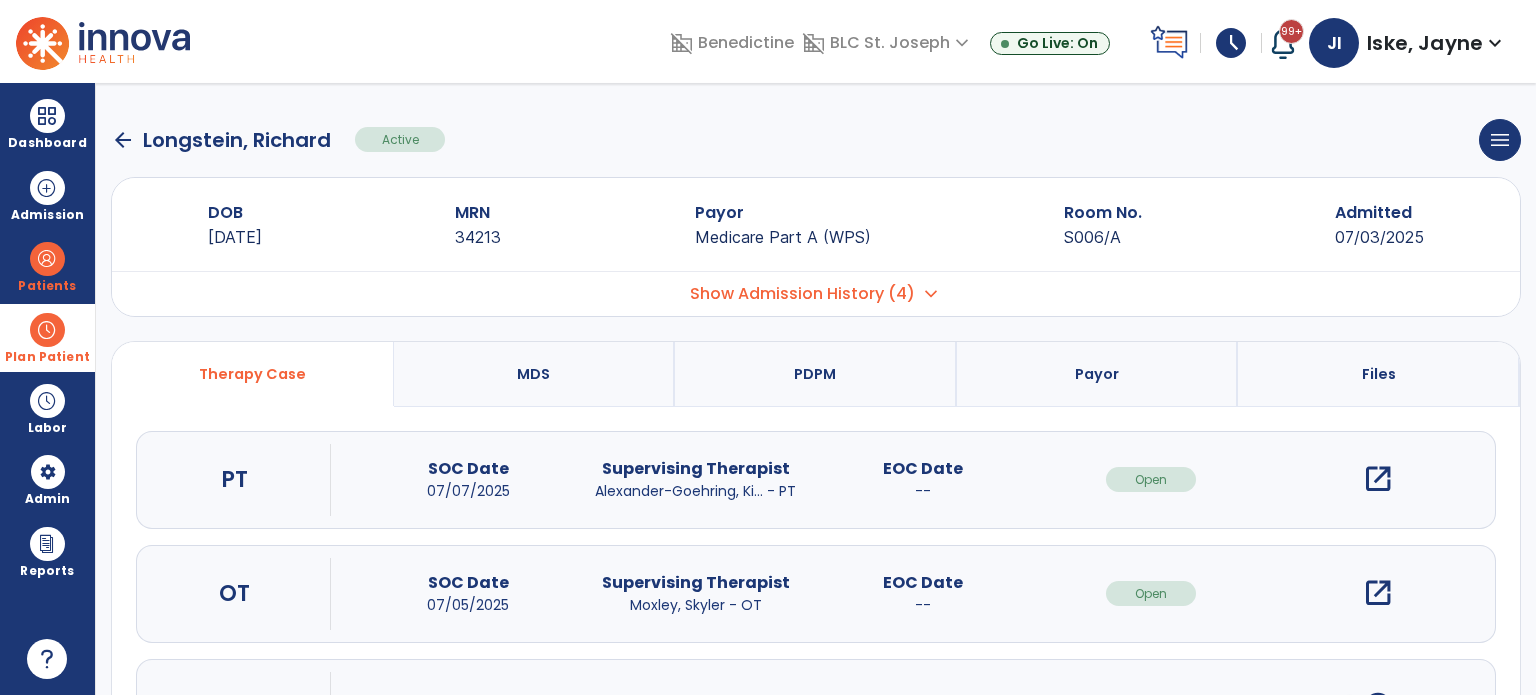 click on "open_in_new" at bounding box center [1378, 479] 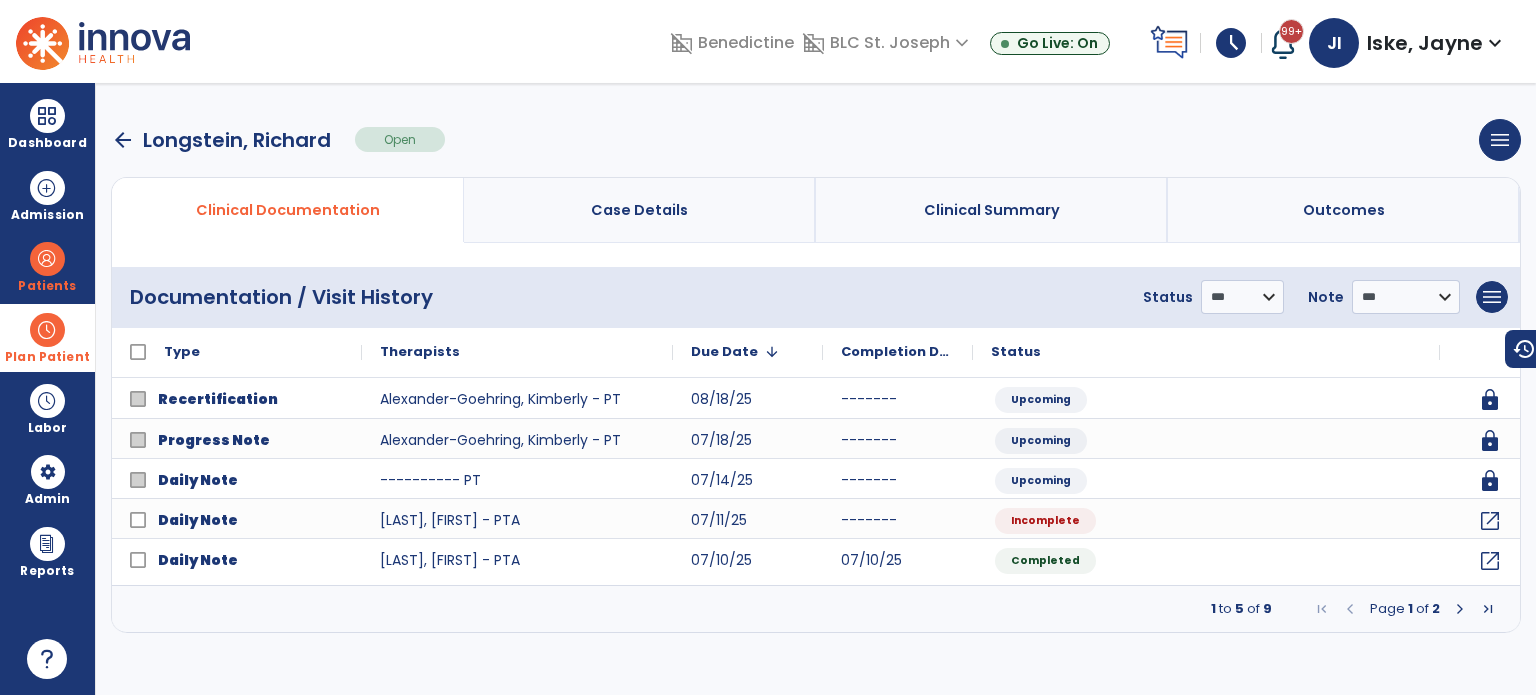 click at bounding box center [1460, 609] 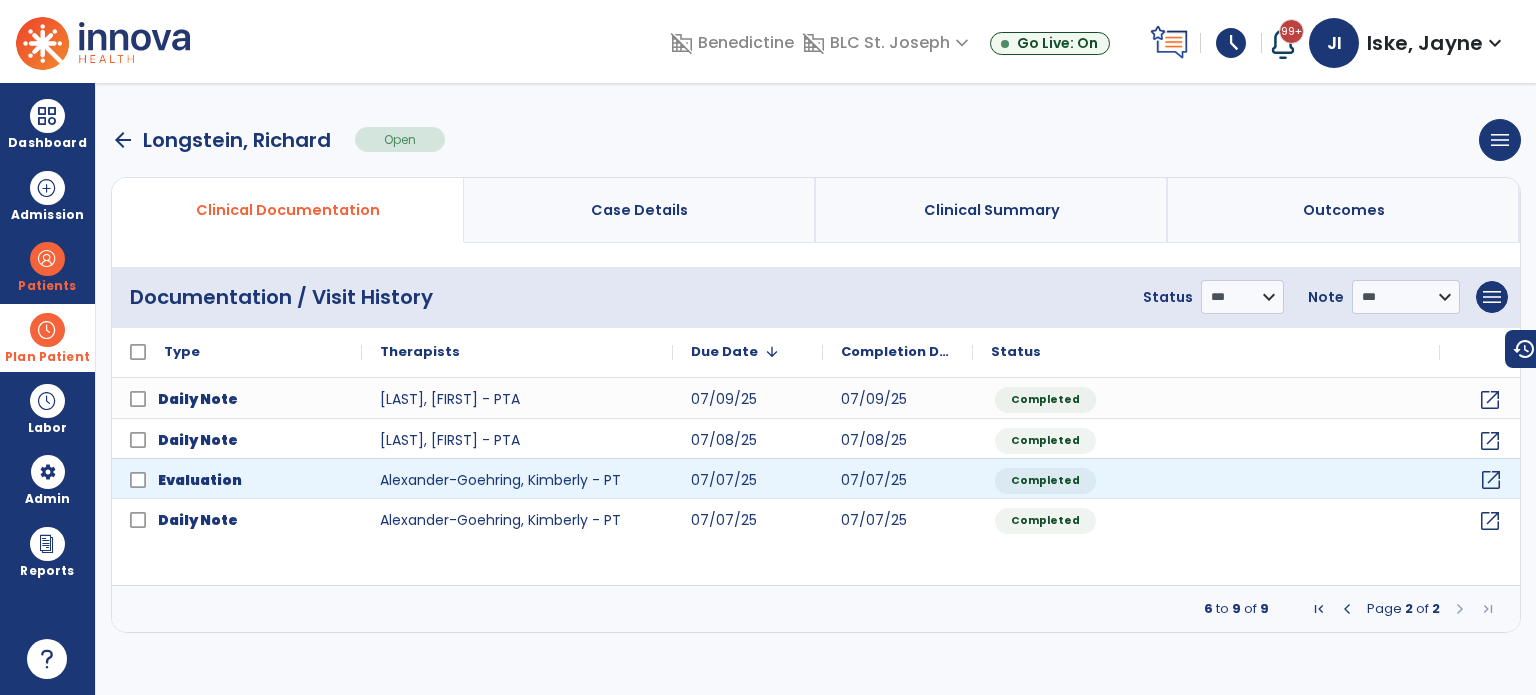 click on "open_in_new" 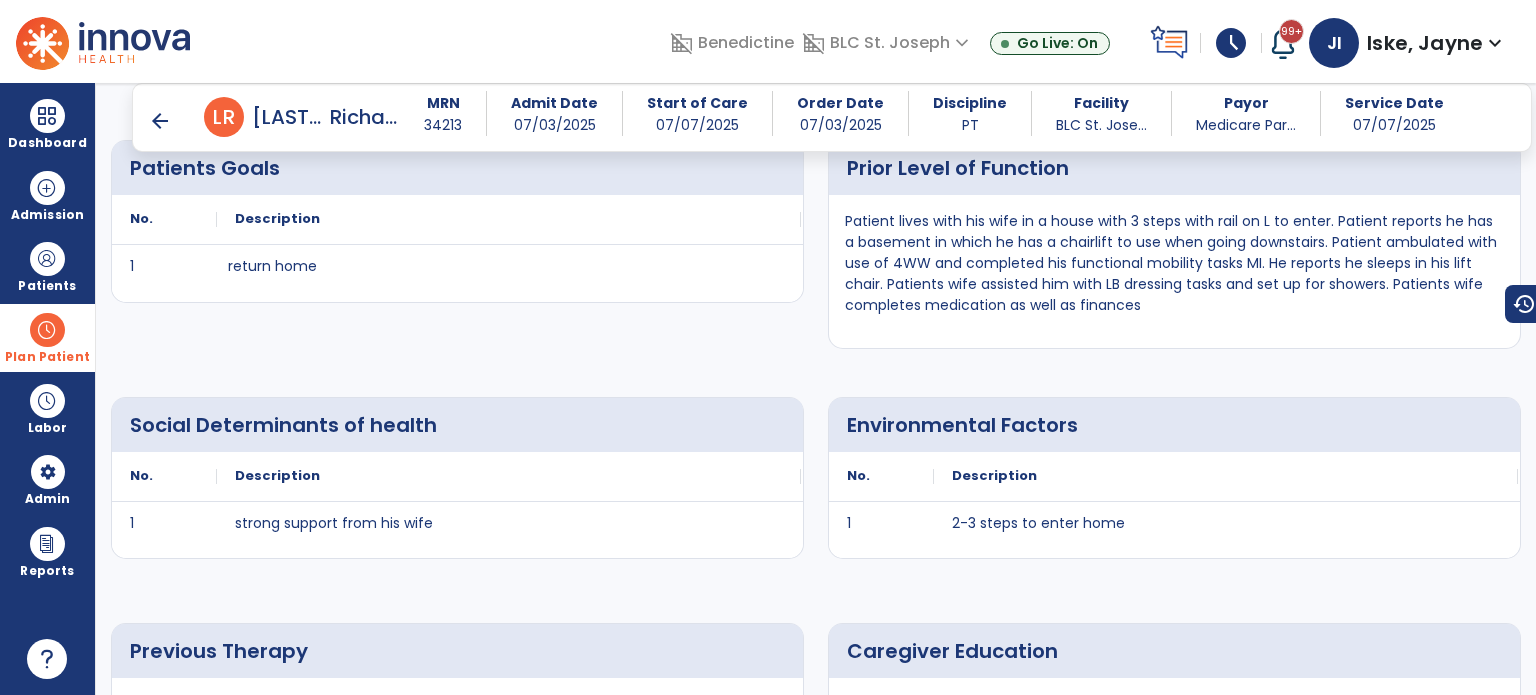 scroll, scrollTop: 1816, scrollLeft: 0, axis: vertical 